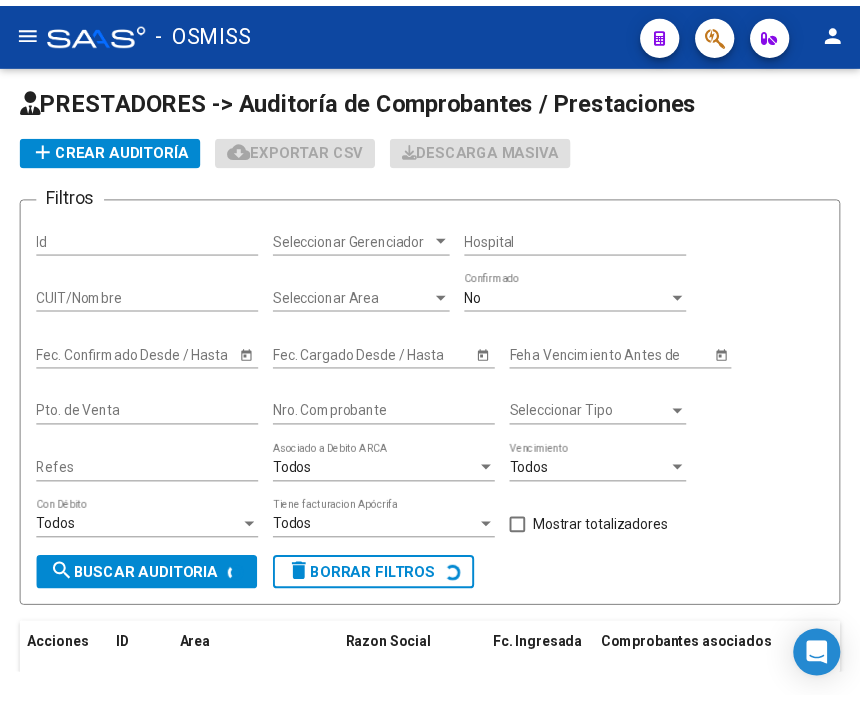 scroll, scrollTop: 0, scrollLeft: 0, axis: both 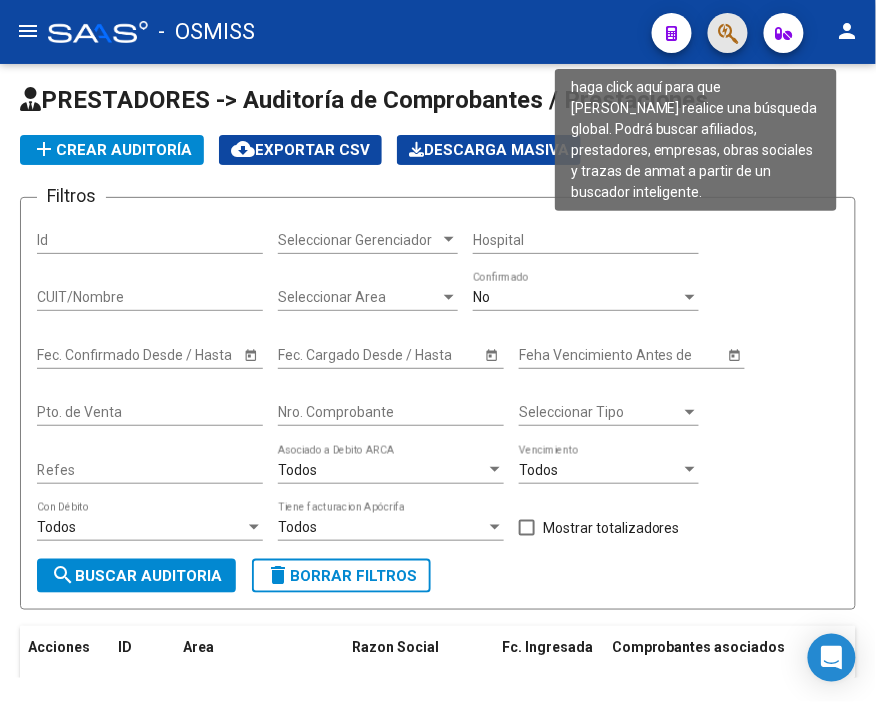 click 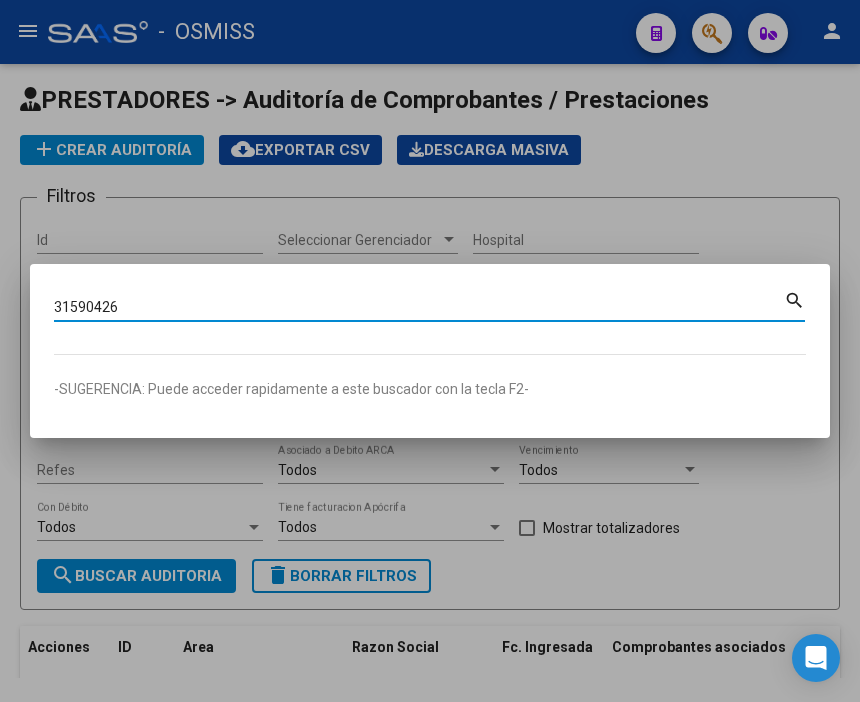 type on "31590426" 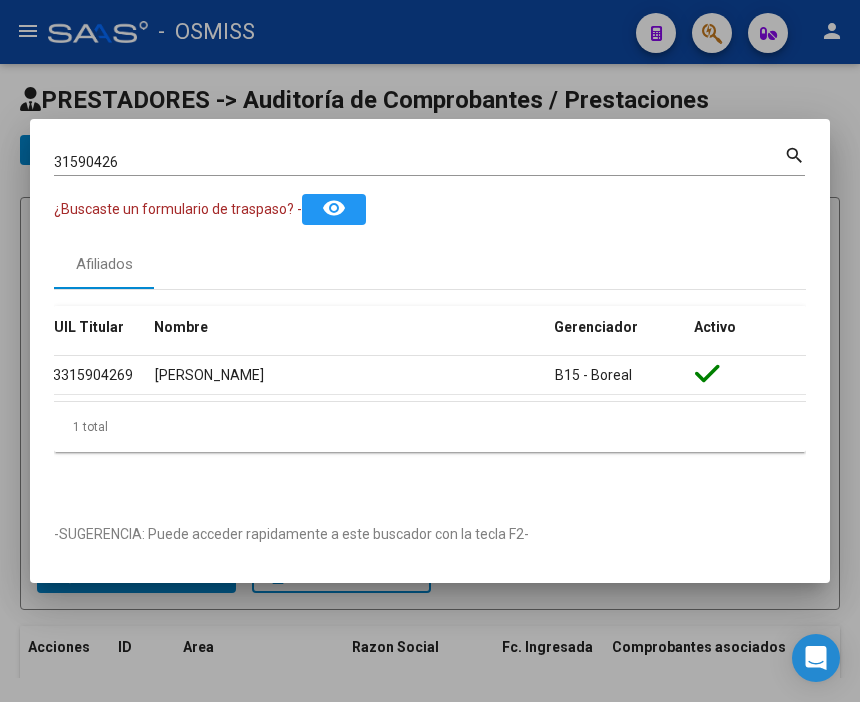 scroll, scrollTop: 0, scrollLeft: 0, axis: both 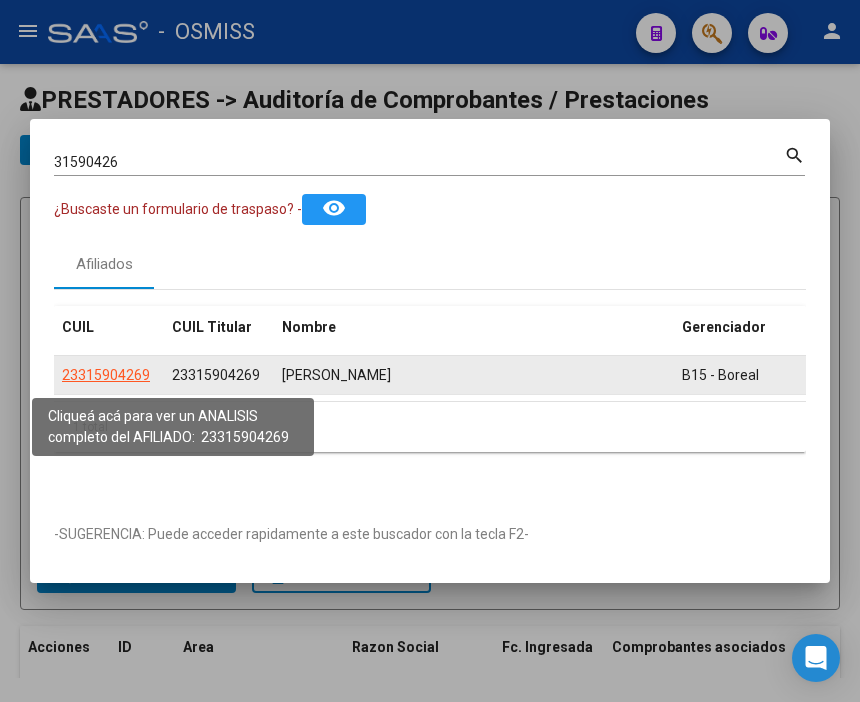 click on "23315904269" 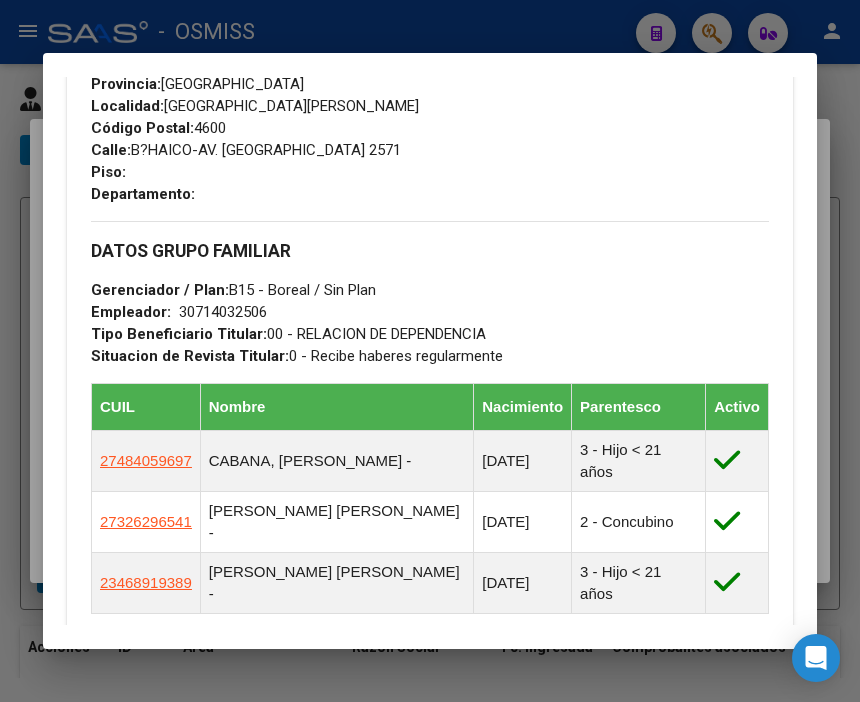 scroll, scrollTop: 1333, scrollLeft: 0, axis: vertical 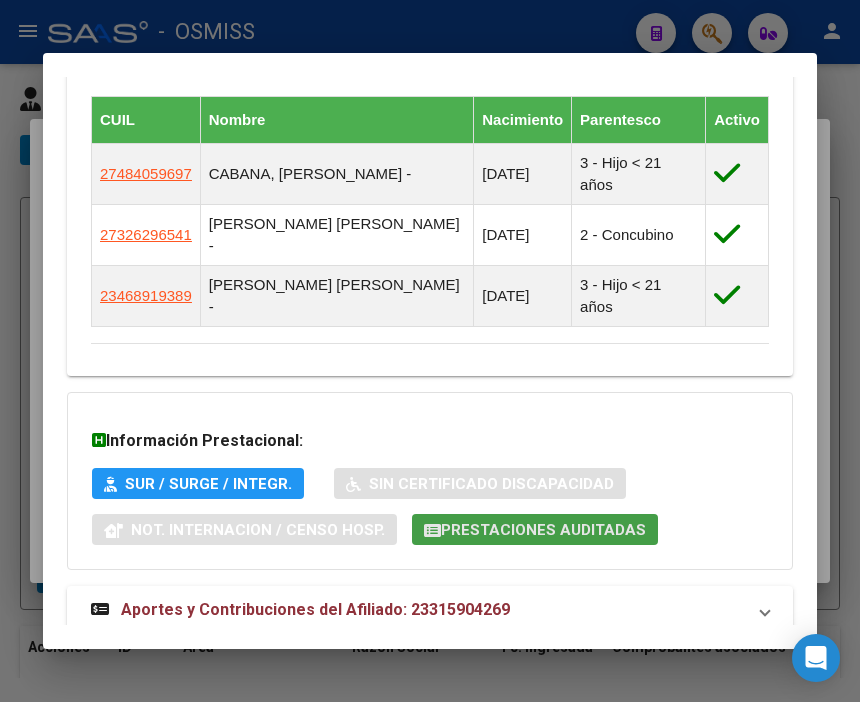 click on "Prestaciones Auditadas" 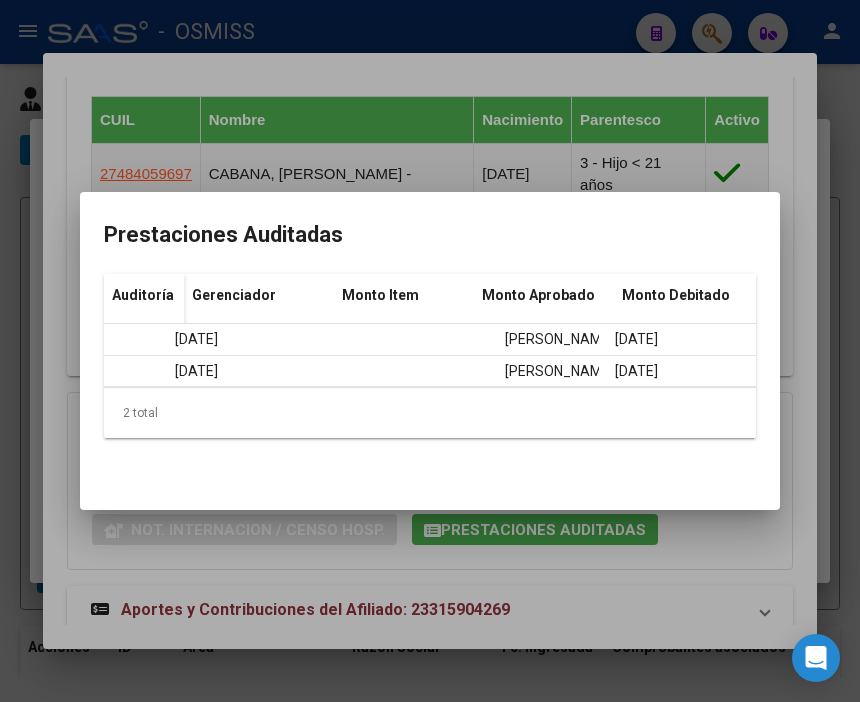 scroll, scrollTop: 0, scrollLeft: 0, axis: both 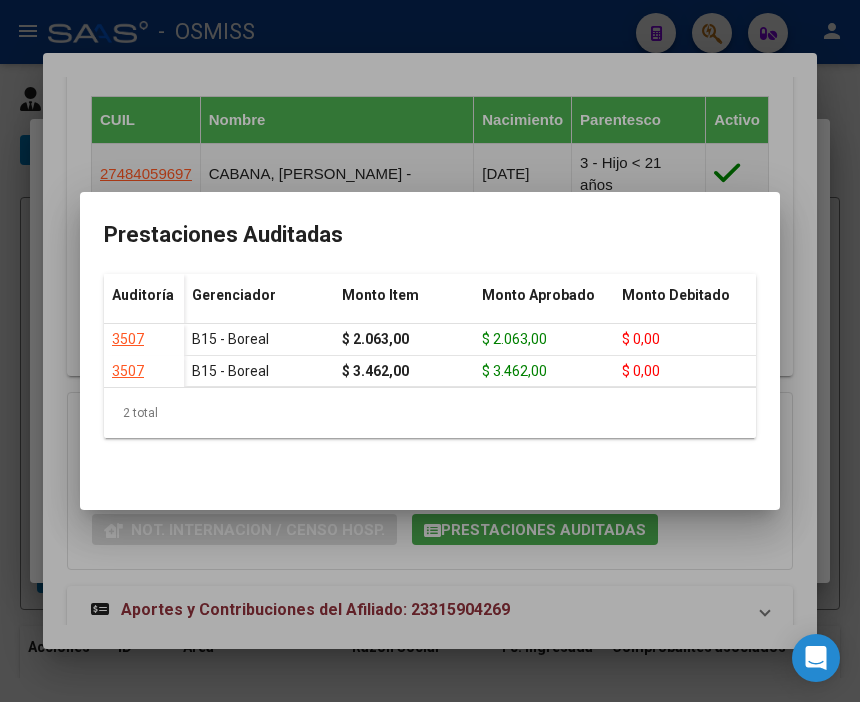 click at bounding box center (430, 351) 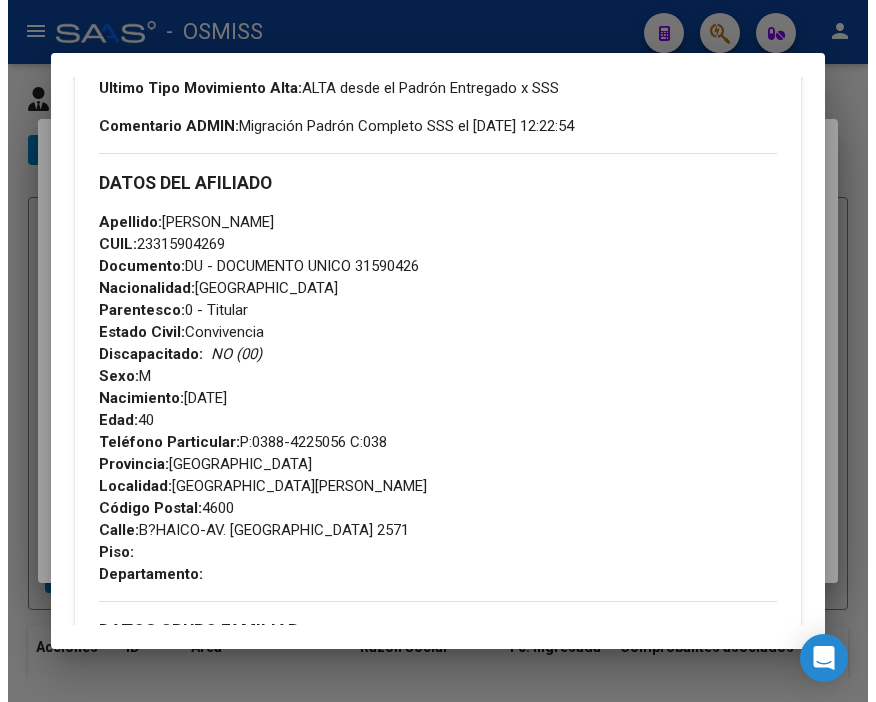 scroll, scrollTop: 0, scrollLeft: 0, axis: both 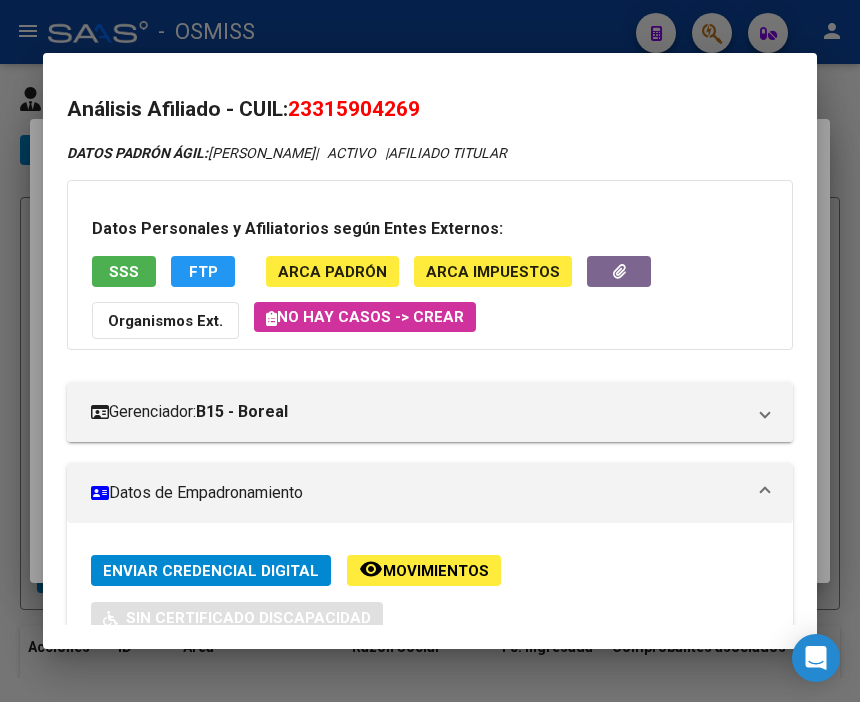 click at bounding box center (430, 351) 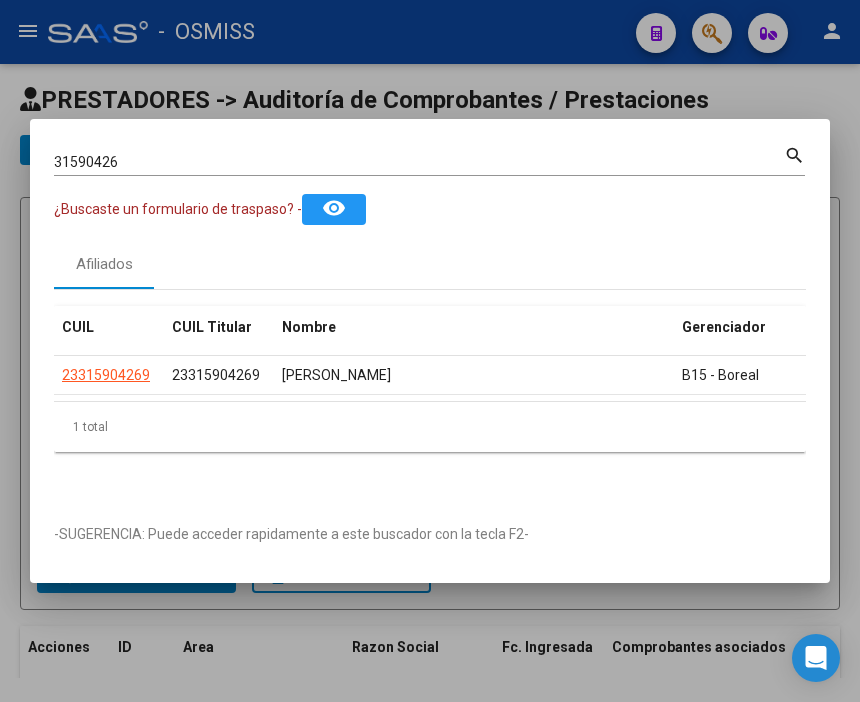 click at bounding box center (430, 351) 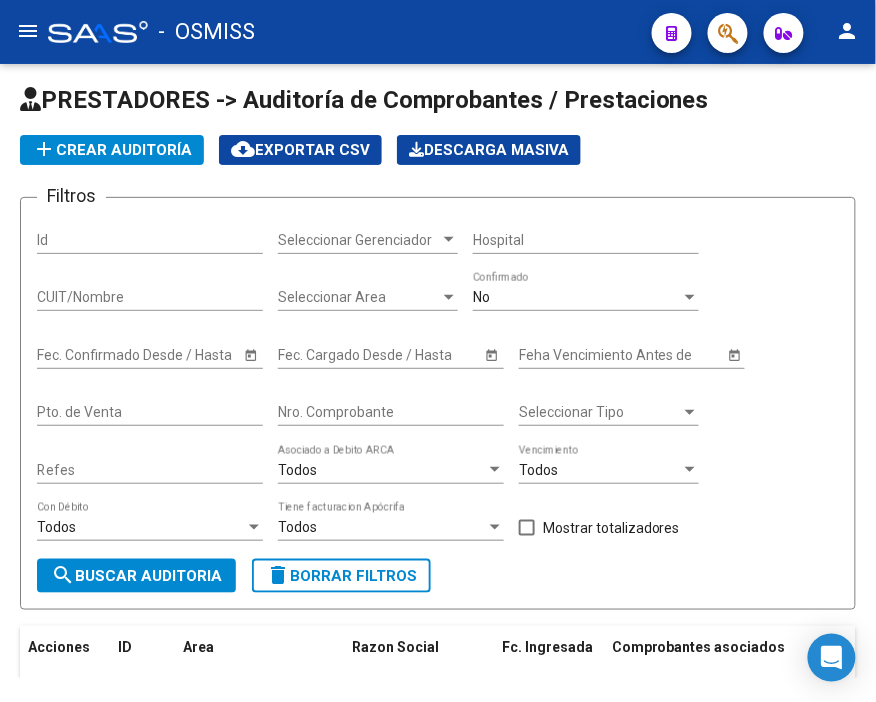 click on "add  Crear Auditoría" 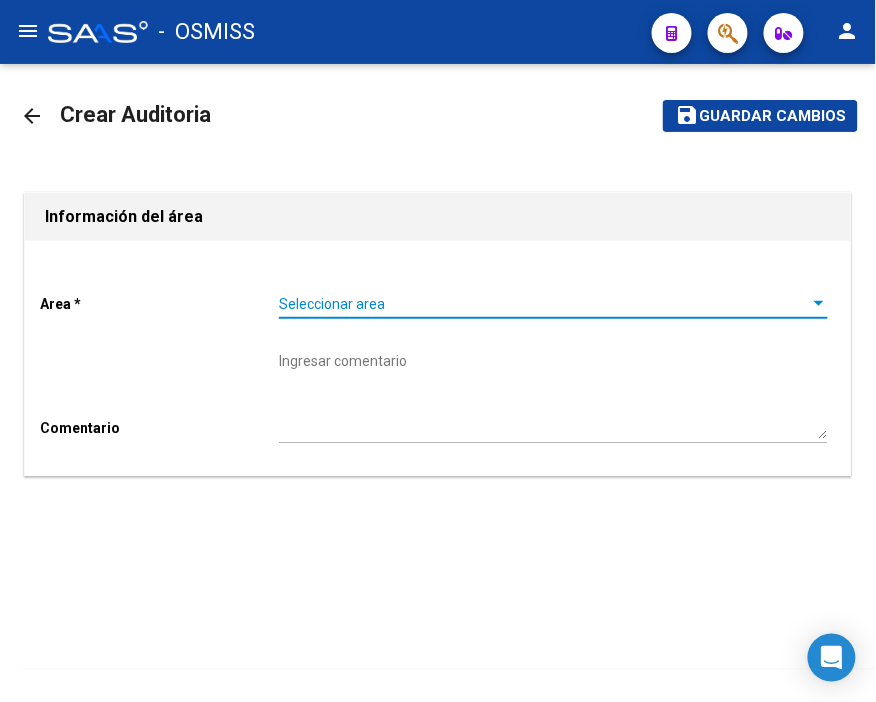 click on "Seleccionar area" at bounding box center [544, 304] 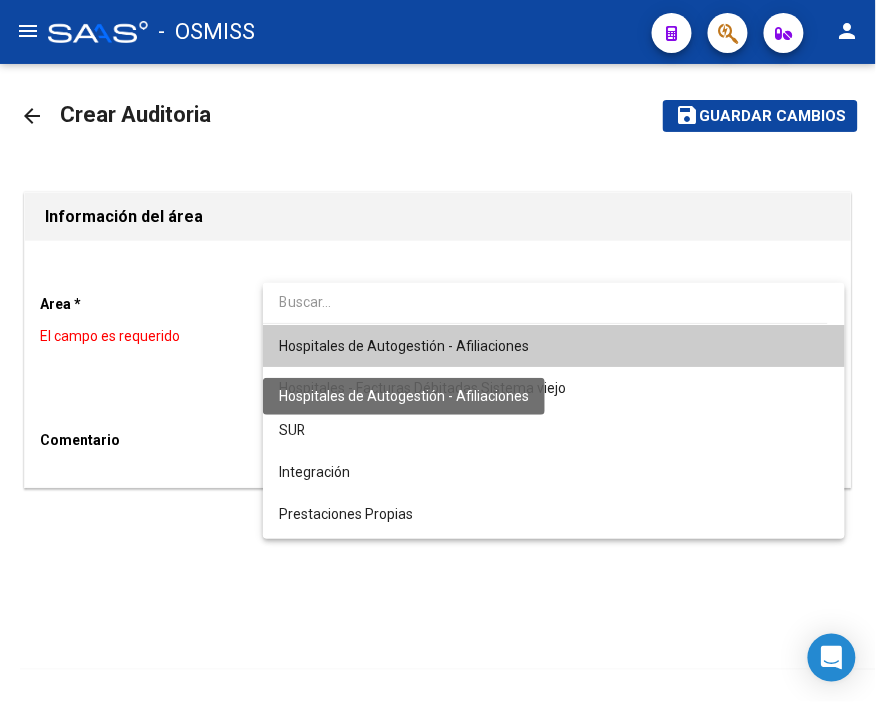 click on "Hospitales de Autogestión - Afiliaciones" at bounding box center [404, 346] 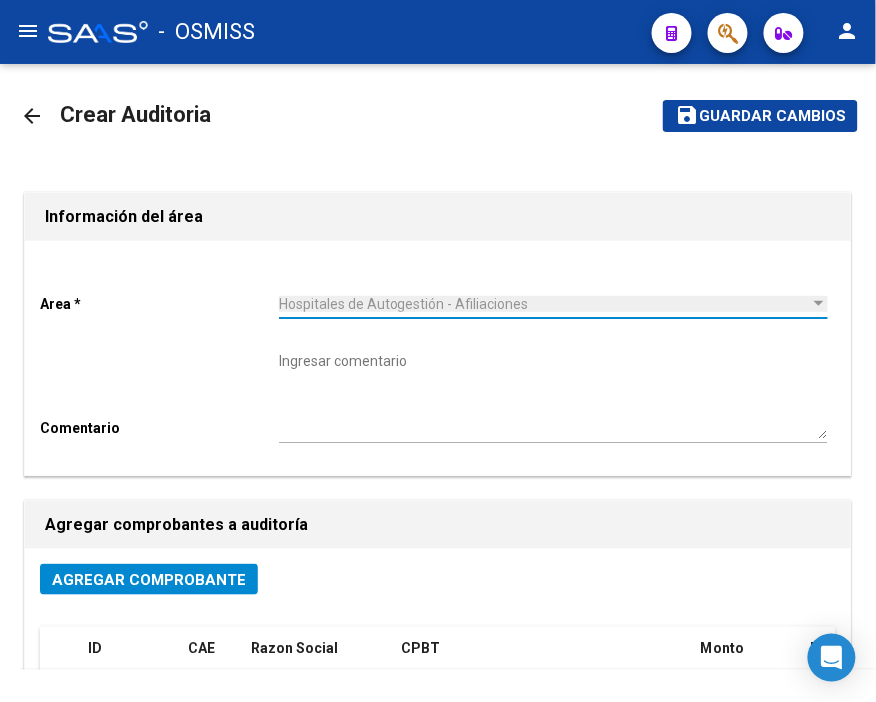 click on "Agregar Comprobante" 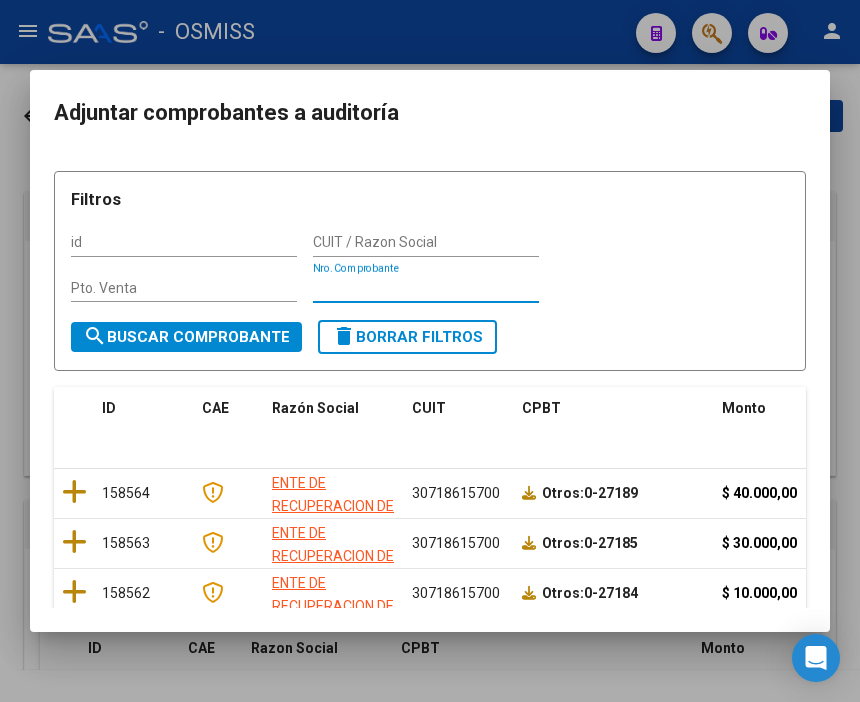 click on "Nro. Comprobante" at bounding box center [426, 288] 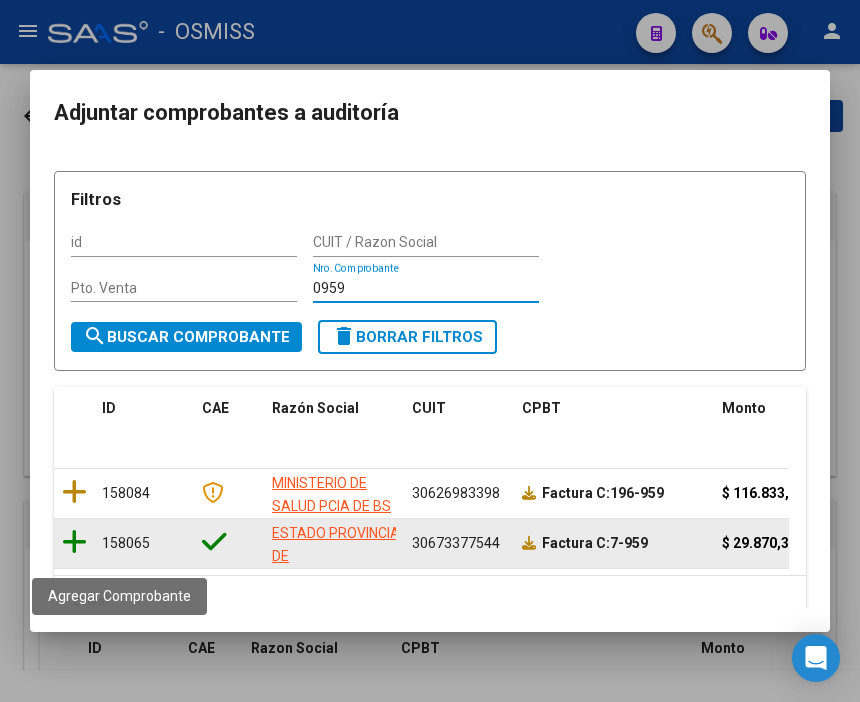 type on "0959" 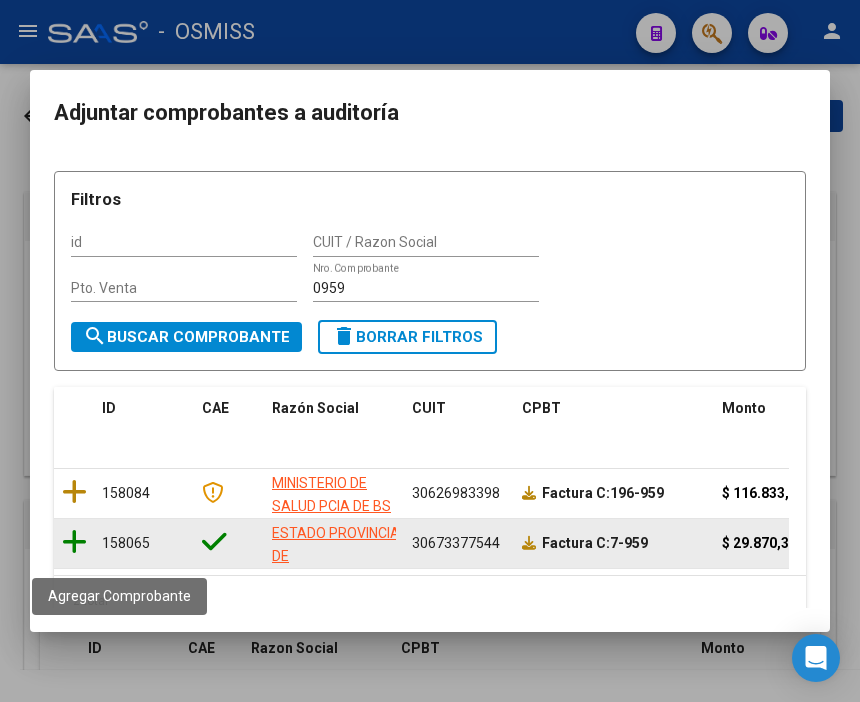 click 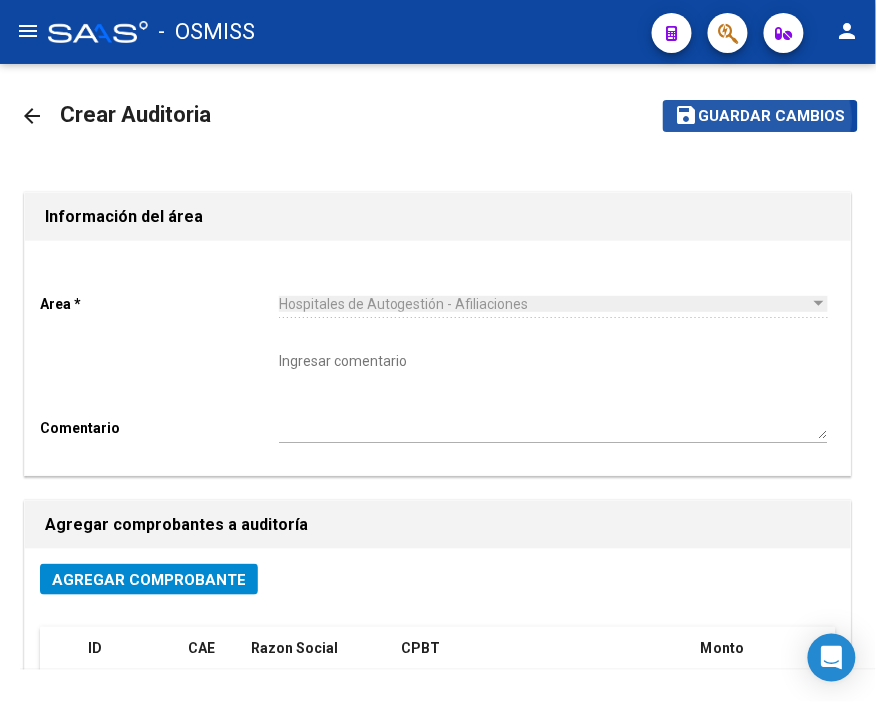 click on "Guardar cambios" 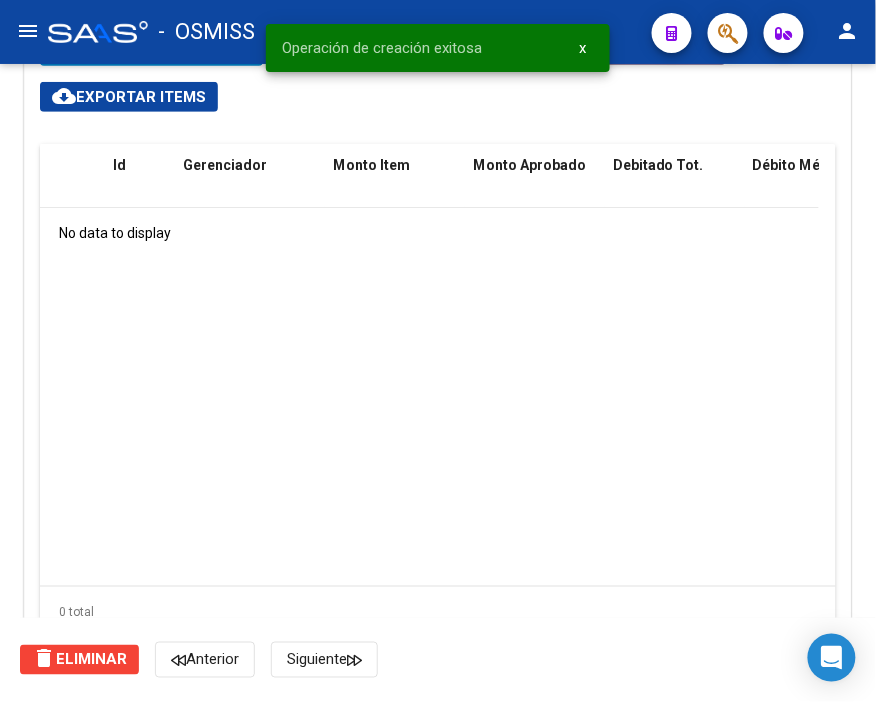 scroll, scrollTop: 1444, scrollLeft: 0, axis: vertical 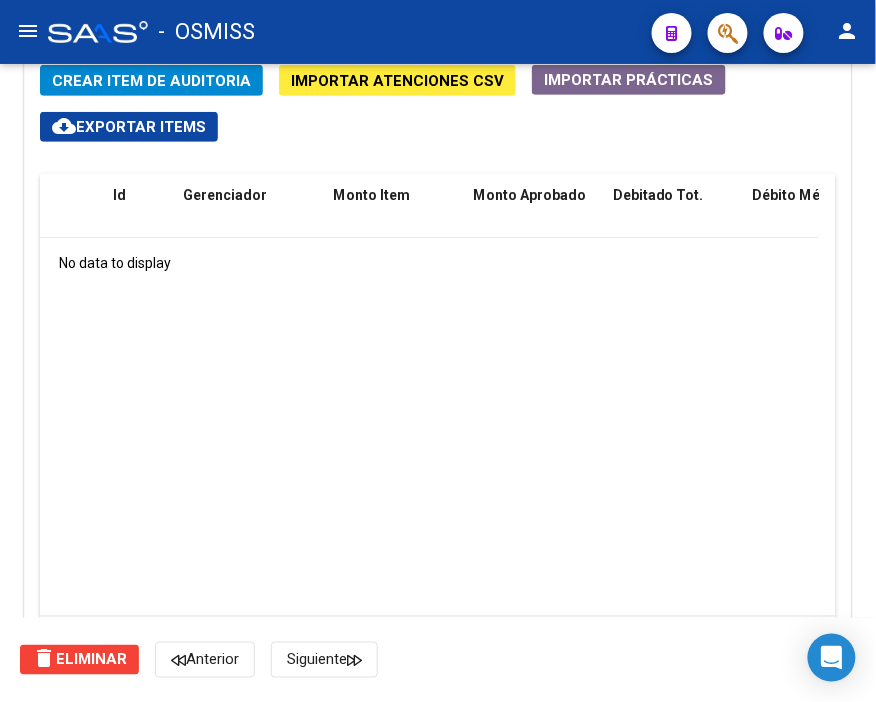 click on "Crear Item de Auditoria" 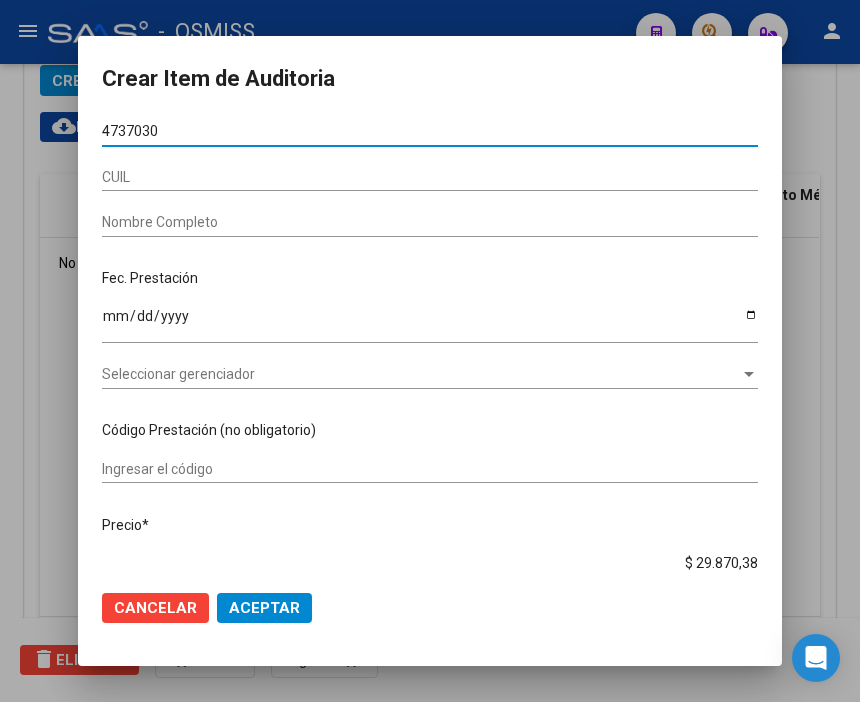 type on "47370301" 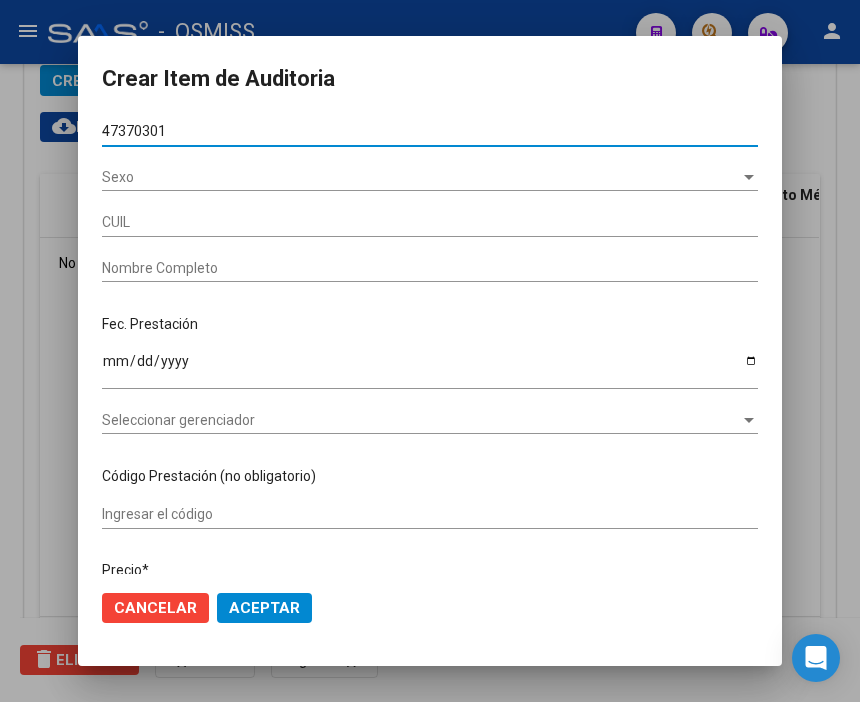 type on "27473703012" 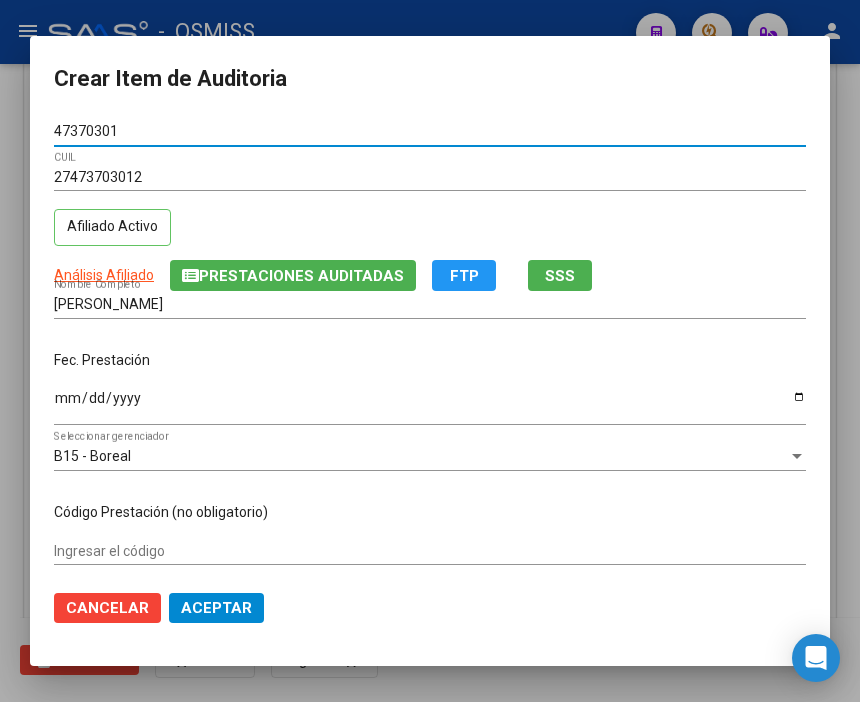 type on "47370301" 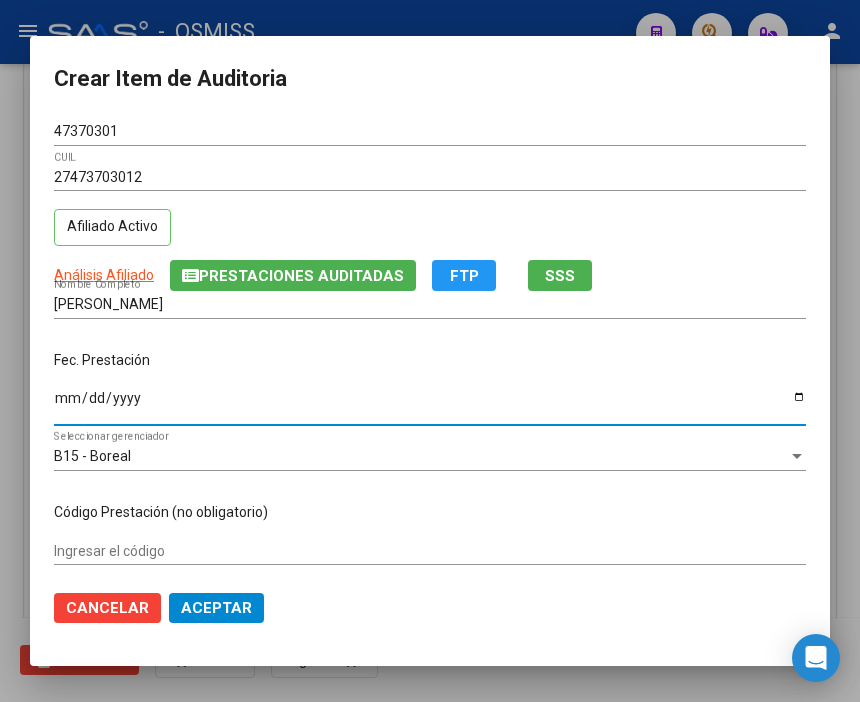 click on "Ingresar la fecha" at bounding box center [430, 405] 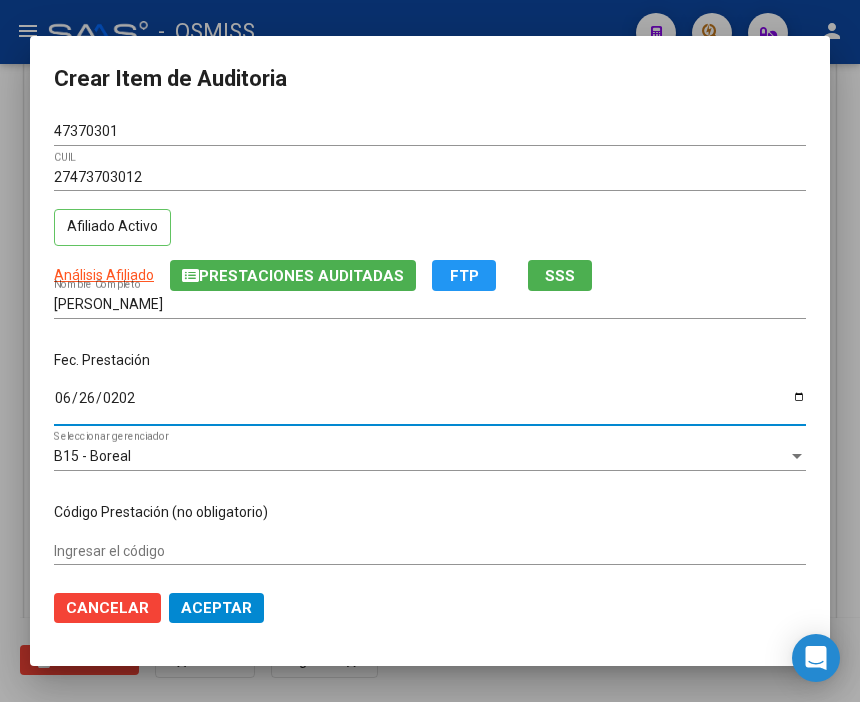 type on "[DATE]" 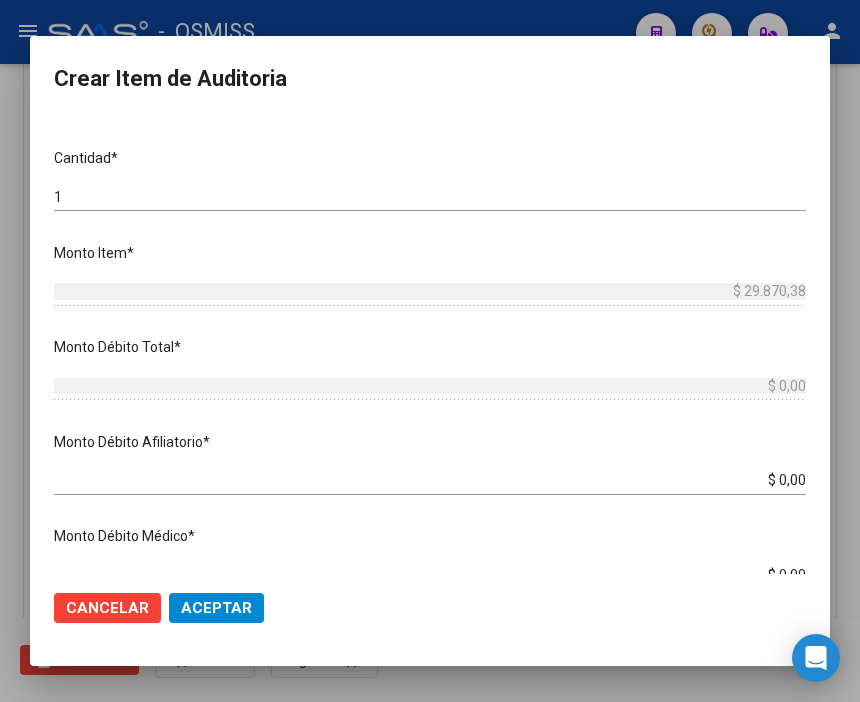scroll, scrollTop: 555, scrollLeft: 0, axis: vertical 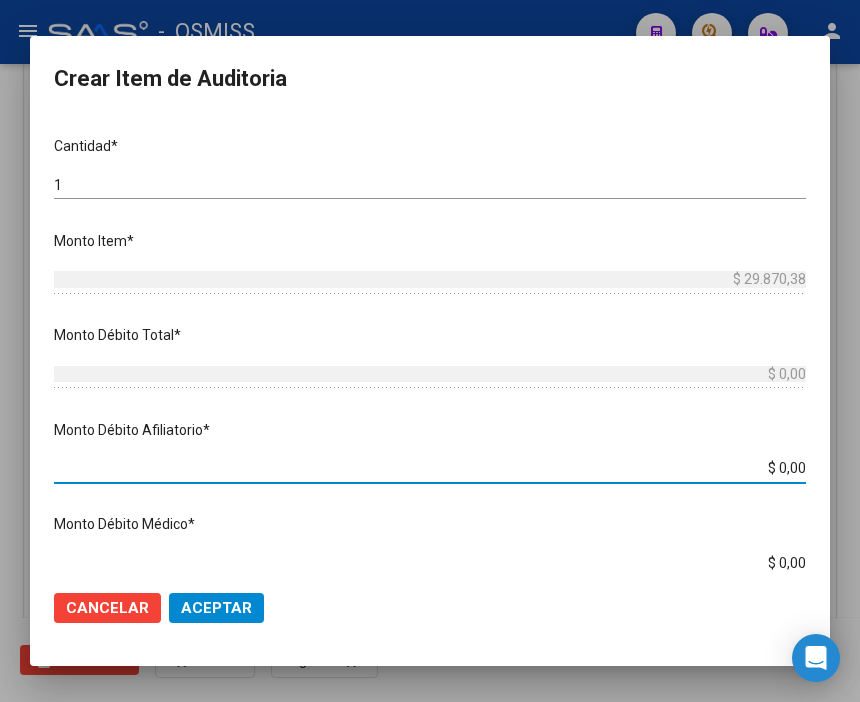 drag, startPoint x: 730, startPoint y: 465, endPoint x: 884, endPoint y: 475, distance: 154.32434 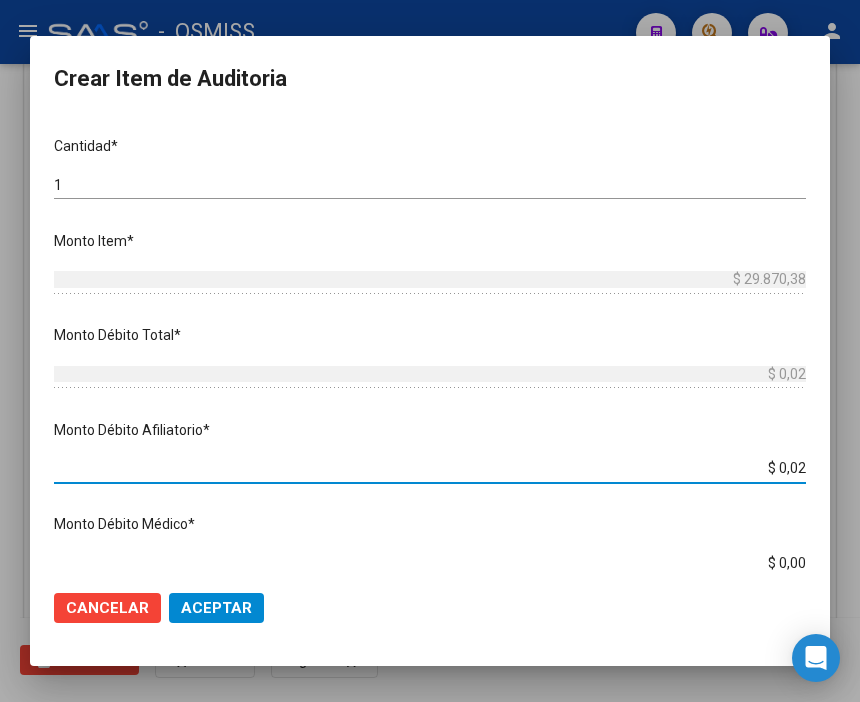 type on "$ 0,29" 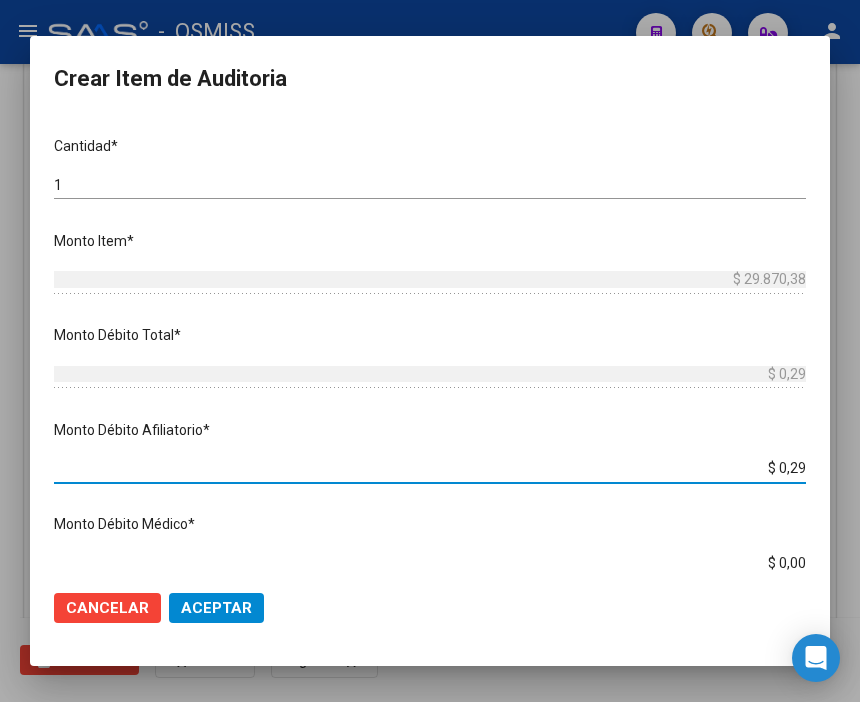 type on "$ 2,97" 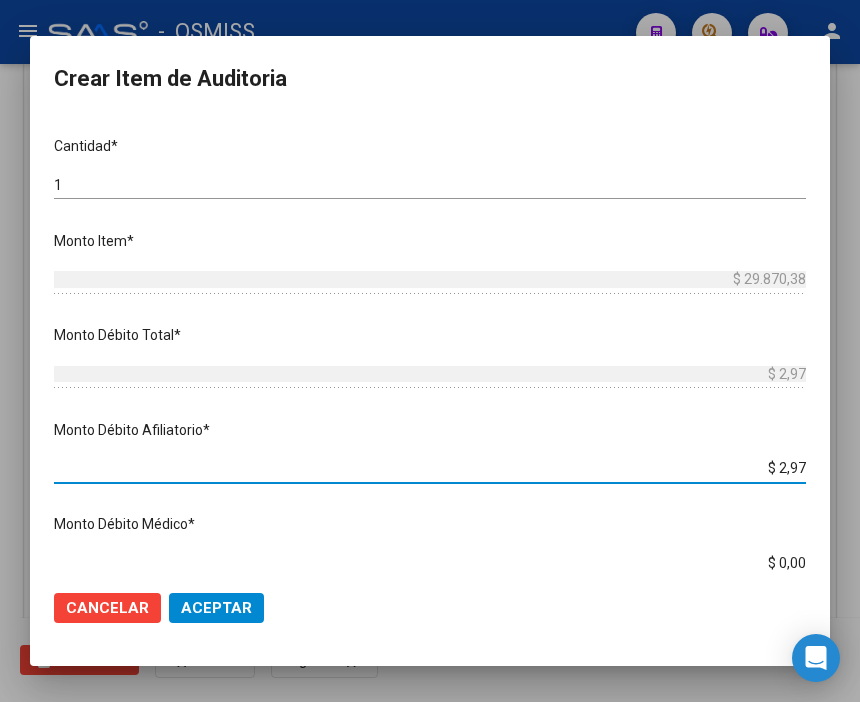 type on "$ 29,78" 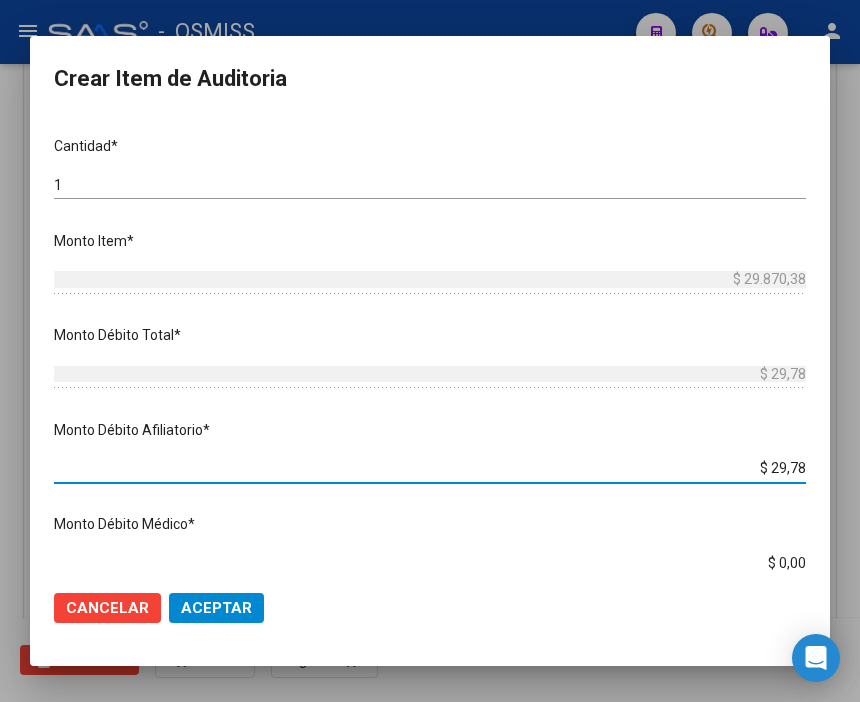 type on "$ 2,97" 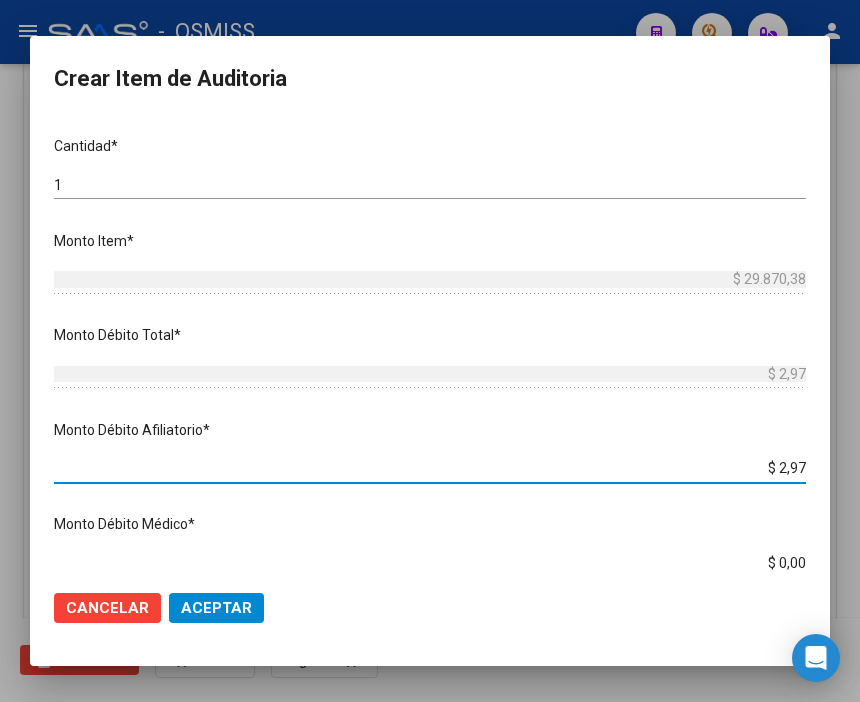 type on "$ 0,29" 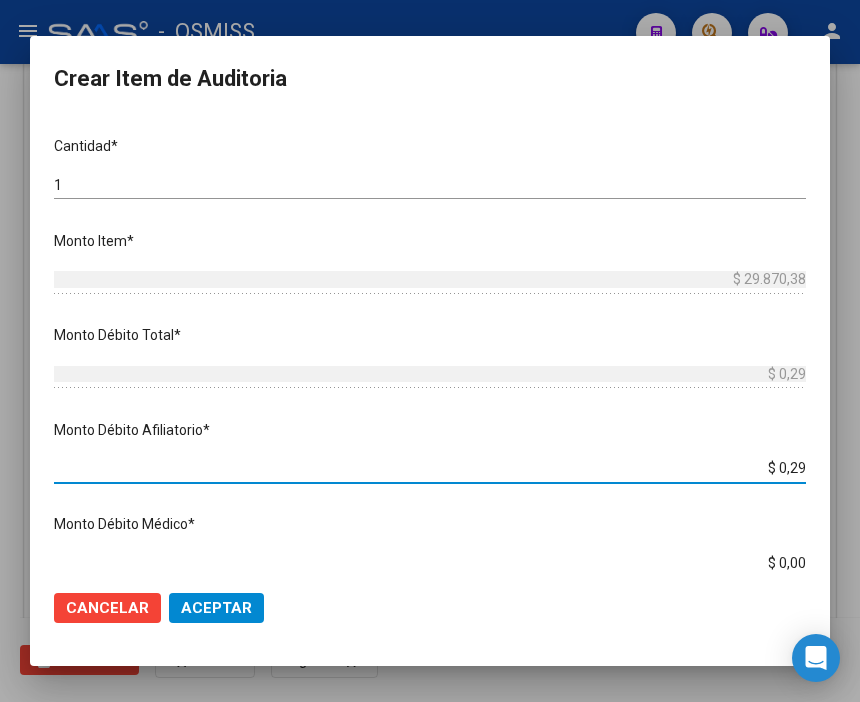 type on "$ 2,98" 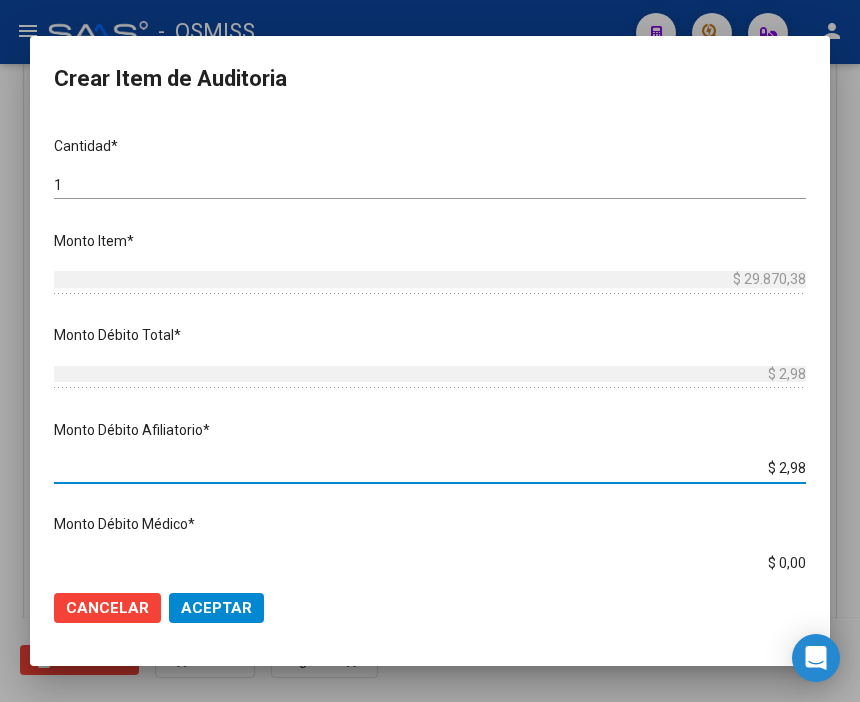 type on "$ 29,87" 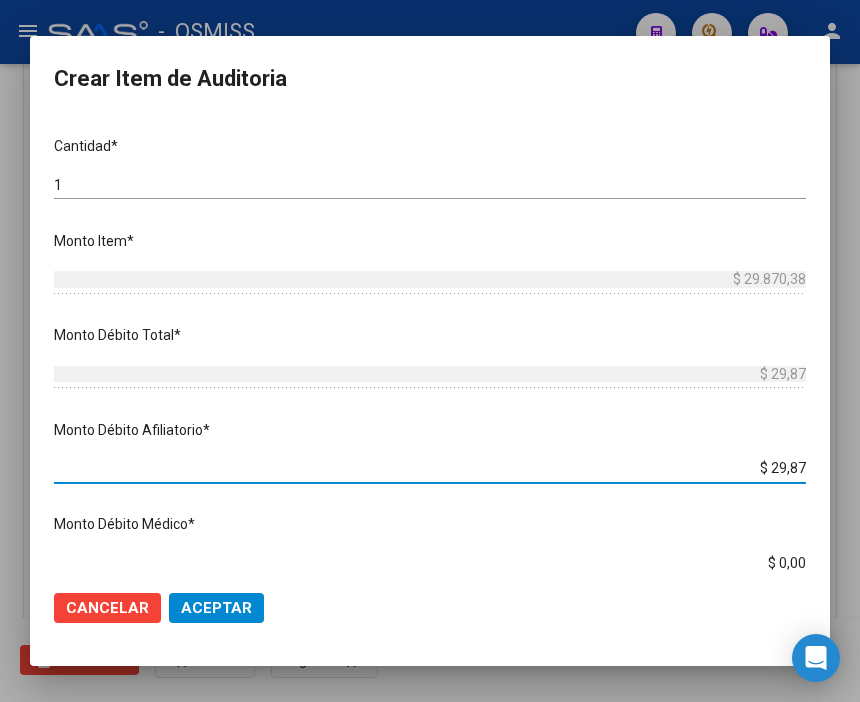 type on "$ 298,70" 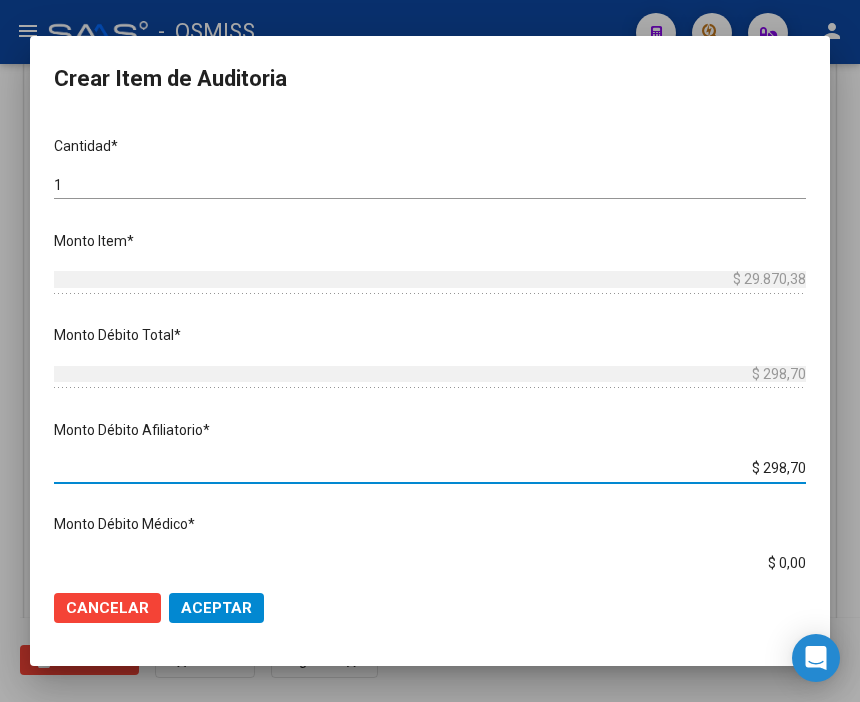 type on "$ 2.987,03" 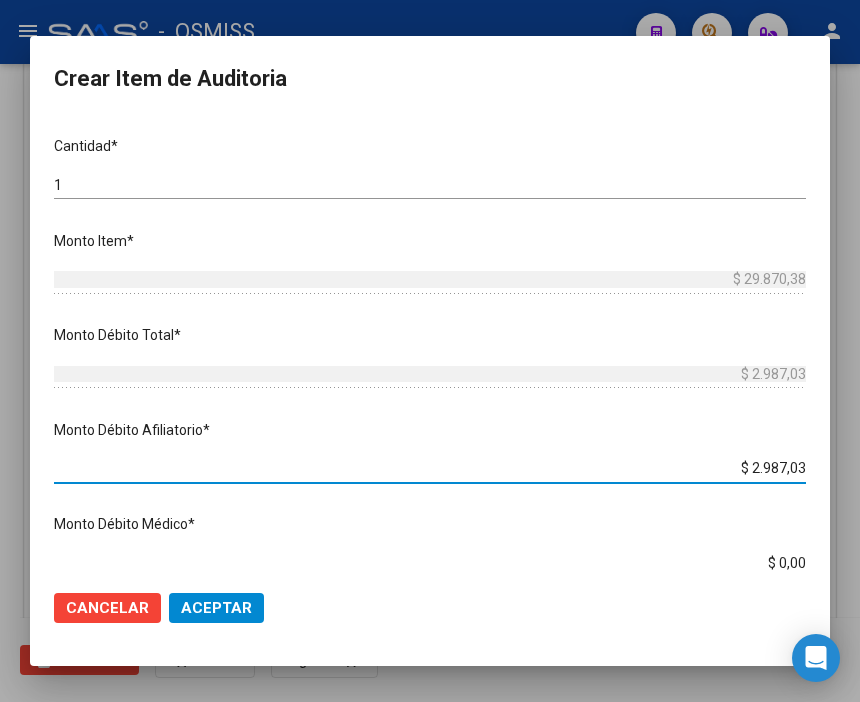 type on "$ 29.870,38" 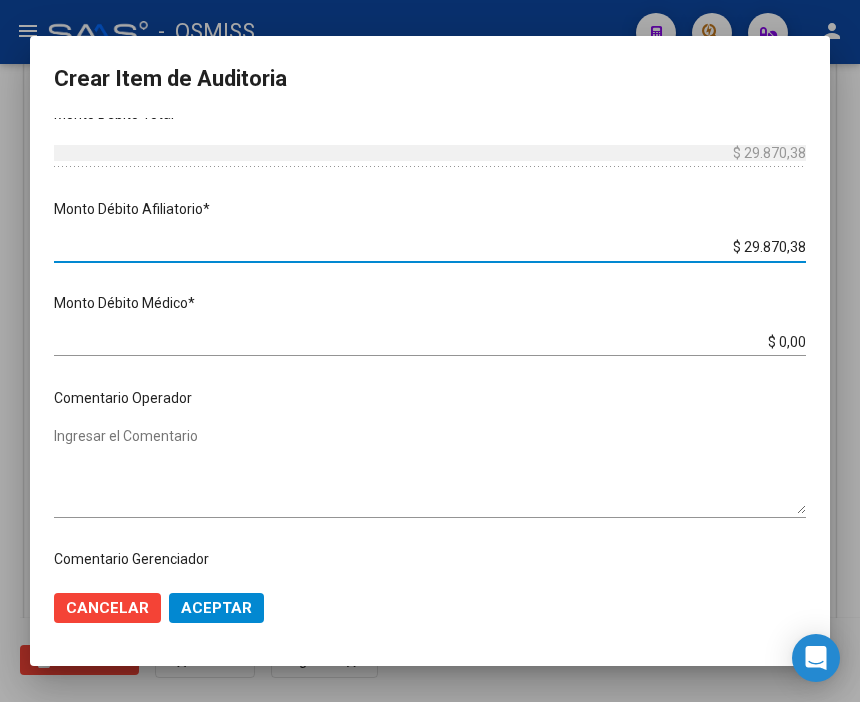 scroll, scrollTop: 777, scrollLeft: 0, axis: vertical 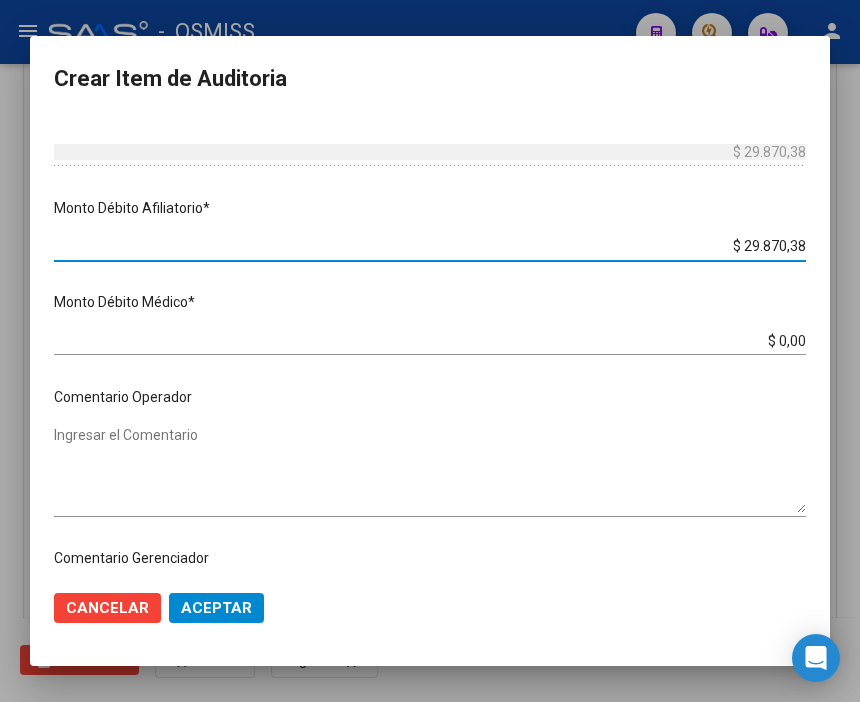 click on "Ingresar el Comentario" at bounding box center (430, 469) 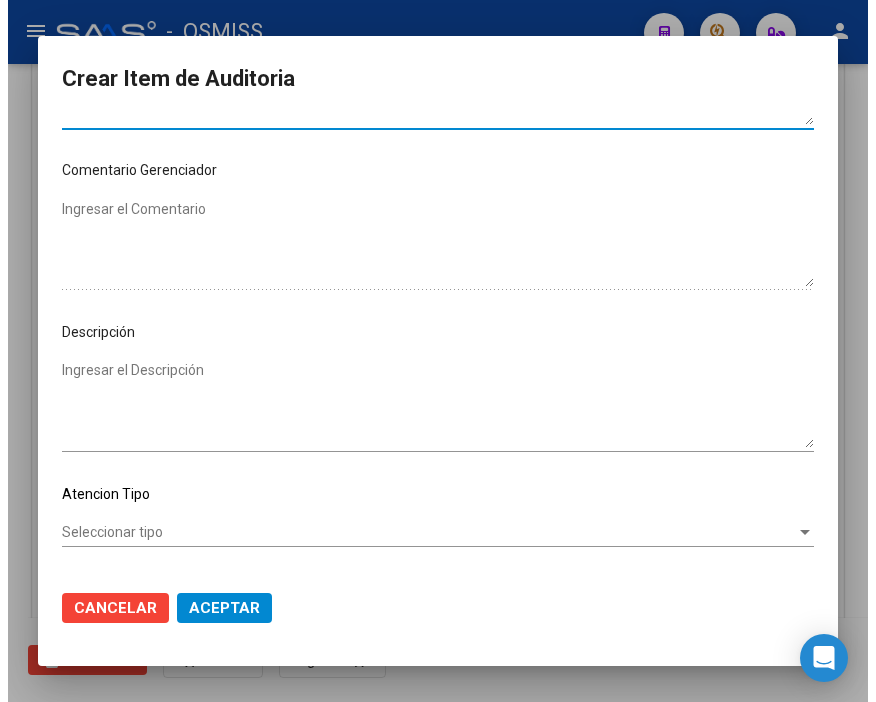 scroll, scrollTop: 1222, scrollLeft: 0, axis: vertical 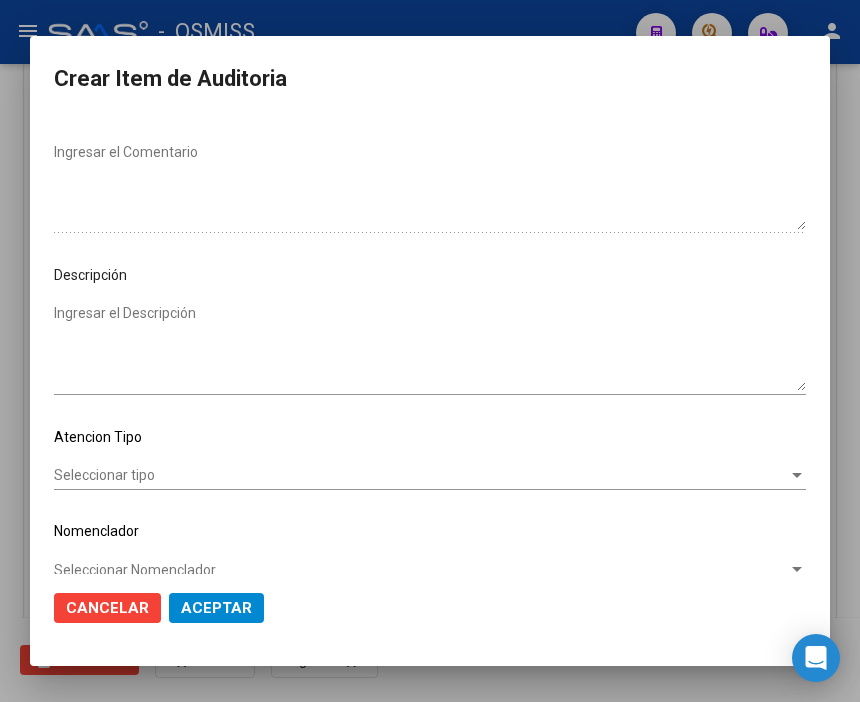 type on "SE RECHAZA" 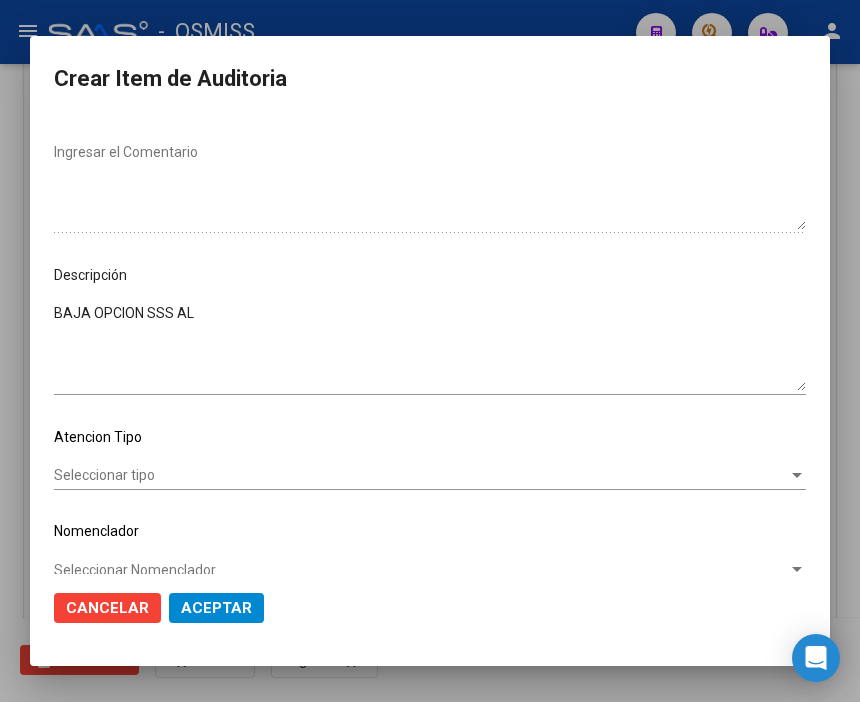 click on "BAJA OPCION SSS AL" at bounding box center [430, 347] 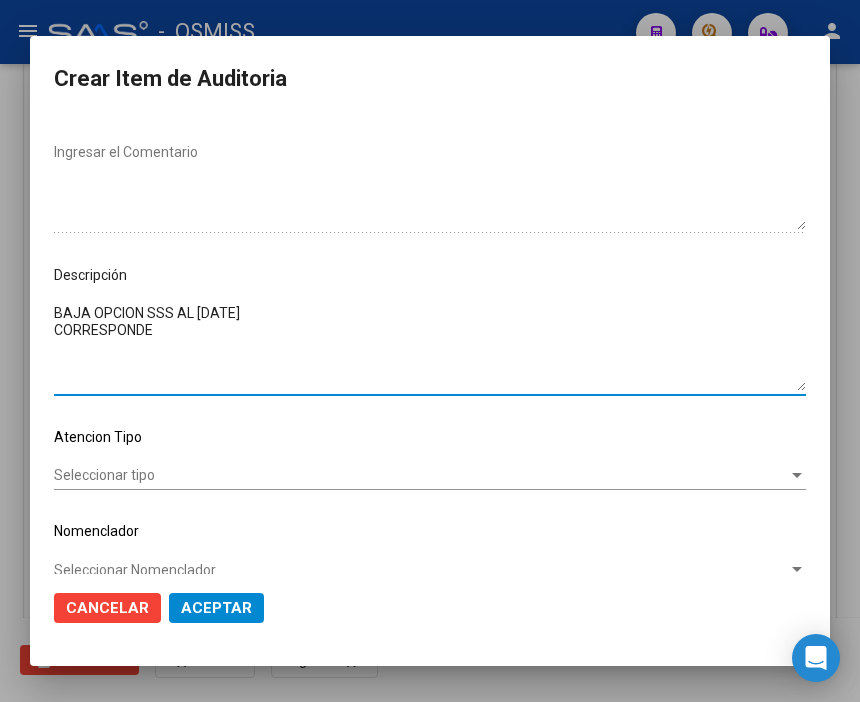 paste on "ASOCIACION MUTUAL SANCOR" 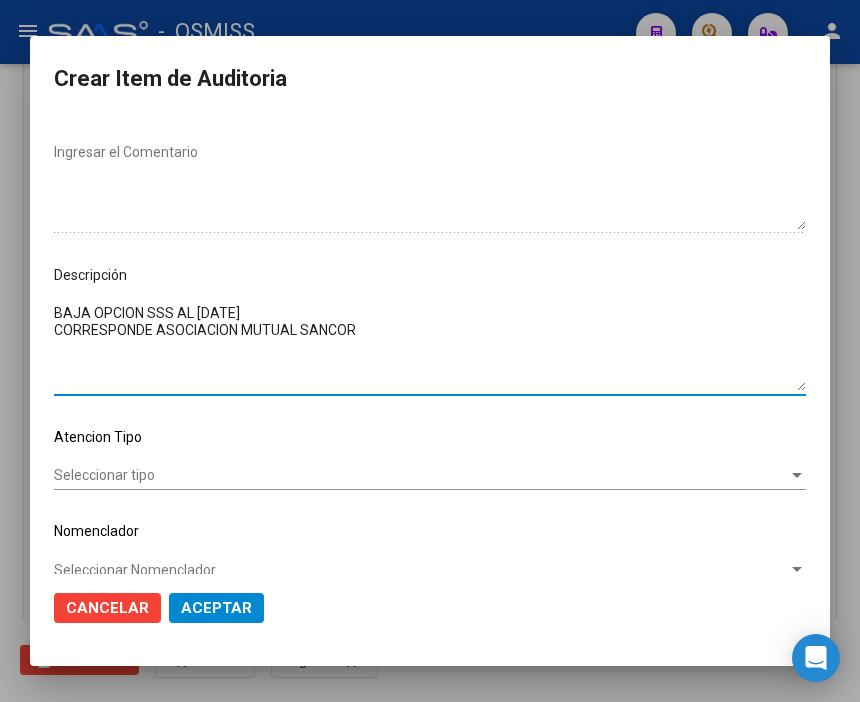 type on "BAJA OPCION SSS AL [DATE]
CORRESPONDE ASOCIACION MUTUAL SANCOR" 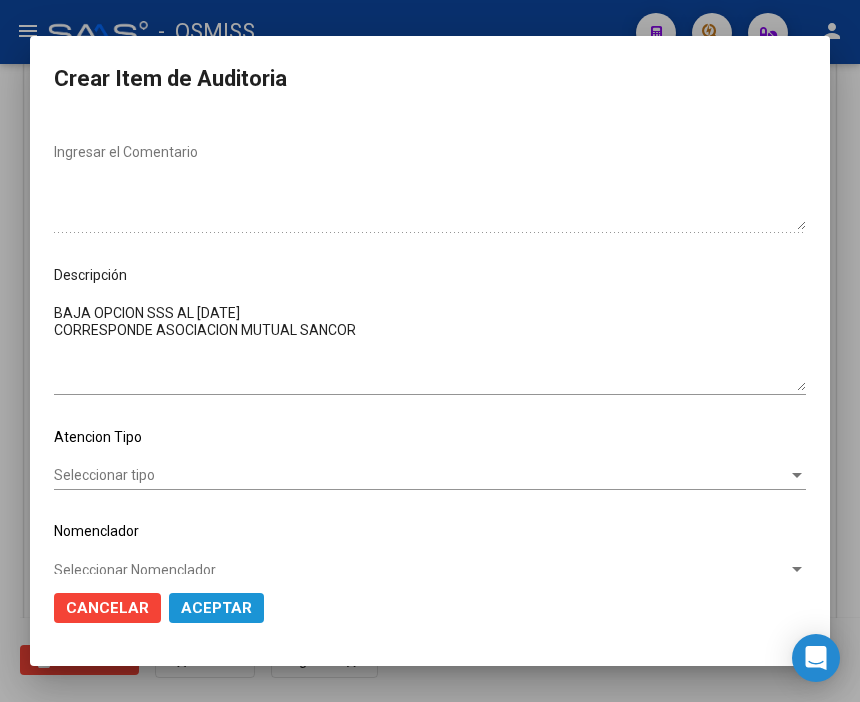 click on "Aceptar" 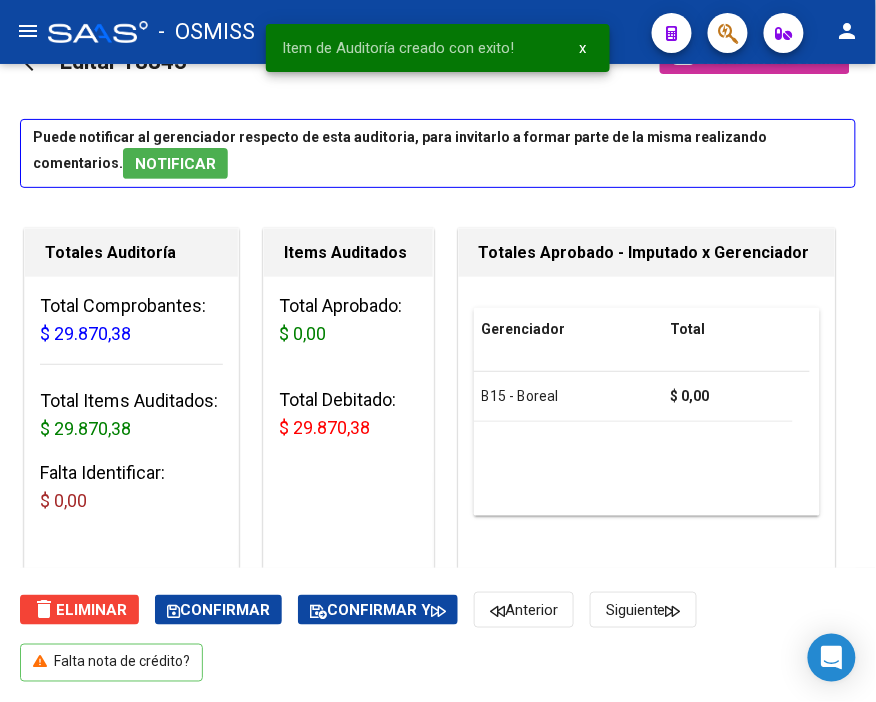 scroll, scrollTop: 0, scrollLeft: 0, axis: both 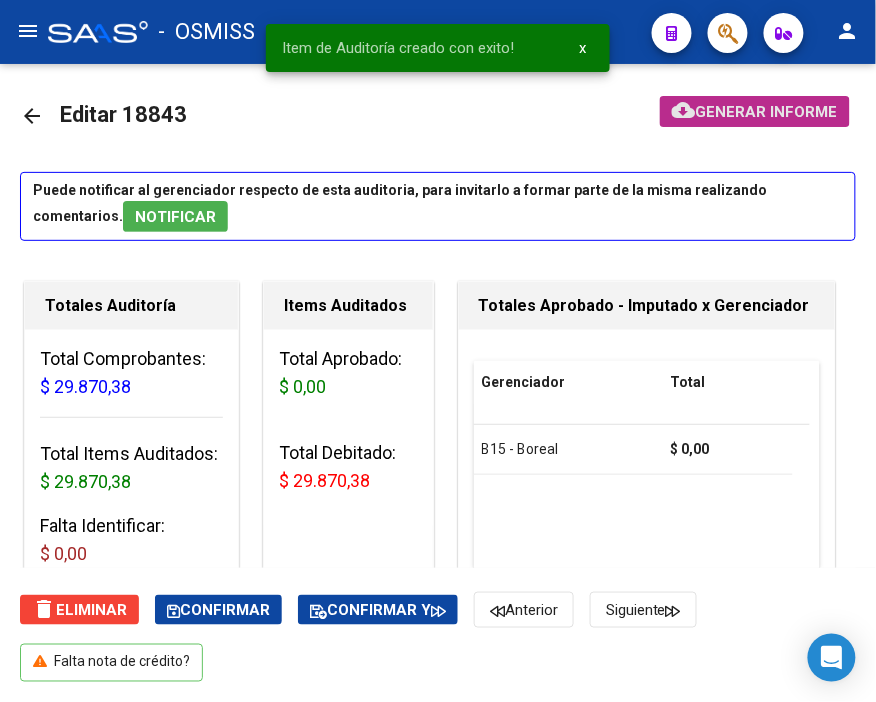 click on "Generar informe" 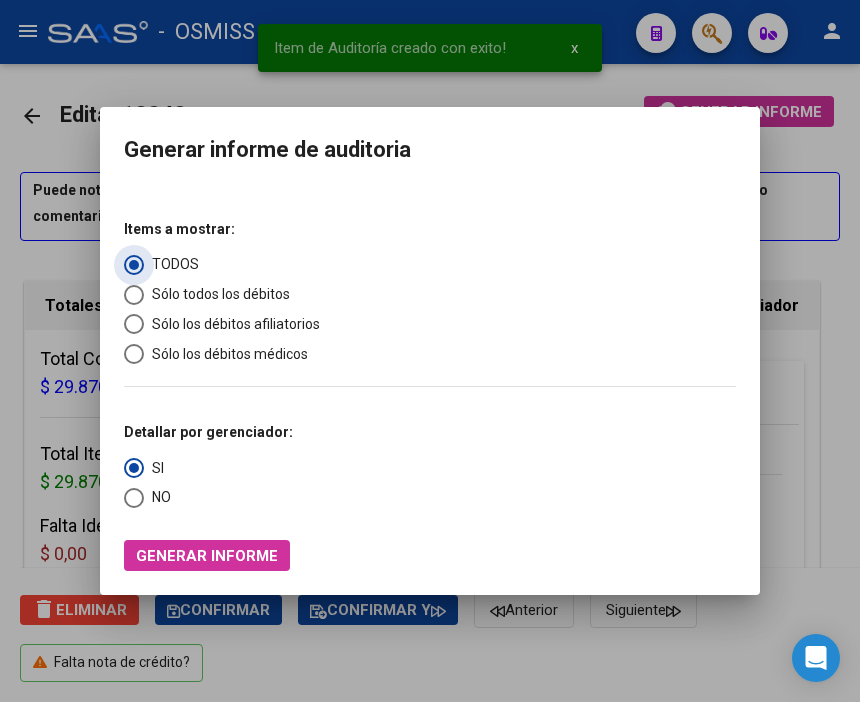 click on "Sólo los débitos afiliatorios" at bounding box center (232, 324) 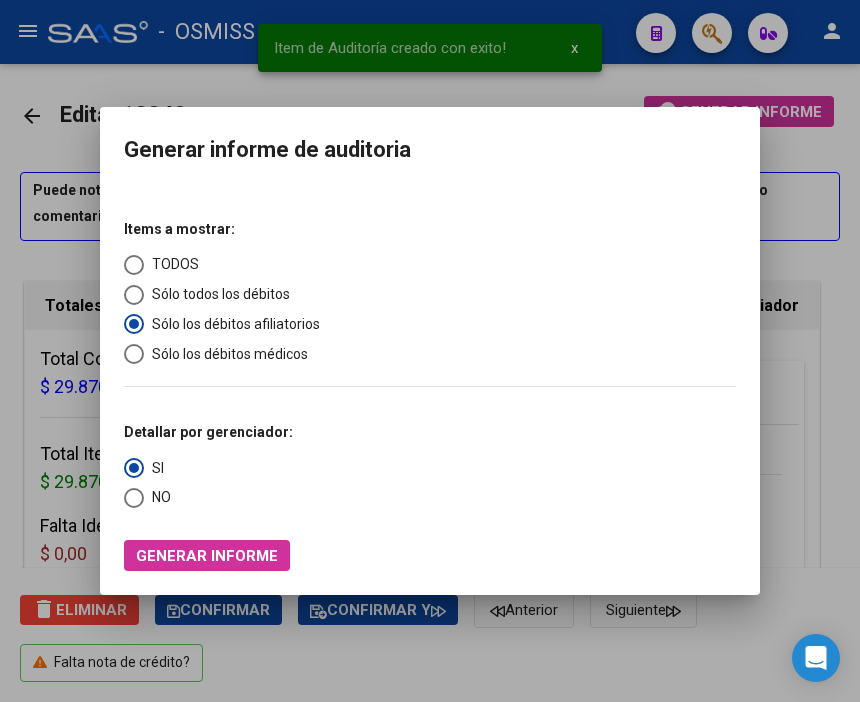 click at bounding box center [134, 498] 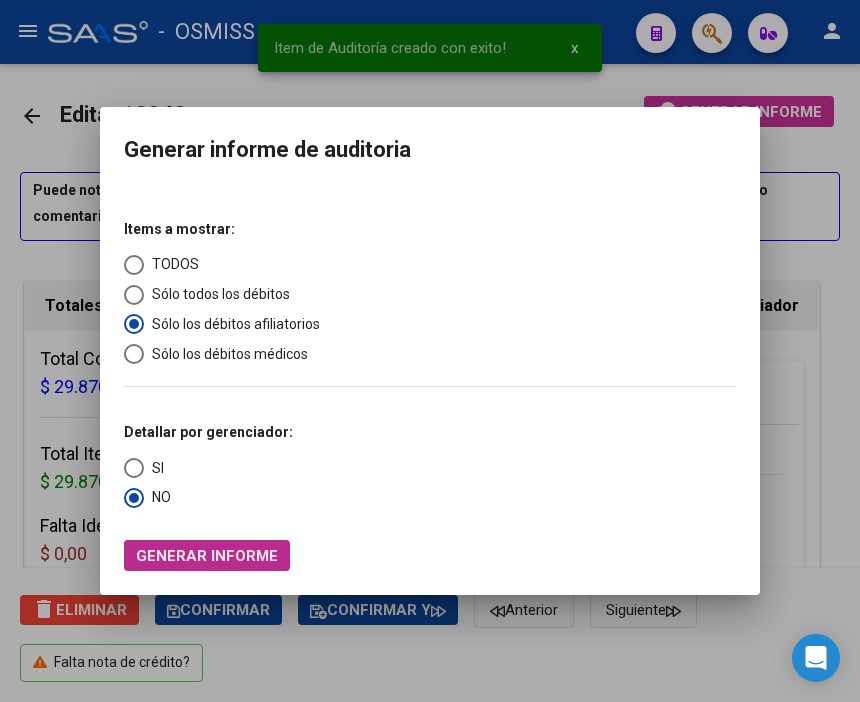 click on "Generar informe" at bounding box center (207, 556) 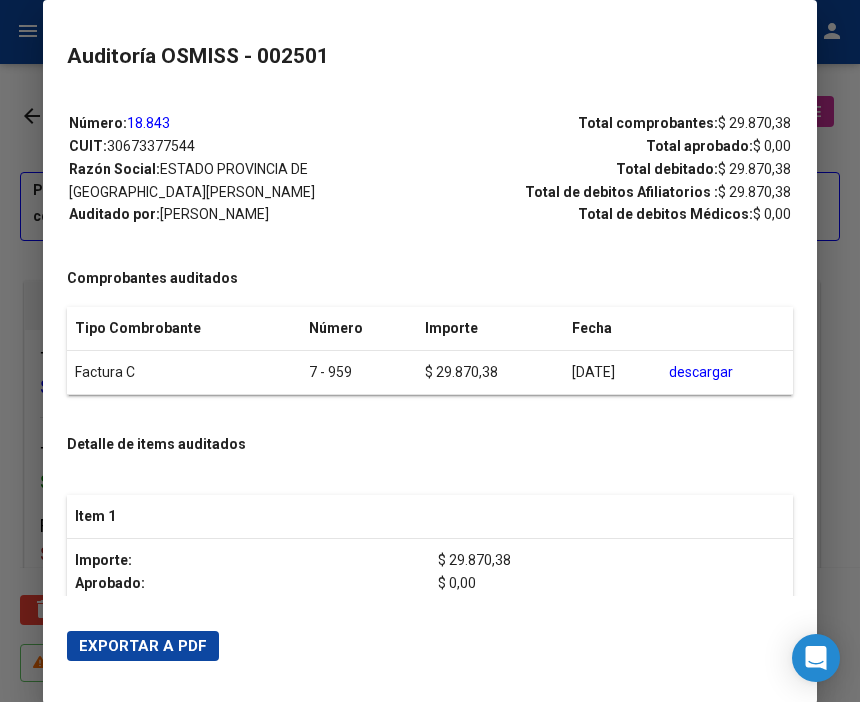 click on "Exportar a PDF" at bounding box center [143, 646] 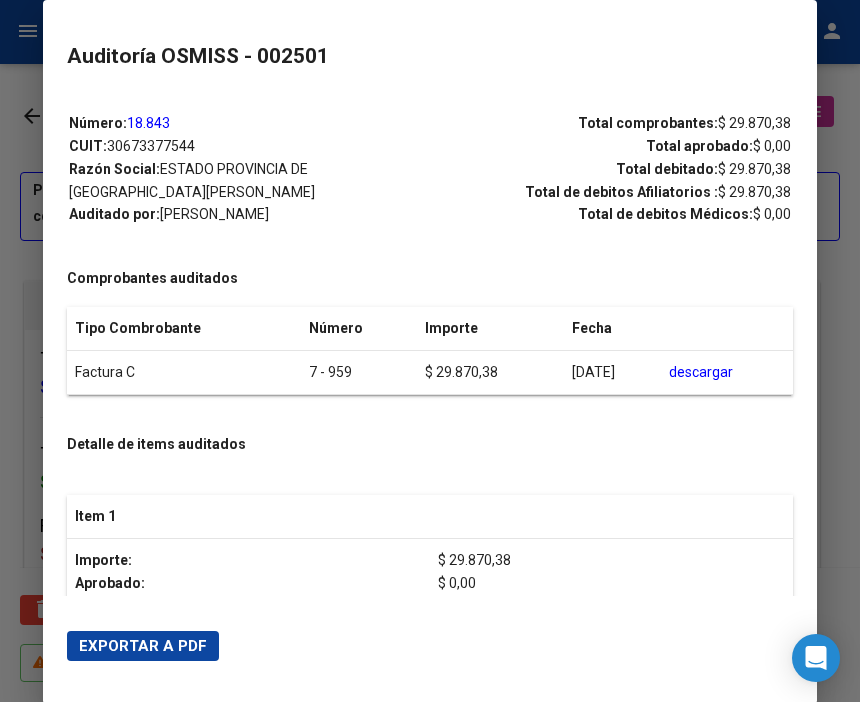 click at bounding box center [430, 351] 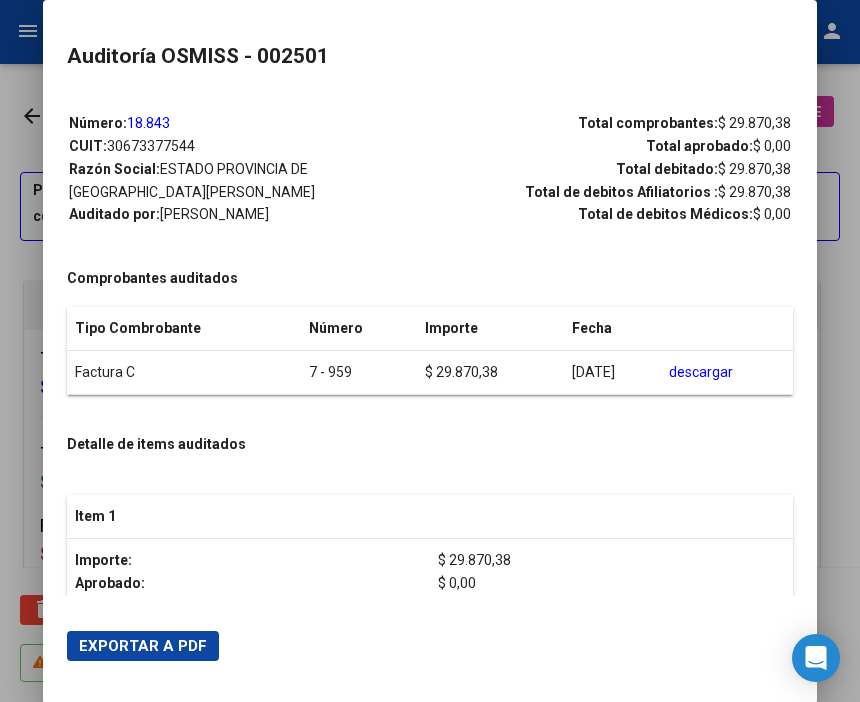click at bounding box center [430, 351] 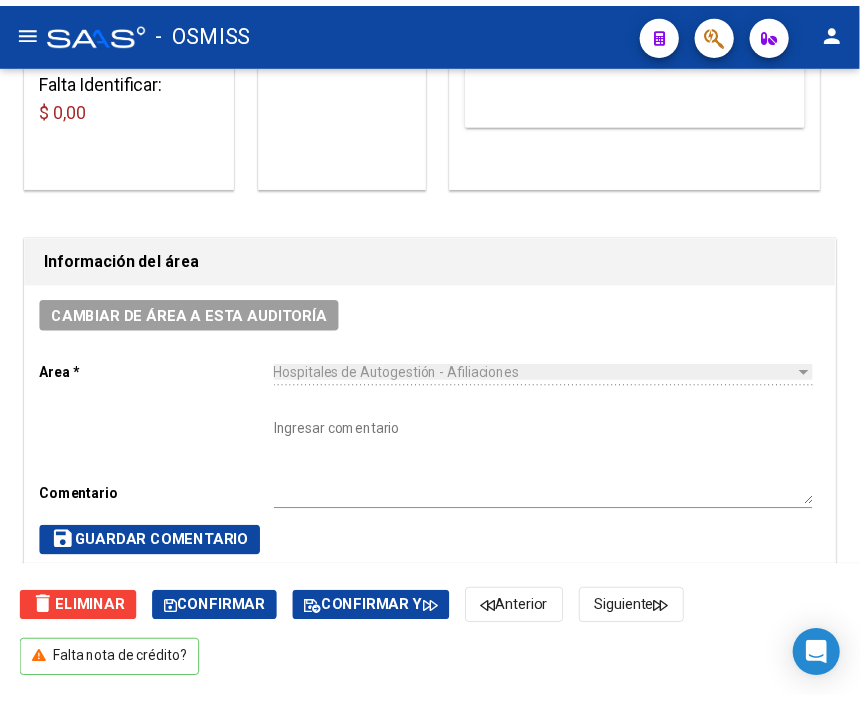 scroll, scrollTop: 444, scrollLeft: 0, axis: vertical 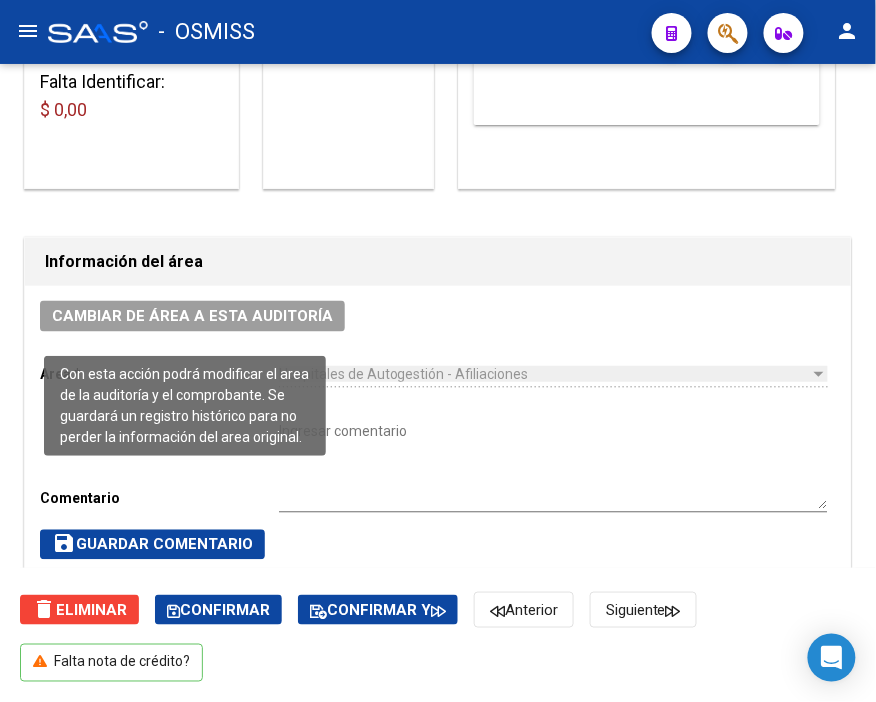 click on "Cambiar de área a esta auditoría" 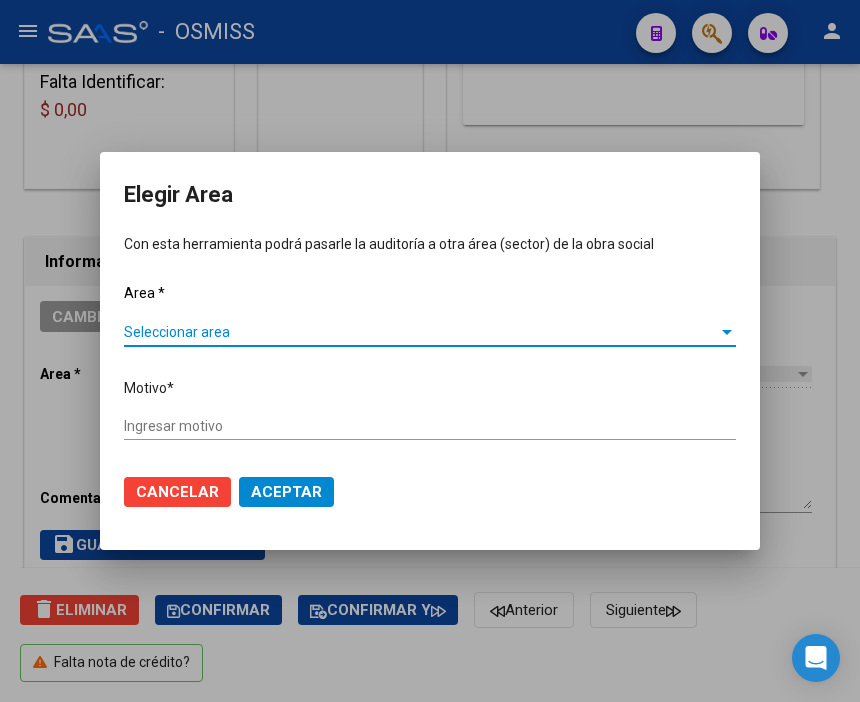 click on "Seleccionar area" at bounding box center [421, 332] 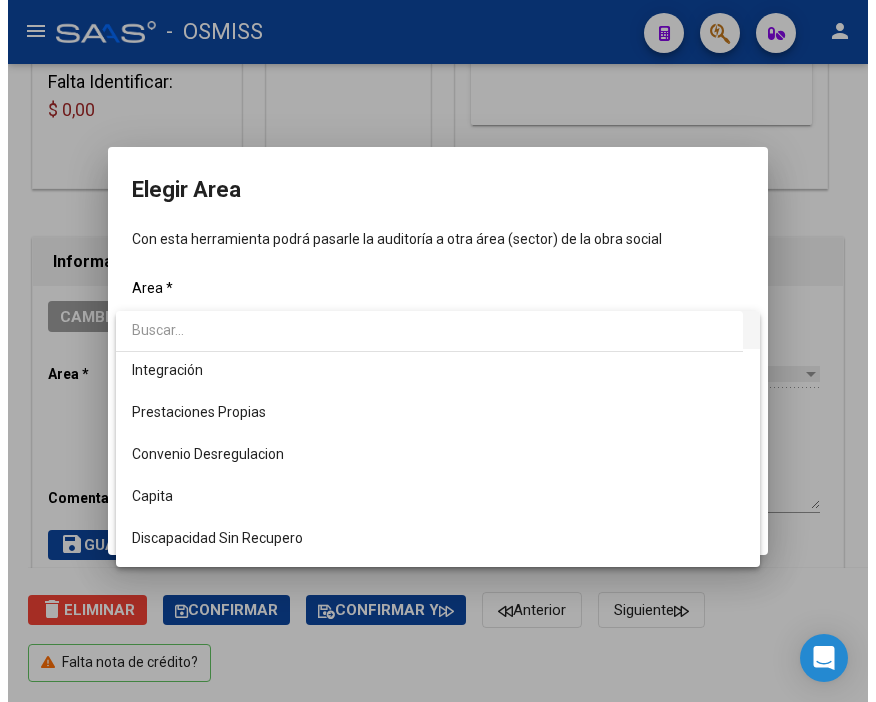 scroll, scrollTop: 222, scrollLeft: 0, axis: vertical 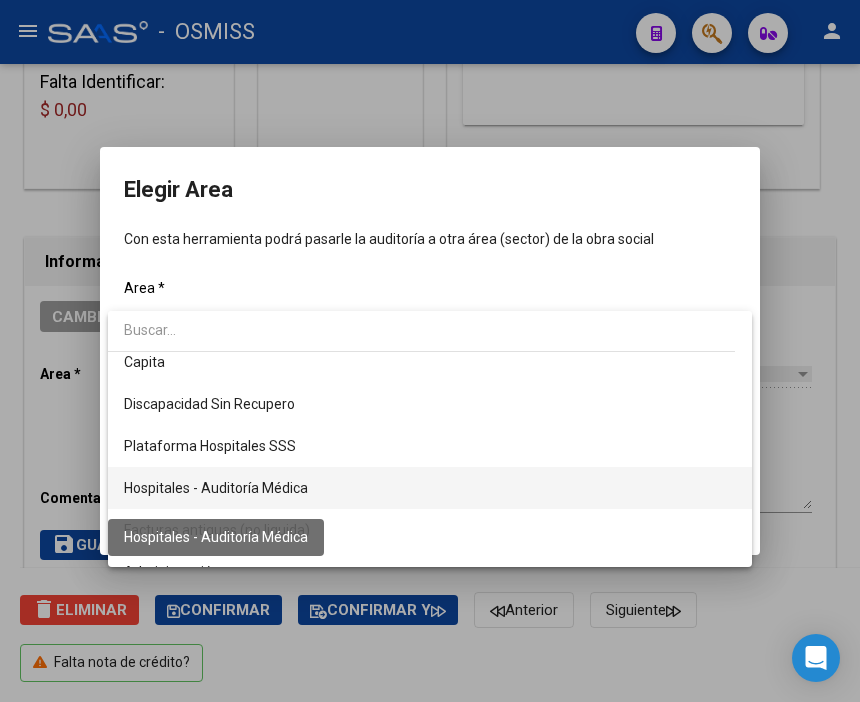 click on "Hospitales - Auditoría Médica" at bounding box center (216, 488) 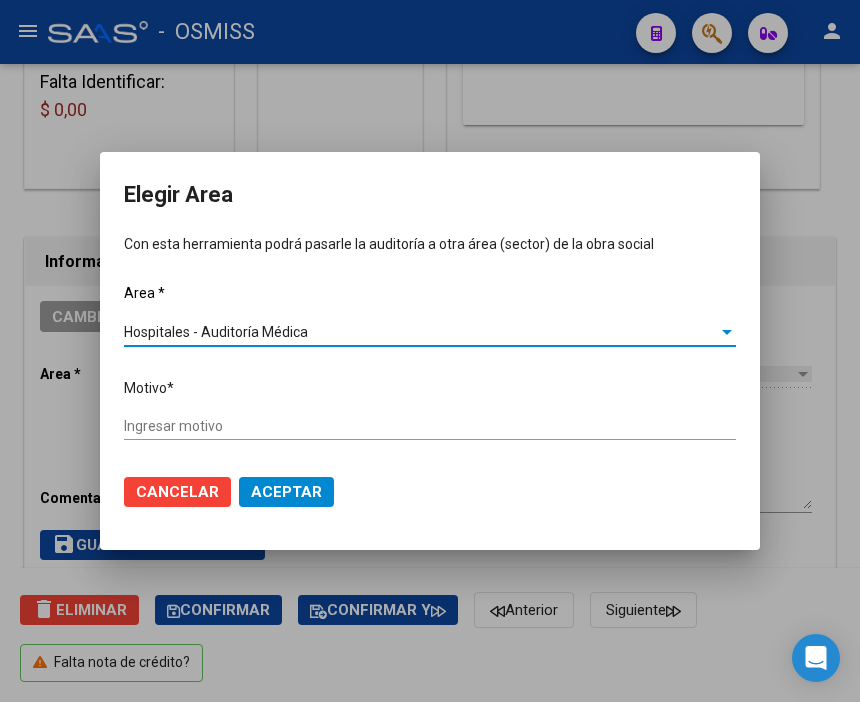 click on "Ingresar motivo" at bounding box center [430, 426] 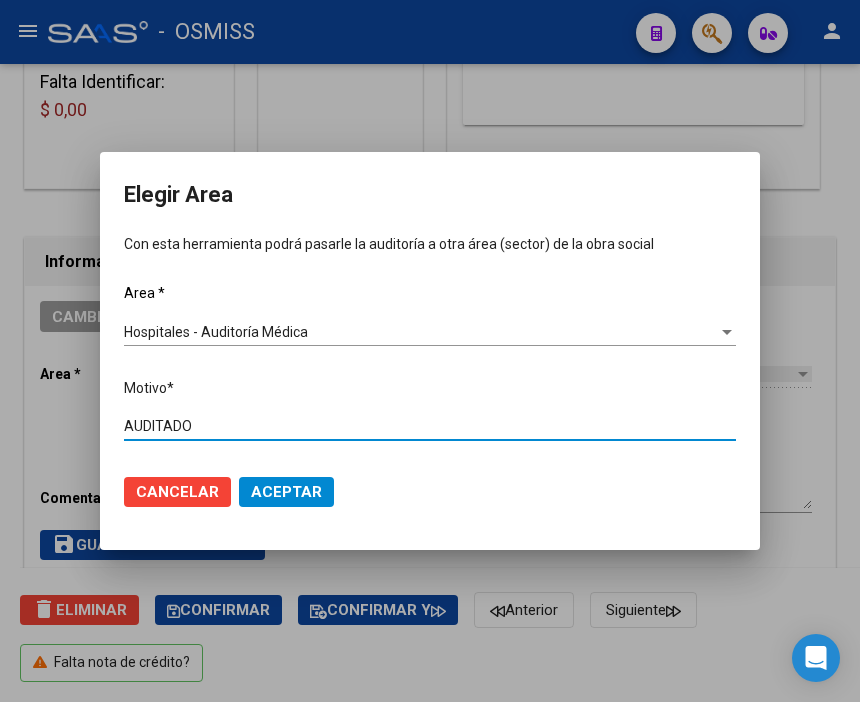 type on "AUDITADO" 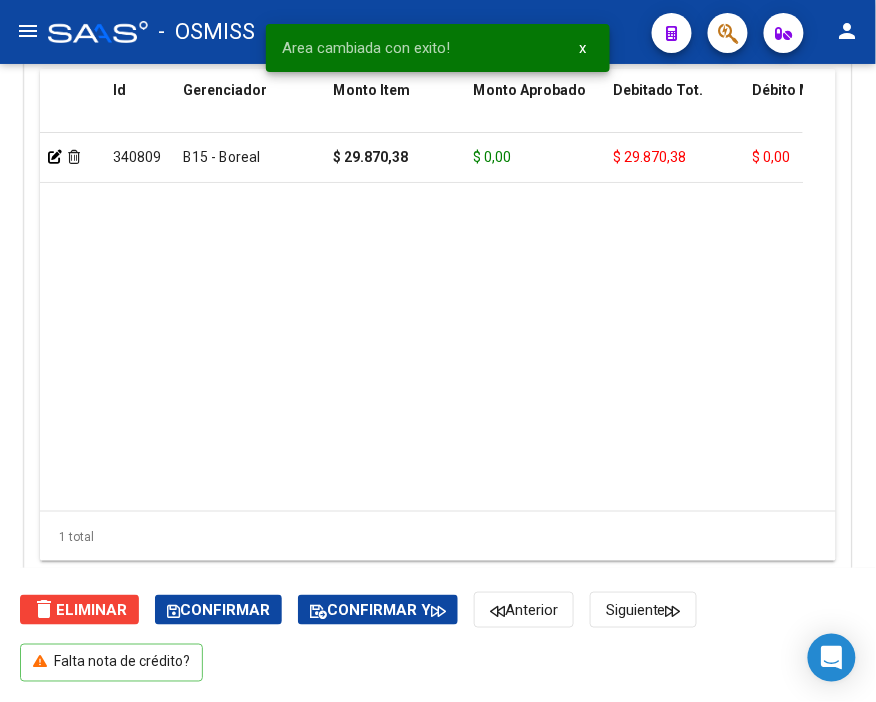 scroll, scrollTop: 1666, scrollLeft: 0, axis: vertical 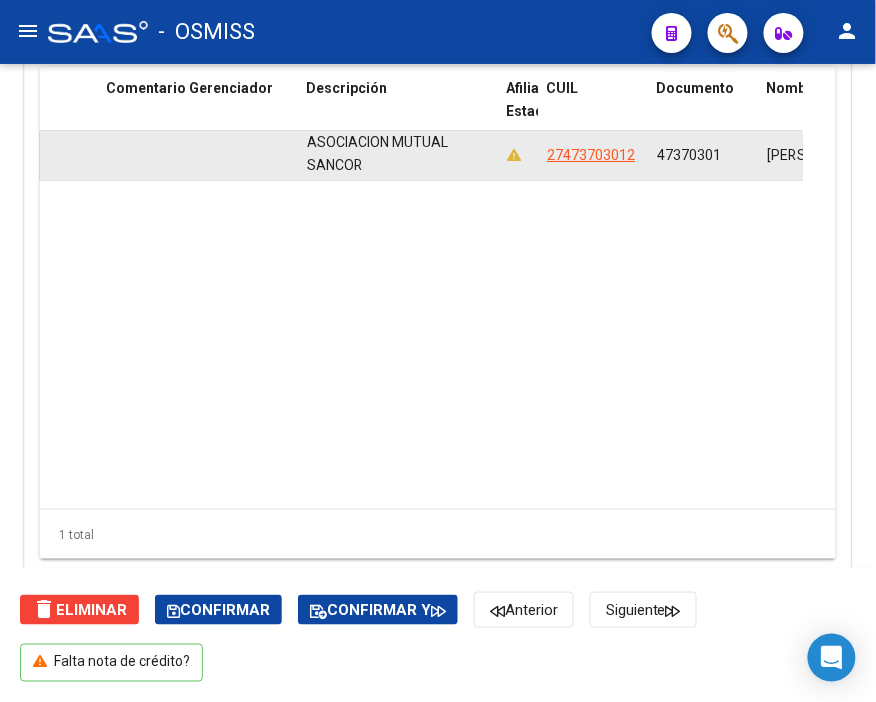drag, startPoint x: 308, startPoint y: 145, endPoint x: 498, endPoint y: 173, distance: 192.05208 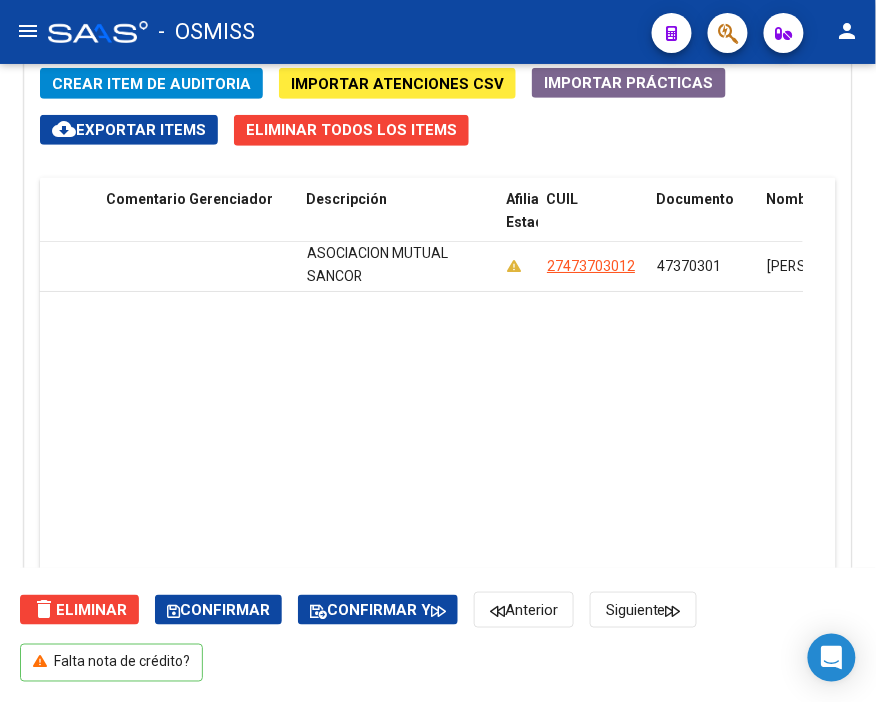 scroll, scrollTop: 1444, scrollLeft: 0, axis: vertical 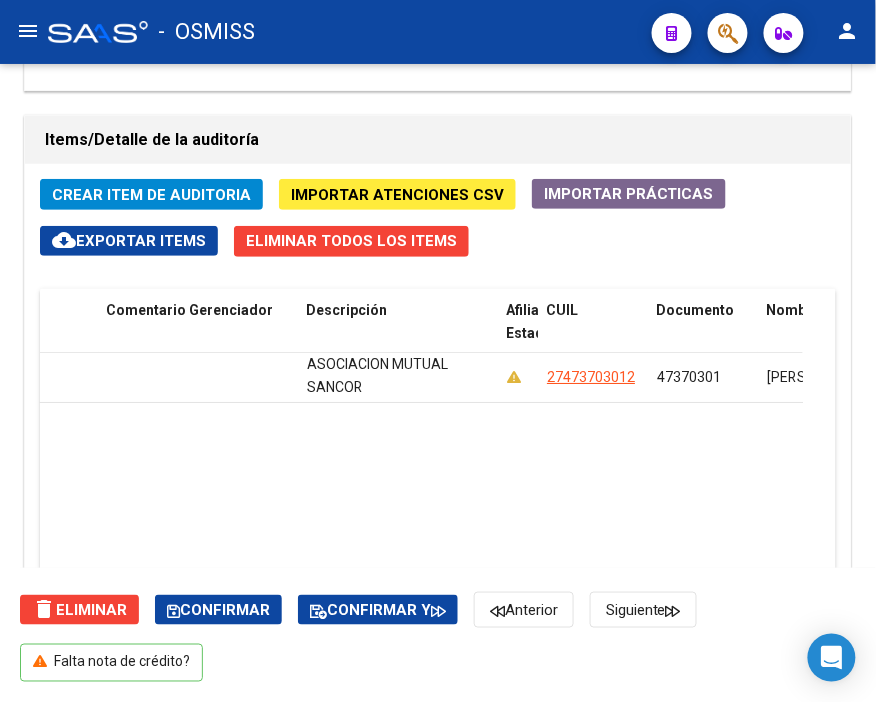 click on "340809  B15 - Boreal $ 29.870,38 $ 0,00 $ 29.870,38 $ 0,00 $ 29.870,38      SE RECHAZA       BAJA OPCION SSS AL [DATE]
CORRESPONDE ASOCIACION MUTUAL SANCOR   27473703012  47370301   [PERSON_NAME]          [DATE]  [PERSON_NAME]   [DATE]" 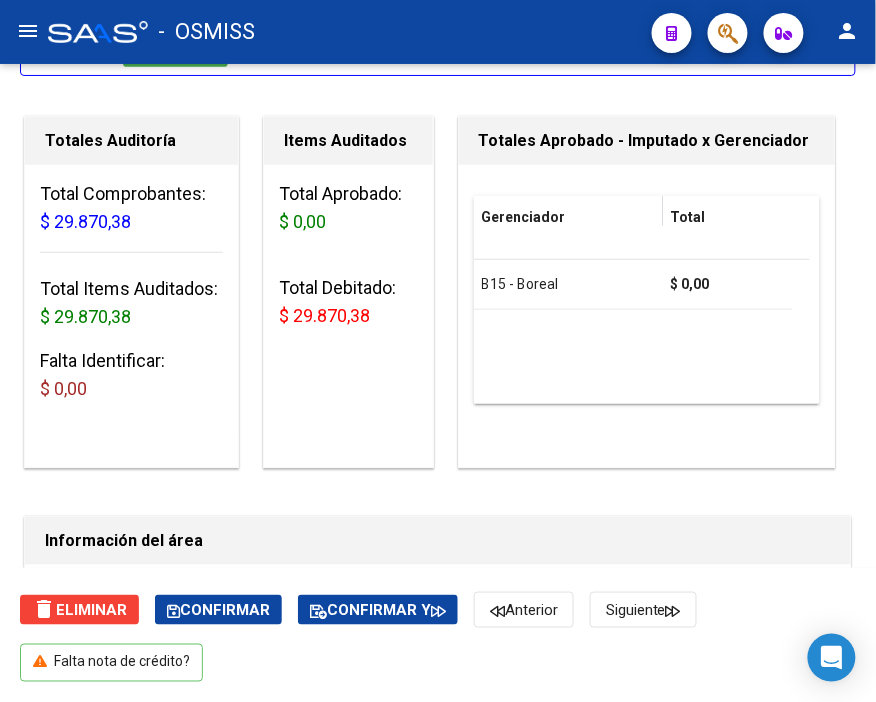 scroll, scrollTop: 0, scrollLeft: 0, axis: both 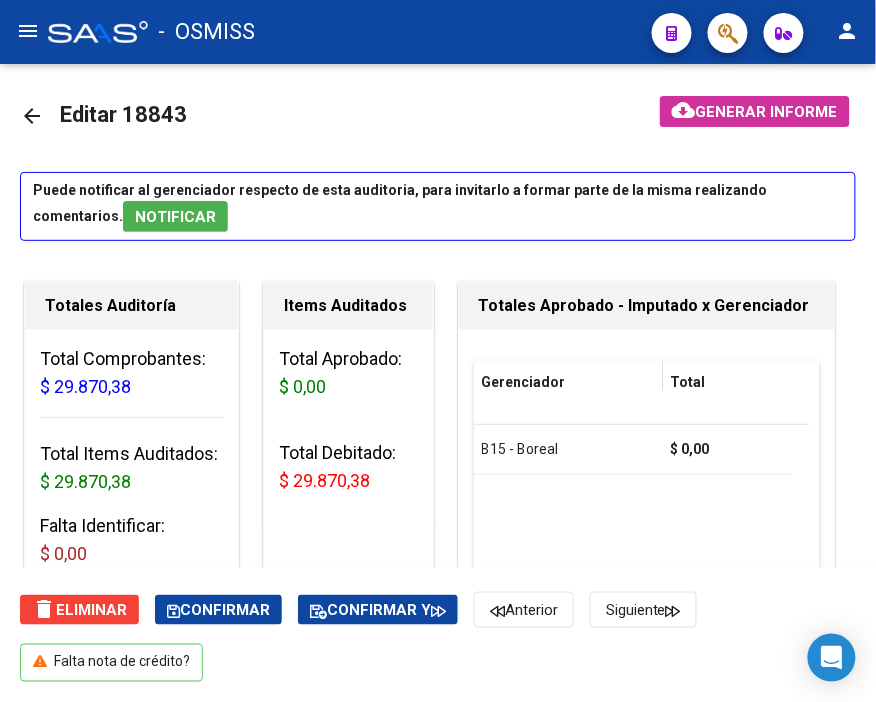 click on "arrow_back" 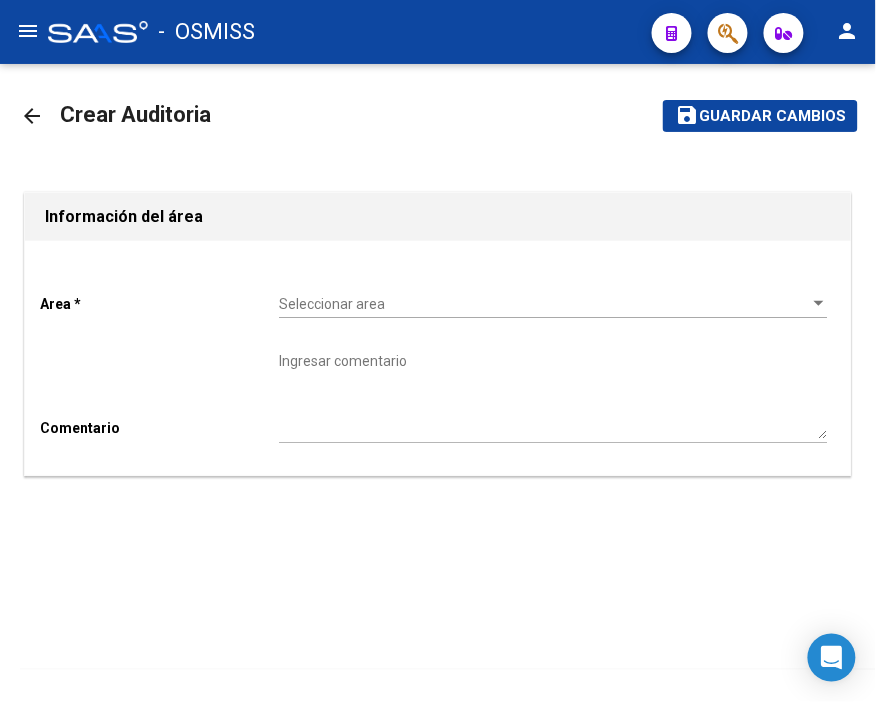 click on "Seleccionar area" at bounding box center (544, 304) 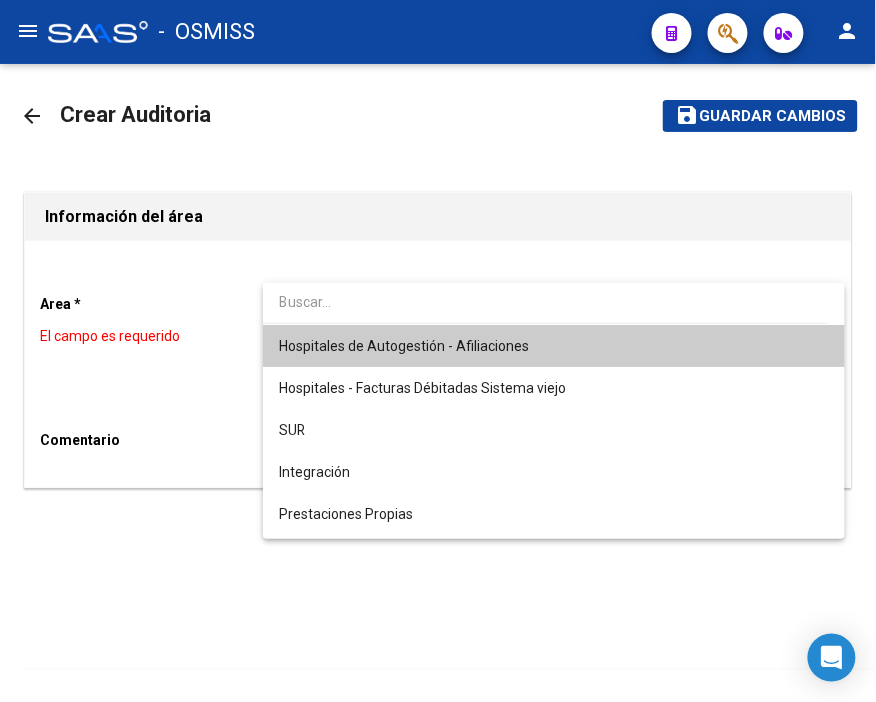 click on "Hospitales de Autogestión - Afiliaciones" at bounding box center [404, 346] 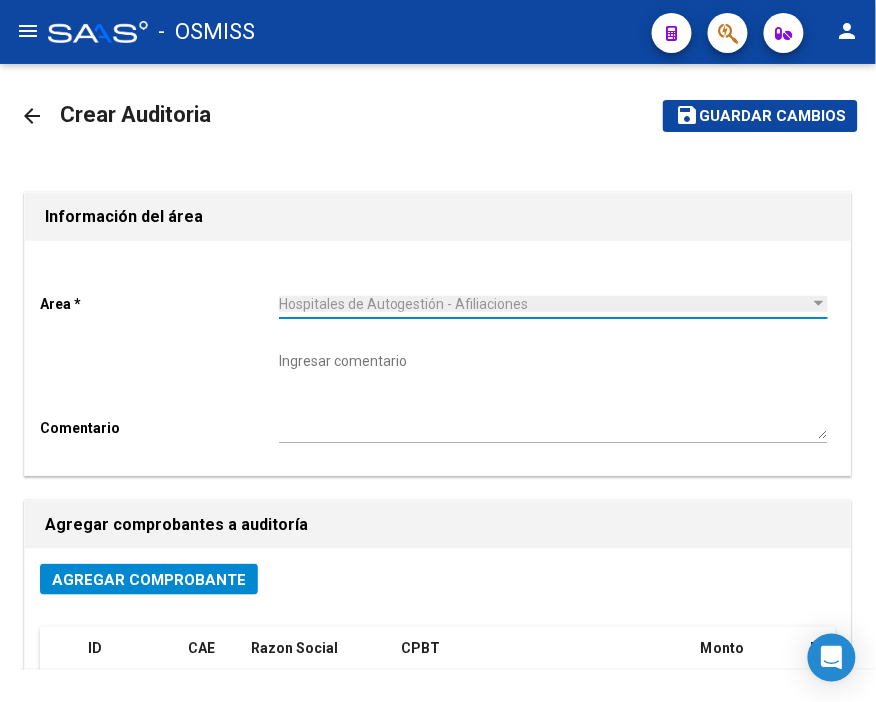 click on "Agregar Comprobante" 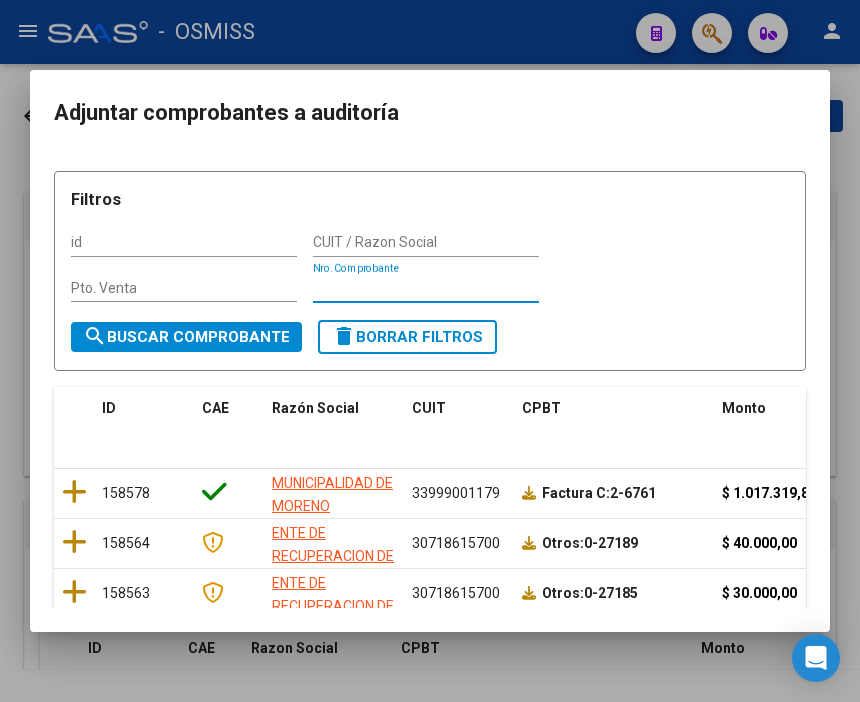 click on "Nro. Comprobante" at bounding box center [426, 288] 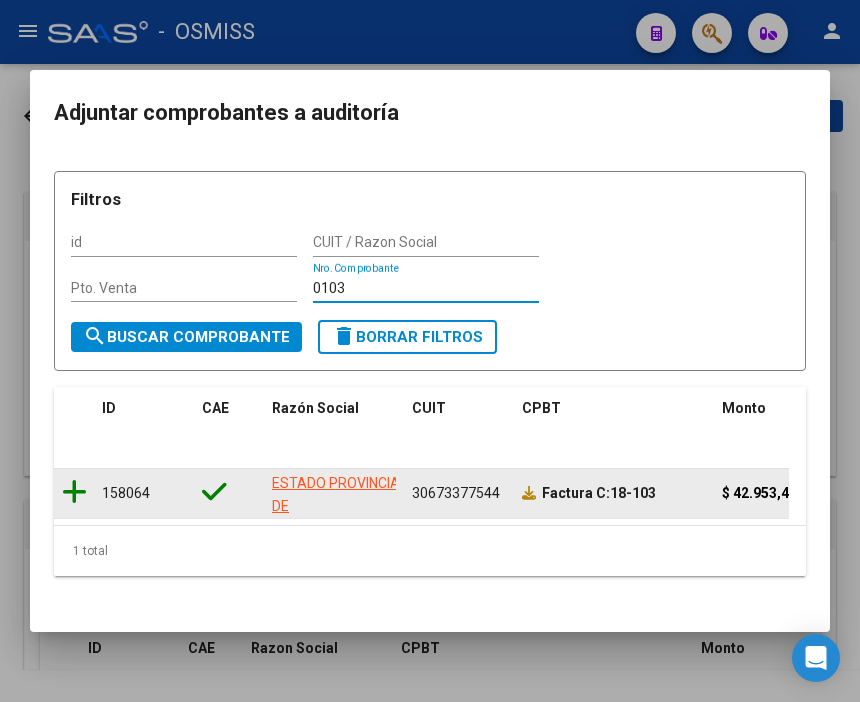 type on "0103" 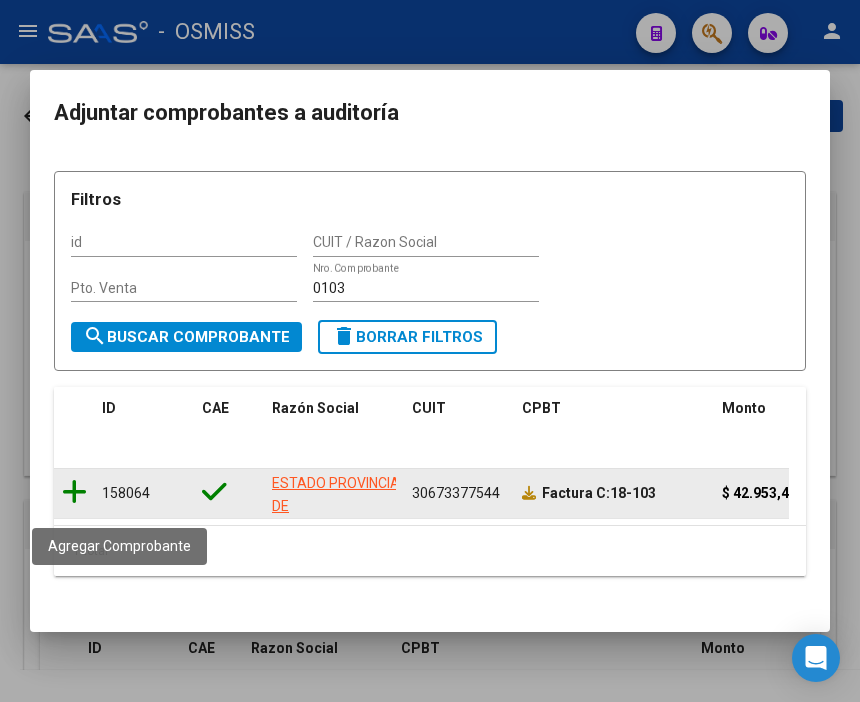 click 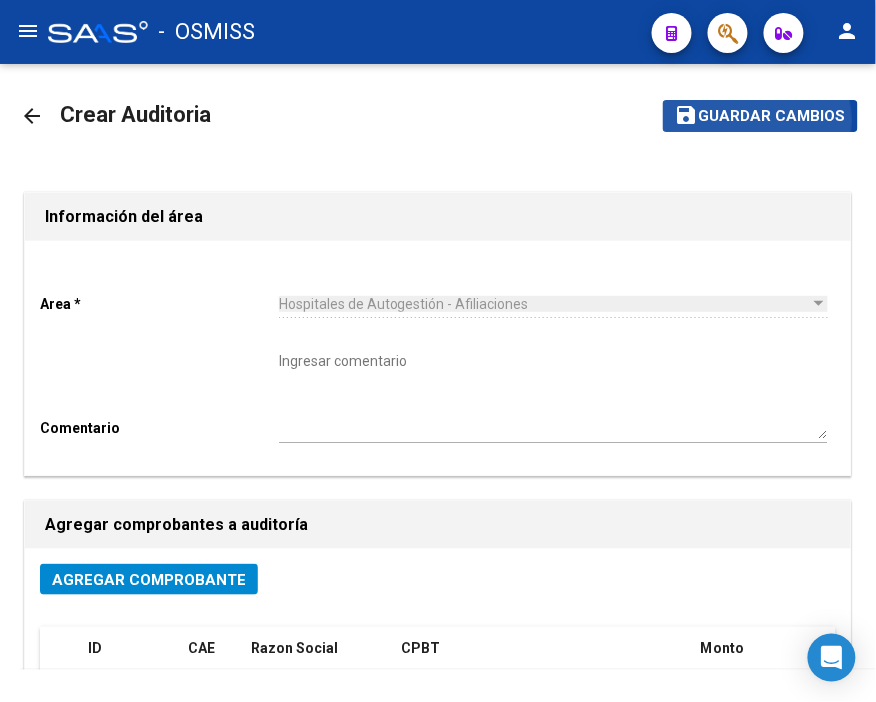 click on "Guardar cambios" 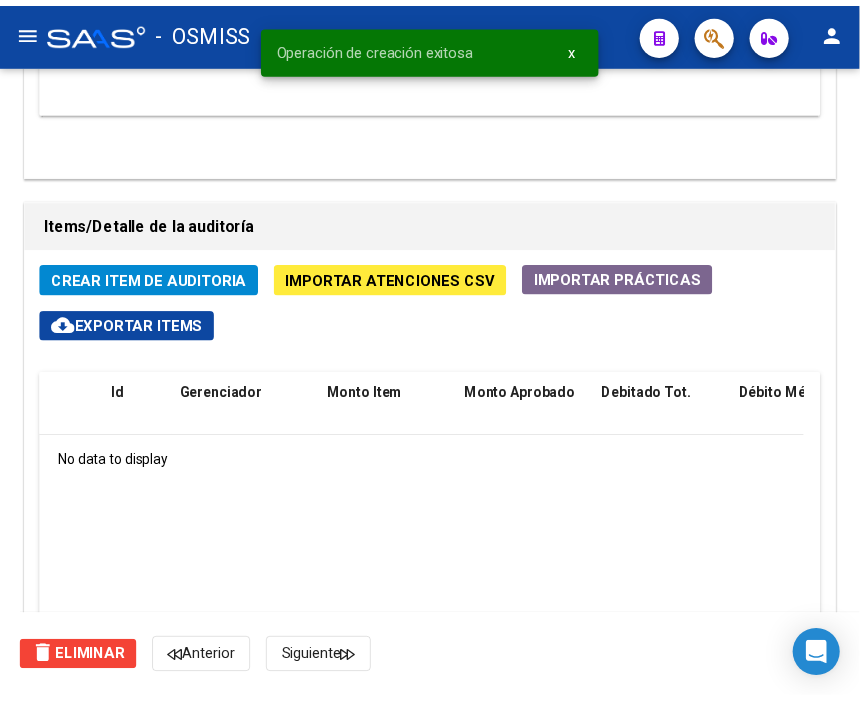 scroll, scrollTop: 1444, scrollLeft: 0, axis: vertical 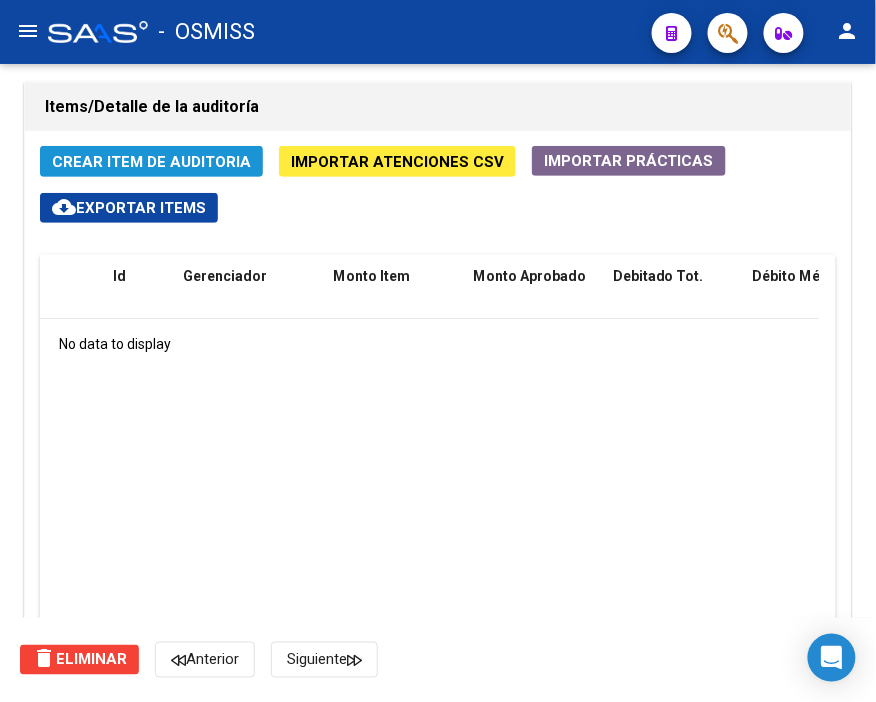 click on "Crear Item de Auditoria" 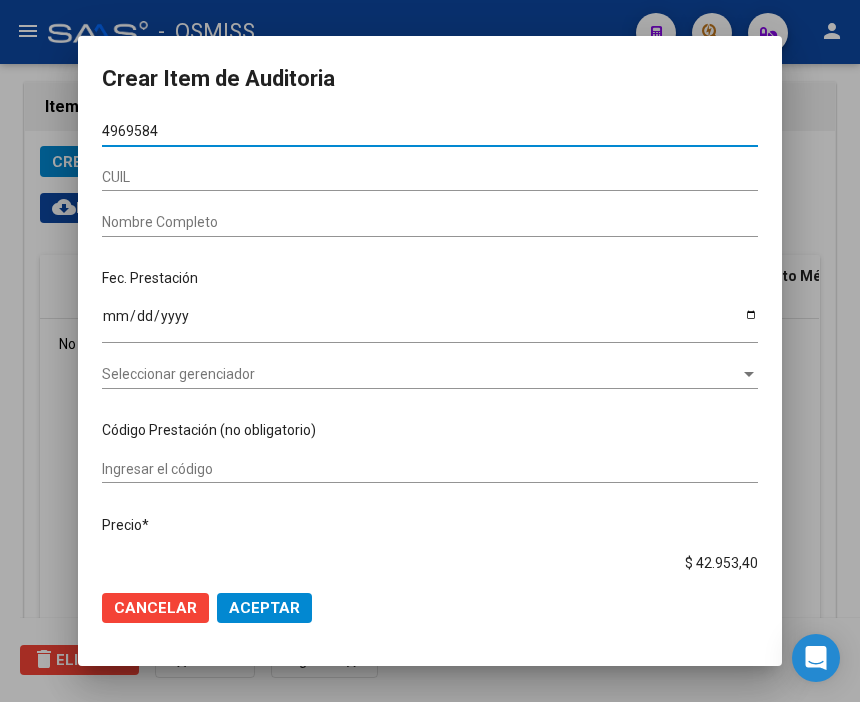 type on "49695845" 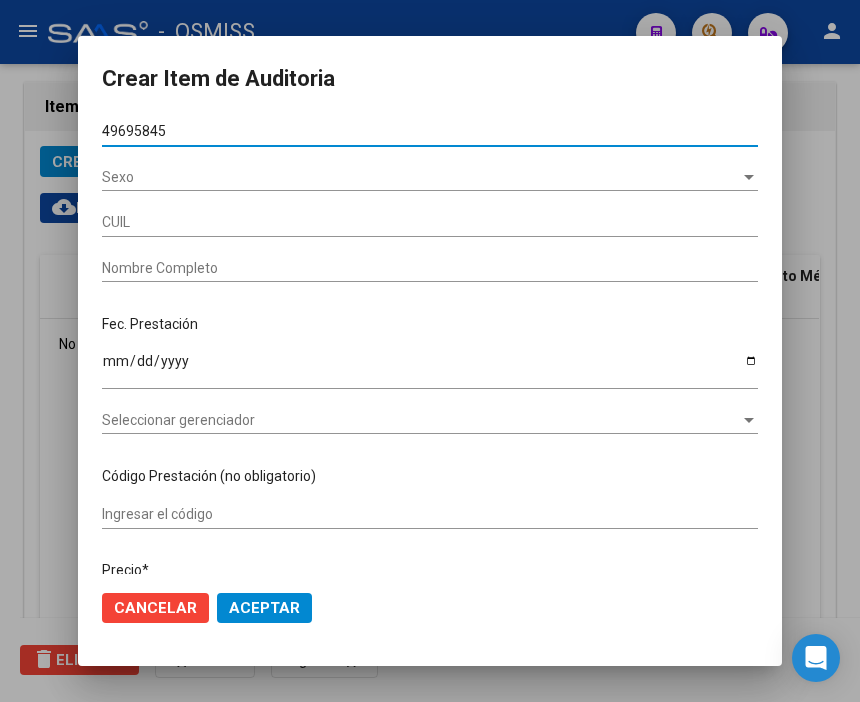 type on "23496958454" 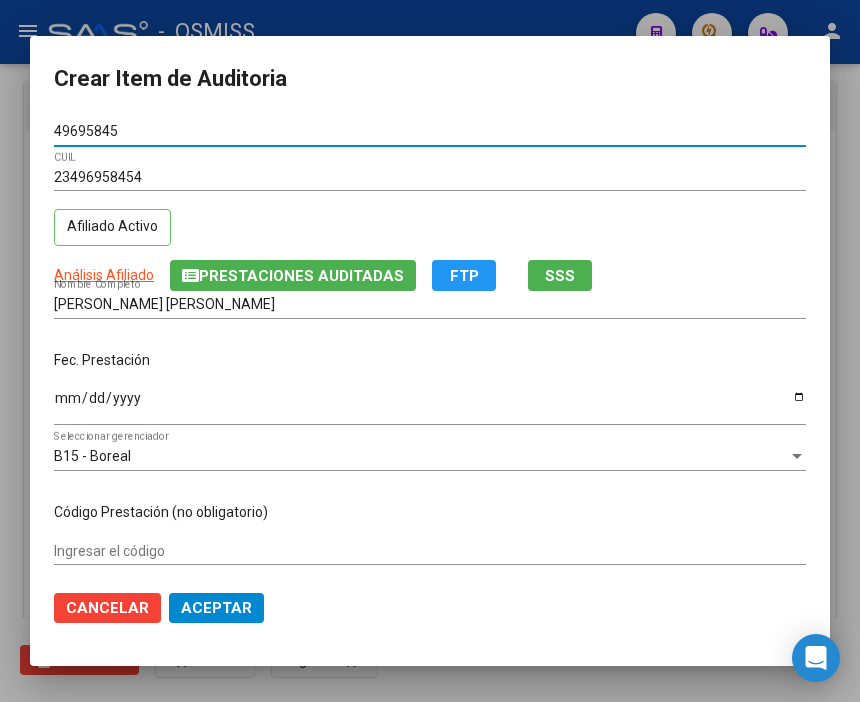 type on "49695845" 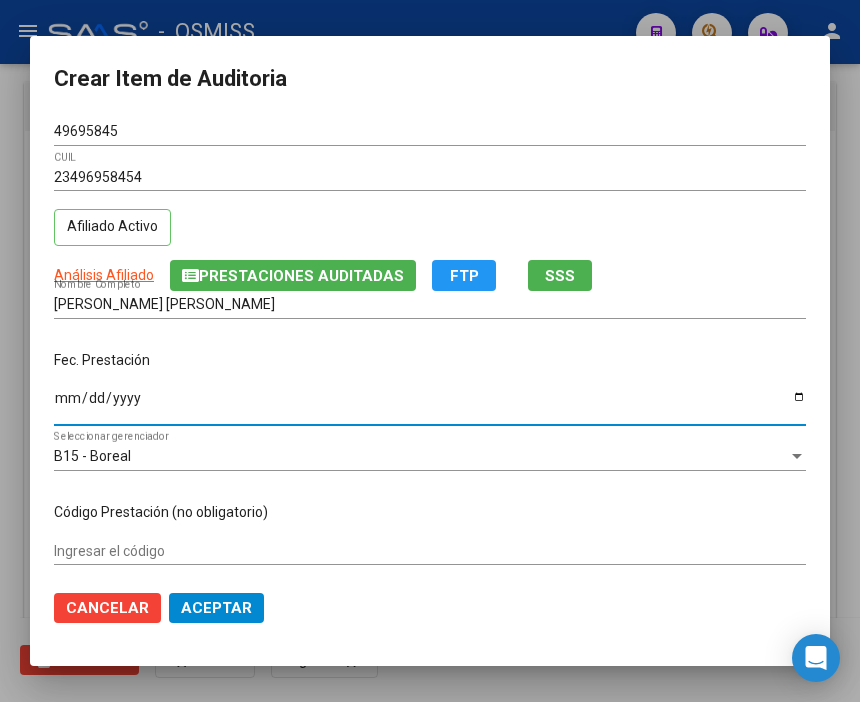 click on "Ingresar la fecha" at bounding box center (430, 405) 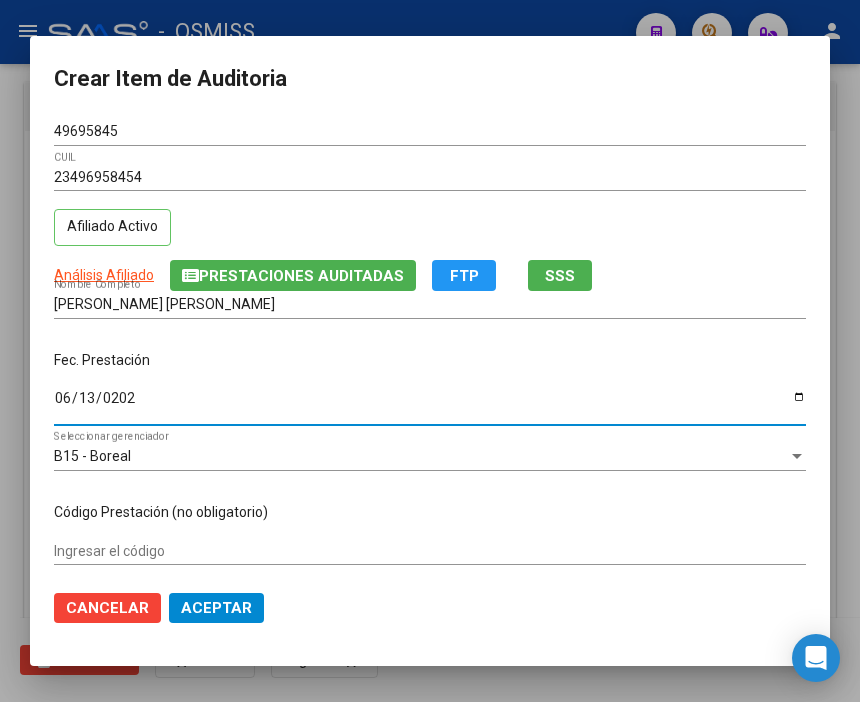 type on "[DATE]" 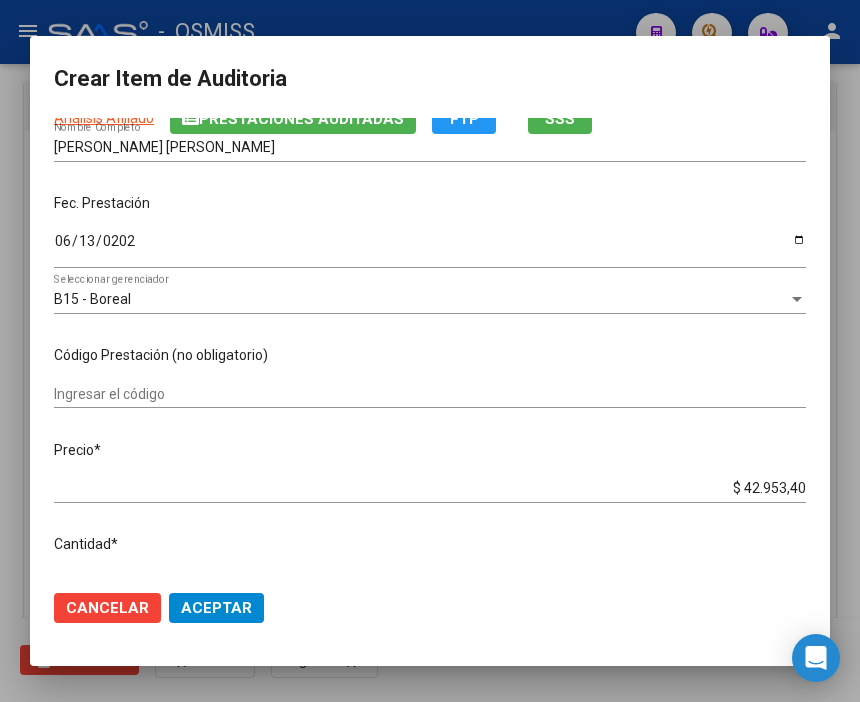 scroll, scrollTop: 222, scrollLeft: 0, axis: vertical 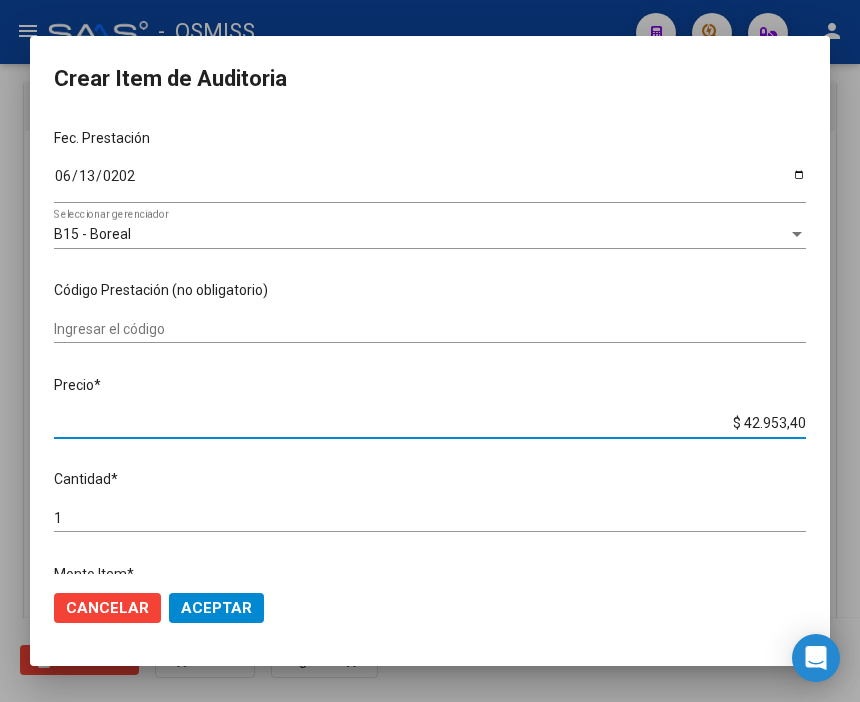click on "$ 42.953,40" at bounding box center [430, 423] 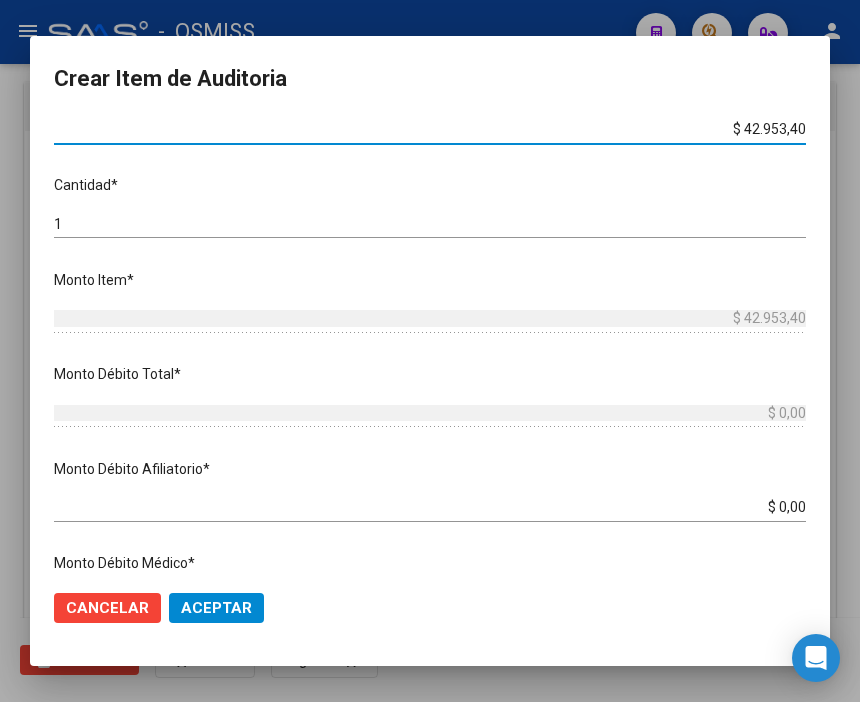scroll, scrollTop: 555, scrollLeft: 0, axis: vertical 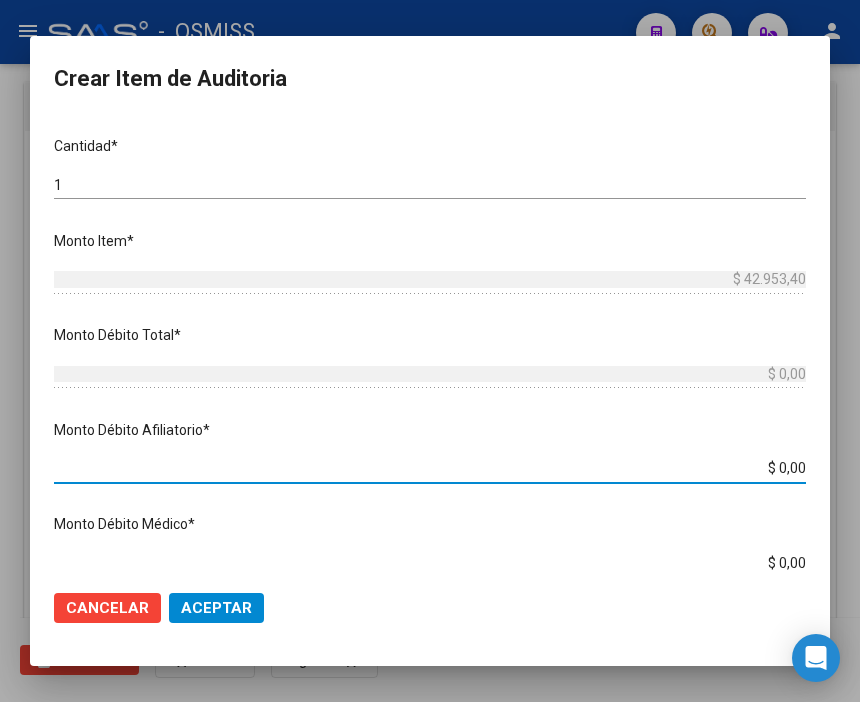drag, startPoint x: 716, startPoint y: 472, endPoint x: 875, endPoint y: 472, distance: 159 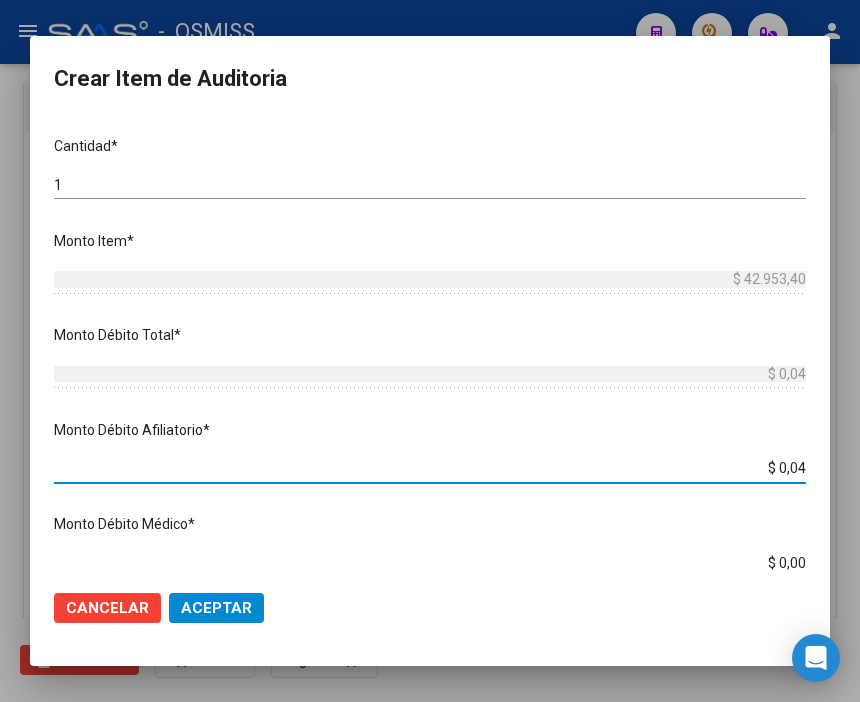 type on "$ 0,42" 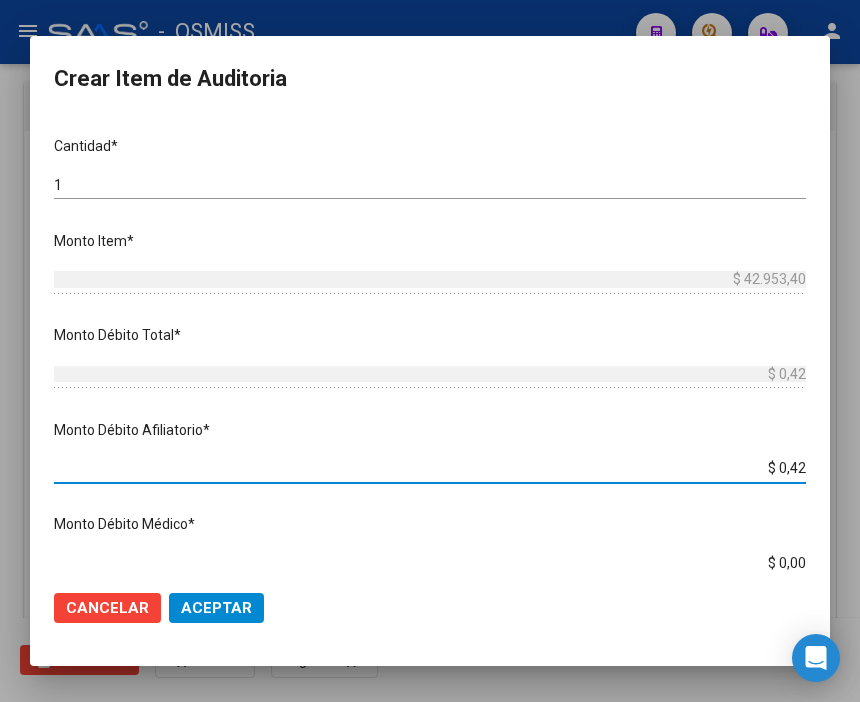 type on "$ 4,29" 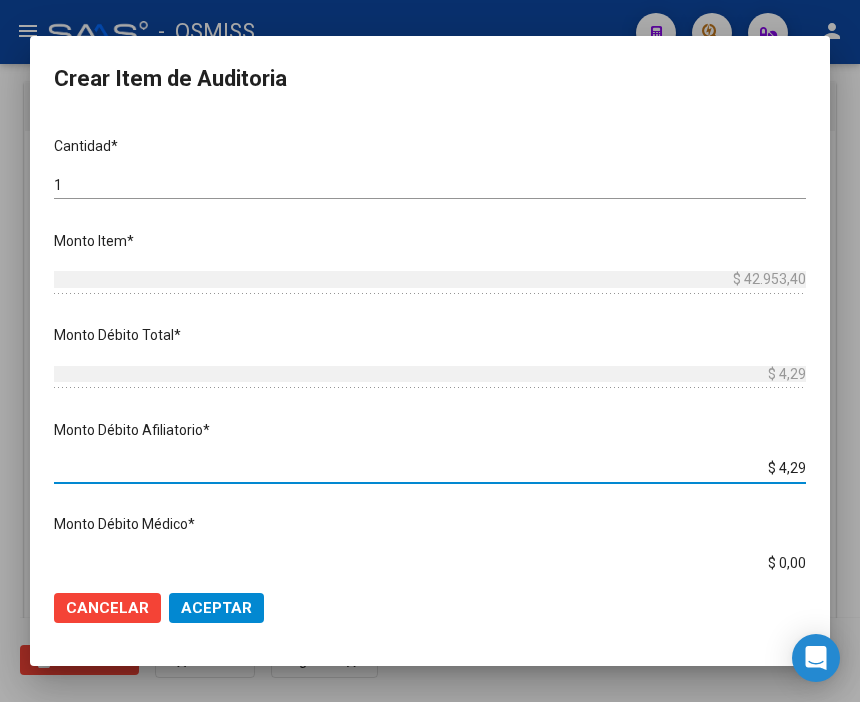 type on "$ 42,95" 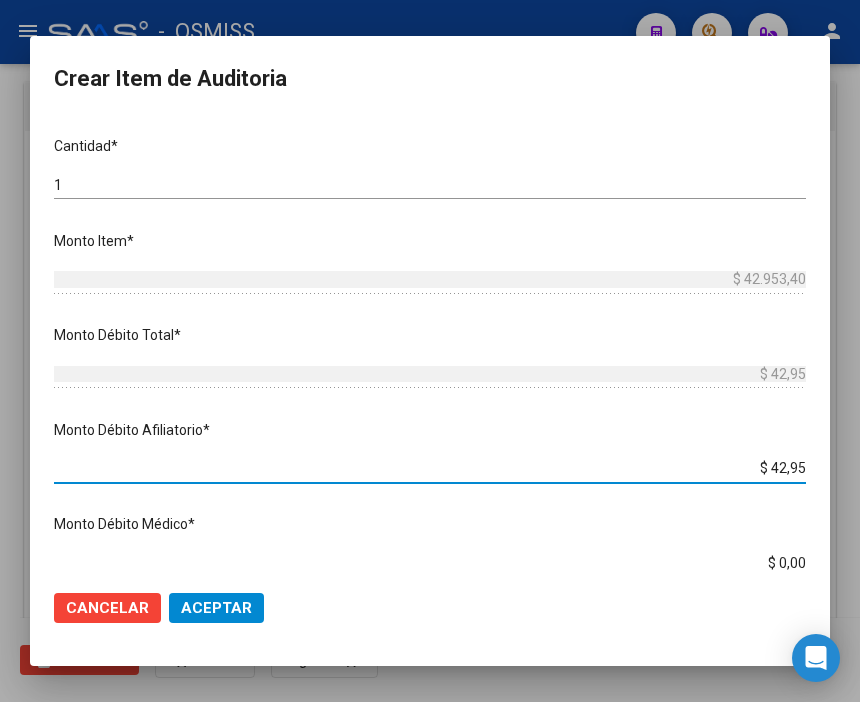 type on "$ 429,53" 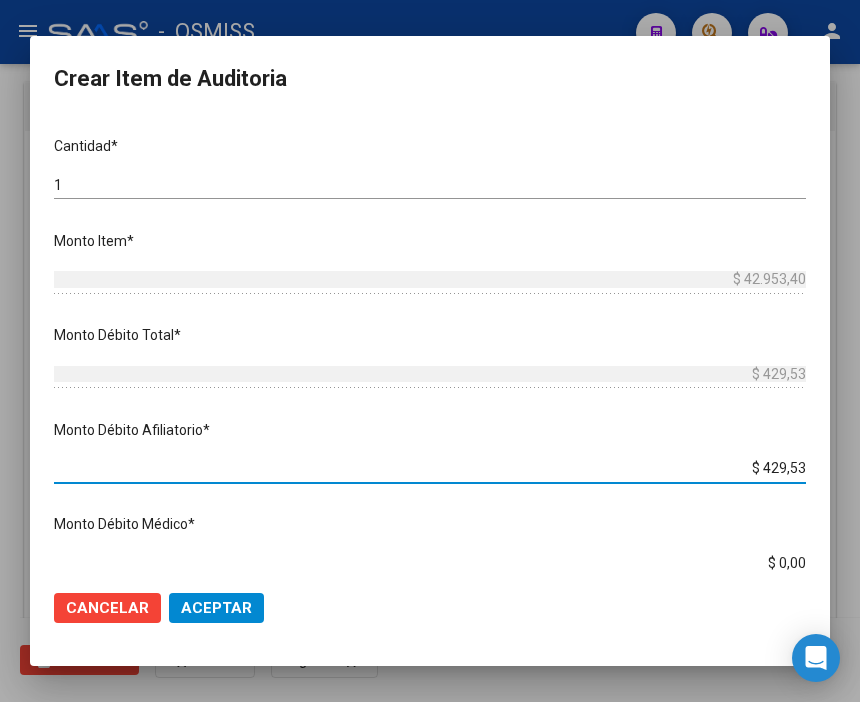 type on "$ 4.295,34" 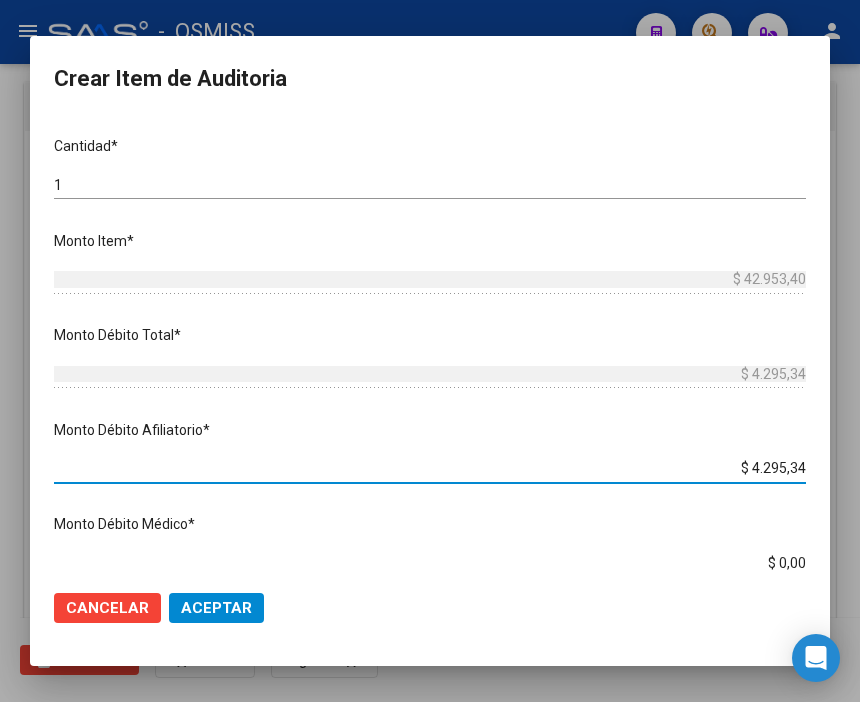 type on "$ 42.953,40" 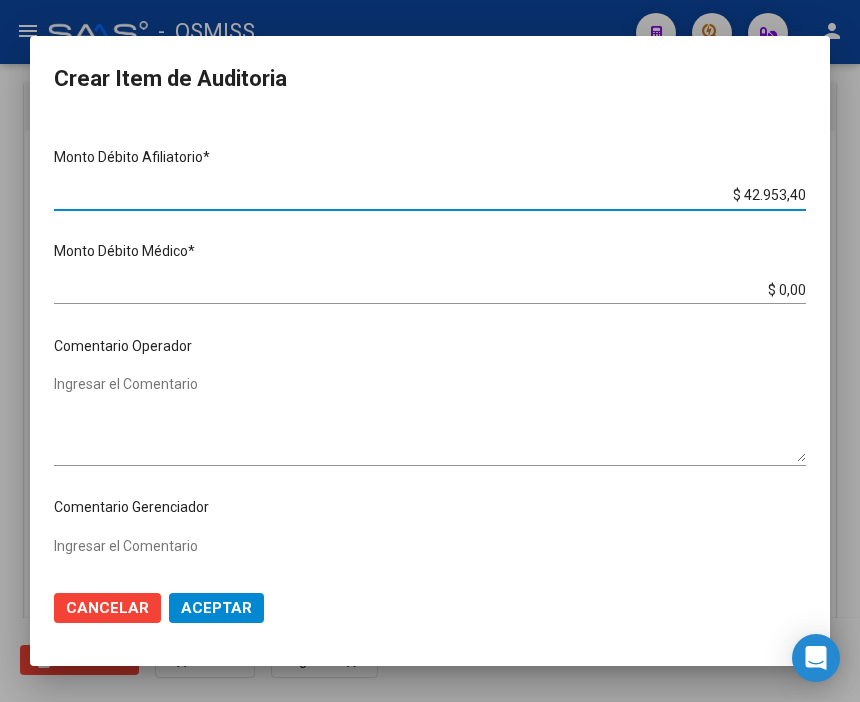 scroll, scrollTop: 888, scrollLeft: 0, axis: vertical 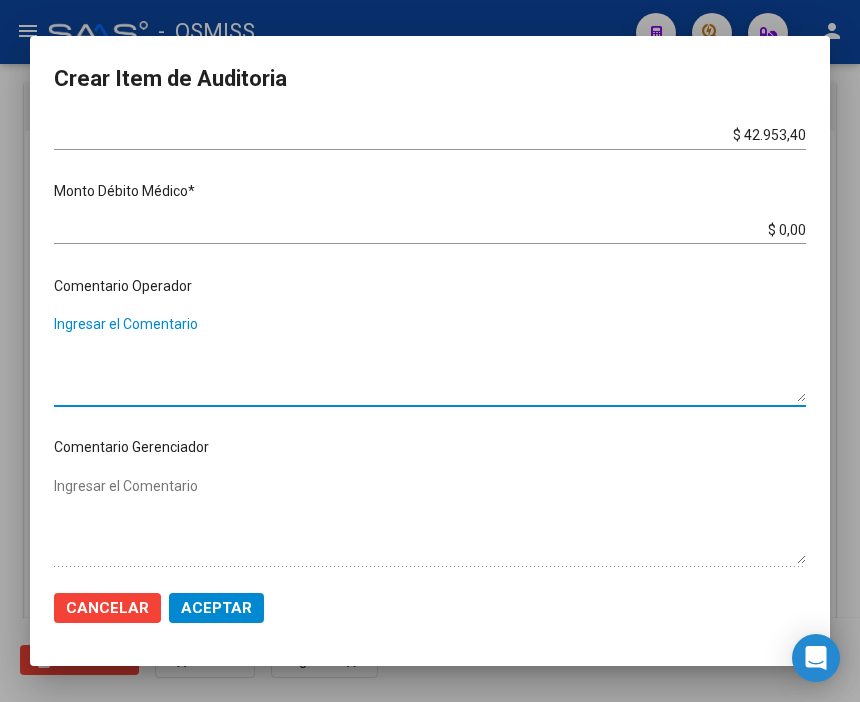 click on "Ingresar el Comentario" at bounding box center (430, 358) 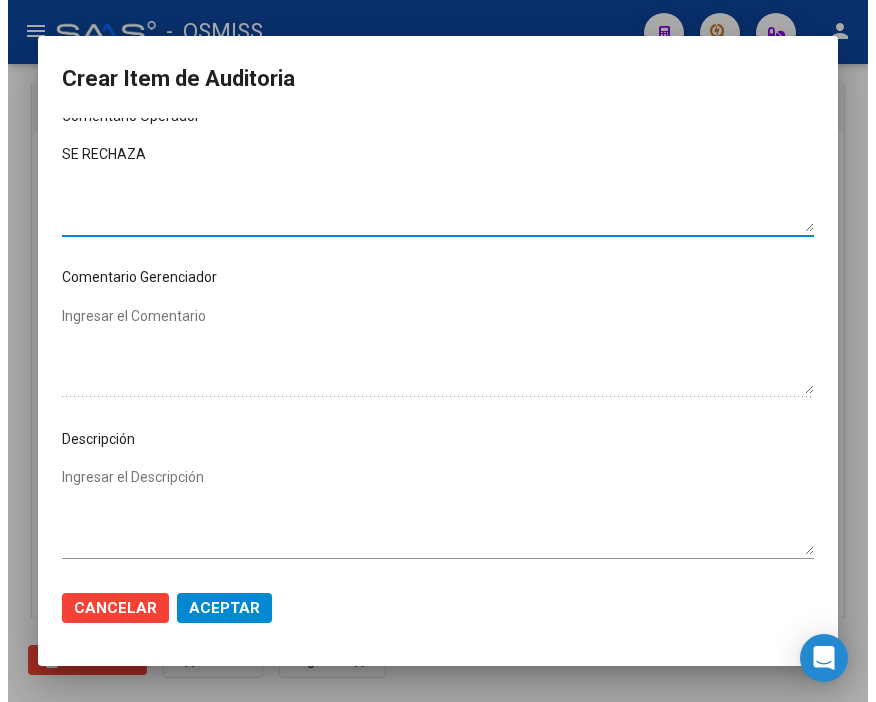scroll, scrollTop: 1222, scrollLeft: 0, axis: vertical 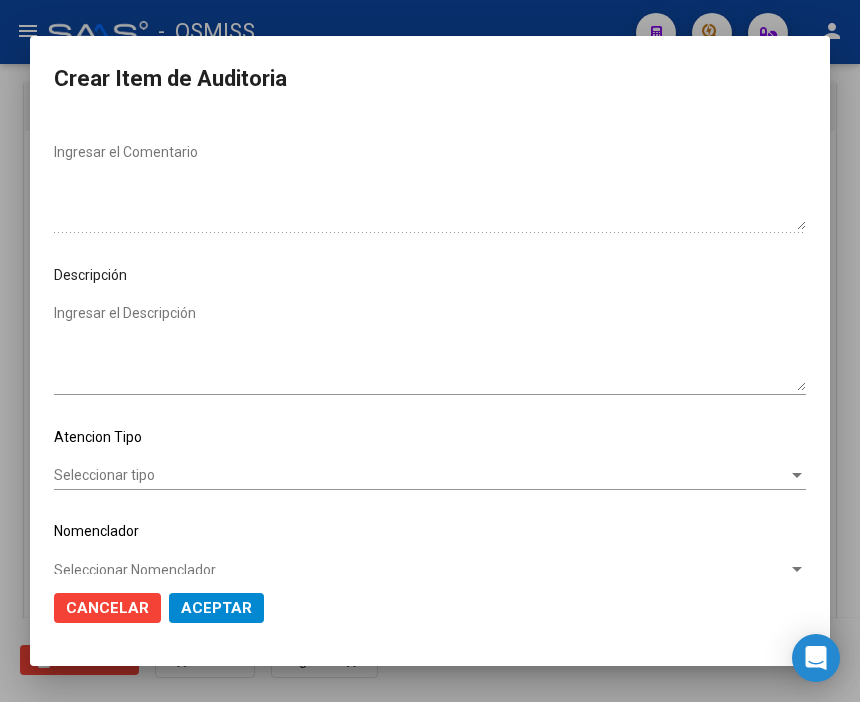 type on "SE RECHAZA" 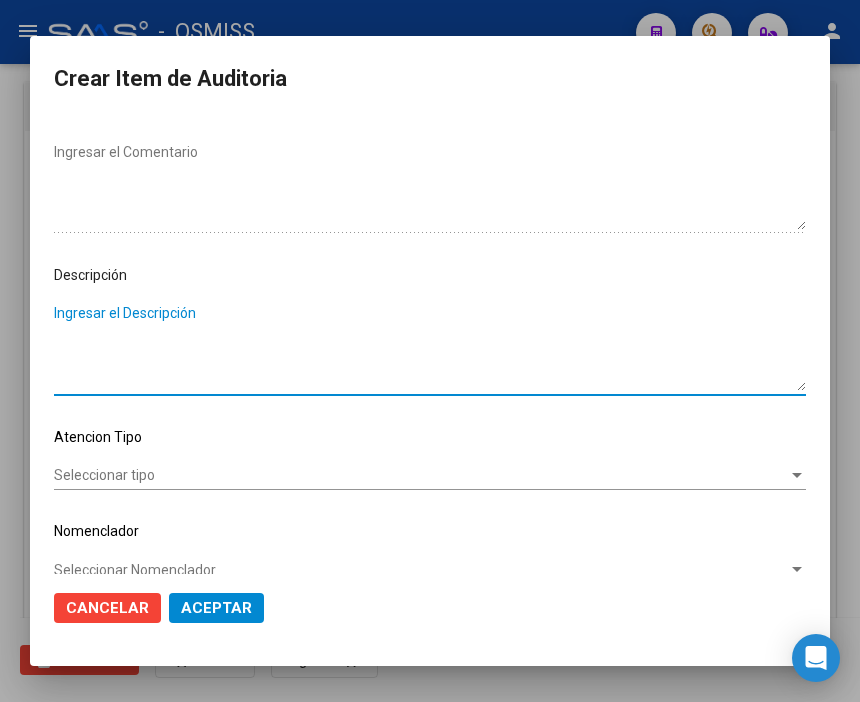 click on "Ingresar el Descripción" at bounding box center (430, 347) 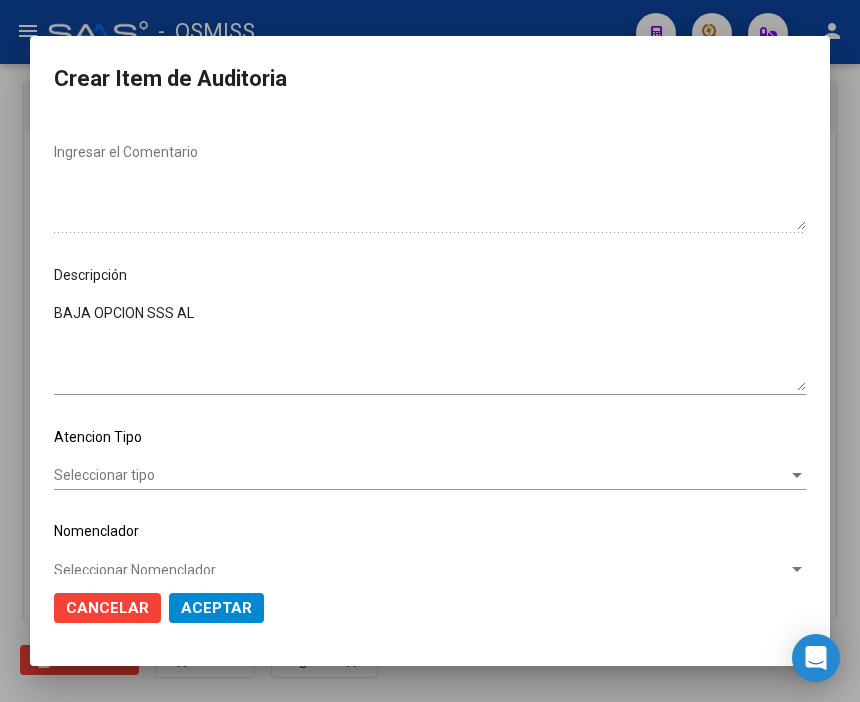 click on "BAJA OPCION SSS AL Ingresar el Descripción" at bounding box center (430, 347) 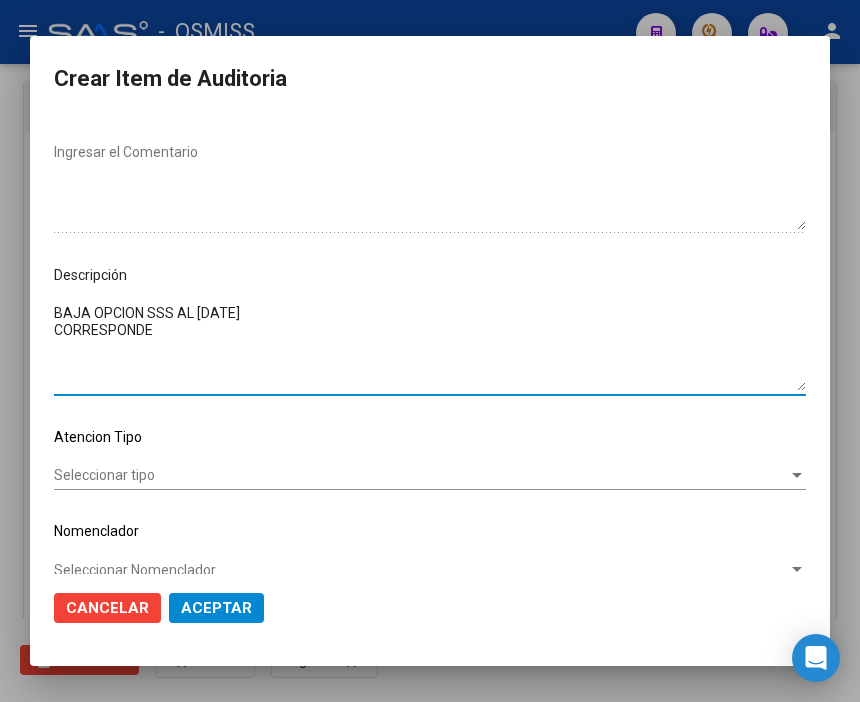 paste on "OBRA SOCIAL DE LA CONFEDERACION DE OBREROS Y EMPLEADOS MUNICIPALES [GEOGRAPHIC_DATA] ( [GEOGRAPHIC_DATA] )" 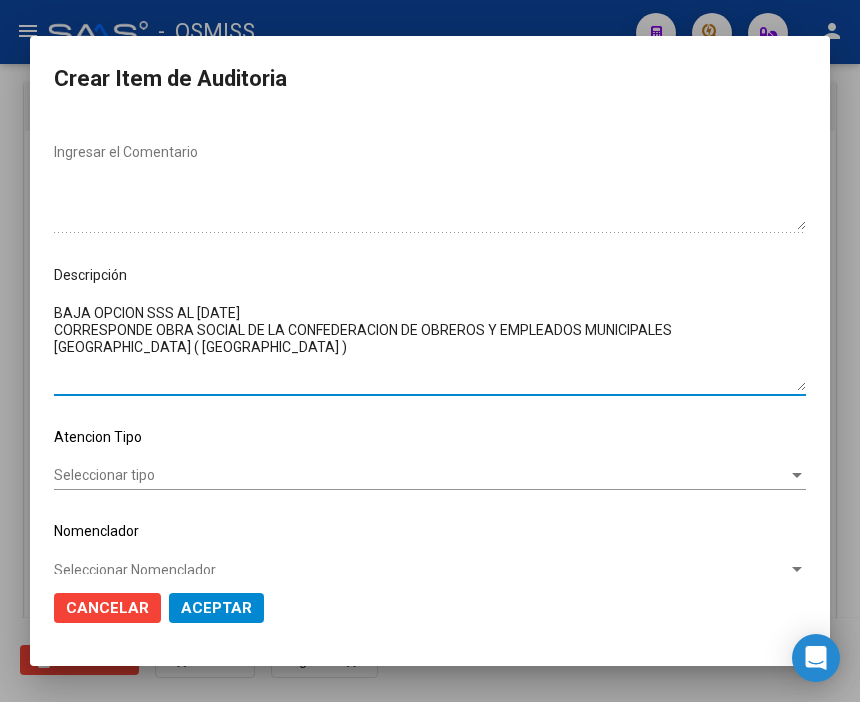 type on "BAJA OPCION SSS AL [DATE]
CORRESPONDE OBRA SOCIAL DE LA CONFEDERACION DE OBREROS Y EMPLEADOS MUNICIPALES [GEOGRAPHIC_DATA] ( [GEOGRAPHIC_DATA] )" 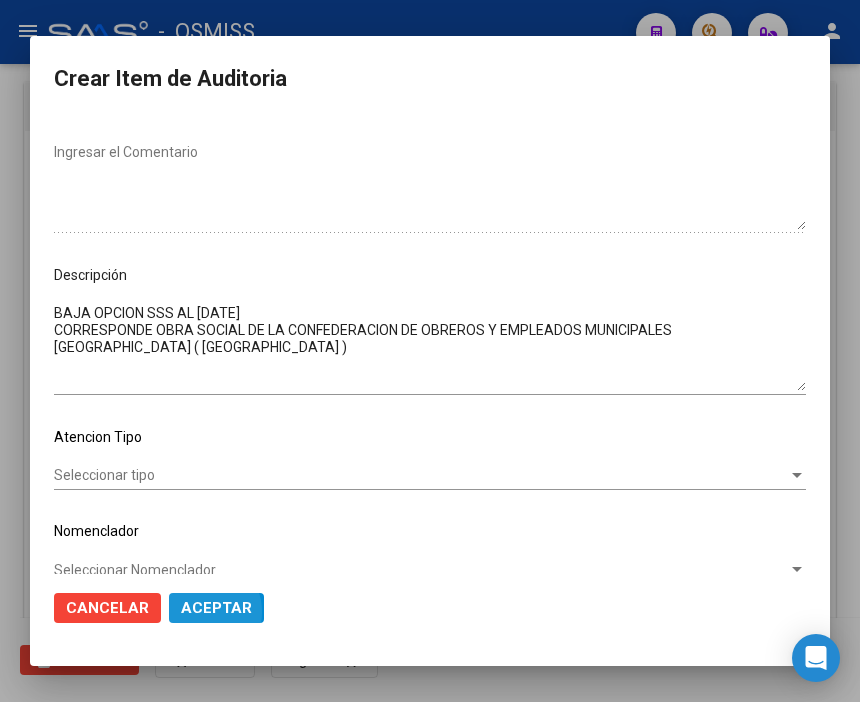 click on "Aceptar" 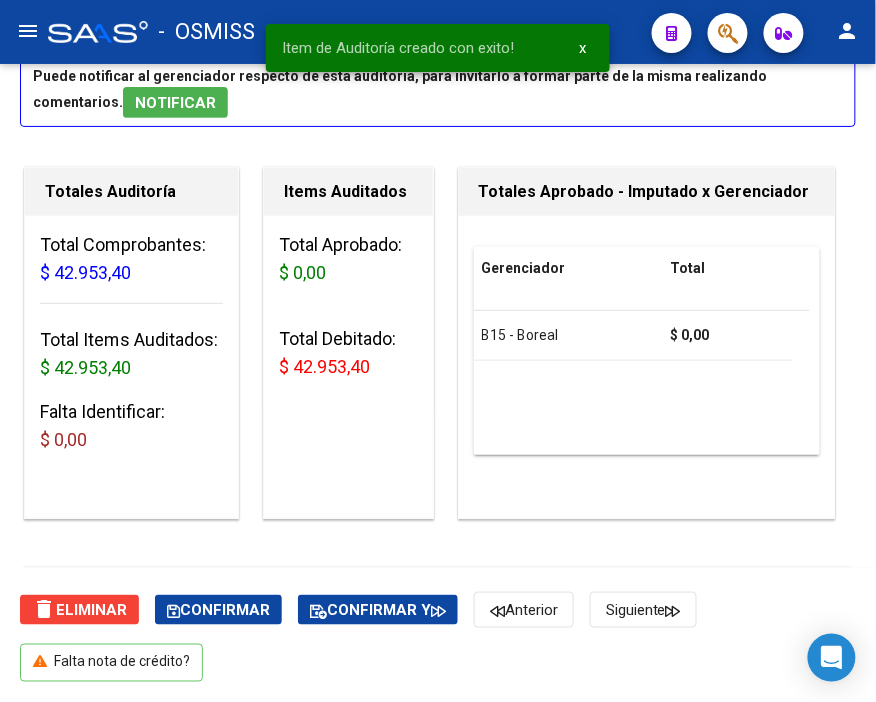 scroll, scrollTop: 0, scrollLeft: 0, axis: both 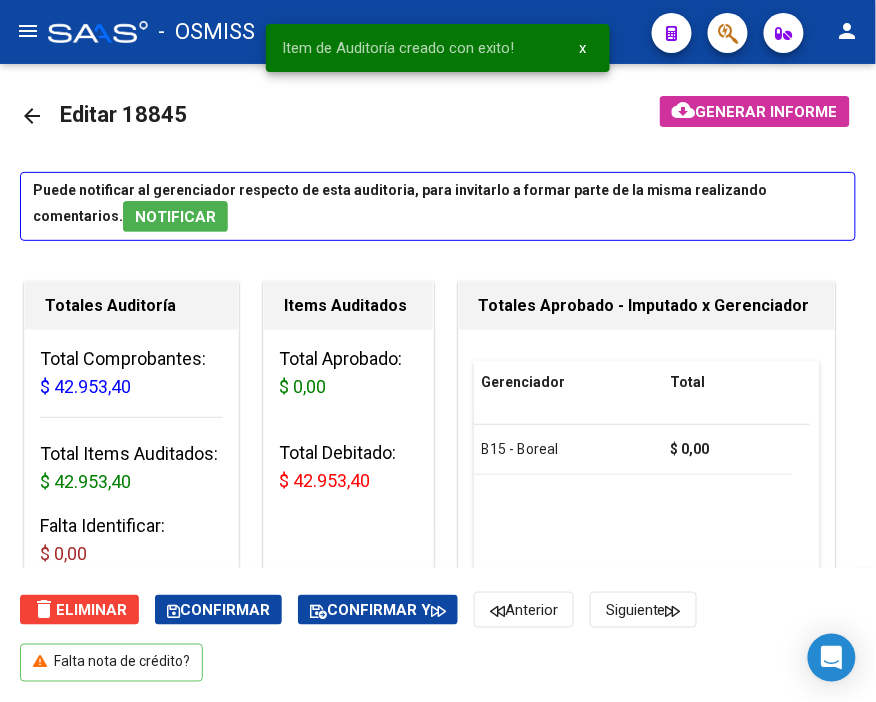 click on "Generar informe" 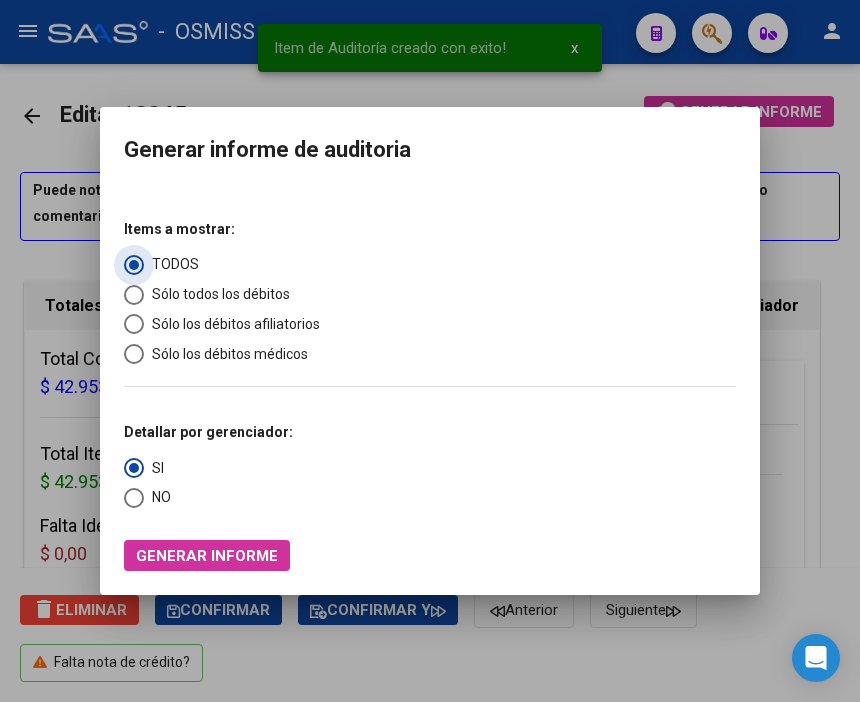 click on "Sólo los débitos afiliatorios" at bounding box center (232, 324) 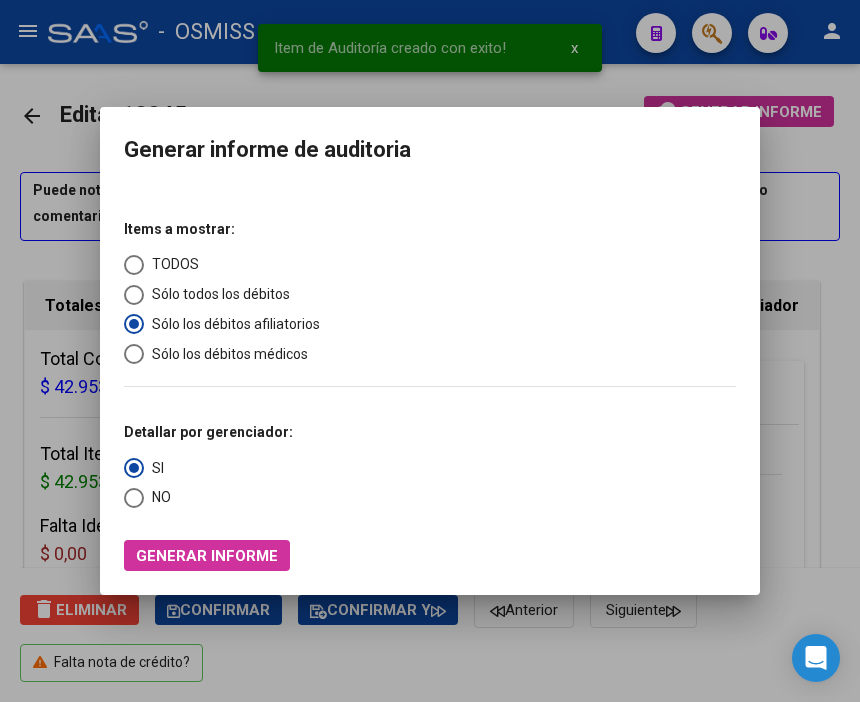 click at bounding box center [134, 498] 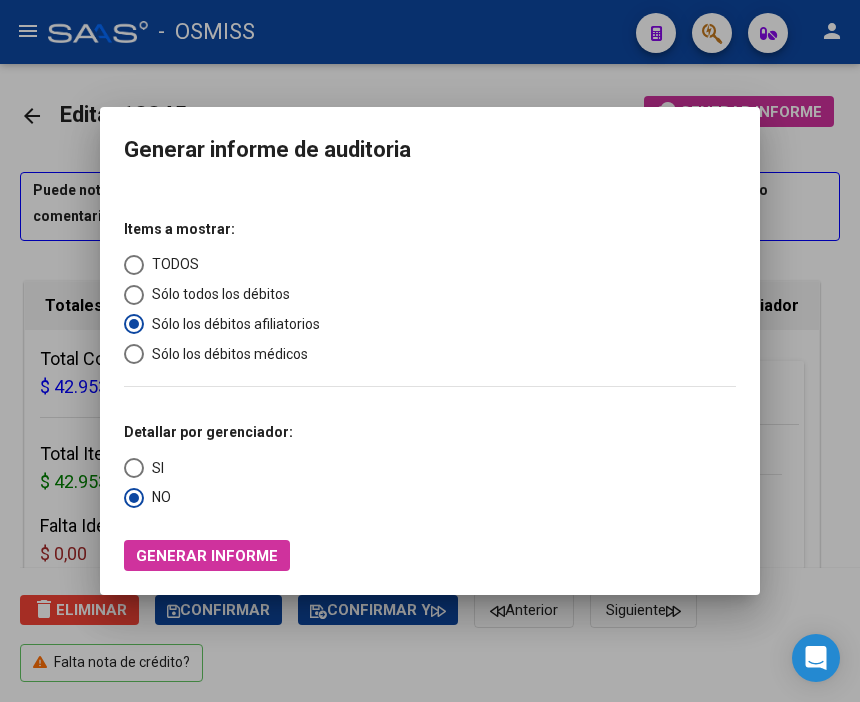 click on "Generar informe" at bounding box center (207, 556) 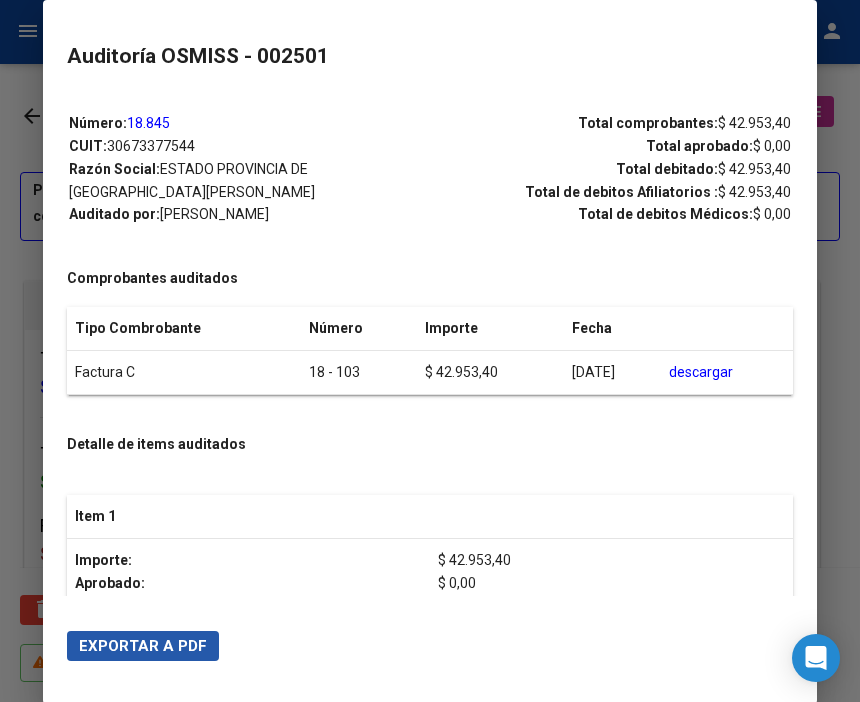 click on "Exportar a PDF" at bounding box center (143, 646) 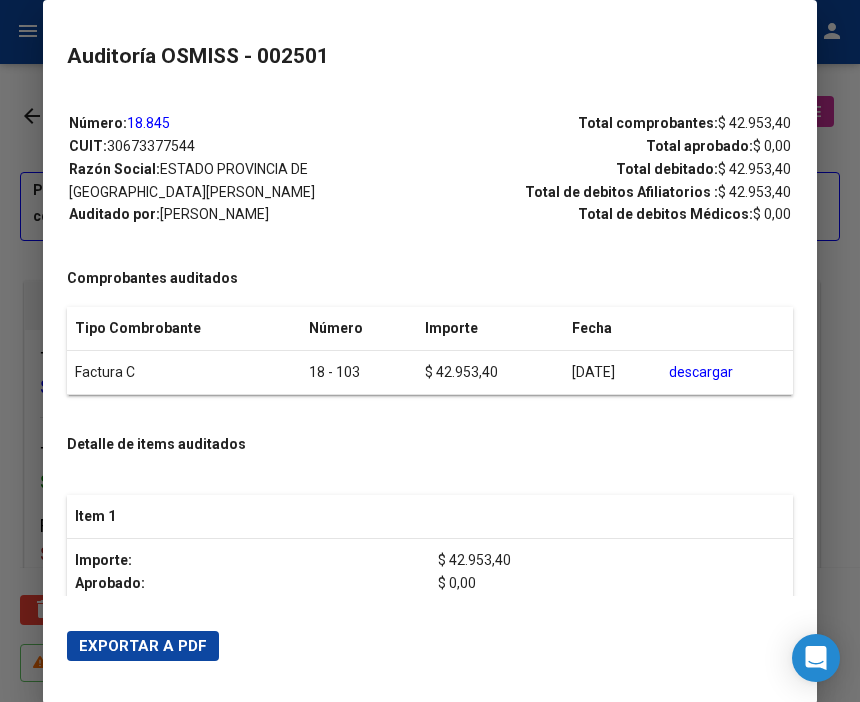 click at bounding box center [430, 351] 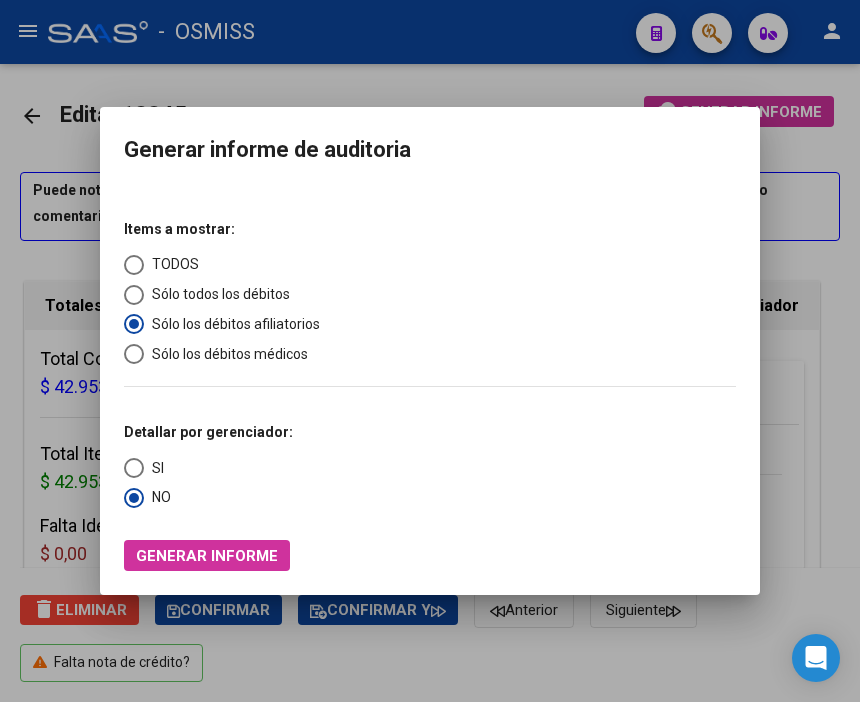 click at bounding box center [430, 351] 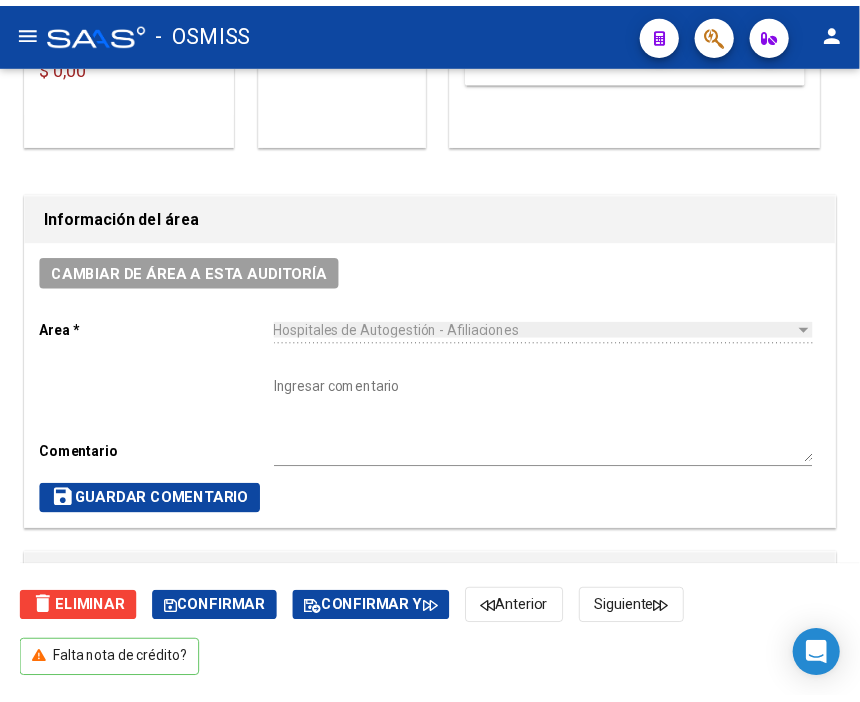 scroll, scrollTop: 555, scrollLeft: 0, axis: vertical 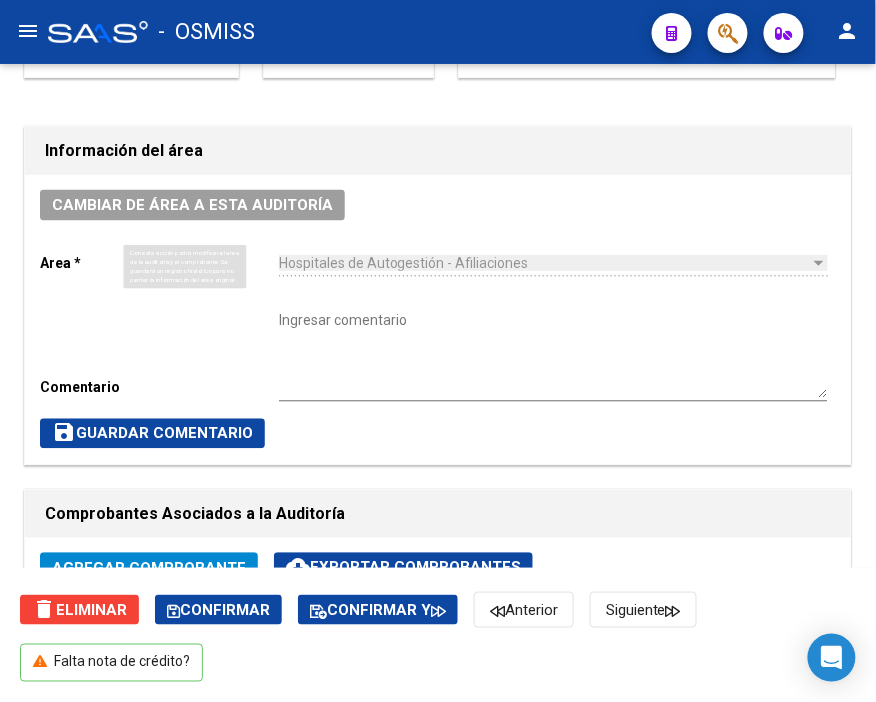 click on "Cambiar de área a esta auditoría" 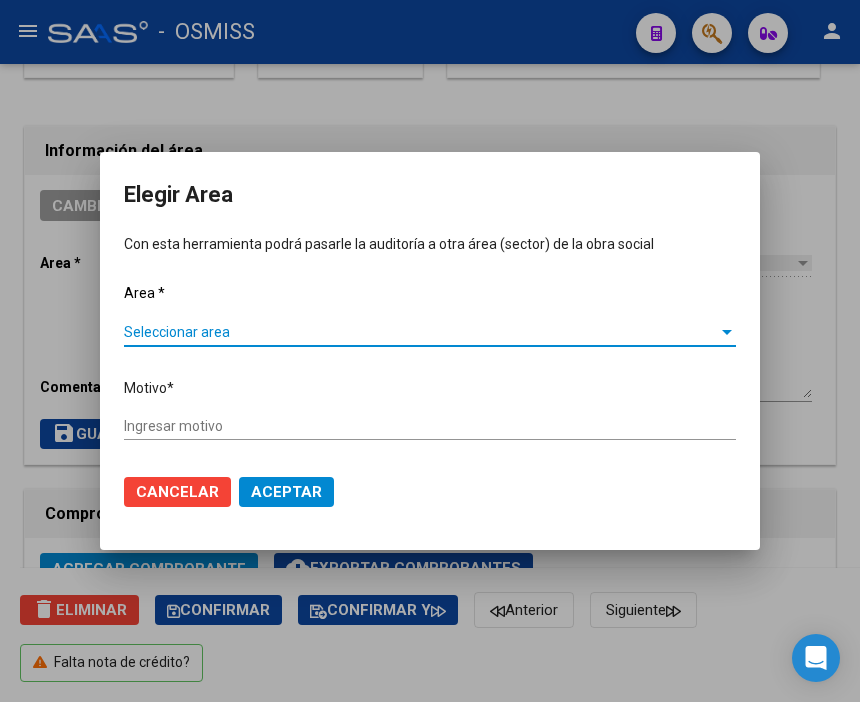 click on "Seleccionar area Seleccionar area" at bounding box center (430, 332) 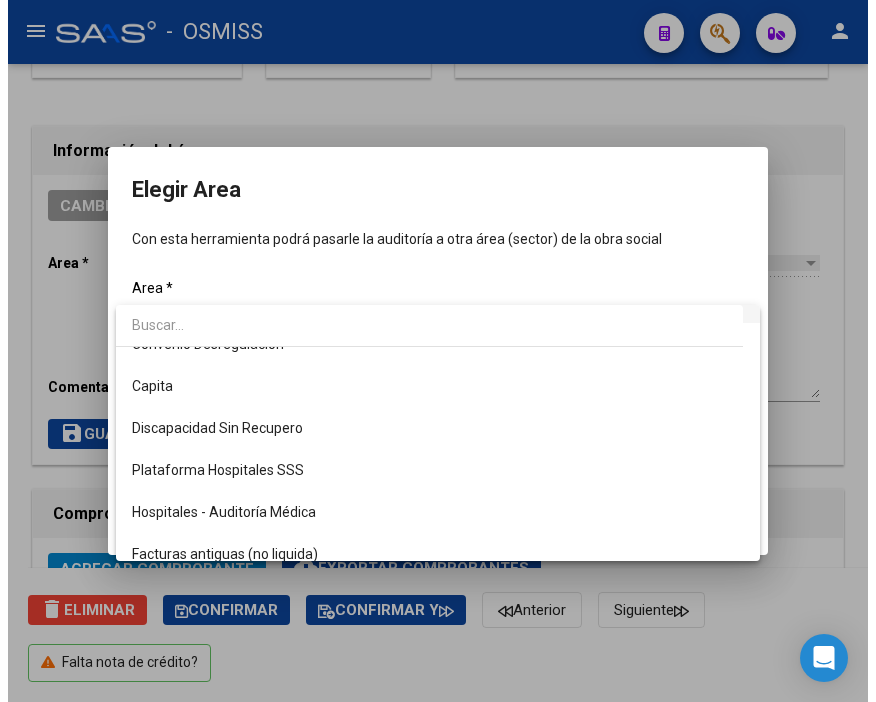 scroll, scrollTop: 222, scrollLeft: 0, axis: vertical 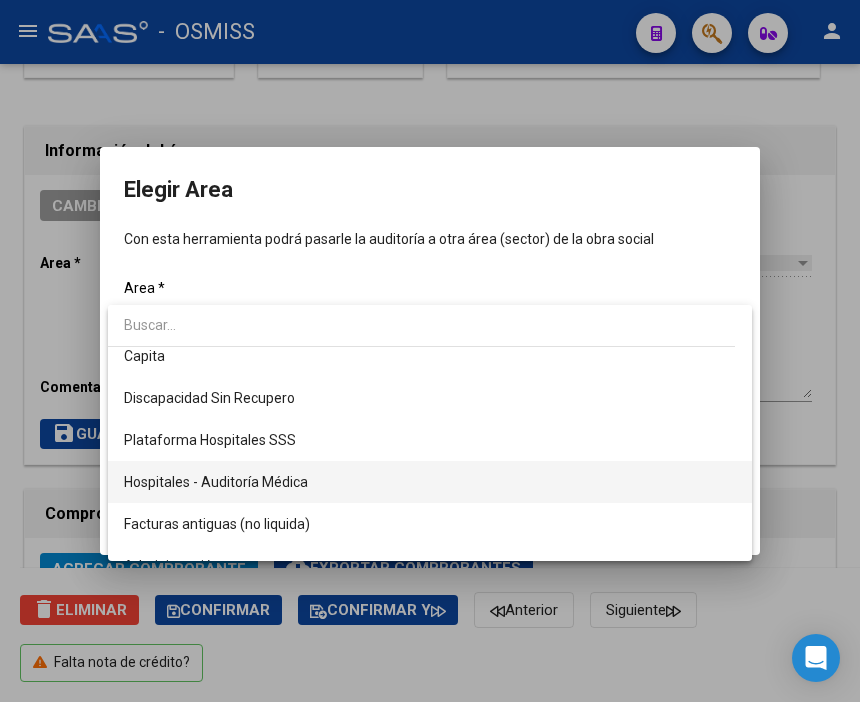 click on "Hospitales - Auditoría Médica" at bounding box center (430, 482) 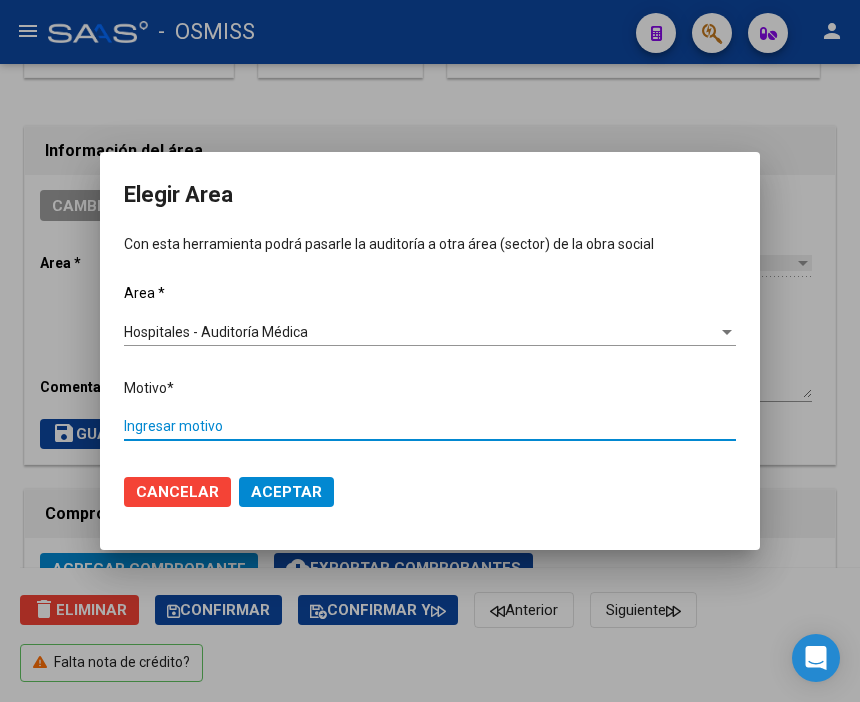 click on "Ingresar motivo" at bounding box center [430, 426] 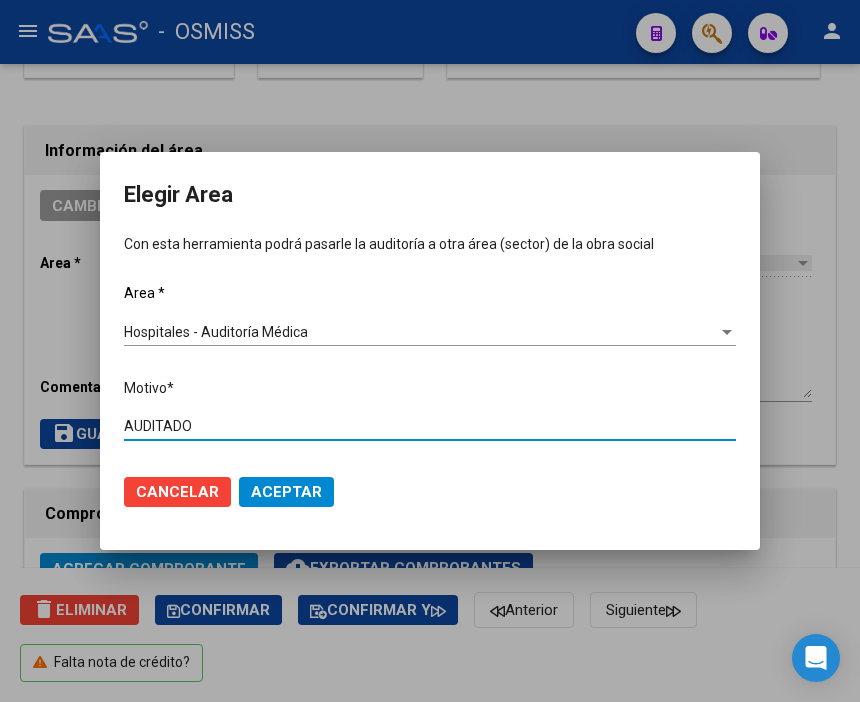 type on "AUDITADO" 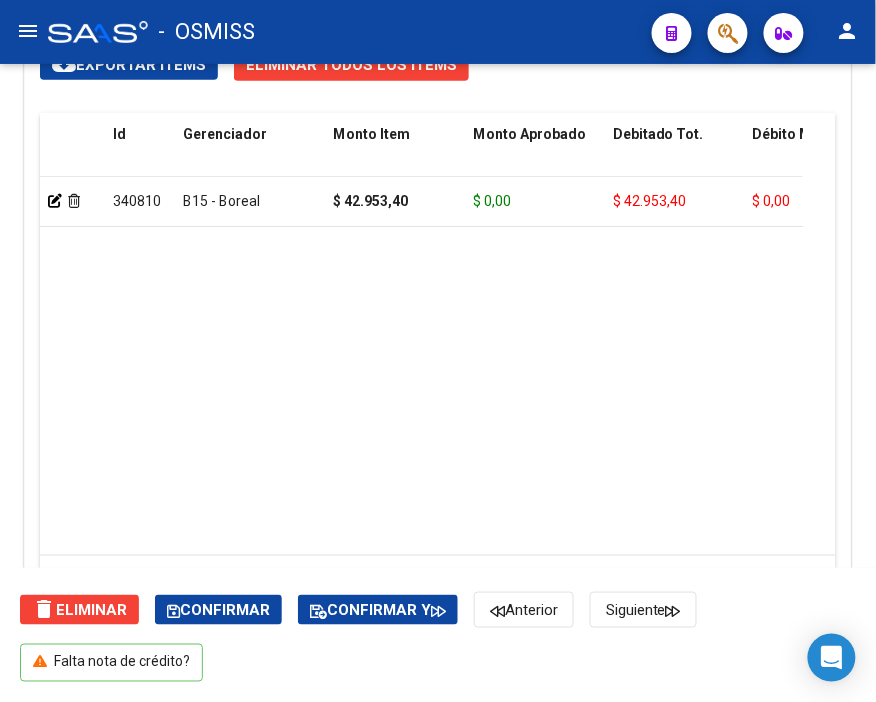scroll, scrollTop: 1666, scrollLeft: 0, axis: vertical 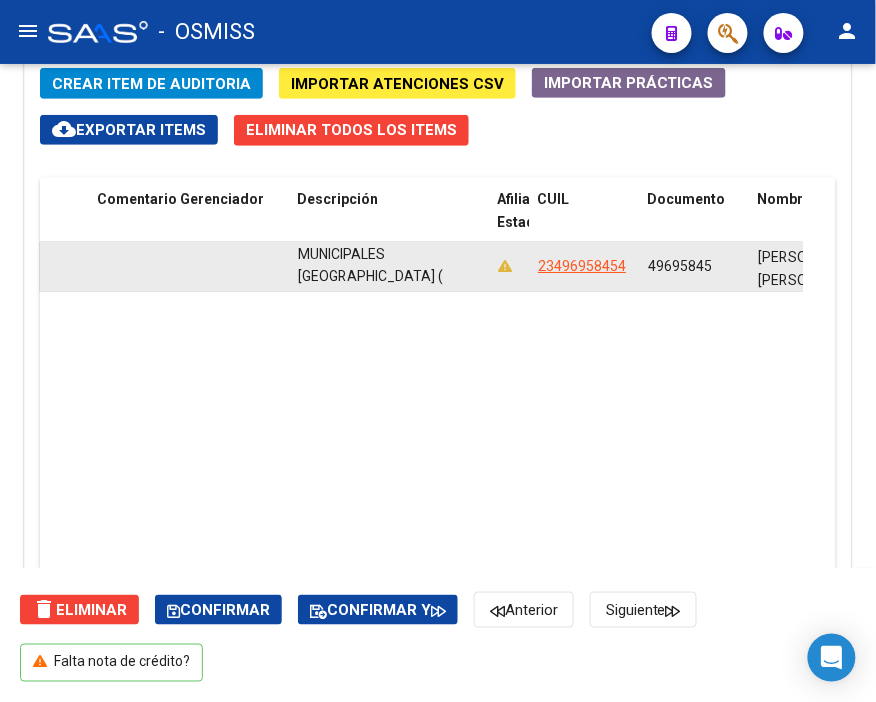 drag, startPoint x: 622, startPoint y: 253, endPoint x: 485, endPoint y: 280, distance: 139.63524 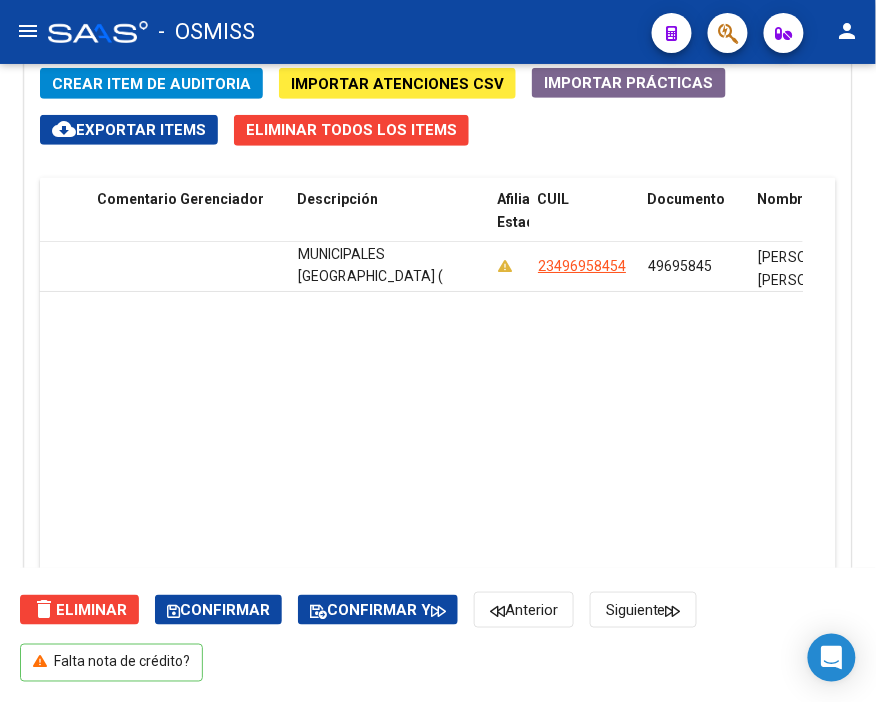copy on "BAJA OPCION SSS AL [DATE]
CORRESPONDE OBRA SOCIAL DE LA CONFEDERACION DE OBREROS Y EMPLEADOS MUNICIPALES [GEOGRAPHIC_DATA] ( [GEOGRAPHIC_DATA] )" 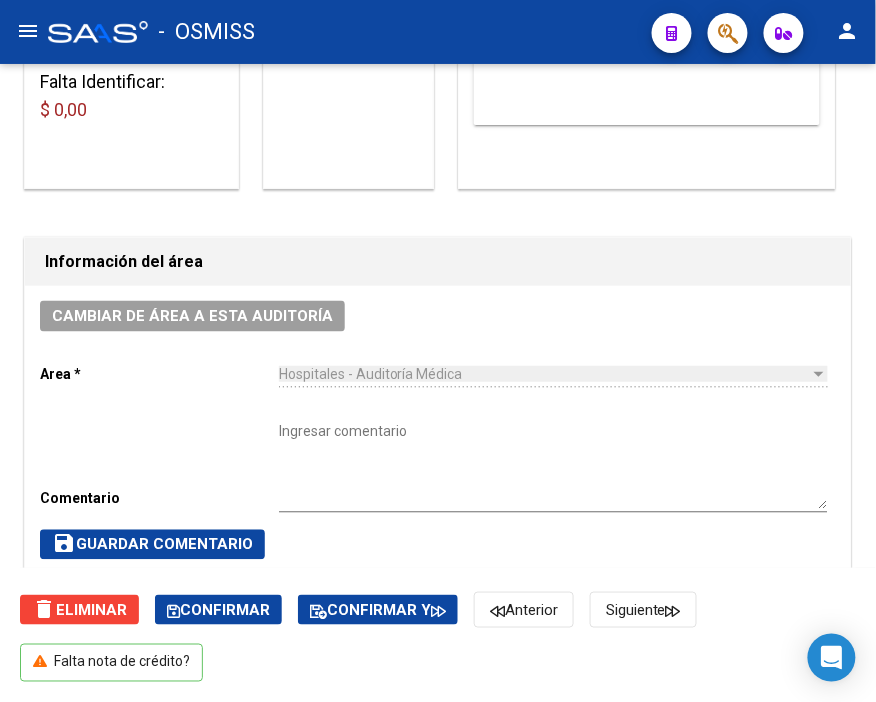 scroll, scrollTop: 0, scrollLeft: 0, axis: both 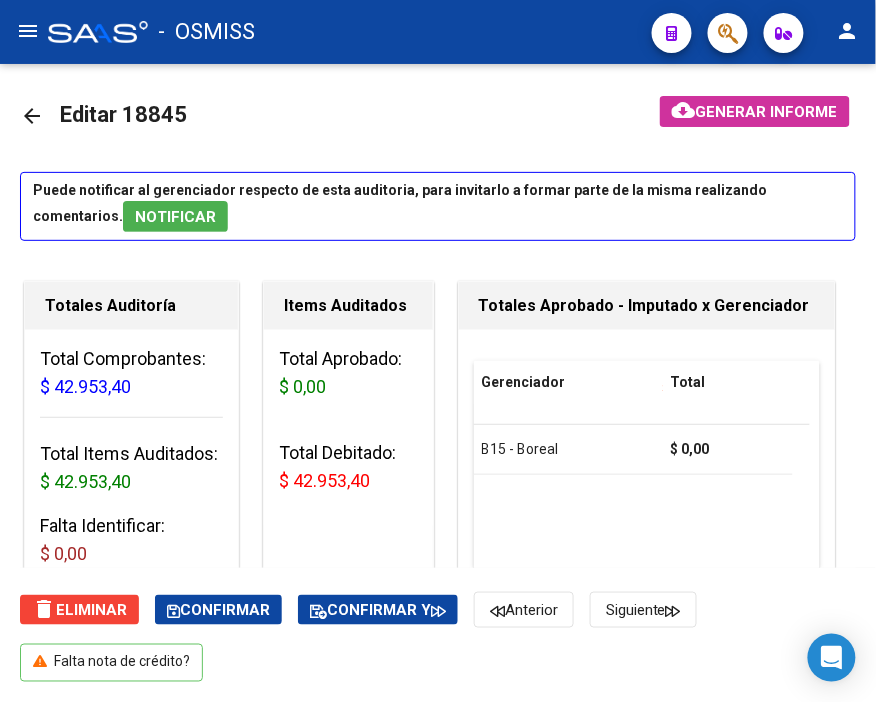 click on "arrow_back" 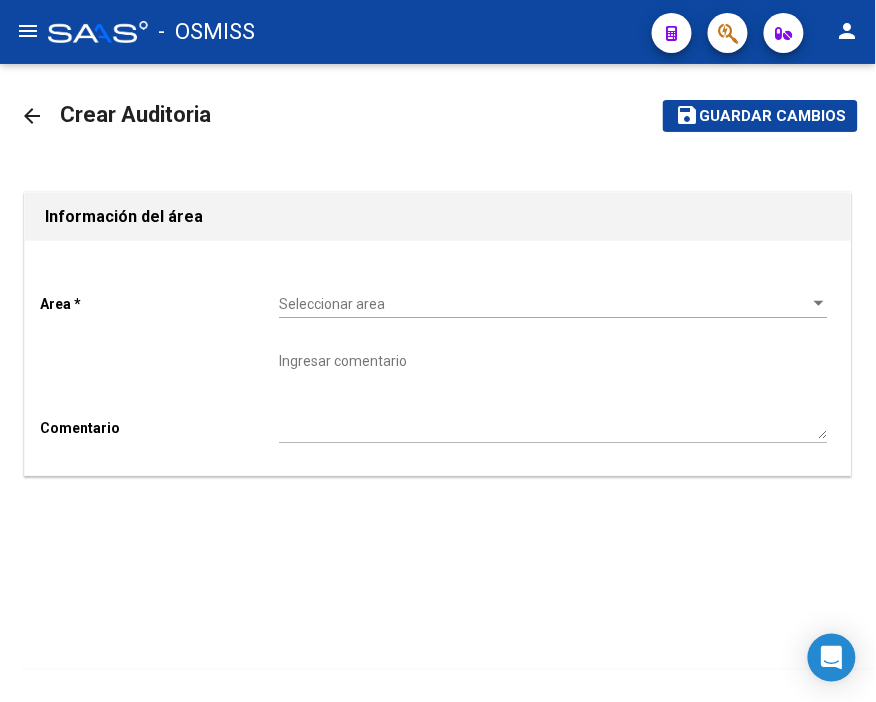 click on "Seleccionar area" at bounding box center (544, 304) 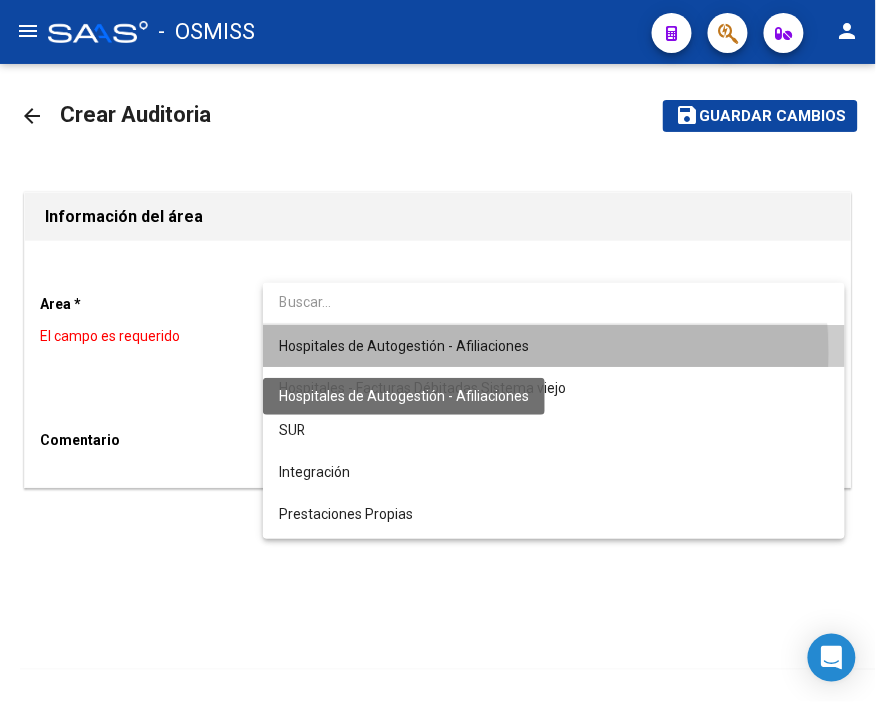 click on "Hospitales de Autogestión - Afiliaciones" at bounding box center (404, 346) 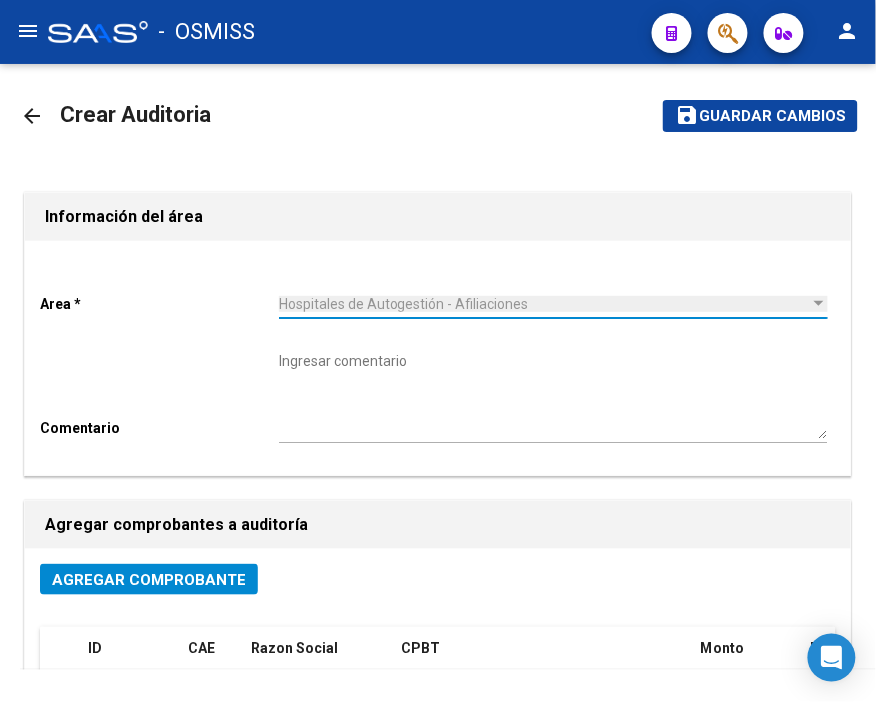 click on "Agregar Comprobante" 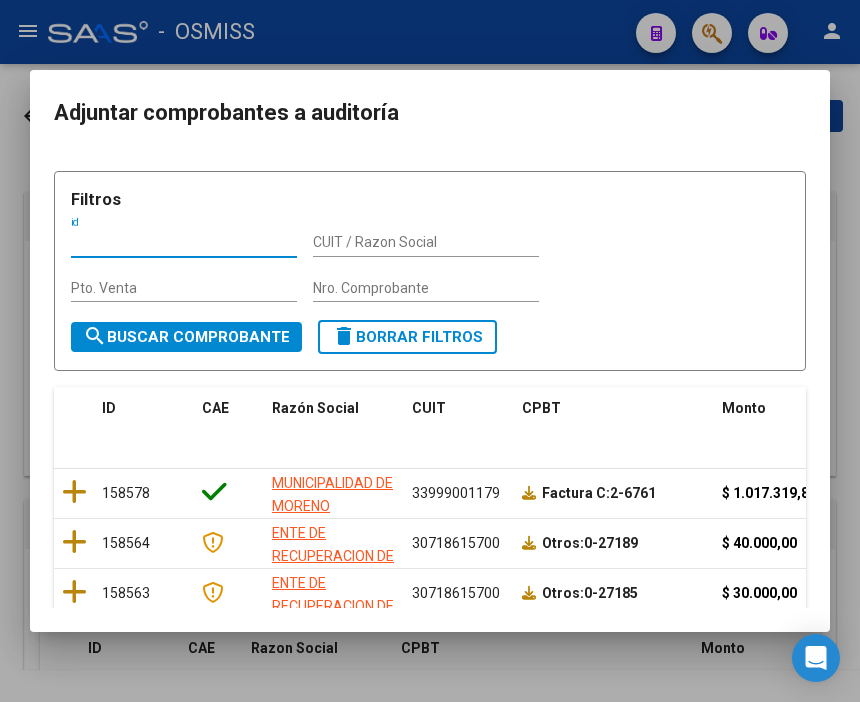 click on "Nro. Comprobante" at bounding box center [426, 288] 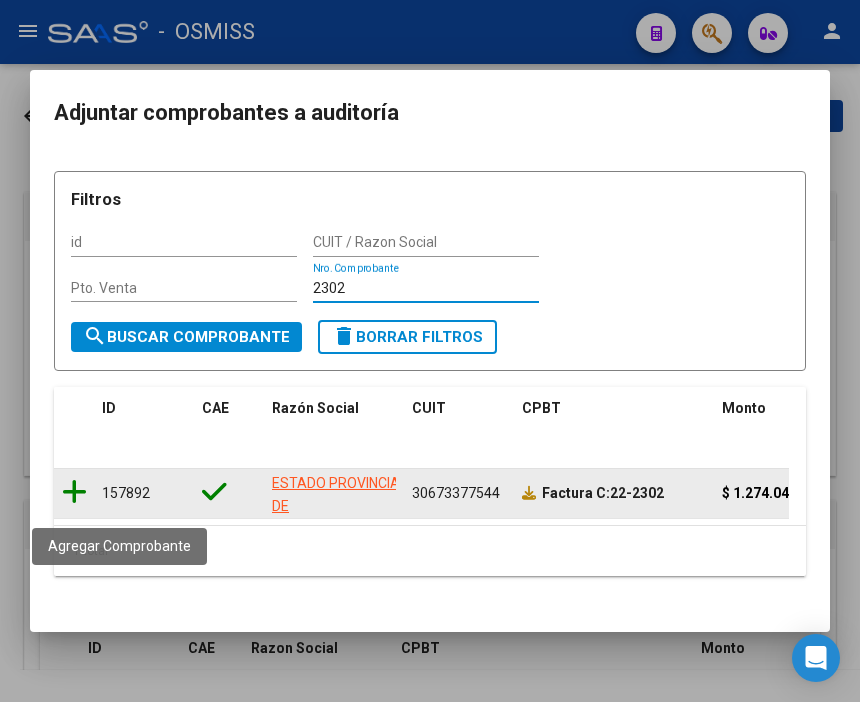 type on "2302" 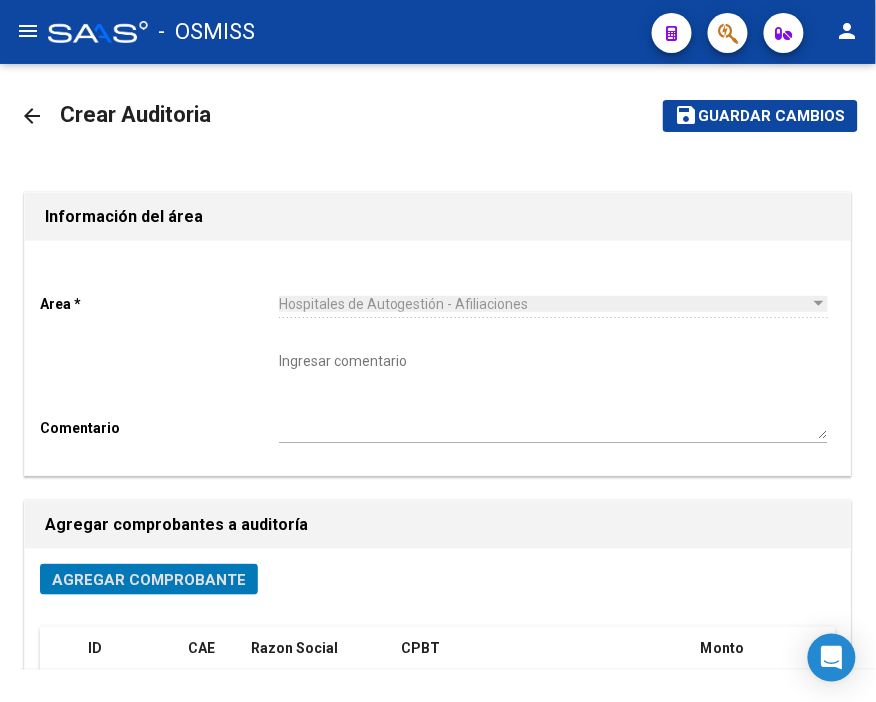 click on "Guardar cambios" 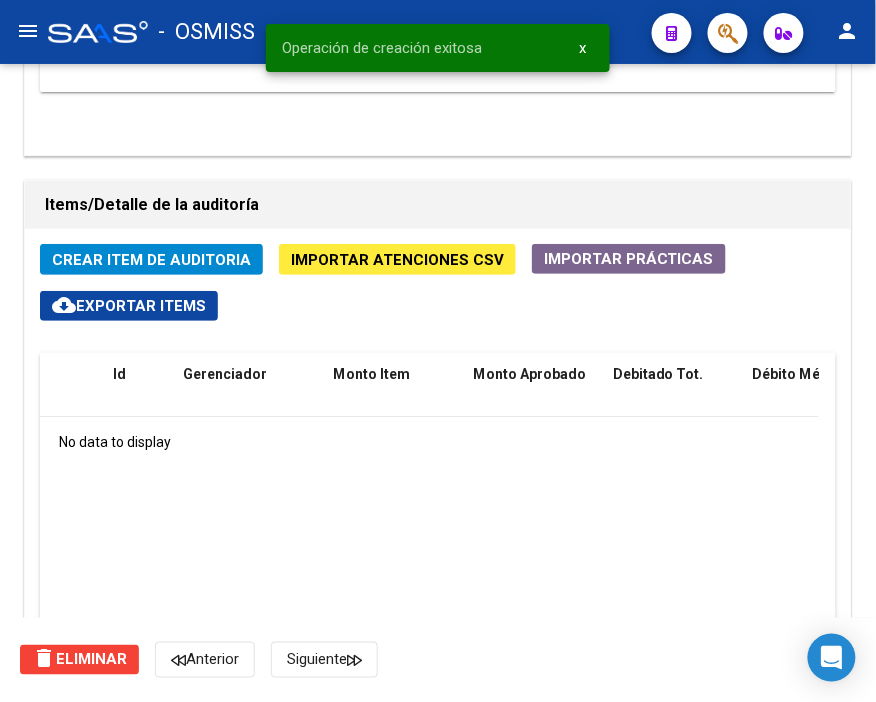 scroll, scrollTop: 1333, scrollLeft: 0, axis: vertical 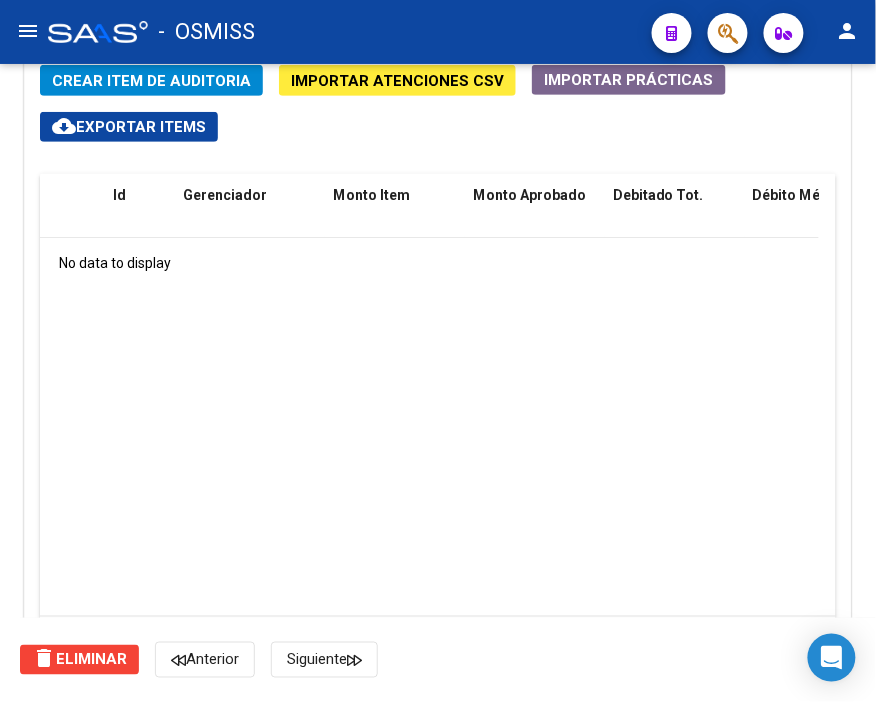 click on "No data to display" 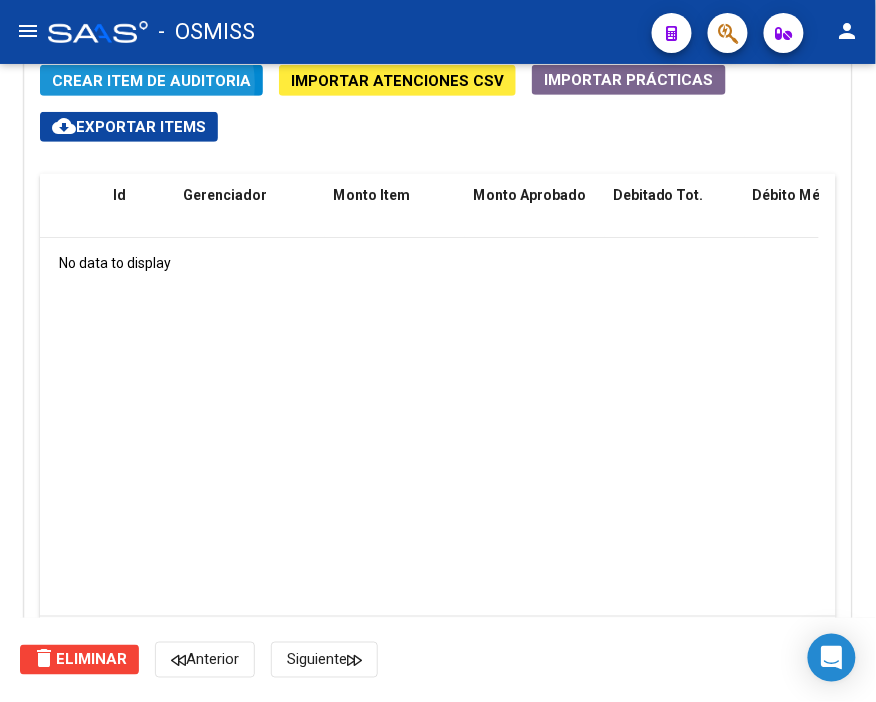 click on "Crear Item de Auditoria" 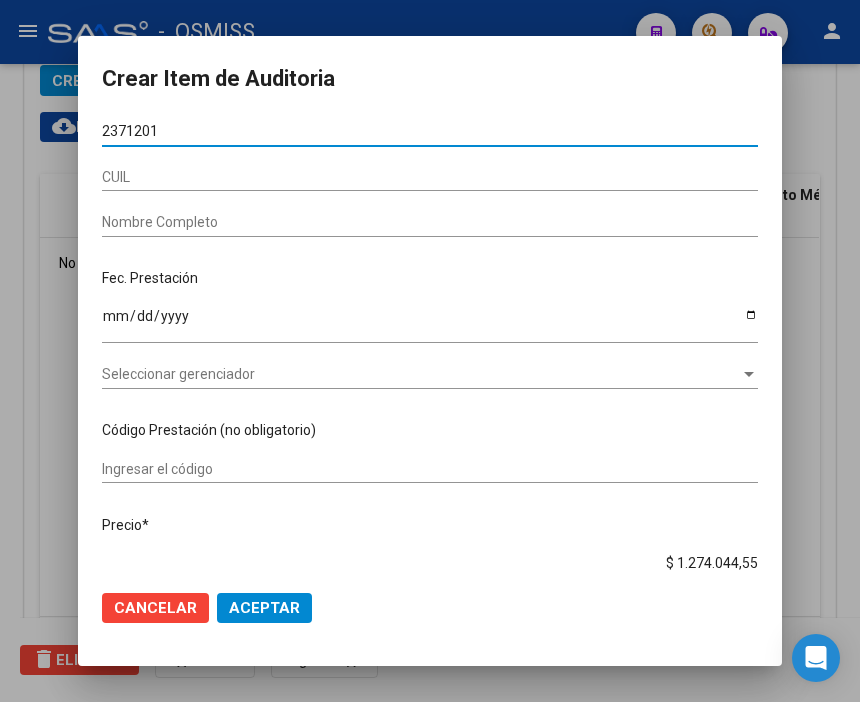 type on "23712015" 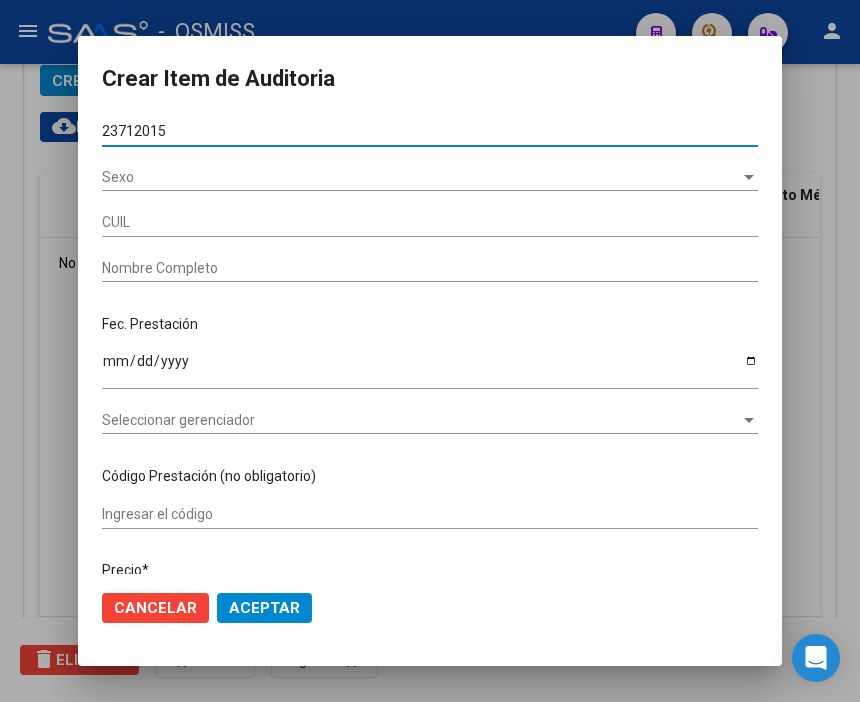 type on "27237120154" 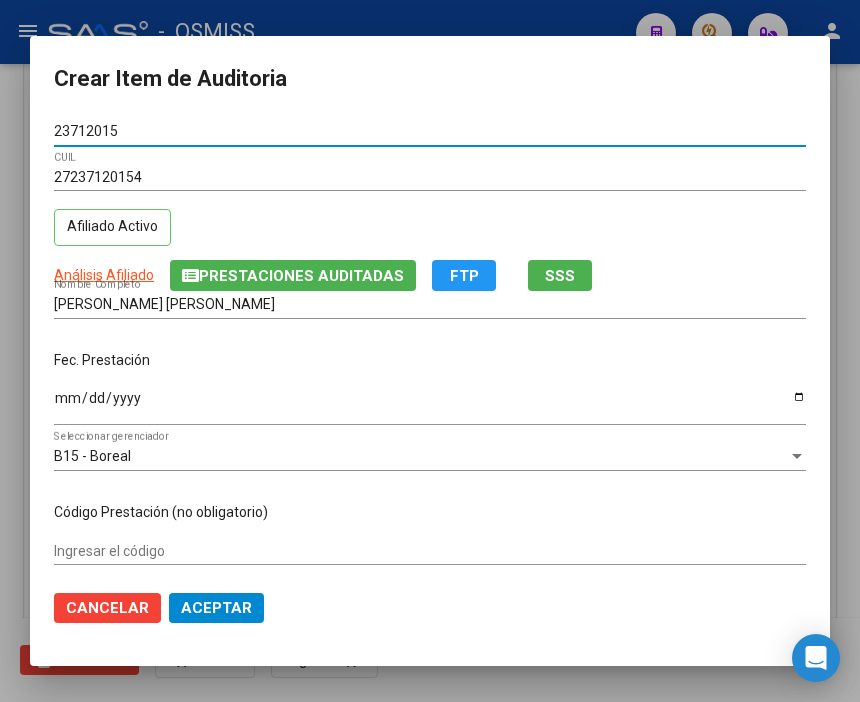 type on "23712015" 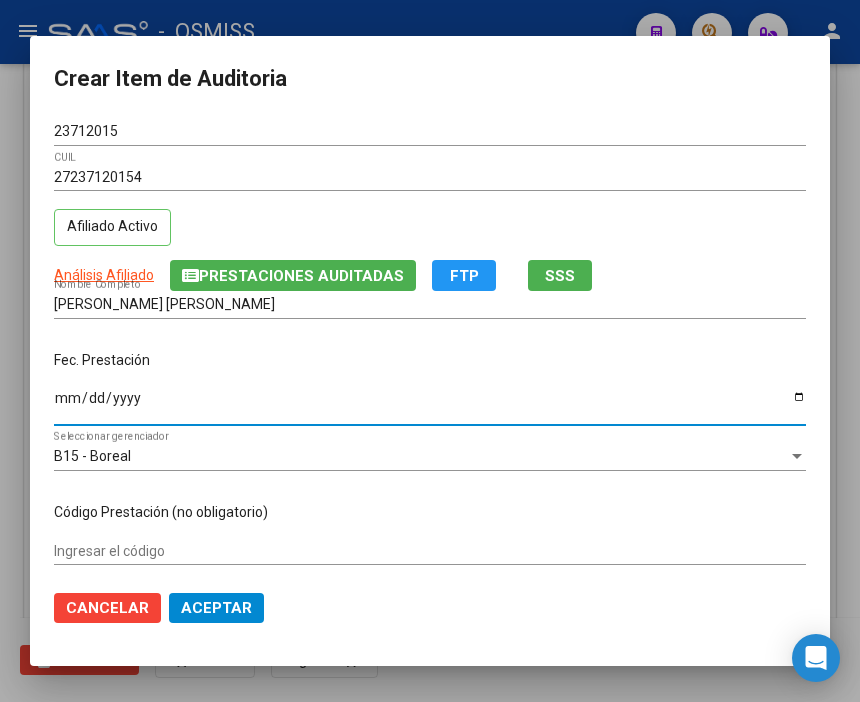 click on "Ingresar la fecha" at bounding box center [430, 405] 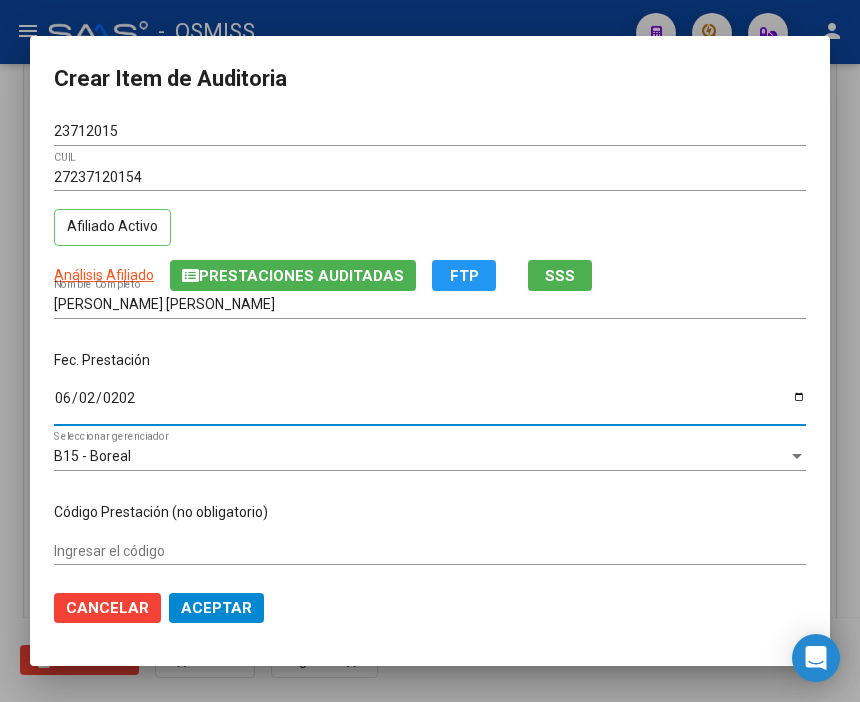type on "[DATE]" 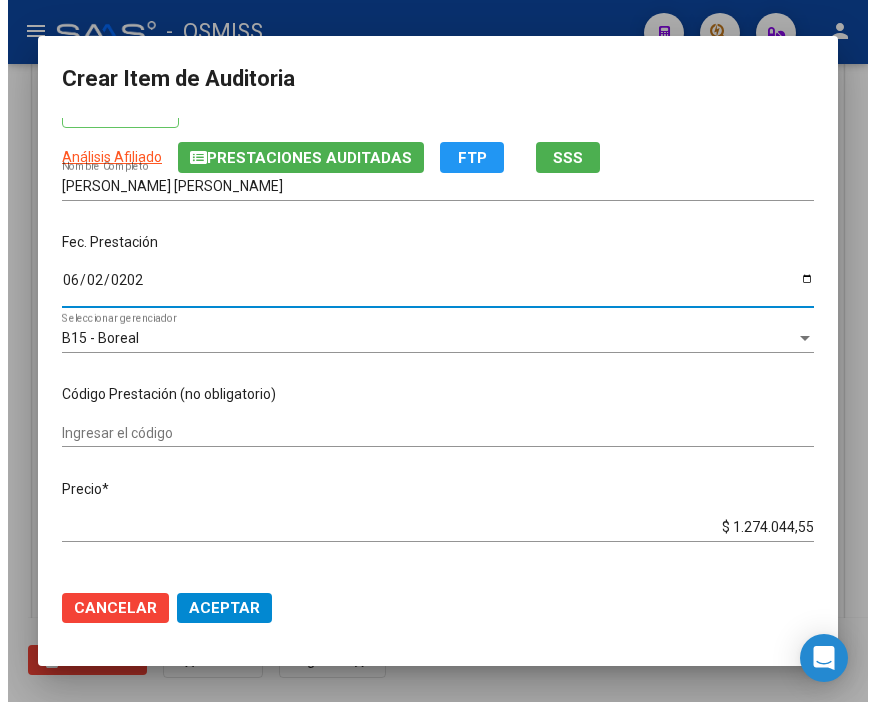 scroll, scrollTop: 222, scrollLeft: 0, axis: vertical 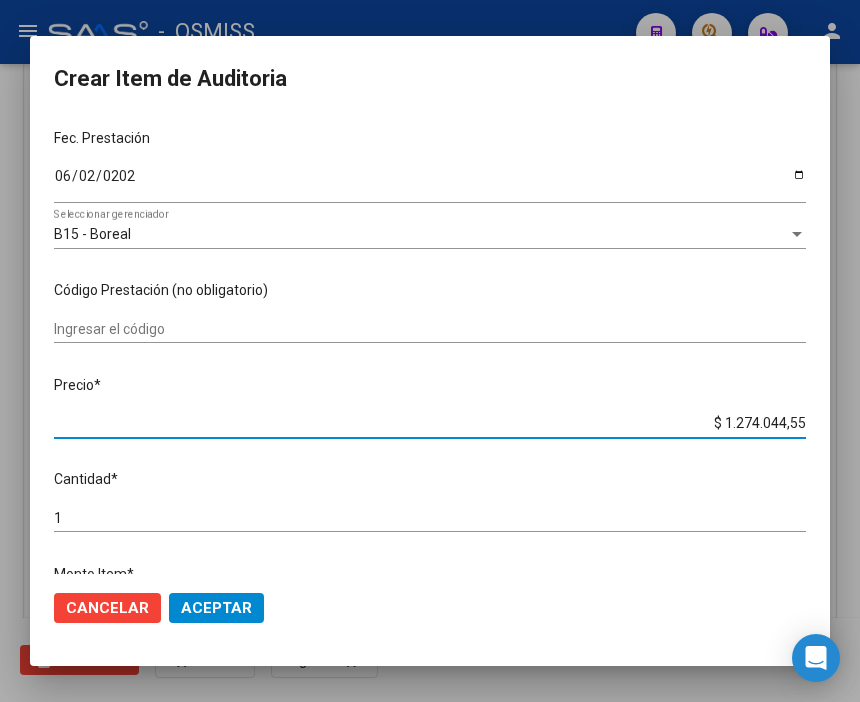 drag, startPoint x: 677, startPoint y: 418, endPoint x: 884, endPoint y: 424, distance: 207.08694 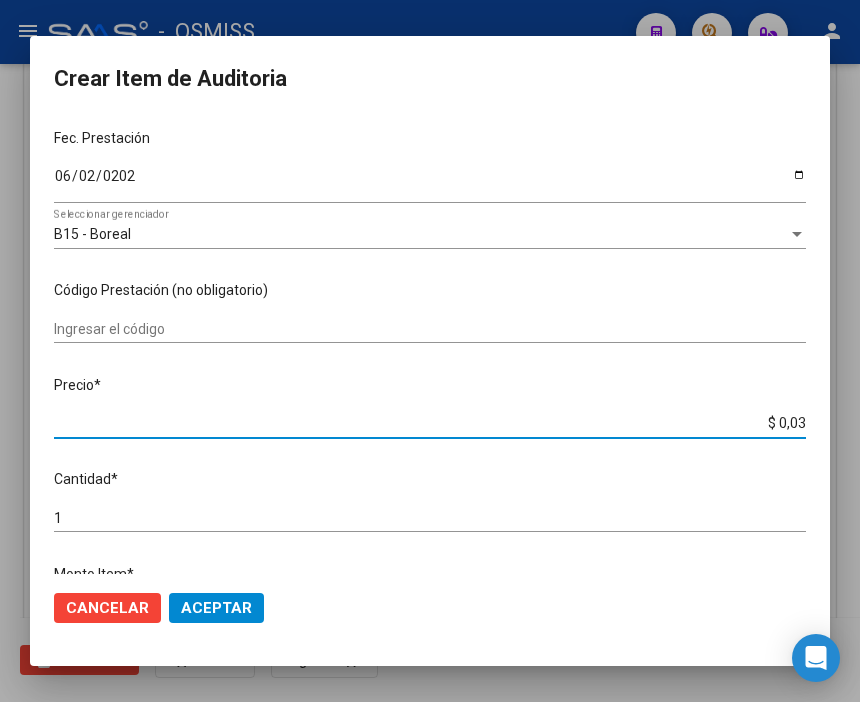type on "$ 0,30" 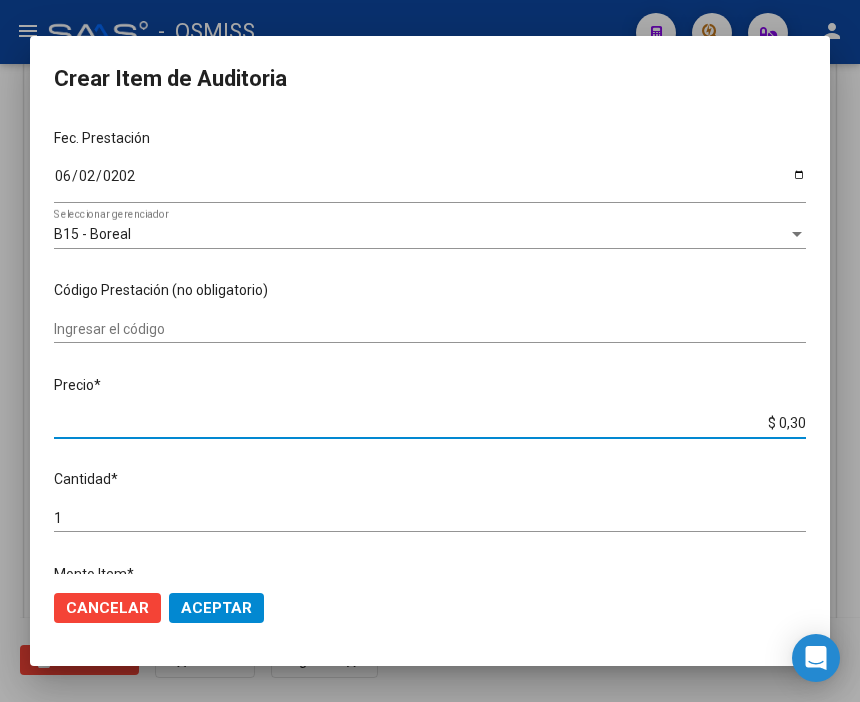 type on "$ 3,02" 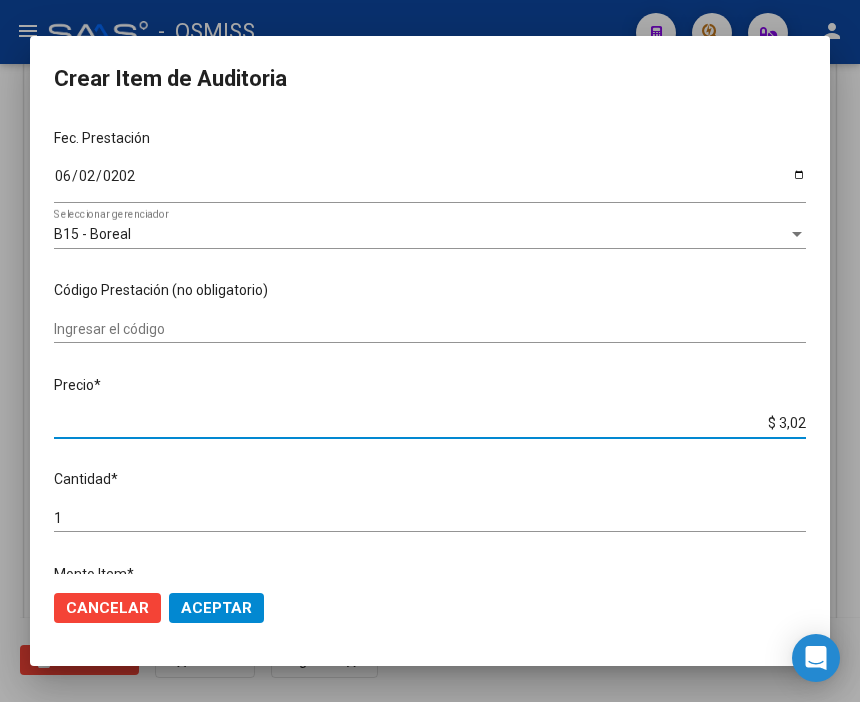 type on "$ 30,21" 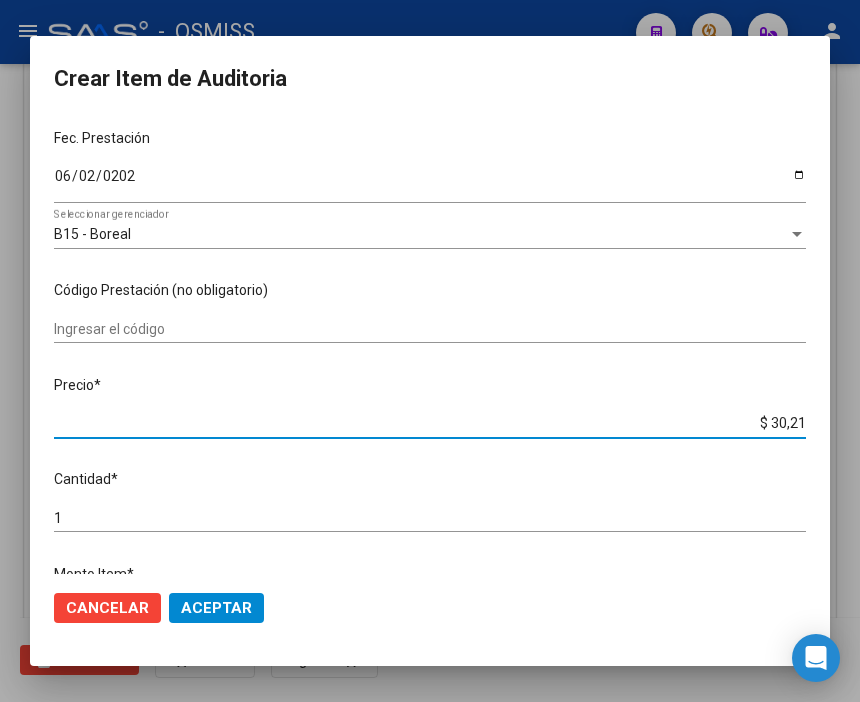 type on "$ 302,11" 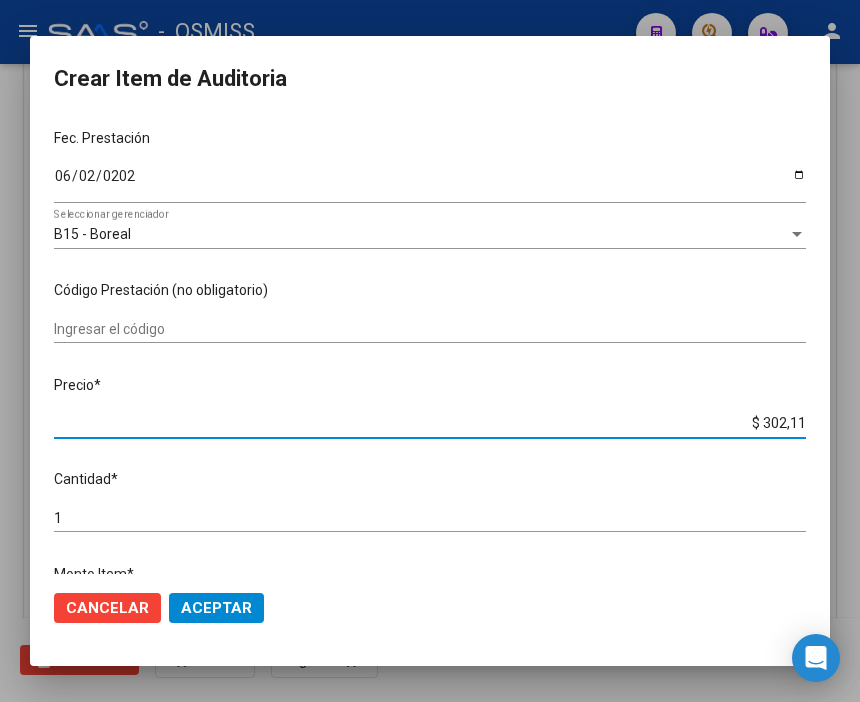 type on "$ 3.021,18" 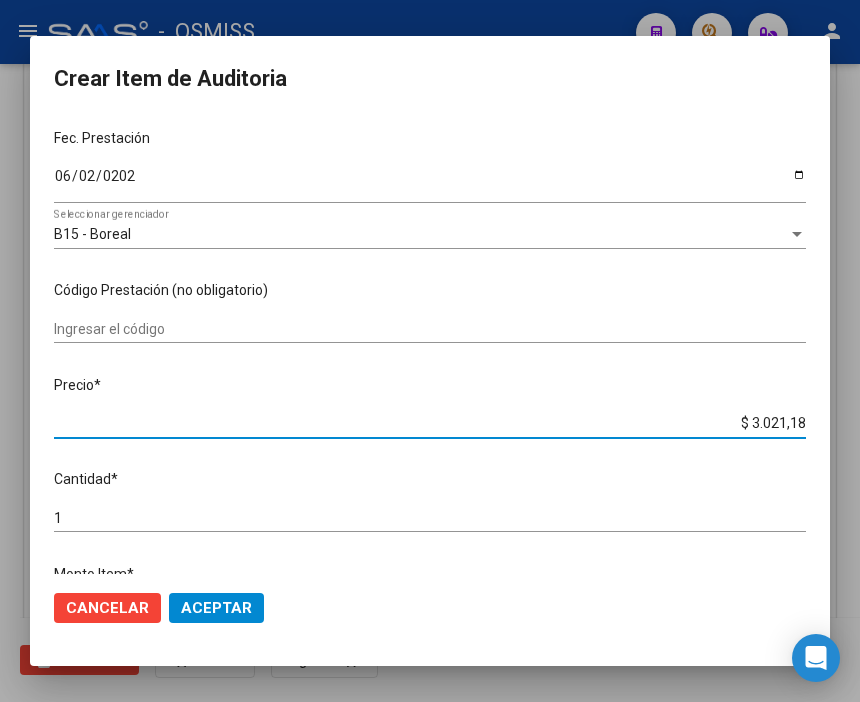 type on "$ 30.211,84" 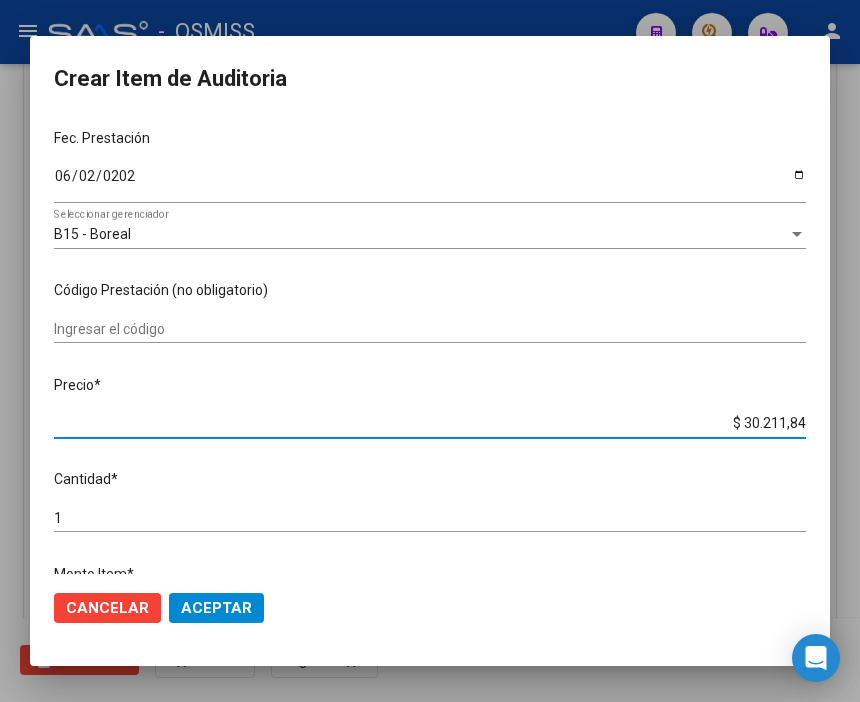 type on "$ 302.118,45" 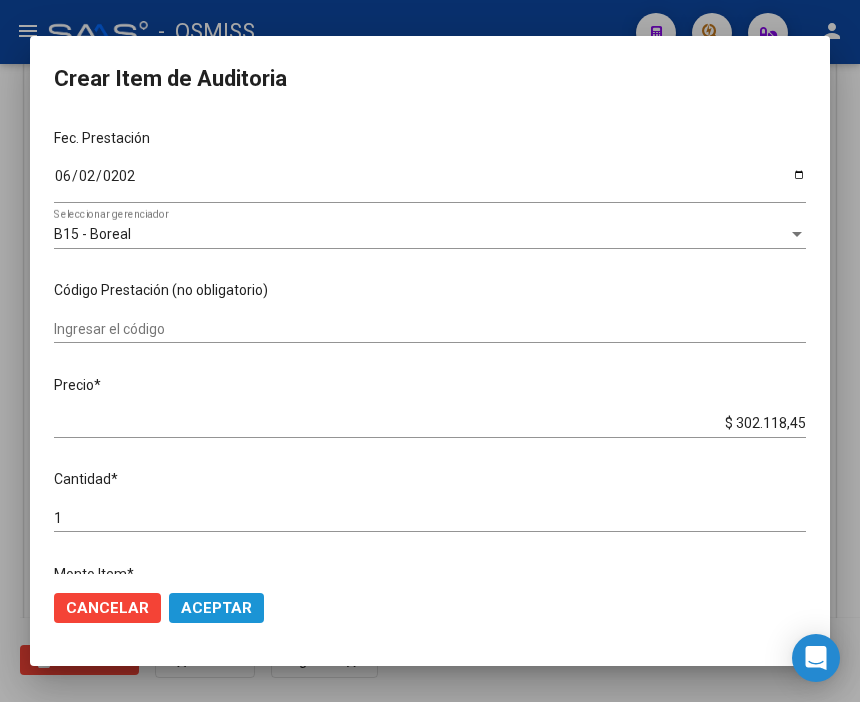 click on "Aceptar" 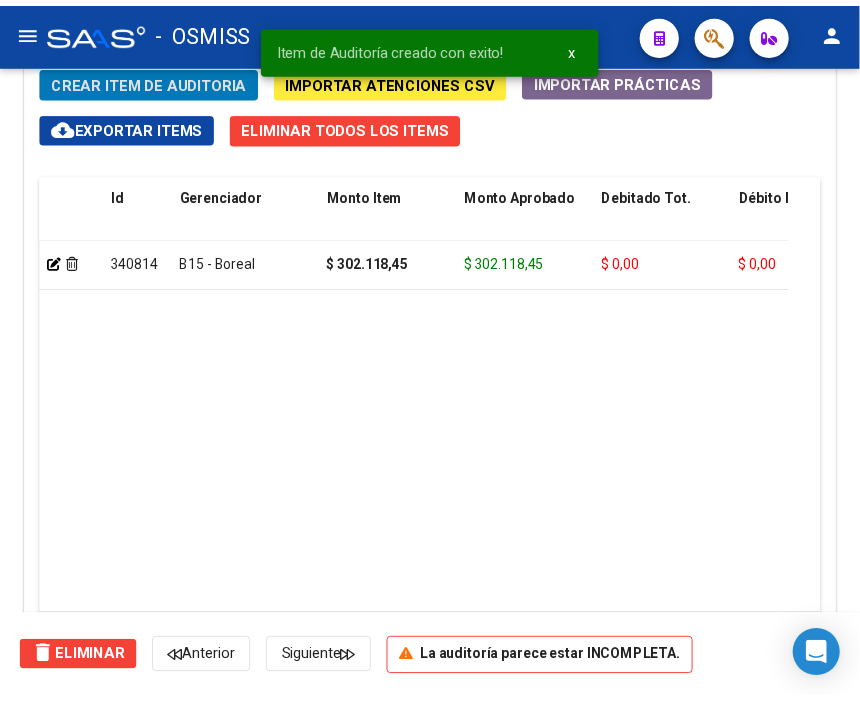 scroll, scrollTop: 1557, scrollLeft: 0, axis: vertical 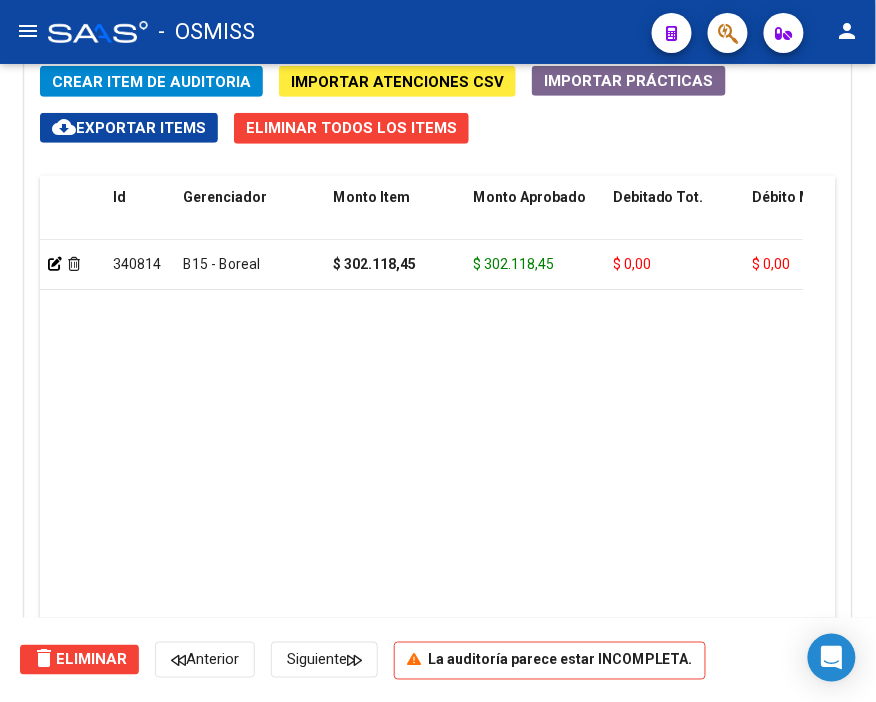 click on "340814  B15 - Boreal $ 302.118,45 $ 302.118,45 $ 0,00 $ 0,00 $ 0,00         27237120154  23712015   [PERSON_NAME] [PERSON_NAME]               [DATE]  [PERSON_NAME]   [DATE]" 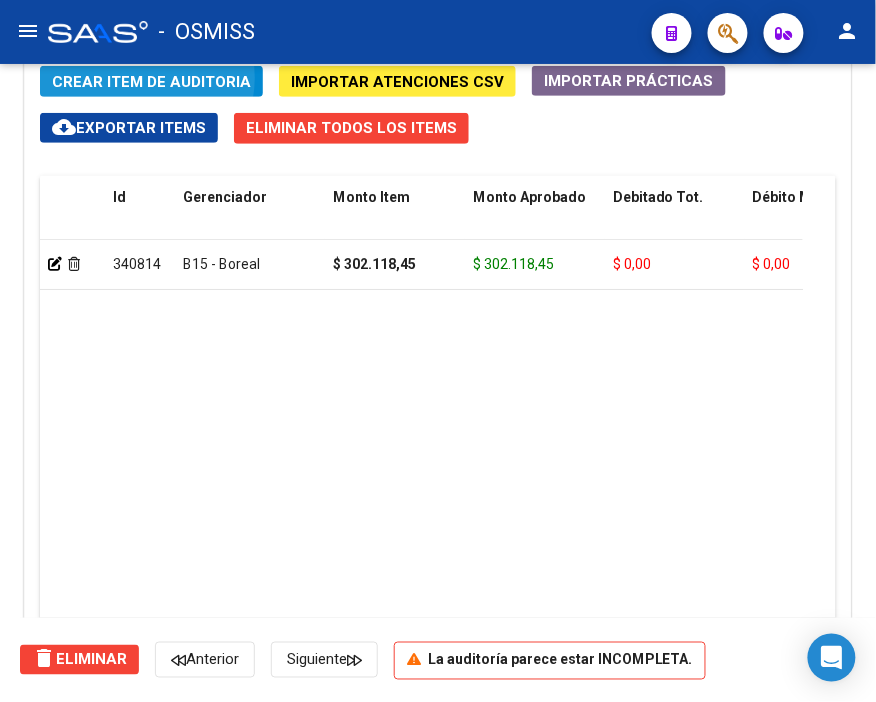 click on "Crear Item de Auditoria" 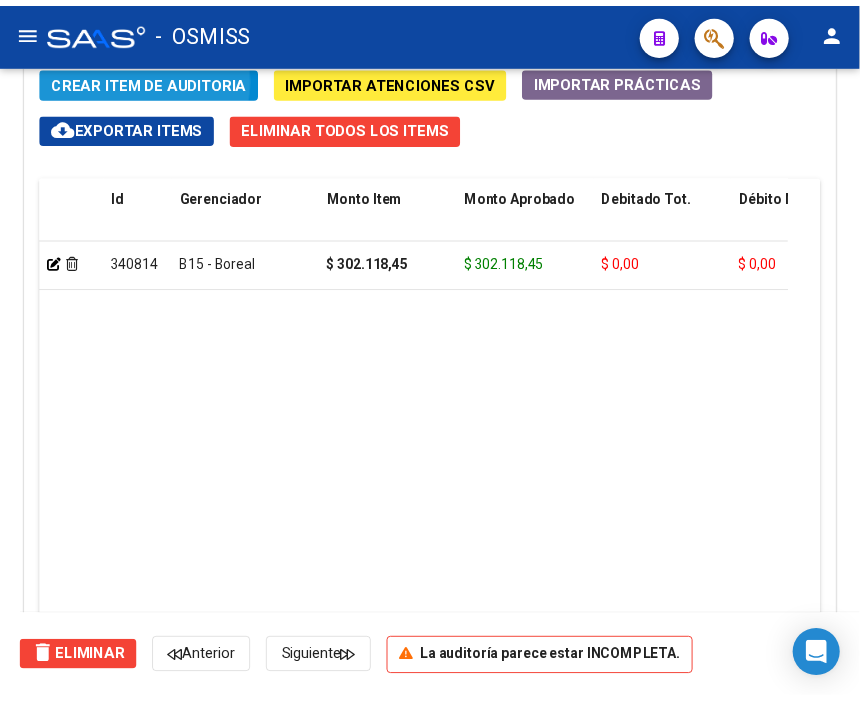 scroll, scrollTop: 1885, scrollLeft: 0, axis: vertical 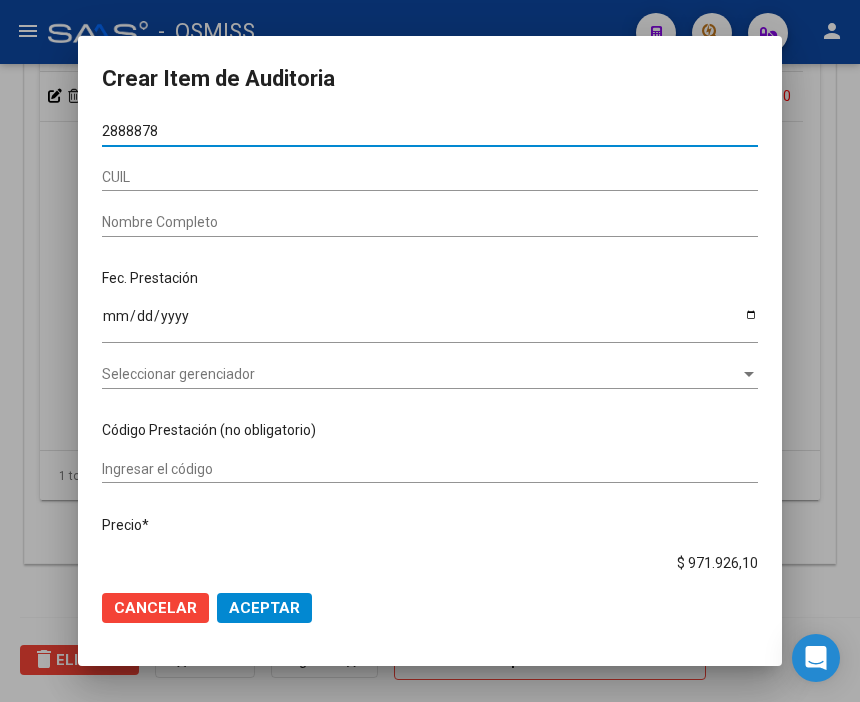 type on "28888789" 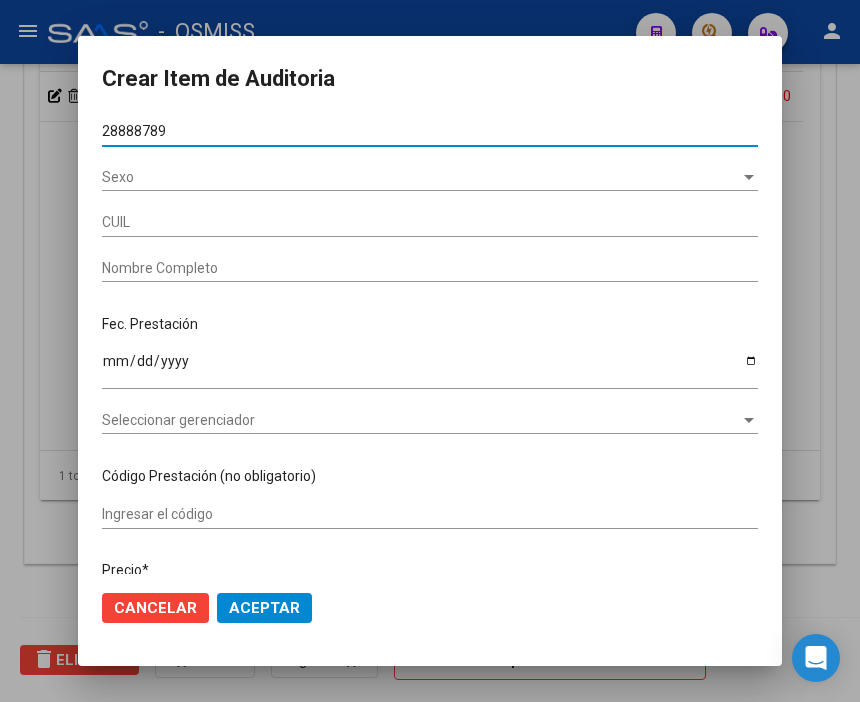 type on "27288887891" 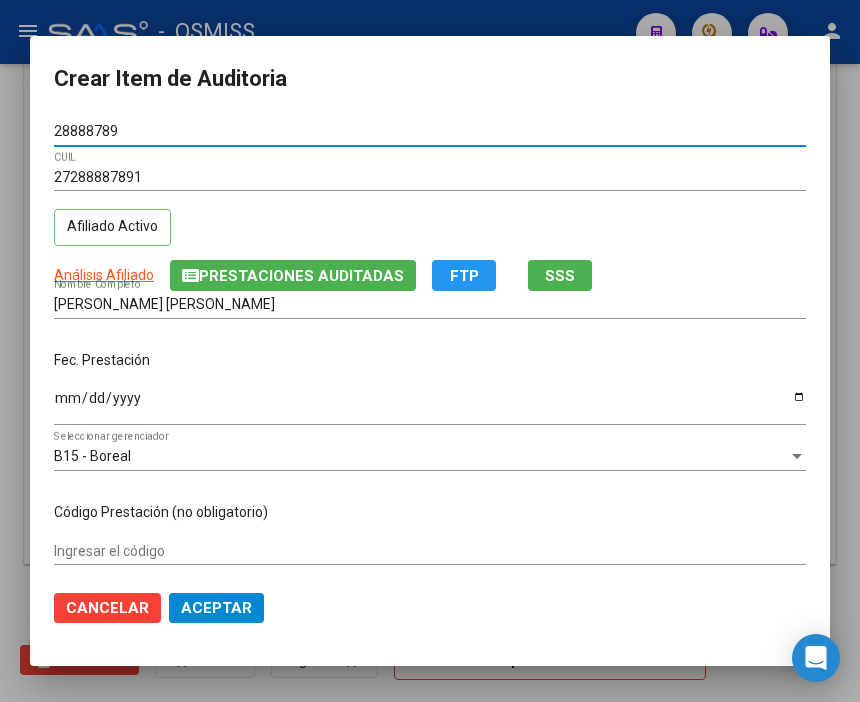 type on "28888789" 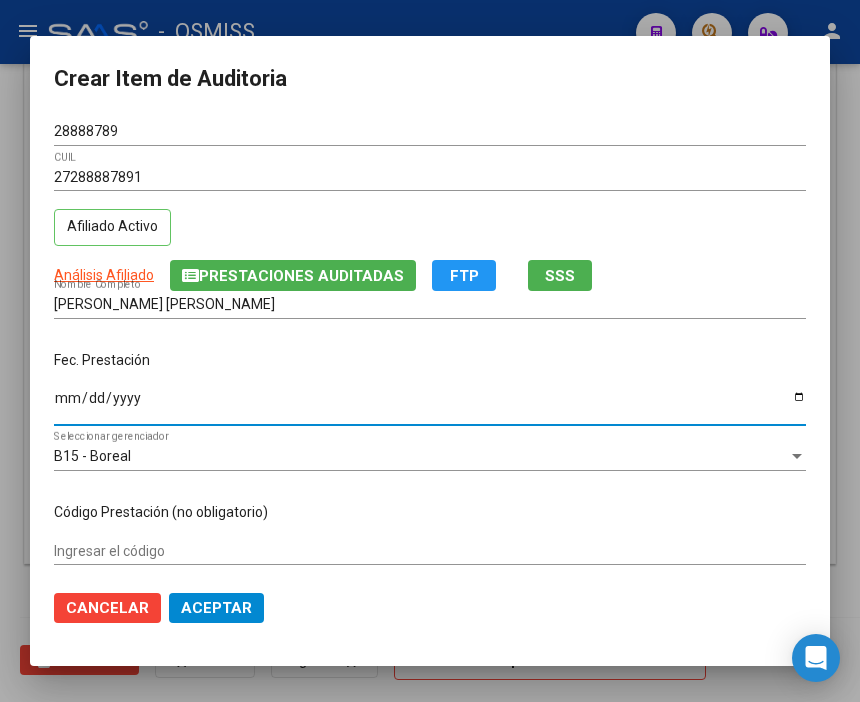 click on "Ingresar la fecha" at bounding box center (430, 405) 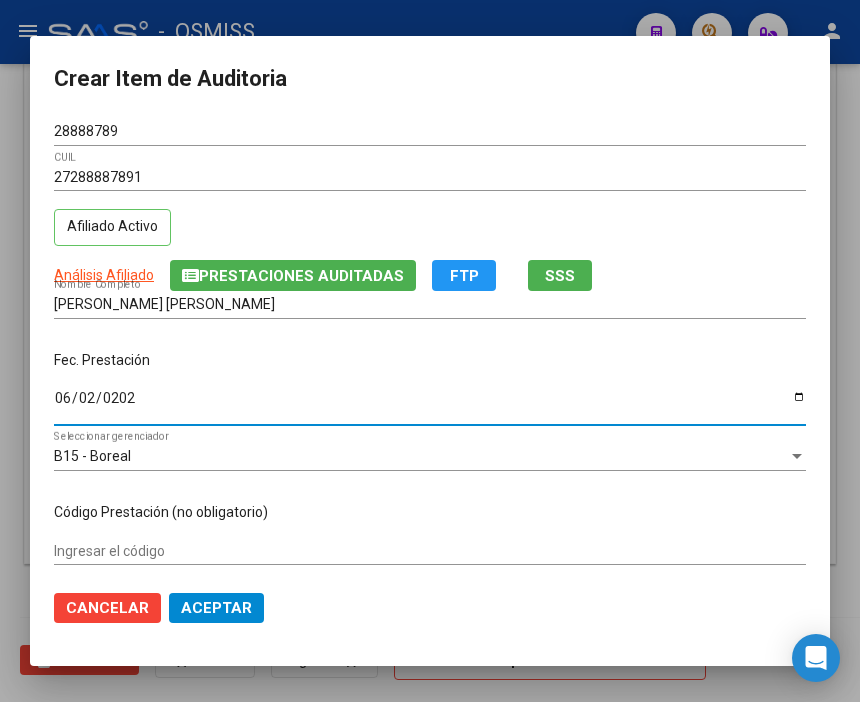 type on "[DATE]" 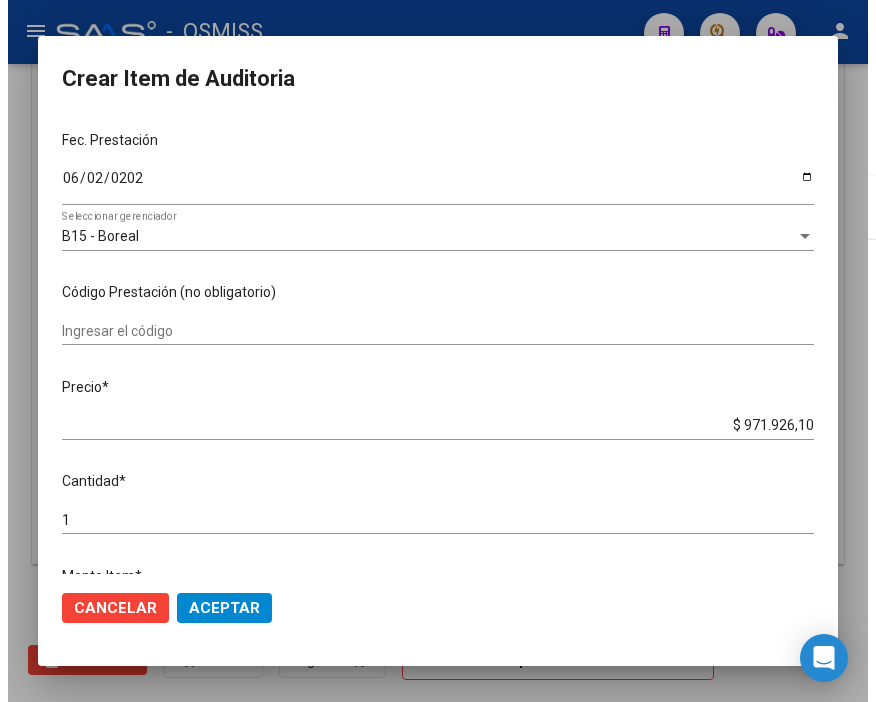 scroll, scrollTop: 222, scrollLeft: 0, axis: vertical 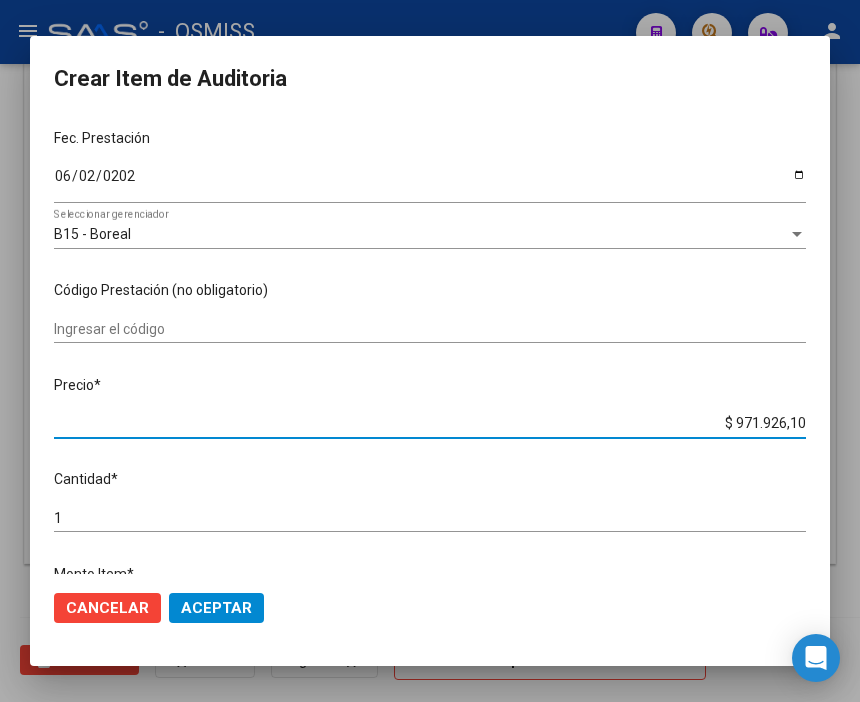 drag, startPoint x: 696, startPoint y: 424, endPoint x: 875, endPoint y: 432, distance: 179.17868 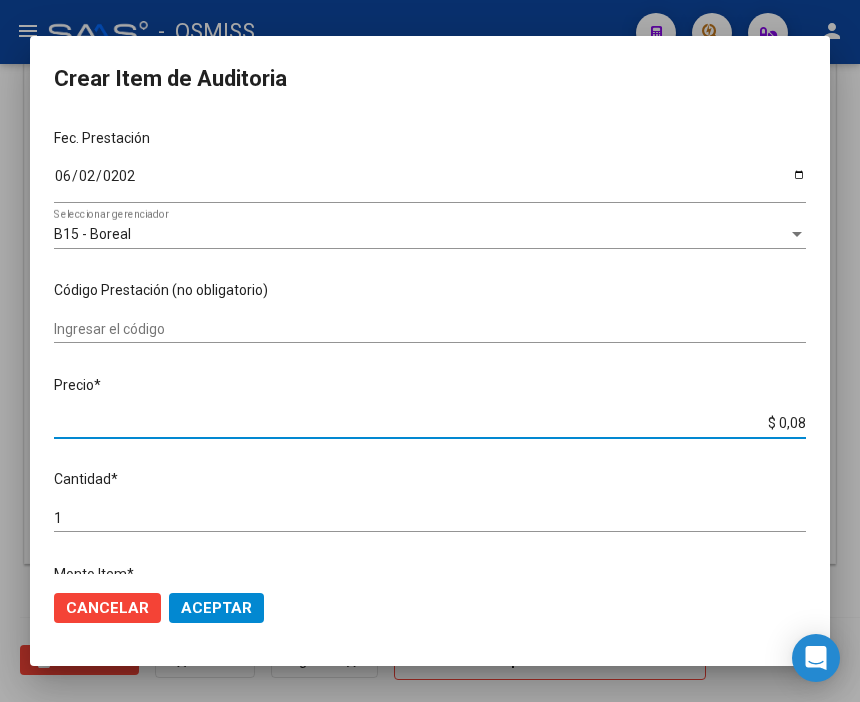 type on "$ 0,89" 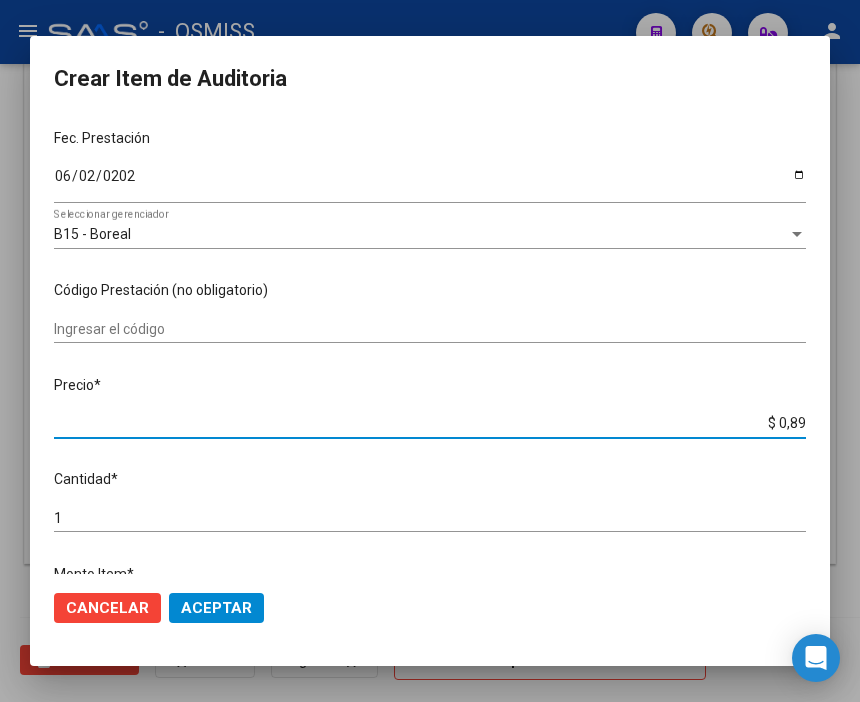 type on "$ 8,99" 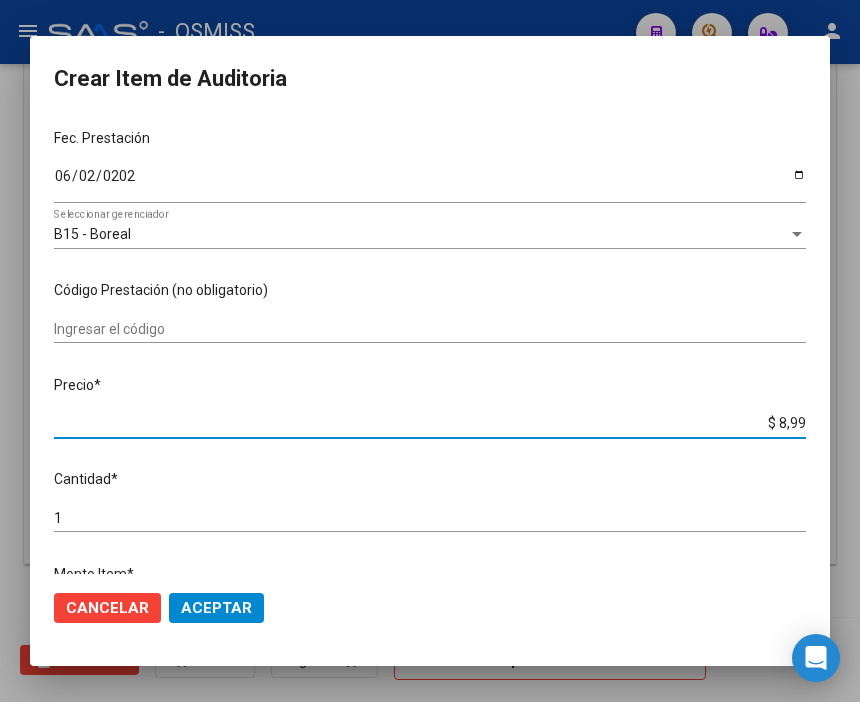 type on "$ 89,95" 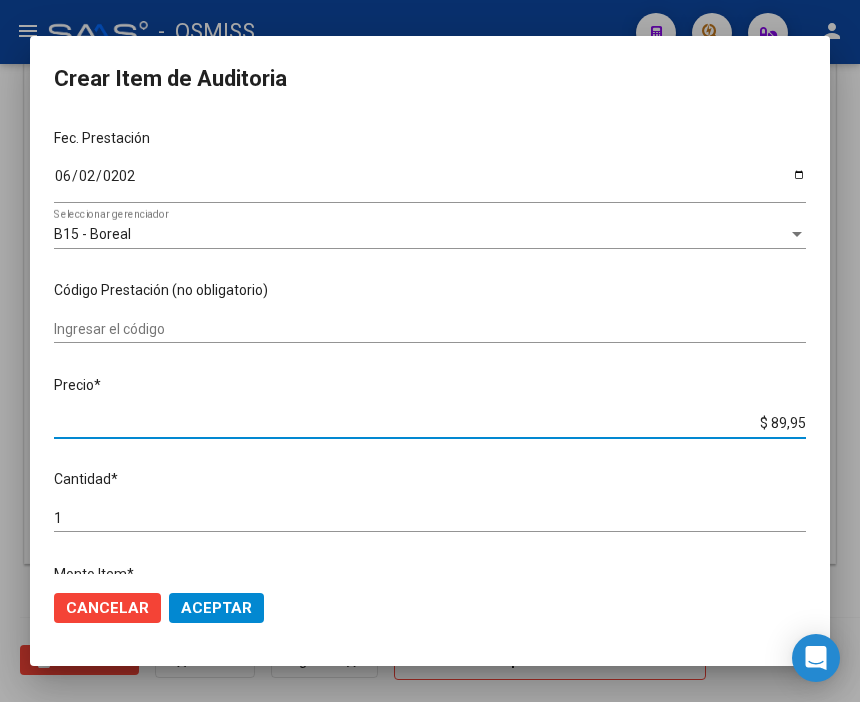 type on "$ 899,58" 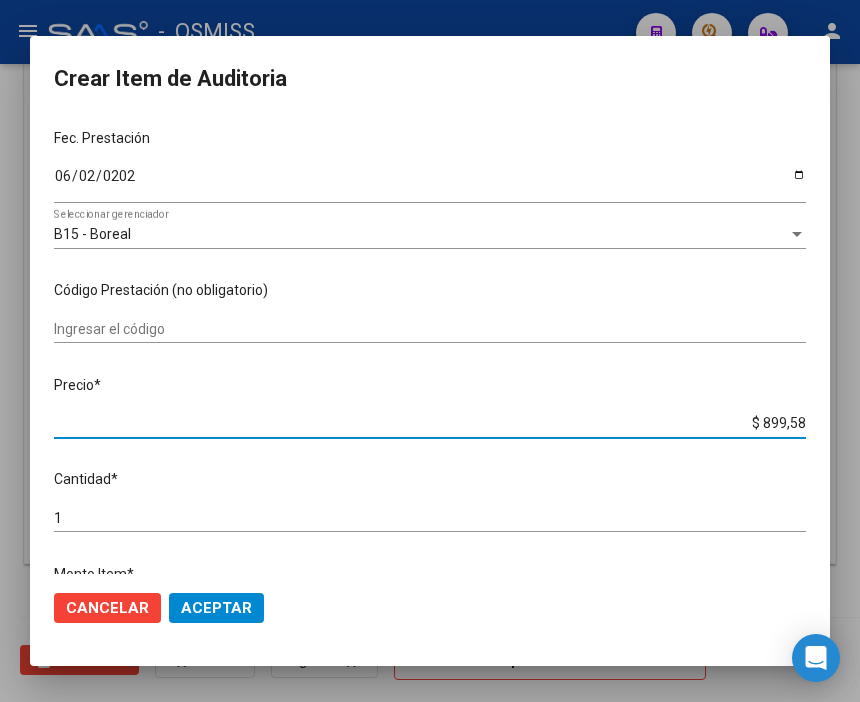 type on "$ 8.995,80" 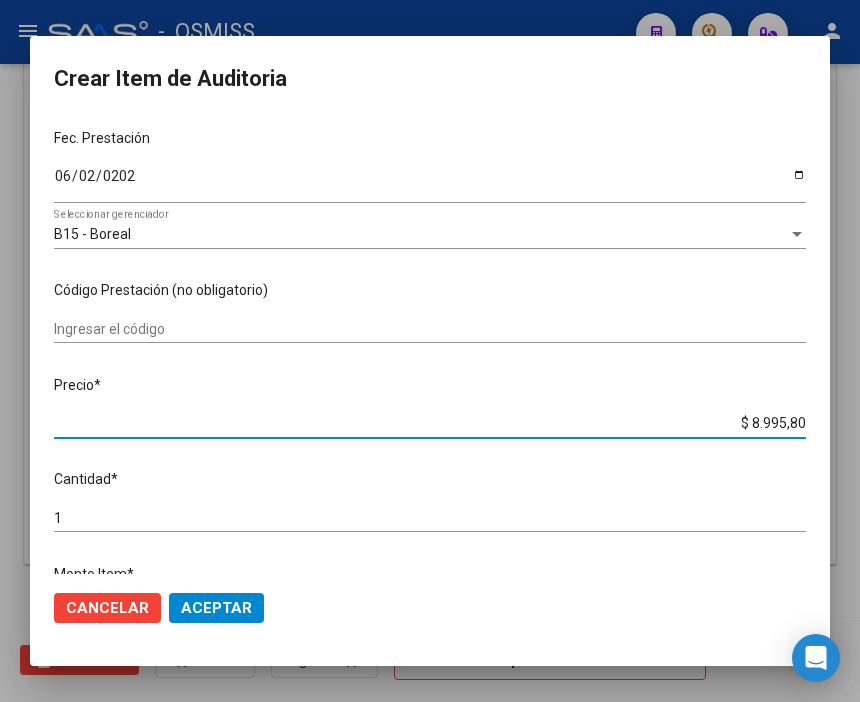 type on "$ 89.958,00" 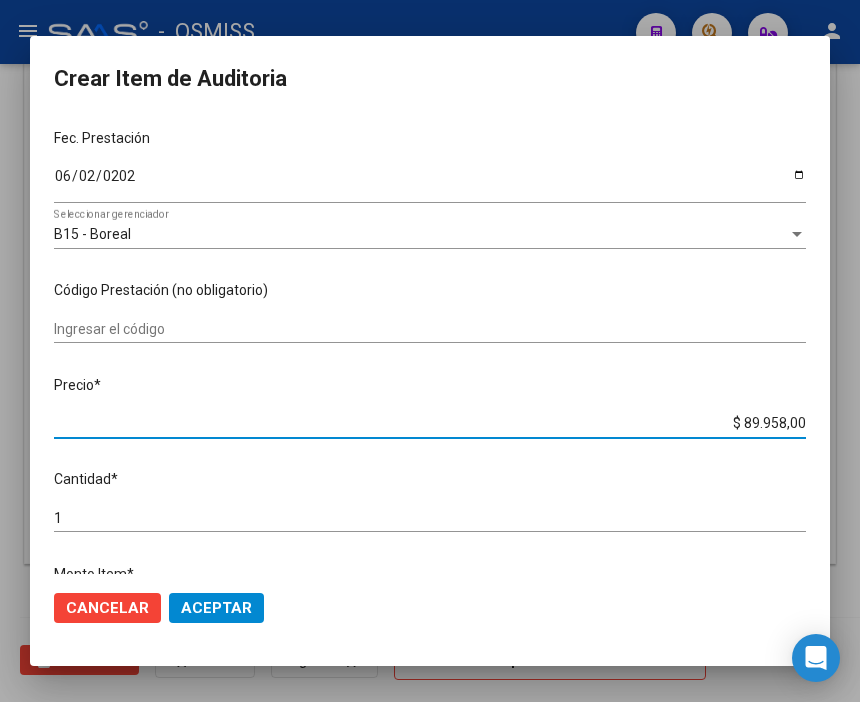 type on "$ 899.580,08" 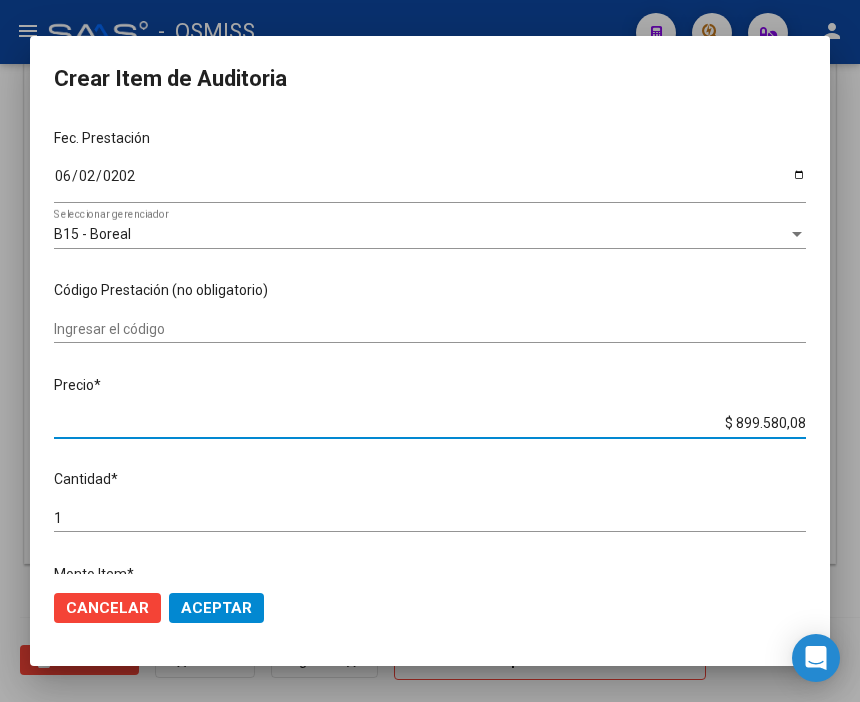 click on "Aceptar" 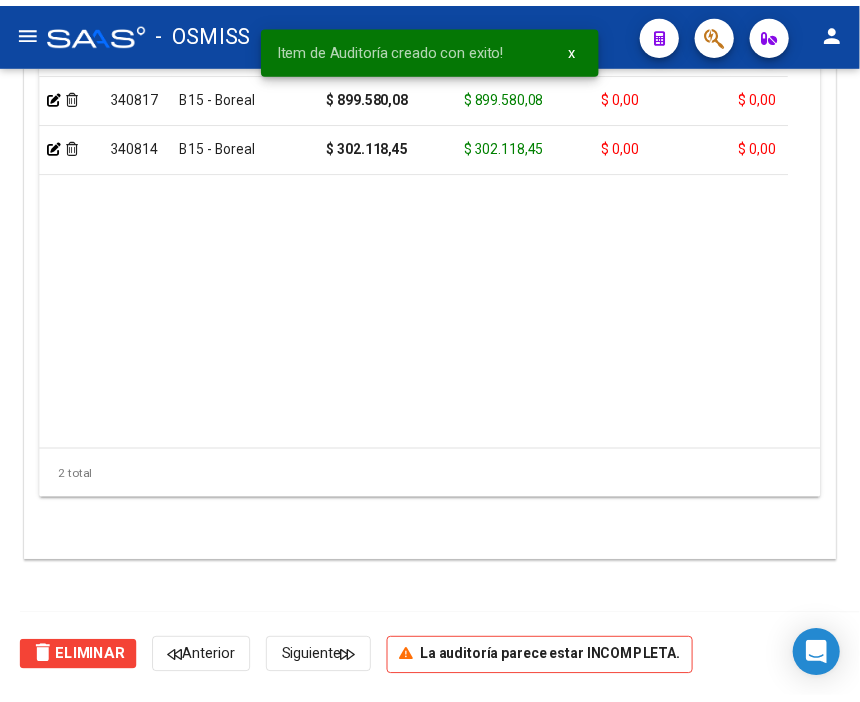 scroll, scrollTop: 1557, scrollLeft: 0, axis: vertical 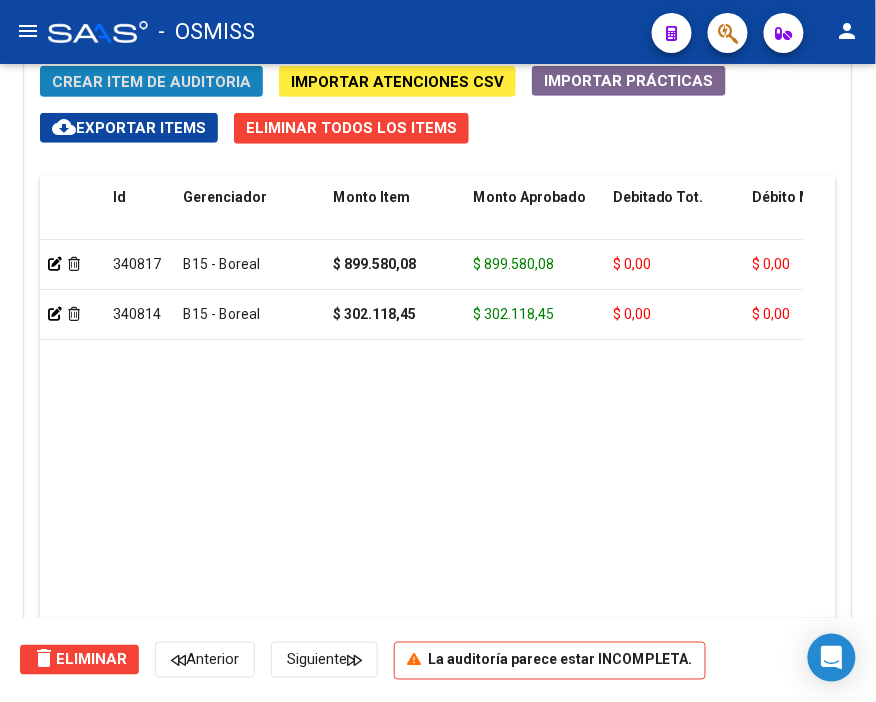 click on "Crear Item de Auditoria" 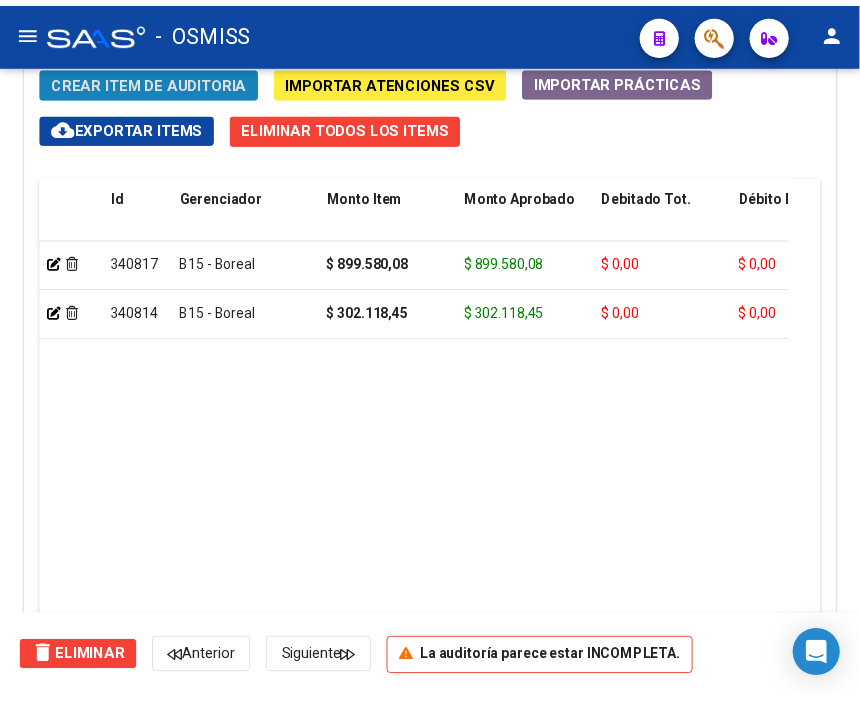 scroll, scrollTop: 1885, scrollLeft: 0, axis: vertical 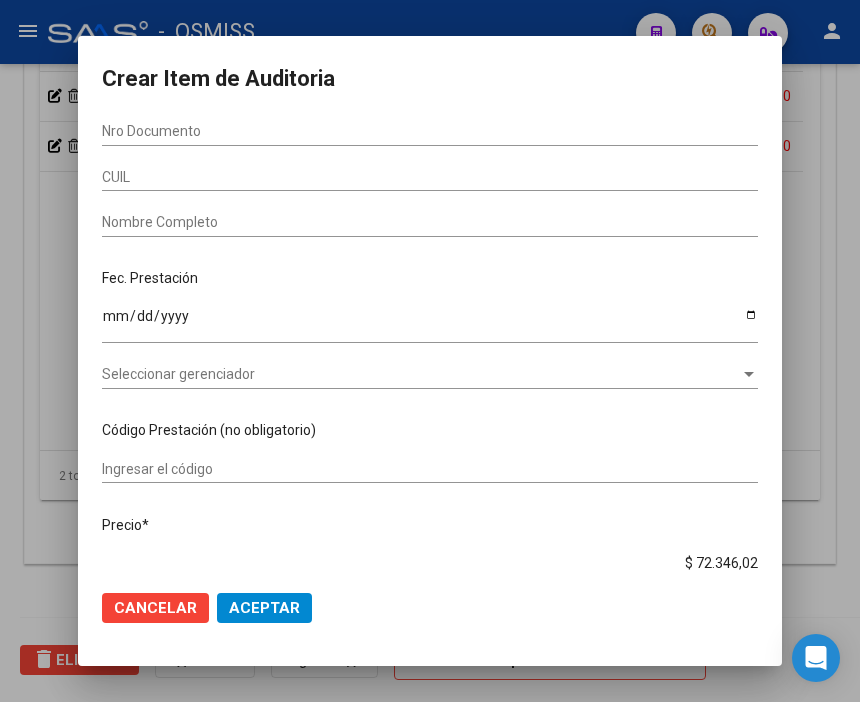 click on "Nro Documento" at bounding box center [430, 131] 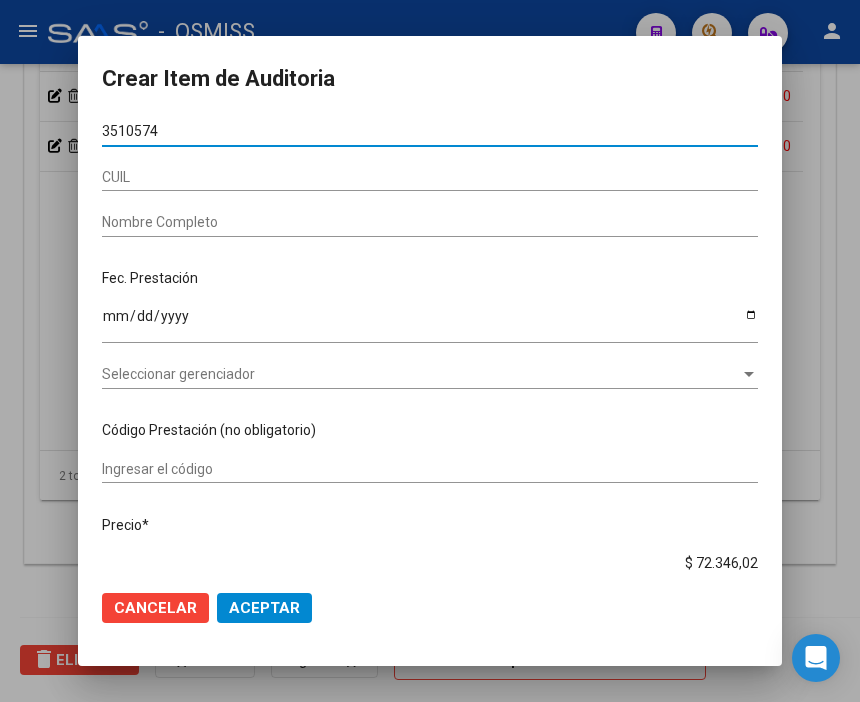 type on "35105742" 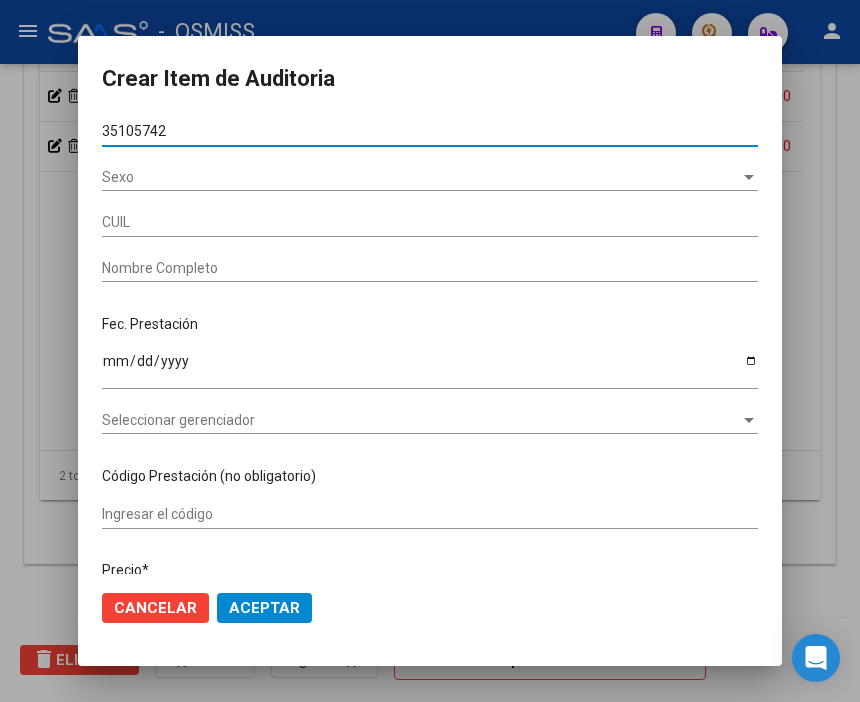 type on "23351057424" 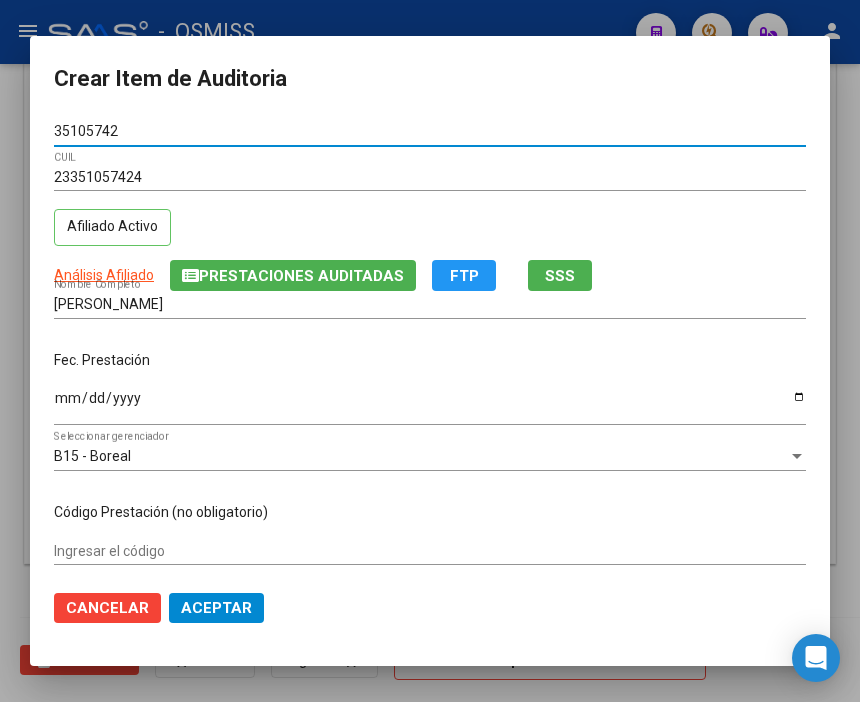 type on "35105742" 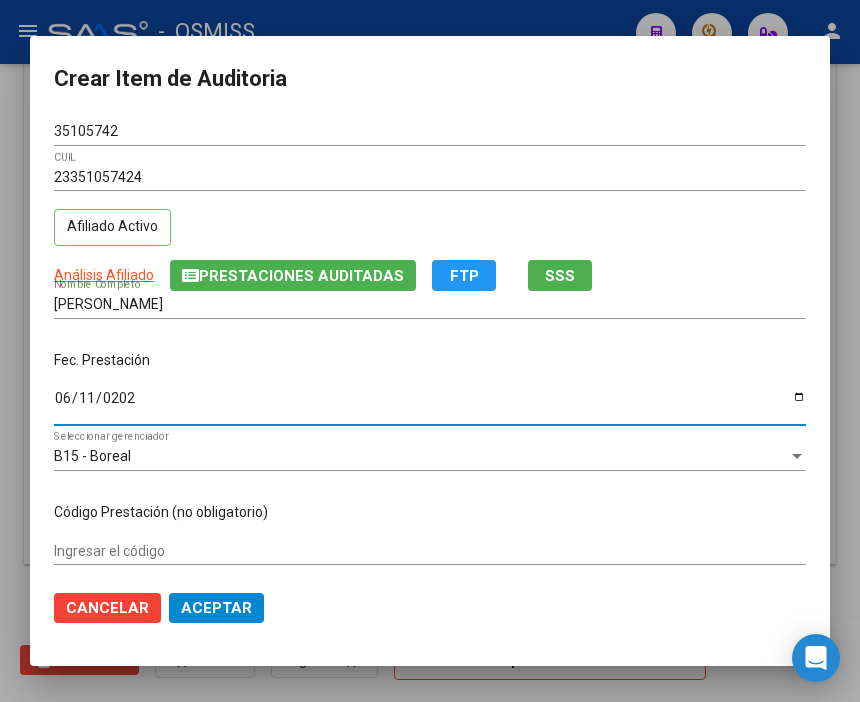 type on "[DATE]" 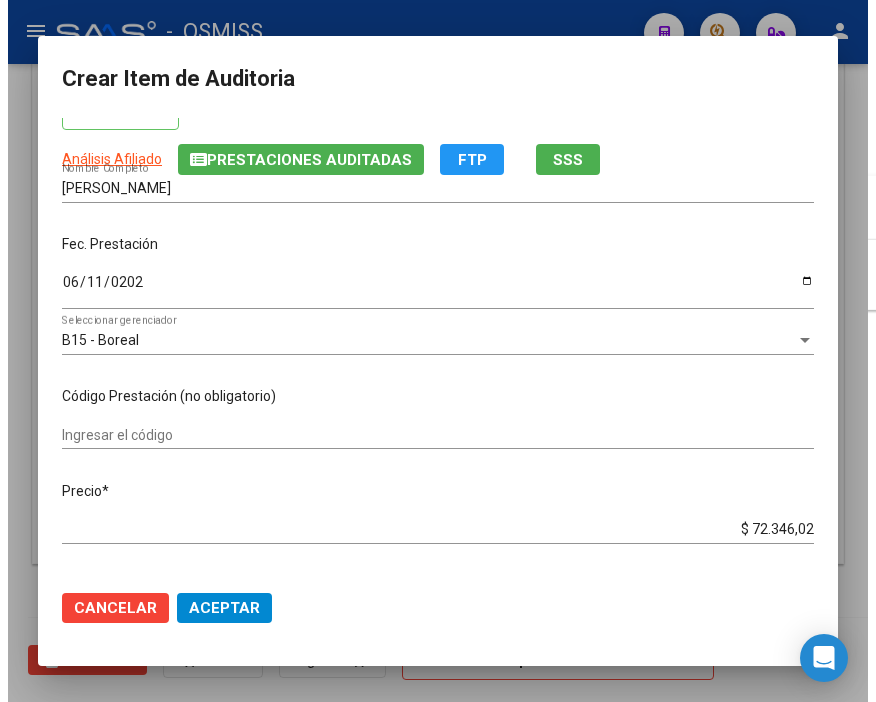 scroll, scrollTop: 333, scrollLeft: 0, axis: vertical 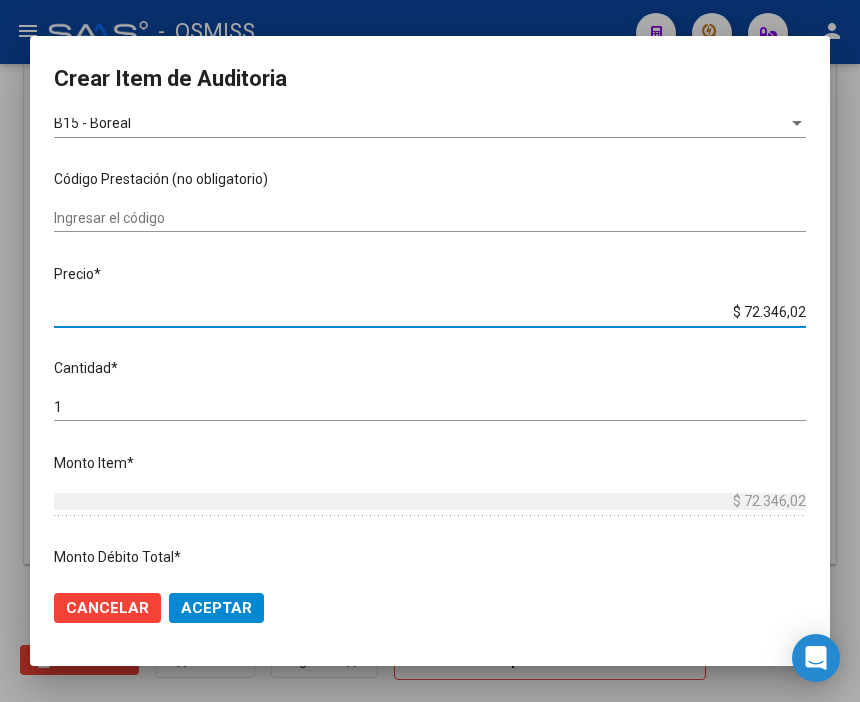 drag, startPoint x: 700, startPoint y: 311, endPoint x: 883, endPoint y: 308, distance: 183.02458 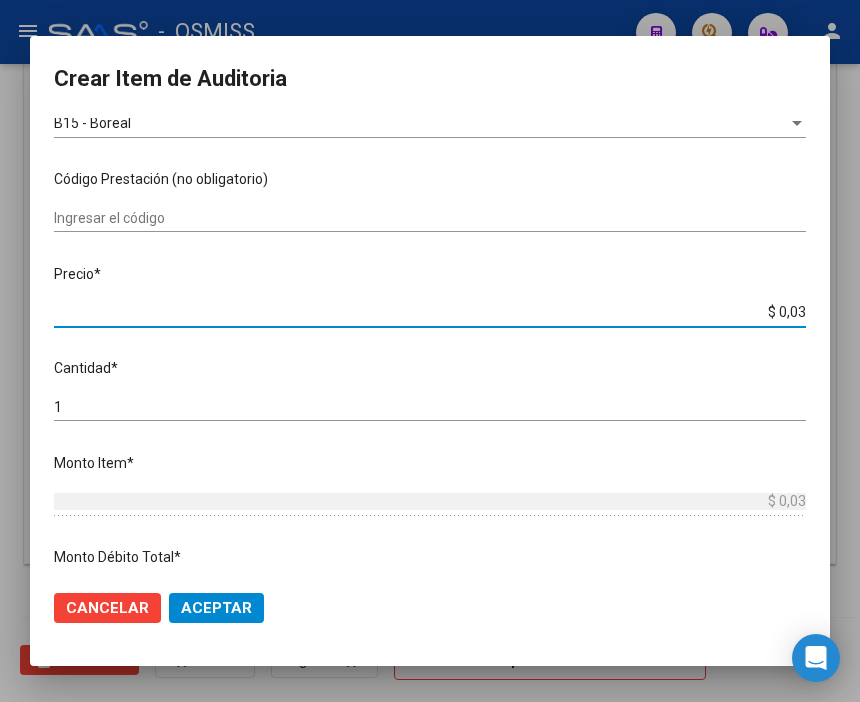 type on "$ 0,32" 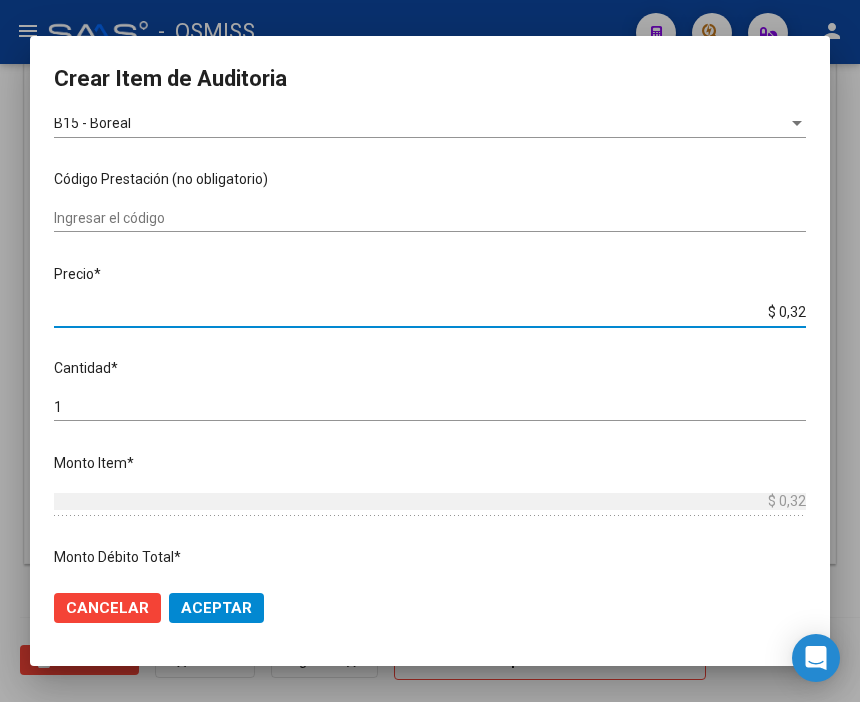 type on "$ 3,23" 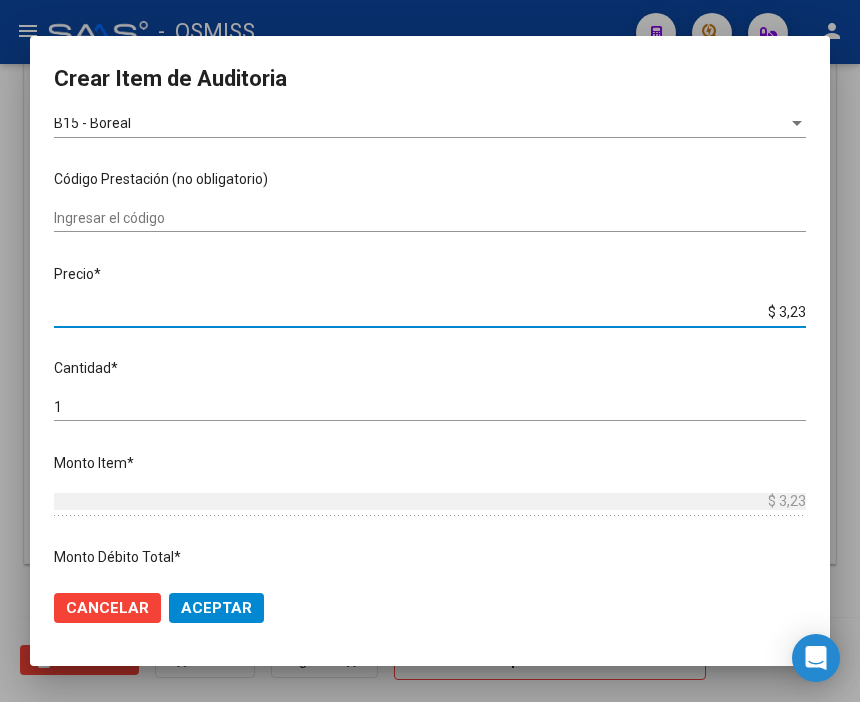 type on "$ 32,34" 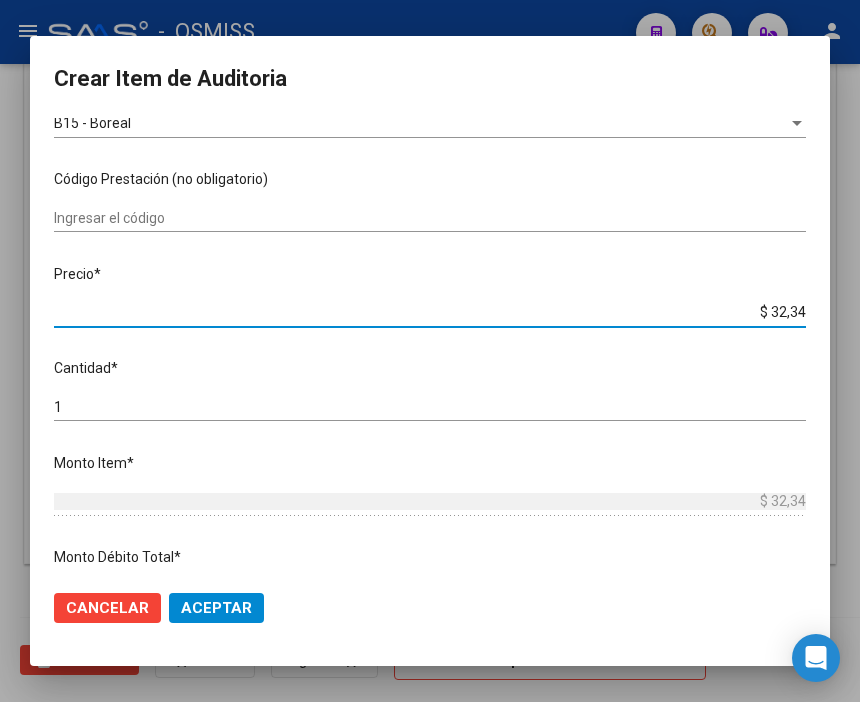 type on "$ 323,46" 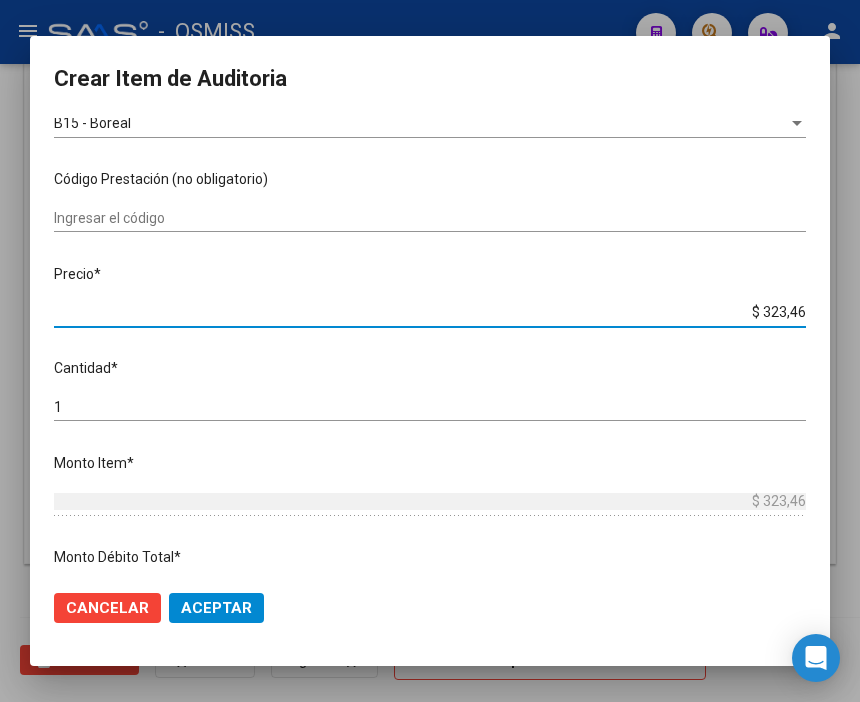 type on "$ 3.234,60" 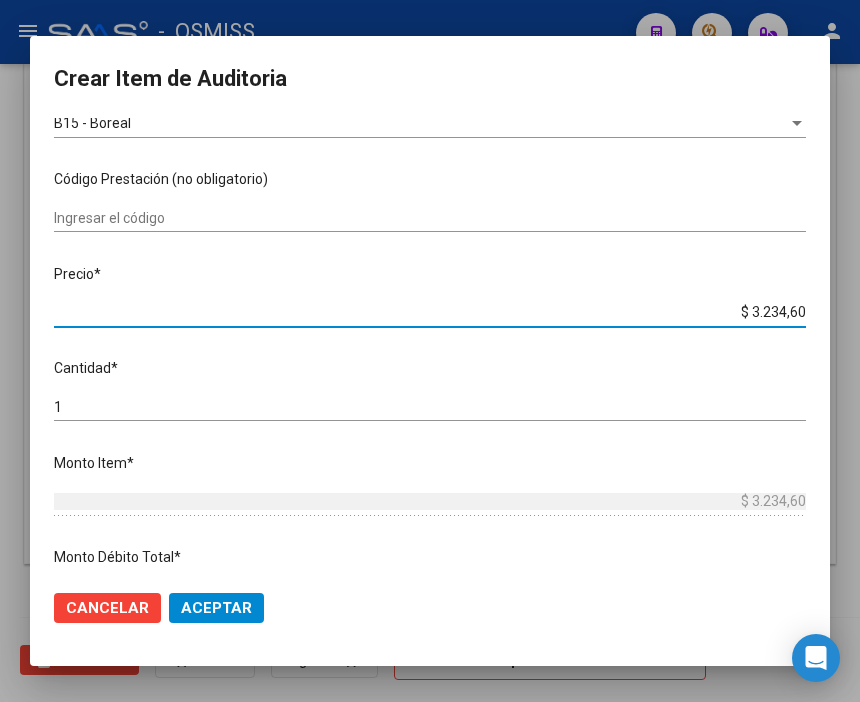 type on "$ 32.346,02" 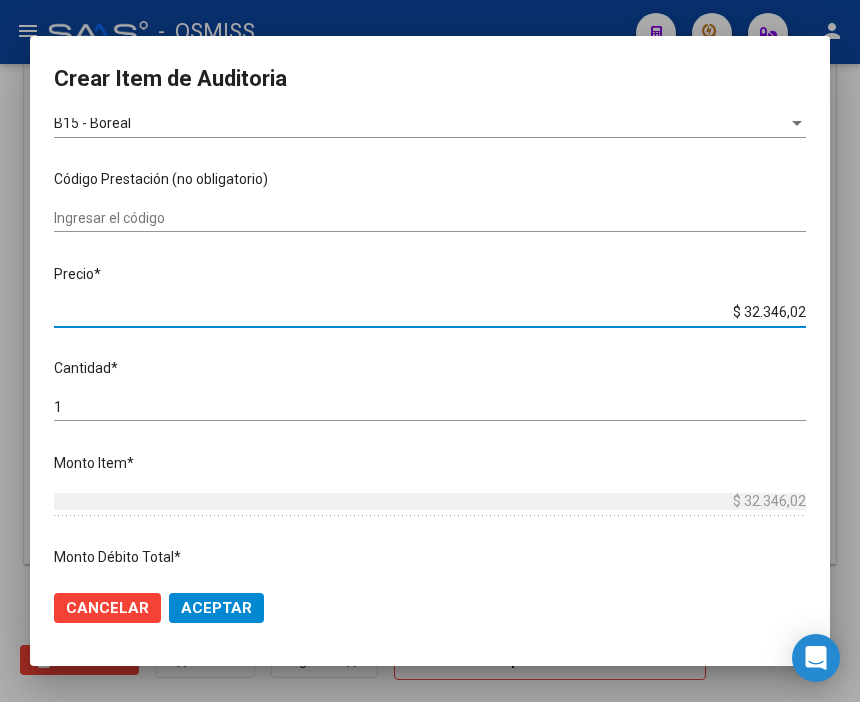 click on "Aceptar" 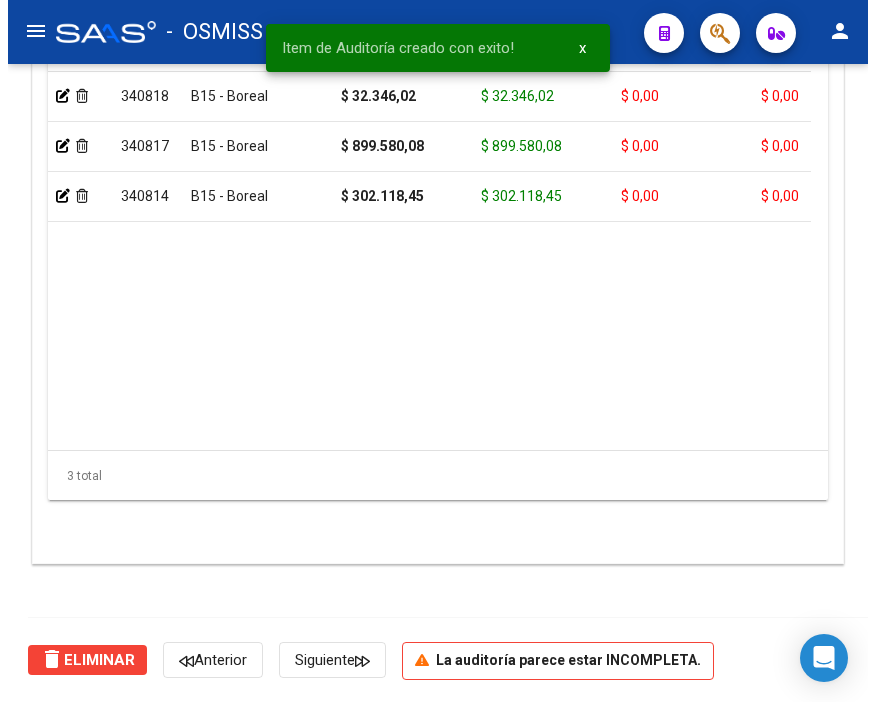 scroll, scrollTop: 1557, scrollLeft: 0, axis: vertical 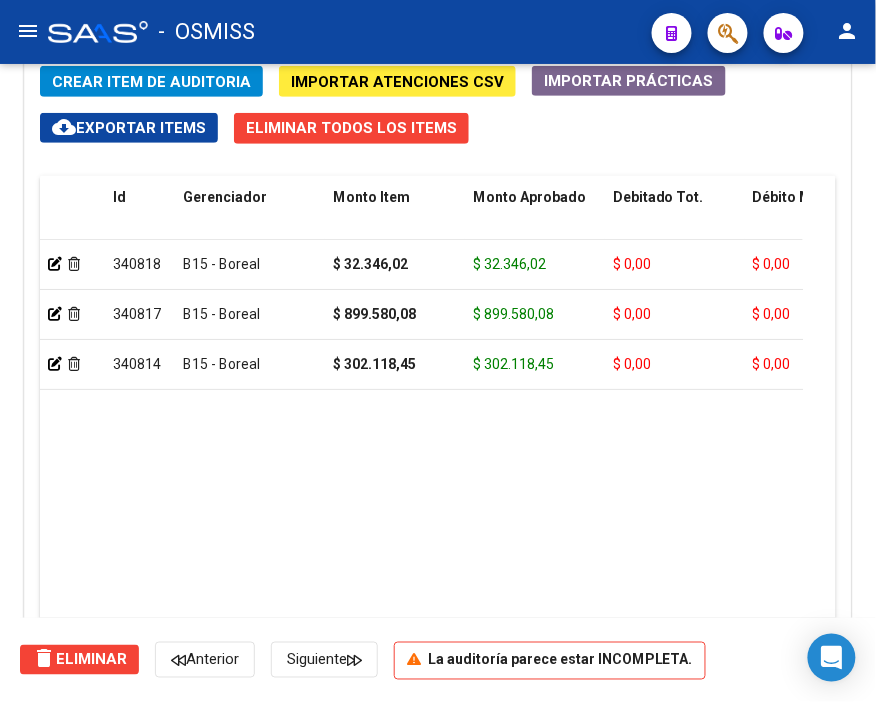 click on "-   OSMISS" 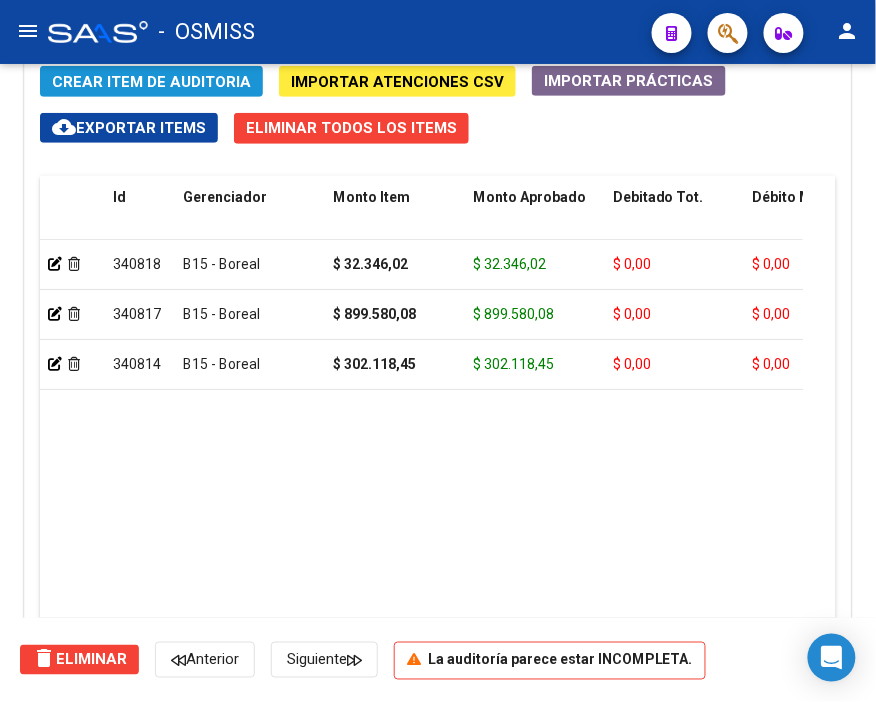 click on "Crear Item de Auditoria" 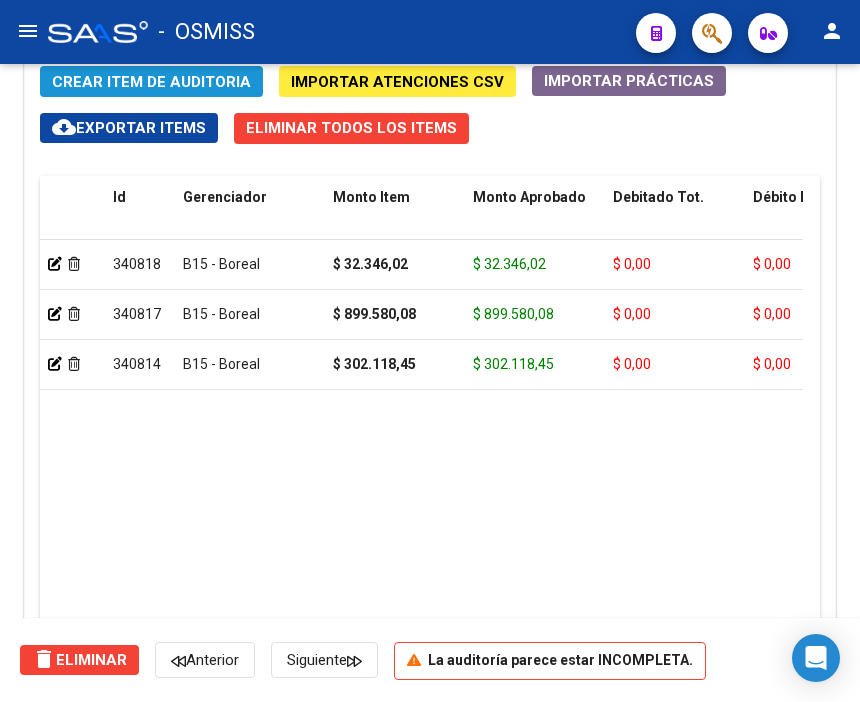 scroll, scrollTop: 1885, scrollLeft: 0, axis: vertical 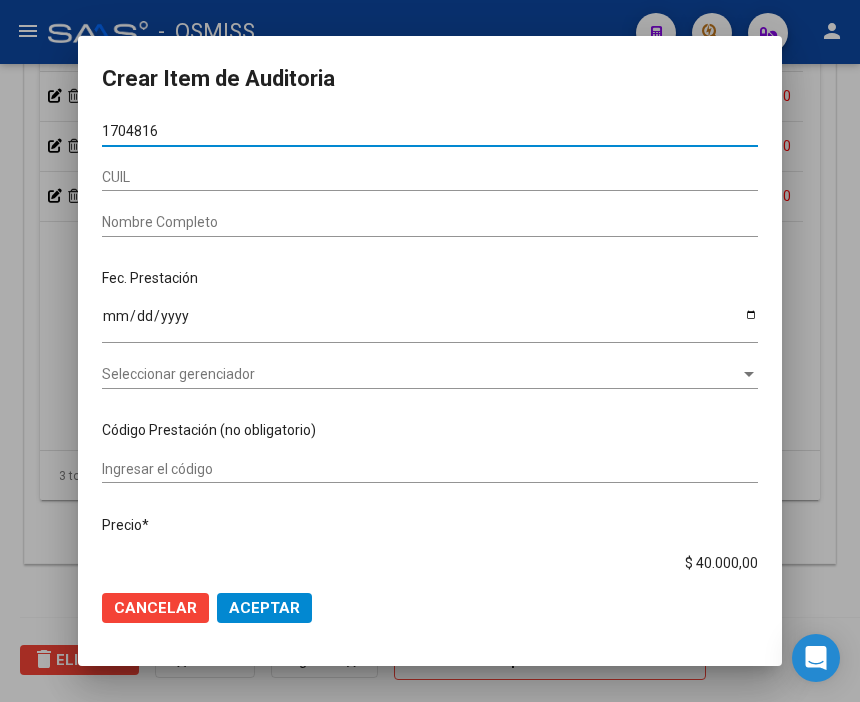 type on "17048169" 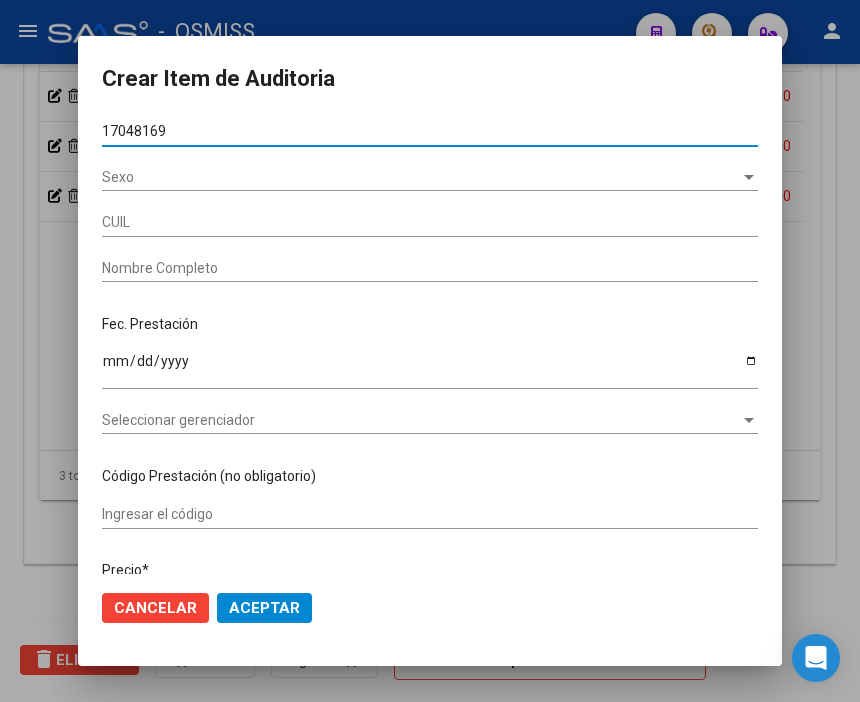 type on "27170481696" 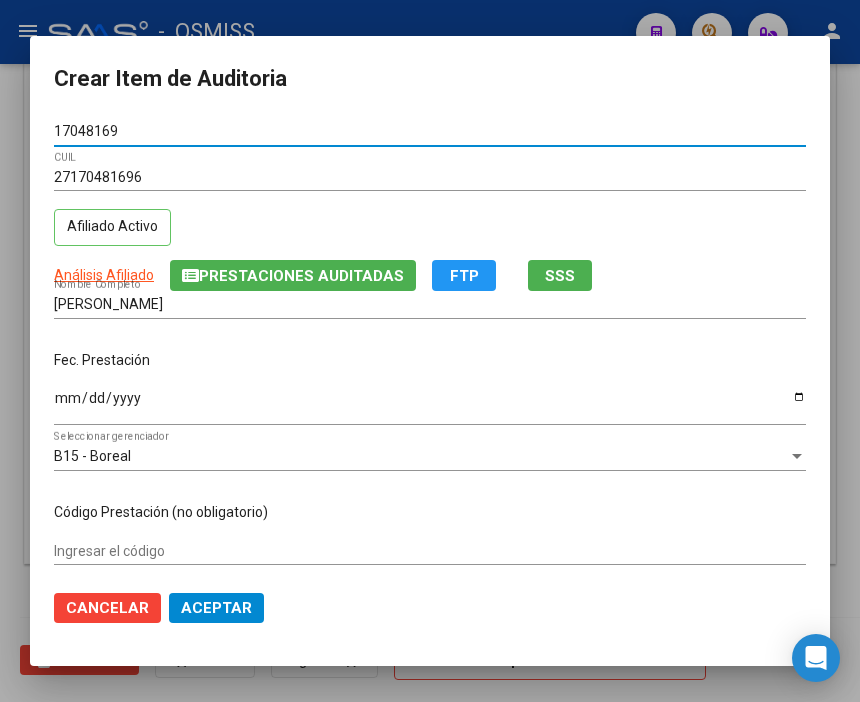 type on "17048169" 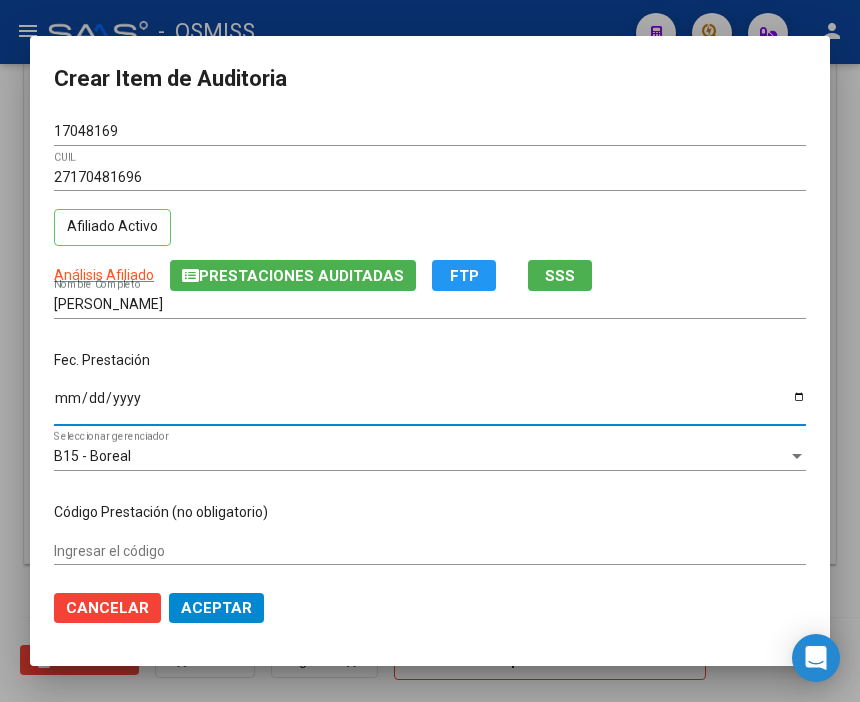 click on "Ingresar la fecha" at bounding box center [430, 405] 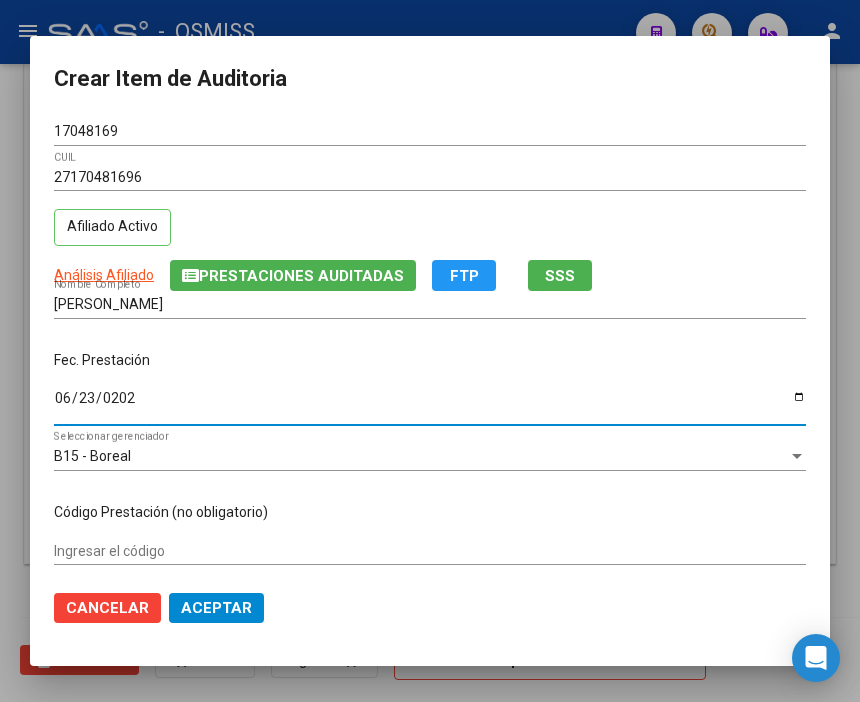 type on "[DATE]" 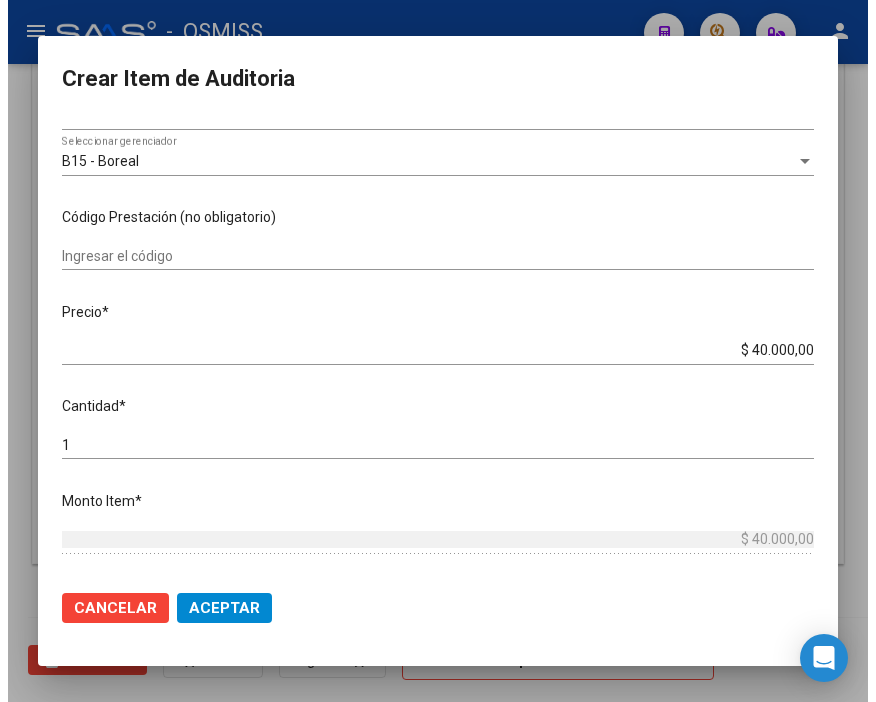 scroll, scrollTop: 333, scrollLeft: 0, axis: vertical 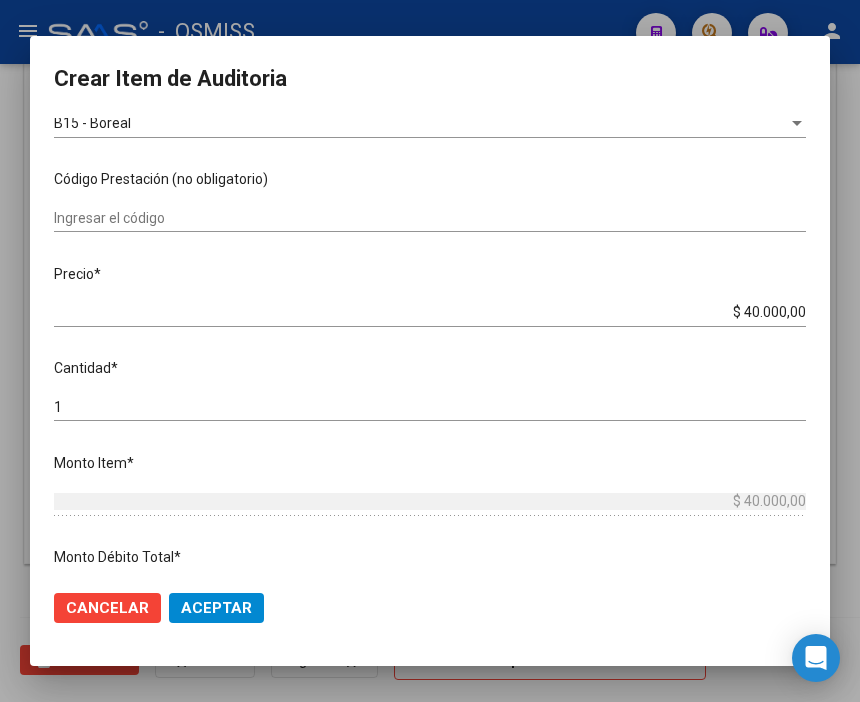 drag, startPoint x: 702, startPoint y: 301, endPoint x: 882, endPoint y: 315, distance: 180.54362 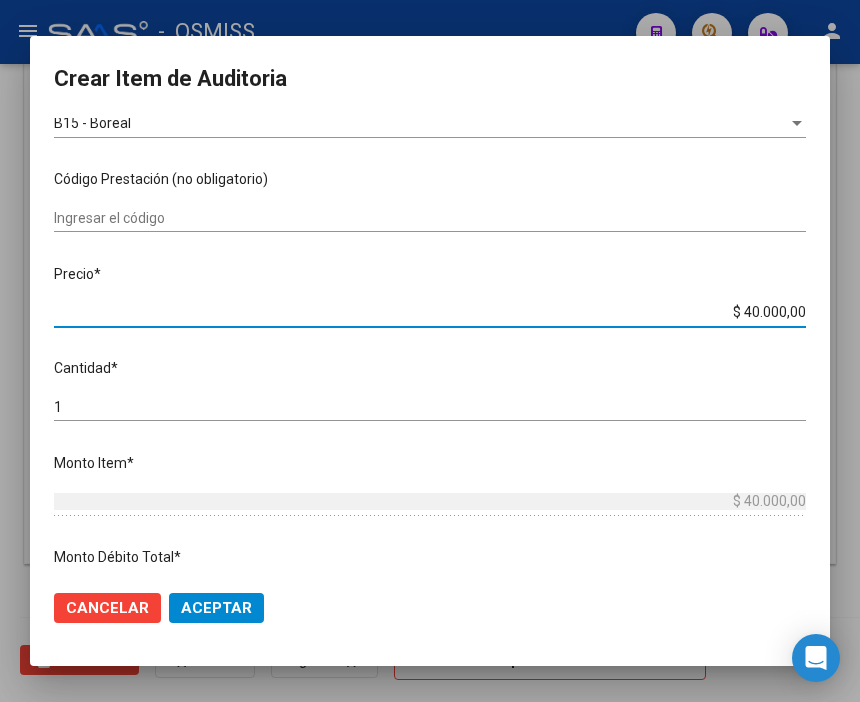 drag, startPoint x: 714, startPoint y: 314, endPoint x: 834, endPoint y: 320, distance: 120.14991 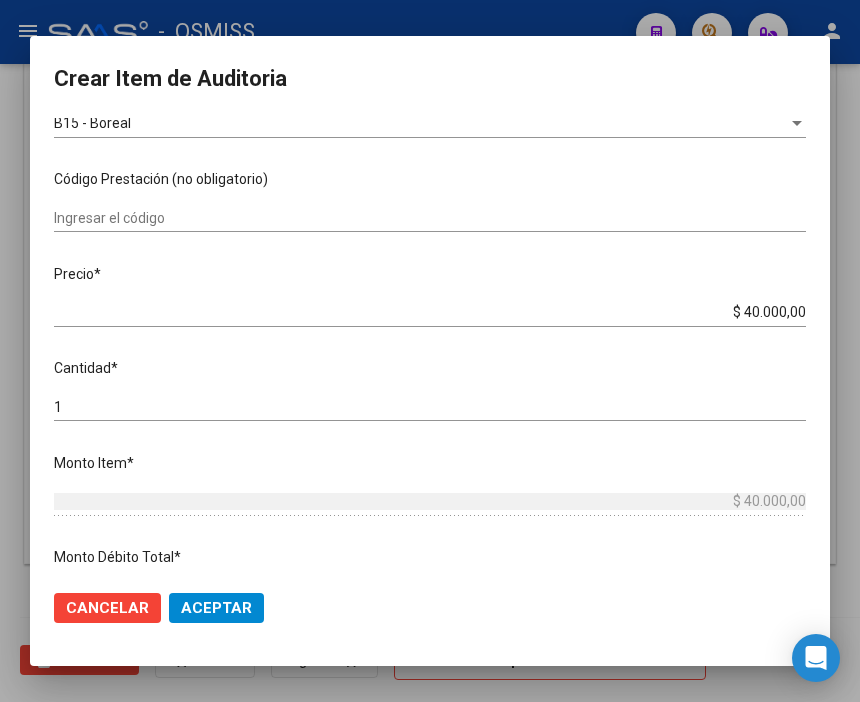 click on "17048169 Nro Documento    27170481696 CUIL   Afiliado Activo  Análisis Afiliado  Prestaciones Auditadas FTP SSS   [PERSON_NAME] Nombre Completo  Fec. Prestación    [DATE] Ingresar la fecha  B15 - Boreal  Seleccionar gerenciador Código Prestación (no obligatorio)    Ingresar el código  Precio  *   $ 40.000,00 Ingresar el precio  Cantidad  *   1 Ingresar la cantidad  Monto Item  *   $ 40.000,00 Ingresar el monto  [GEOGRAPHIC_DATA] Total  *   $ 0,00 Ingresar el monto  [GEOGRAPHIC_DATA] Afiliatorio  *   $ 0,00 Ingresar el monto Afiliatorio  Monto Débito Médico  *   $ 0,00 Ingresar el [GEOGRAPHIC_DATA]  Comentario Operador    Ingresar el Comentario  Comentario Gerenciador    Ingresar el Comentario  Descripción    Ingresar el Descripción   Atencion Tipo  Seleccionar tipo Seleccionar tipo  Nomenclador  Seleccionar Nomenclador Seleccionar Nomenclador" at bounding box center [430, 346] 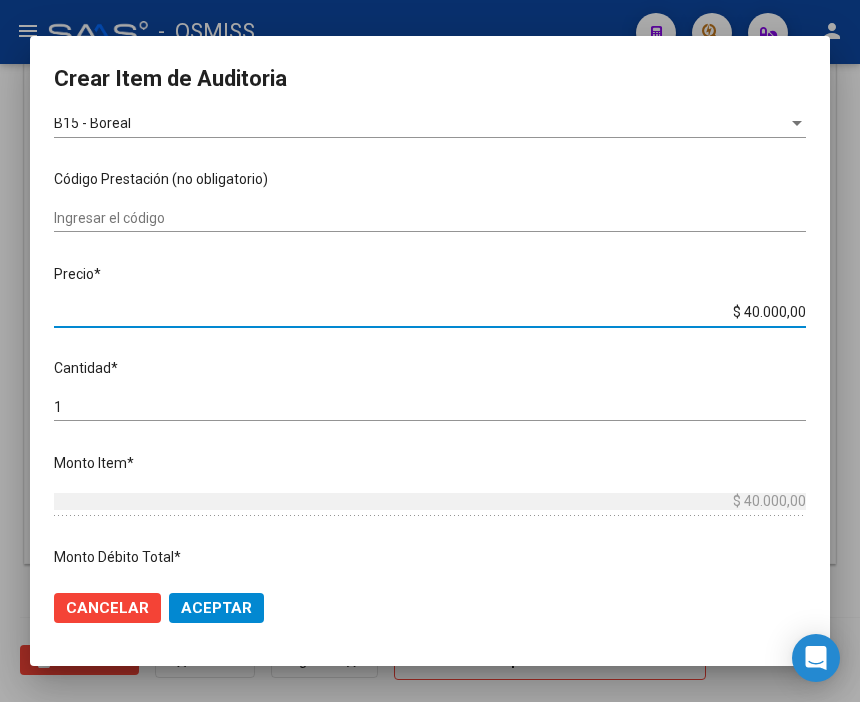 drag, startPoint x: 707, startPoint y: 312, endPoint x: 884, endPoint y: 318, distance: 177.10167 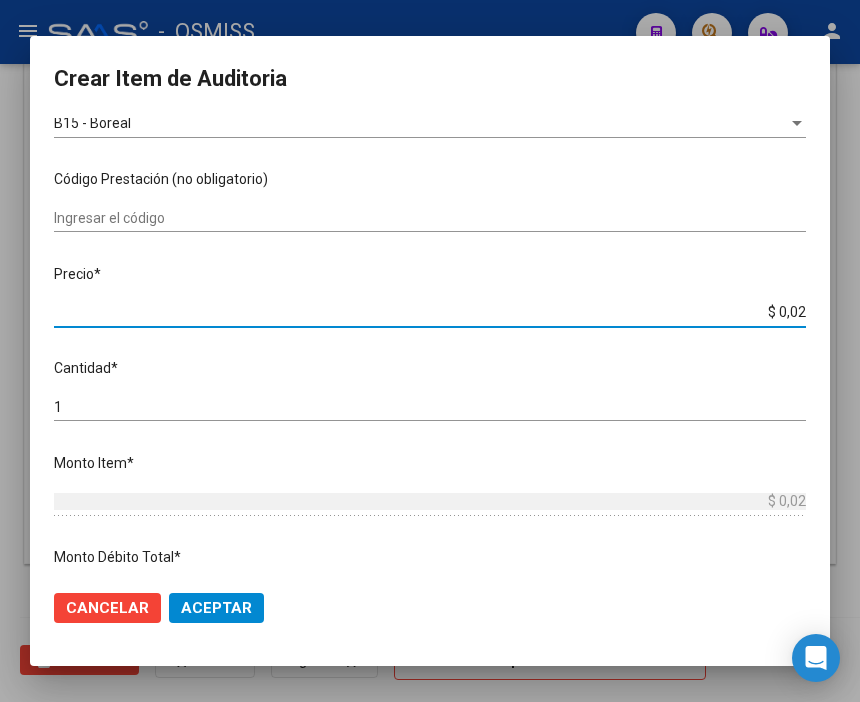 type on "$ 0,20" 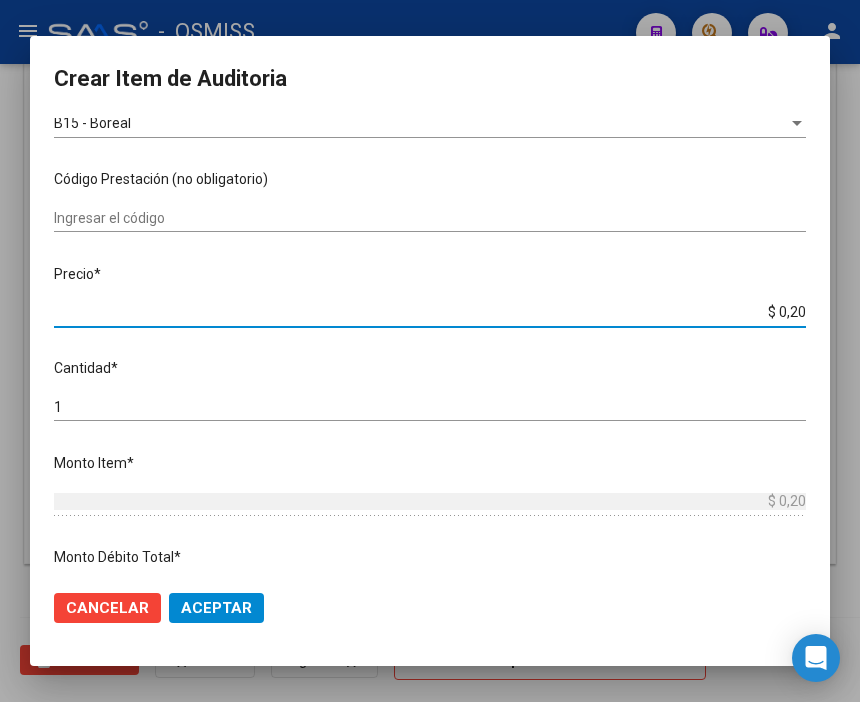 type on "$ 2,00" 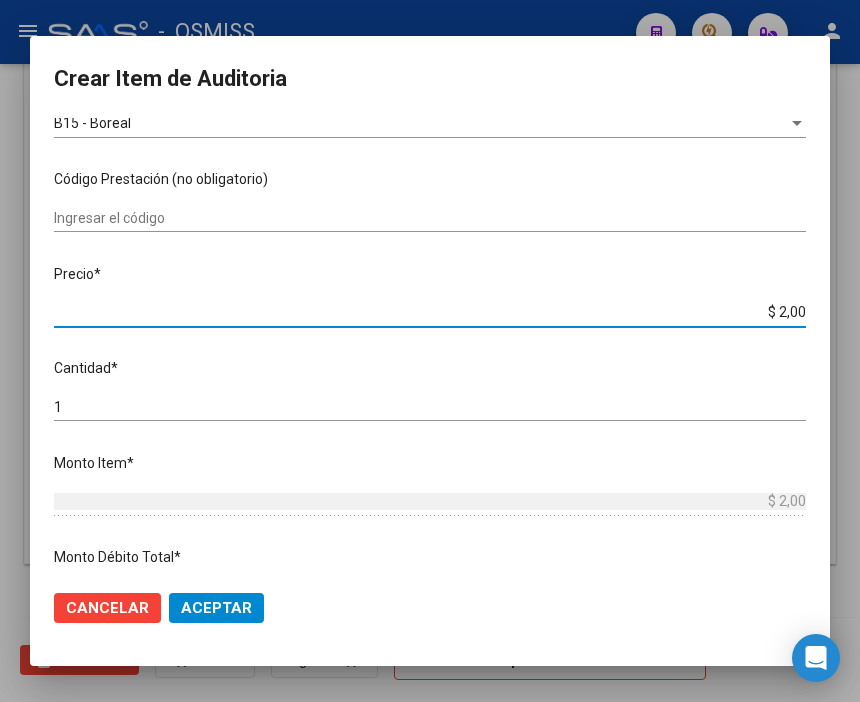 type on "$ 20,00" 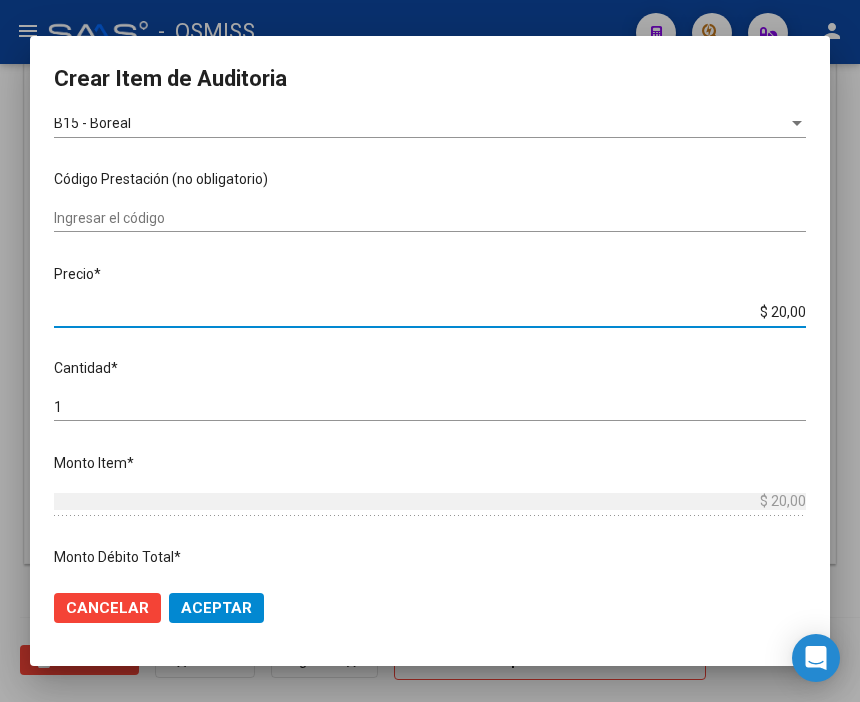 type on "$ 200,00" 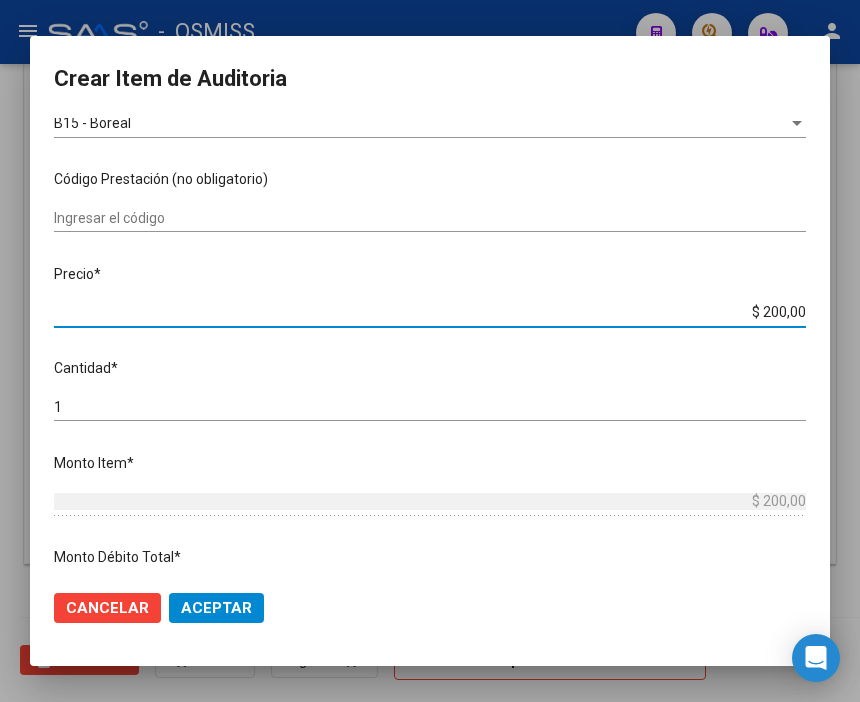 type on "$ 2.000,00" 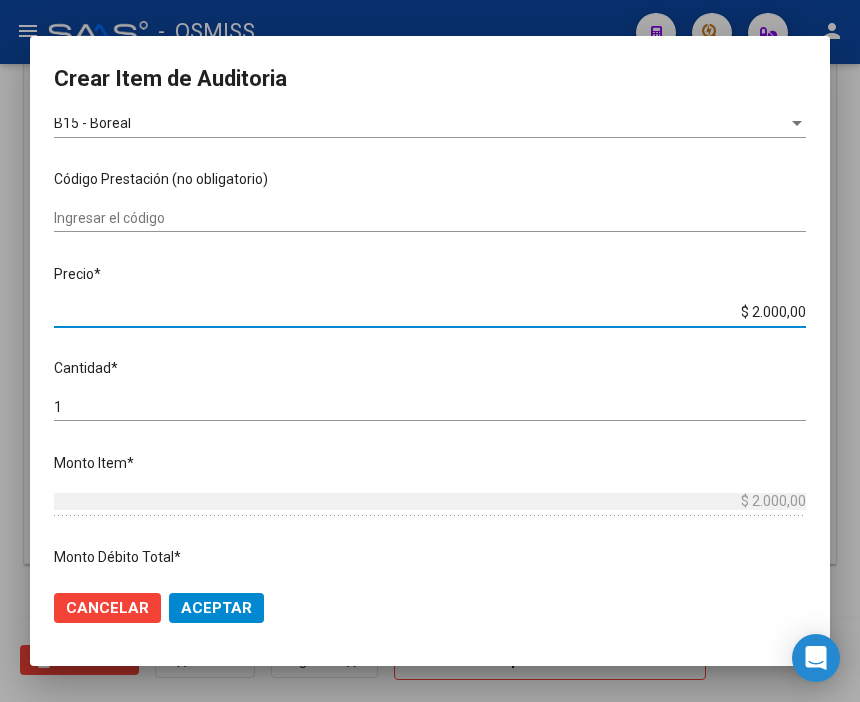 type on "$ 20.000,00" 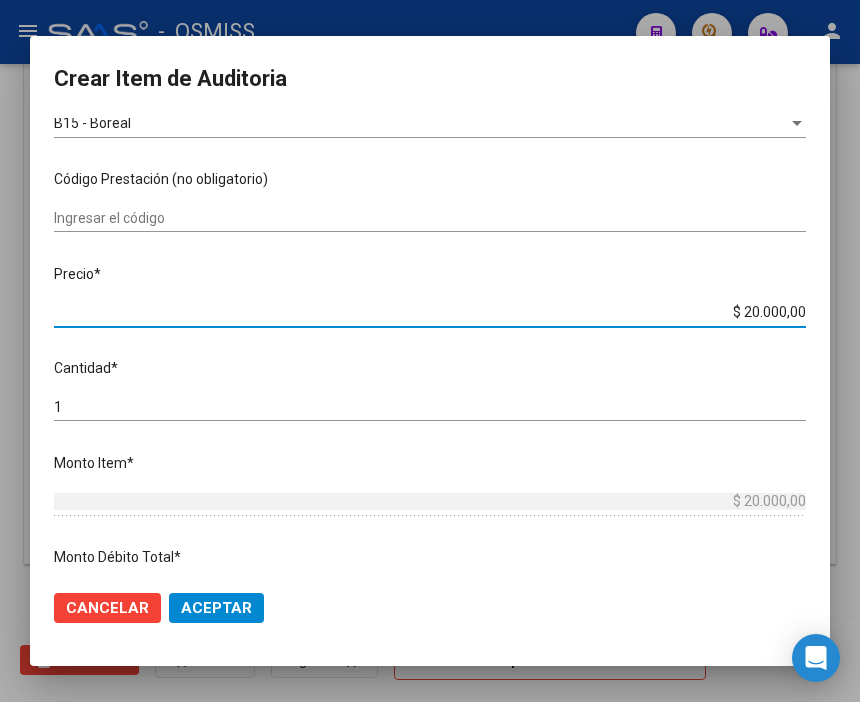 click on "Aceptar" 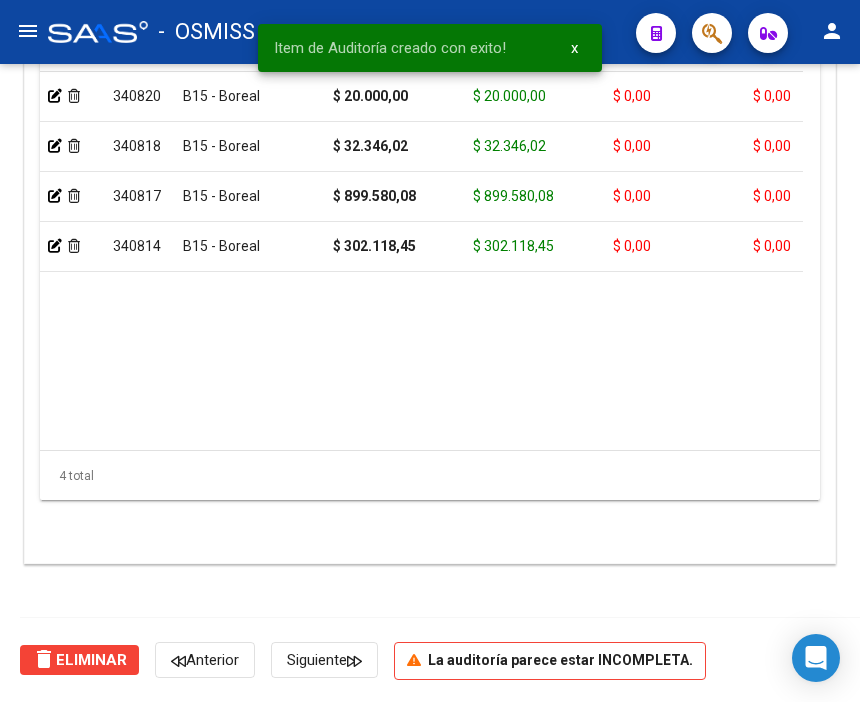 scroll, scrollTop: 1557, scrollLeft: 0, axis: vertical 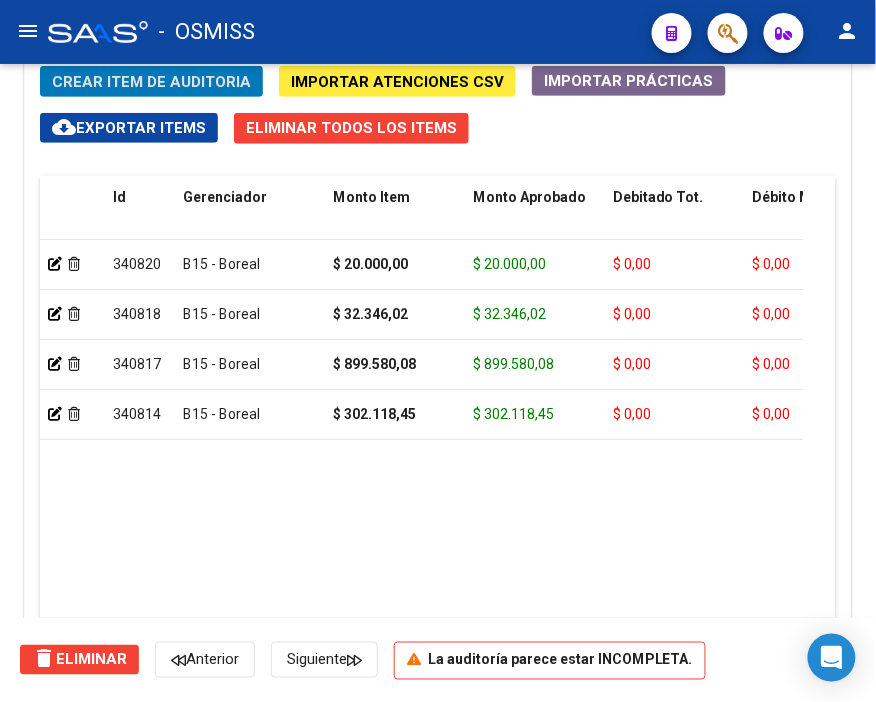 click on "Crear Item de Auditoria" 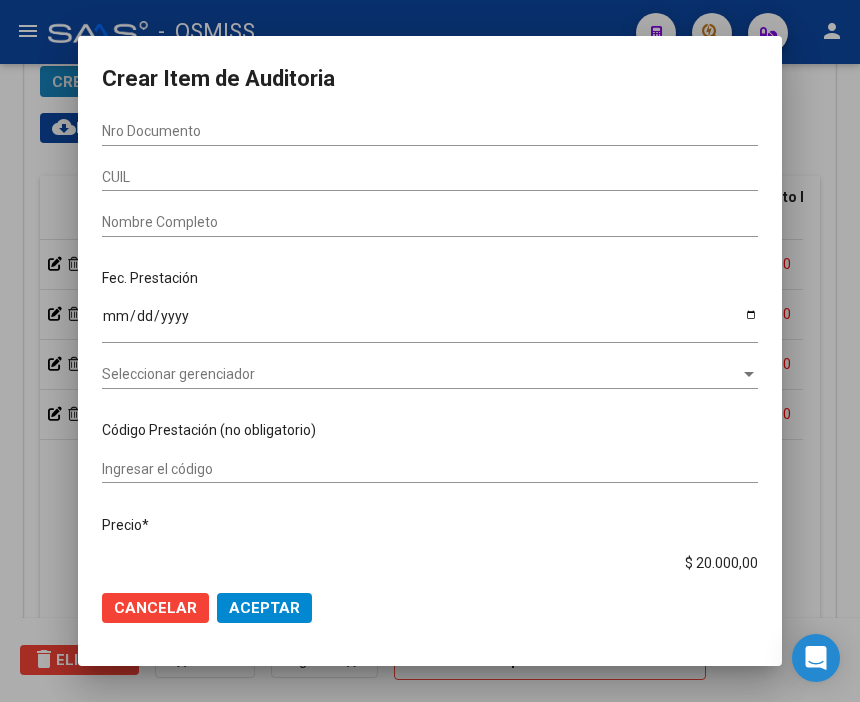 scroll, scrollTop: 1885, scrollLeft: 0, axis: vertical 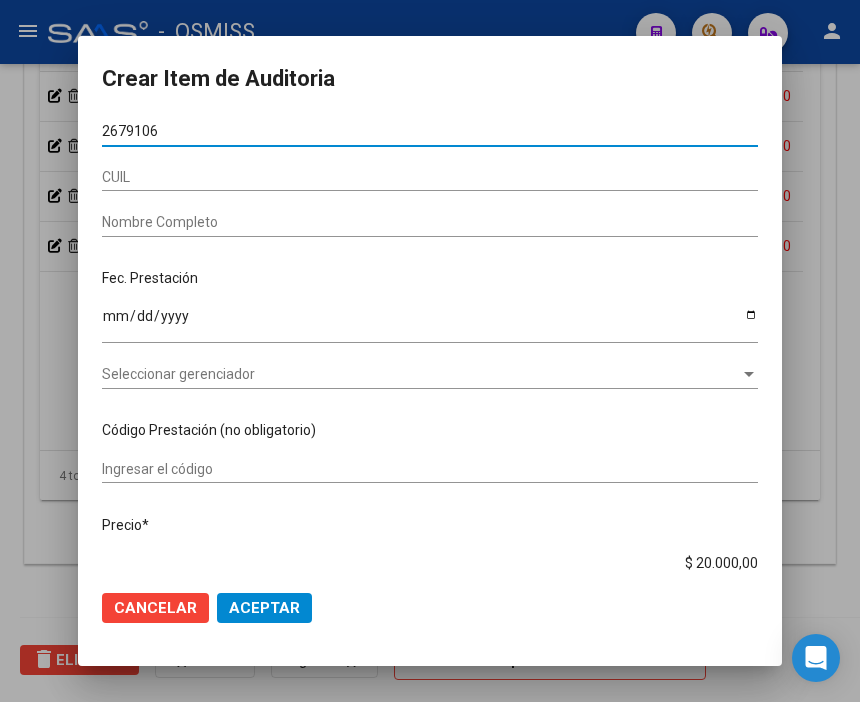 type on "26791060" 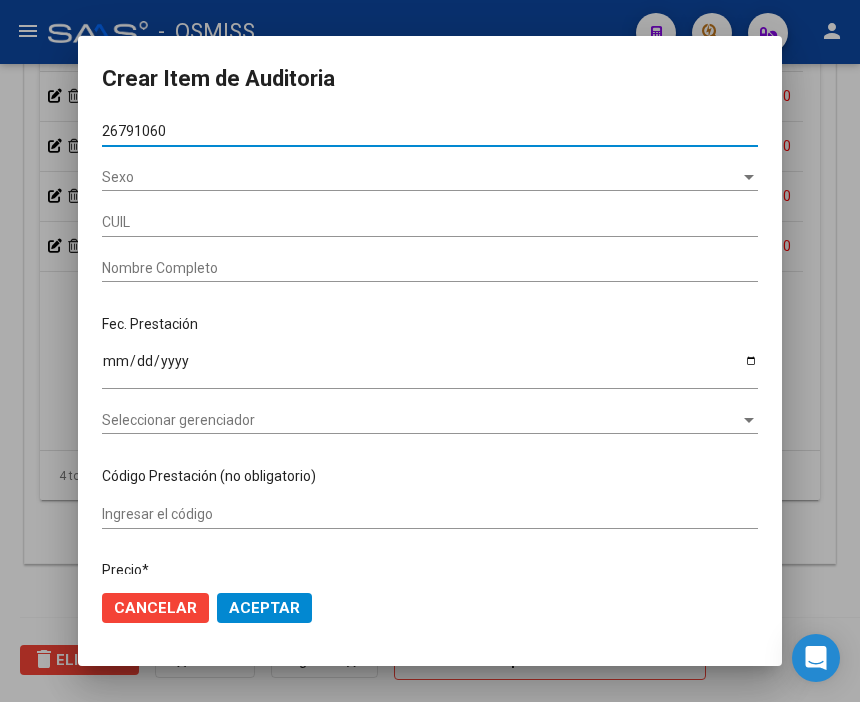 type on "27267910605" 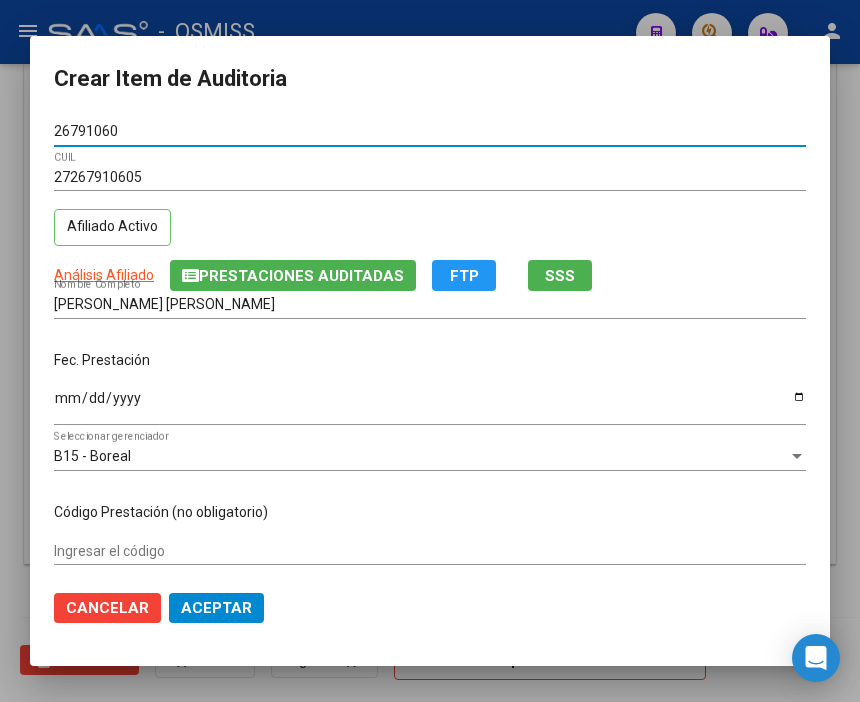 type on "26791060" 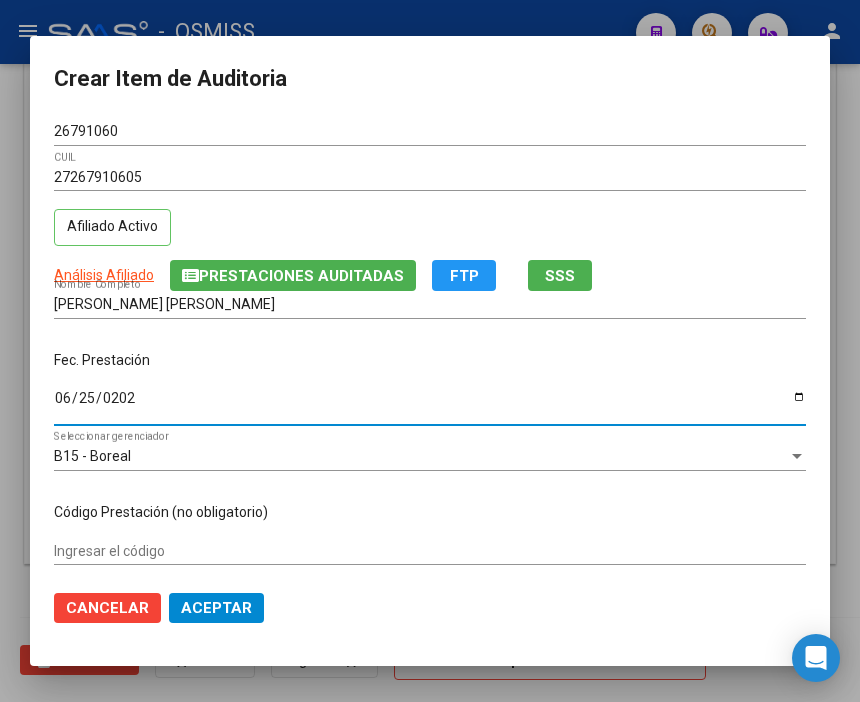 type on "[DATE]" 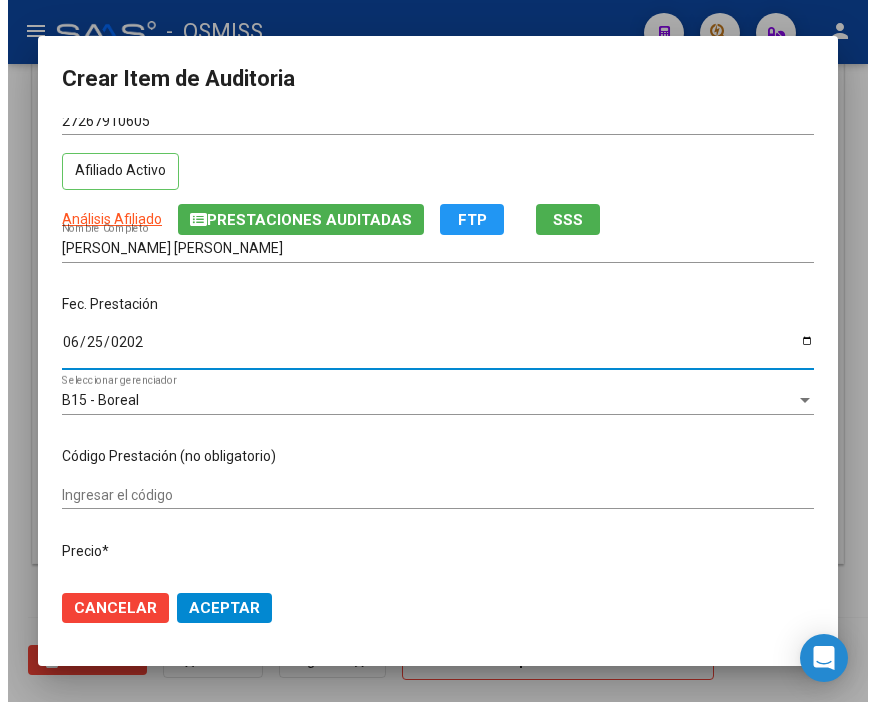 scroll, scrollTop: 222, scrollLeft: 0, axis: vertical 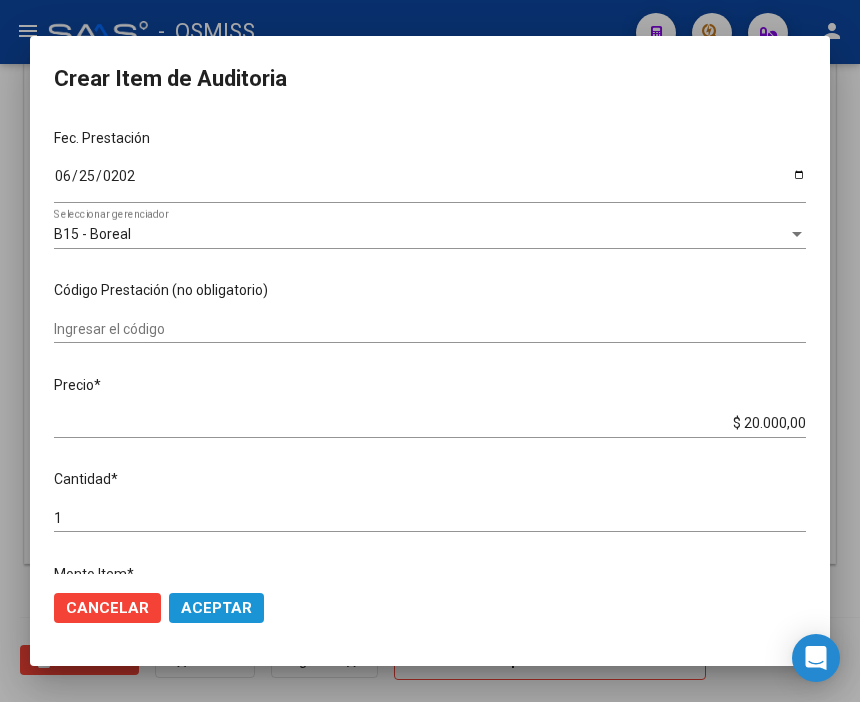 click on "Aceptar" 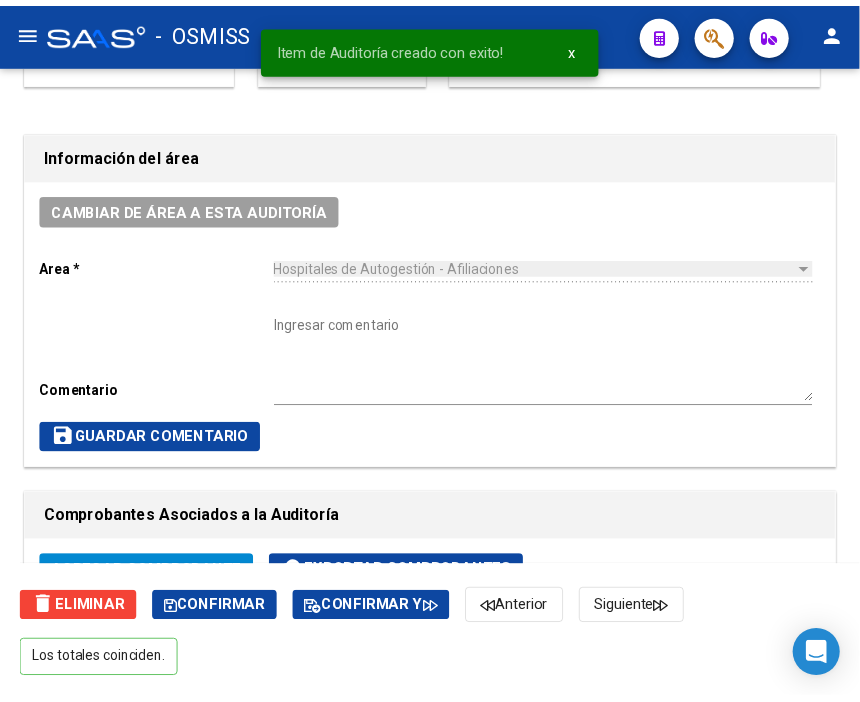 scroll, scrollTop: 446, scrollLeft: 0, axis: vertical 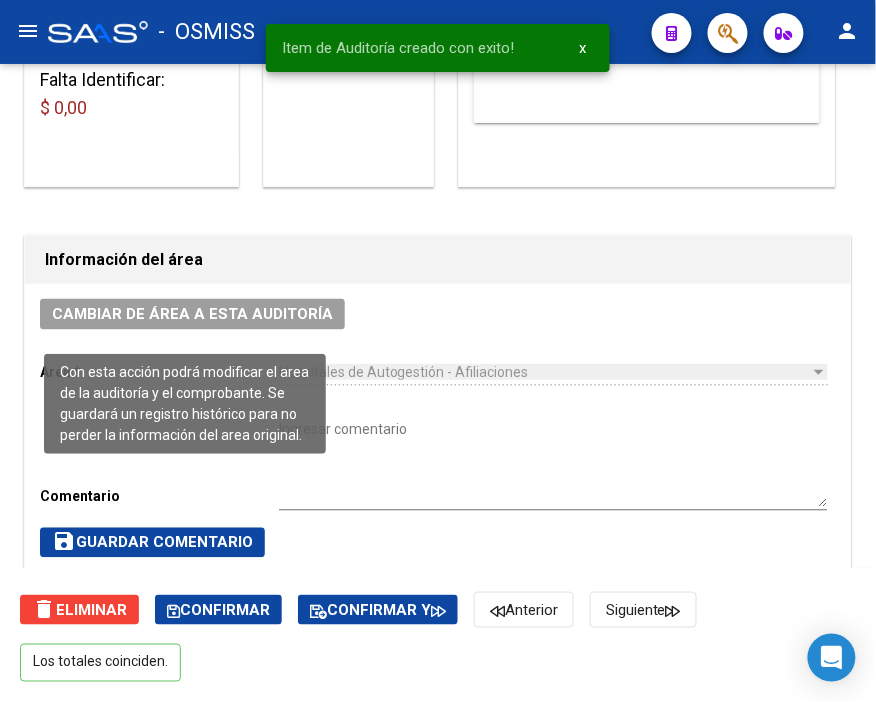 click on "Cambiar de área a esta auditoría" 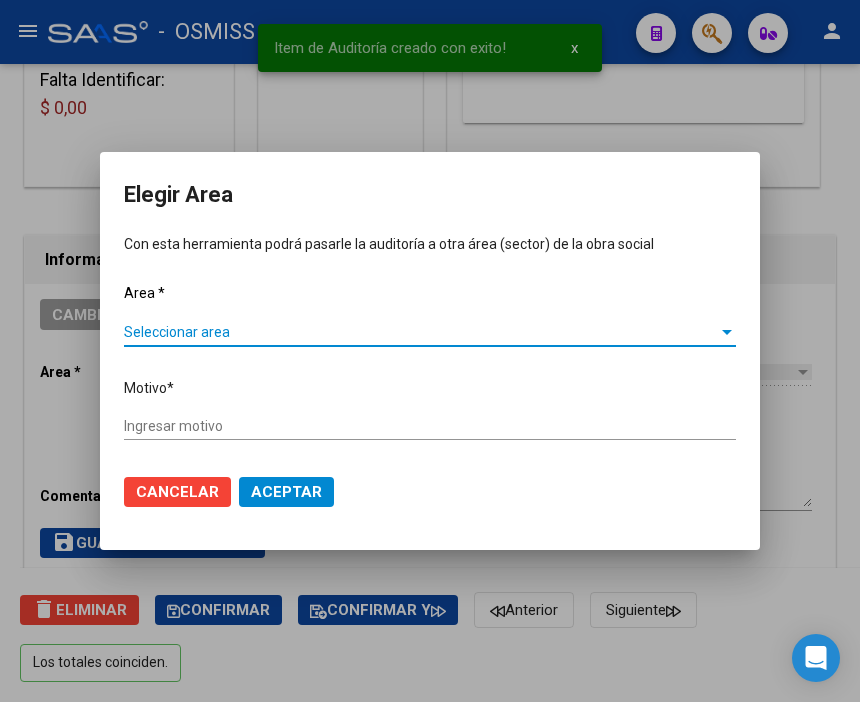 click on "Seleccionar area" at bounding box center (421, 332) 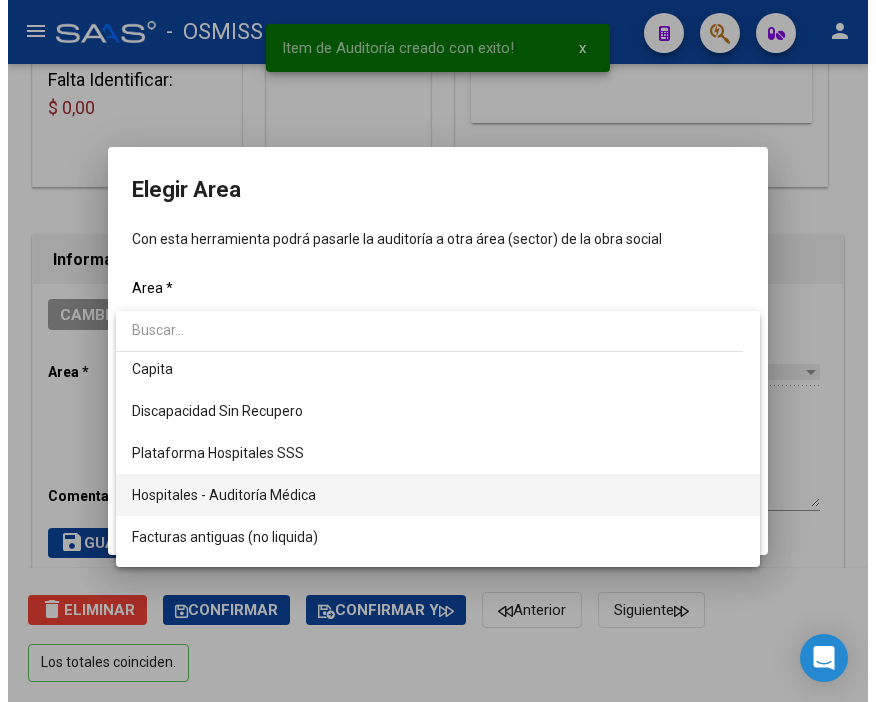 scroll, scrollTop: 222, scrollLeft: 0, axis: vertical 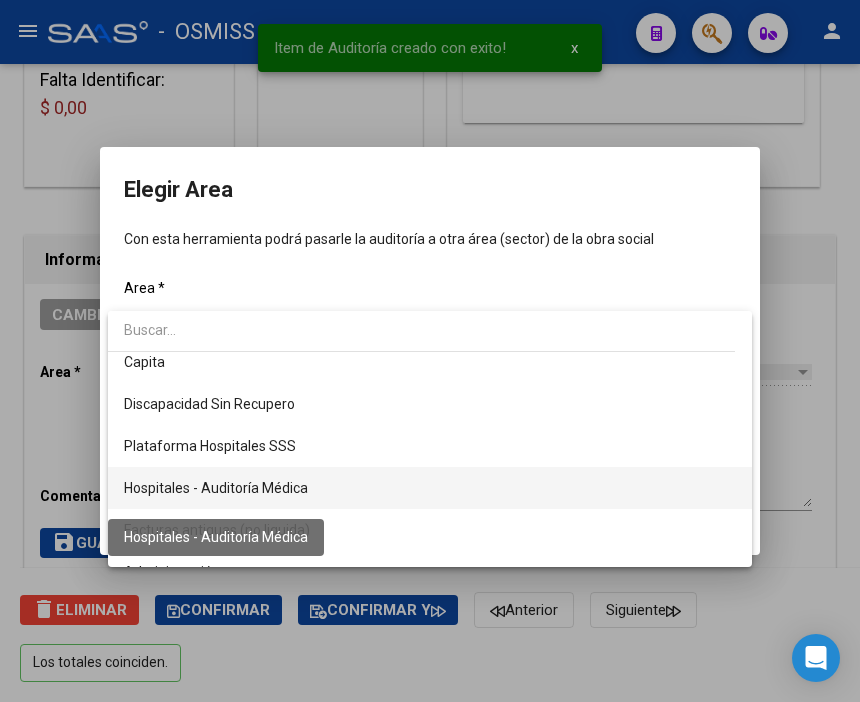 click on "Hospitales - Auditoría Médica" at bounding box center (216, 488) 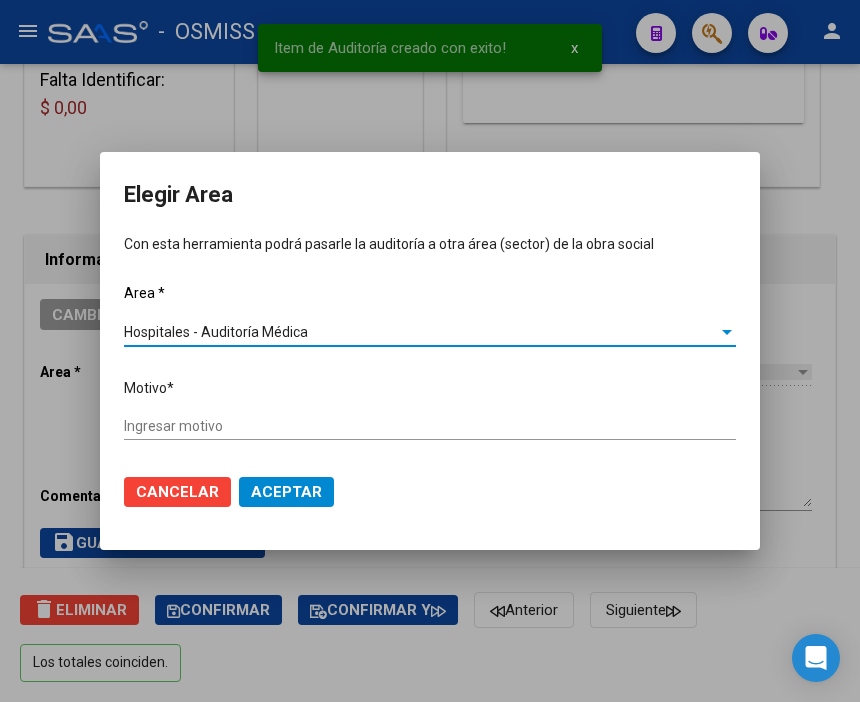 click on "Ingresar motivo" at bounding box center (430, 426) 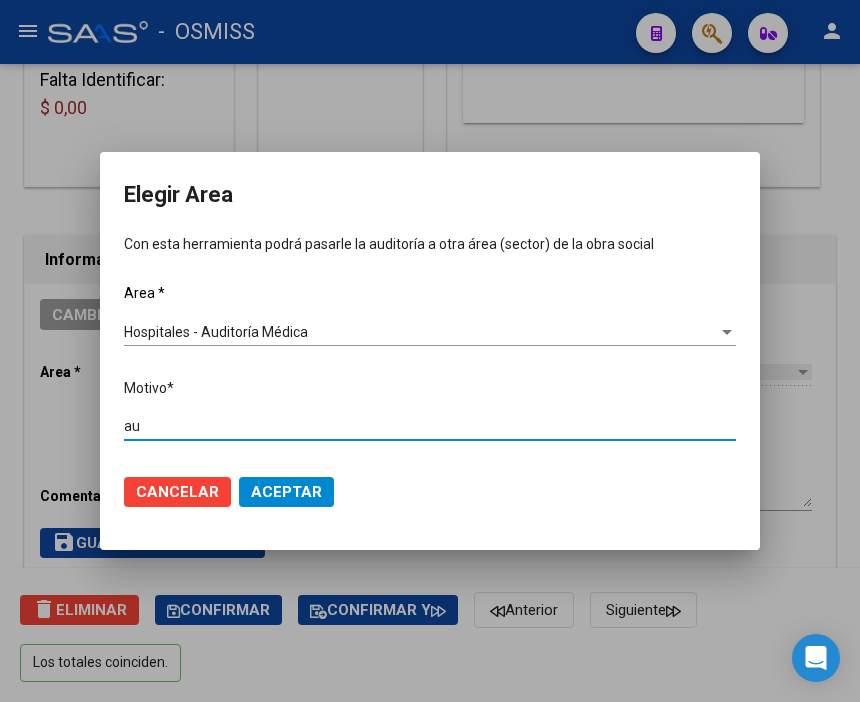 type on "a" 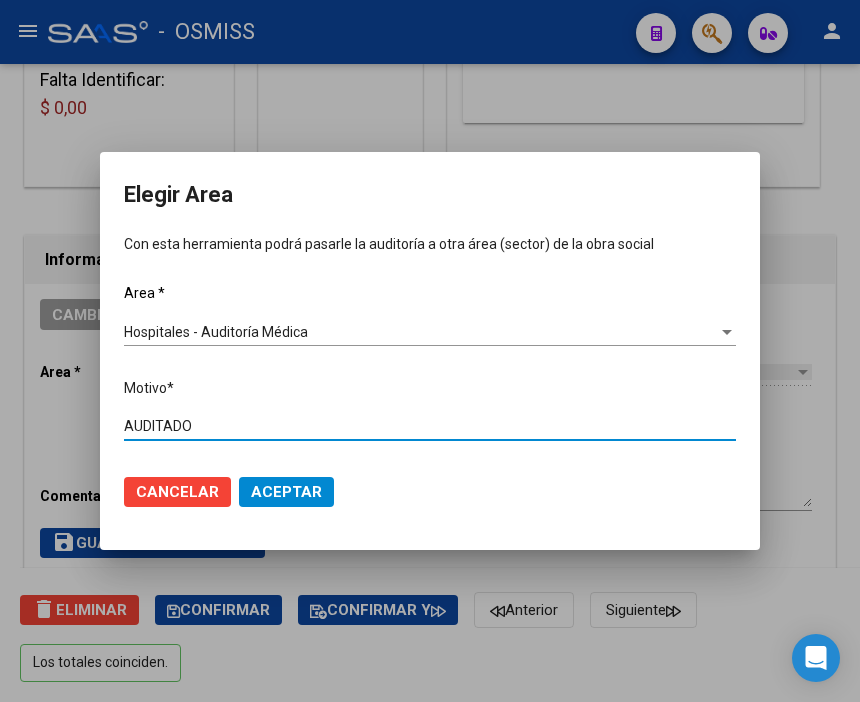 type on "AUDITADO" 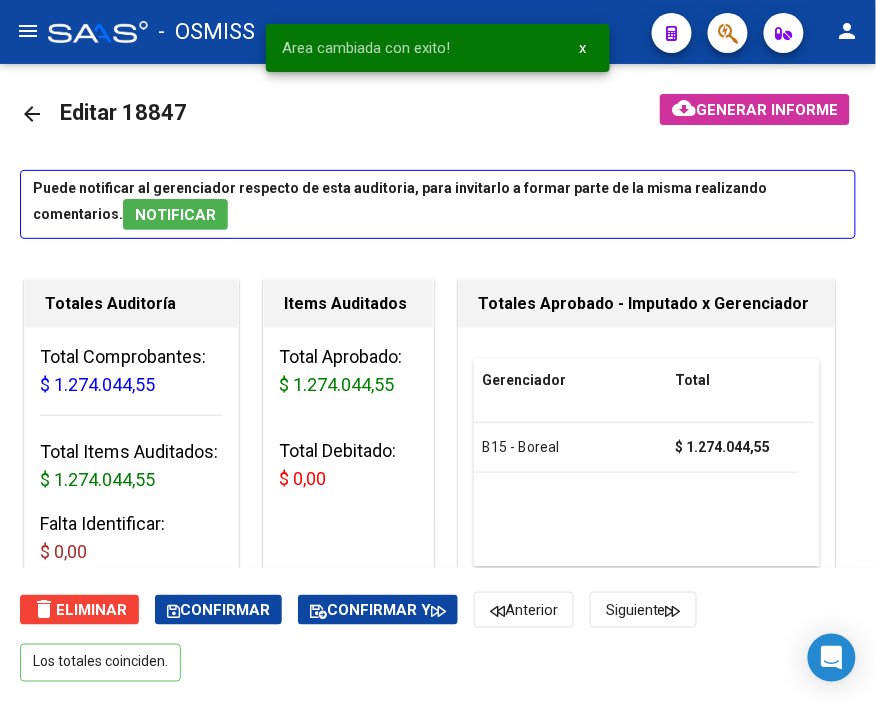 scroll, scrollTop: 0, scrollLeft: 0, axis: both 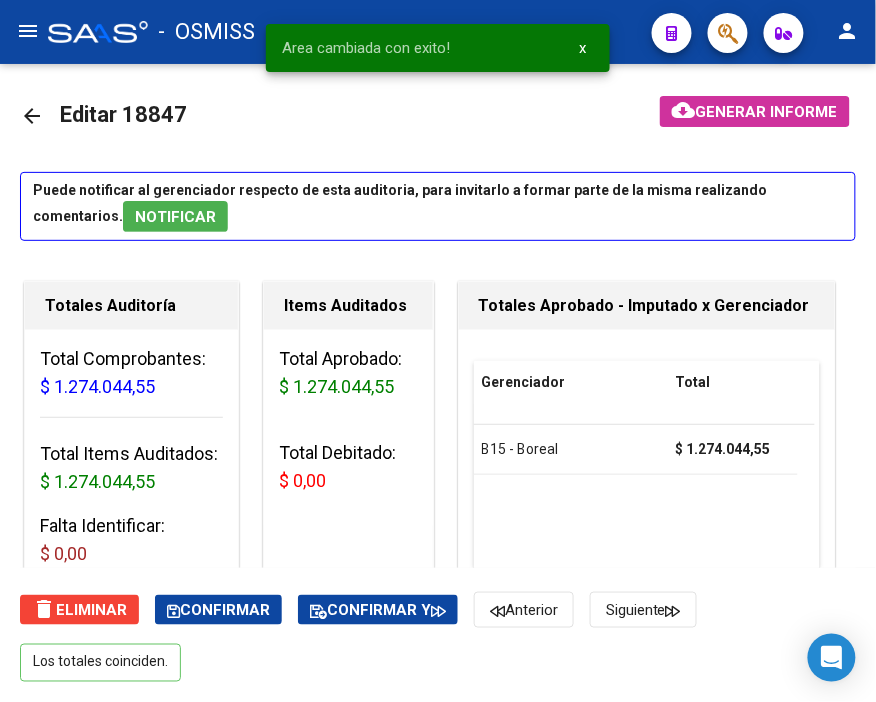 click on "arrow_back" 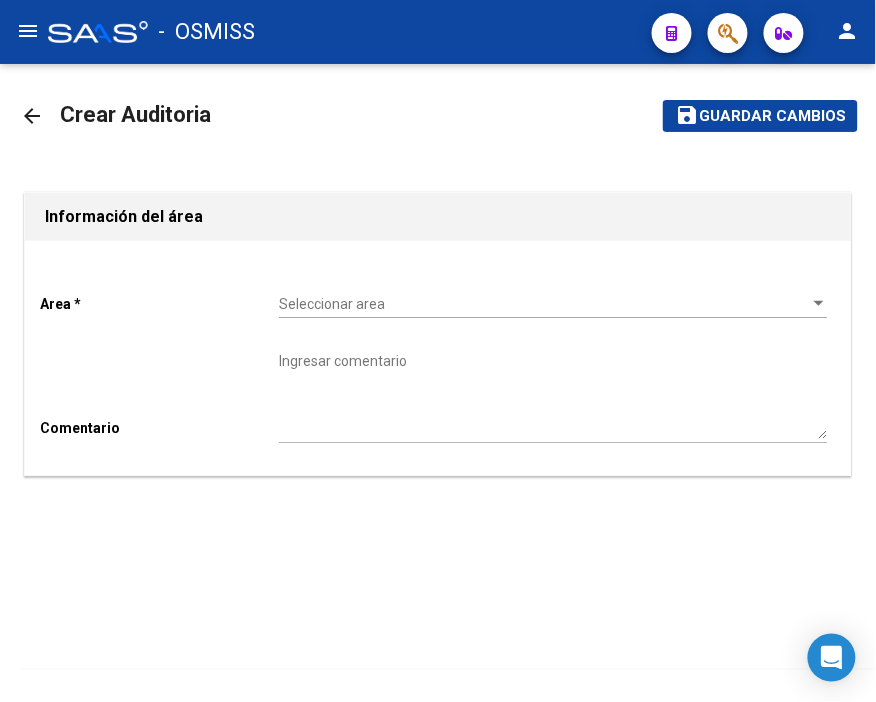 click on "Seleccionar area Seleccionar area" 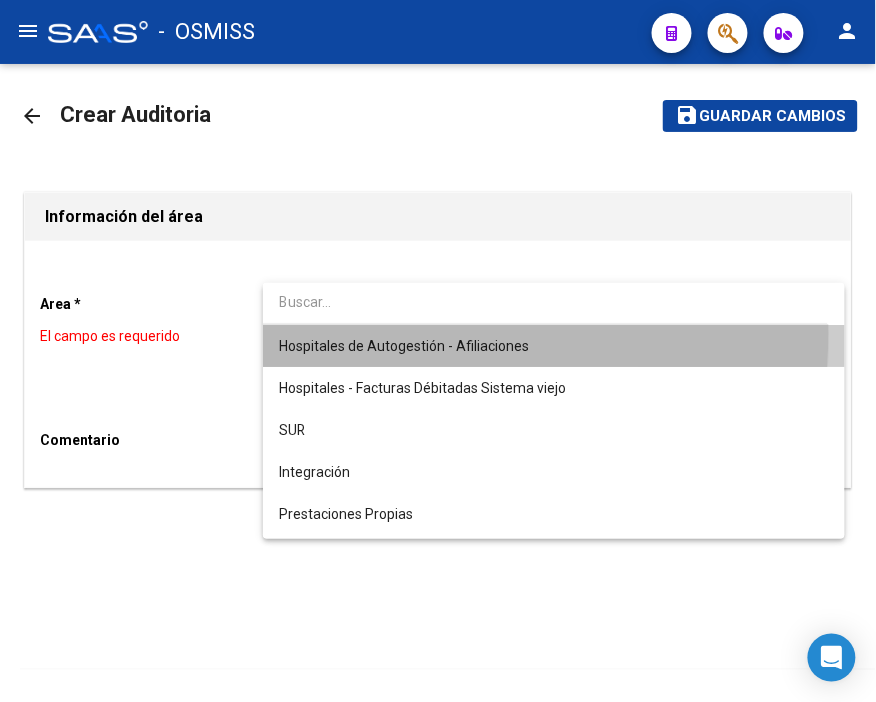 click on "Hospitales de Autogestión - Afiliaciones" at bounding box center [554, 346] 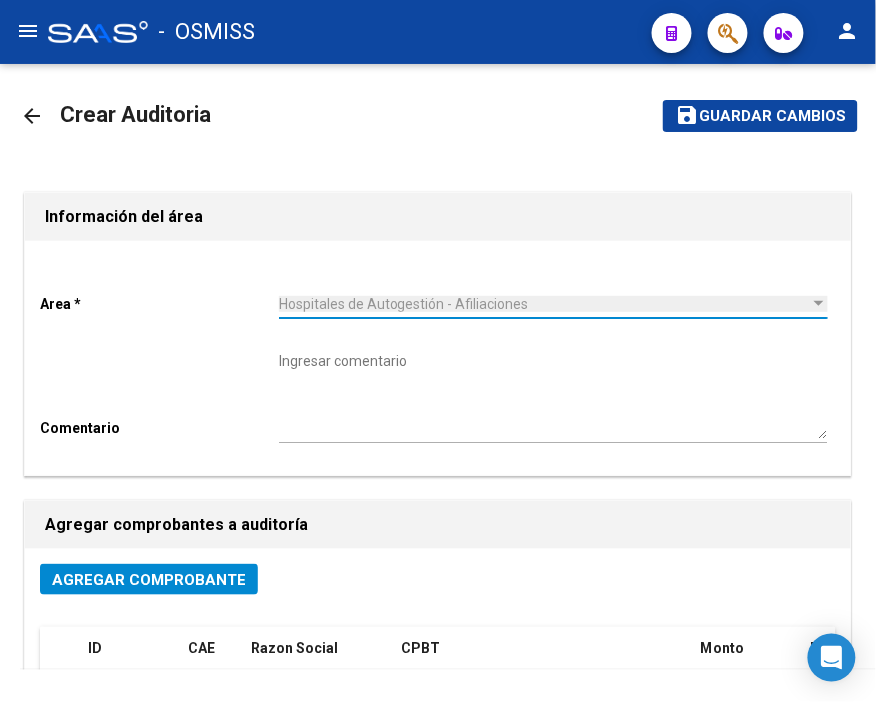 click on "Agregar Comprobante" 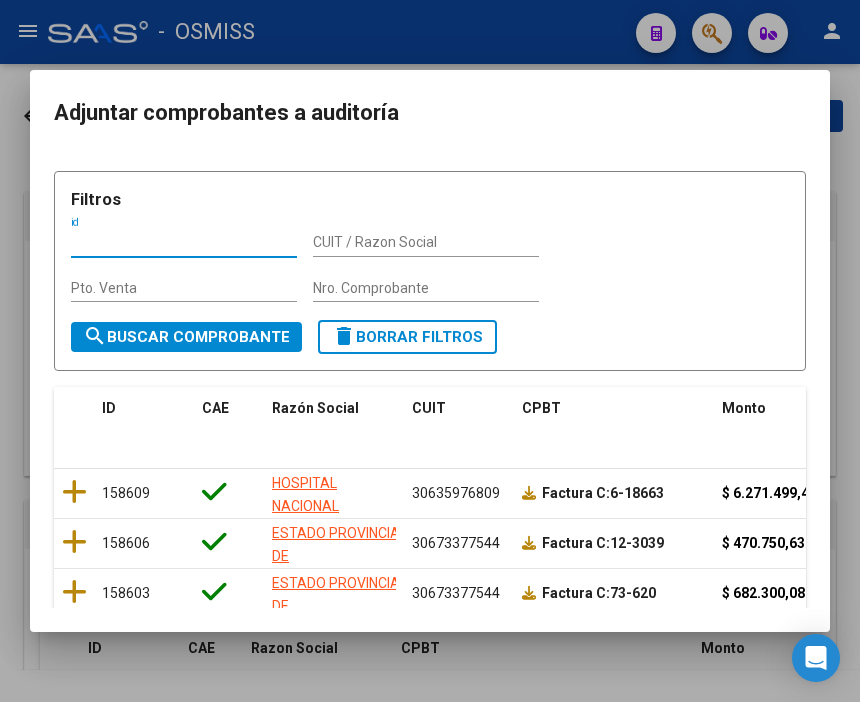 click on "Nro. Comprobante" at bounding box center [426, 288] 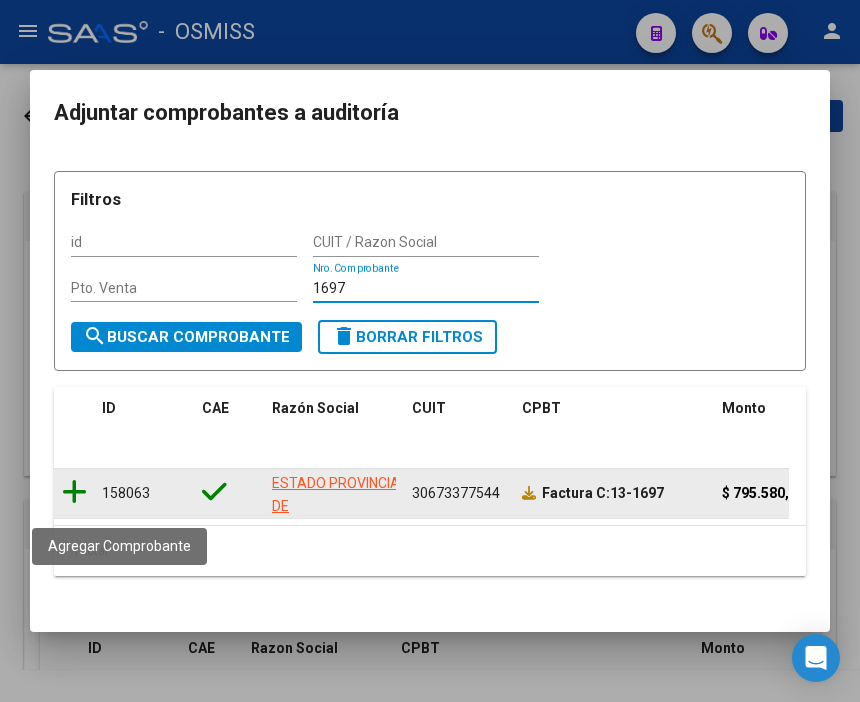 type on "1697" 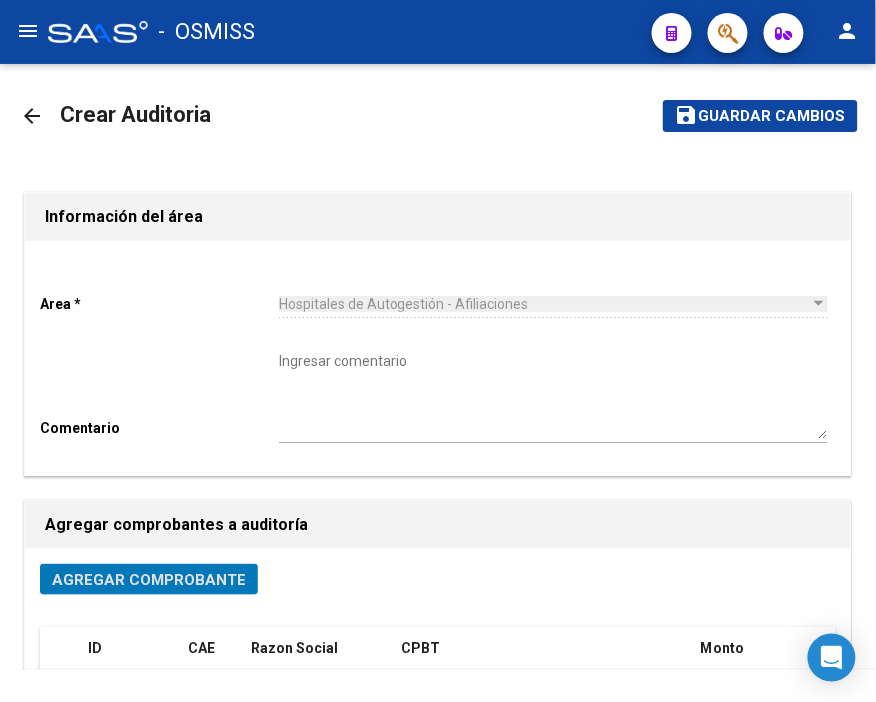 click on "Guardar cambios" 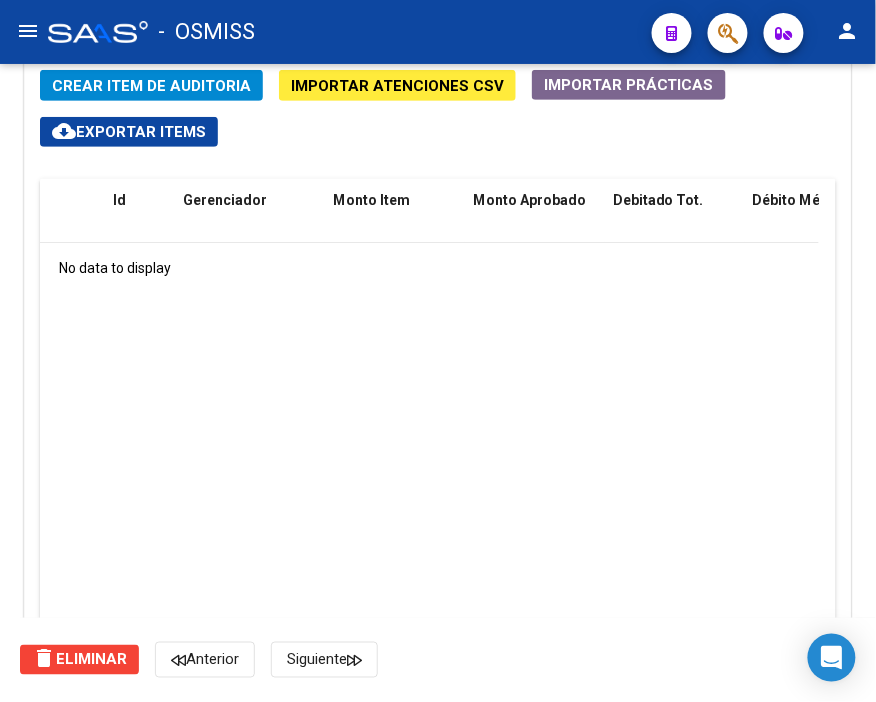 scroll, scrollTop: 1470, scrollLeft: 0, axis: vertical 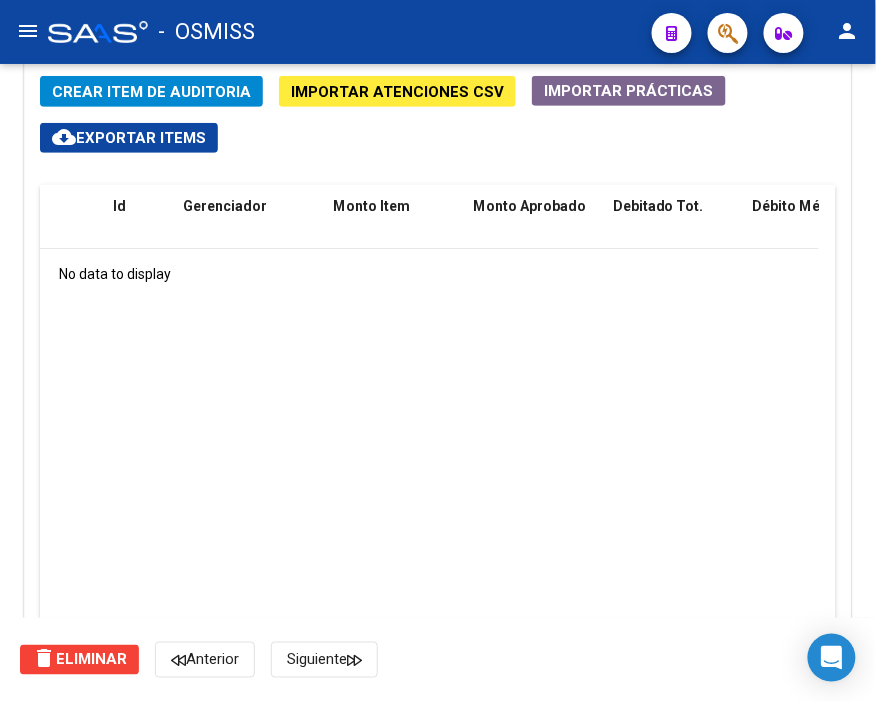 click on "No data to display" 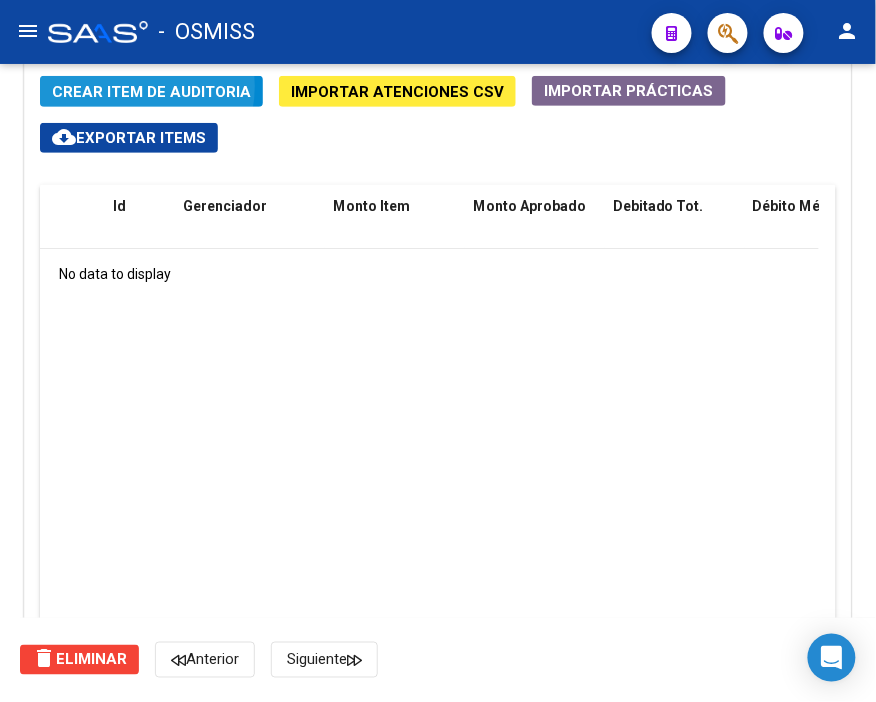 click on "Crear Item de Auditoria" 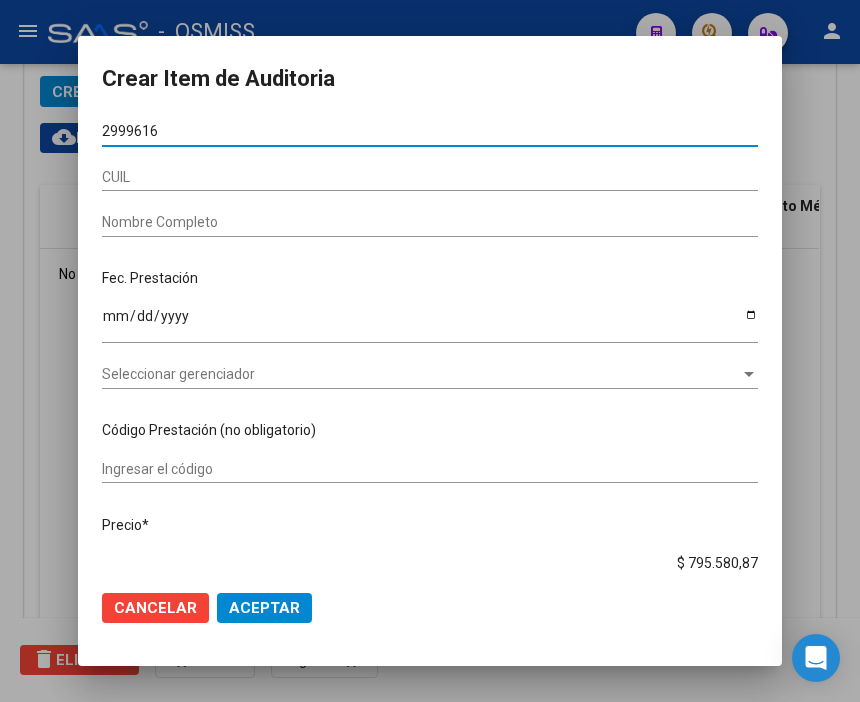 type on "29996168" 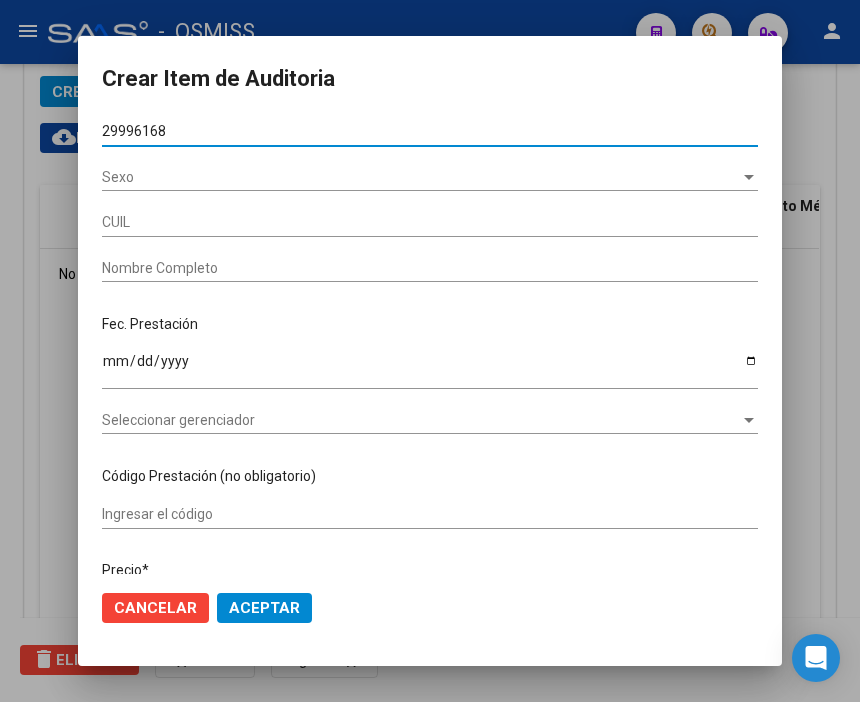 type on "27299961686" 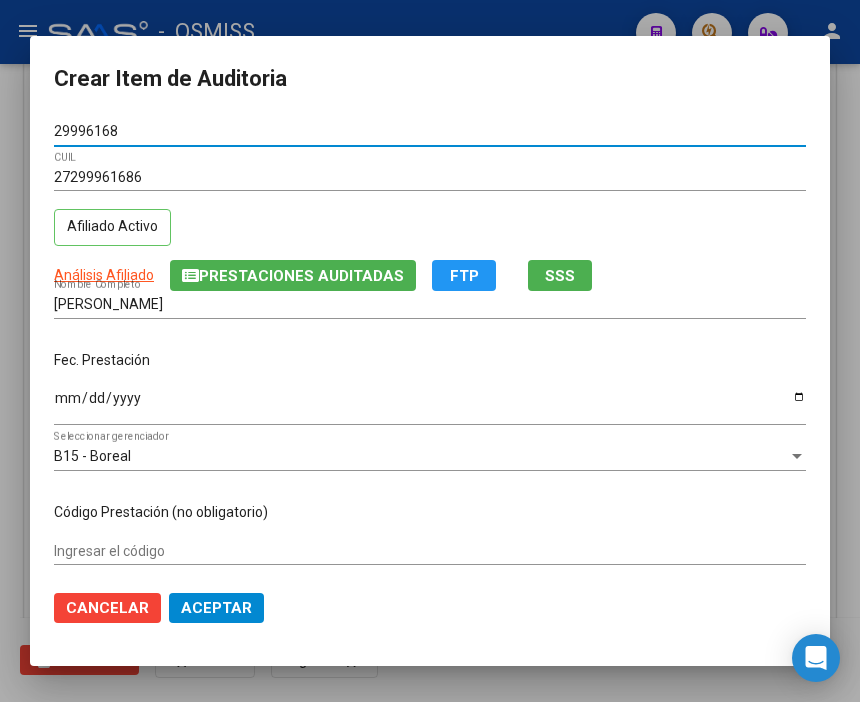 type on "29996168" 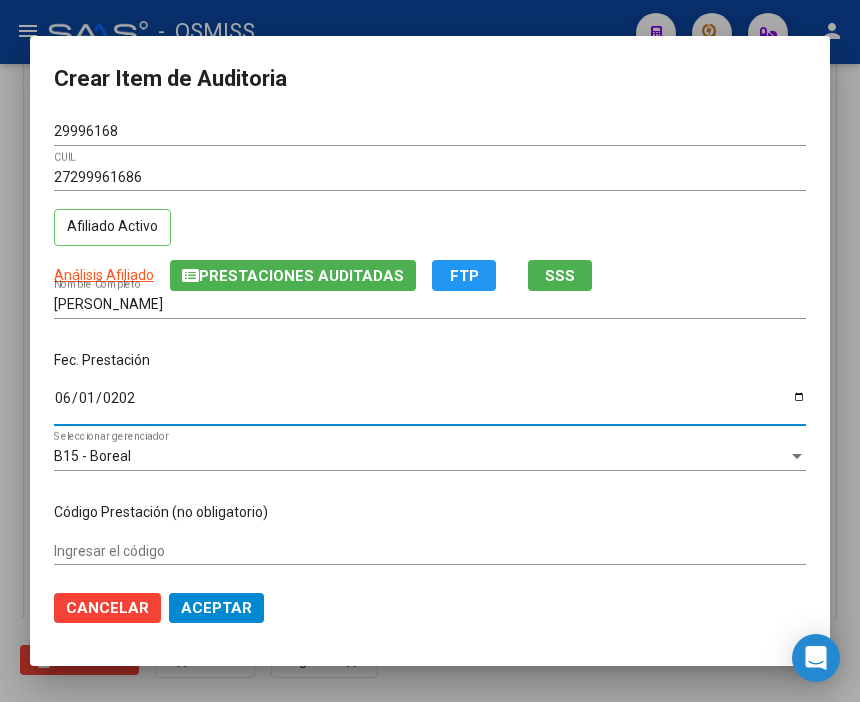 type on "[DATE]" 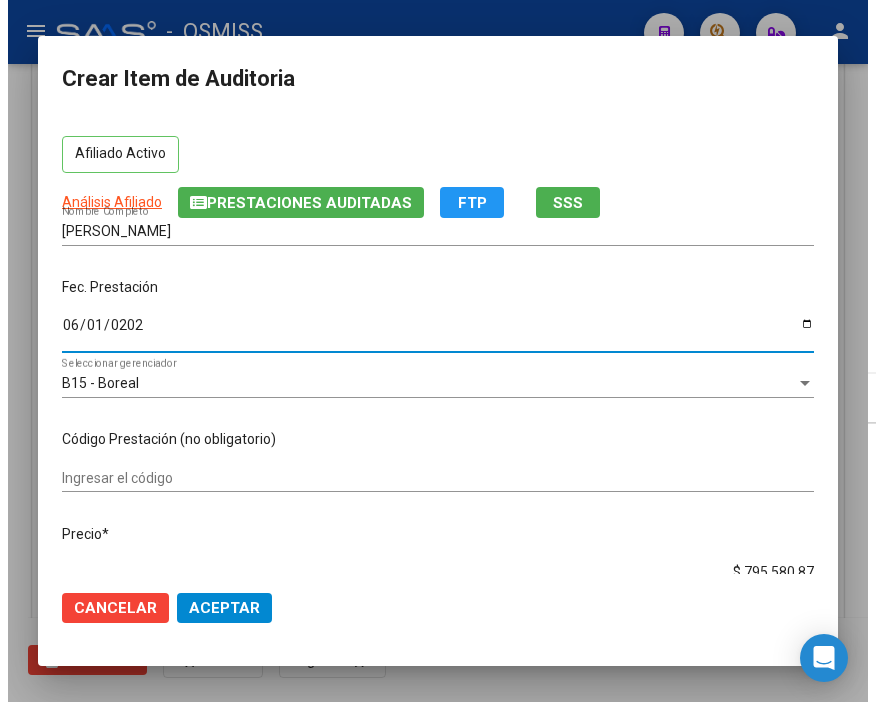 scroll, scrollTop: 111, scrollLeft: 0, axis: vertical 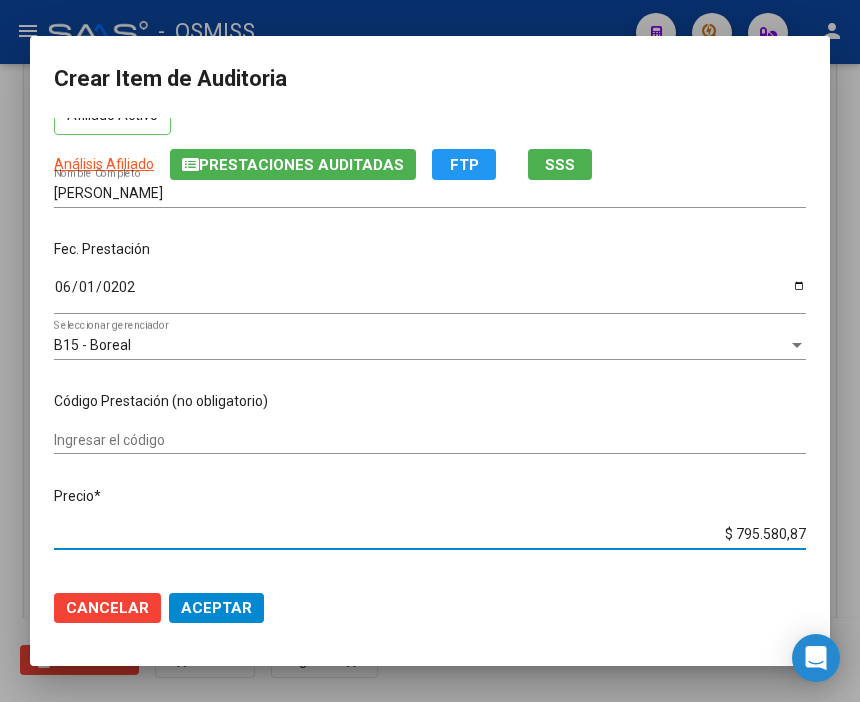 drag, startPoint x: 674, startPoint y: 534, endPoint x: 851, endPoint y: 540, distance: 177.10167 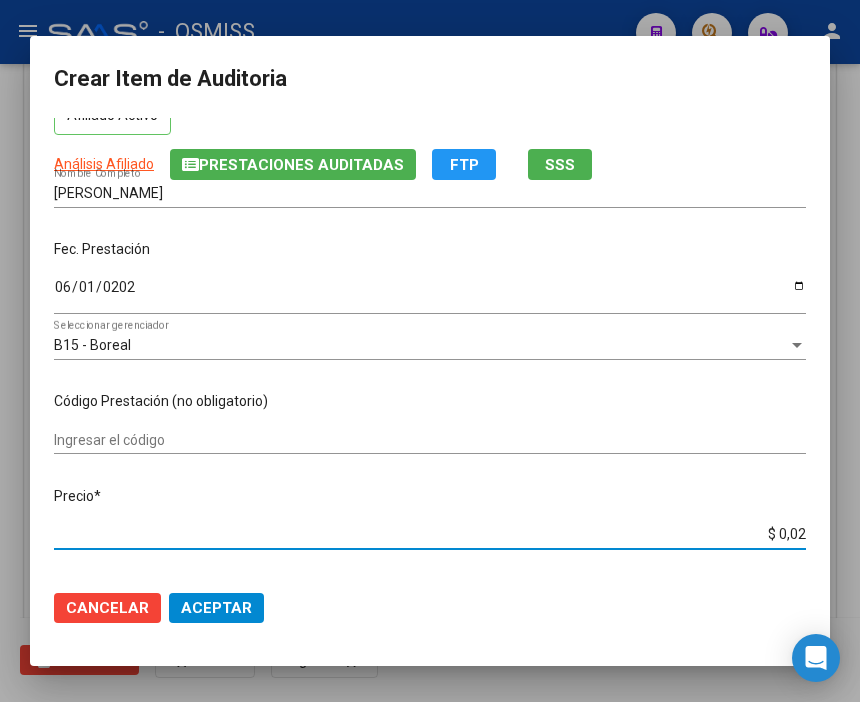 type on "$ 0,20" 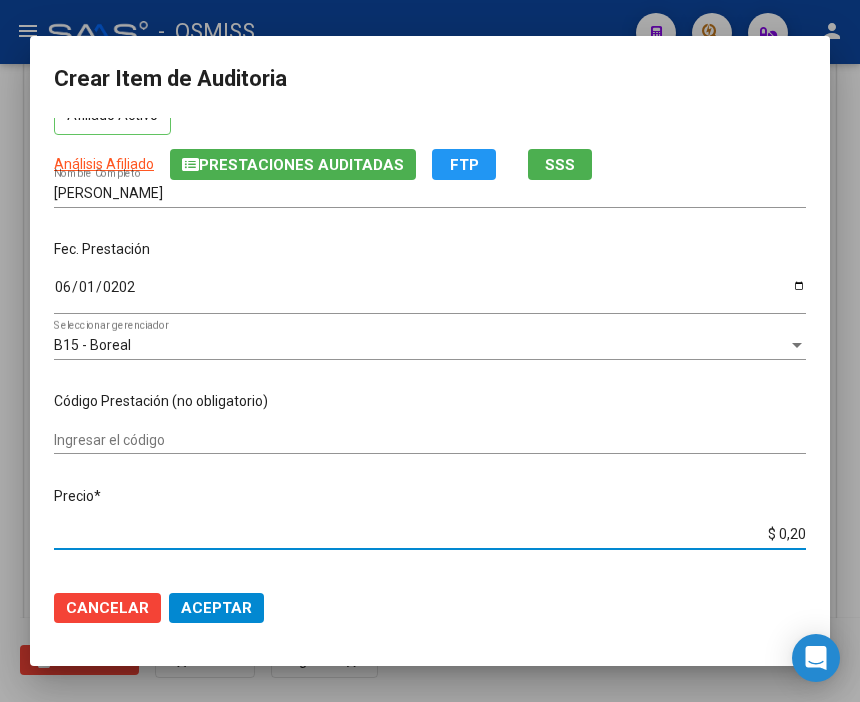 type on "$ 2,00" 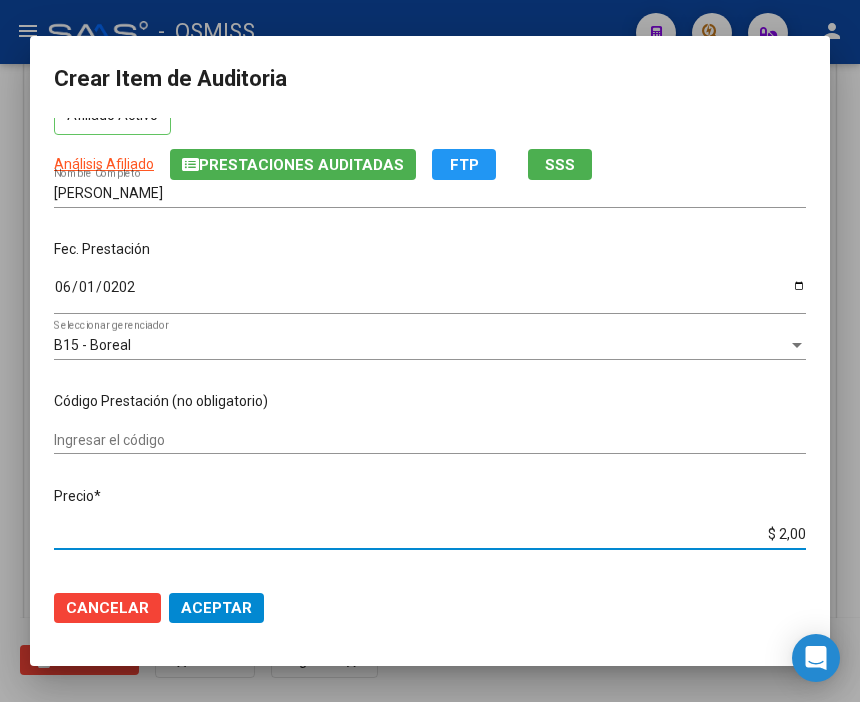 type on "$ 20,00" 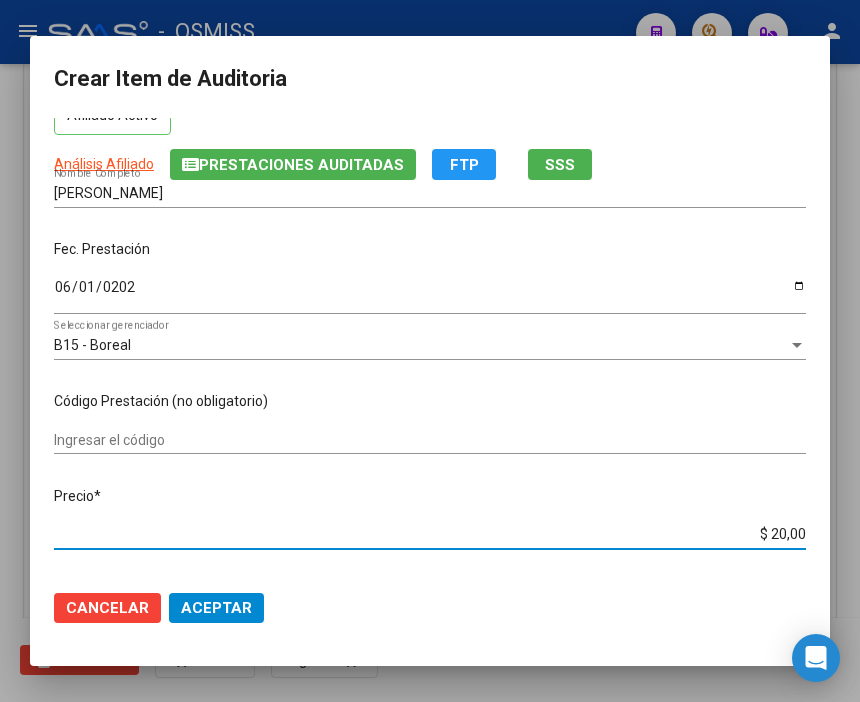 type on "$ 200,00" 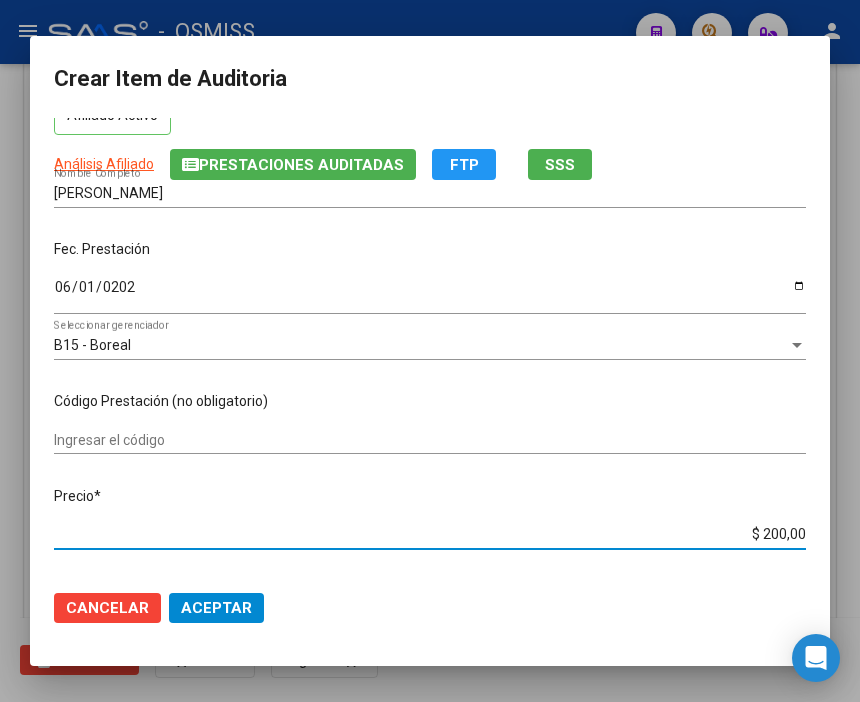 type on "$ 2.000,00" 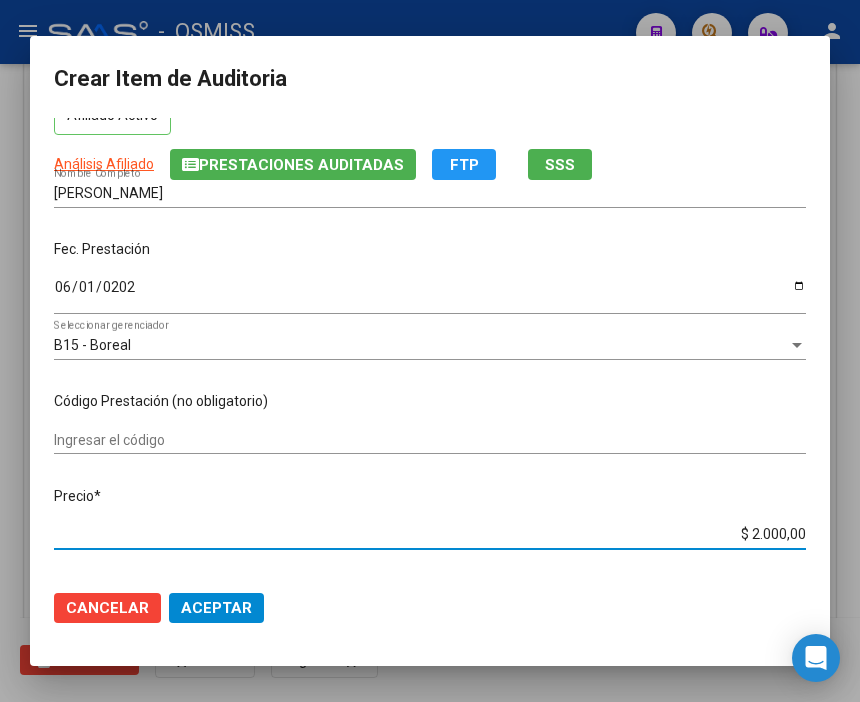 type on "$ 20.000,00" 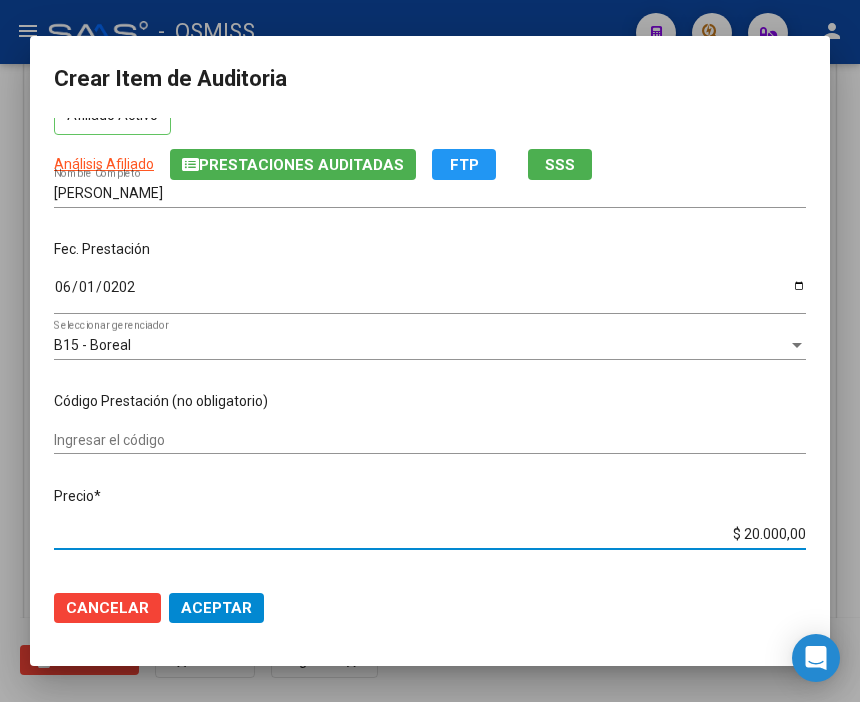 click on "Aceptar" 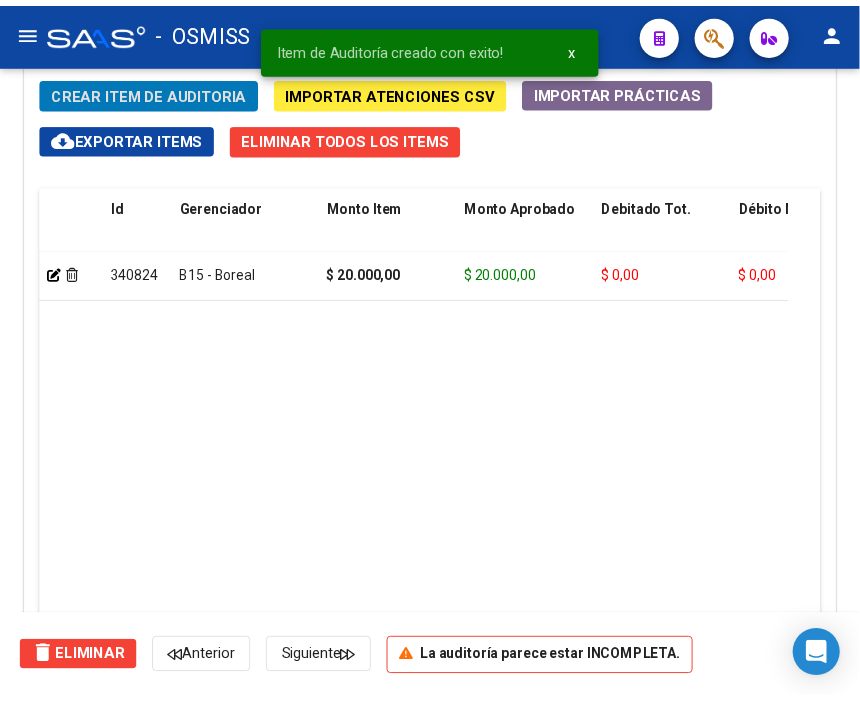 scroll, scrollTop: 1546, scrollLeft: 0, axis: vertical 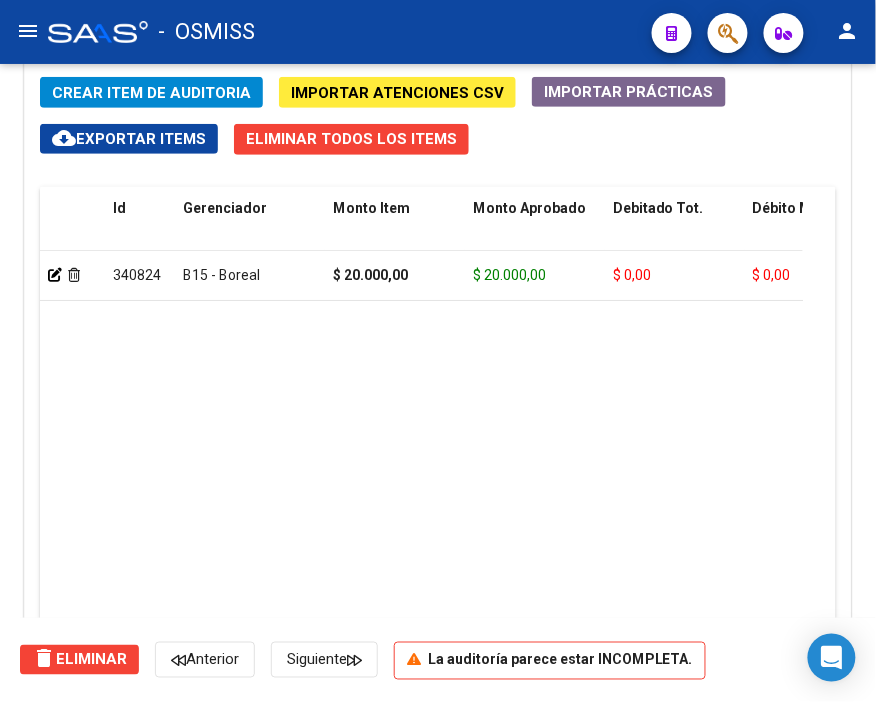 click on "340824  B15 - Boreal $ 20.000,00 $ 20.000,00 $ 0,00 $ 0,00 $ 0,00         27299961686  29996168   [PERSON_NAME]     [DATE]  [PERSON_NAME]   [DATE]" 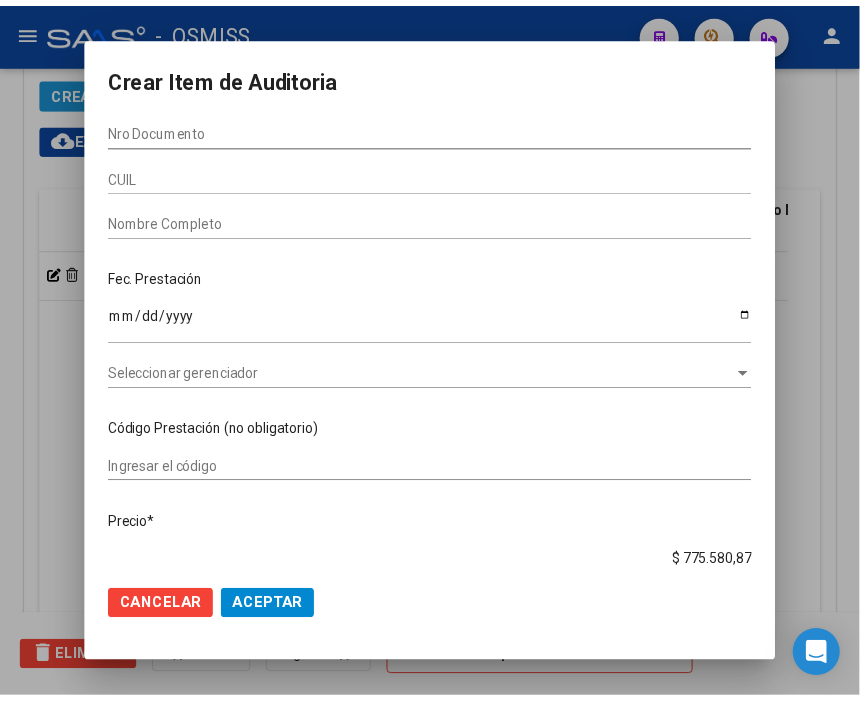 scroll, scrollTop: 1874, scrollLeft: 0, axis: vertical 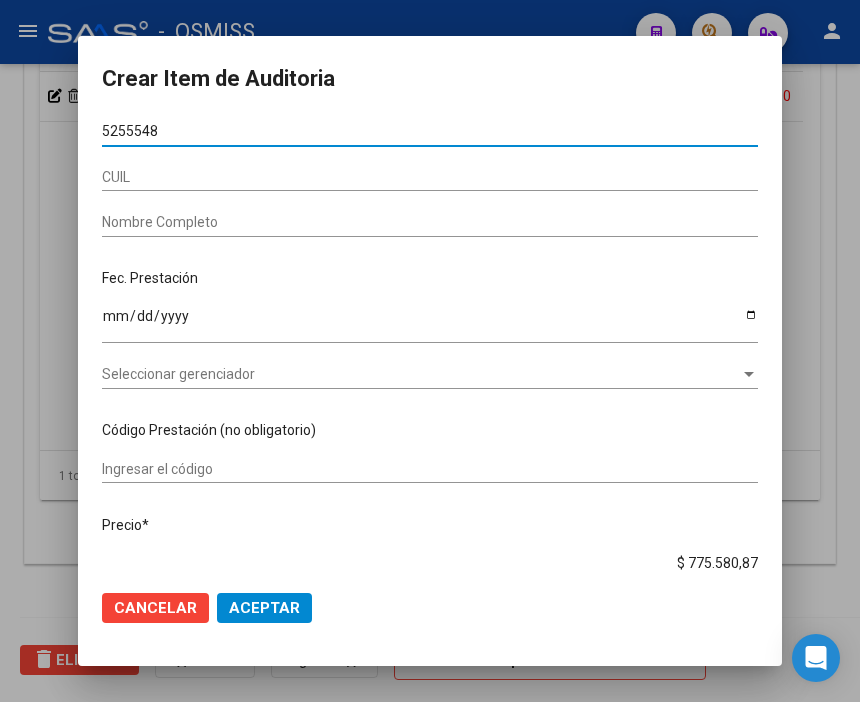 type on "52555483" 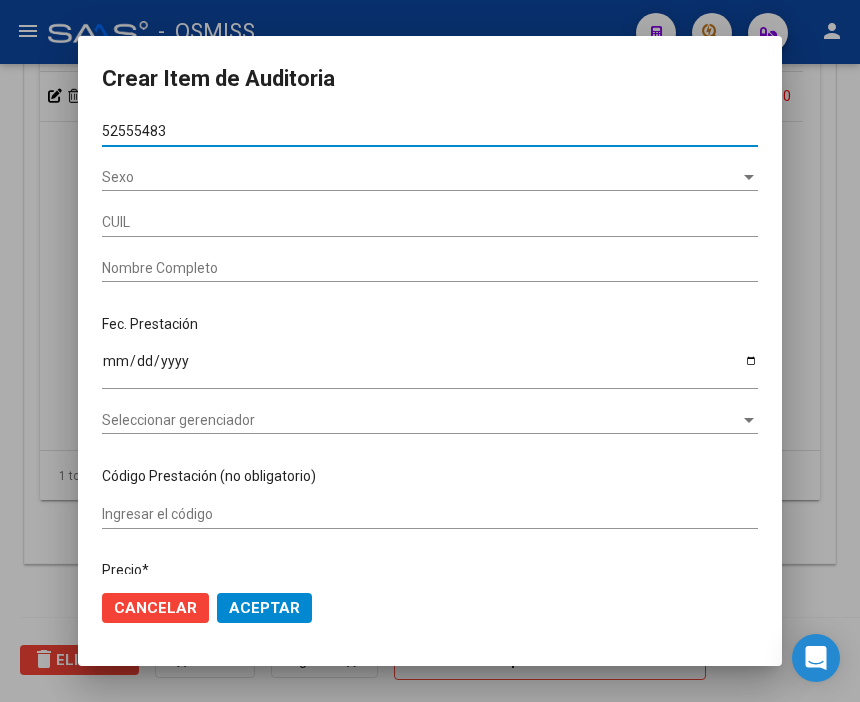 type on "20525554830" 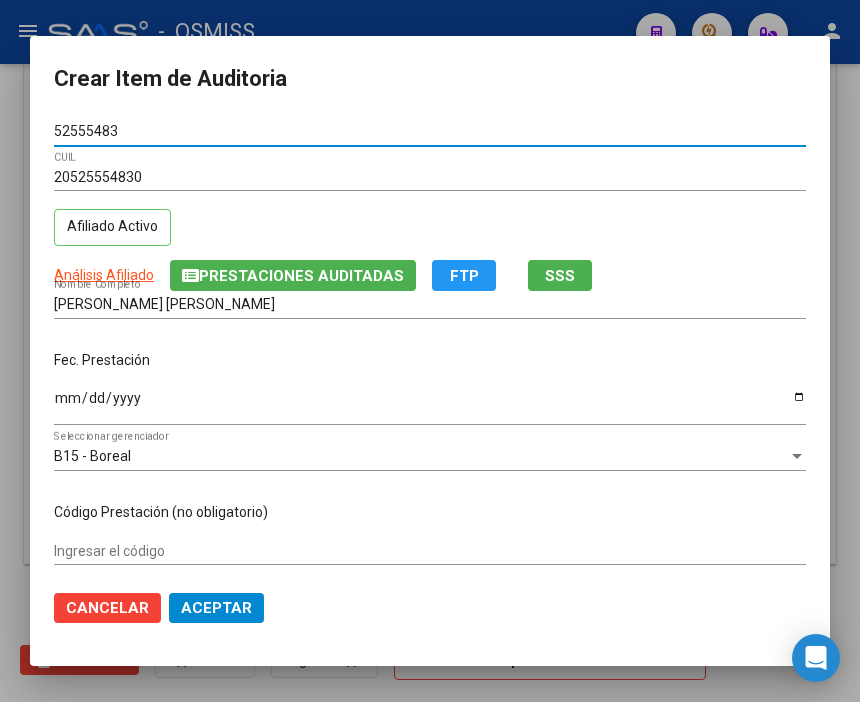 type on "52555483" 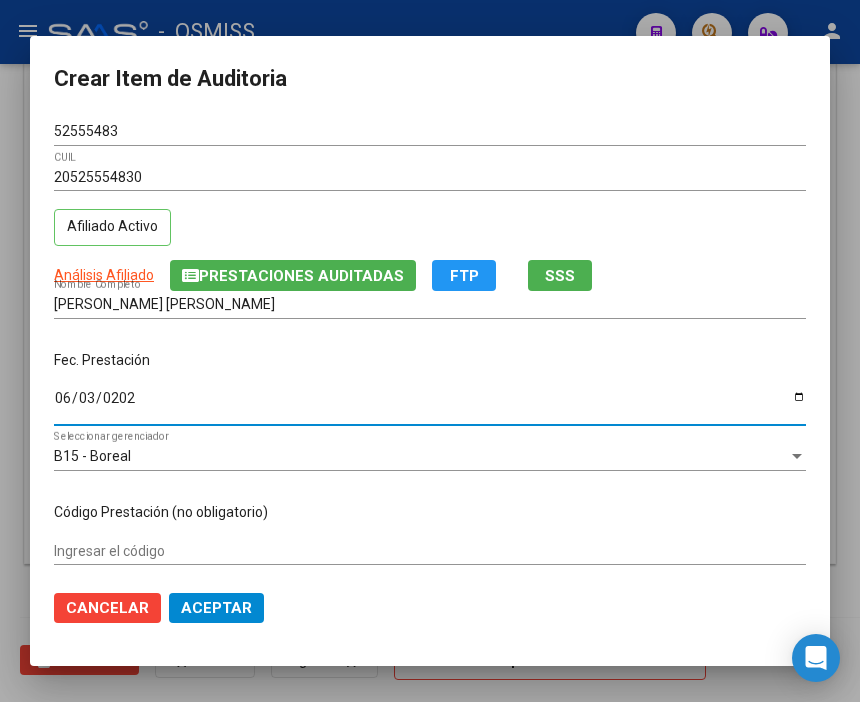 type on "[DATE]" 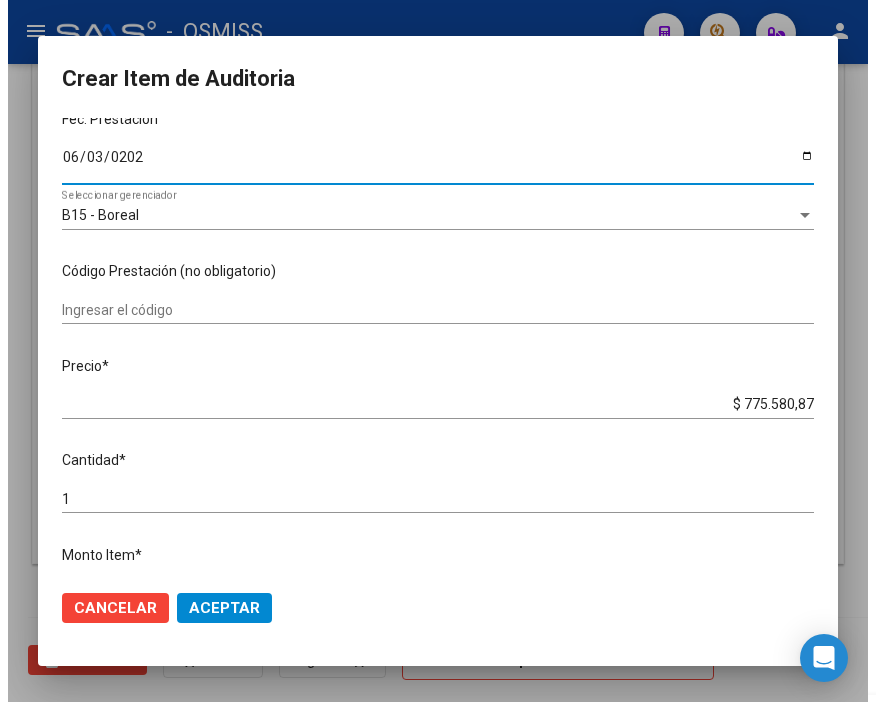 scroll, scrollTop: 333, scrollLeft: 0, axis: vertical 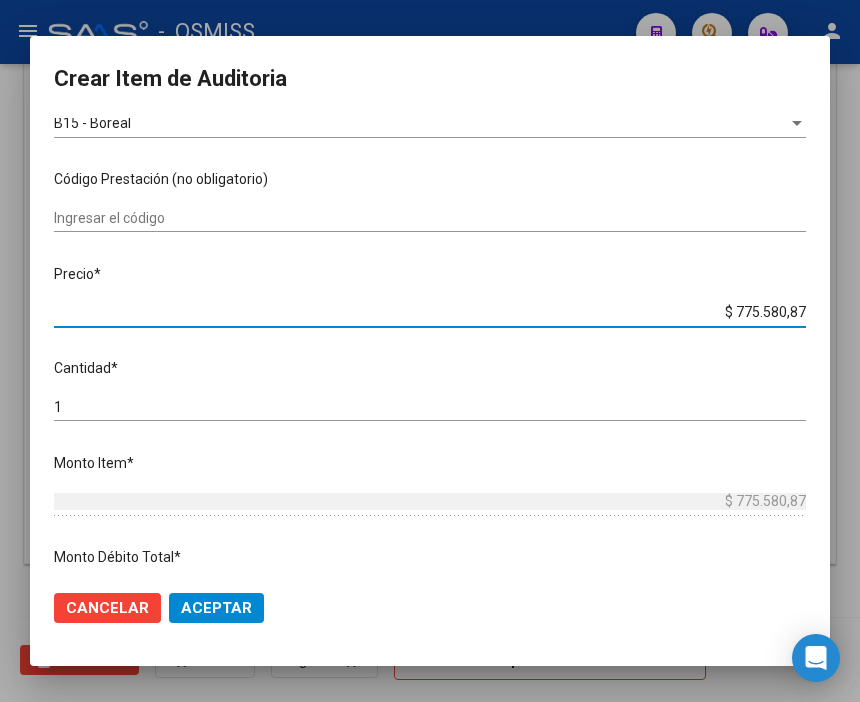 drag, startPoint x: 681, startPoint y: 316, endPoint x: 884, endPoint y: 315, distance: 203.00246 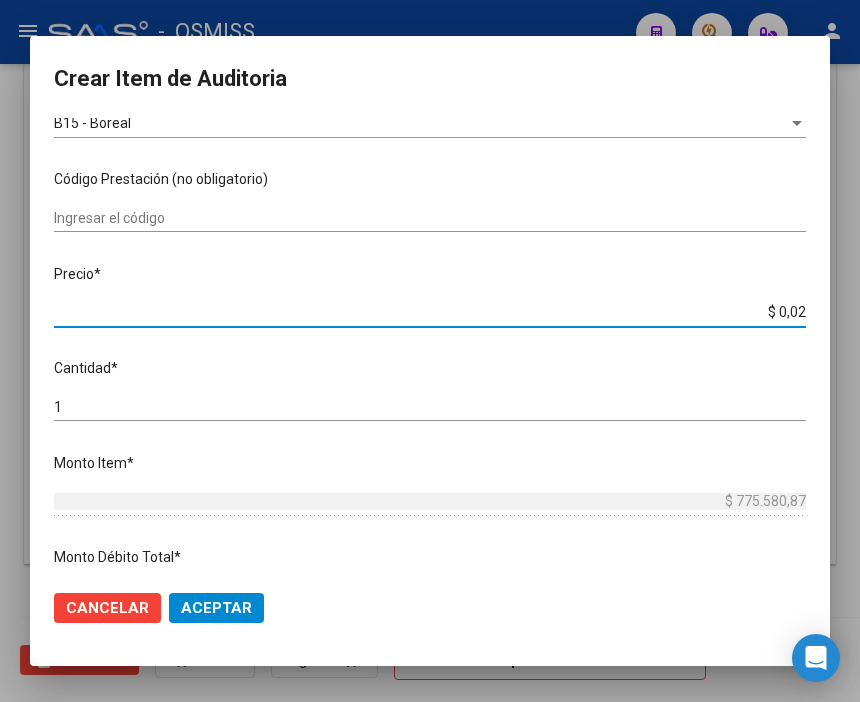type on "$ 0,02" 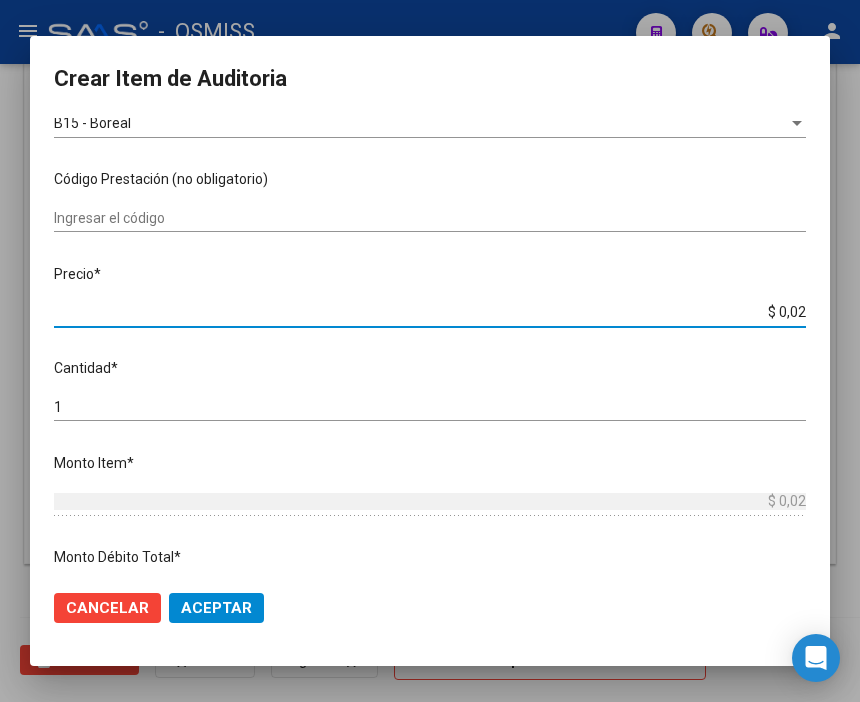 type on "$ 0,20" 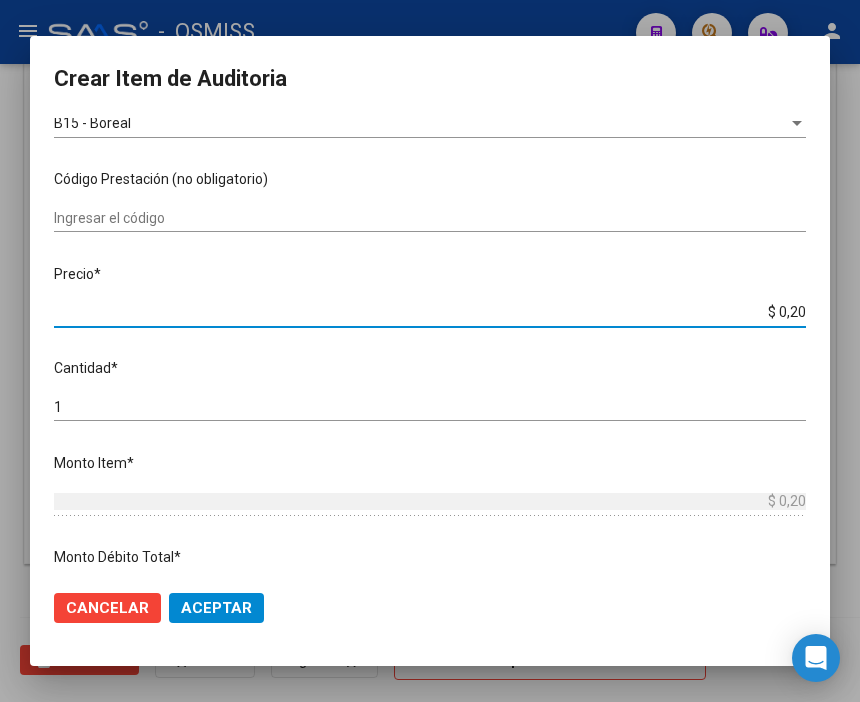 type on "$ 2,00" 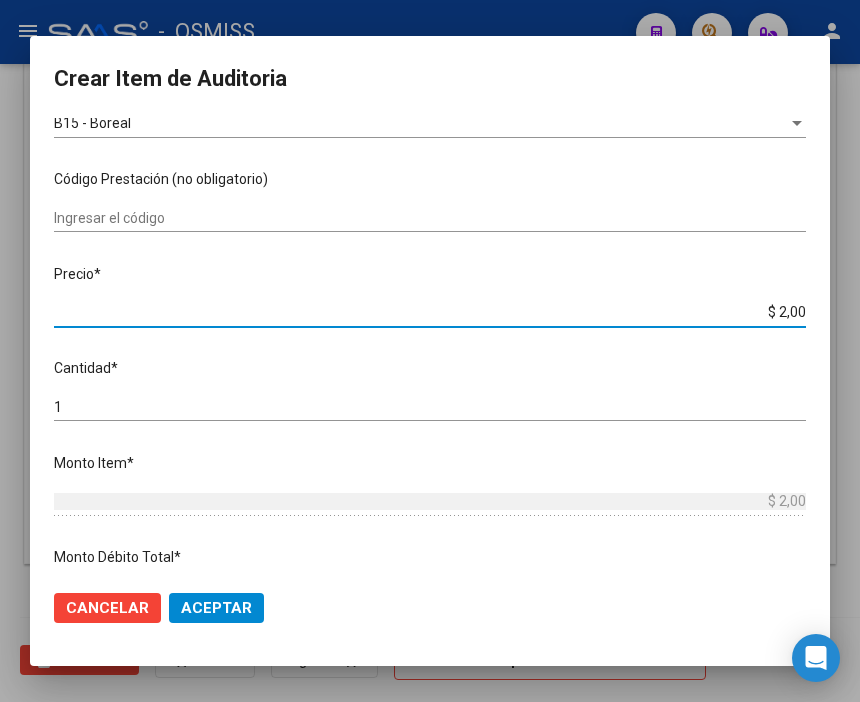 type on "$ 20,00" 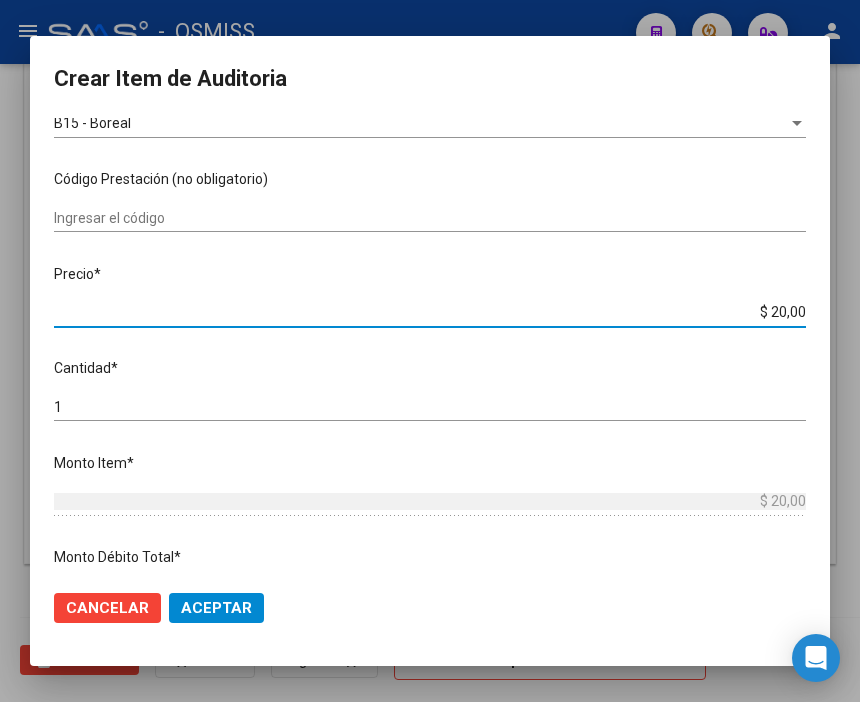 type on "$ 200,00" 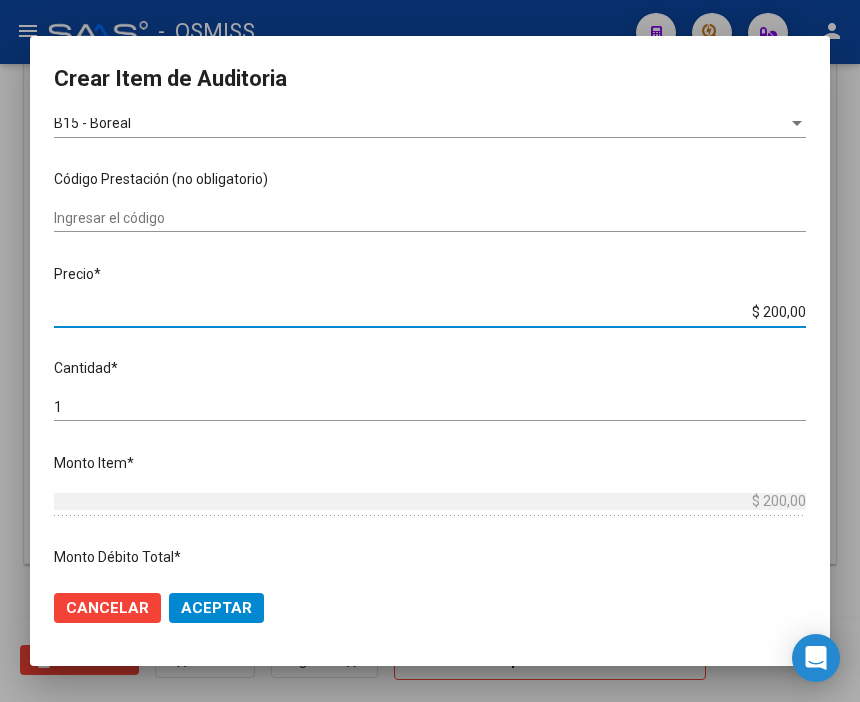 type on "$ 2.000,00" 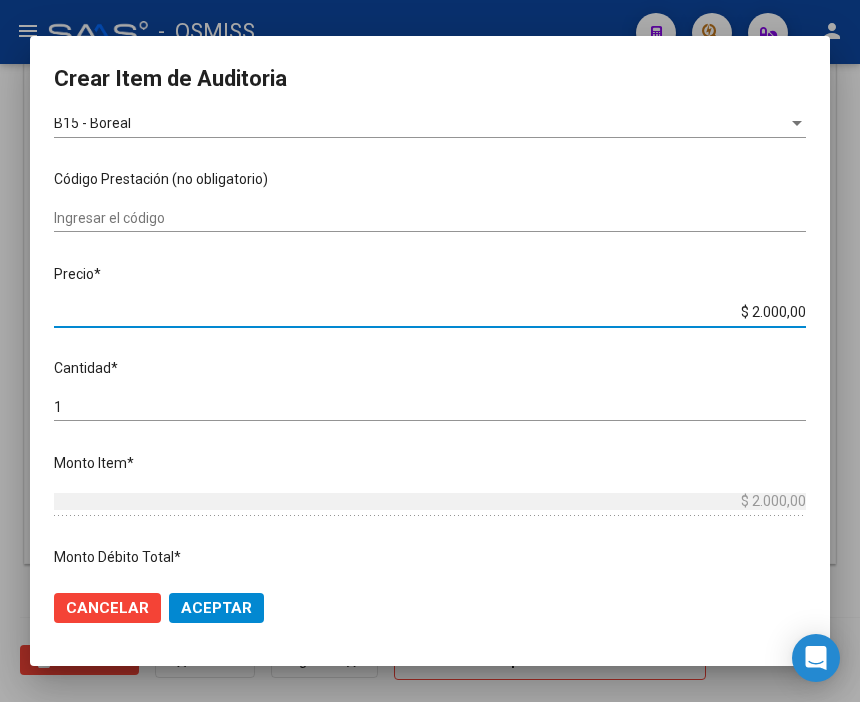 type on "$ 20.000,00" 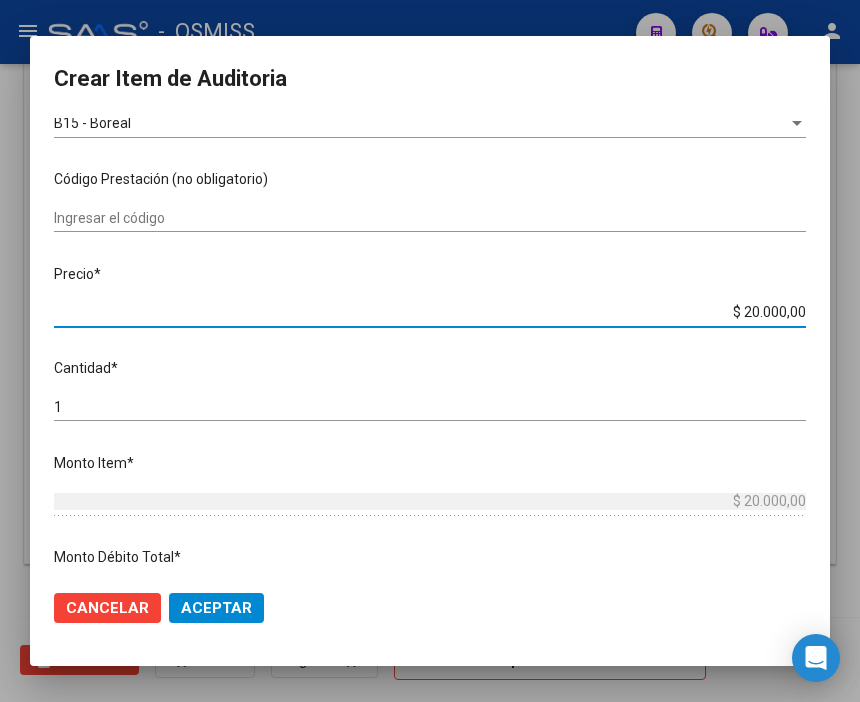 click on "Aceptar" 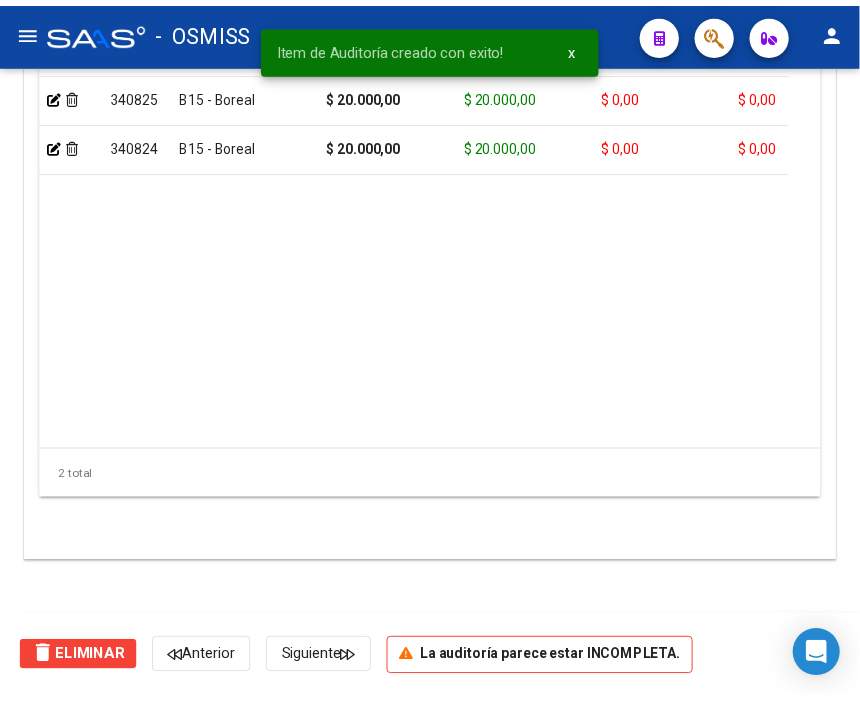 scroll, scrollTop: 1546, scrollLeft: 0, axis: vertical 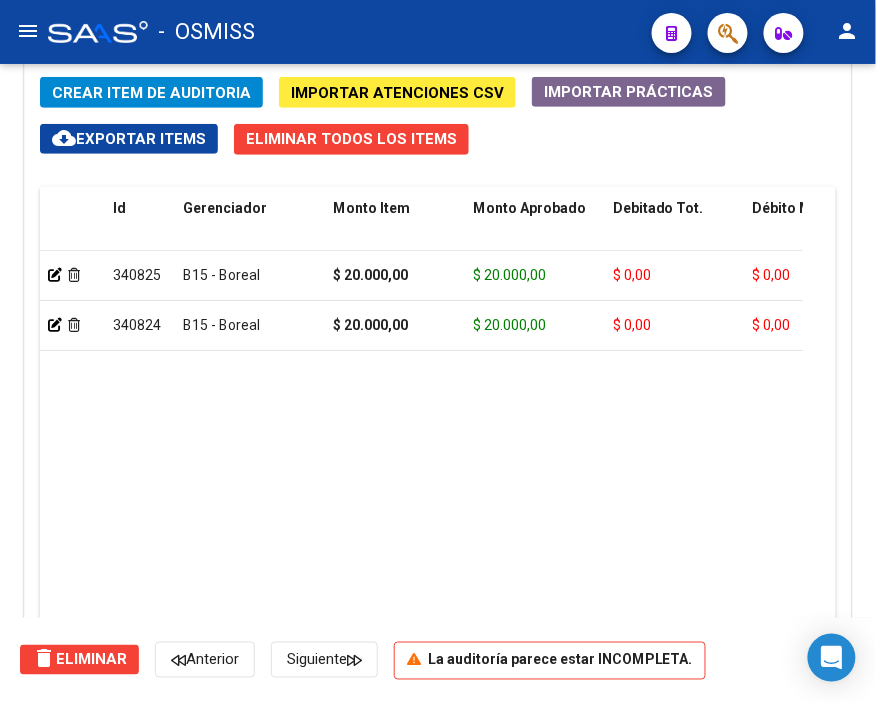 click on "340825  B15 - Boreal $ 20.000,00 $ 20.000,00 $ 0,00 $ 0,00 $ 0,00         20525554830  52555483   [PERSON_NAME] [PERSON_NAME]     [DATE]  [PERSON_NAME]   [DATE]      340824  B15 - Boreal $ 20.000,00 $ 20.000,00 $ 0,00 $ 0,00 $ 0,00         27299961686  29996168   [PERSON_NAME] DEL CARM     [DATE]  [PERSON_NAME]   [DATE]" 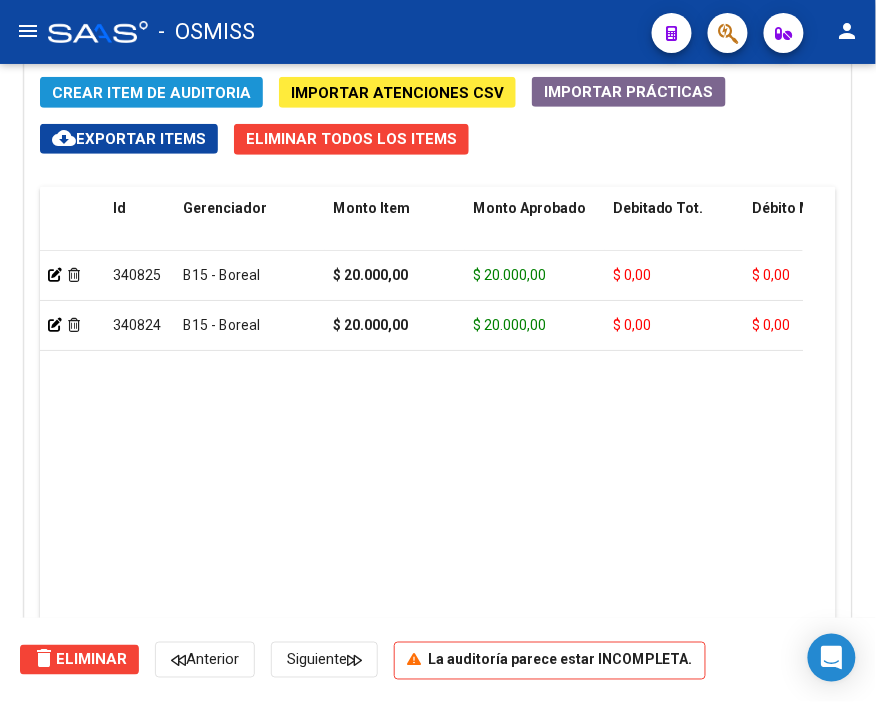 click on "Crear Item de Auditoria" 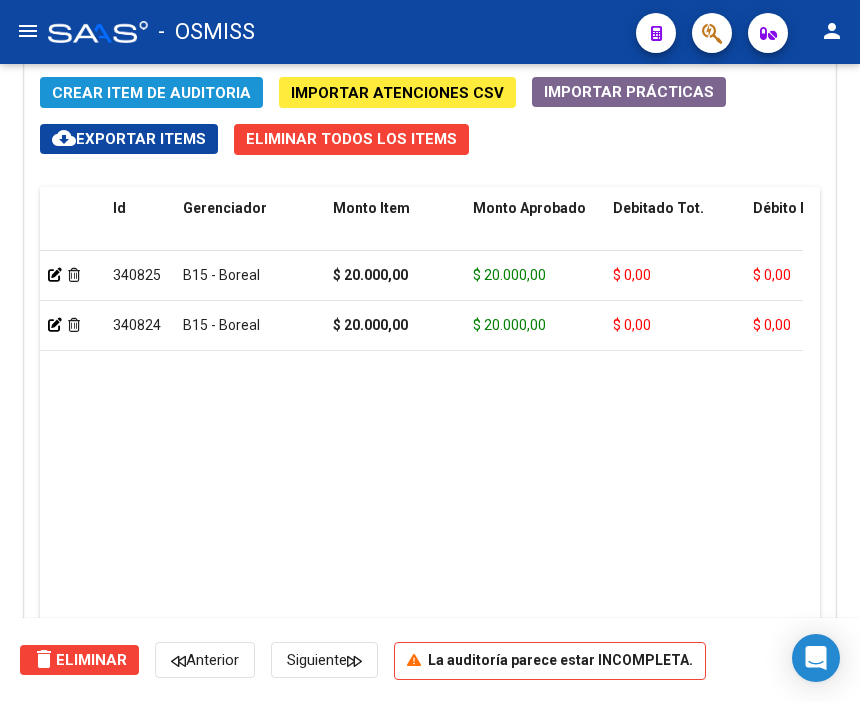 scroll, scrollTop: 1874, scrollLeft: 0, axis: vertical 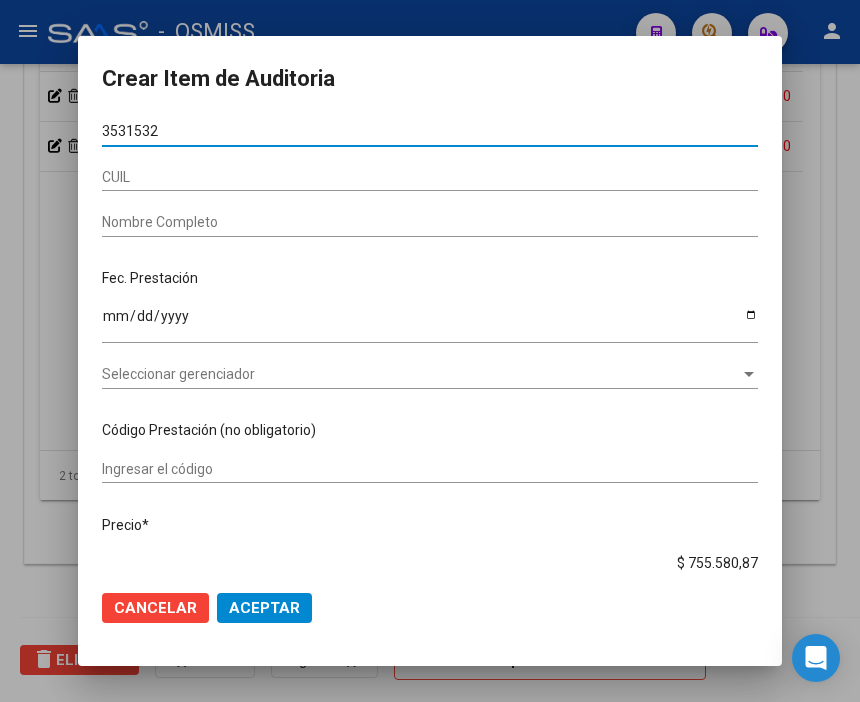 type on "35315323" 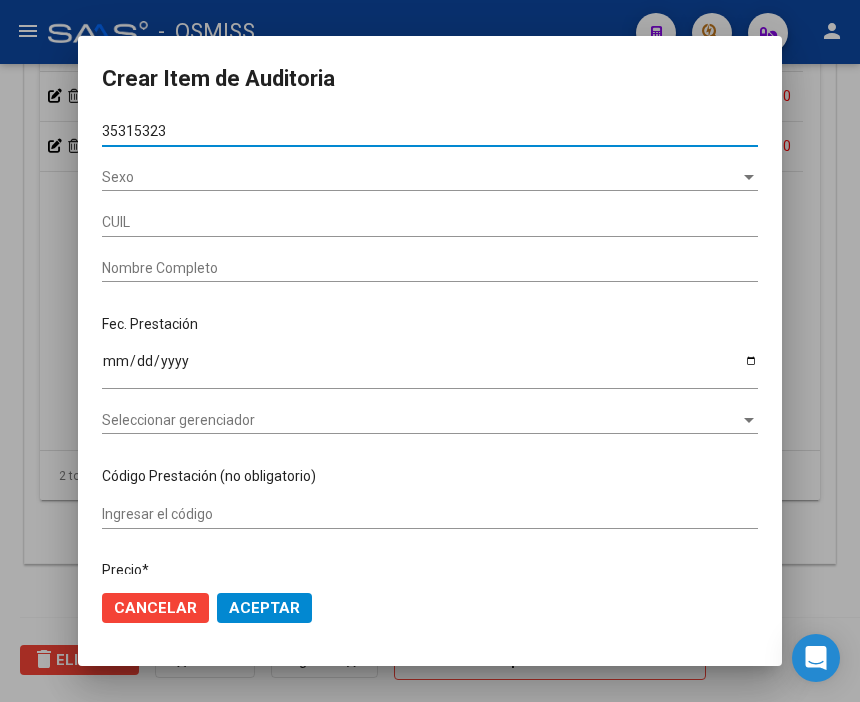 type on "20353153235" 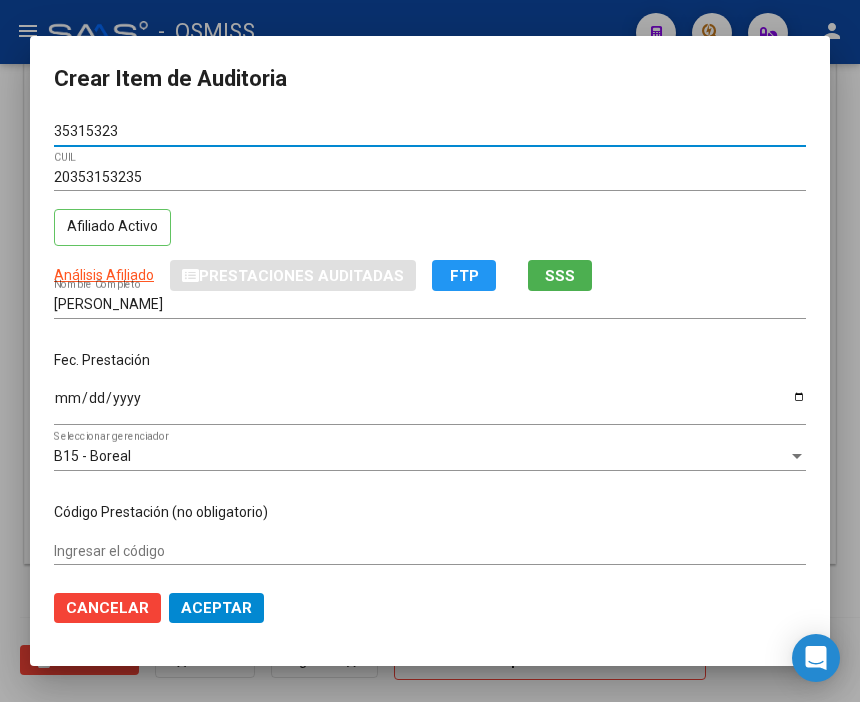 type on "35315323" 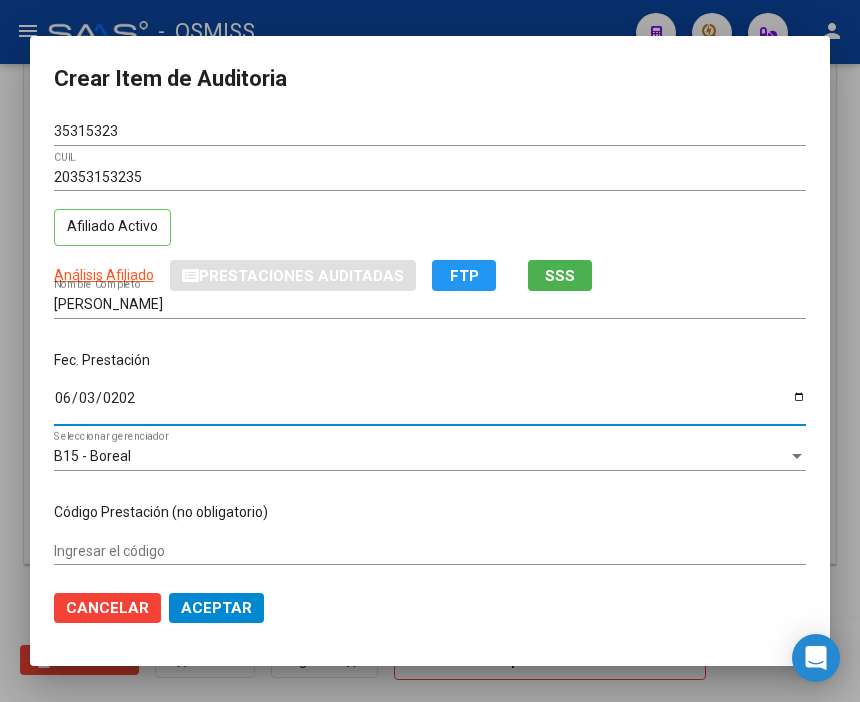 type on "[DATE]" 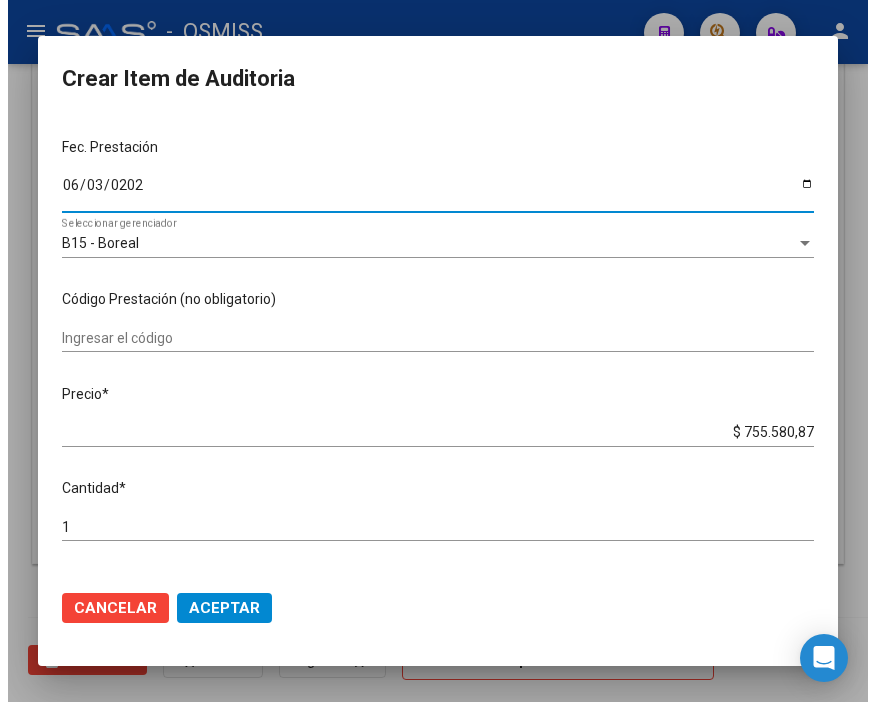 scroll, scrollTop: 222, scrollLeft: 0, axis: vertical 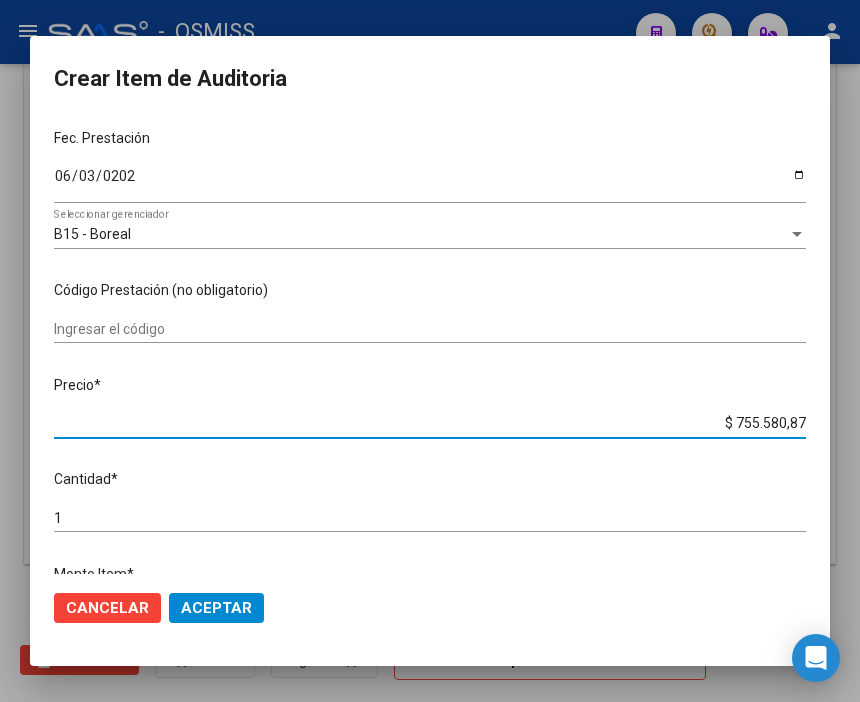 drag, startPoint x: 690, startPoint y: 420, endPoint x: 884, endPoint y: 426, distance: 194.09276 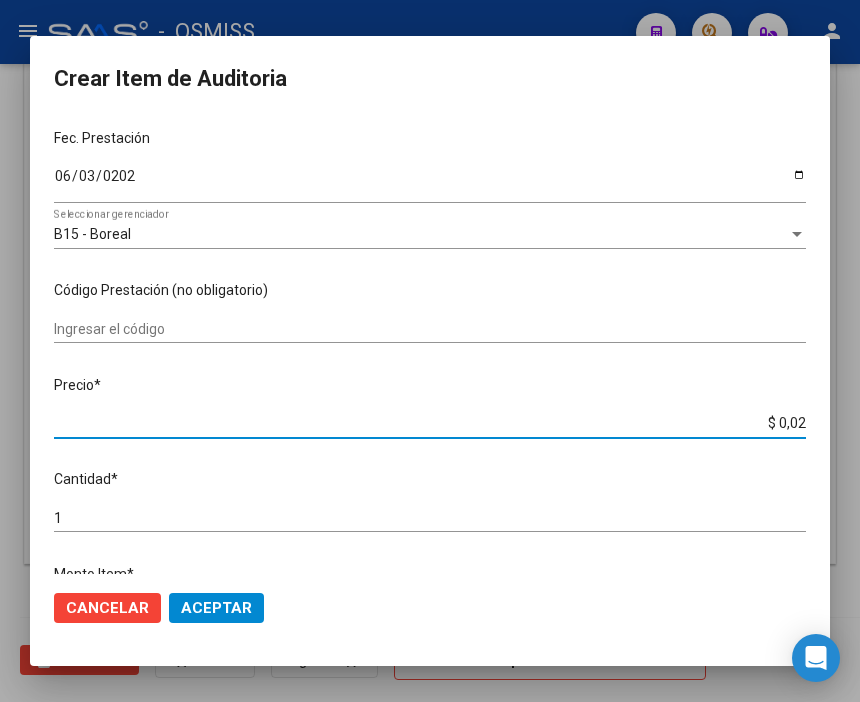 type on "$ 0,20" 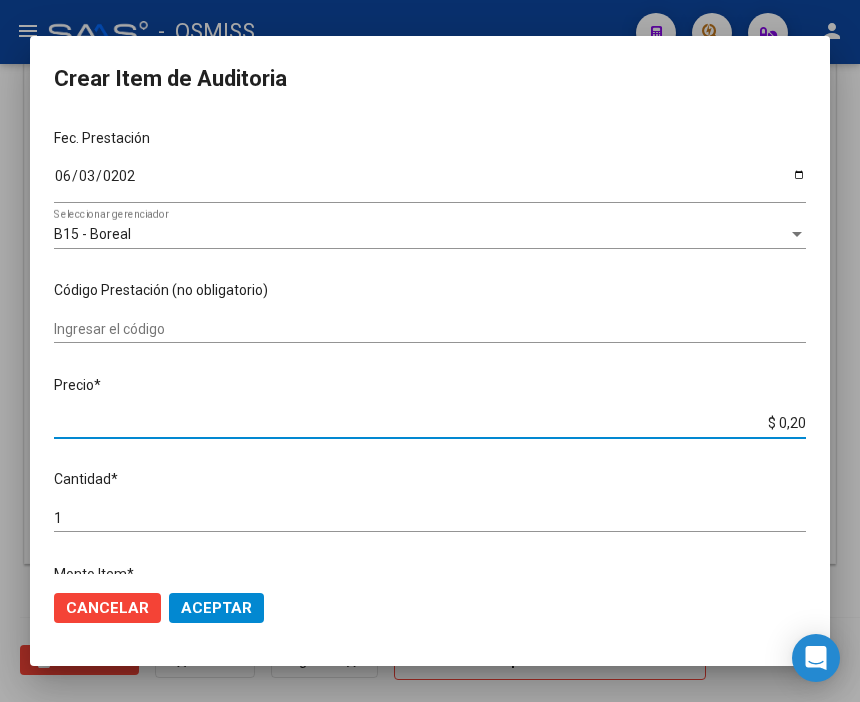 type on "$ 2,08" 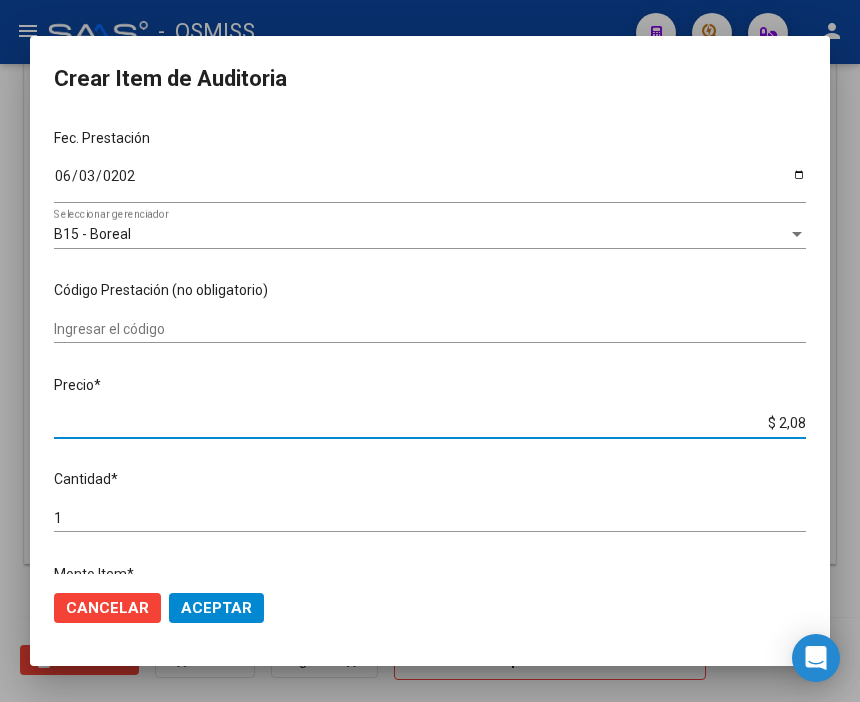 type on "$ 20,89" 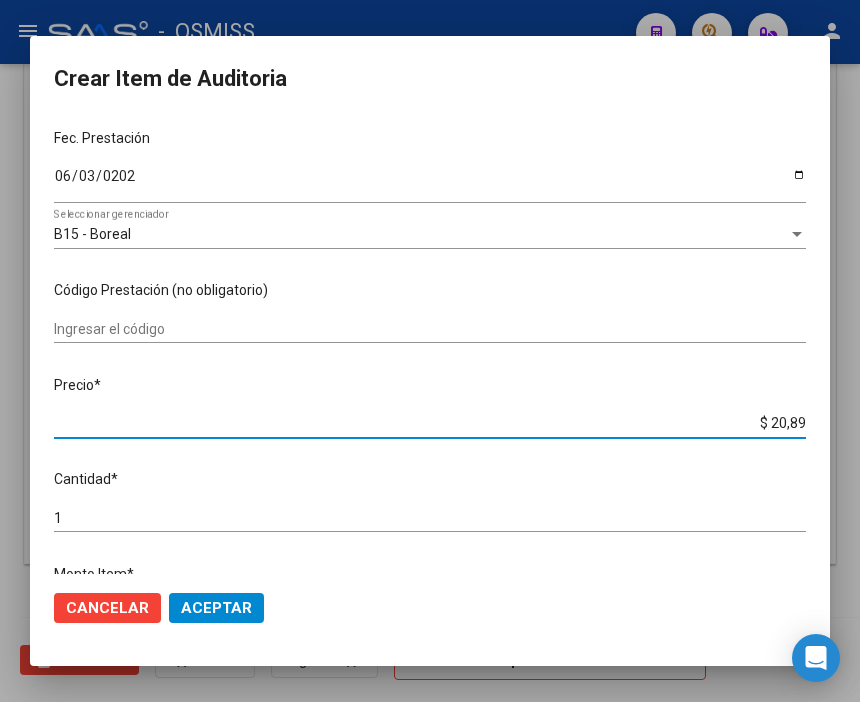 type 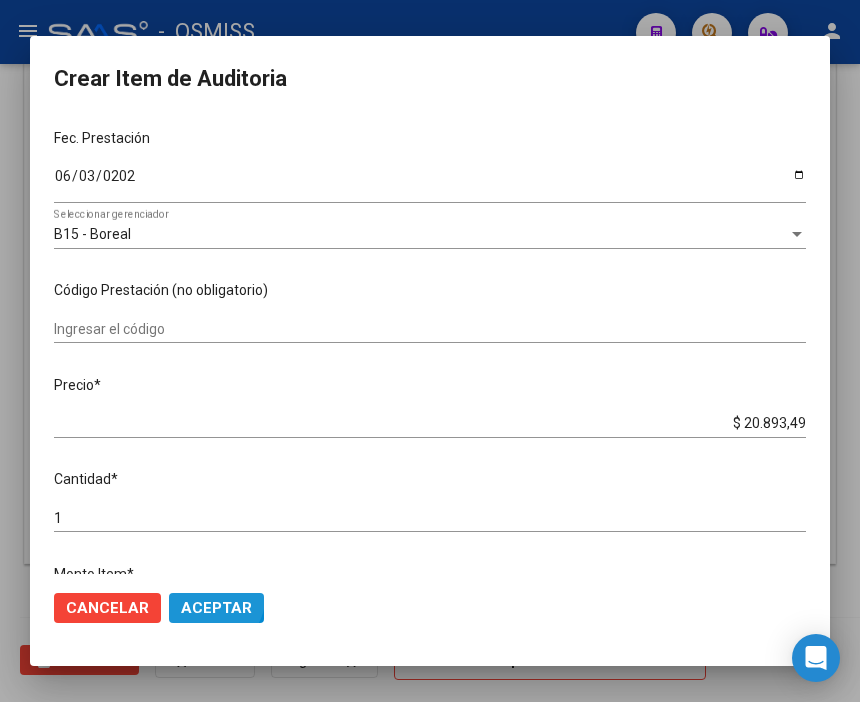 click on "Aceptar" 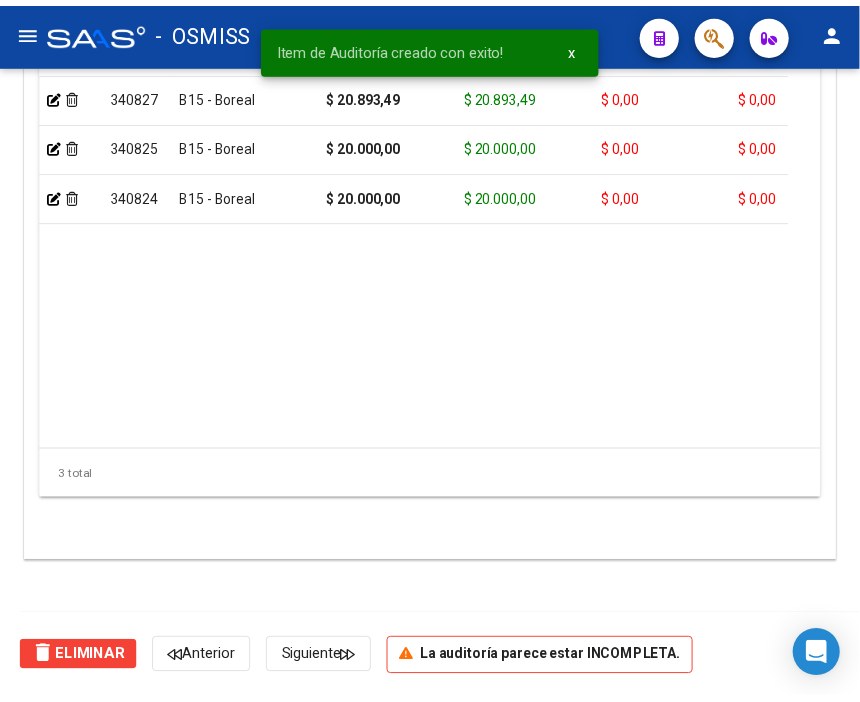 scroll, scrollTop: 1546, scrollLeft: 0, axis: vertical 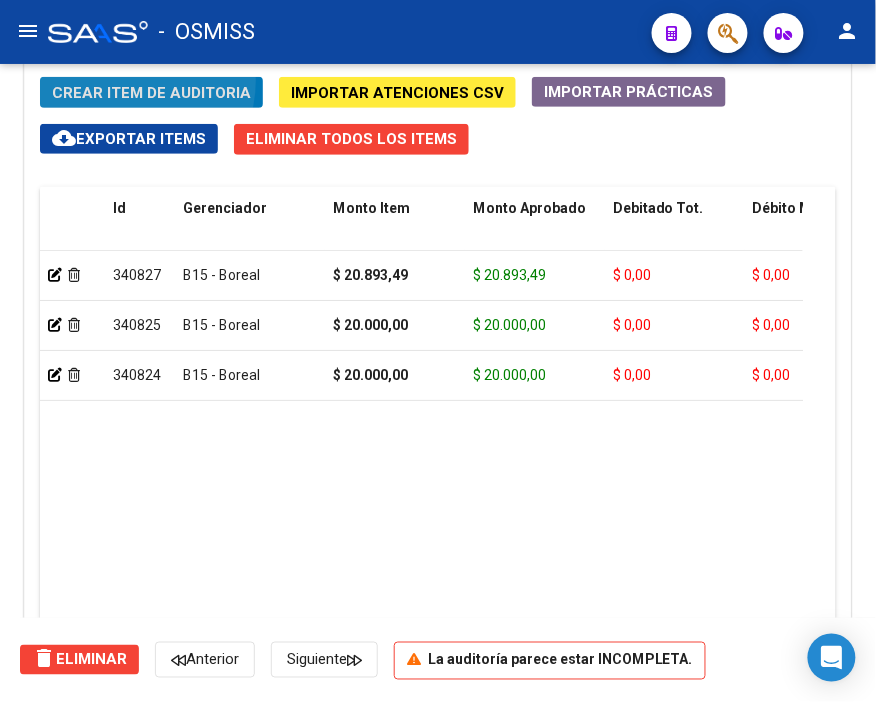 click on "Crear Item de Auditoria" 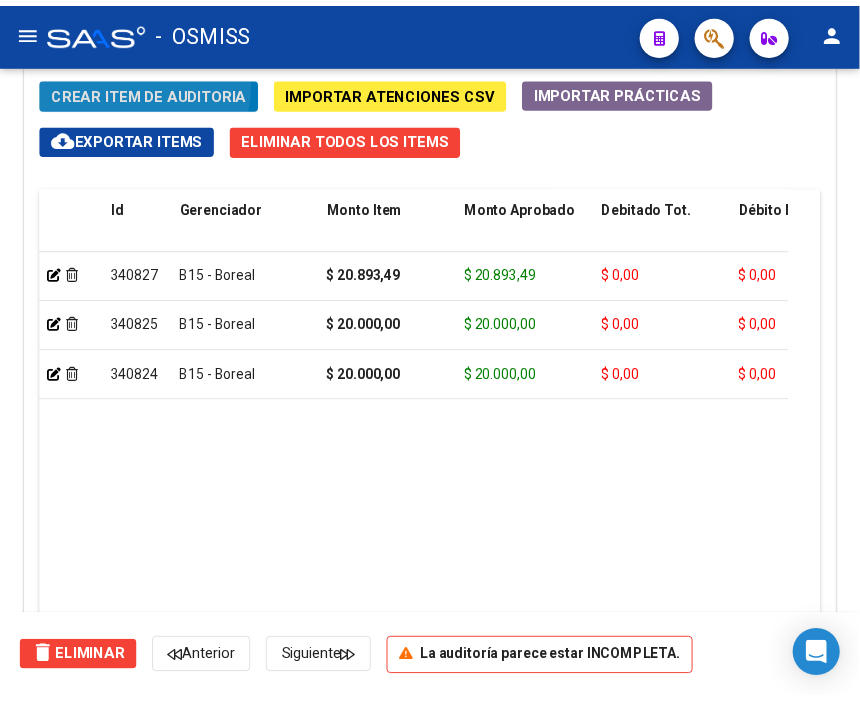 scroll, scrollTop: 1874, scrollLeft: 0, axis: vertical 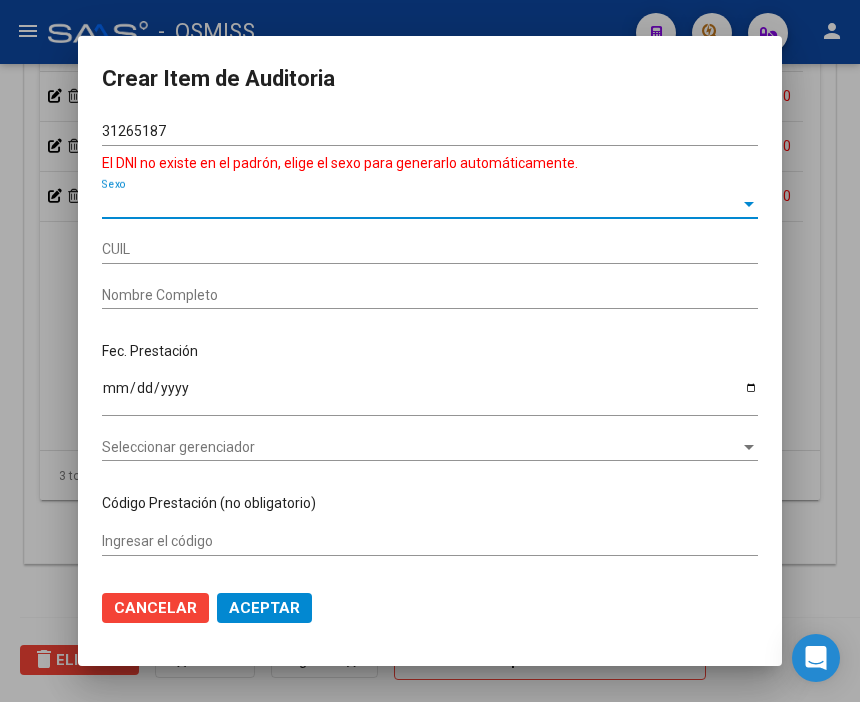 click on "Sexo" at bounding box center (421, 204) 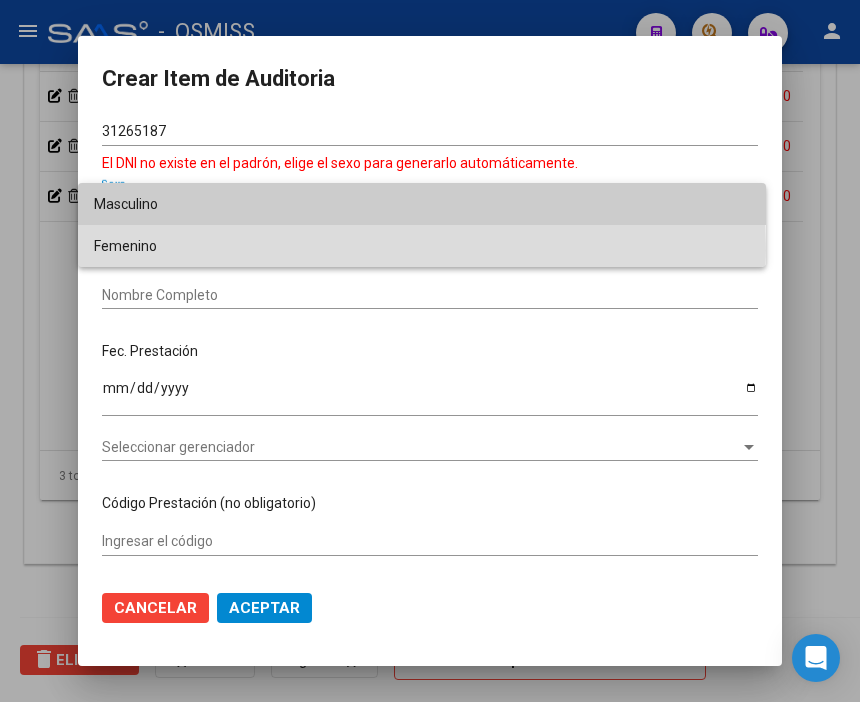 click on "Femenino" at bounding box center (422, 246) 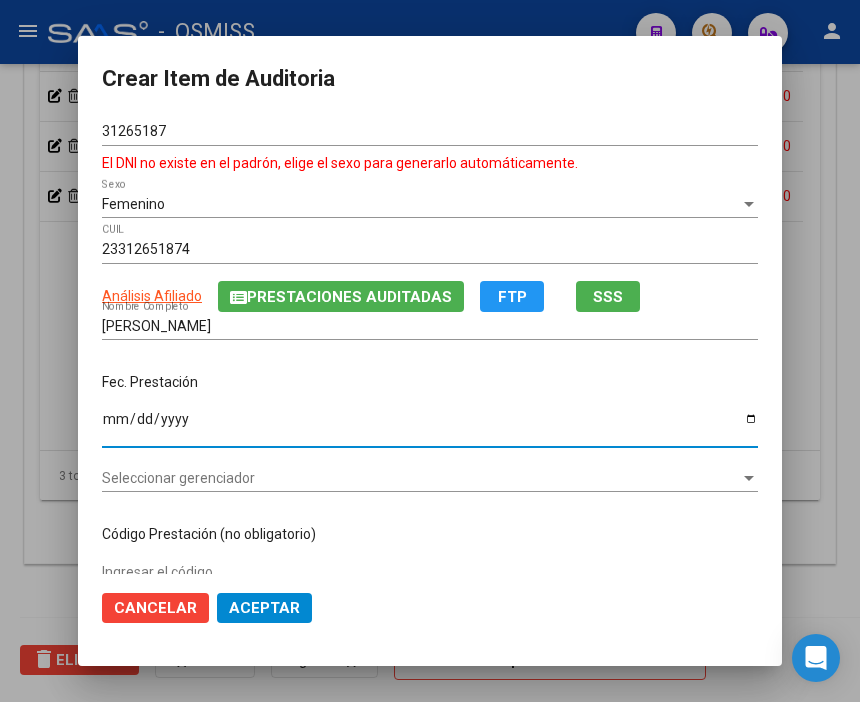 click on "Ingresar la fecha" at bounding box center (430, 426) 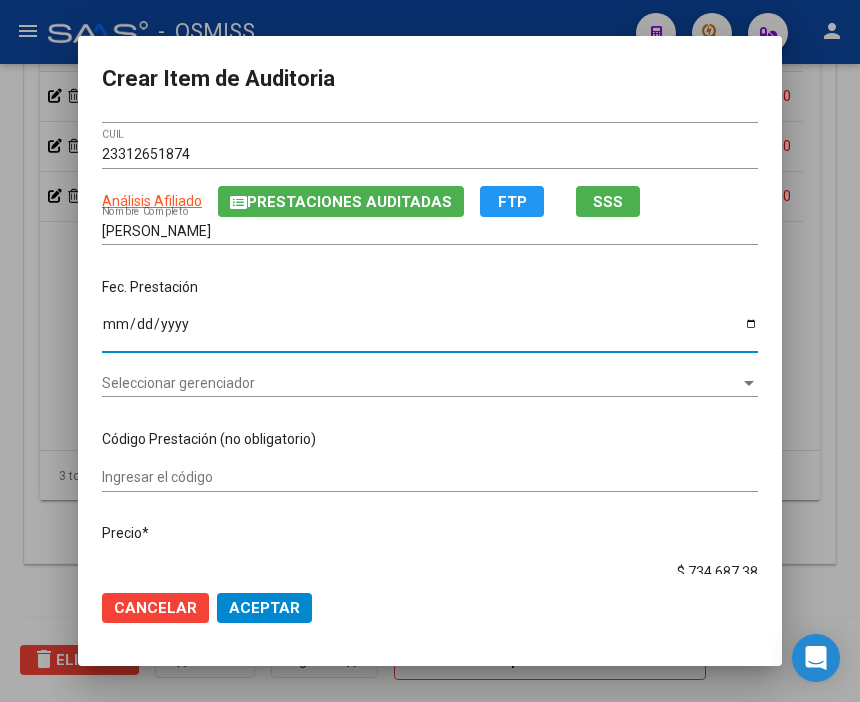 scroll, scrollTop: 222, scrollLeft: 0, axis: vertical 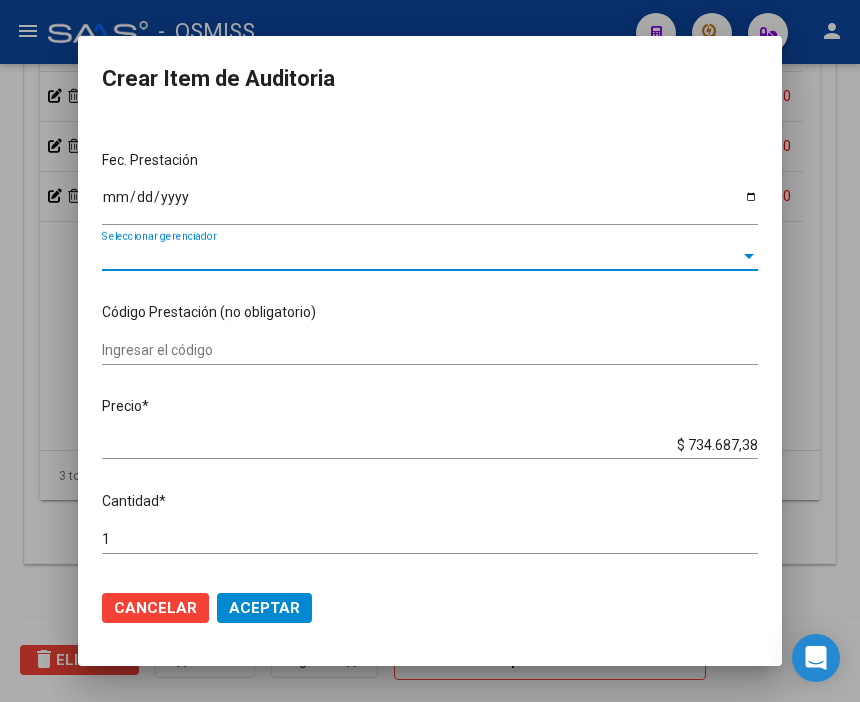 click on "Seleccionar gerenciador" at bounding box center [421, 256] 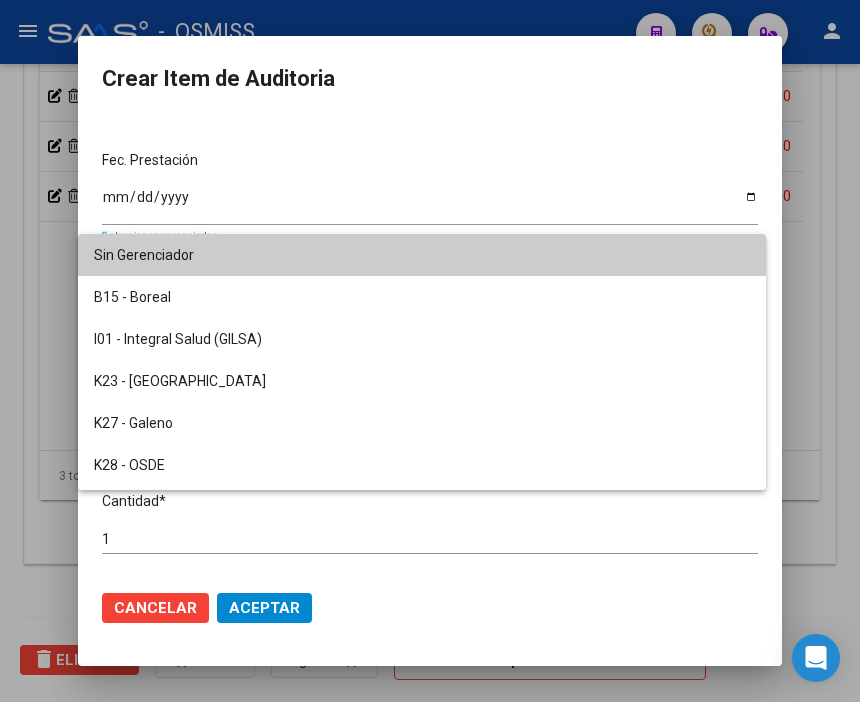 click at bounding box center (430, 351) 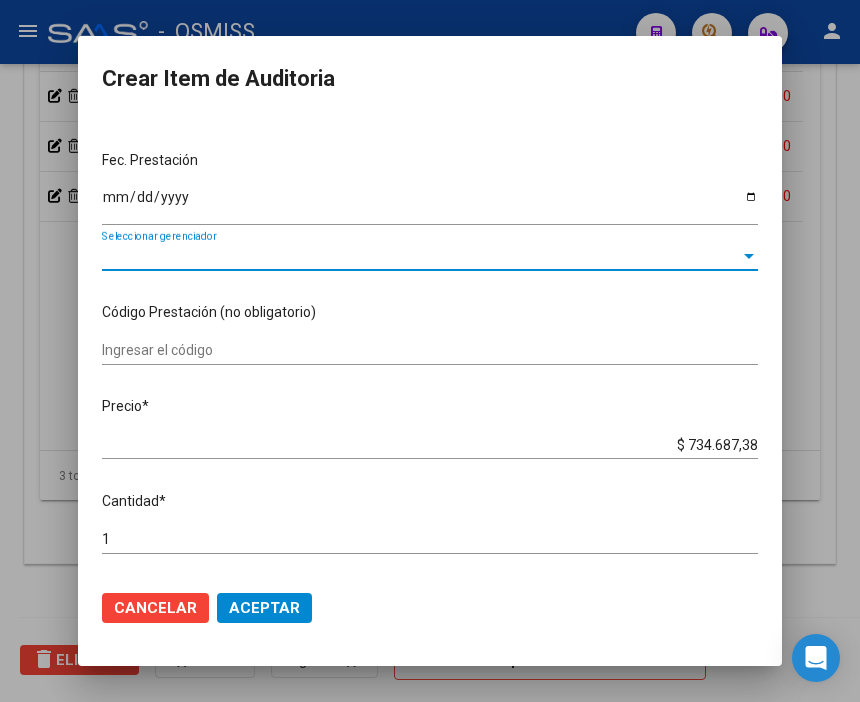 click on "Seleccionar gerenciador" at bounding box center [421, 256] 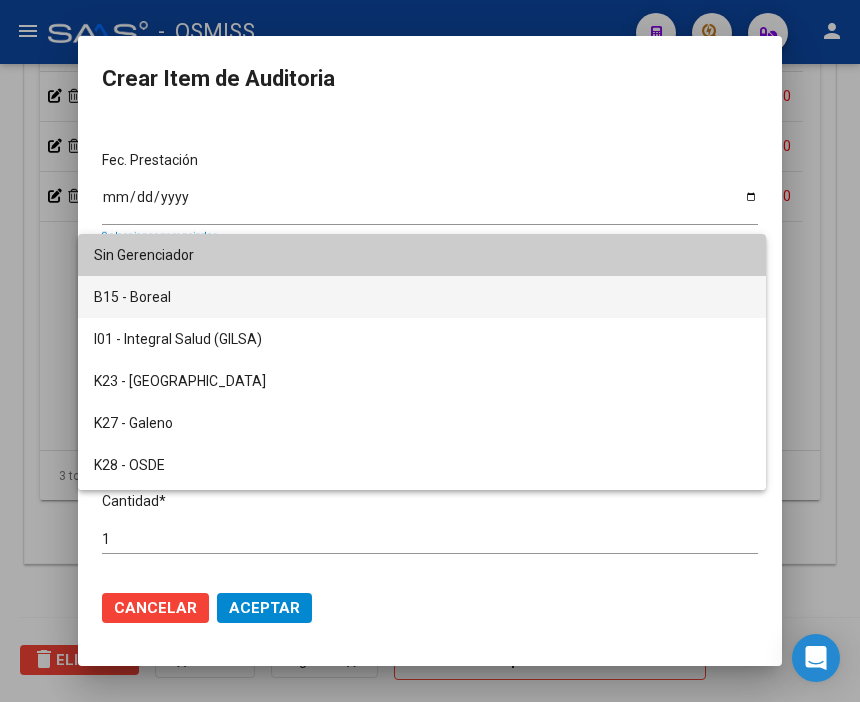 click on "B15 - Boreal" at bounding box center [422, 297] 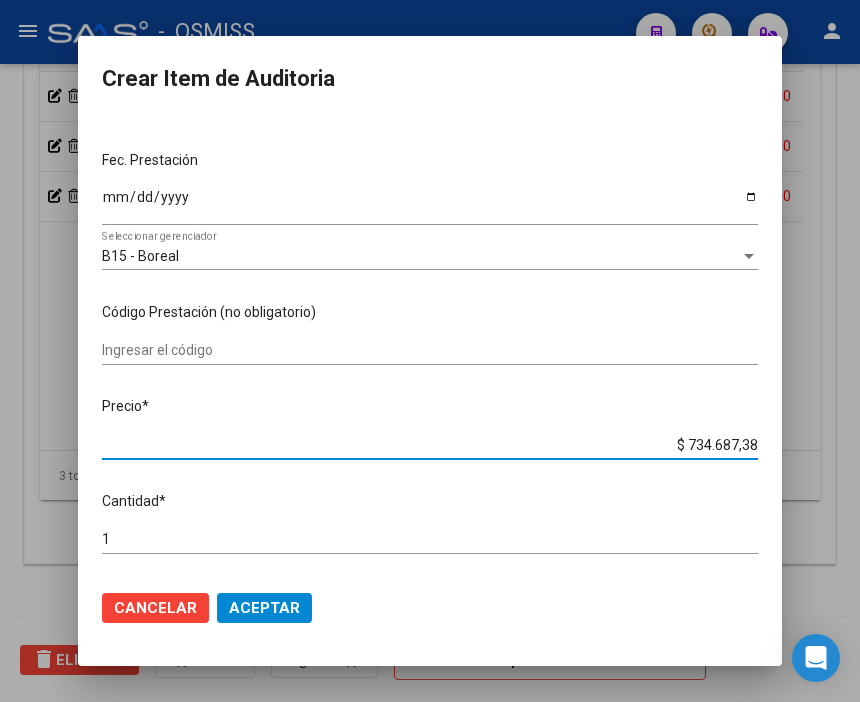 drag, startPoint x: 687, startPoint y: 448, endPoint x: 832, endPoint y: 448, distance: 145 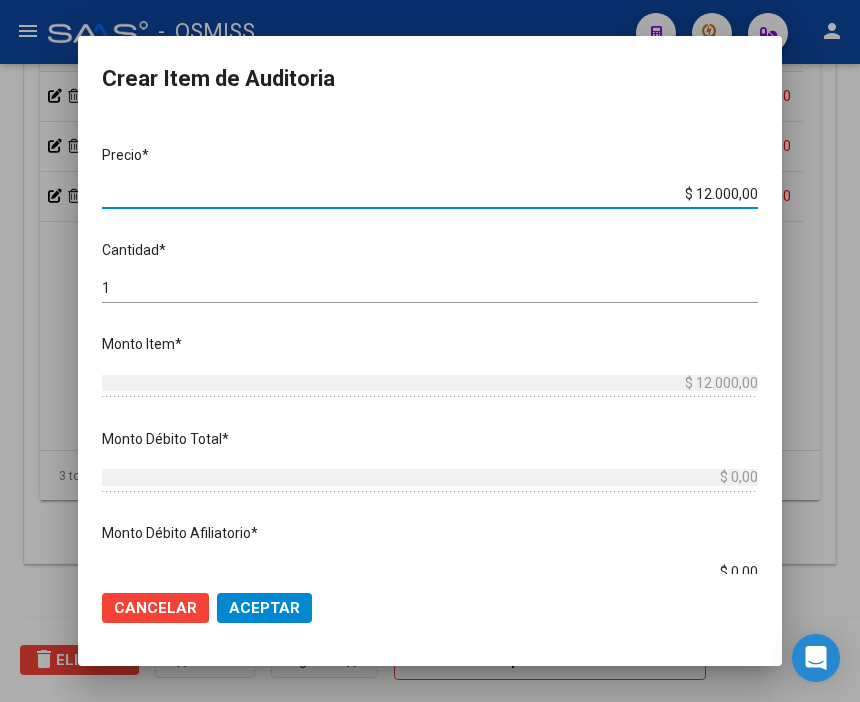 scroll, scrollTop: 555, scrollLeft: 0, axis: vertical 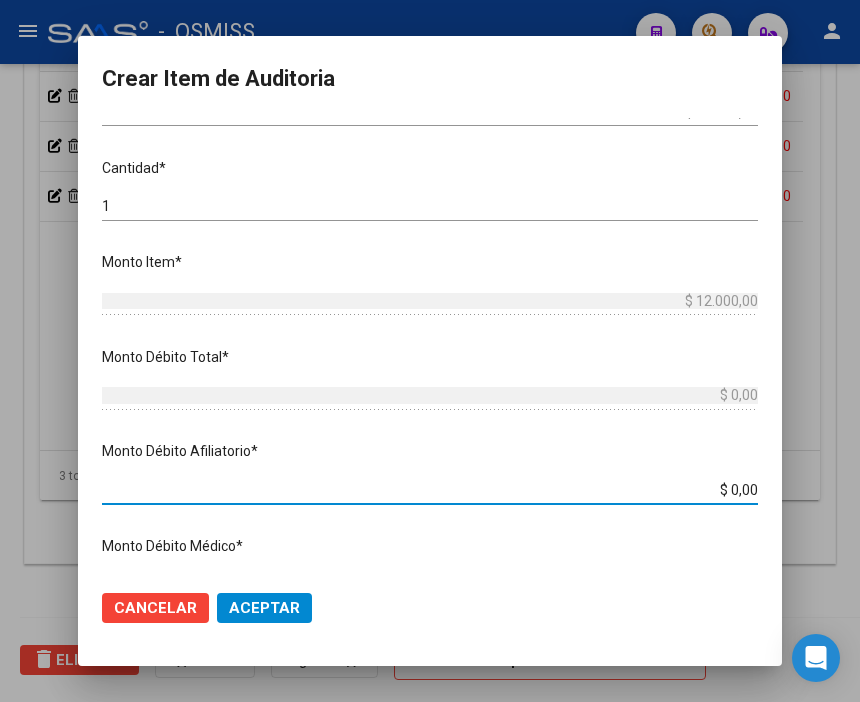drag, startPoint x: 687, startPoint y: 485, endPoint x: 853, endPoint y: 493, distance: 166.19266 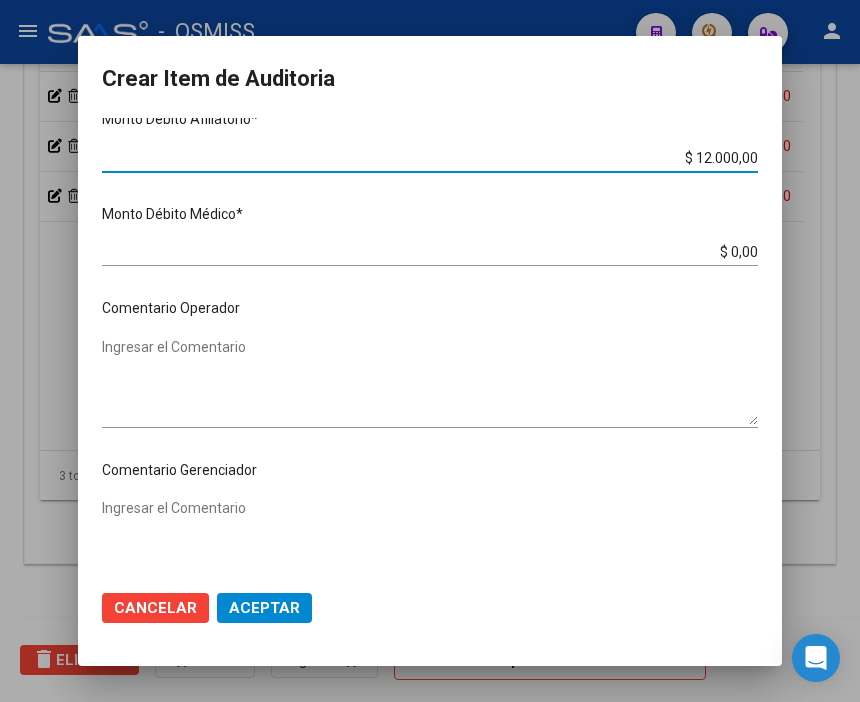 scroll, scrollTop: 888, scrollLeft: 0, axis: vertical 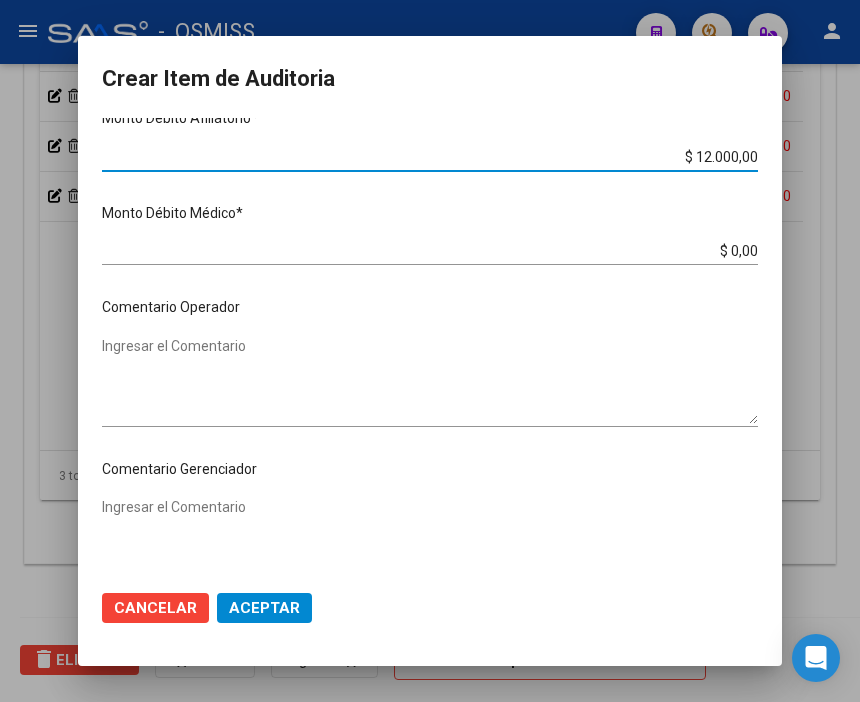 click on "Ingresar el Comentario" at bounding box center (430, 380) 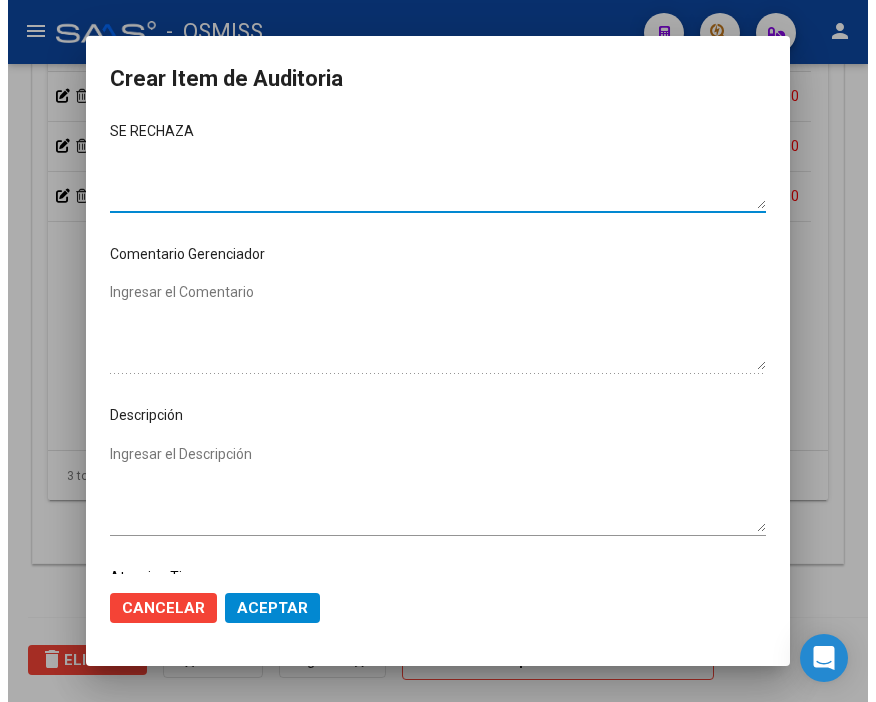 scroll, scrollTop: 1111, scrollLeft: 0, axis: vertical 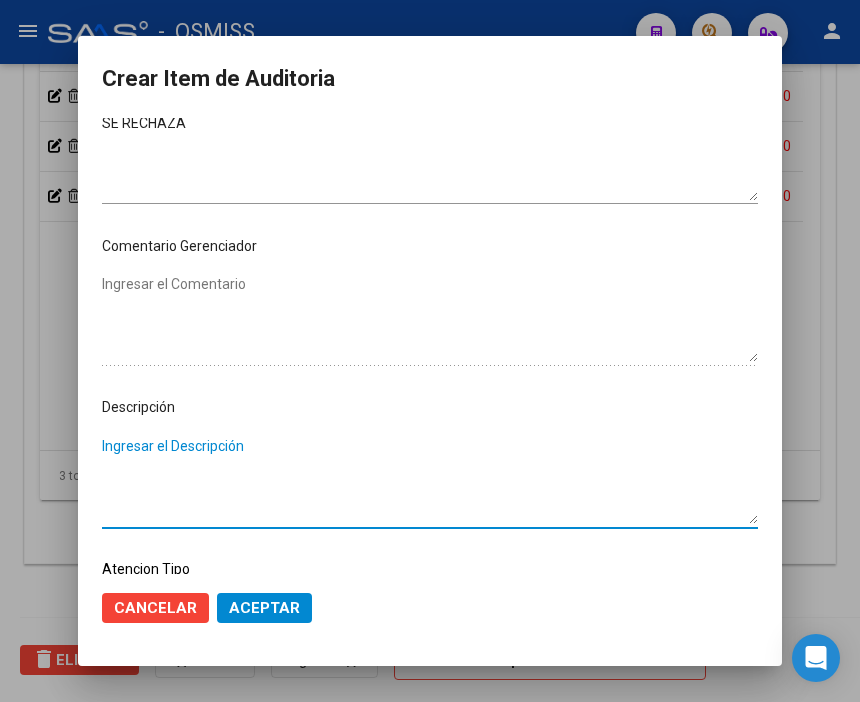 click on "Ingresar el Descripción" at bounding box center (430, 480) 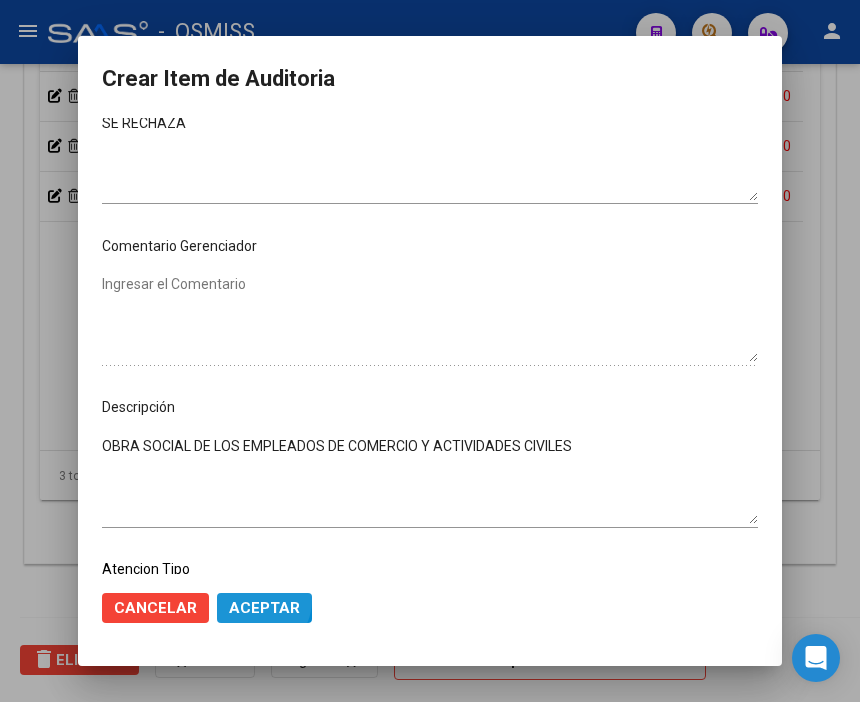 click on "Aceptar" 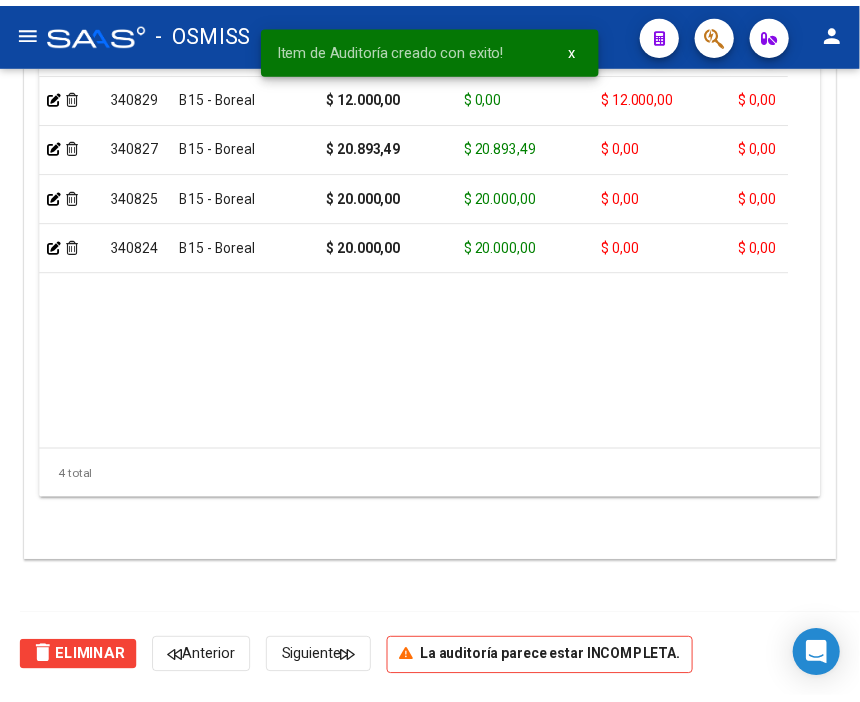 scroll, scrollTop: 1546, scrollLeft: 0, axis: vertical 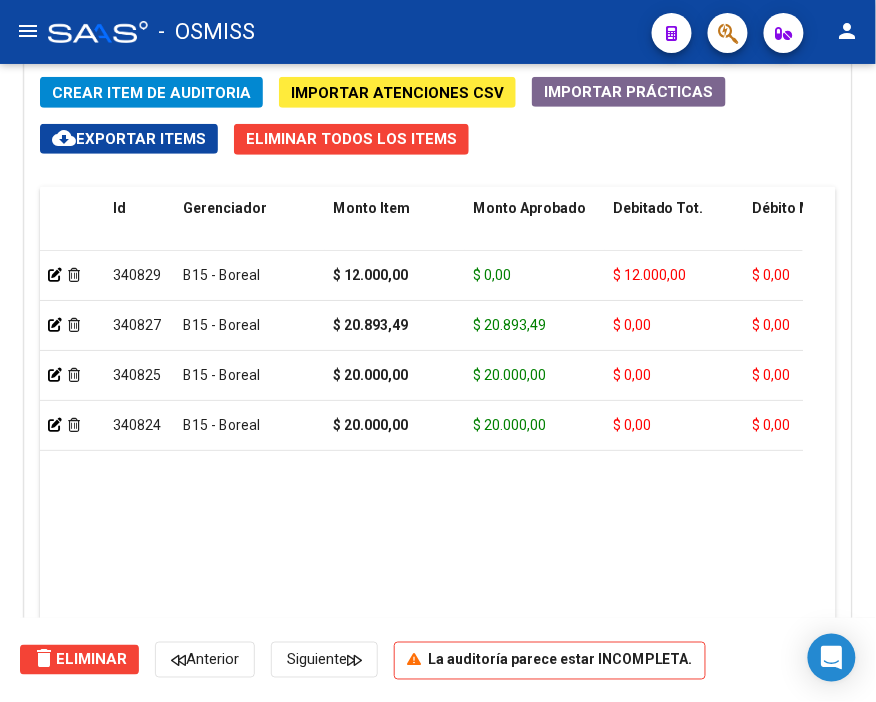 click on "-   OSMISS" 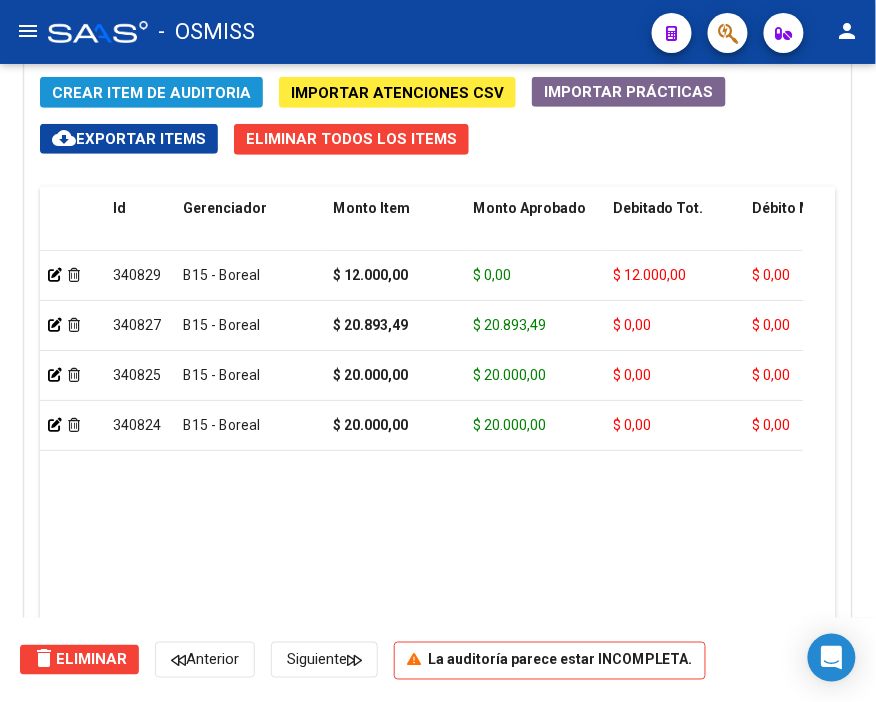 click on "Crear Item de Auditoria" 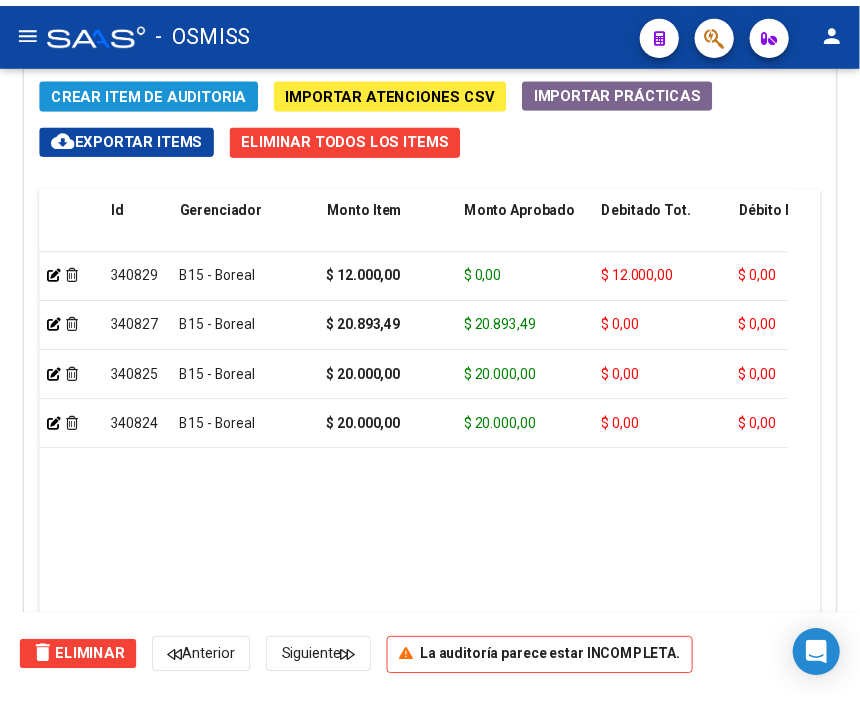 scroll, scrollTop: 1874, scrollLeft: 0, axis: vertical 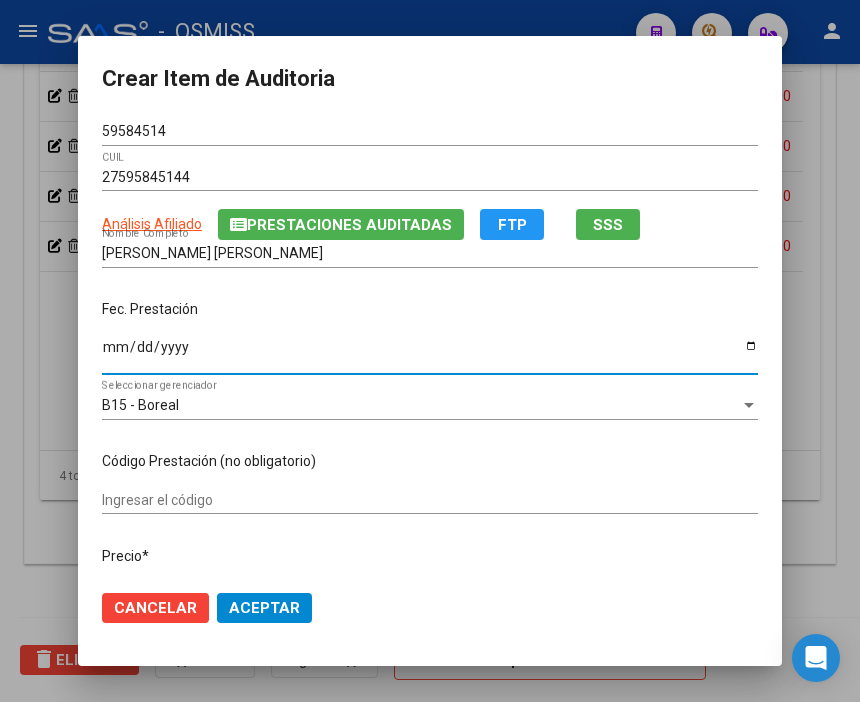 click on "Ingresar la fecha" at bounding box center [430, 354] 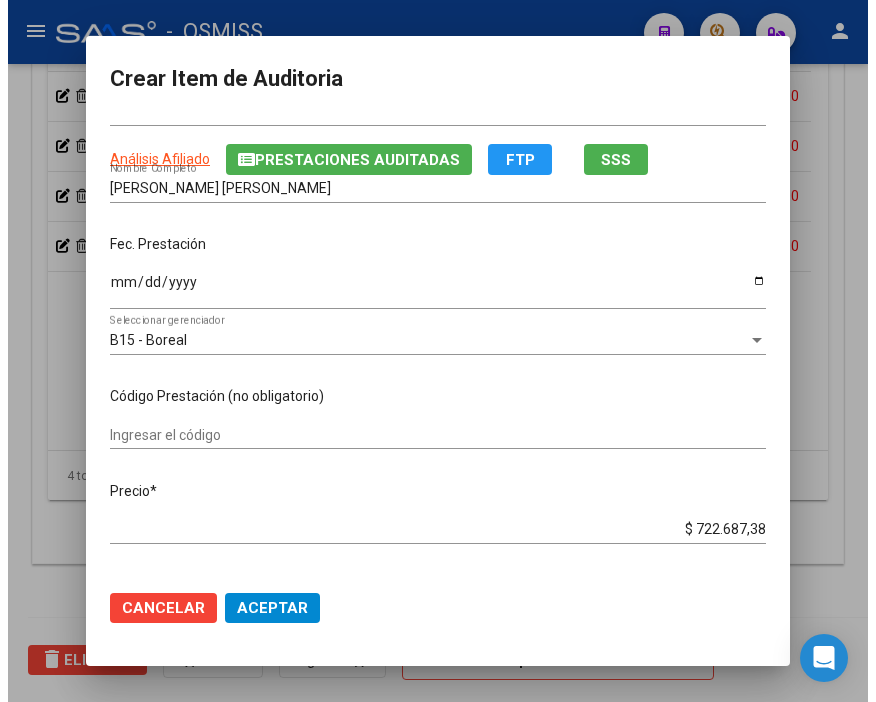 scroll, scrollTop: 222, scrollLeft: 0, axis: vertical 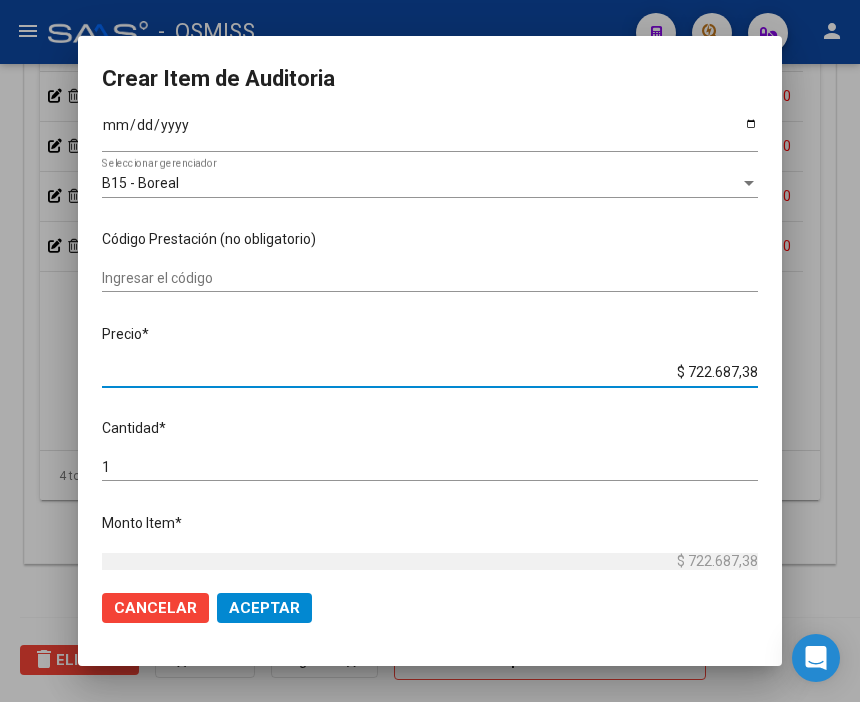 drag, startPoint x: 660, startPoint y: 371, endPoint x: 865, endPoint y: 380, distance: 205.19746 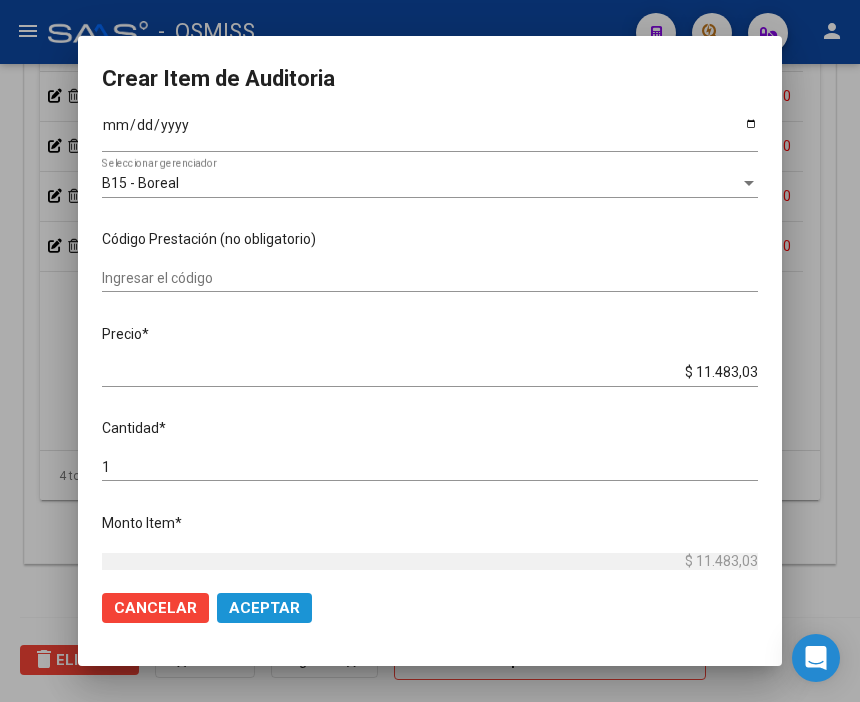 click on "Aceptar" 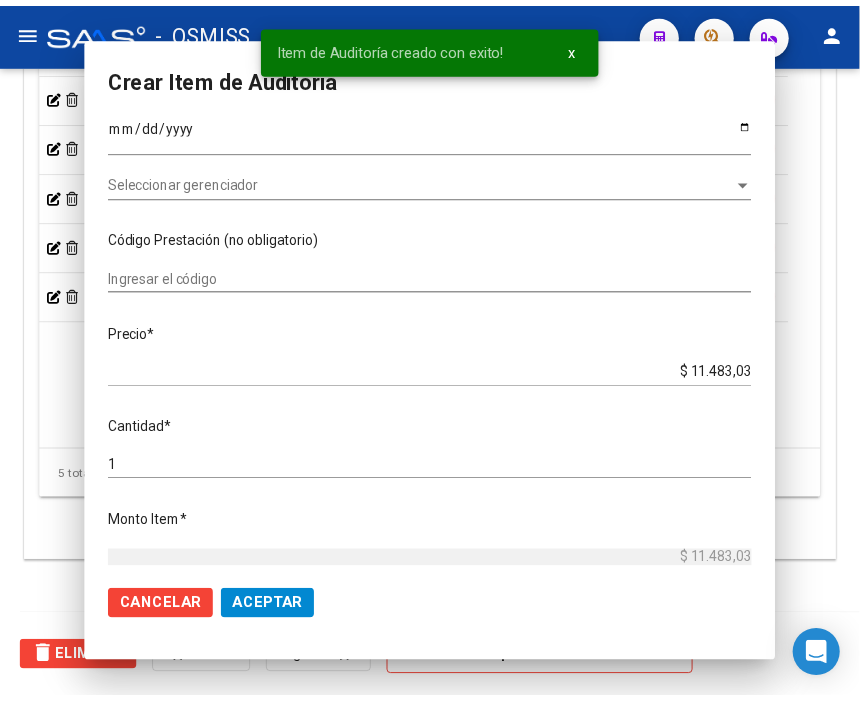 scroll, scrollTop: 1546, scrollLeft: 0, axis: vertical 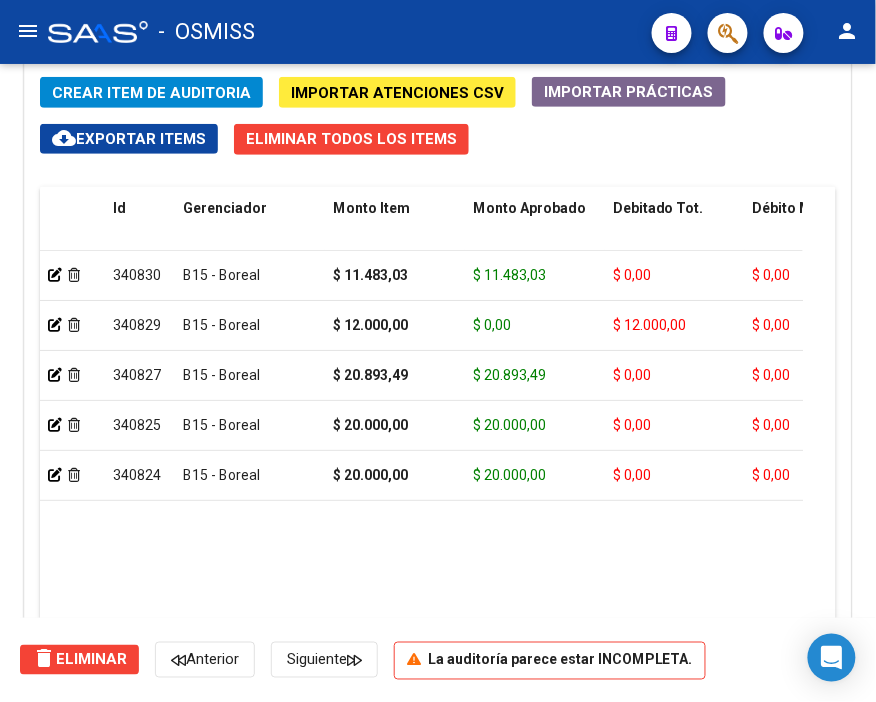 click on "-   OSMISS" 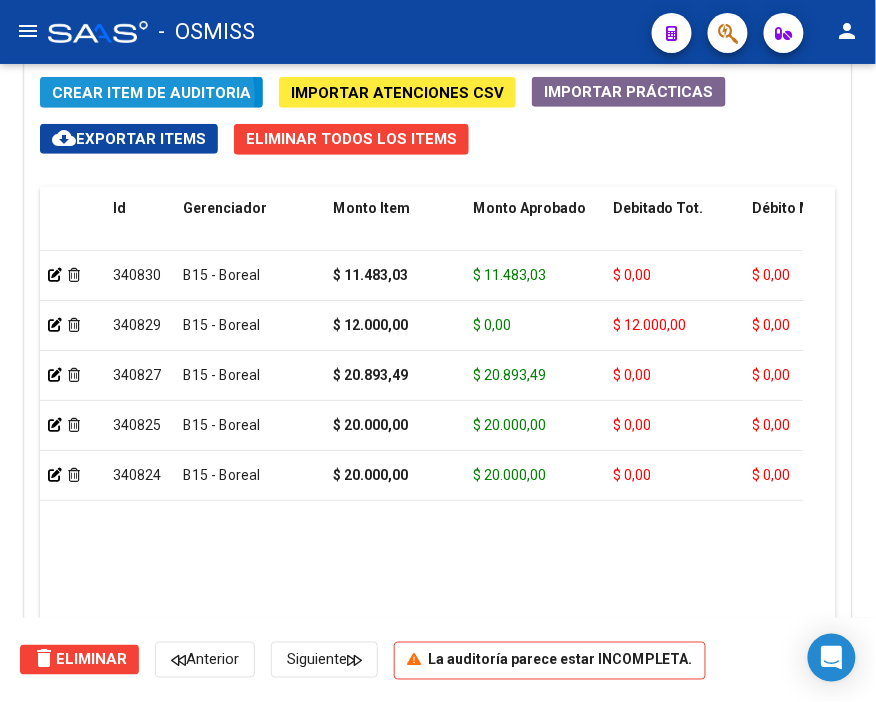 click on "Crear Item de Auditoria" 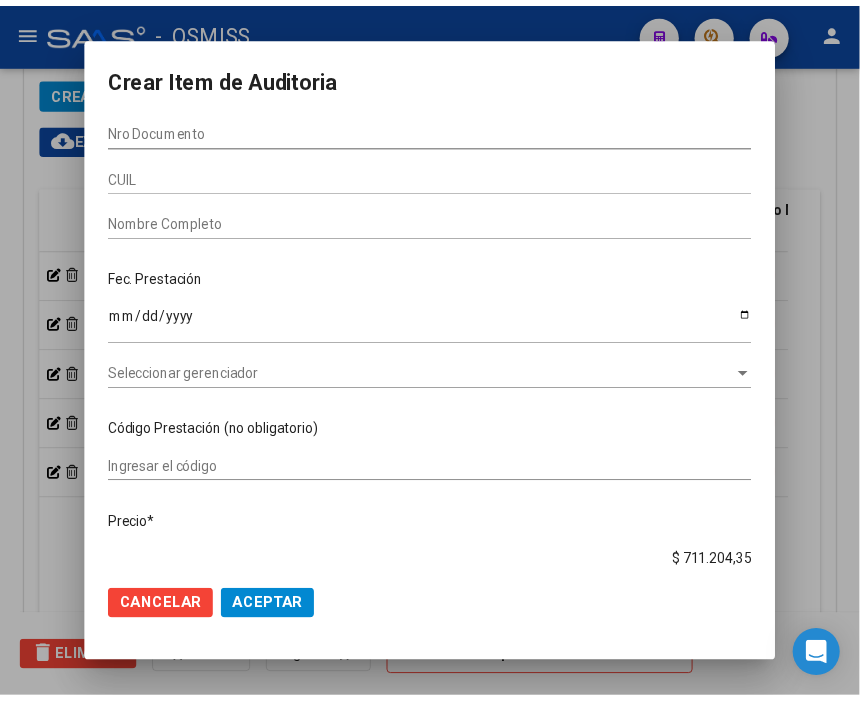 scroll, scrollTop: 1874, scrollLeft: 0, axis: vertical 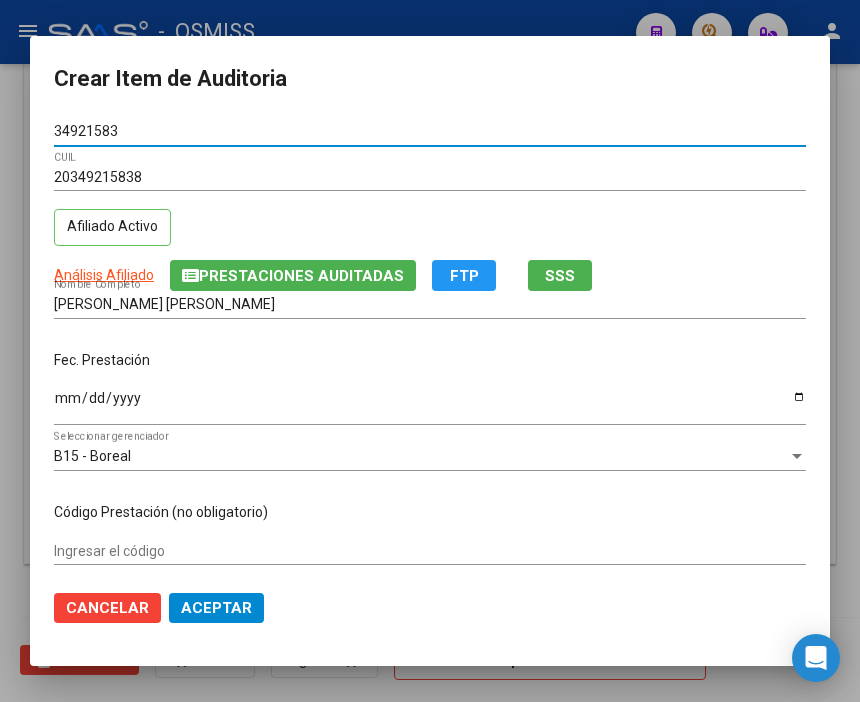 click on "Ingresar la fecha" at bounding box center (430, 405) 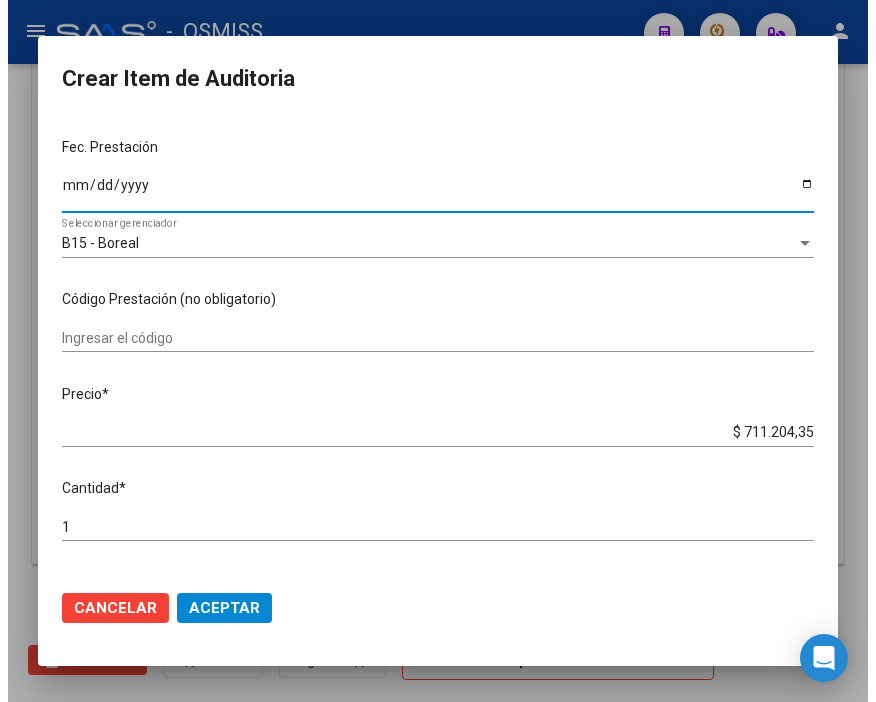 scroll, scrollTop: 222, scrollLeft: 0, axis: vertical 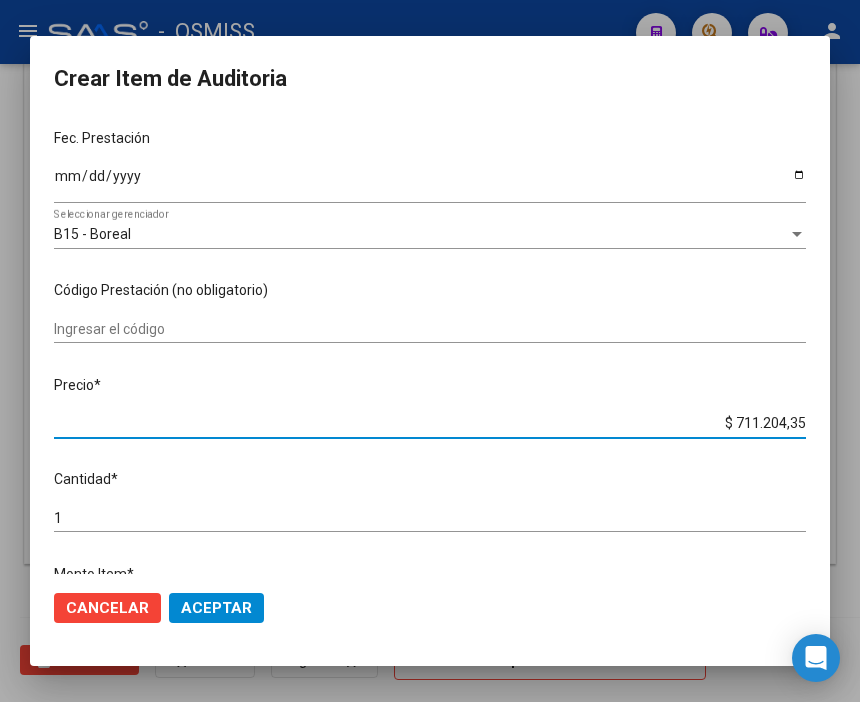 drag, startPoint x: 690, startPoint y: 418, endPoint x: 852, endPoint y: 420, distance: 162.01234 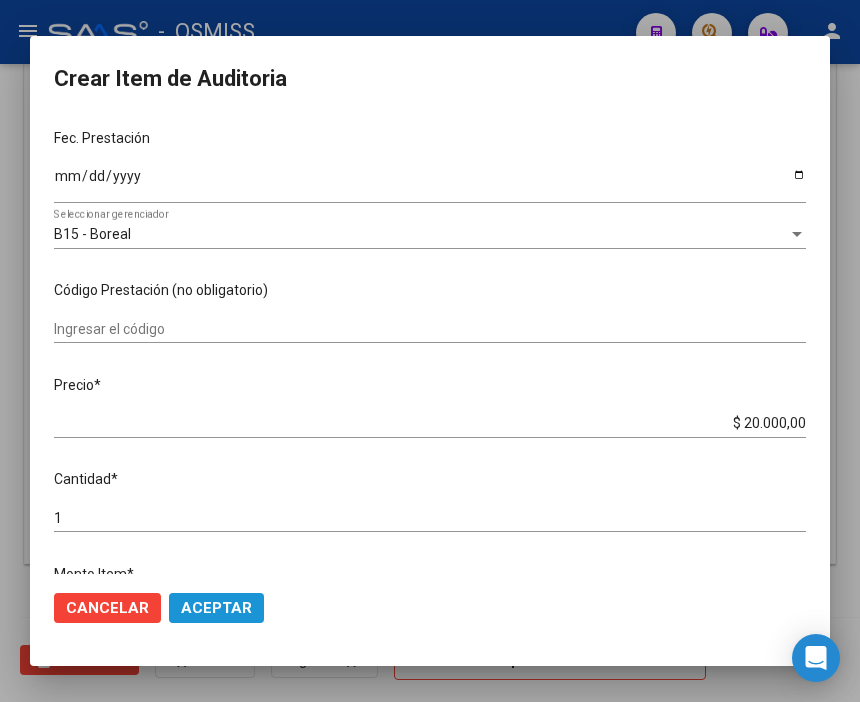 click on "Aceptar" 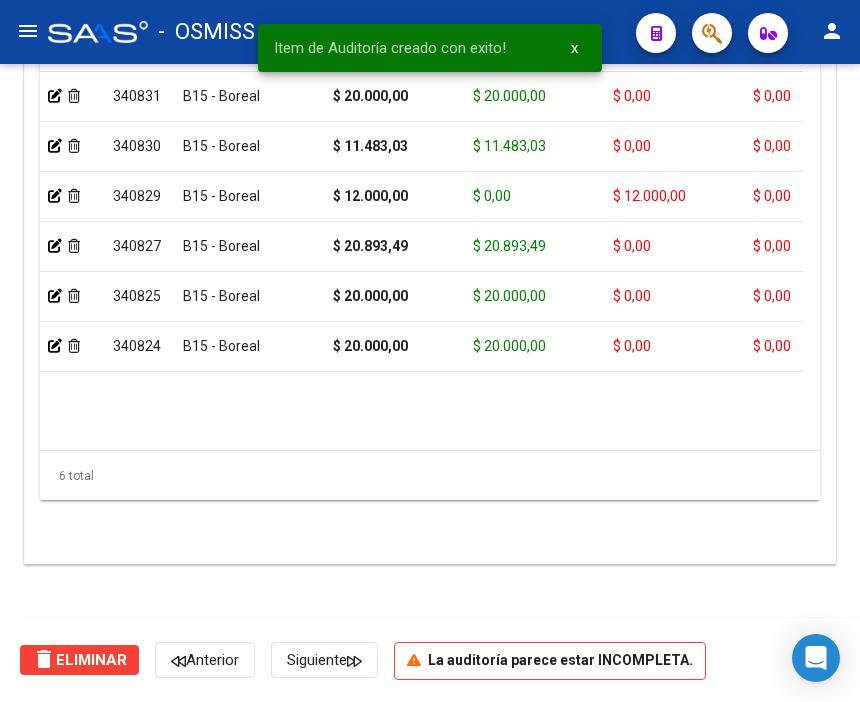scroll, scrollTop: 1546, scrollLeft: 0, axis: vertical 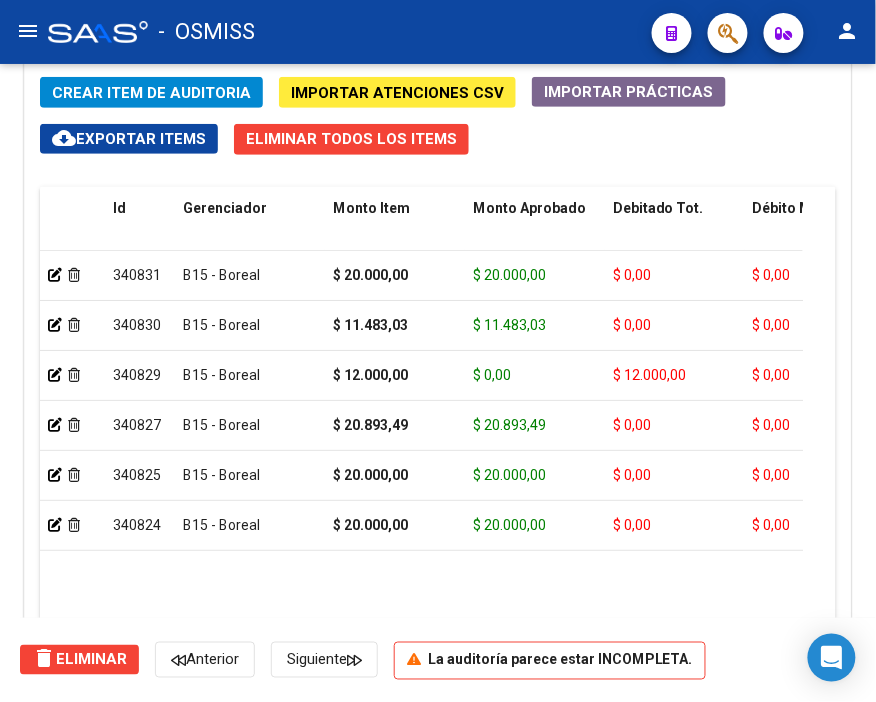 click on "-   OSMISS" 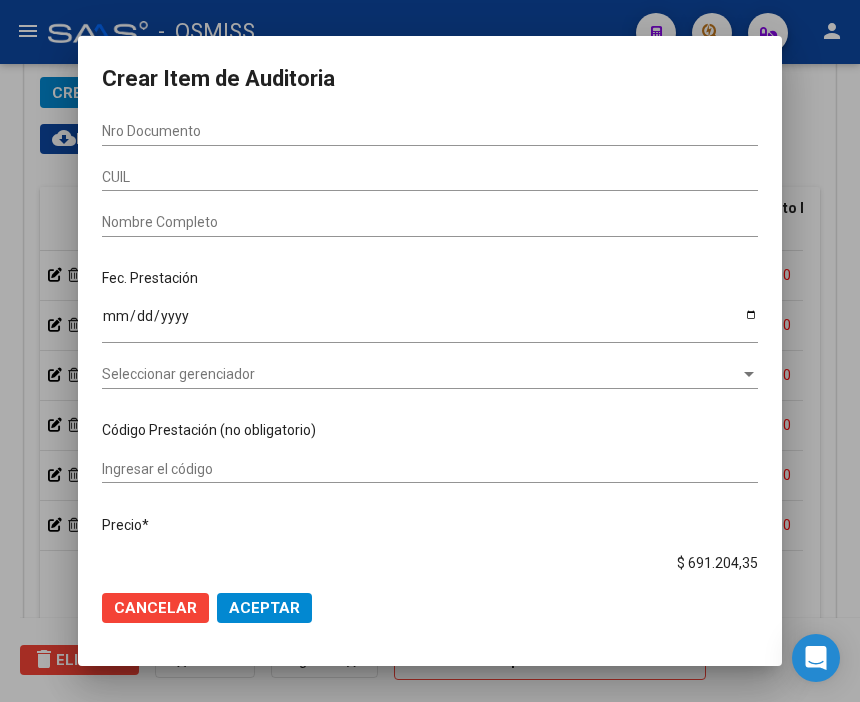 scroll, scrollTop: 1874, scrollLeft: 0, axis: vertical 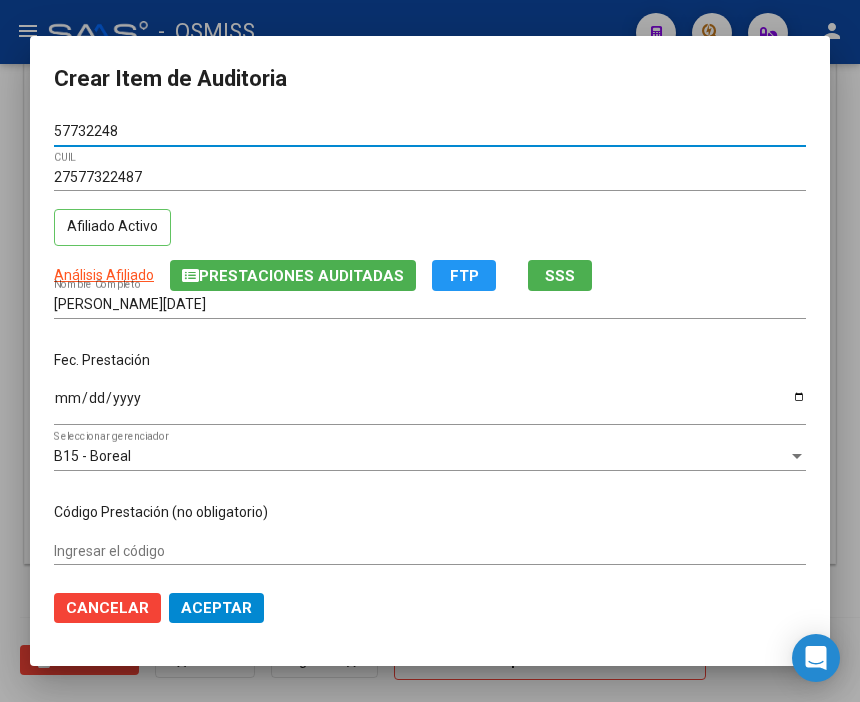 click on "Ingresar la fecha" at bounding box center [430, 405] 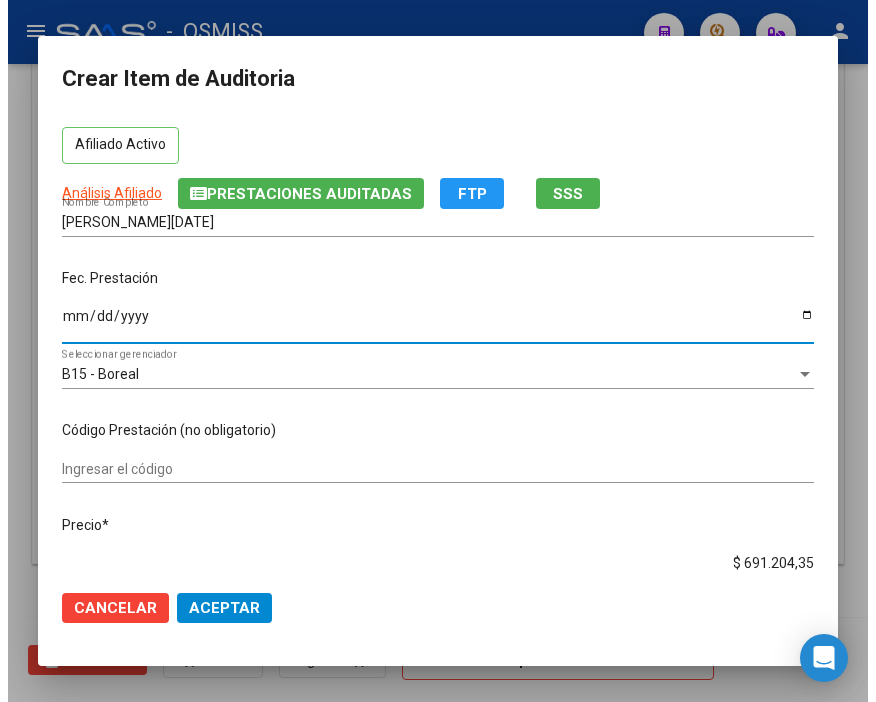 scroll, scrollTop: 222, scrollLeft: 0, axis: vertical 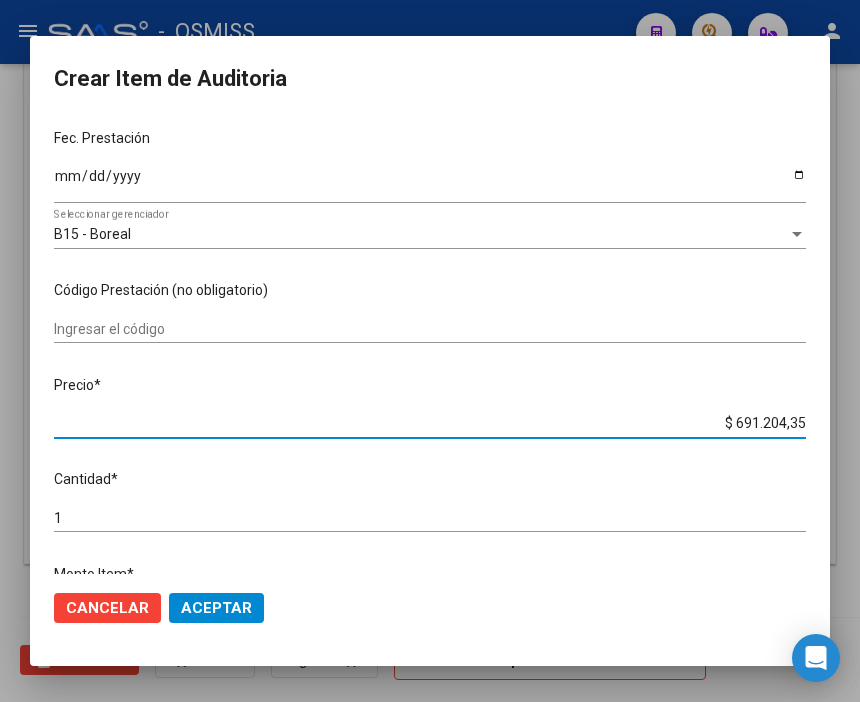 drag, startPoint x: 662, startPoint y: 422, endPoint x: 872, endPoint y: 423, distance: 210.00238 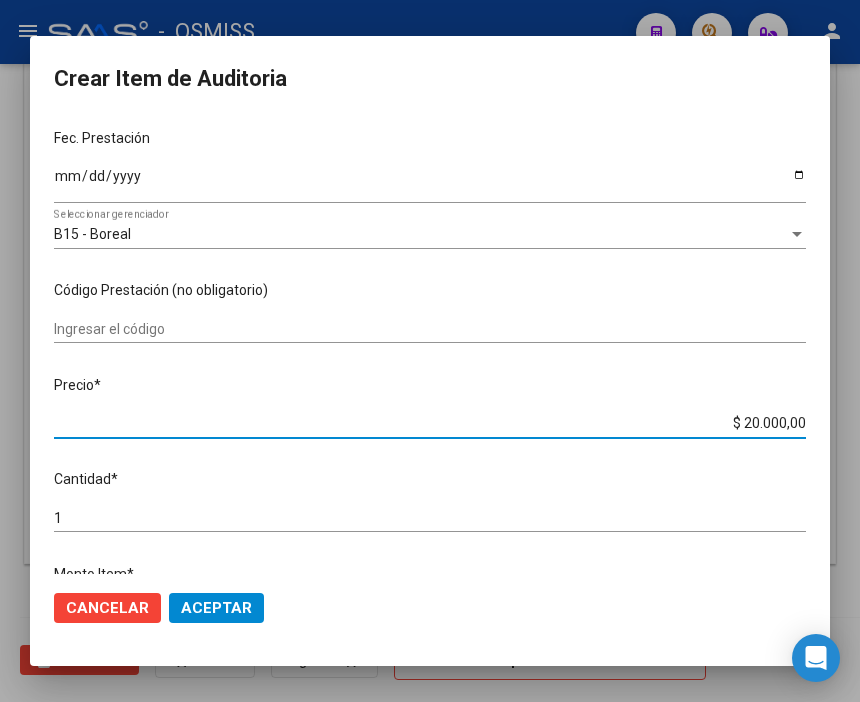 click on "Aceptar" 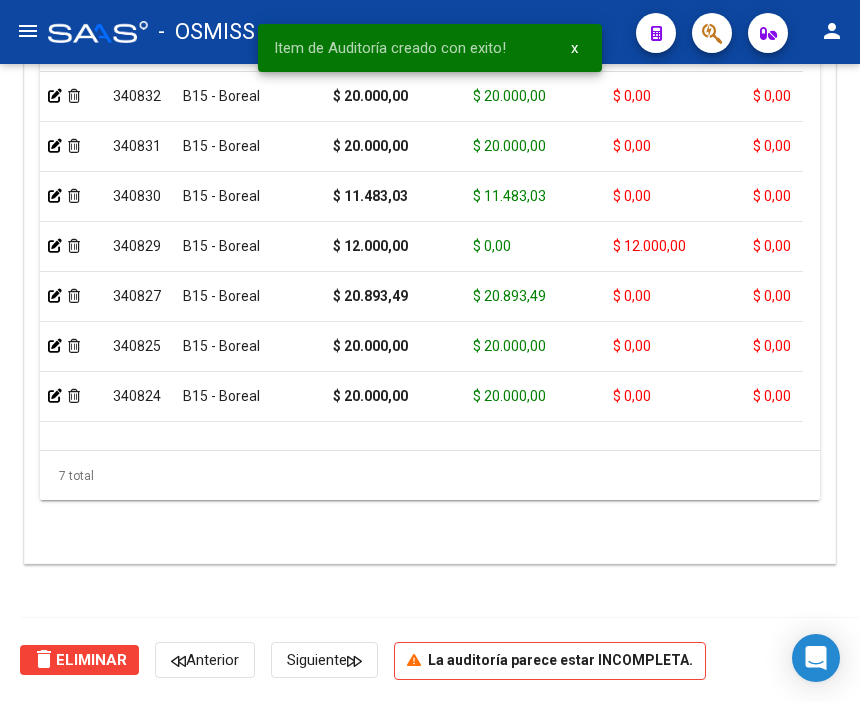 scroll, scrollTop: 1546, scrollLeft: 0, axis: vertical 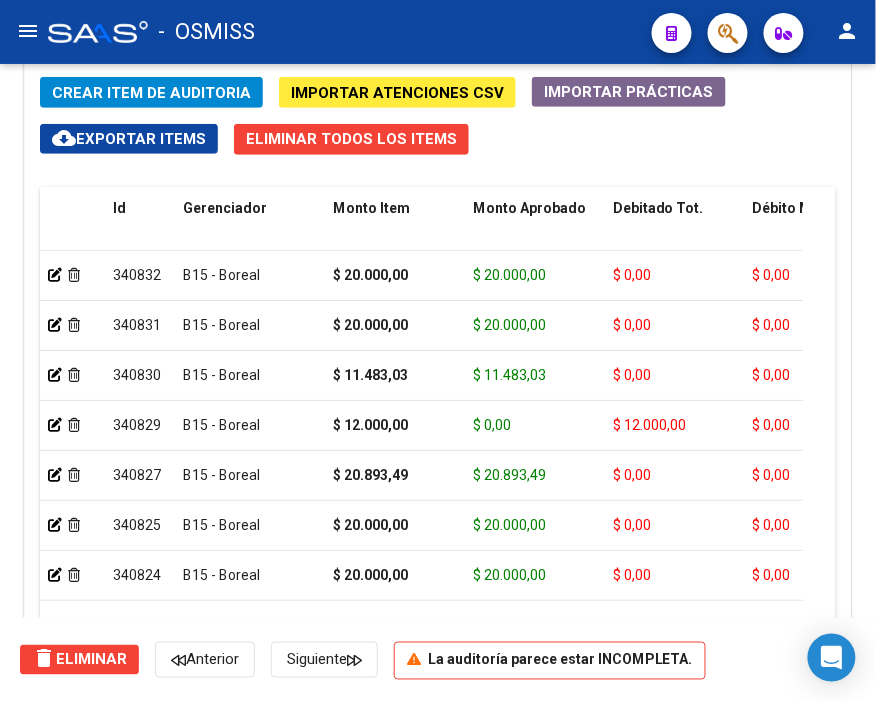 click on "-   OSMISS" 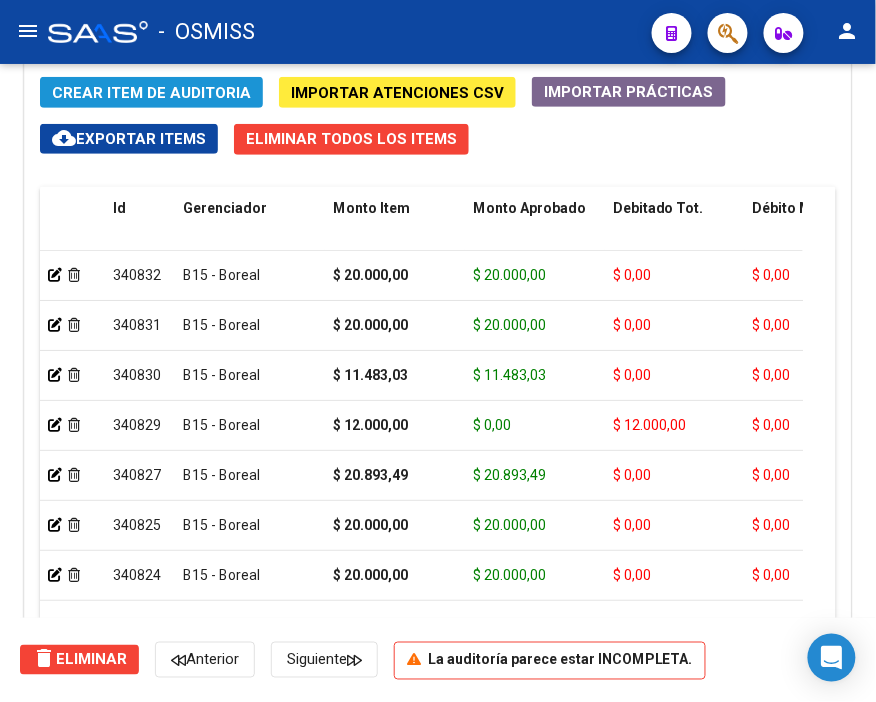 click on "Crear Item de Auditoria" 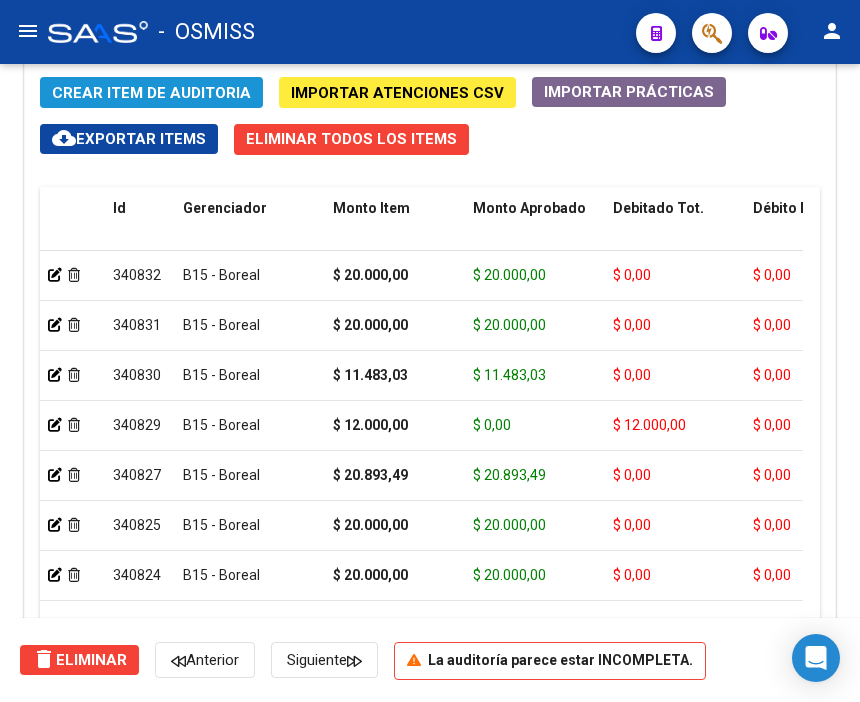scroll, scrollTop: 1874, scrollLeft: 0, axis: vertical 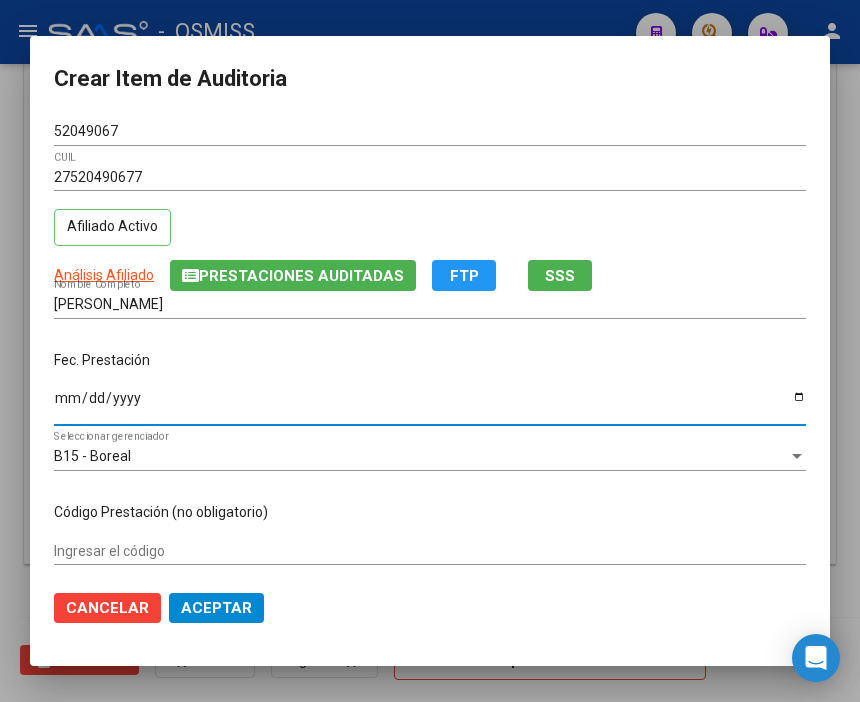 click on "Ingresar la fecha" at bounding box center [430, 405] 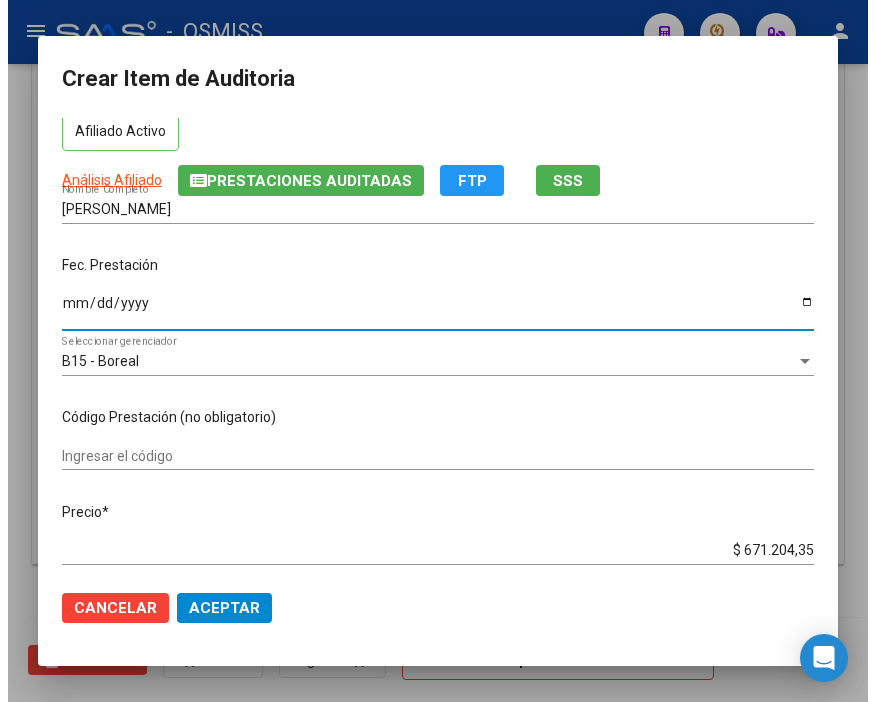 scroll, scrollTop: 222, scrollLeft: 0, axis: vertical 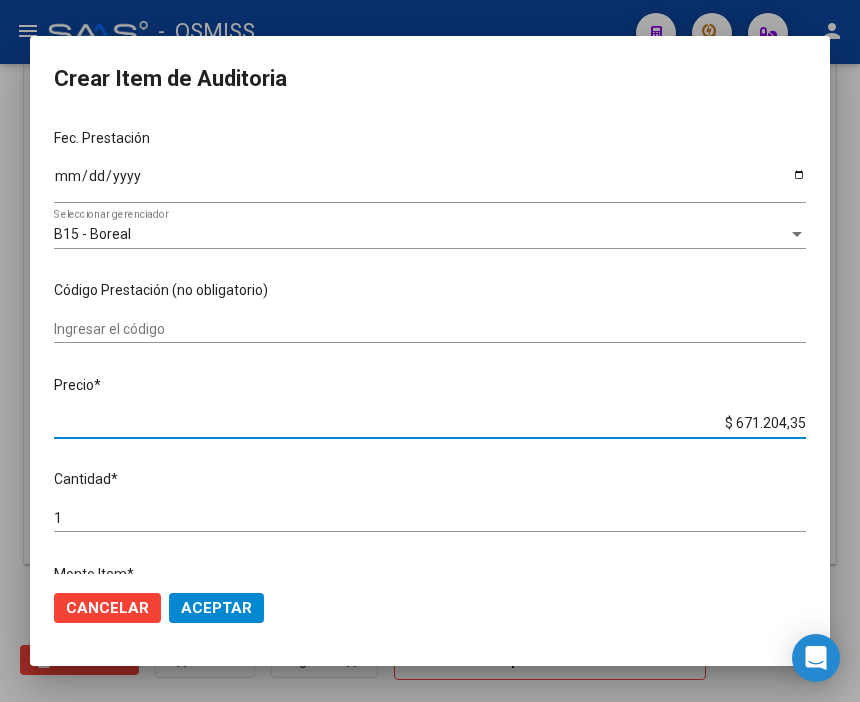 drag, startPoint x: 706, startPoint y: 417, endPoint x: 877, endPoint y: 425, distance: 171.18703 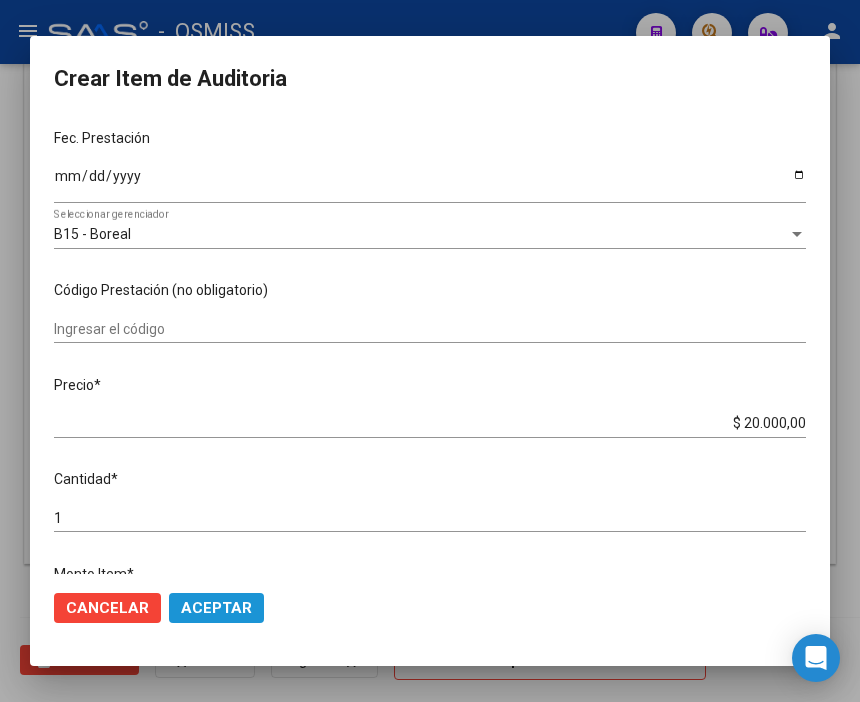 click on "Aceptar" 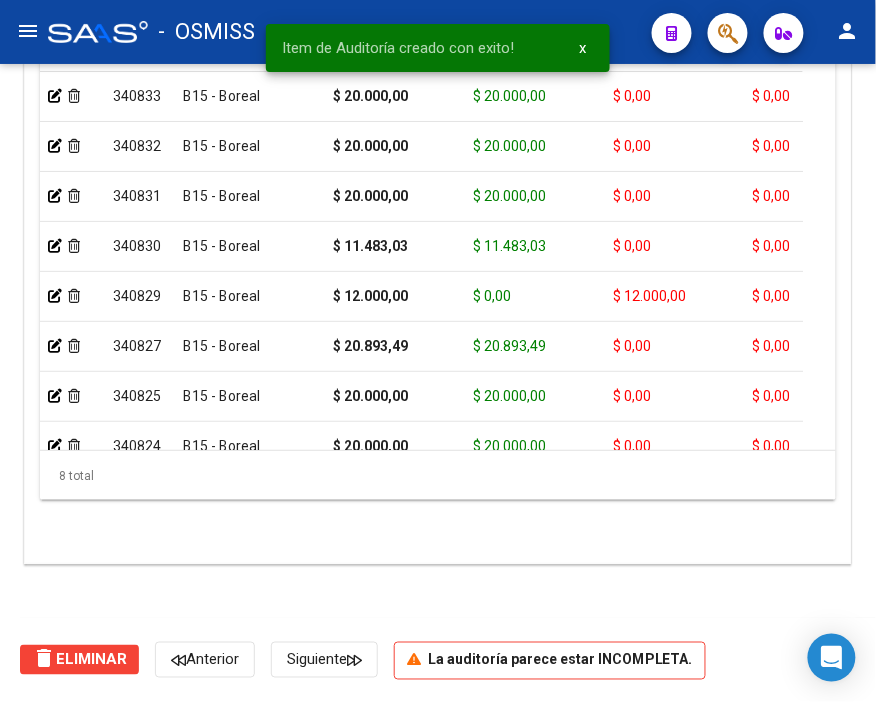scroll, scrollTop: 1546, scrollLeft: 0, axis: vertical 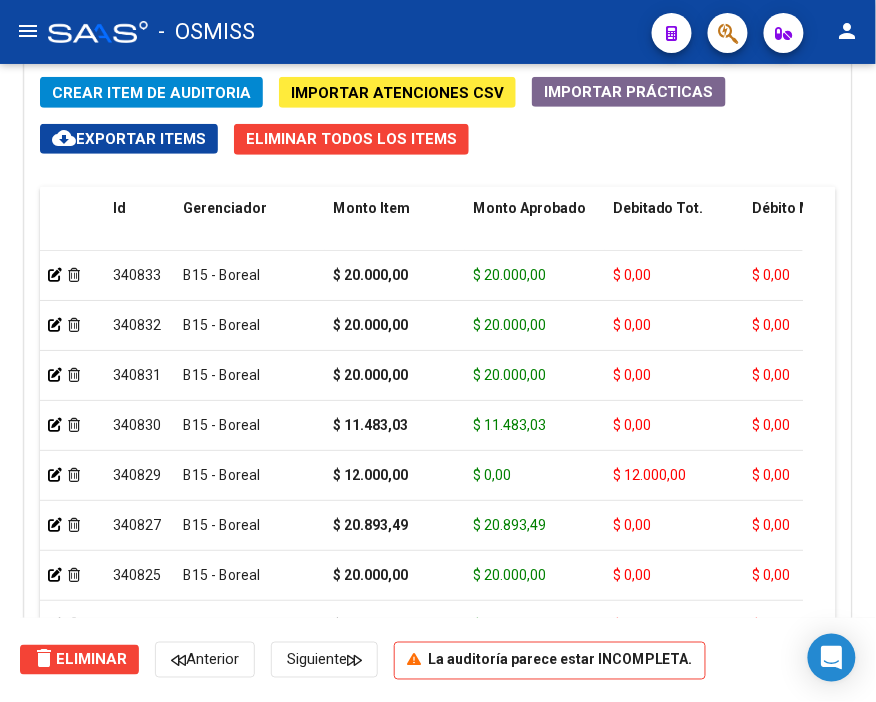 click on "Crear Item de Auditoria Importar Atenciones CSV  Importar Prácticas
cloud_download  Exportar Items   Eliminar Todos los Items  Id Gerenciador Monto Item Monto Aprobado Debitado Tot. Débito Médico Débito Afiliatorio Comentario Comentario Gerenciador Descripción Afiliado Estado CUIL Documento Nombre Completo Fec. Prestación Atencion Tipo Nomenclador Código Nomenclador Nombre Usuario Creado Area Creado Area Modificado     340833  B15 - Boreal $ 20.000,00 $ 20.000,00 $ 0,00 $ 0,00 $ 0,00         27520490677  52049067   [PERSON_NAME]            [DATE]  [PERSON_NAME]   [DATE]      340832  B15 - Boreal $ 20.000,00 $ 20.000,00 $ 0,00 $ 0,00 $ 0,00         27577322487  57732248   [PERSON_NAME][DATE]              [DATE]  [PERSON_NAME]   [DATE]      340831  B15 - Boreal $ 20.000,00 $ 20.000,00 $ 0,00 $ 0,00 $ 0,00         20349215838  34921583   [PERSON_NAME] [PERSON_NAME]       [DATE]  [PERSON_NAME]   [DATE]      340830  B15 - Boreal $ 0,00" 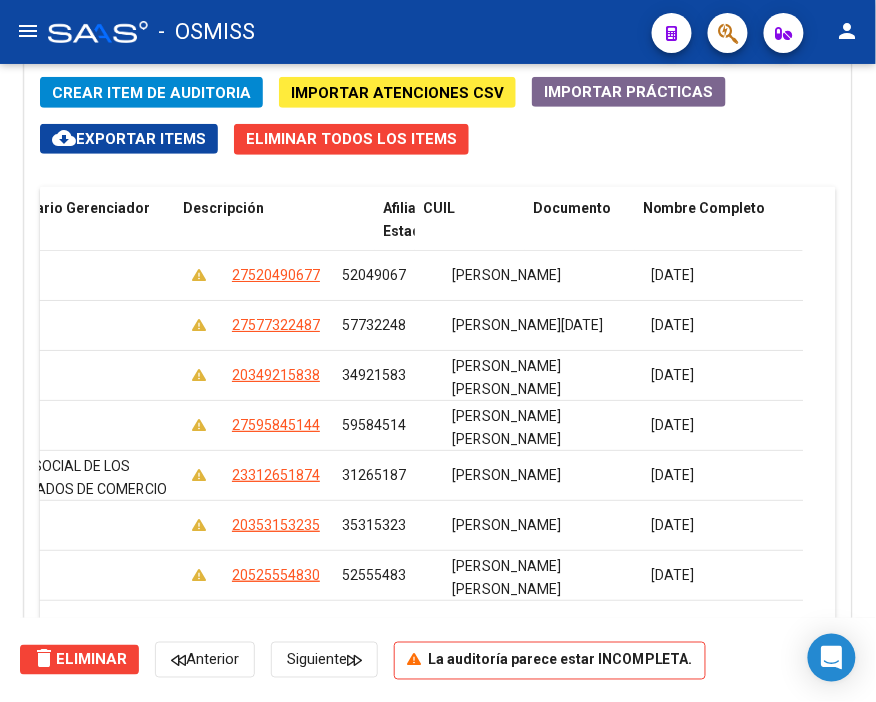 scroll, scrollTop: 0, scrollLeft: 0, axis: both 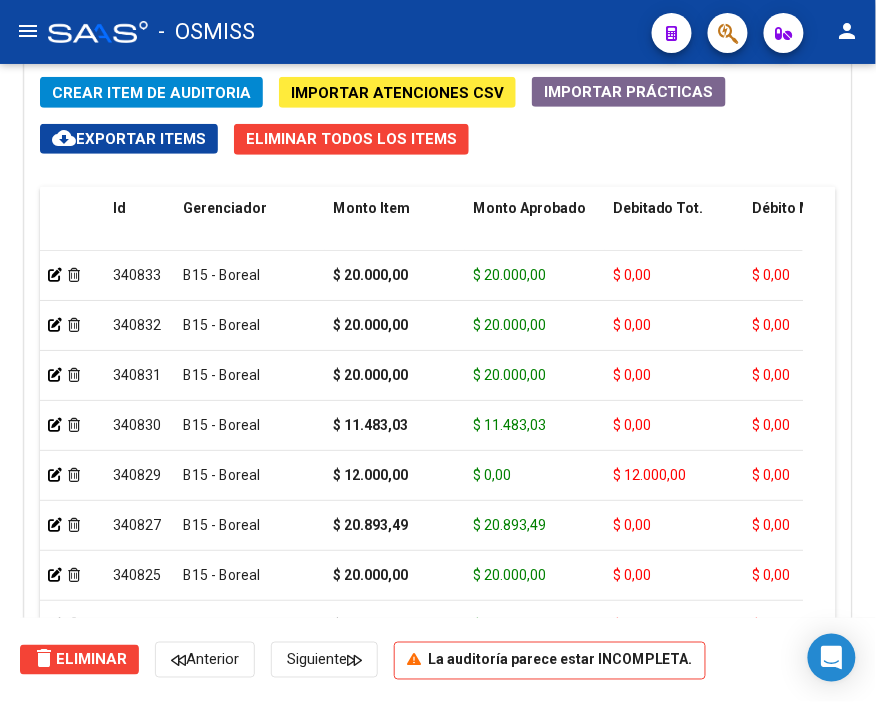 click on "-   OSMISS" 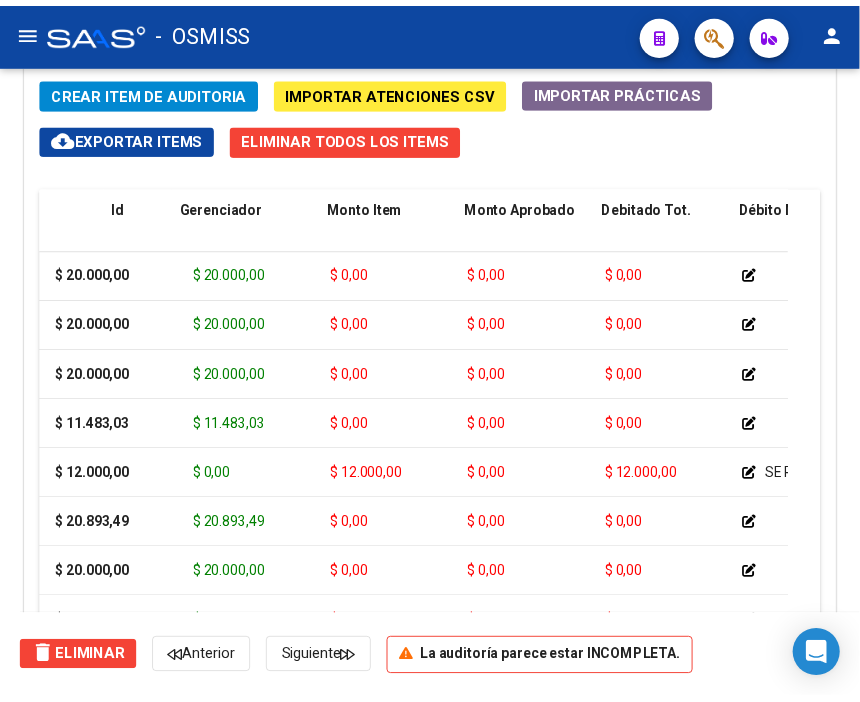 scroll, scrollTop: 0, scrollLeft: 0, axis: both 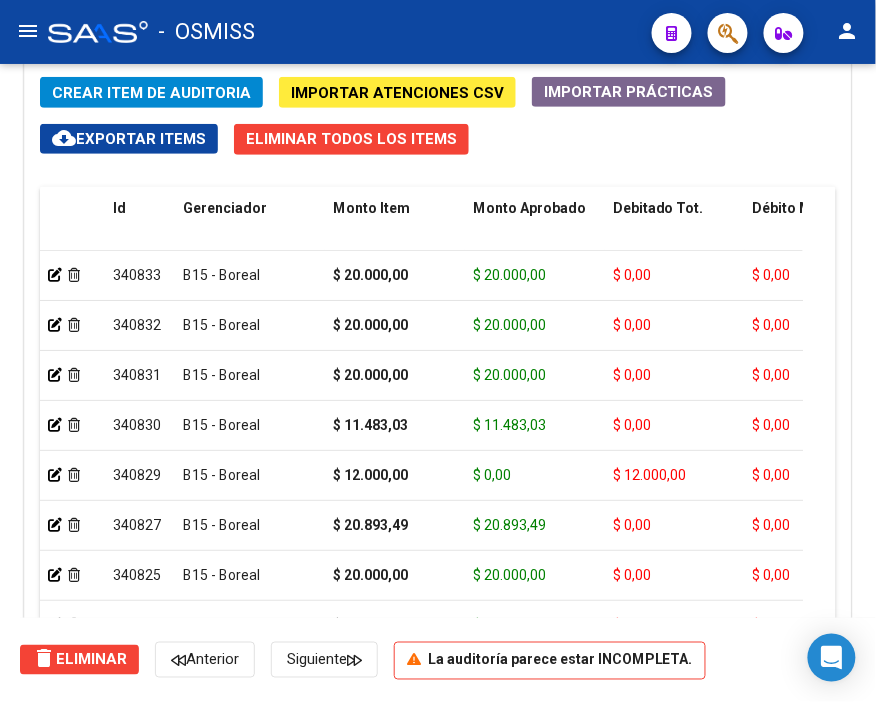 click on "Crear Item de Auditoria Importar Atenciones CSV  Importar Prácticas
cloud_download  Exportar Items   Eliminar Todos los Items  Id Gerenciador Monto Item Monto Aprobado Debitado Tot. Débito Médico Débito Afiliatorio Comentario Comentario Gerenciador Descripción Afiliado Estado CUIL Documento Nombre Completo Fec. Prestación Atencion Tipo Nomenclador Código Nomenclador Nombre Usuario Creado Area Creado Area Modificado     340833  B15 - Boreal $ 20.000,00 $ 20.000,00 $ 0,00 $ 0,00 $ 0,00         27520490677  52049067   [PERSON_NAME]            [DATE]  [PERSON_NAME]   [DATE]      340832  B15 - Boreal $ 20.000,00 $ 20.000,00 $ 0,00 $ 0,00 $ 0,00         27577322487  57732248   [PERSON_NAME][DATE]              [DATE]  [PERSON_NAME]   [DATE]      340831  B15 - Boreal $ 20.000,00 $ 20.000,00 $ 0,00 $ 0,00 $ 0,00         20349215838  34921583   [PERSON_NAME] [PERSON_NAME]       [DATE]  [PERSON_NAME]   [DATE]      340830  B15 - Boreal $ 0,00" 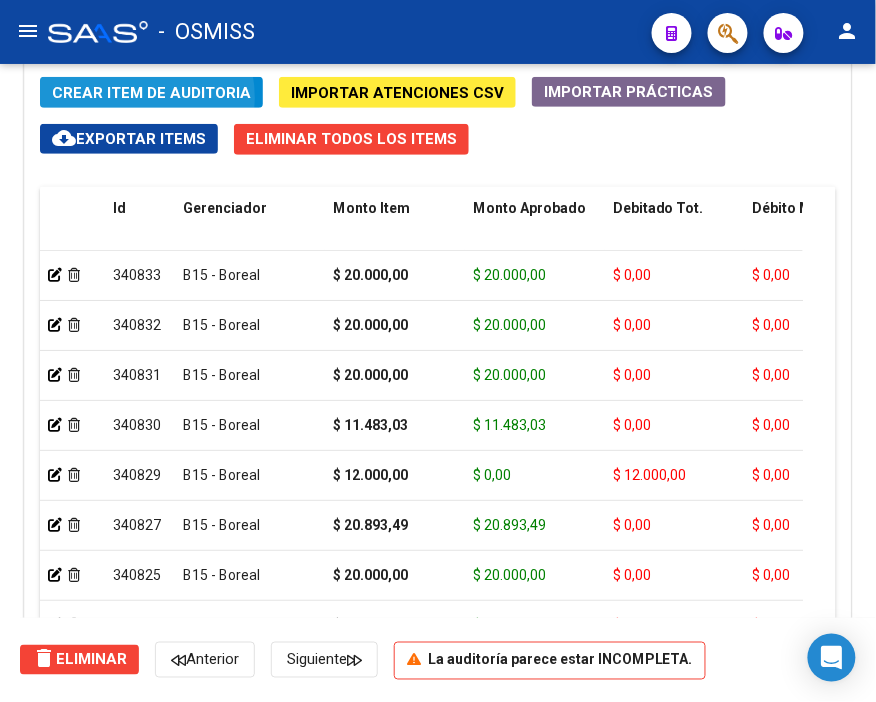 click on "Crear Item de Auditoria" 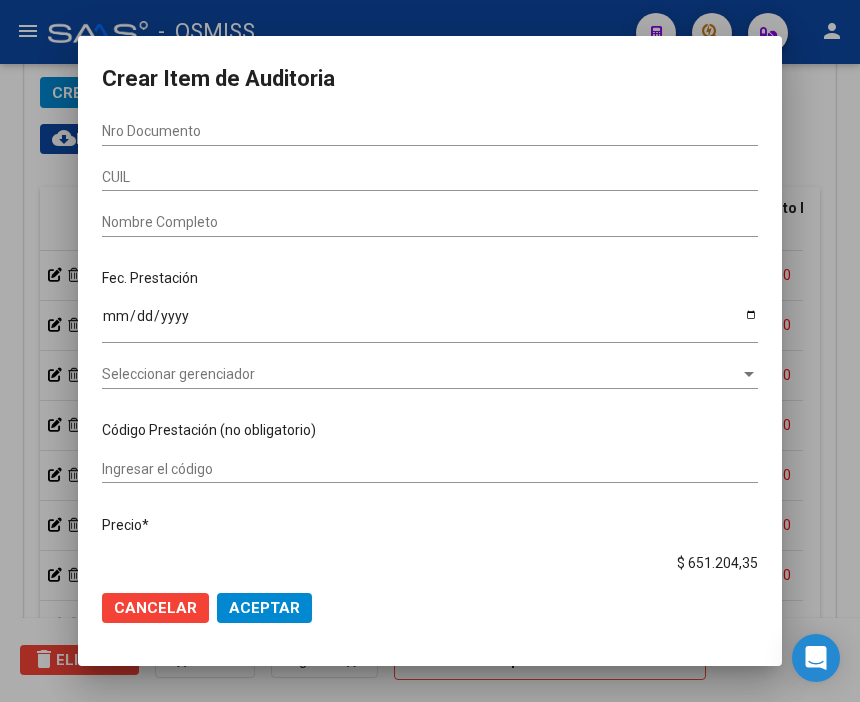 scroll, scrollTop: 1874, scrollLeft: 0, axis: vertical 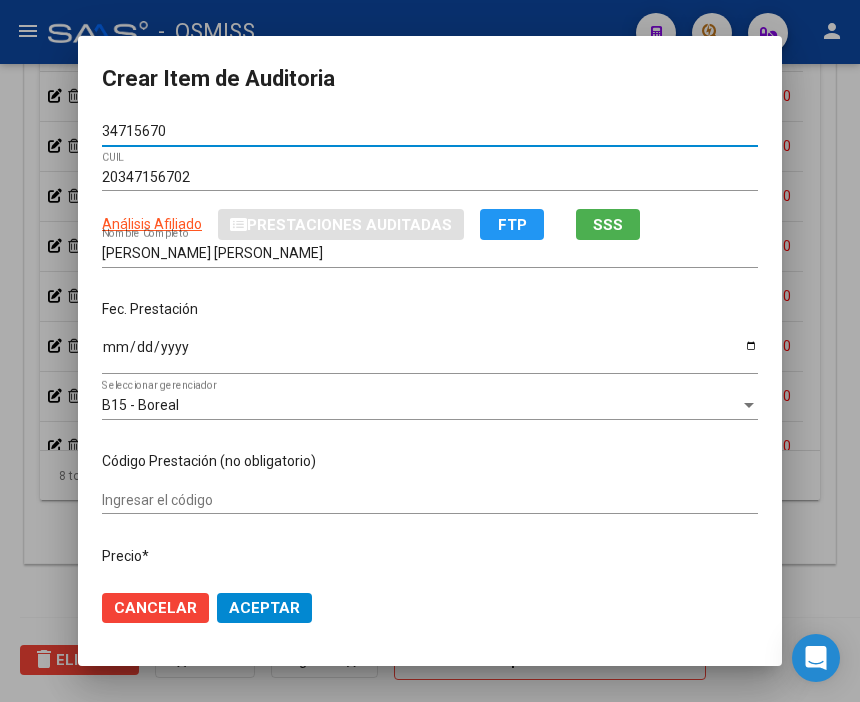 click on "Ingresar la fecha" at bounding box center [430, 354] 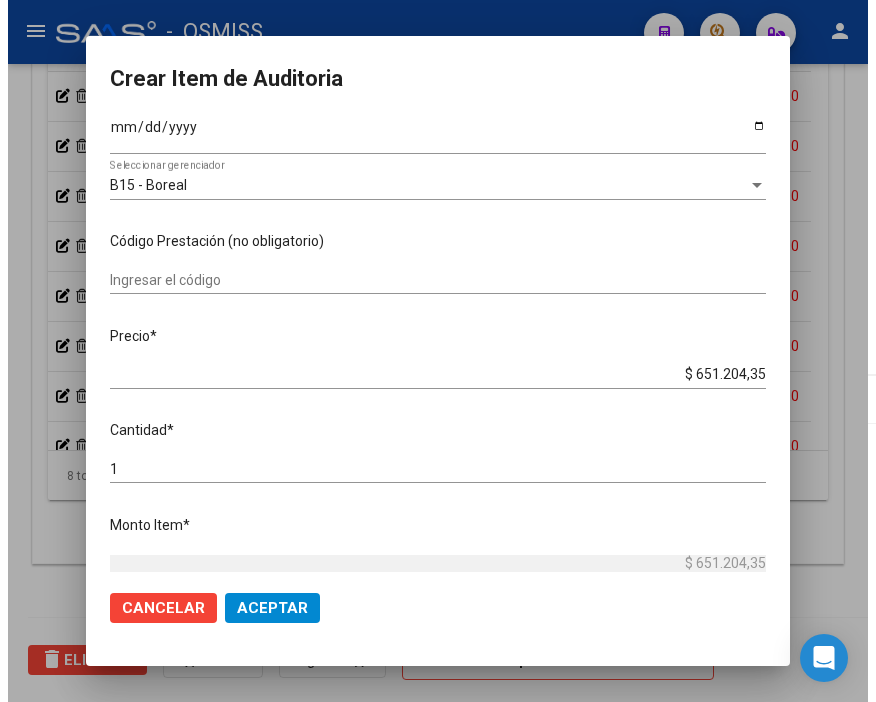 scroll, scrollTop: 222, scrollLeft: 0, axis: vertical 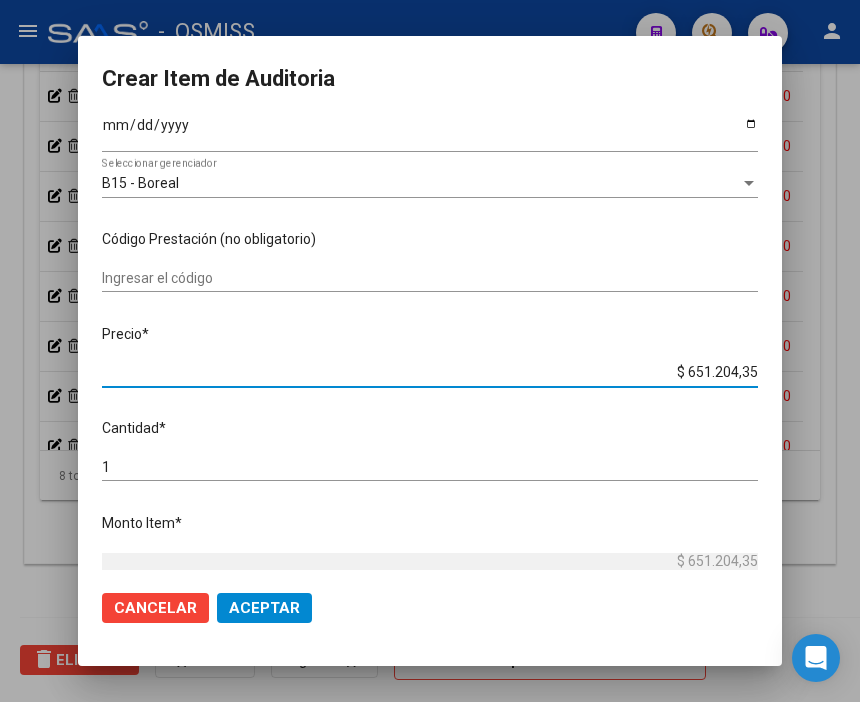 drag, startPoint x: 644, startPoint y: 370, endPoint x: 884, endPoint y: 370, distance: 240 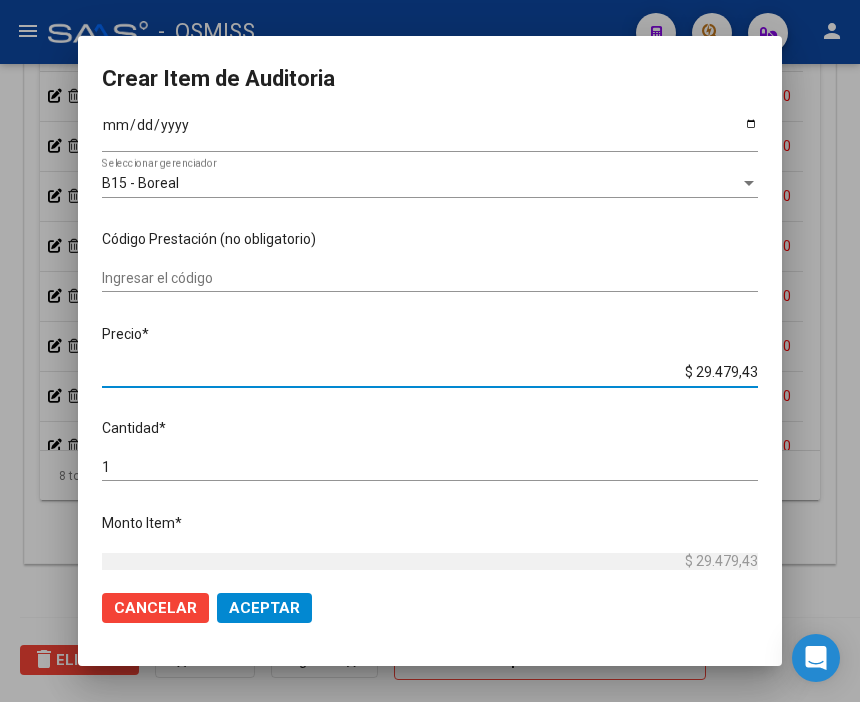 click on "Aceptar" 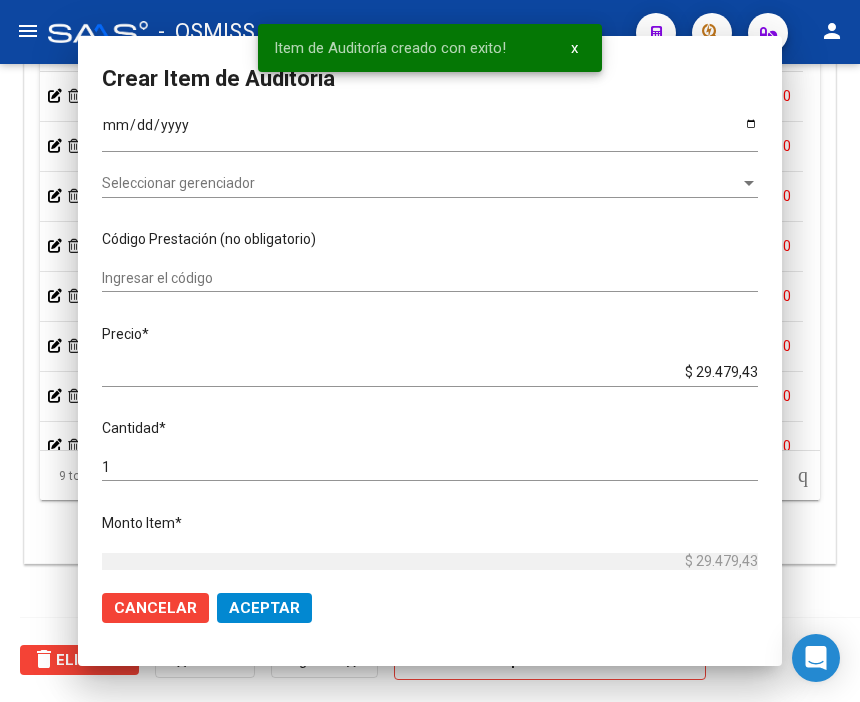 scroll, scrollTop: 1546, scrollLeft: 0, axis: vertical 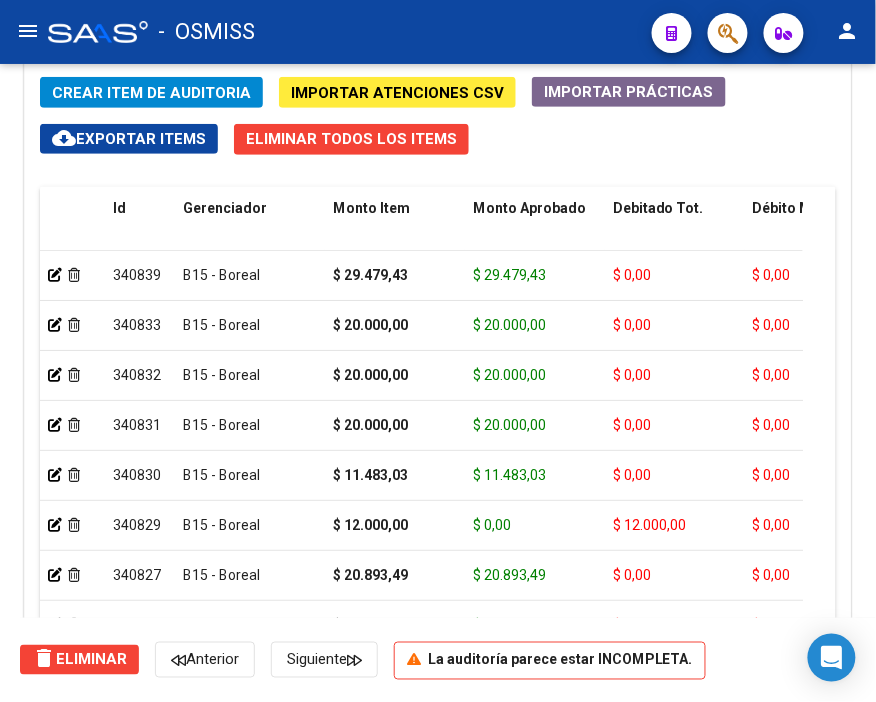 click on "-   OSMISS" 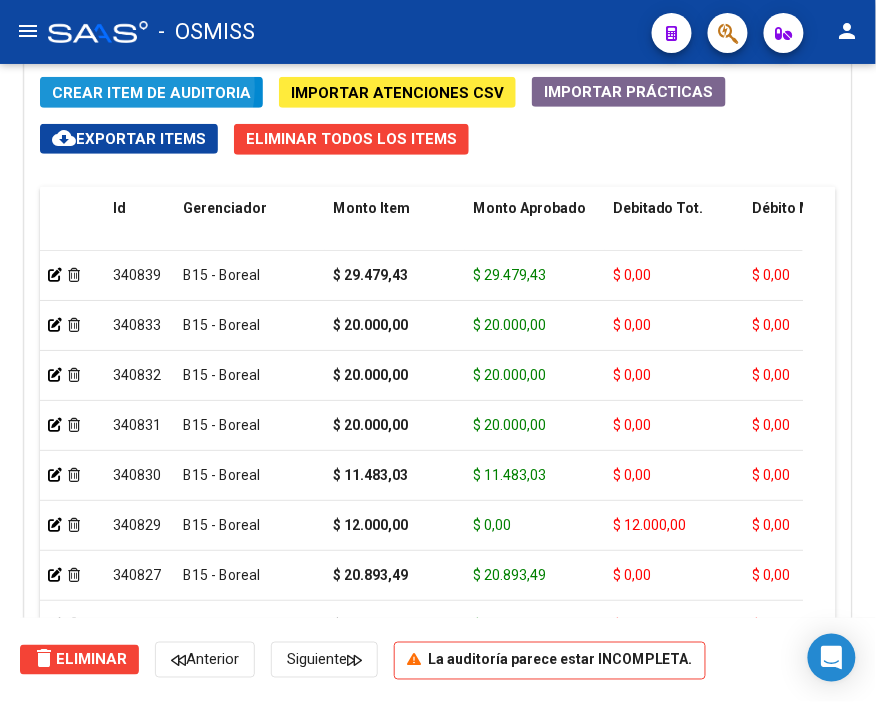 click on "Crear Item de Auditoria" 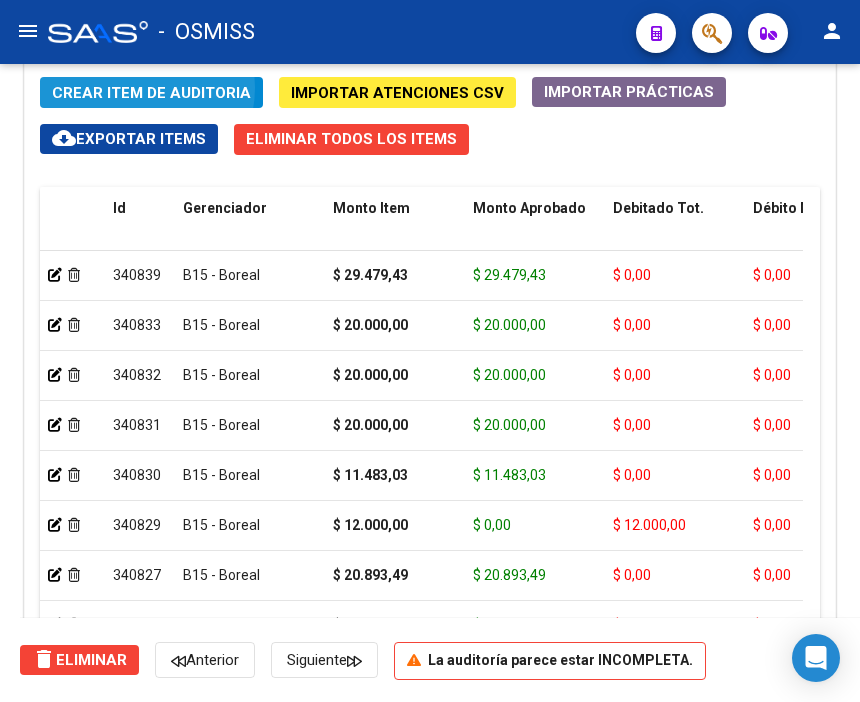 scroll, scrollTop: 1874, scrollLeft: 0, axis: vertical 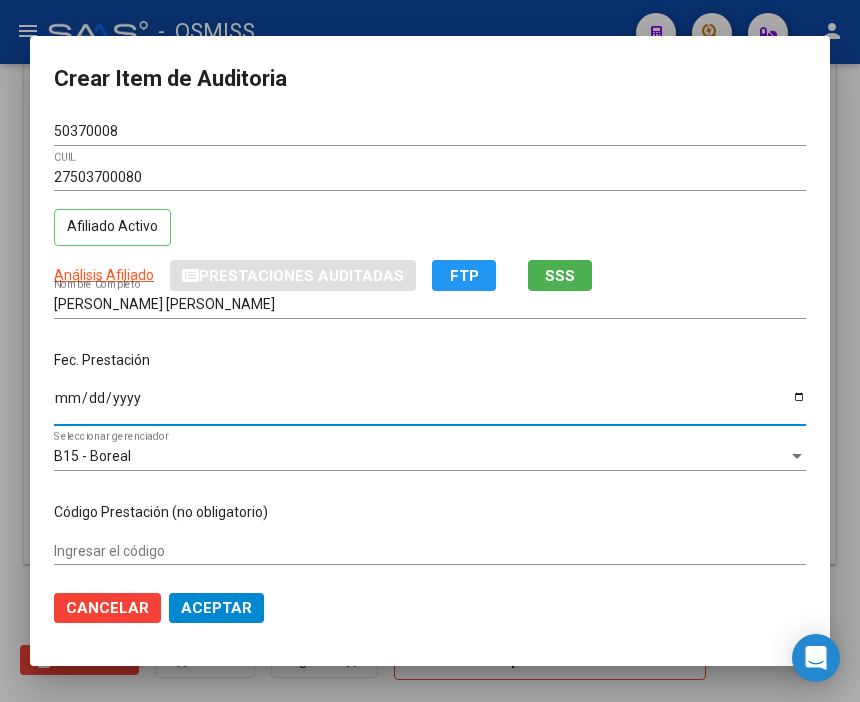click on "Ingresar la fecha" at bounding box center [430, 405] 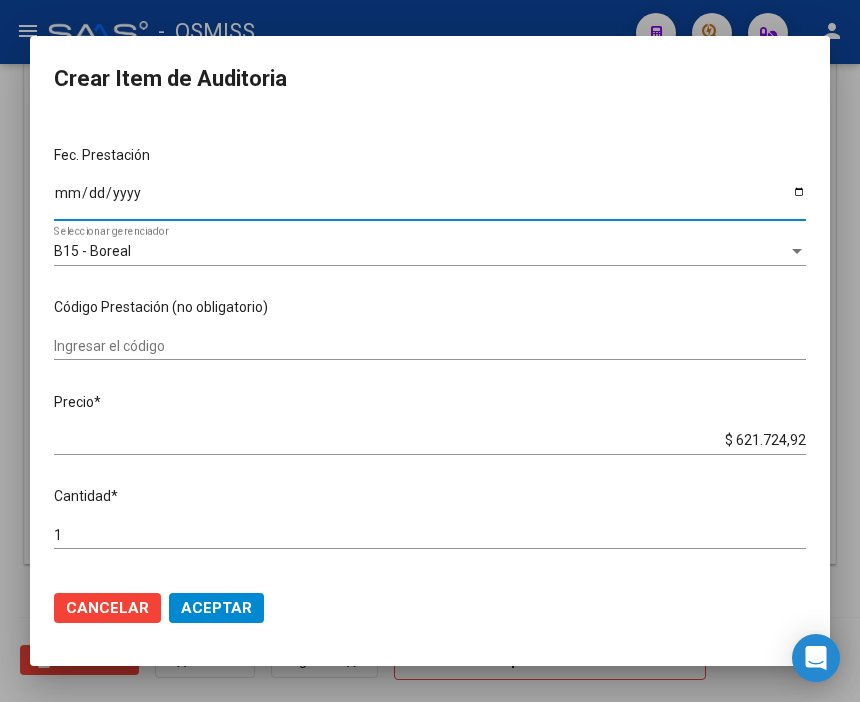 scroll, scrollTop: 222, scrollLeft: 0, axis: vertical 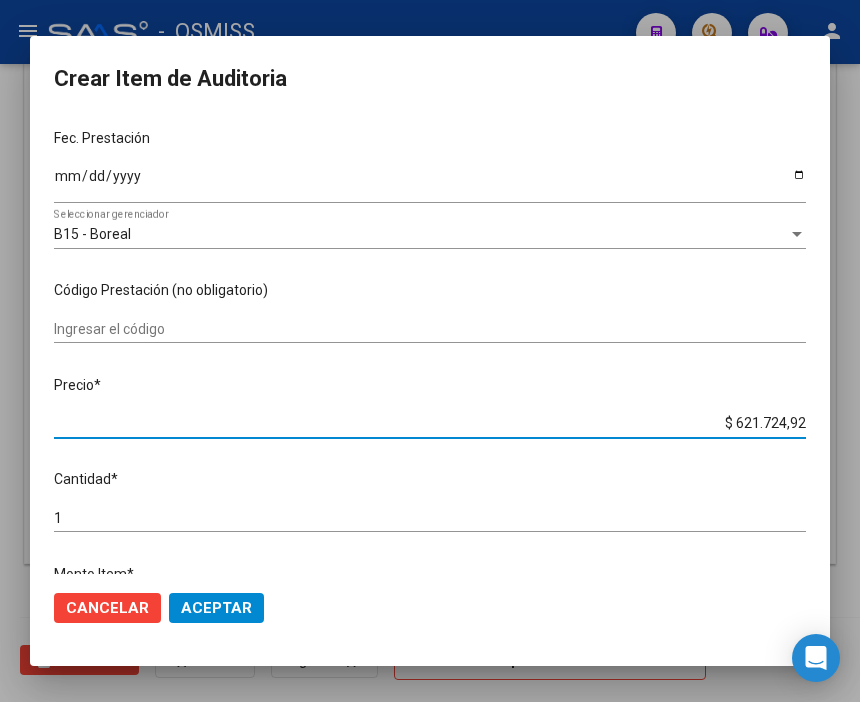 drag, startPoint x: 680, startPoint y: 423, endPoint x: 884, endPoint y: 447, distance: 205.4069 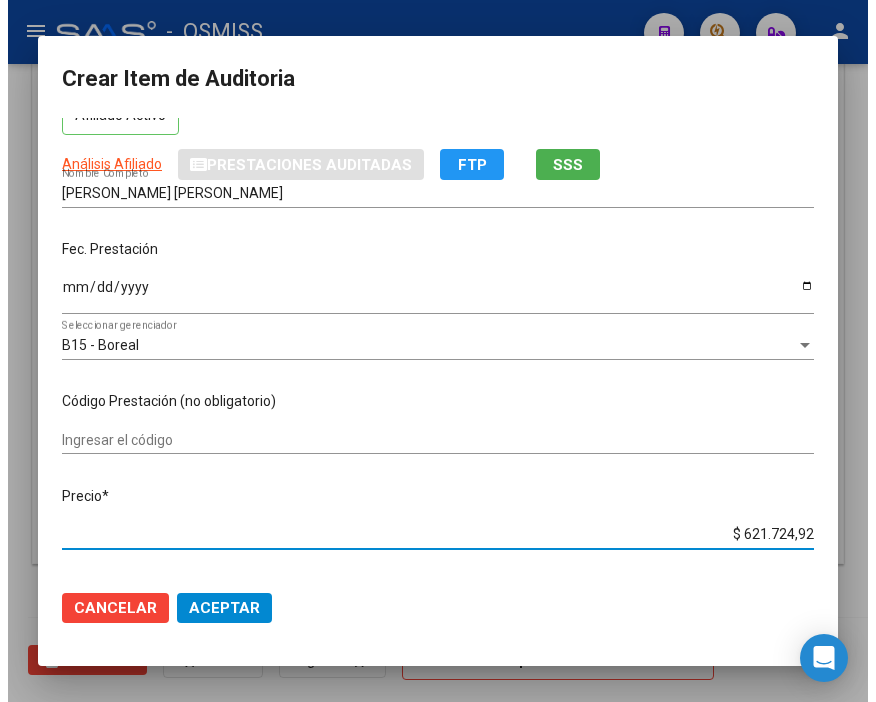 scroll, scrollTop: 222, scrollLeft: 0, axis: vertical 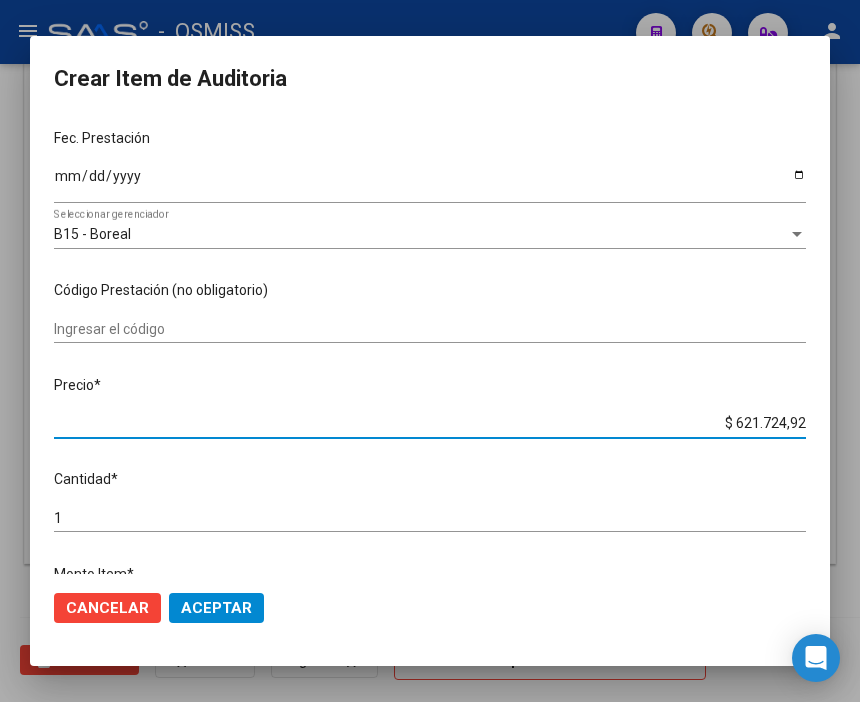 click on "$ 621.724,92" at bounding box center [430, 423] 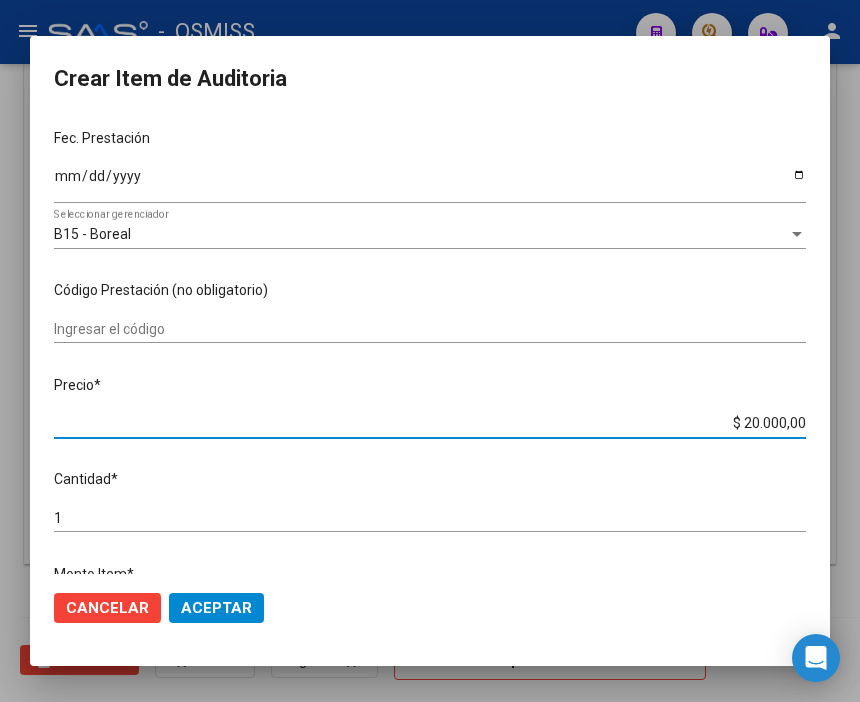click on "Aceptar" 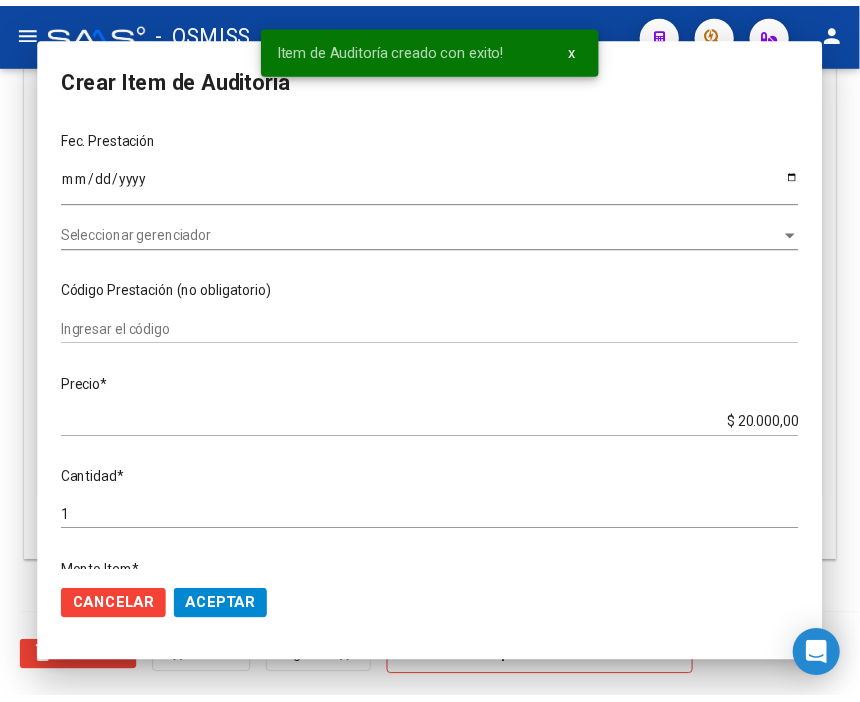 scroll, scrollTop: 1546, scrollLeft: 0, axis: vertical 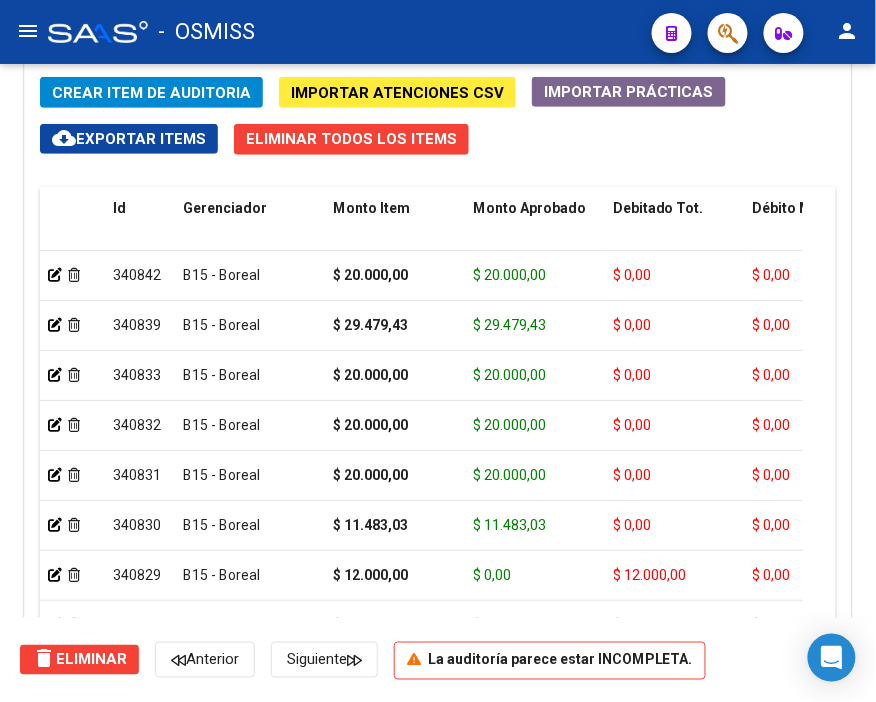 drag, startPoint x: 670, startPoint y: 157, endPoint x: 366, endPoint y: 124, distance: 305.78586 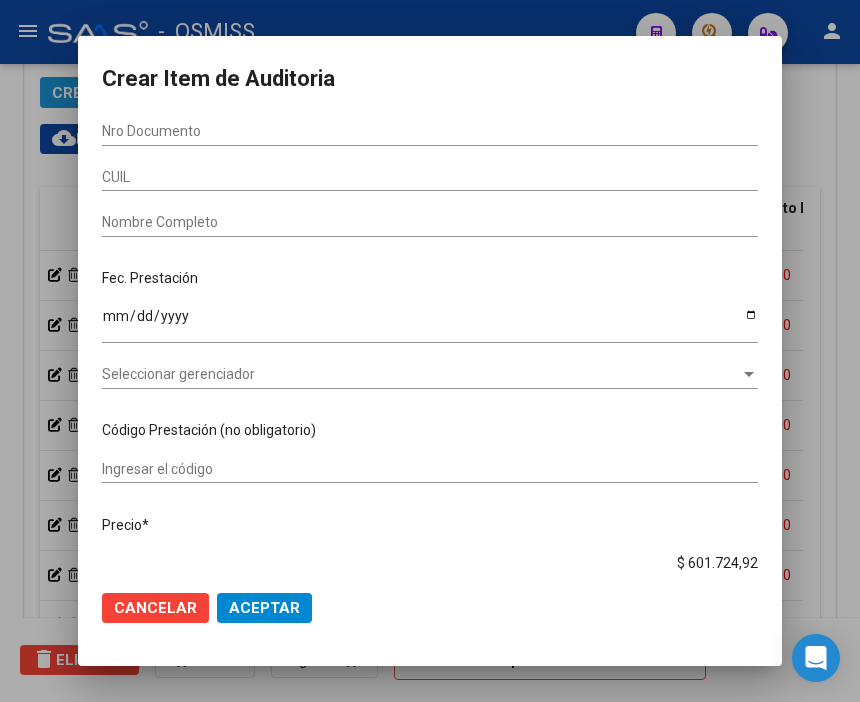 scroll, scrollTop: 1874, scrollLeft: 0, axis: vertical 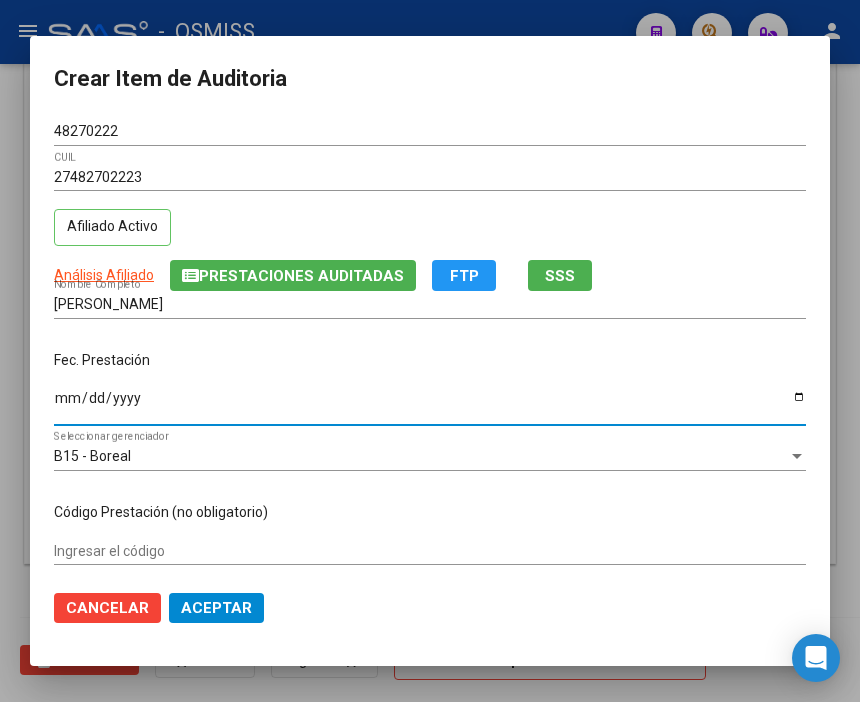 click on "Ingresar la fecha" at bounding box center [430, 405] 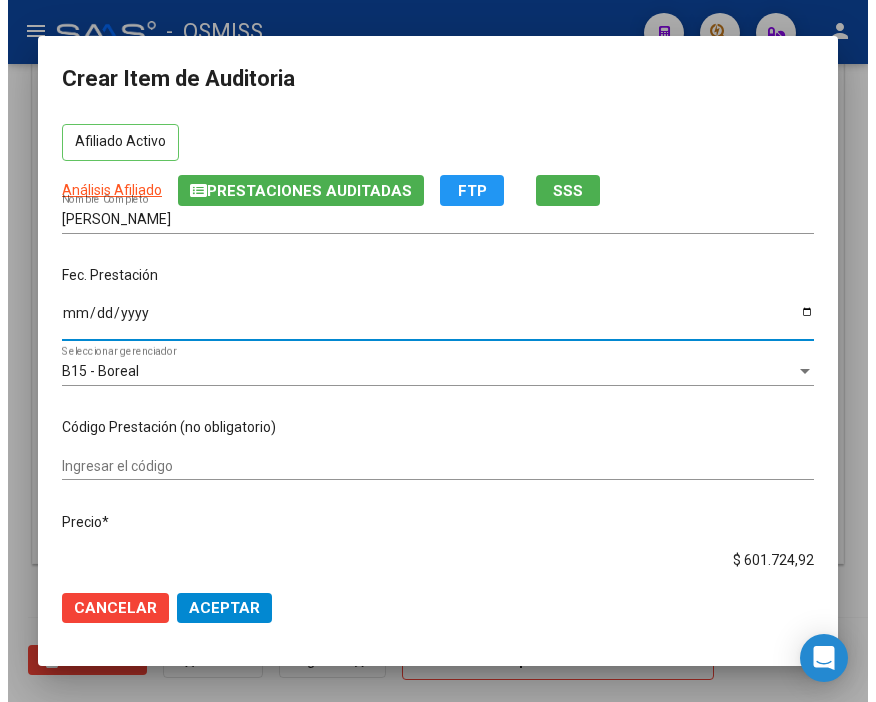 scroll, scrollTop: 333, scrollLeft: 0, axis: vertical 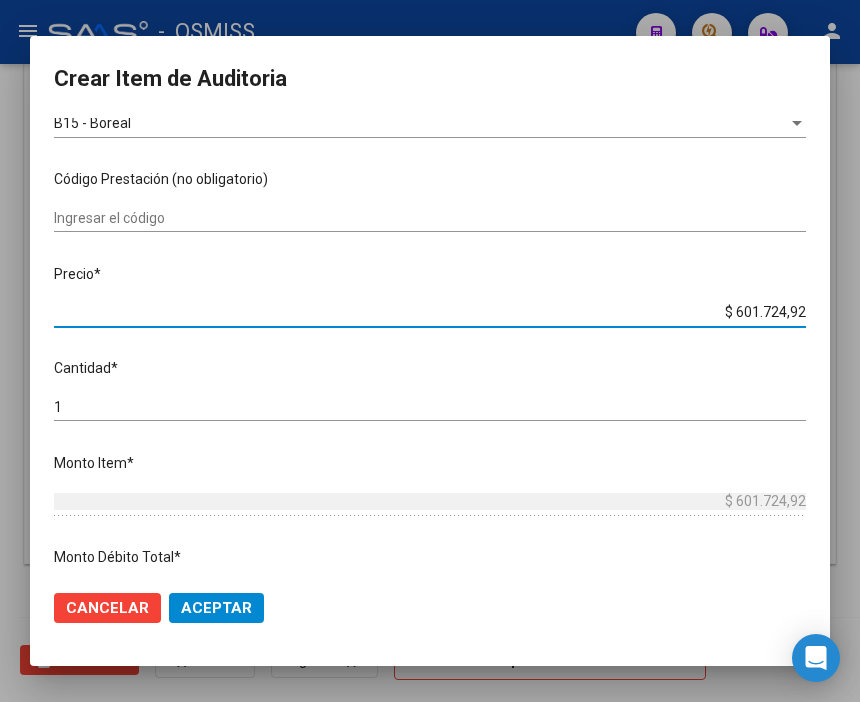 drag, startPoint x: 661, startPoint y: 318, endPoint x: 884, endPoint y: 318, distance: 223 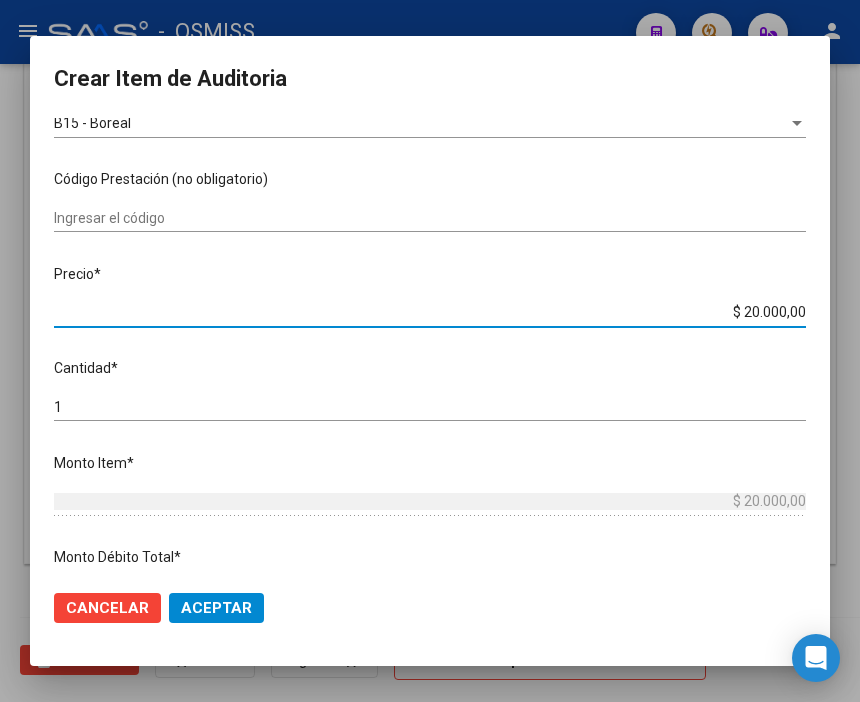 click on "Aceptar" 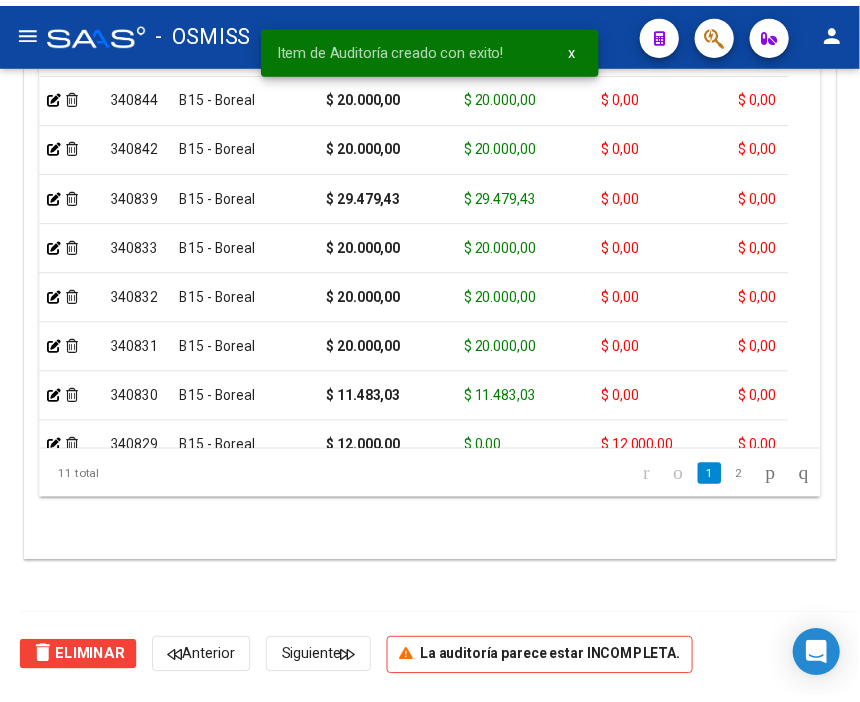 scroll, scrollTop: 1546, scrollLeft: 0, axis: vertical 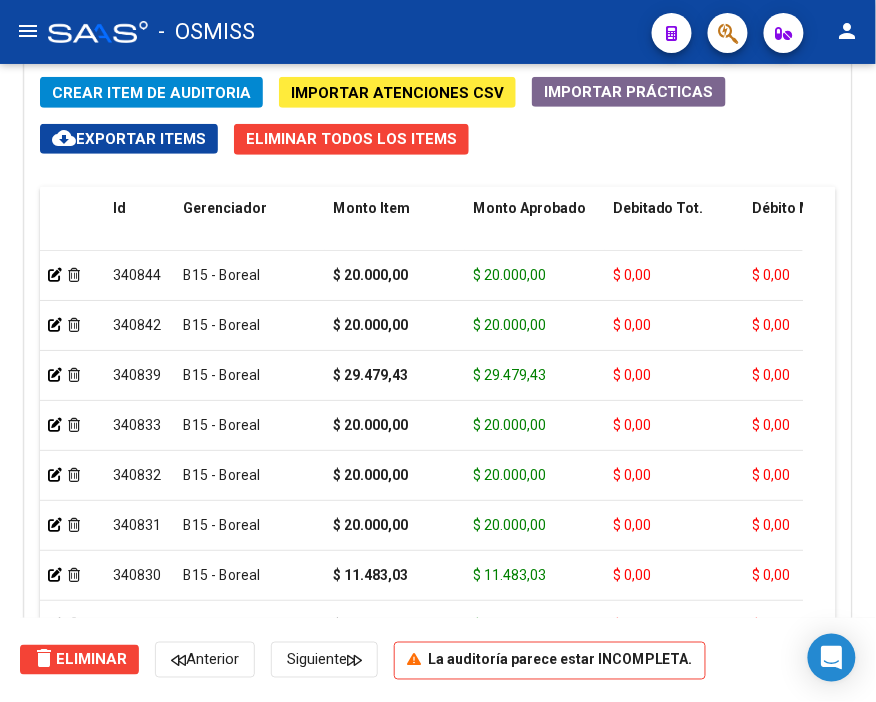 click on "Crear Item de Auditoria Importar Atenciones CSV  Importar Prácticas
cloud_download  Exportar Items   Eliminar Todos los Items  Id Gerenciador Monto Item Monto Aprobado Debitado Tot. Débito Médico Débito Afiliatorio Comentario Comentario Gerenciador Descripción Afiliado Estado CUIL Documento Nombre Completo Fec. Prestación Atencion Tipo Nomenclador Código Nomenclador Nombre Usuario Creado Area Creado Area Modificado     340844  B15 - Boreal $ 20.000,00 $ 20.000,00 $ 0,00 $ 0,00 $ 0,00         27482702223  48270222   [PERSON_NAME]              [DATE]  [PERSON_NAME]   [DATE]      340842  B15 - Boreal $ 20.000,00 $ 20.000,00 $ 0,00 $ 0,00 $ 0,00         27503700080  50370008   [PERSON_NAME] [PERSON_NAME]              [DATE]  [PERSON_NAME]   [DATE]      340839  B15 - Boreal $ 29.479,43 $ 29.479,43 $ 0,00 $ 0,00 $ 0,00         20347156702  34715670   [PERSON_NAME] [PERSON_NAME]             [DATE]  [PERSON_NAME]   [DATE]      340833  B15 - Boreal $ 0,00" 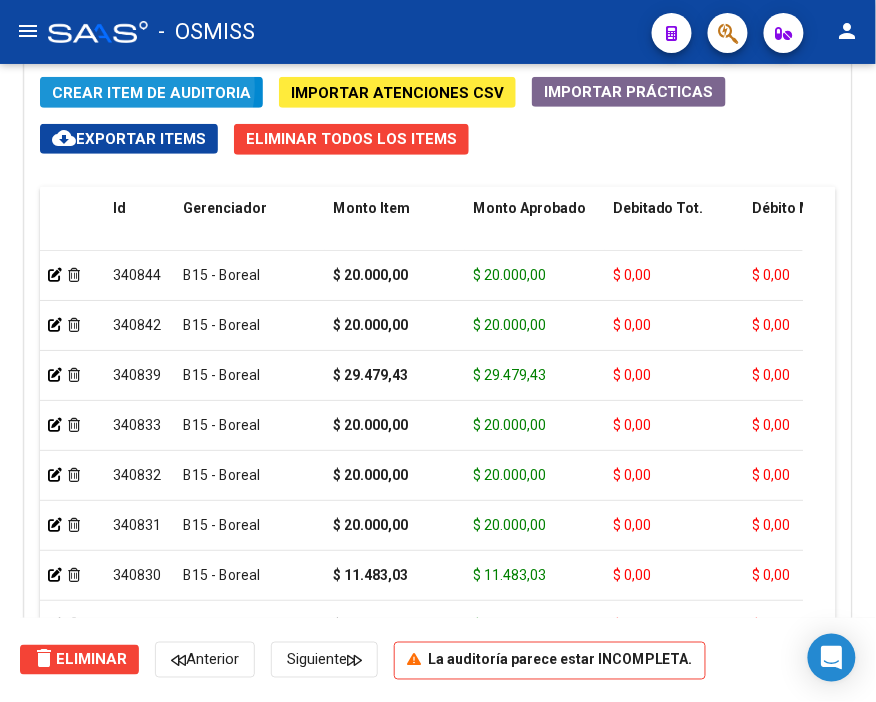 click on "Crear Item de Auditoria" 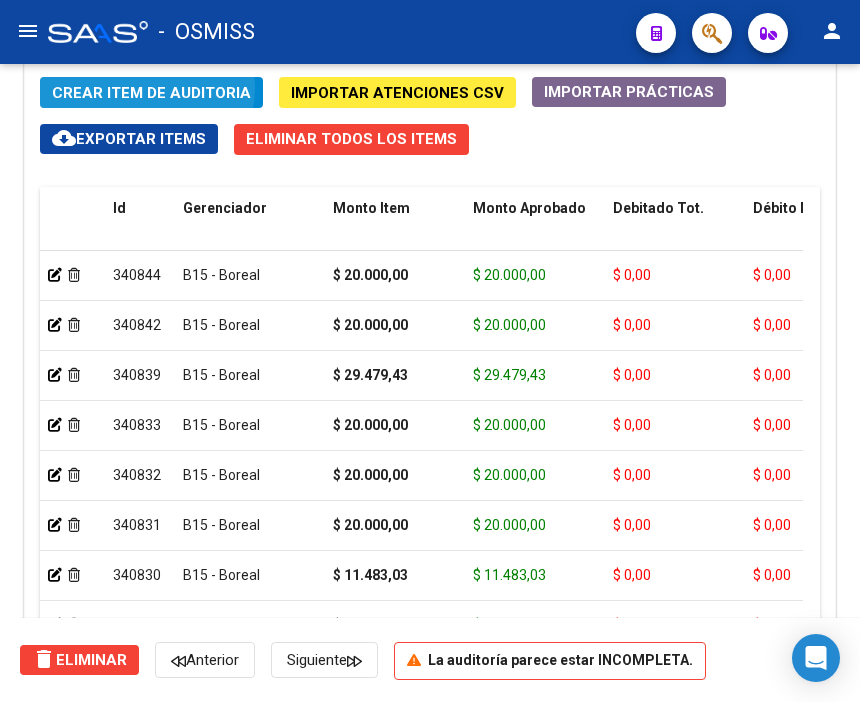 scroll, scrollTop: 1874, scrollLeft: 0, axis: vertical 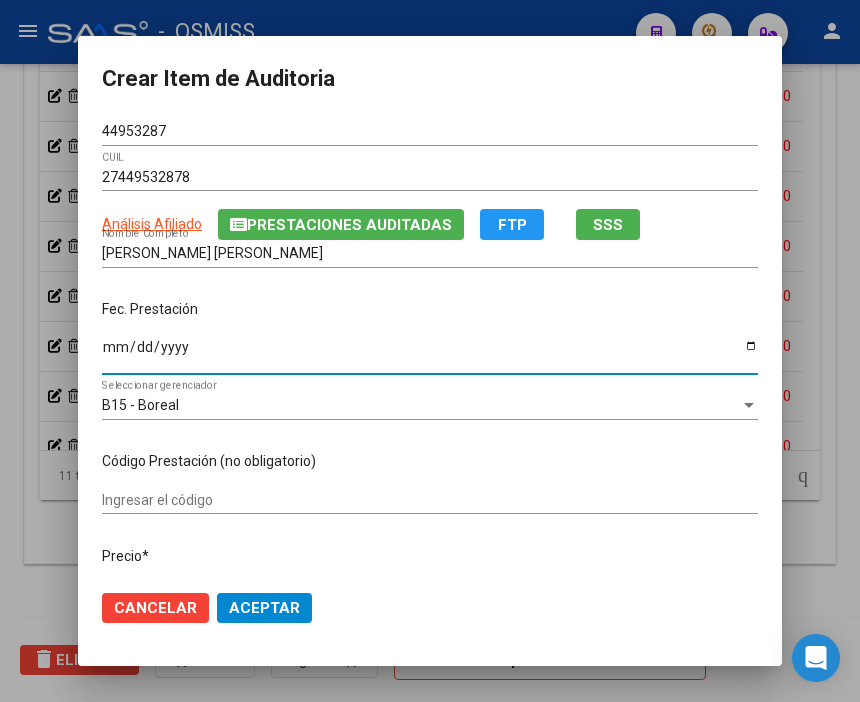 click on "Ingresar la fecha" at bounding box center (430, 354) 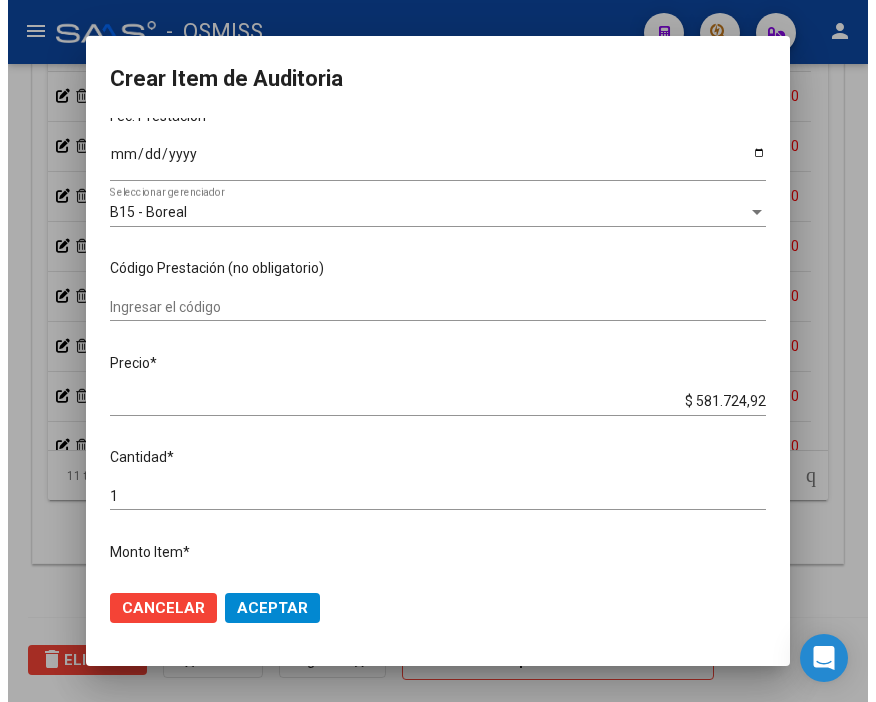 scroll, scrollTop: 222, scrollLeft: 0, axis: vertical 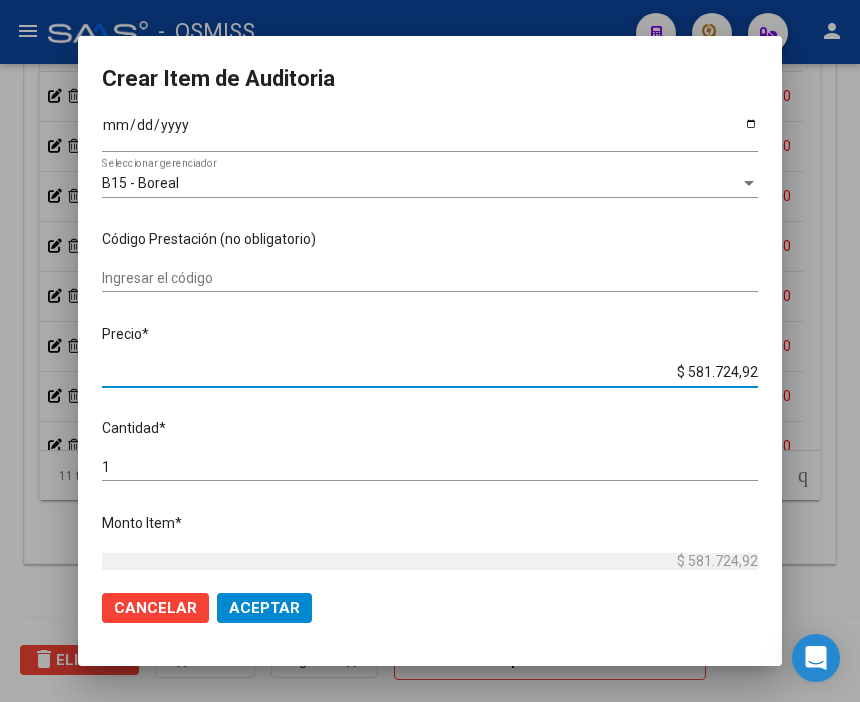 drag, startPoint x: 658, startPoint y: 371, endPoint x: 860, endPoint y: 371, distance: 202 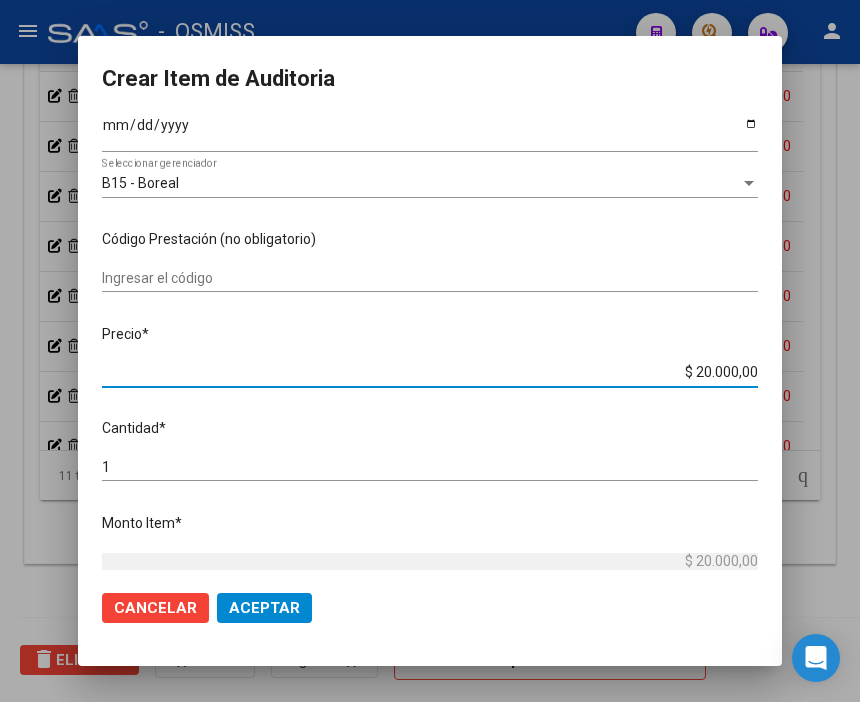 click on "Aceptar" 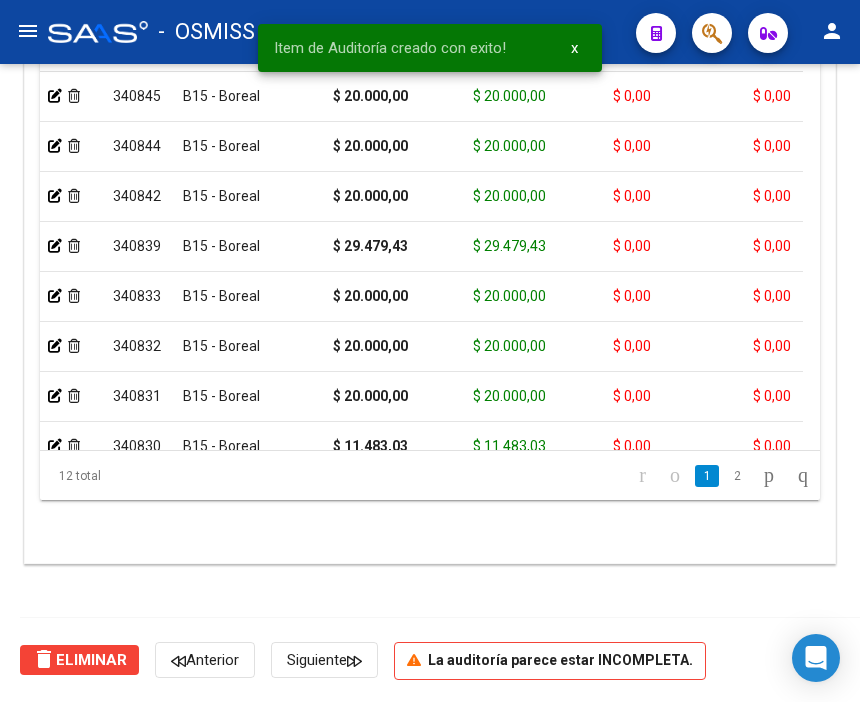 scroll, scrollTop: 1546, scrollLeft: 0, axis: vertical 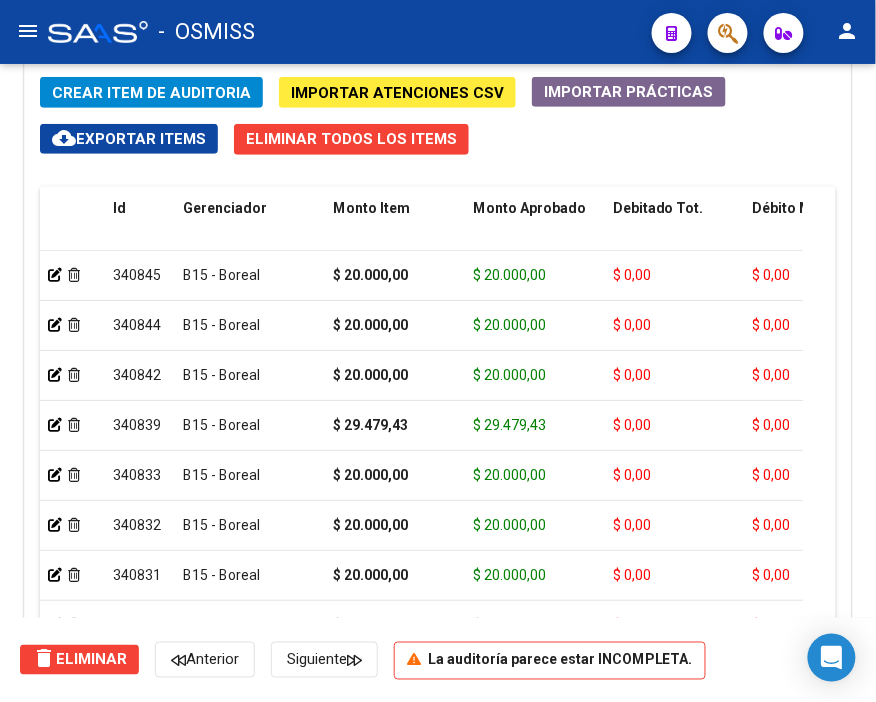 drag, startPoint x: 618, startPoint y: 162, endPoint x: 281, endPoint y: 88, distance: 345.029 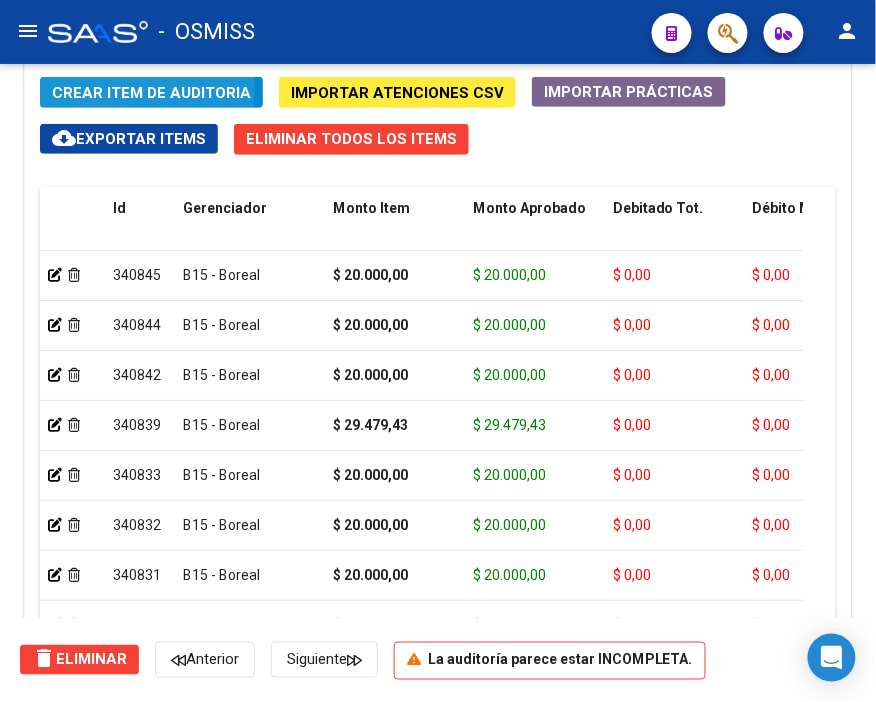 click on "Crear Item de Auditoria" 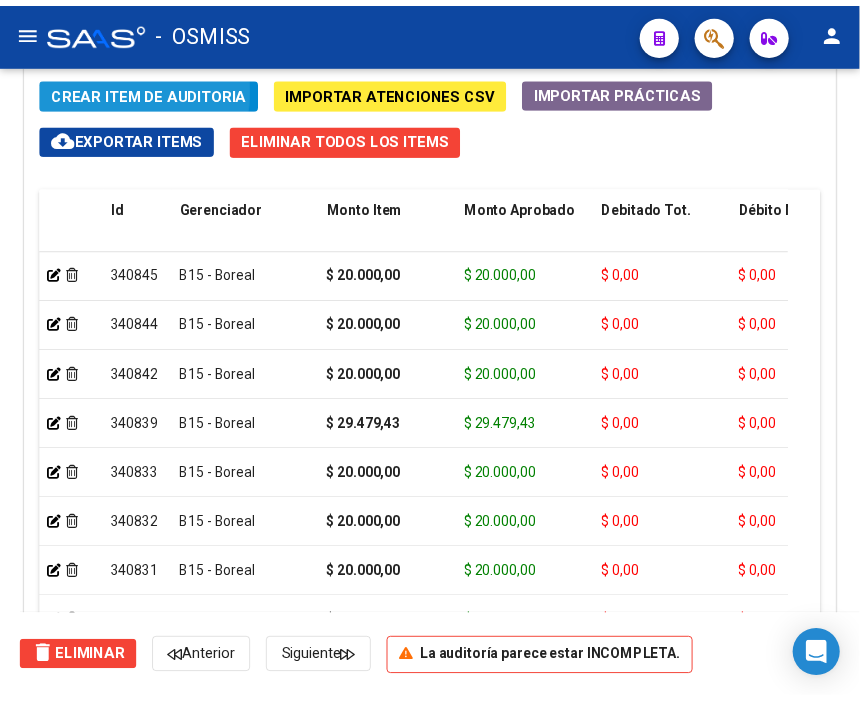 scroll, scrollTop: 1874, scrollLeft: 0, axis: vertical 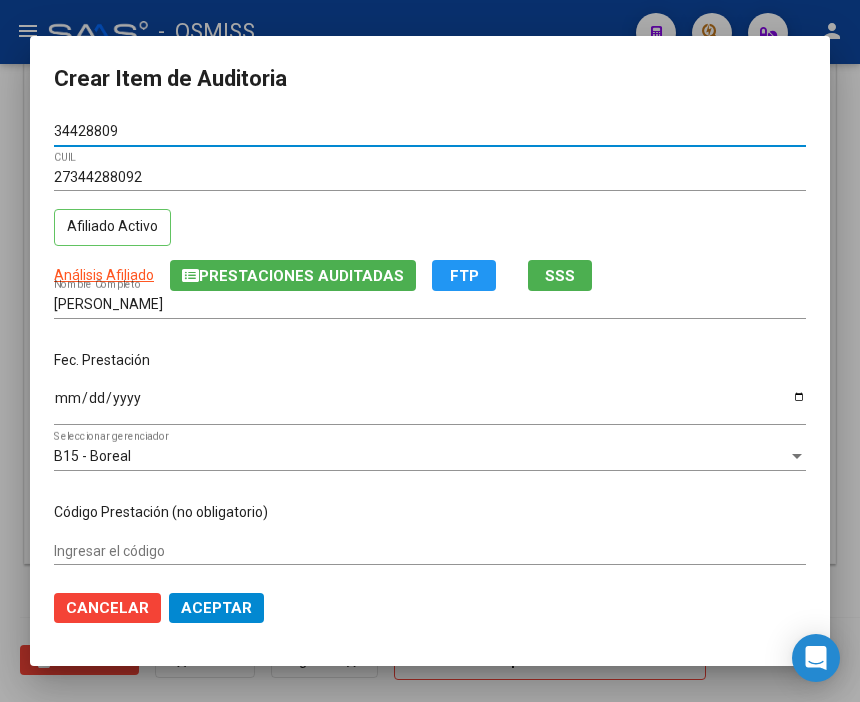 click on "Ingresar la fecha" at bounding box center (430, 405) 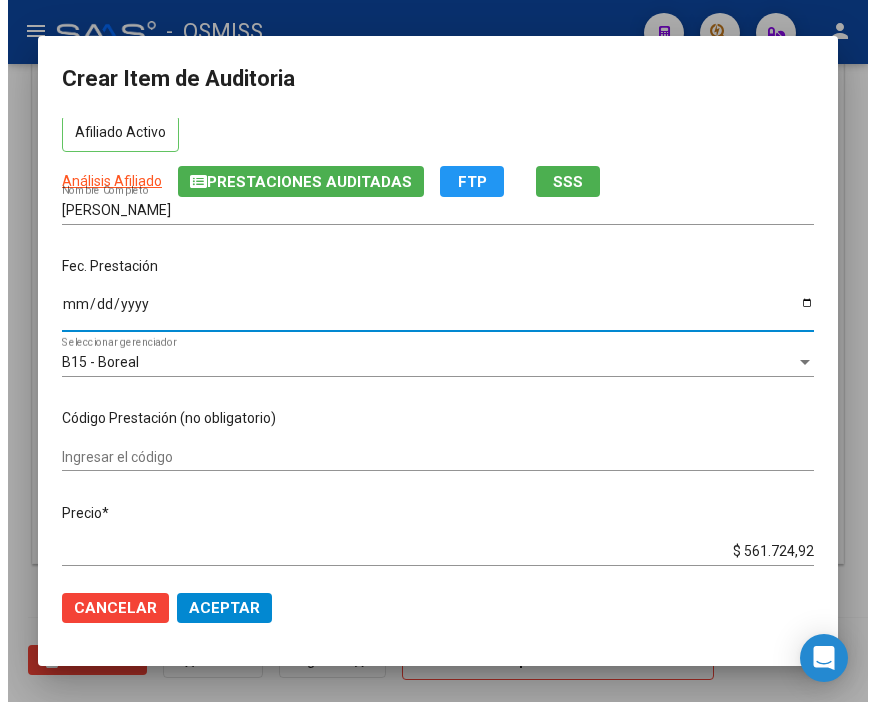 scroll, scrollTop: 222, scrollLeft: 0, axis: vertical 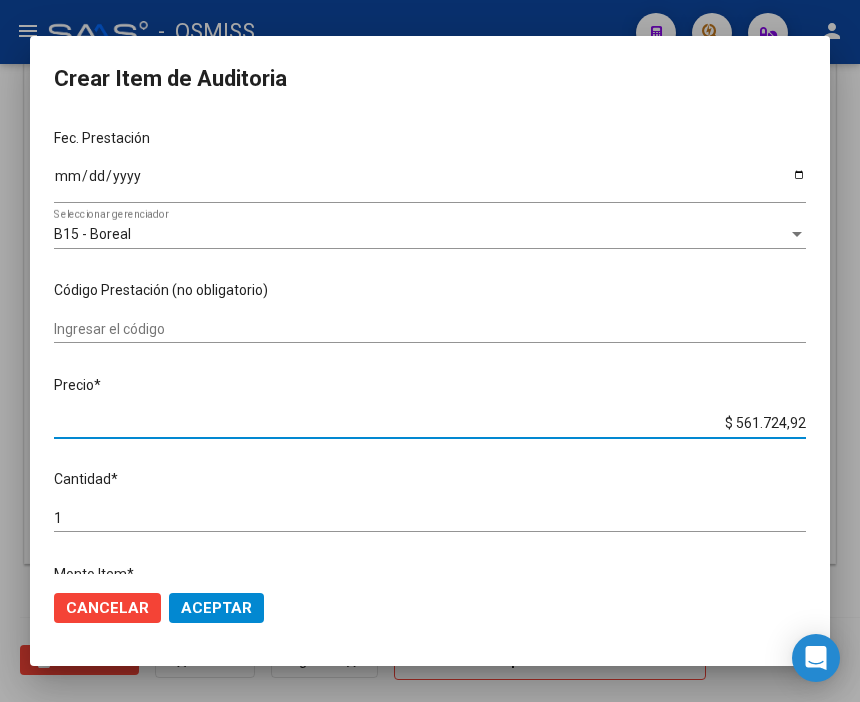 drag, startPoint x: 670, startPoint y: 417, endPoint x: 884, endPoint y: 416, distance: 214.00233 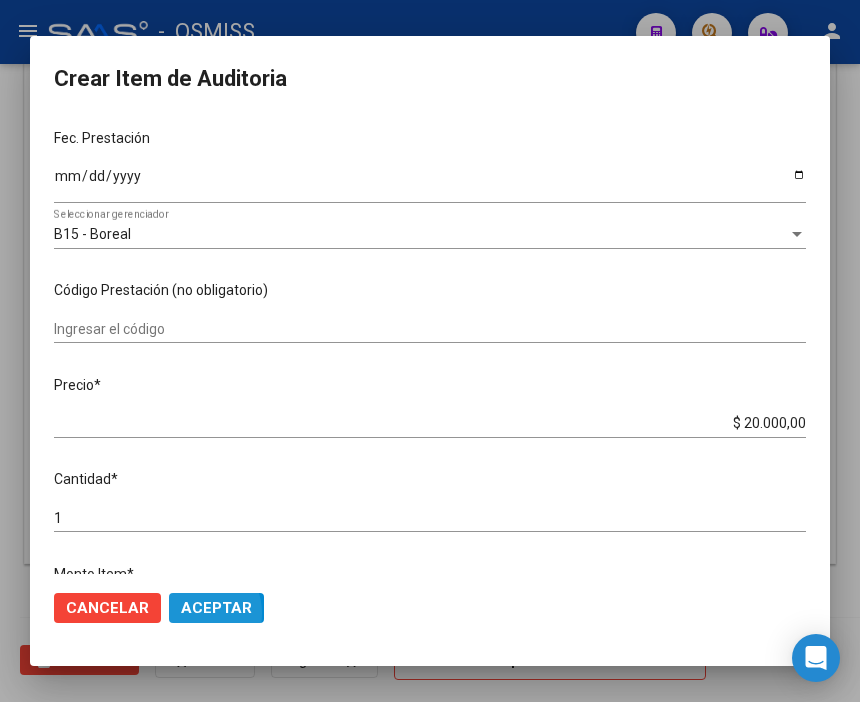 click on "Aceptar" 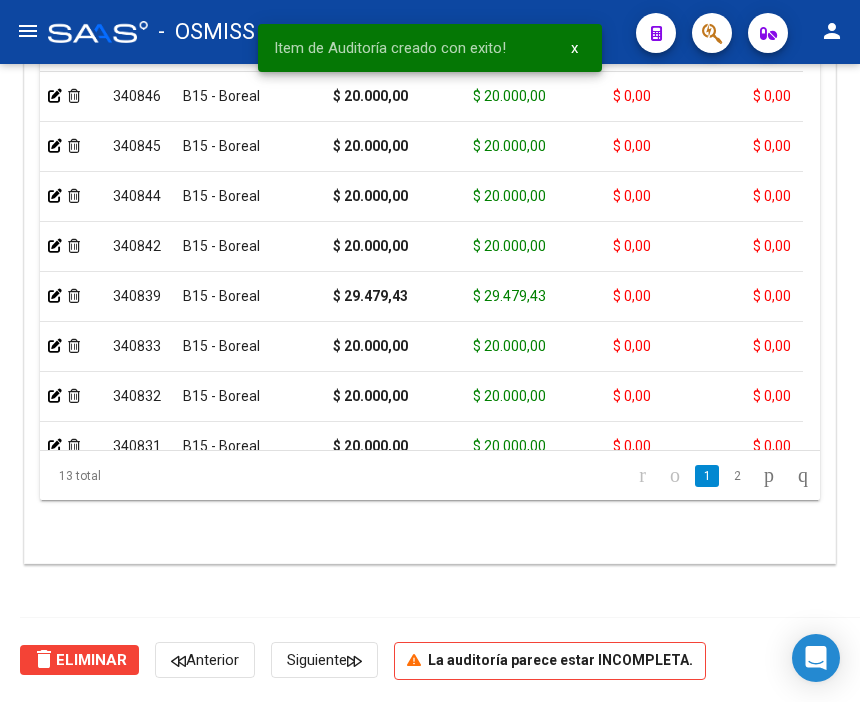 scroll, scrollTop: 1546, scrollLeft: 0, axis: vertical 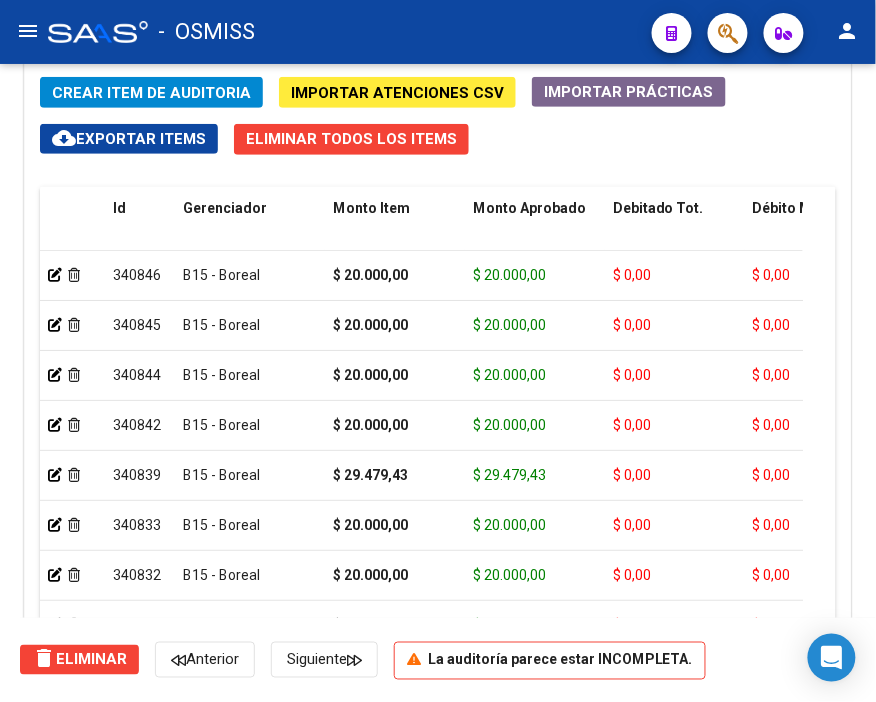 drag, startPoint x: 602, startPoint y: 151, endPoint x: 487, endPoint y: 133, distance: 116.40017 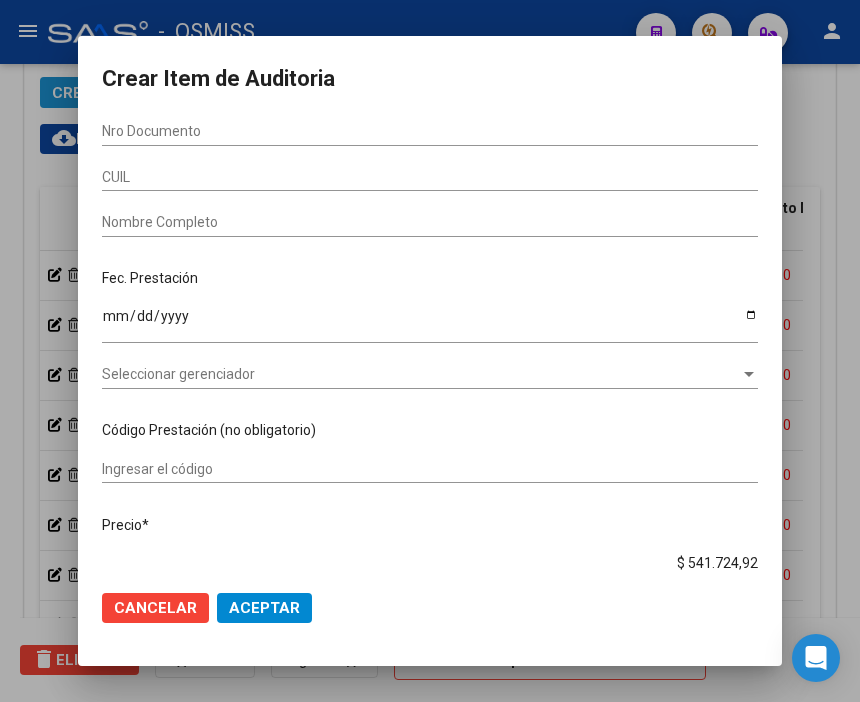 scroll, scrollTop: 1874, scrollLeft: 0, axis: vertical 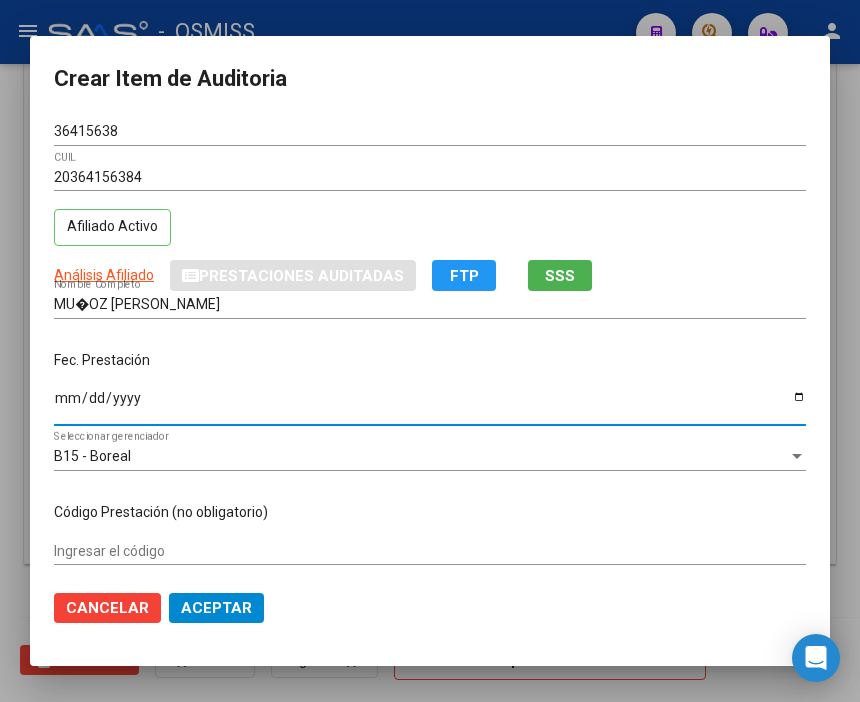 click on "Ingresar la fecha" at bounding box center [430, 405] 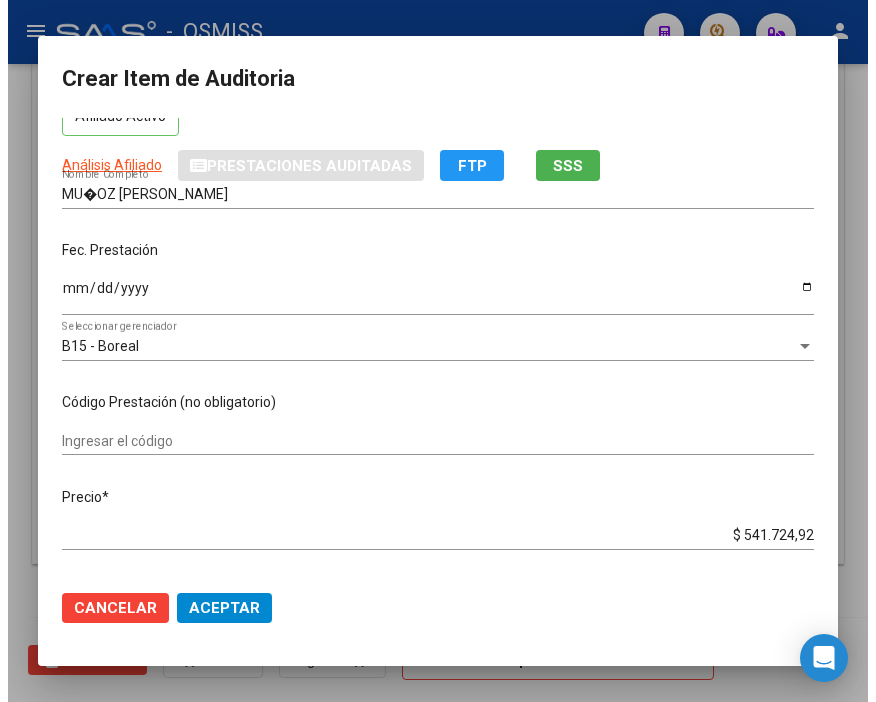 scroll, scrollTop: 222, scrollLeft: 0, axis: vertical 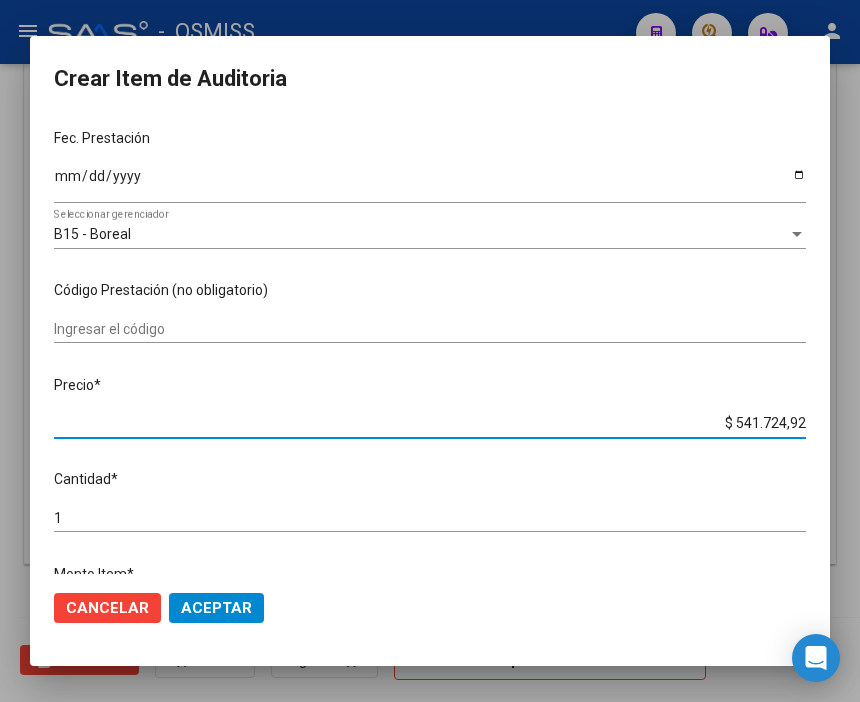 drag, startPoint x: 694, startPoint y: 422, endPoint x: 884, endPoint y: 422, distance: 190 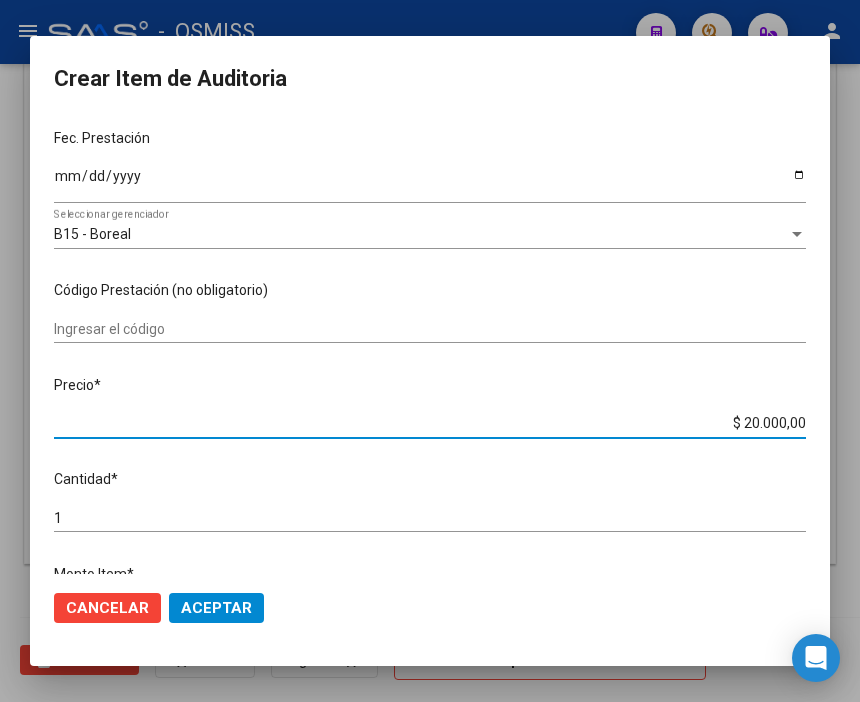 click on "Aceptar" 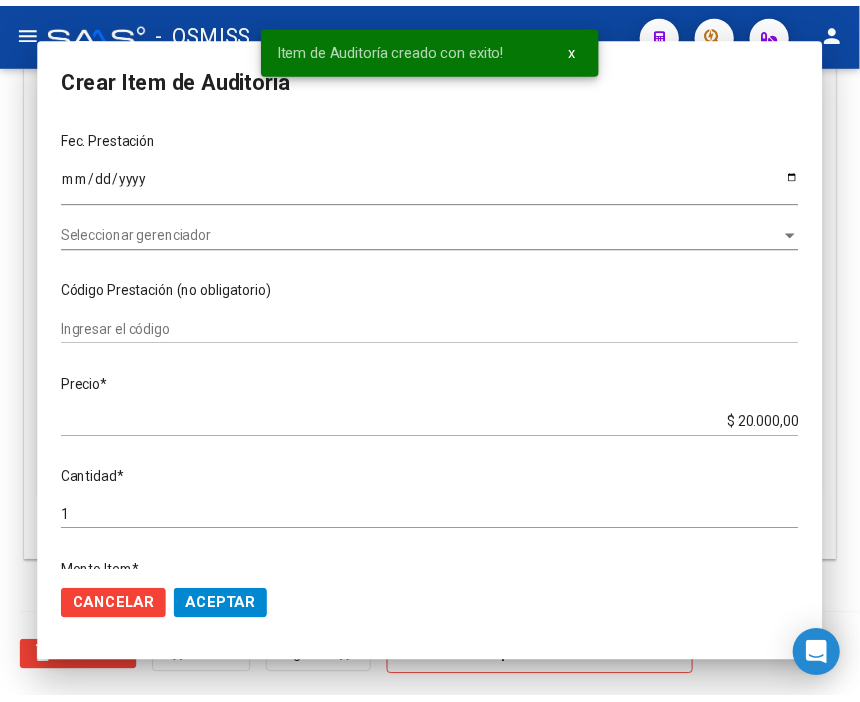 scroll, scrollTop: 1546, scrollLeft: 0, axis: vertical 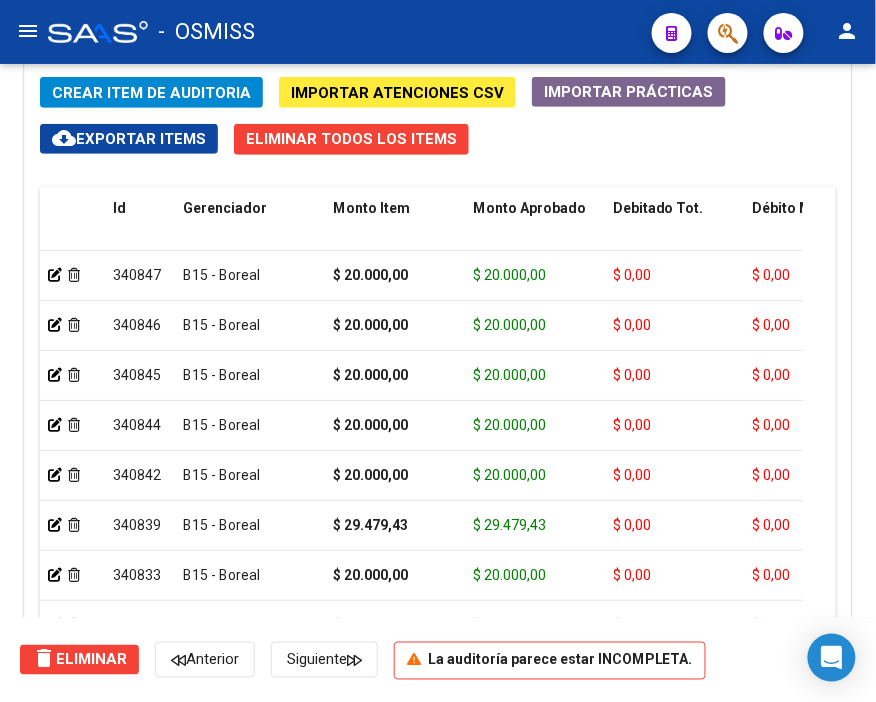 click on "-   OSMISS" 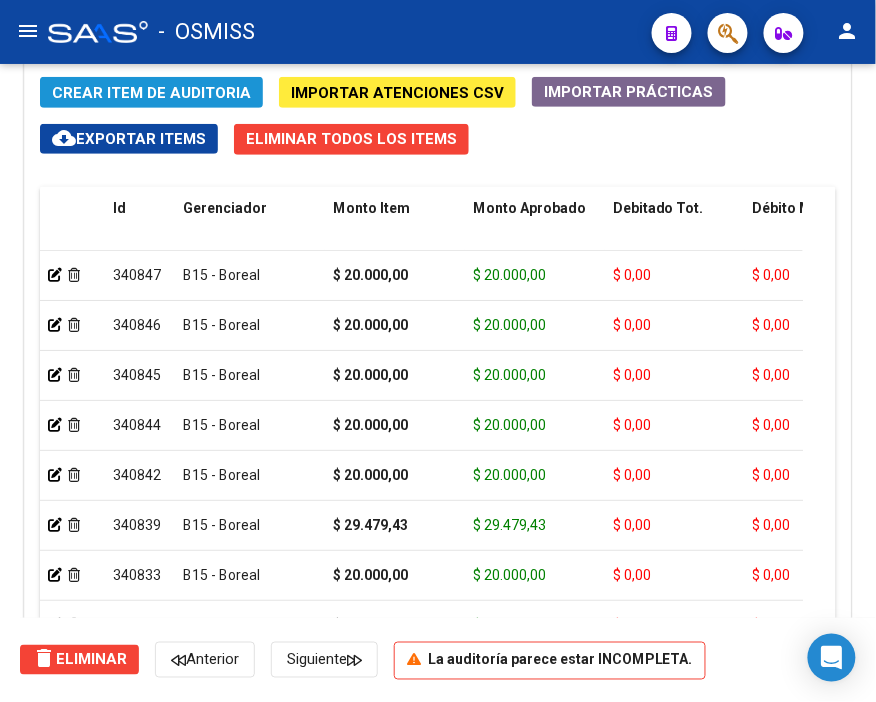 click on "Crear Item de Auditoria" 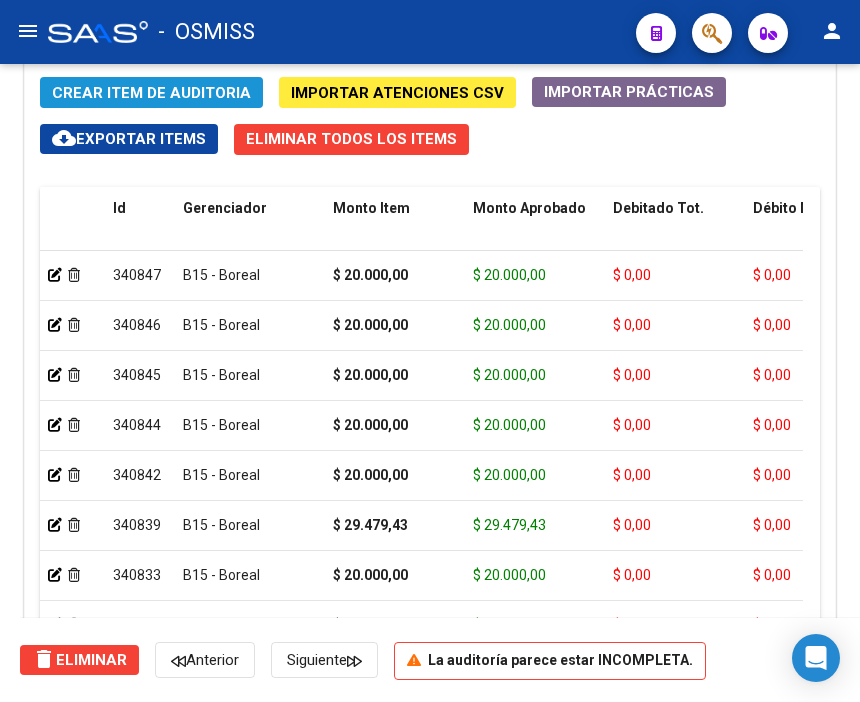 scroll, scrollTop: 1874, scrollLeft: 0, axis: vertical 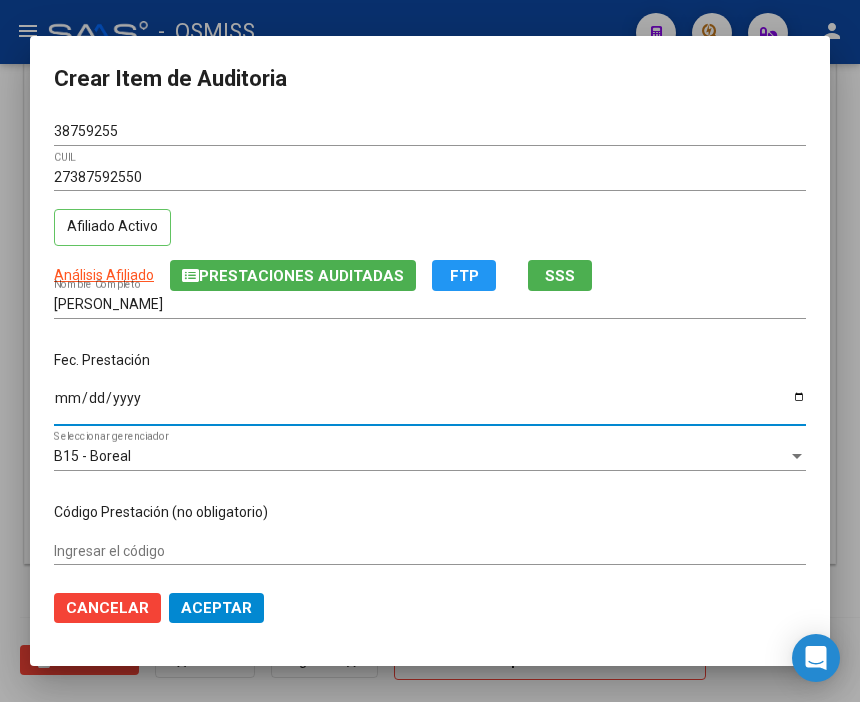 click on "Ingresar la fecha" at bounding box center (430, 405) 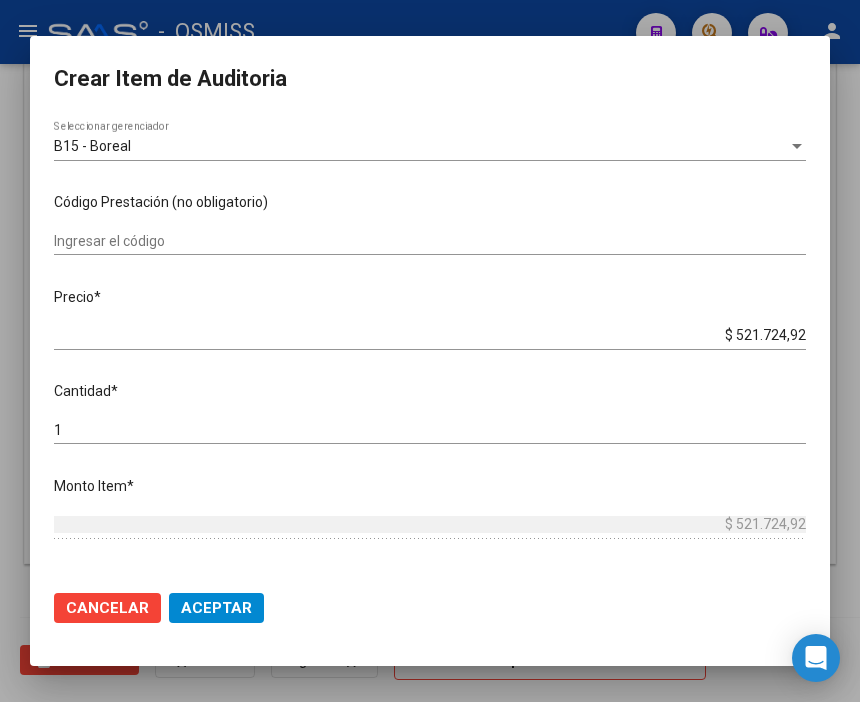 scroll, scrollTop: 333, scrollLeft: 0, axis: vertical 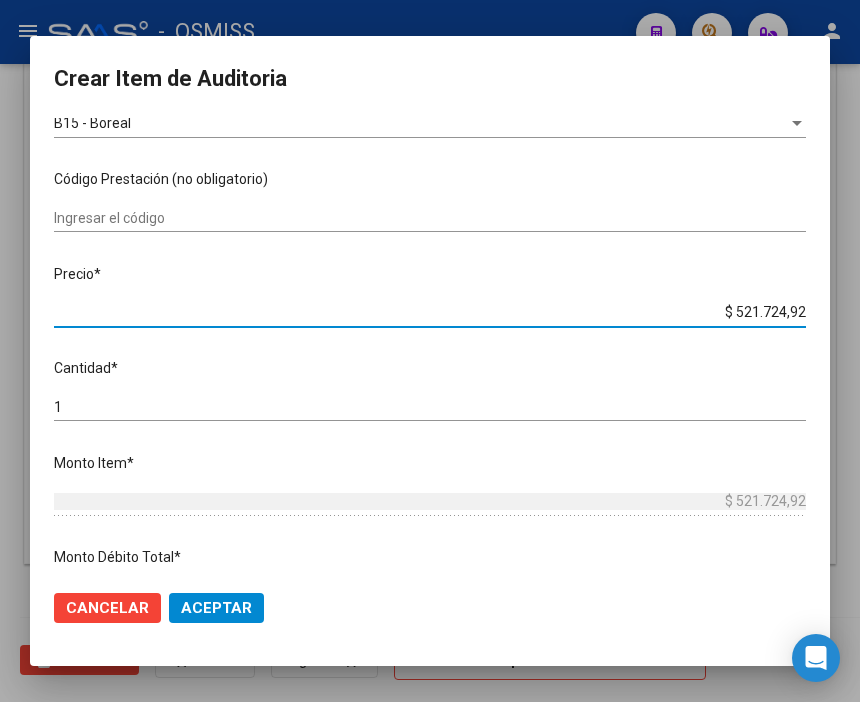 drag, startPoint x: 693, startPoint y: 313, endPoint x: 867, endPoint y: 310, distance: 174.02586 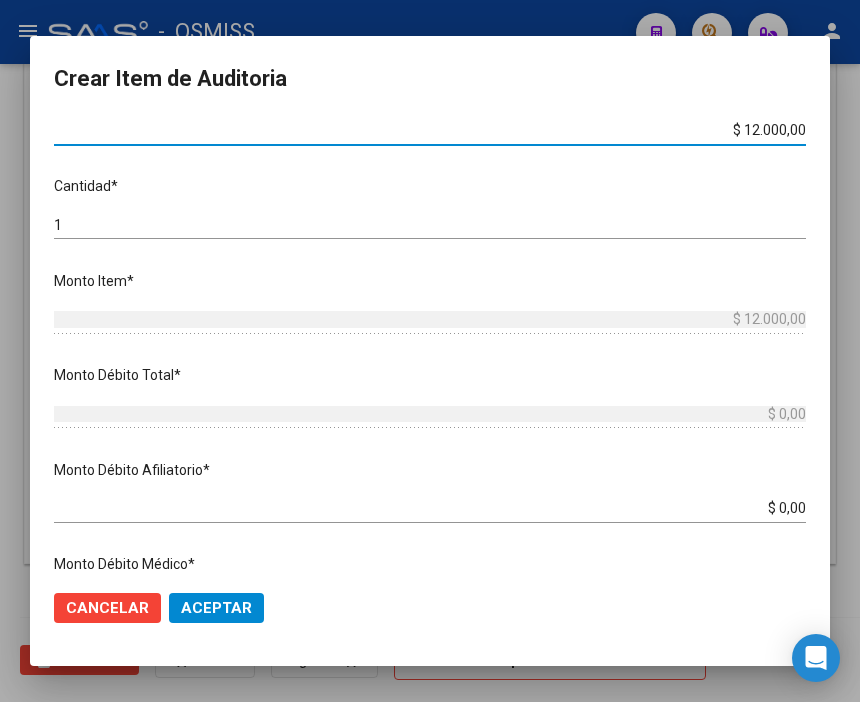 scroll, scrollTop: 555, scrollLeft: 0, axis: vertical 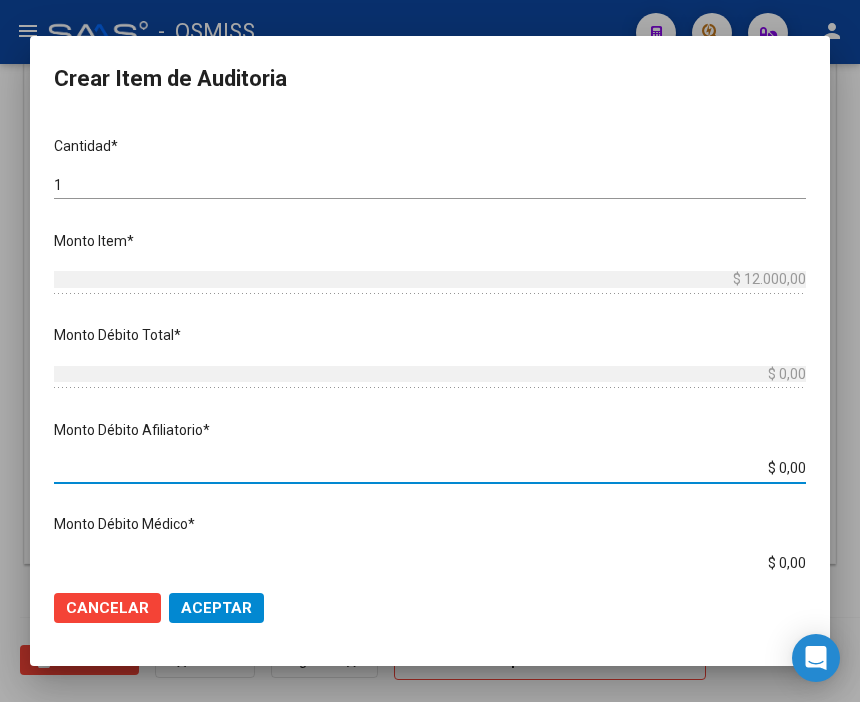 drag, startPoint x: 711, startPoint y: 471, endPoint x: 884, endPoint y: 472, distance: 173.00288 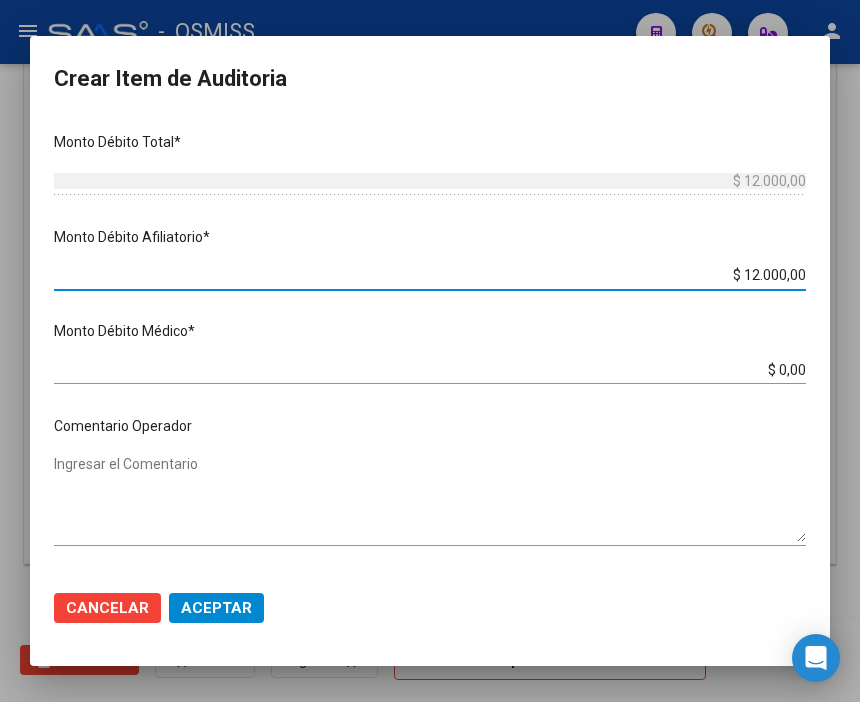 scroll, scrollTop: 888, scrollLeft: 0, axis: vertical 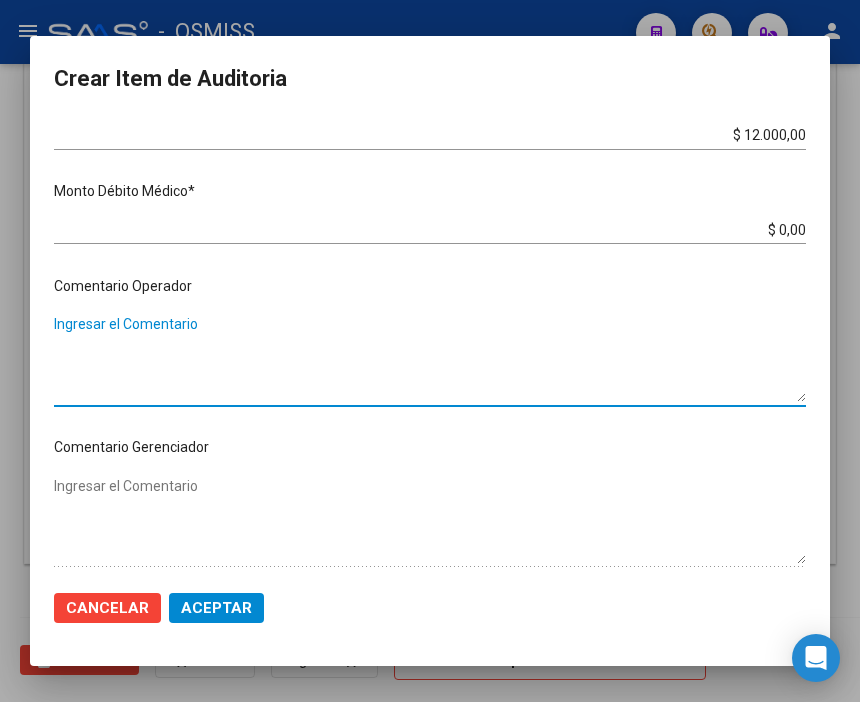 click on "Ingresar el Comentario" at bounding box center (430, 358) 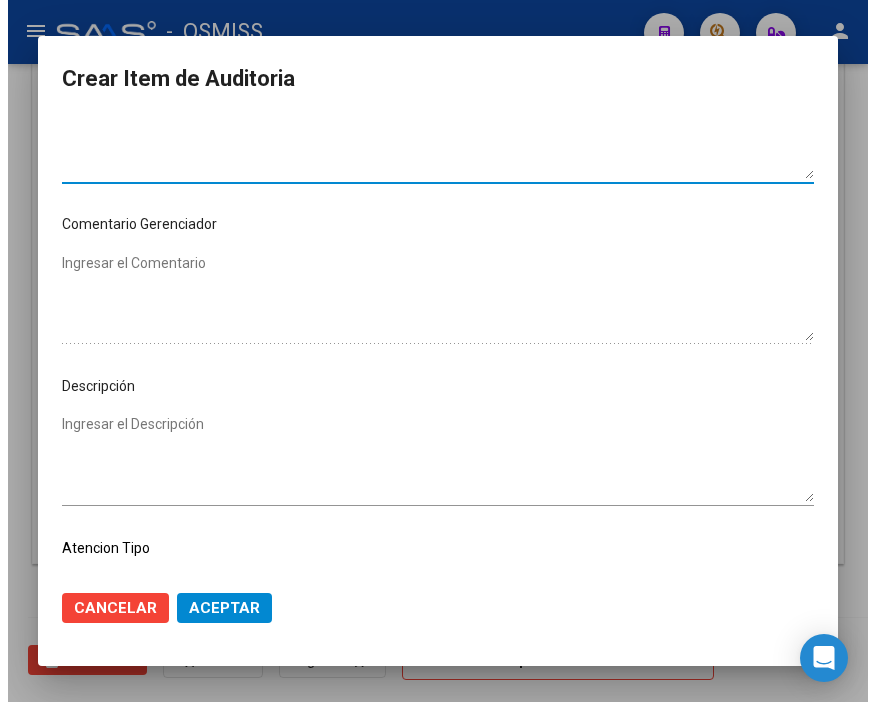 scroll, scrollTop: 1222, scrollLeft: 0, axis: vertical 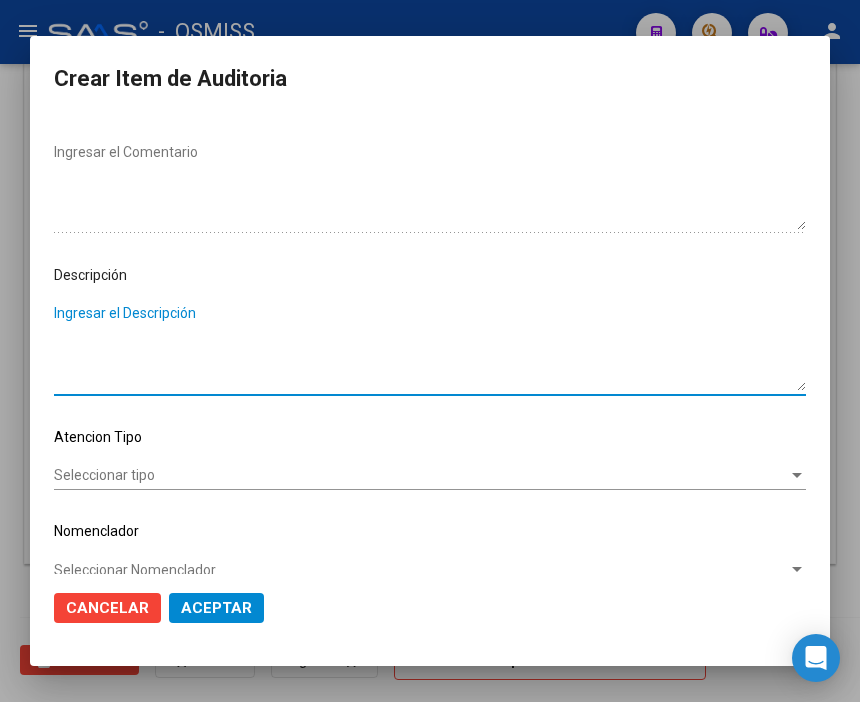 click on "Ingresar el Descripción" at bounding box center (430, 347) 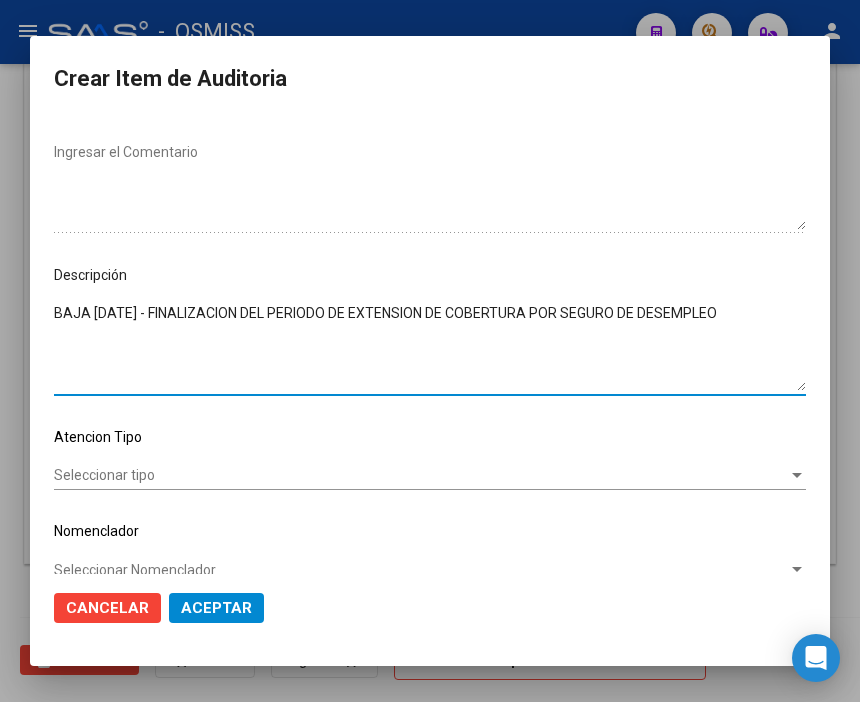 click on "Aceptar" 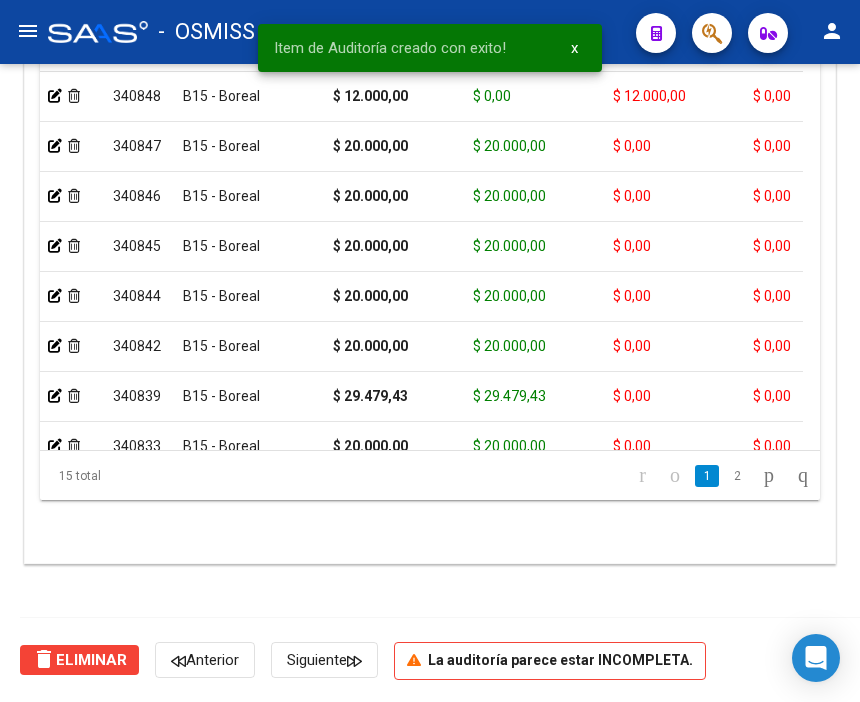 scroll, scrollTop: 1546, scrollLeft: 0, axis: vertical 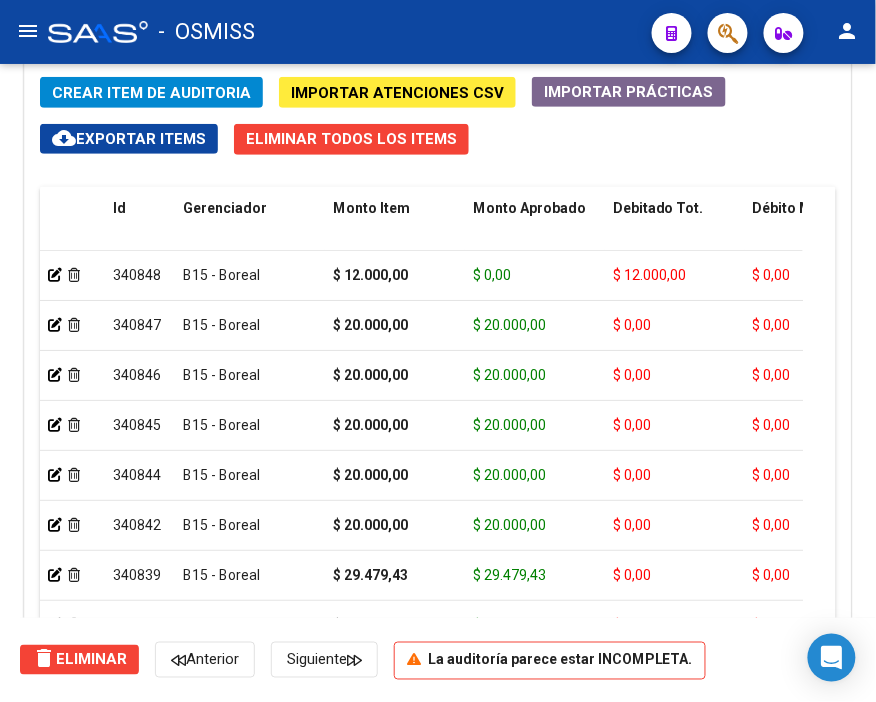 drag, startPoint x: 497, startPoint y: 147, endPoint x: 401, endPoint y: 117, distance: 100.57833 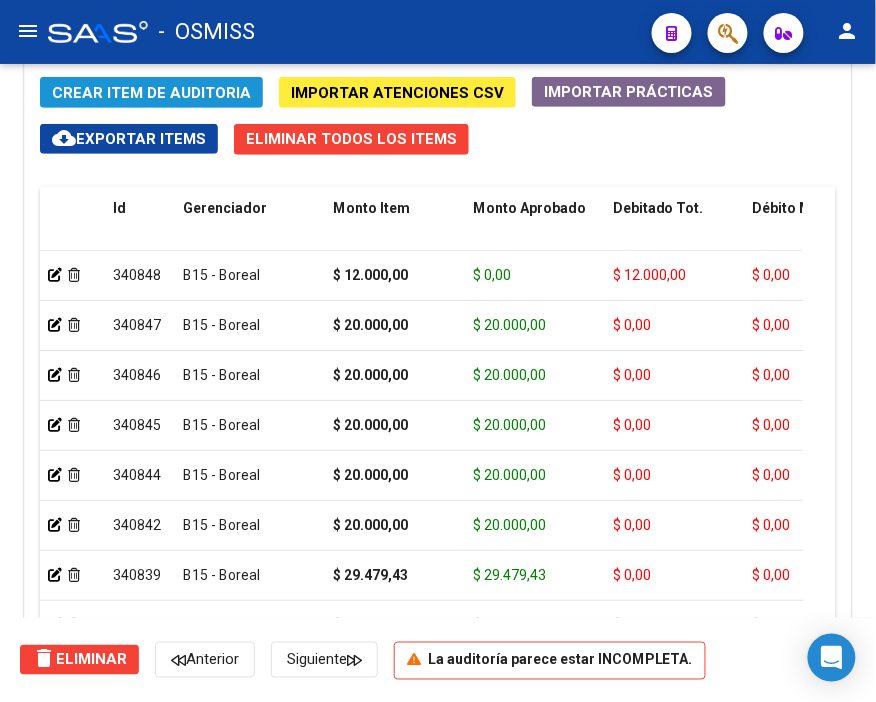 click on "Crear Item de Auditoria" 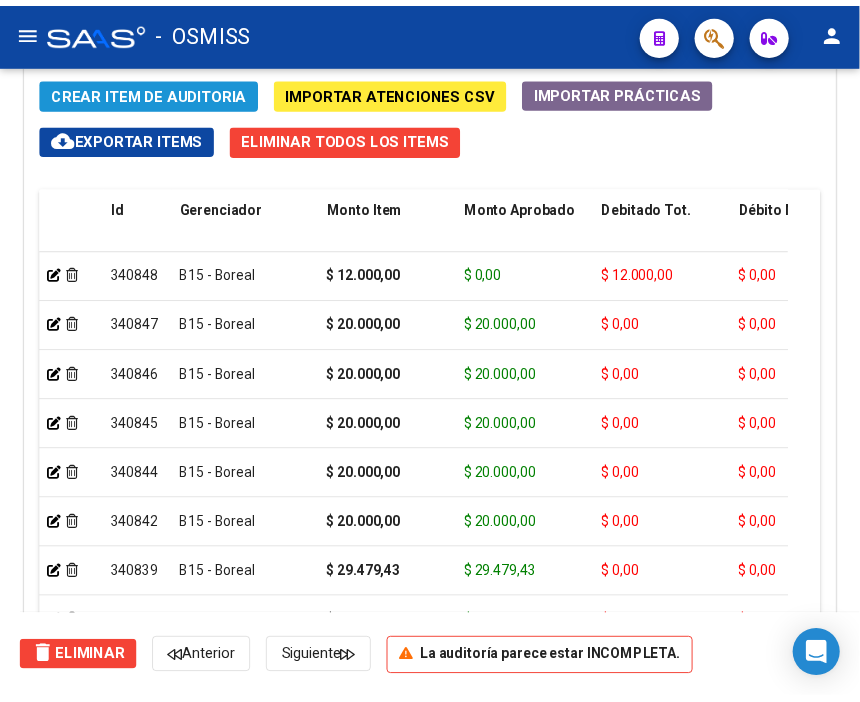 scroll, scrollTop: 1874, scrollLeft: 0, axis: vertical 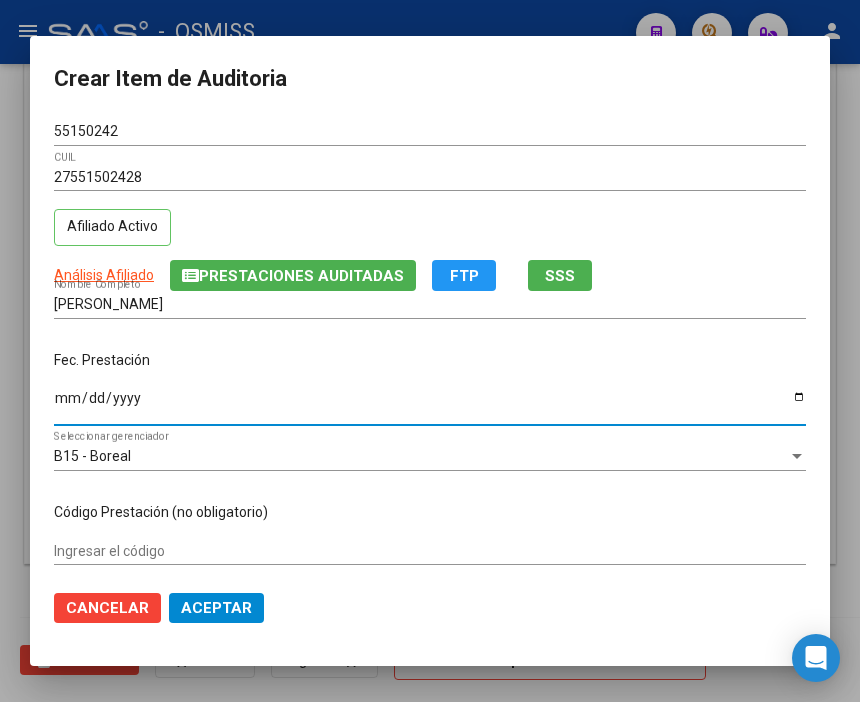 click on "Ingresar la fecha" at bounding box center (430, 405) 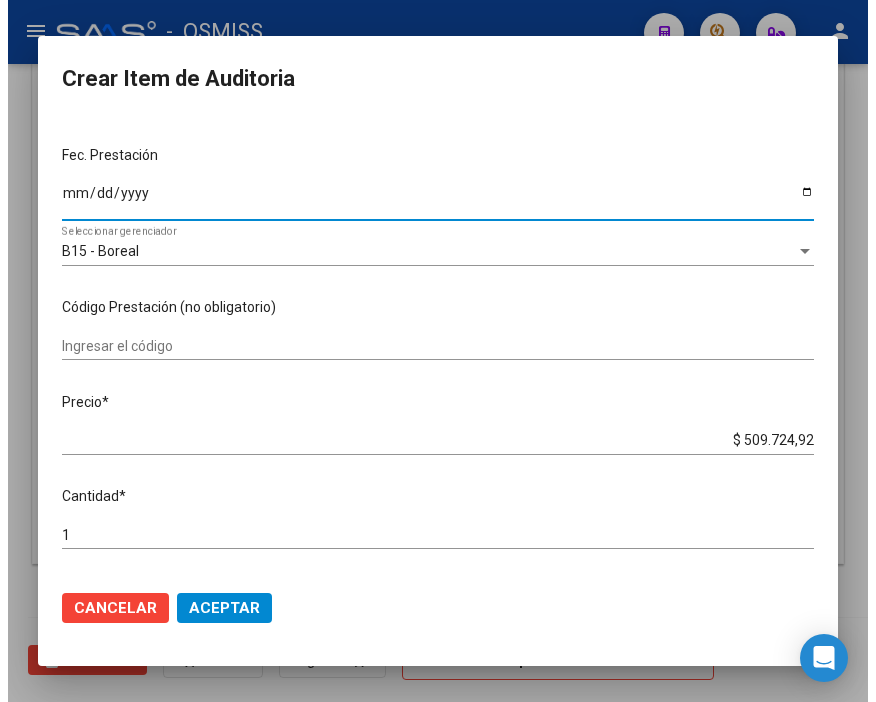 scroll, scrollTop: 222, scrollLeft: 0, axis: vertical 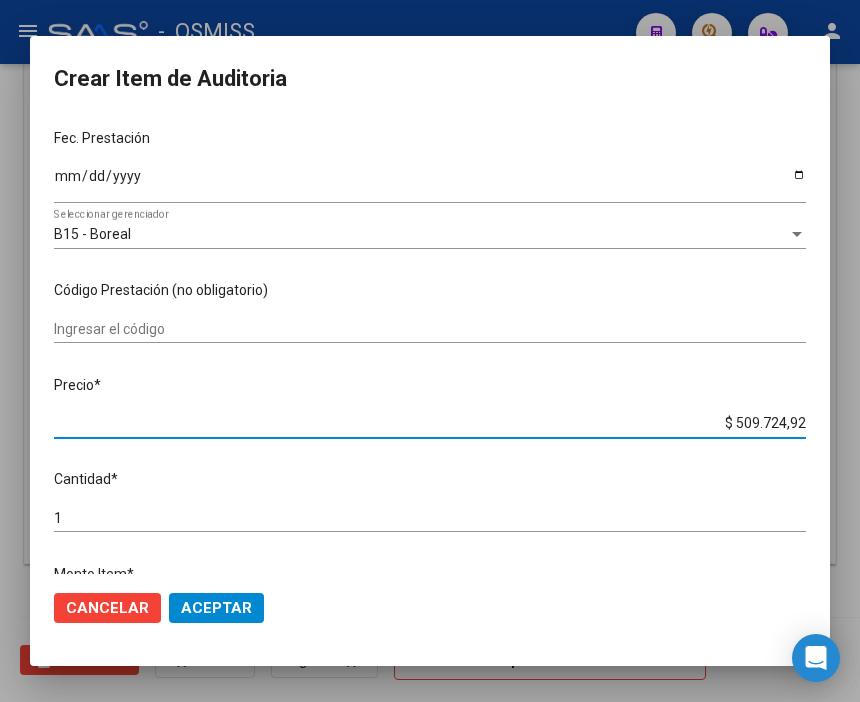 drag, startPoint x: 696, startPoint y: 423, endPoint x: 884, endPoint y: 423, distance: 188 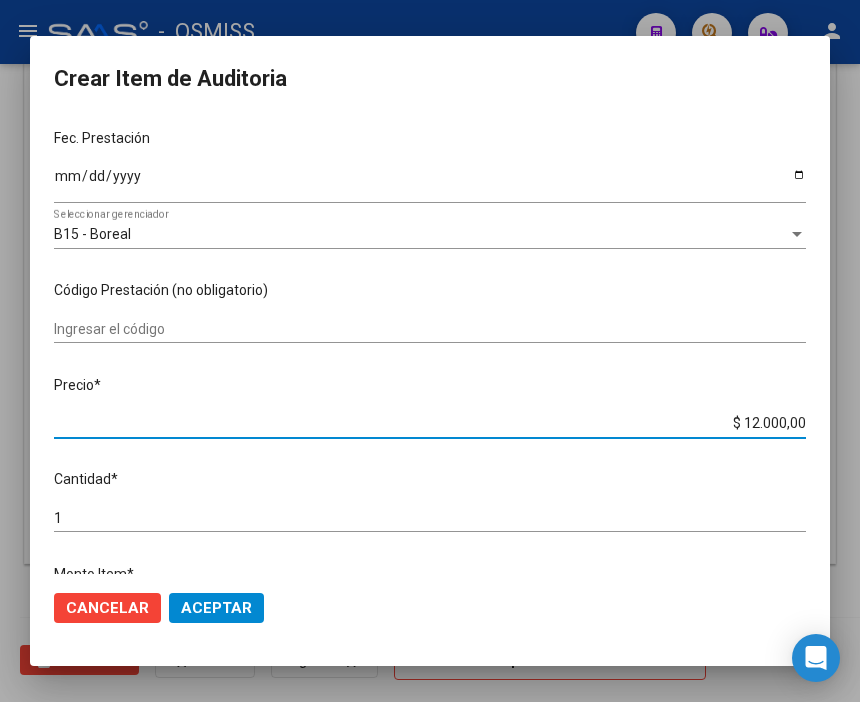 click on "Aceptar" 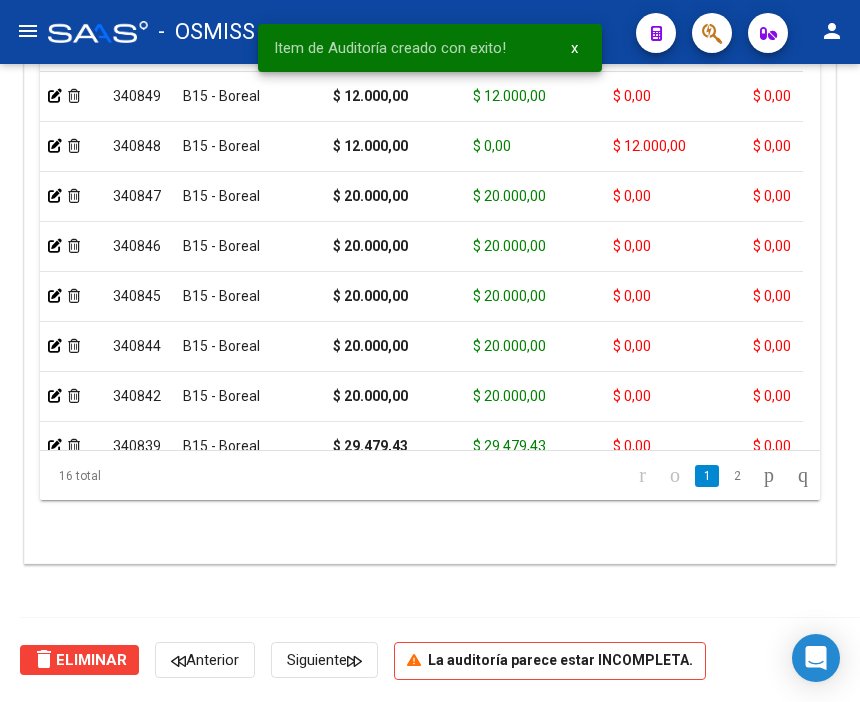 scroll, scrollTop: 1546, scrollLeft: 0, axis: vertical 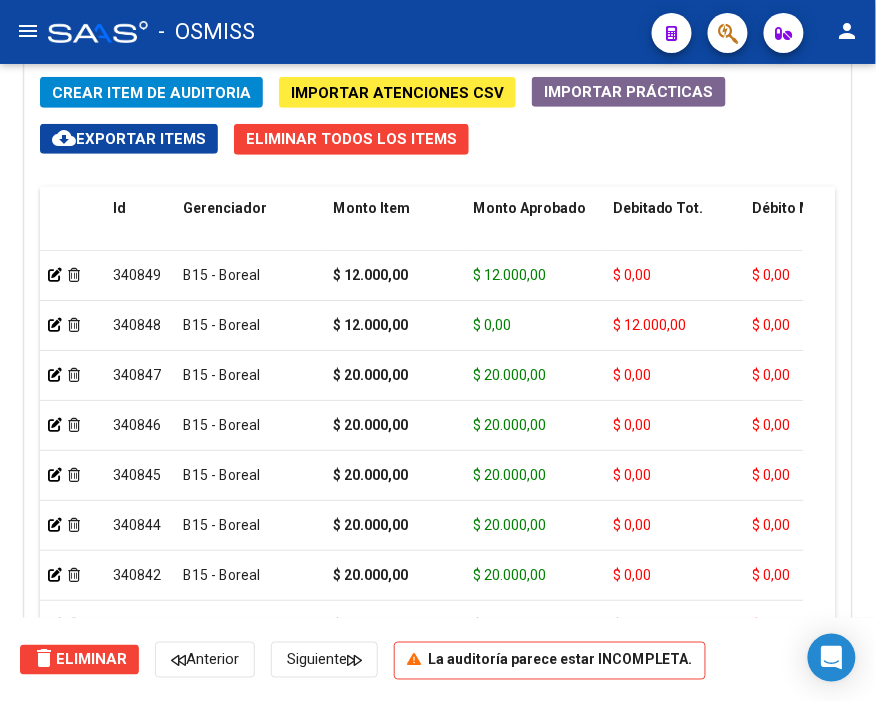 click on "Crear Item de Auditoria Importar Atenciones CSV  Importar Prácticas
cloud_download  Exportar Items   Eliminar Todos los Items  Id Gerenciador Monto Item Monto Aprobado Debitado Tot. Débito Médico Débito Afiliatorio Comentario Comentario Gerenciador Descripción Afiliado Estado CUIL Documento Nombre Completo Fec. Prestación Atencion Tipo Nomenclador Código Nomenclador Nombre Usuario Creado Area Creado Area Modificado     340849  B15 - Boreal $ 12.000,00 $ 12.000,00 $ 0,00 $ 0,00 $ 0,00         27551502428  55150242   [PERSON_NAME]           [DATE]  [PERSON_NAME]   [DATE]      340848  B15 - Boreal $ 12.000,00 $ 0,00 $ 12.000,00 $ 0,00 $ 12.000,00      SE RECHAZA       BAJA [DATE] - FINALIZACION DEL PERIODO DE EXTENSION DE COBERTURA POR SEGURO DE DESEMPLEO  27387592550  38759255   [PERSON_NAME]            [DATE]  [PERSON_NAME]   [DATE]      340847  B15 - Boreal $ 20.000,00 $ 20.000,00 $ 0,00 $ 0,00 $ 0,00         20364156384  36415638" 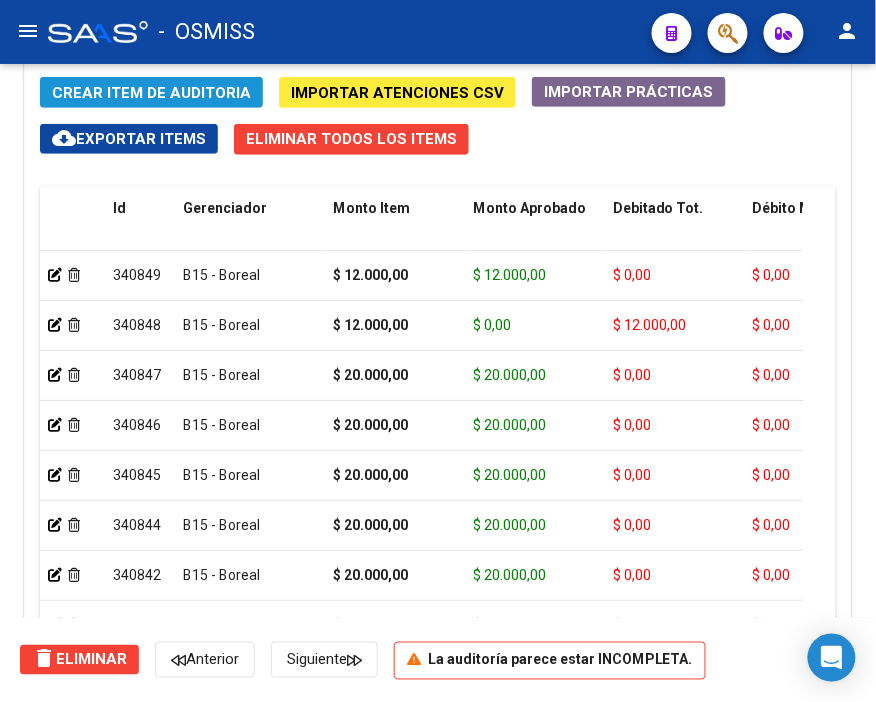 click on "Crear Item de Auditoria" 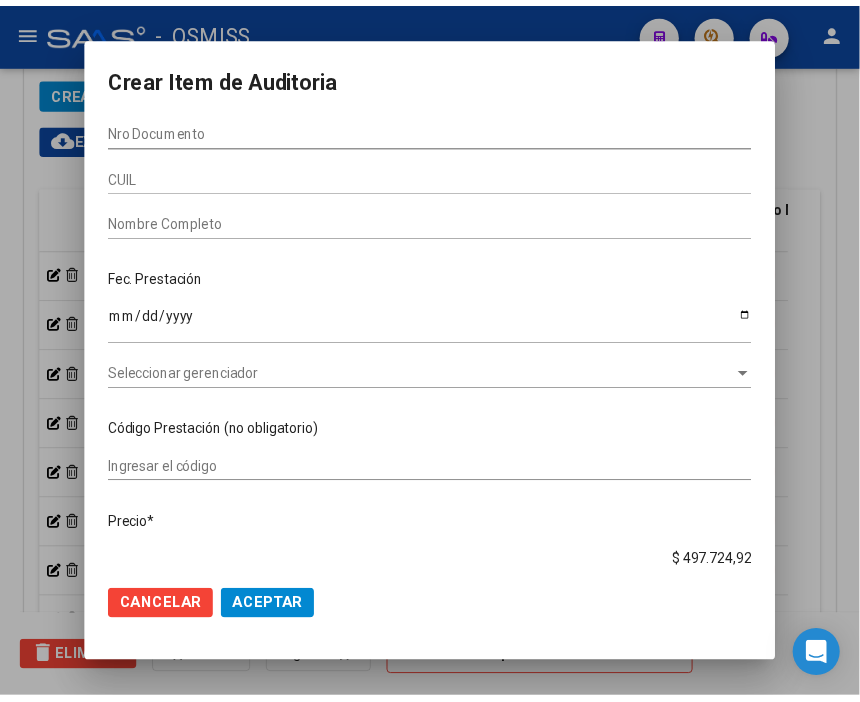 scroll, scrollTop: 1874, scrollLeft: 0, axis: vertical 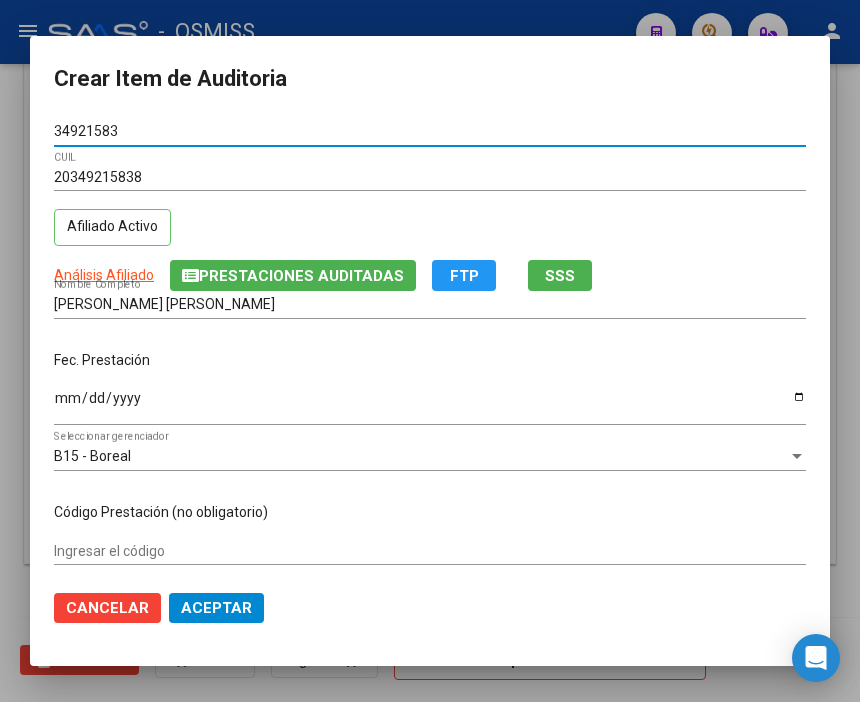 click on "Ingresar la fecha" at bounding box center (430, 405) 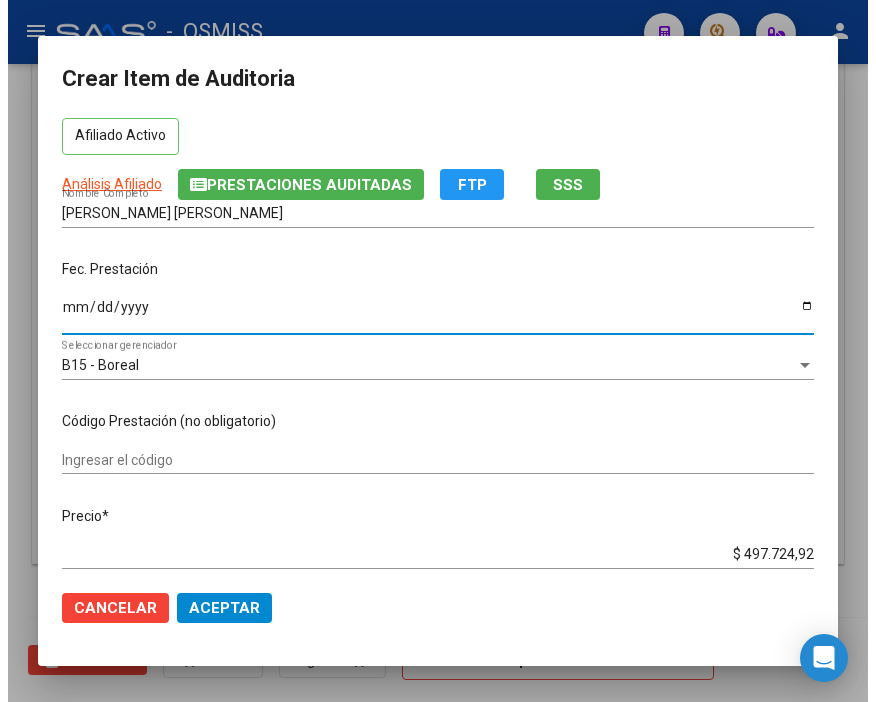 scroll, scrollTop: 222, scrollLeft: 0, axis: vertical 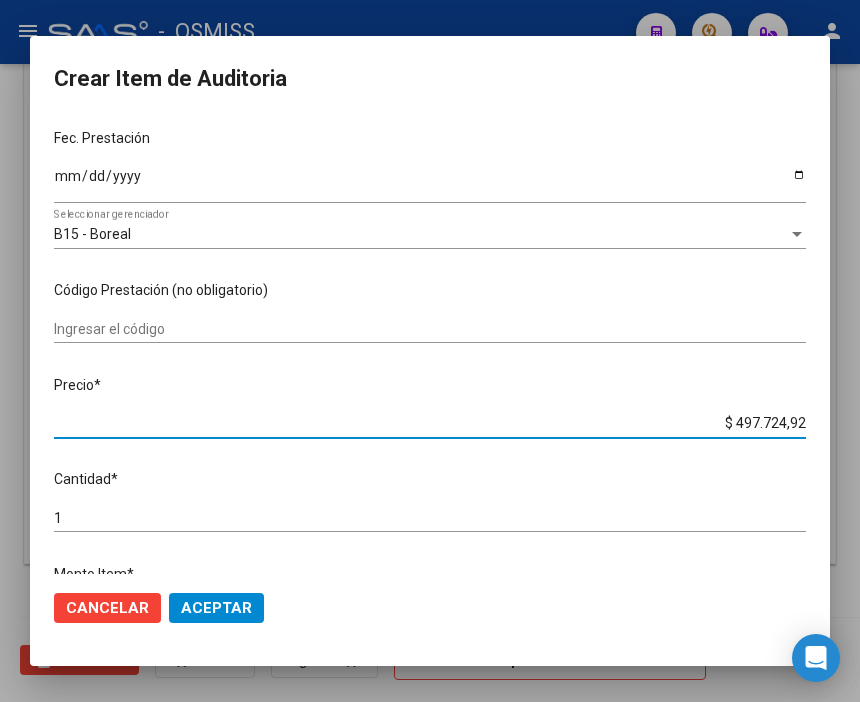 drag, startPoint x: 700, startPoint y: 420, endPoint x: 884, endPoint y: 420, distance: 184 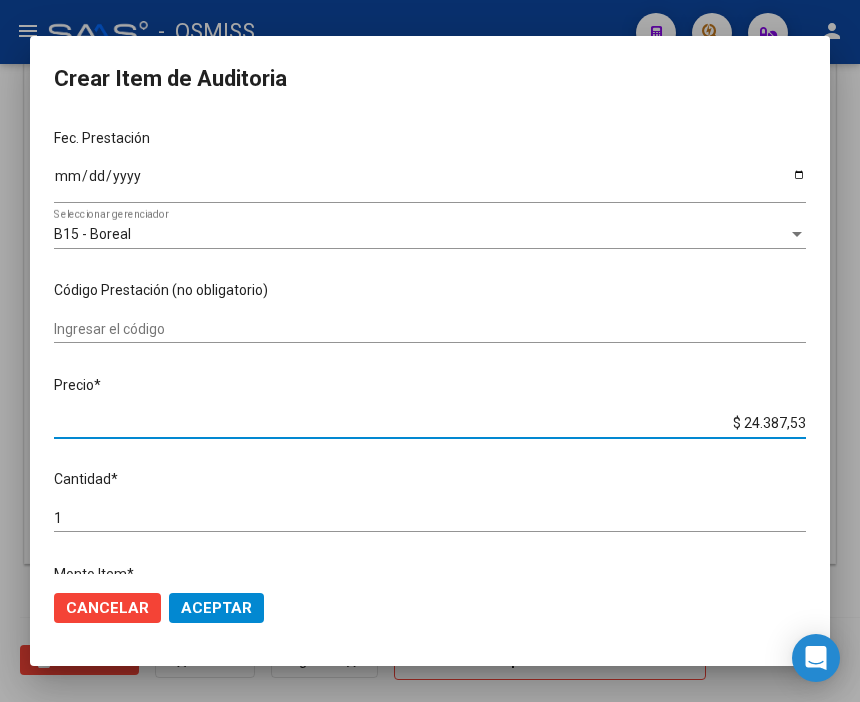 click on "Aceptar" 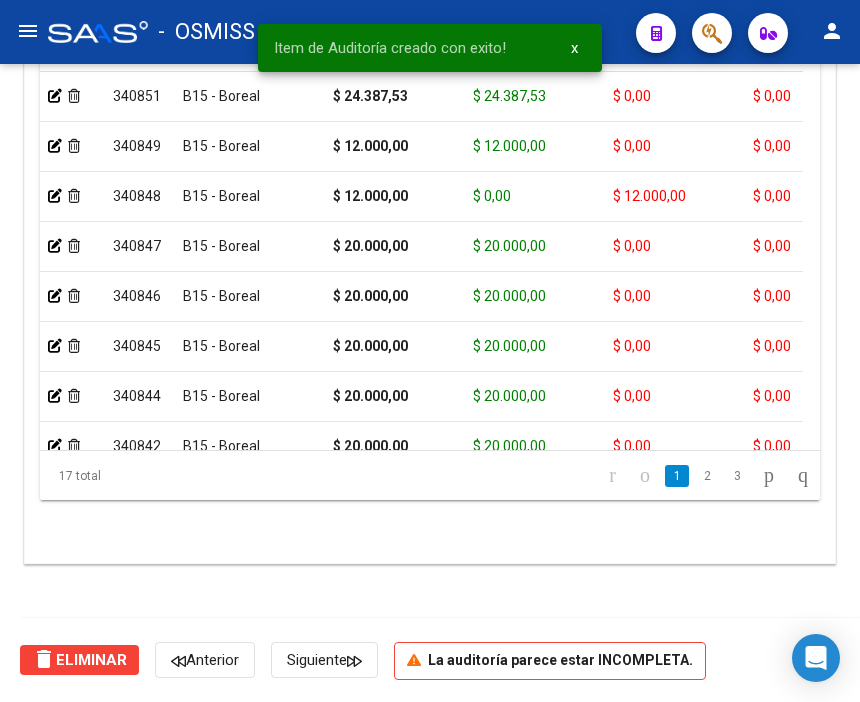 scroll, scrollTop: 1546, scrollLeft: 0, axis: vertical 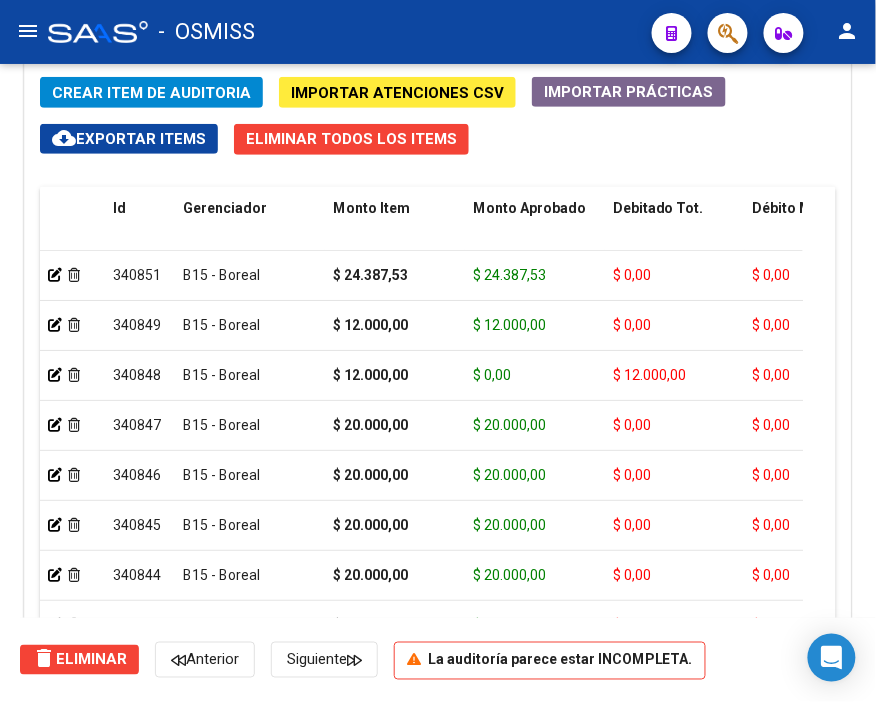 drag, startPoint x: 522, startPoint y: 136, endPoint x: 472, endPoint y: 123, distance: 51.662365 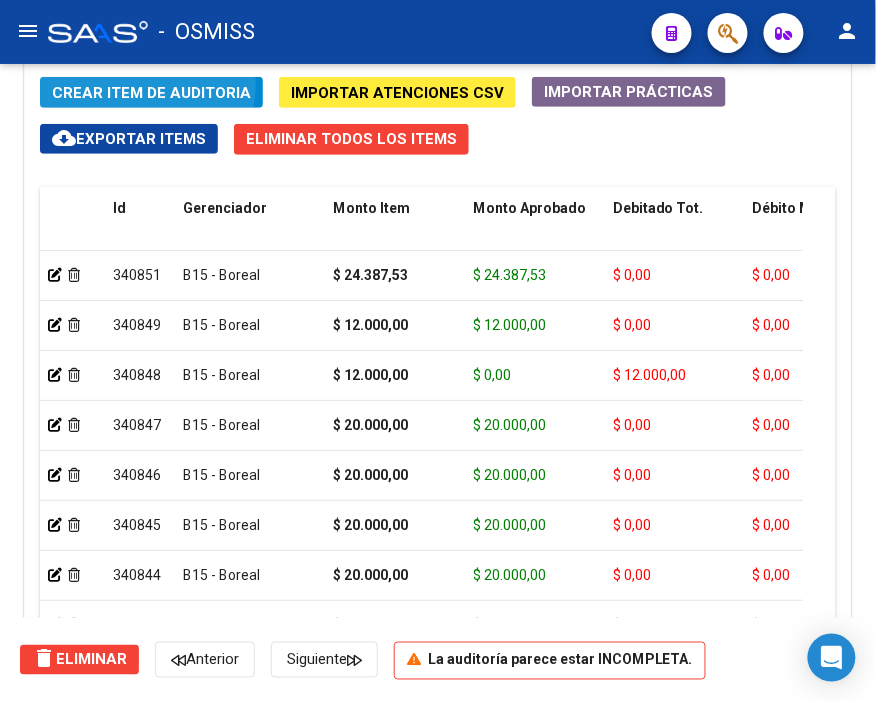 click on "Crear Item de Auditoria" 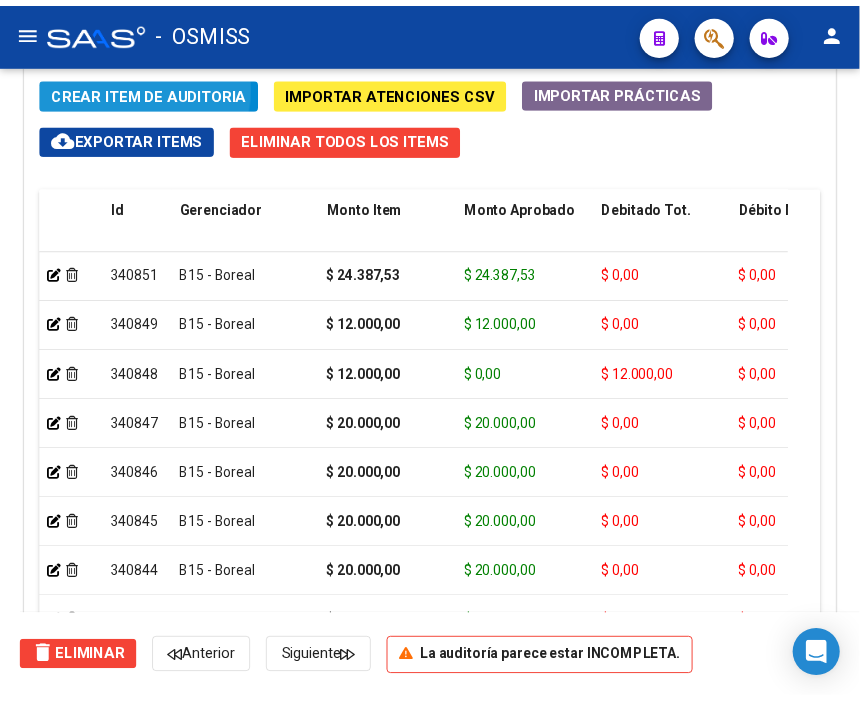 scroll, scrollTop: 1874, scrollLeft: 0, axis: vertical 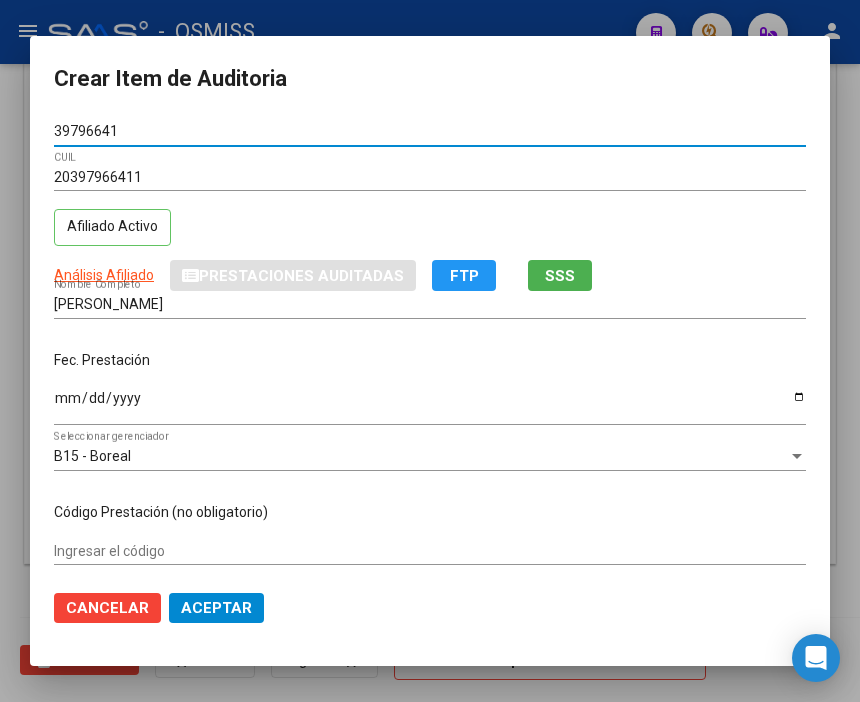 click on "Ingresar la fecha" at bounding box center (430, 405) 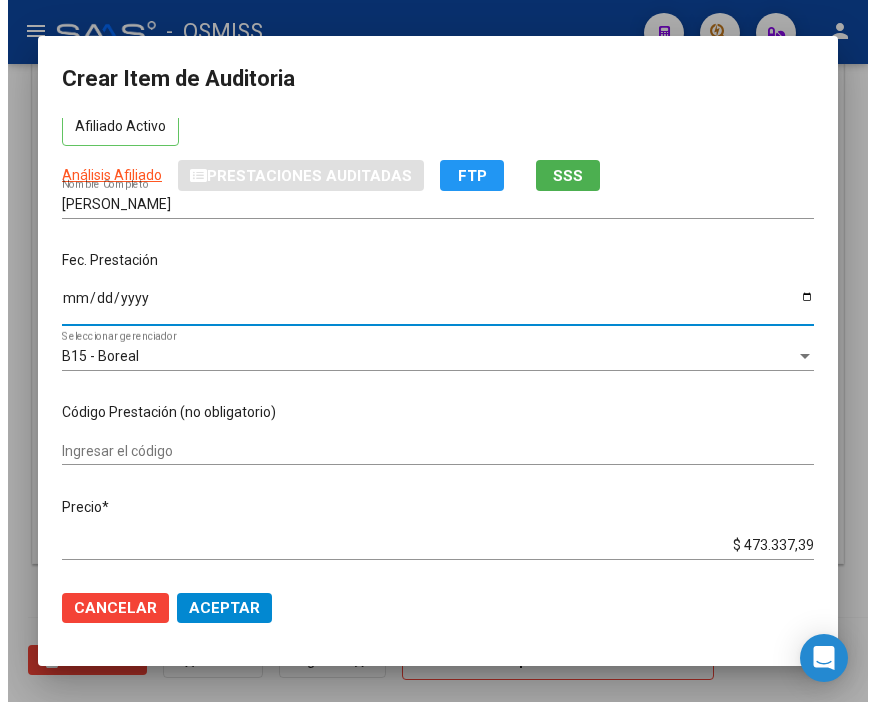 scroll, scrollTop: 222, scrollLeft: 0, axis: vertical 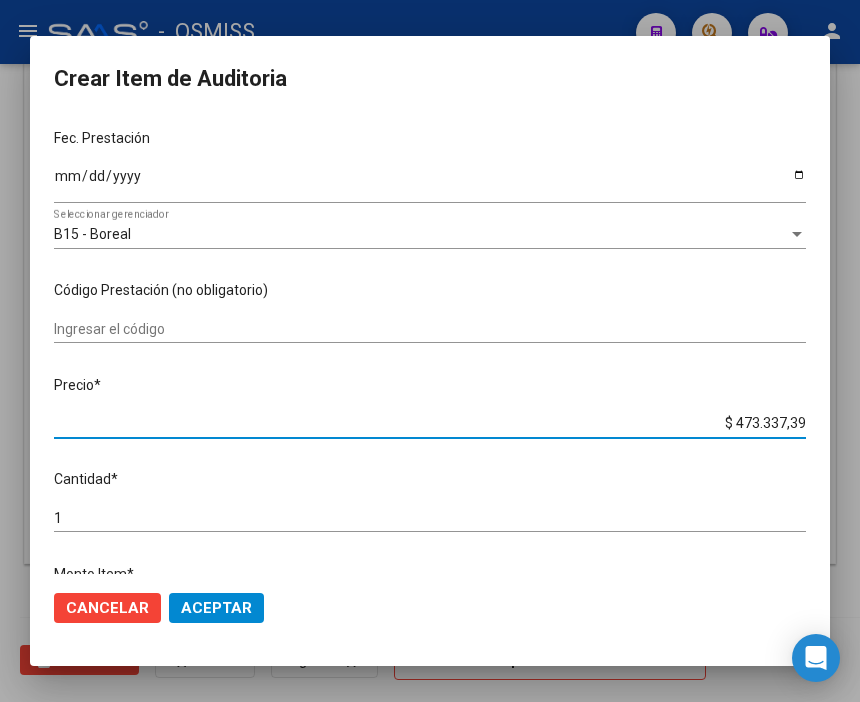 drag, startPoint x: 694, startPoint y: 424, endPoint x: 870, endPoint y: 412, distance: 176.40862 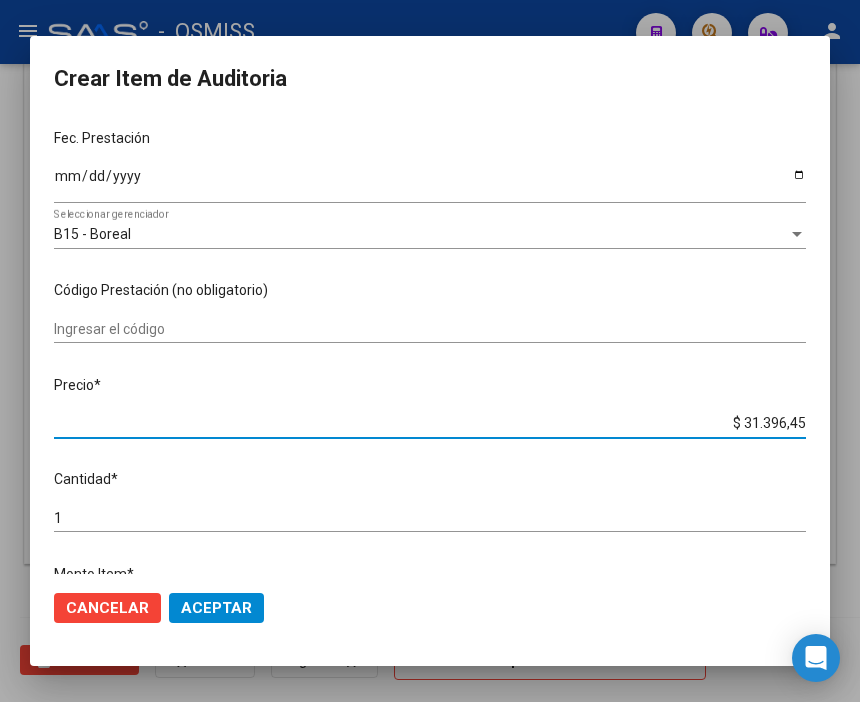 click on "Aceptar" 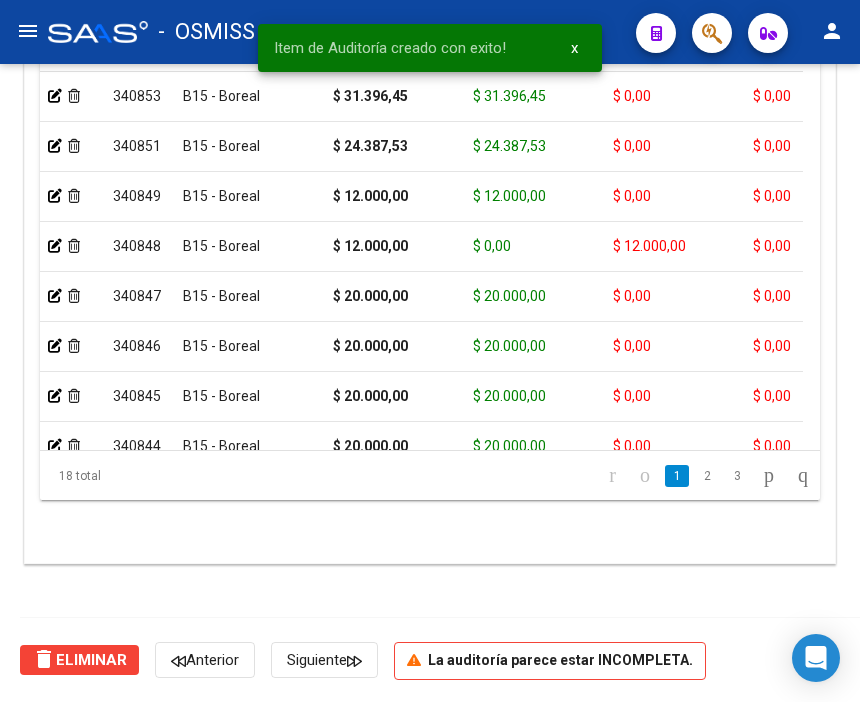 scroll, scrollTop: 1546, scrollLeft: 0, axis: vertical 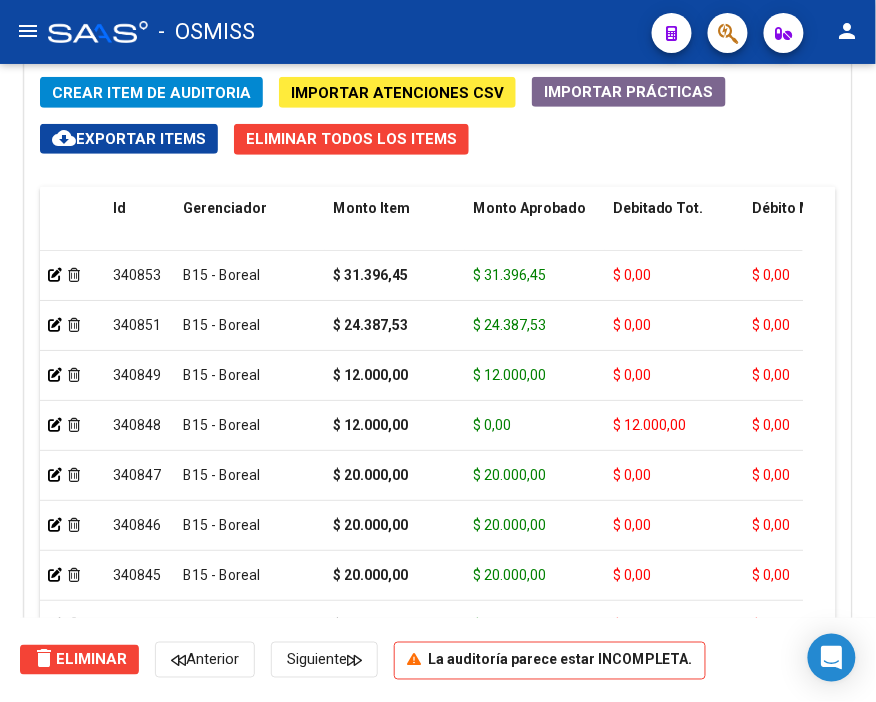 click on "Crear Item de Auditoria Importar Atenciones CSV  Importar Prácticas
cloud_download  Exportar Items   Eliminar Todos los Items  Id Gerenciador Monto Item Monto Aprobado Debitado Tot. Débito Médico Débito Afiliatorio Comentario Comentario Gerenciador Descripción Afiliado Estado CUIL Documento Nombre Completo Fec. Prestación Atencion Tipo Nomenclador Código Nomenclador Nombre Usuario Creado Area Creado Area Modificado     340853  B15 - Boreal $ 31.396,45 $ 31.396,45 $ 0,00 $ 0,00 $ 0,00         20397966411  39796641   [PERSON_NAME]              [DATE]  [PERSON_NAME]   [DATE]      340851  B15 - Boreal $ 24.387,53 $ 24.387,53 $ 0,00 $ 0,00 $ 0,00         20349215838  34921583   [PERSON_NAME] [PERSON_NAME]       [DATE]  [PERSON_NAME]   [DATE]      340849  B15 - Boreal $ 12.000,00 $ 12.000,00 $ 0,00 $ 0,00 $ 0,00         27551502428  55150242   [PERSON_NAME]           [DATE]  [PERSON_NAME]   [DATE]      340848  B15 - Boreal $ 0,00" 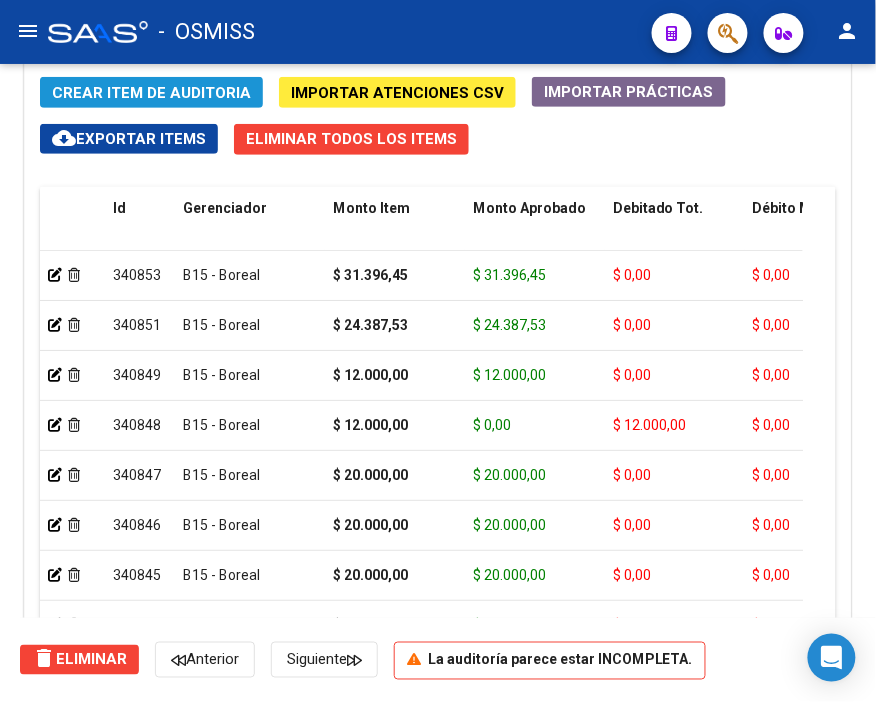click on "Crear Item de Auditoria" 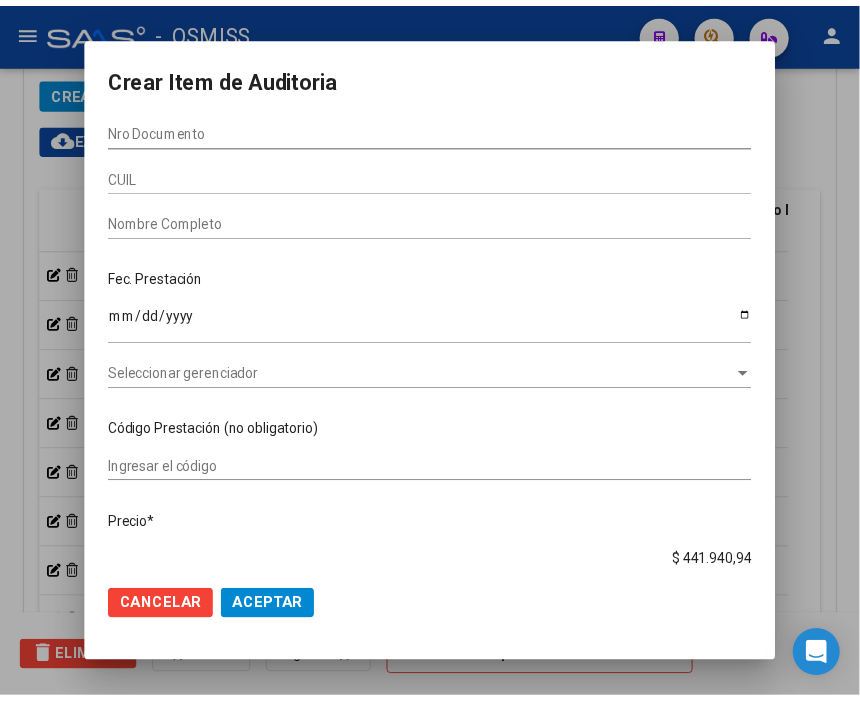 scroll, scrollTop: 1874, scrollLeft: 0, axis: vertical 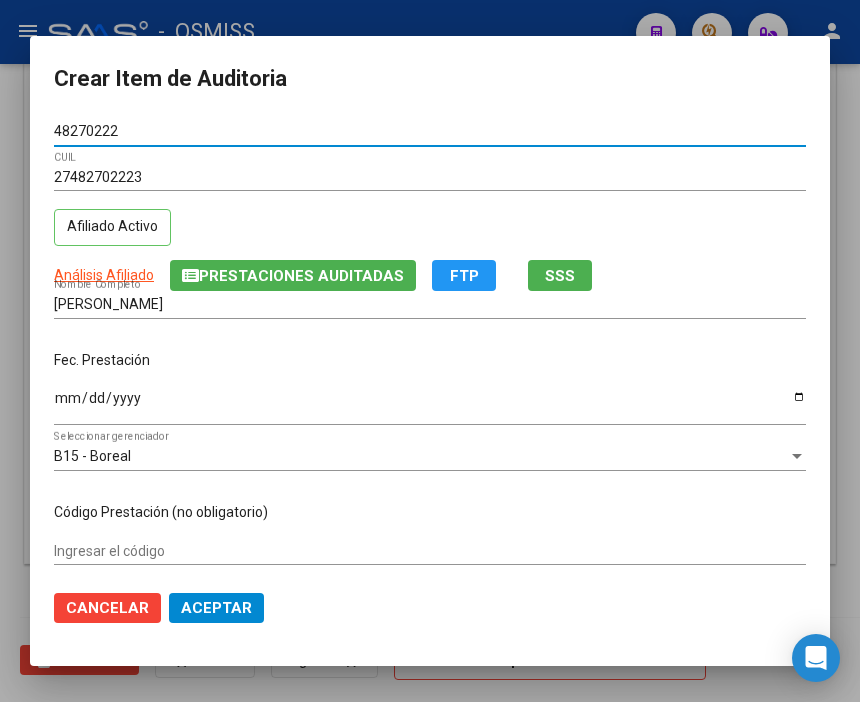 click on "Ingresar la fecha" at bounding box center [430, 405] 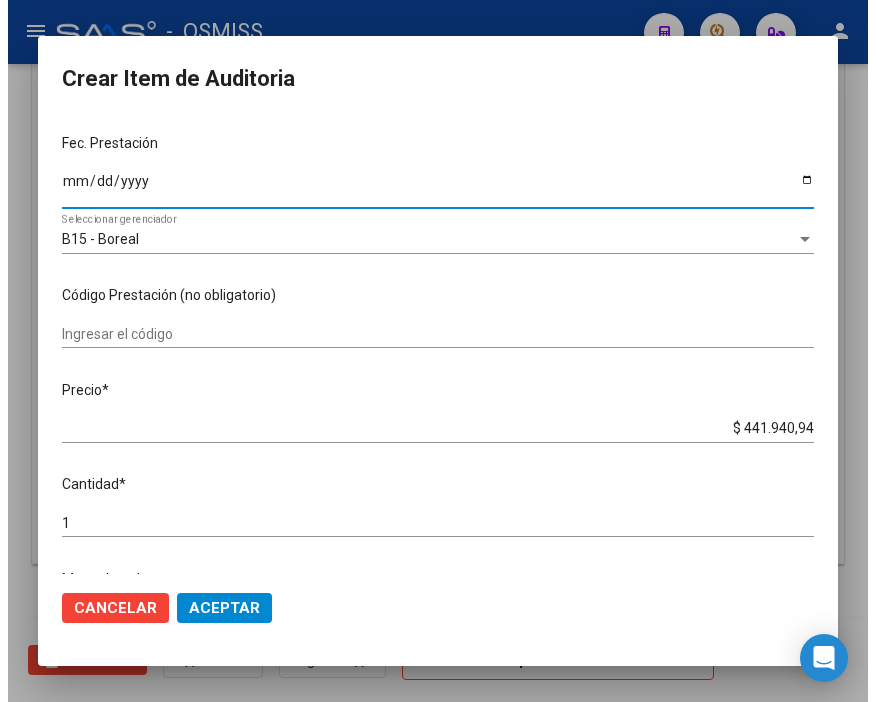 scroll, scrollTop: 222, scrollLeft: 0, axis: vertical 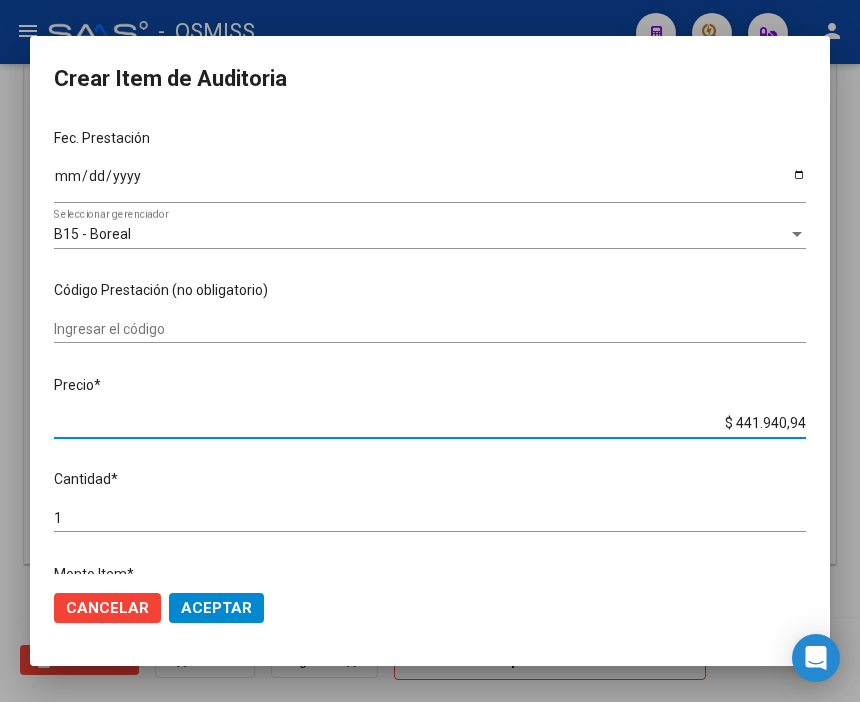 drag, startPoint x: 670, startPoint y: 421, endPoint x: 884, endPoint y: 426, distance: 214.05841 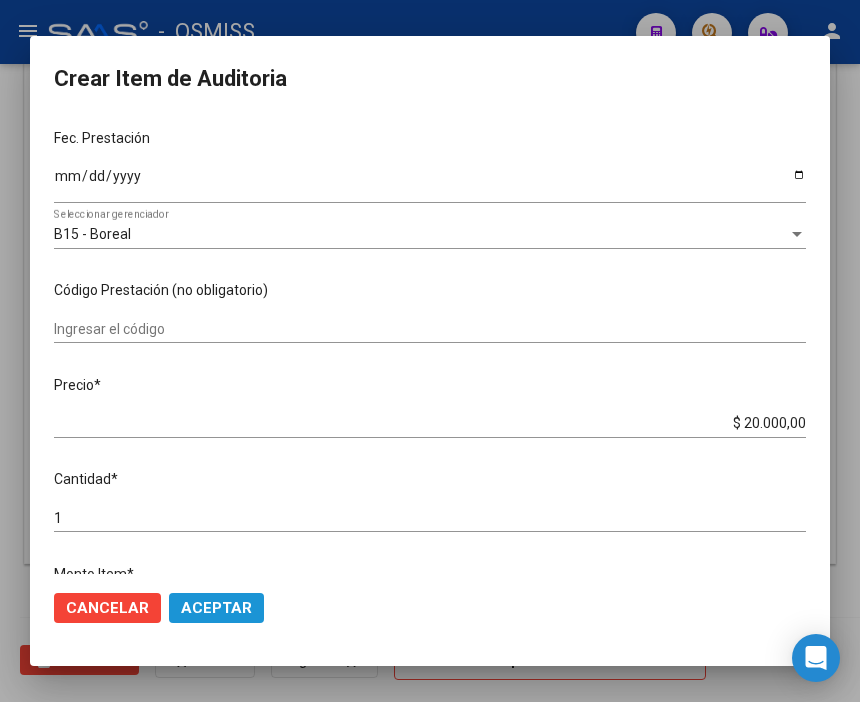 click on "Aceptar" 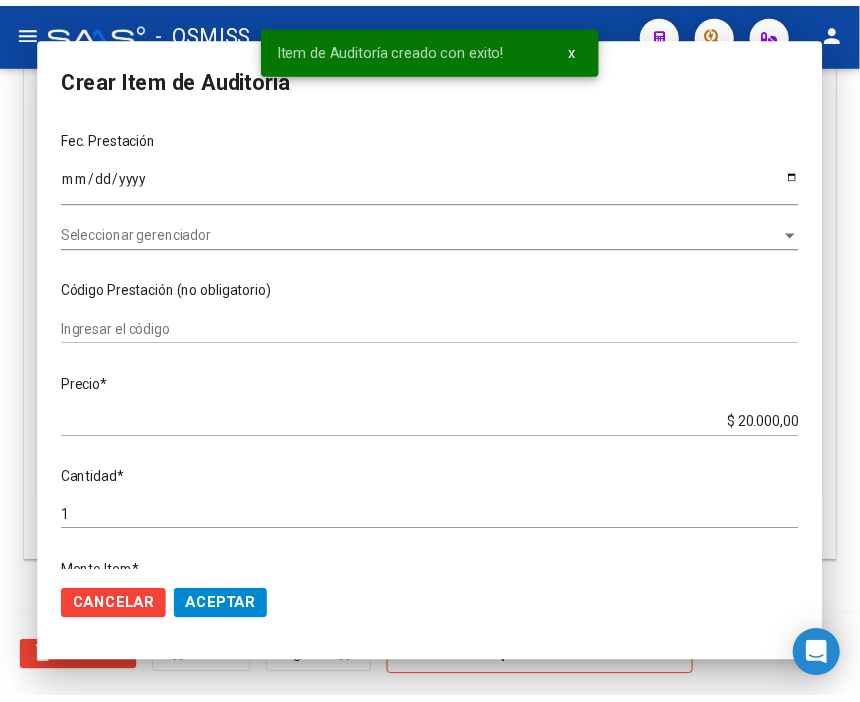 scroll, scrollTop: 1546, scrollLeft: 0, axis: vertical 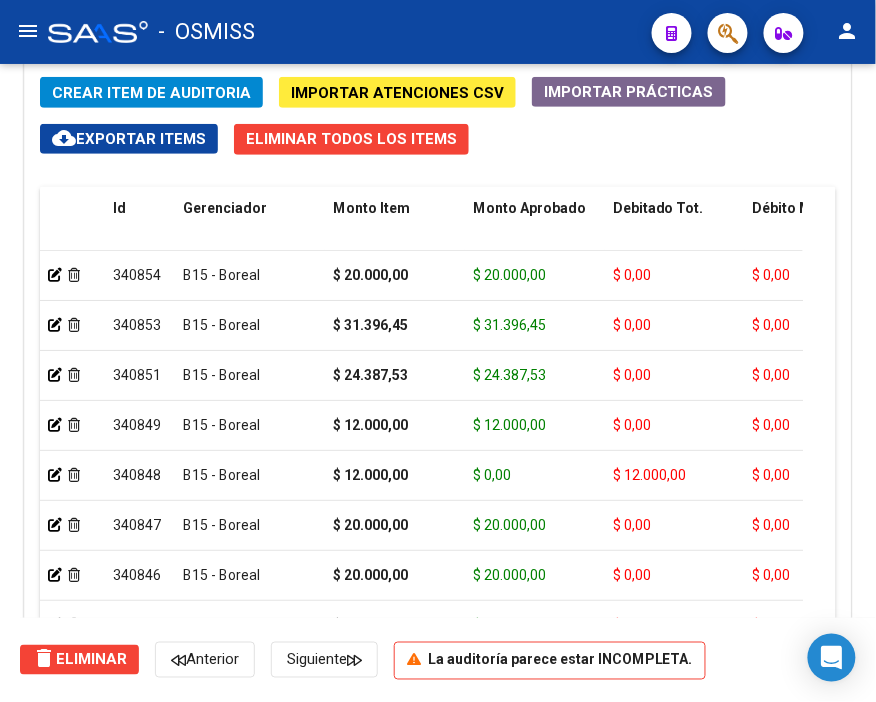 drag, startPoint x: 693, startPoint y: 156, endPoint x: 271, endPoint y: 131, distance: 422.73987 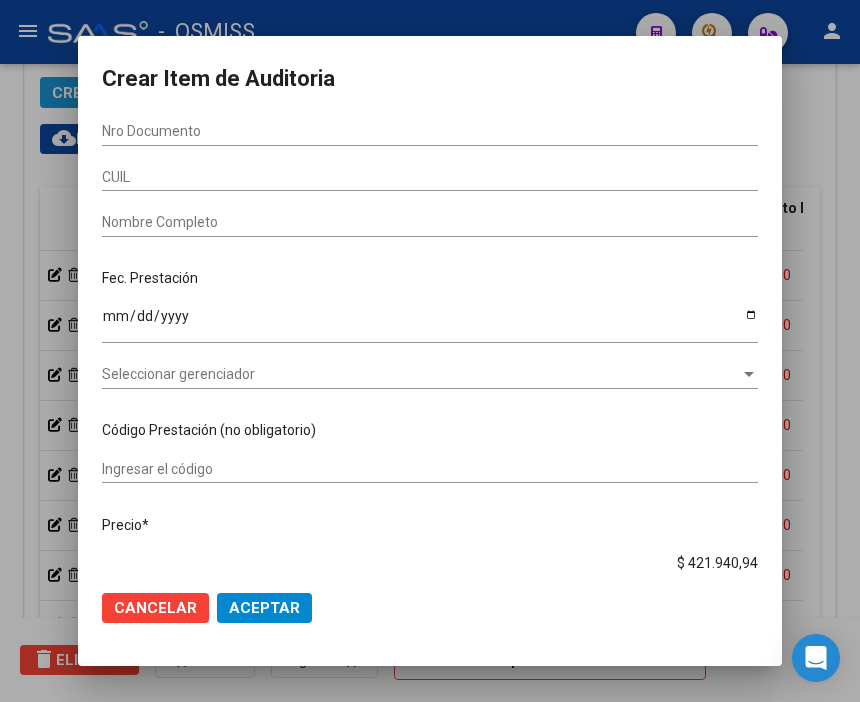 scroll, scrollTop: 1874, scrollLeft: 0, axis: vertical 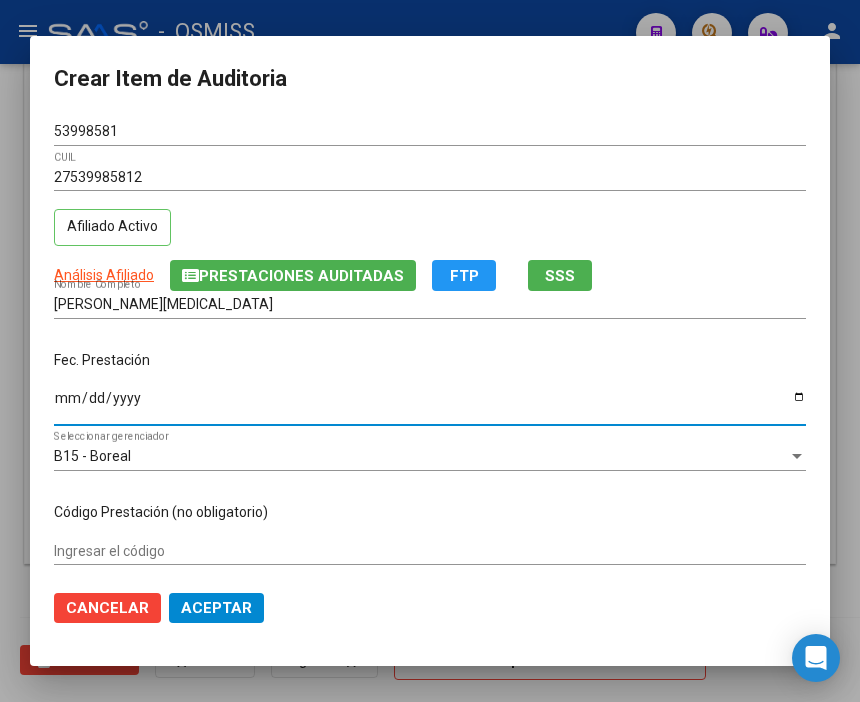 click on "Ingresar la fecha" at bounding box center (430, 405) 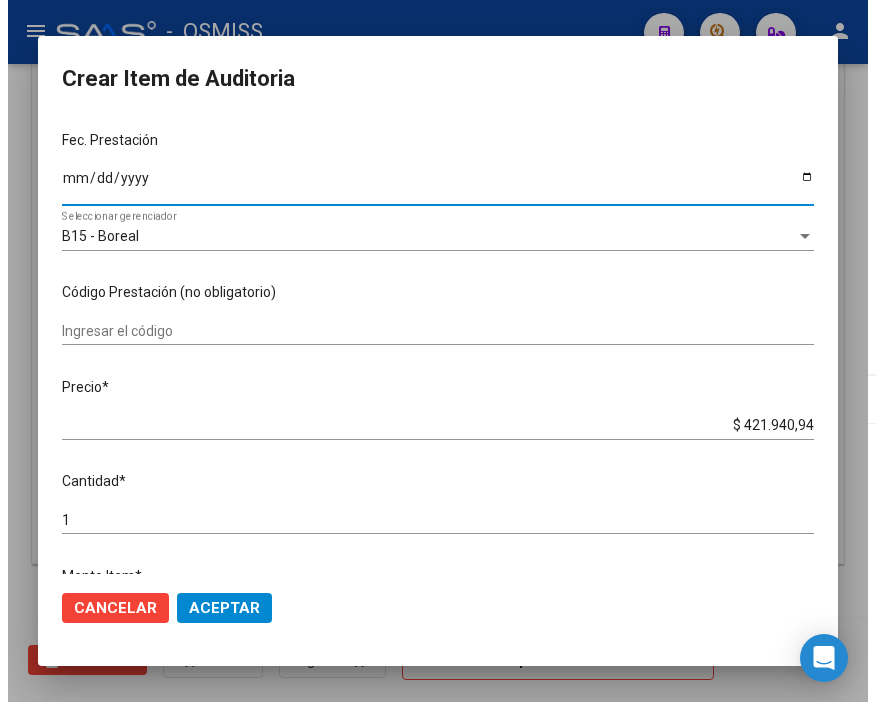scroll, scrollTop: 222, scrollLeft: 0, axis: vertical 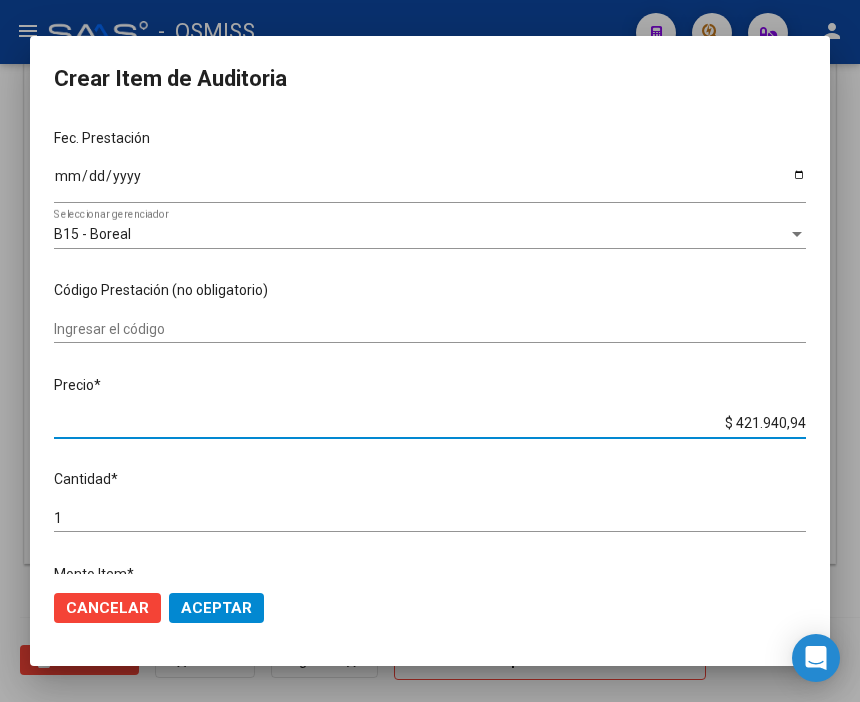 drag, startPoint x: 665, startPoint y: 420, endPoint x: 866, endPoint y: 420, distance: 201 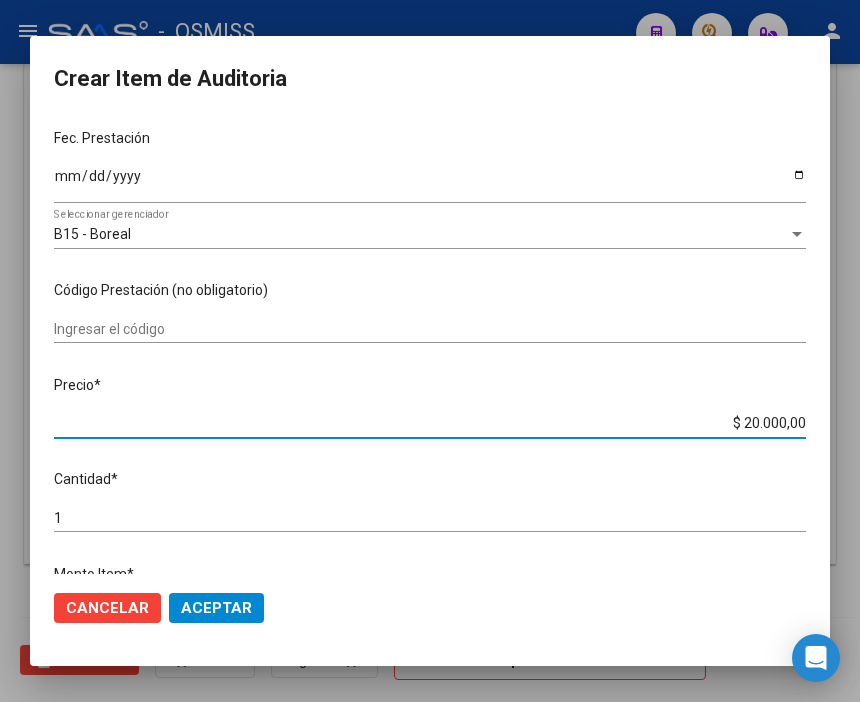 click on "Aceptar" 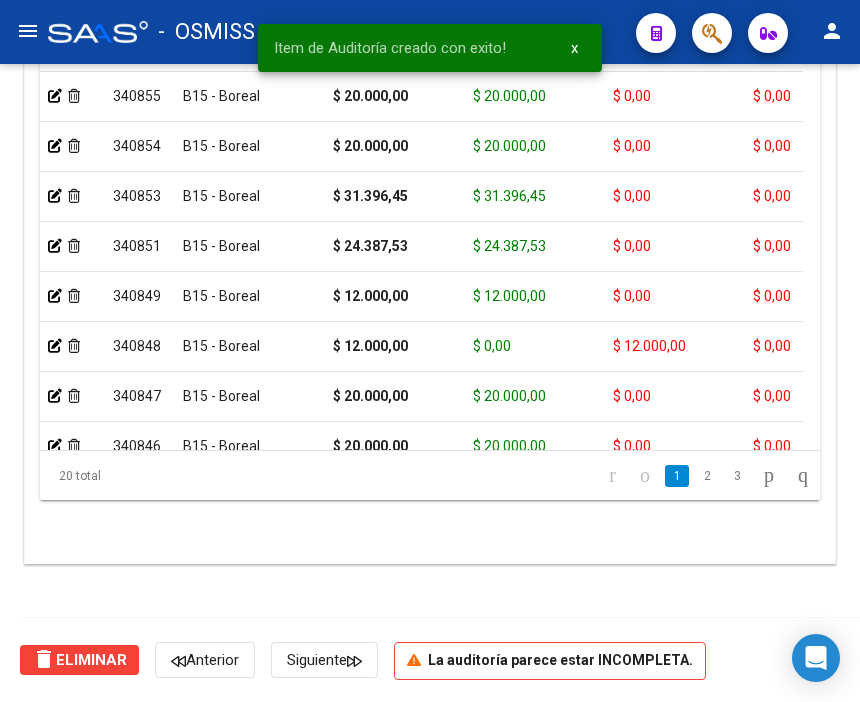 scroll, scrollTop: 1546, scrollLeft: 0, axis: vertical 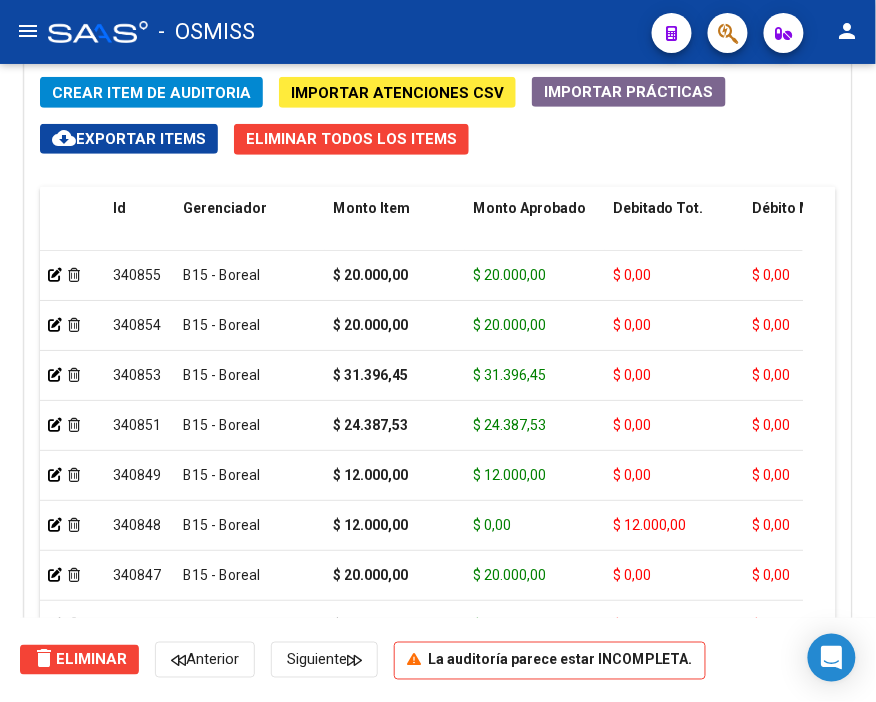 click on "-   OSMISS" 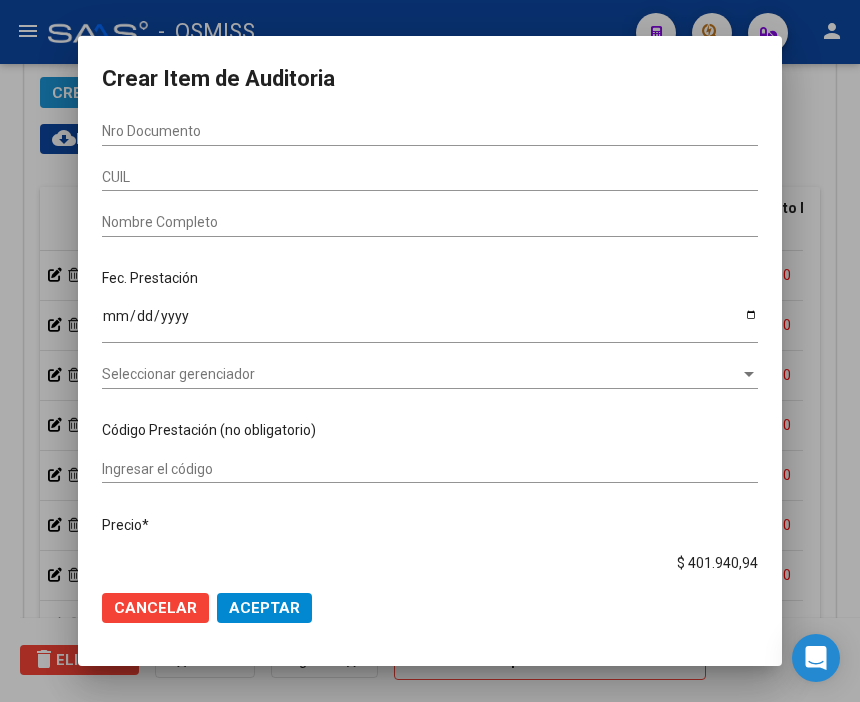 scroll, scrollTop: 1874, scrollLeft: 0, axis: vertical 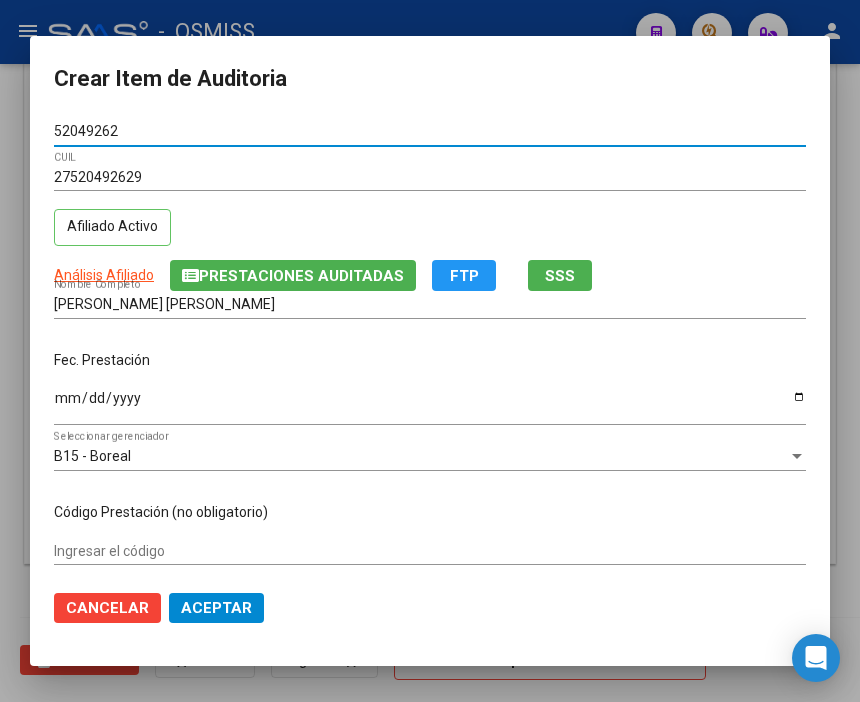 click on "Ingresar la fecha" at bounding box center (430, 405) 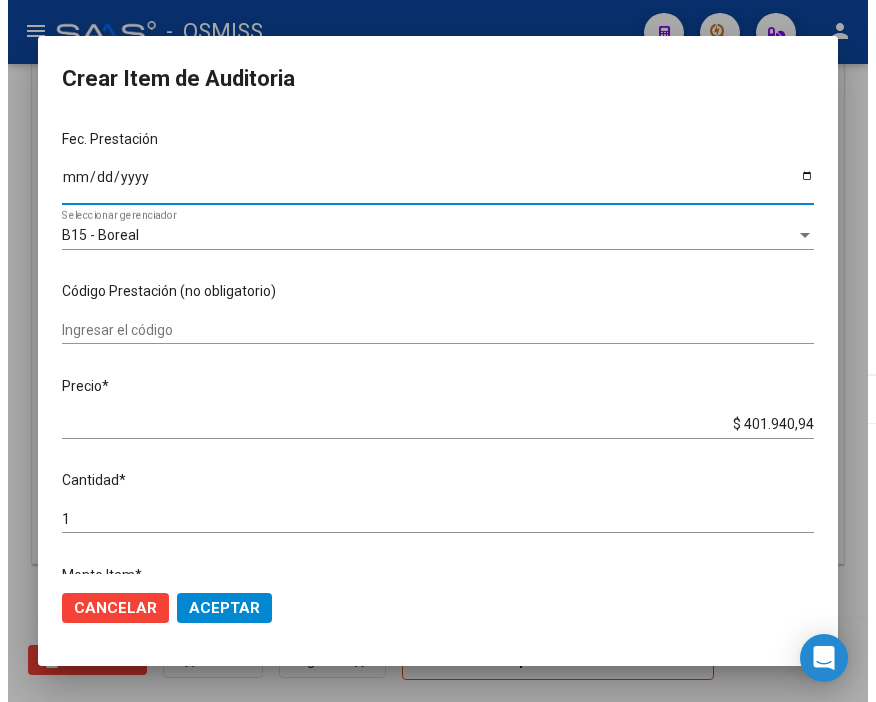 scroll, scrollTop: 222, scrollLeft: 0, axis: vertical 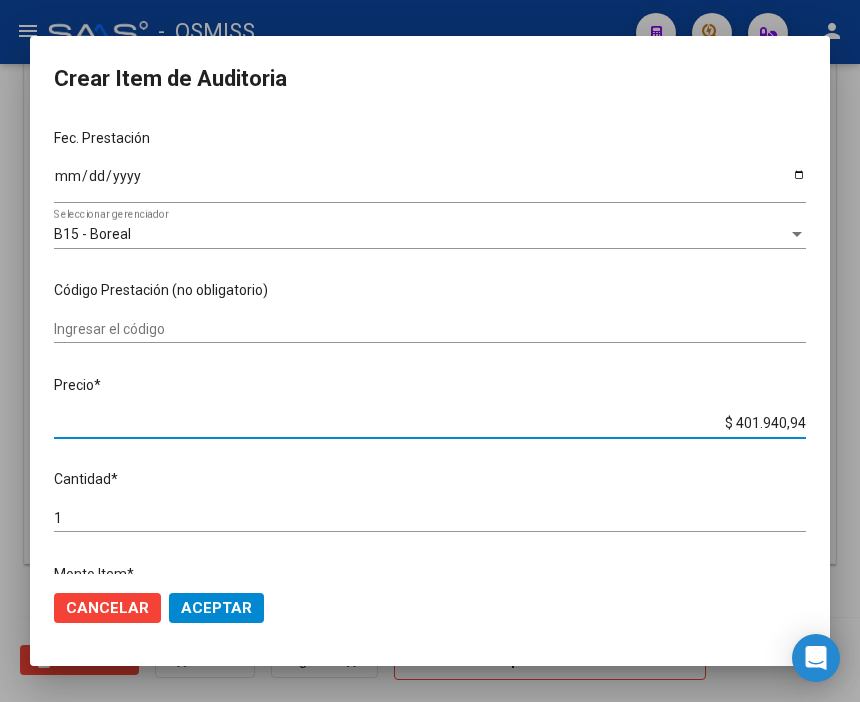 drag, startPoint x: 711, startPoint y: 421, endPoint x: 817, endPoint y: 420, distance: 106.004715 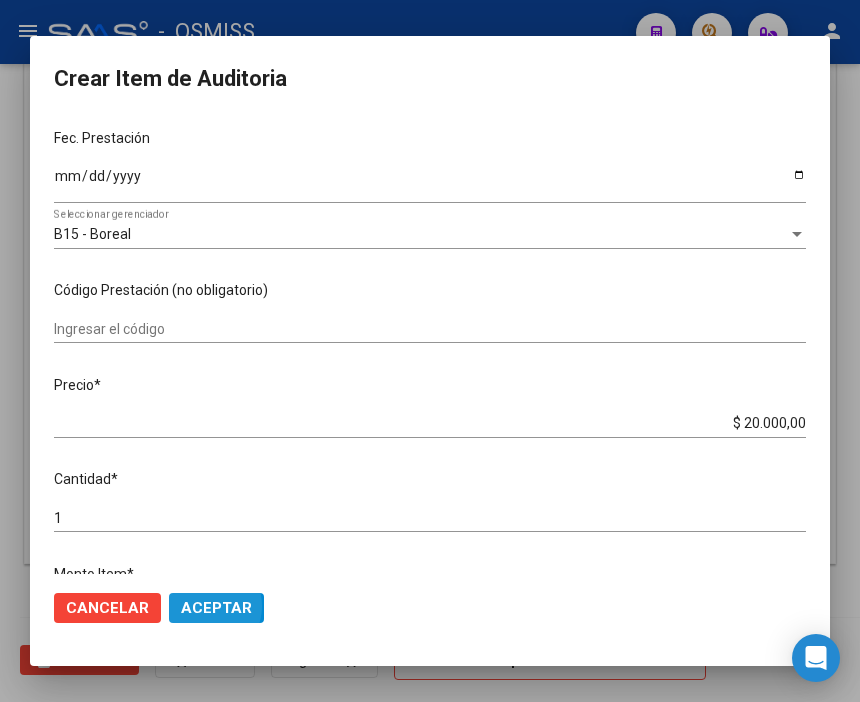 click on "Aceptar" 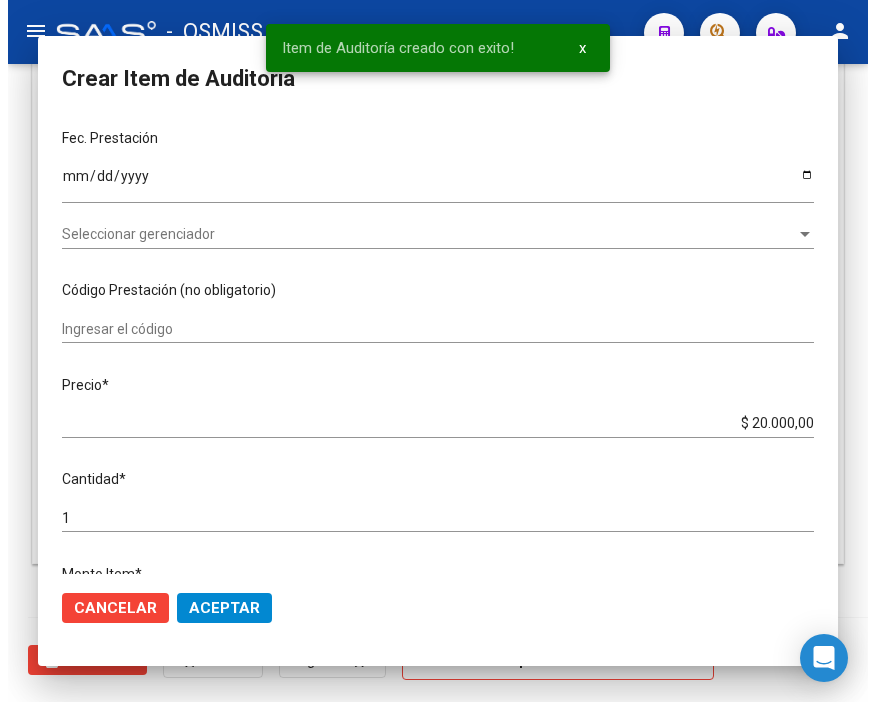 scroll, scrollTop: 1546, scrollLeft: 0, axis: vertical 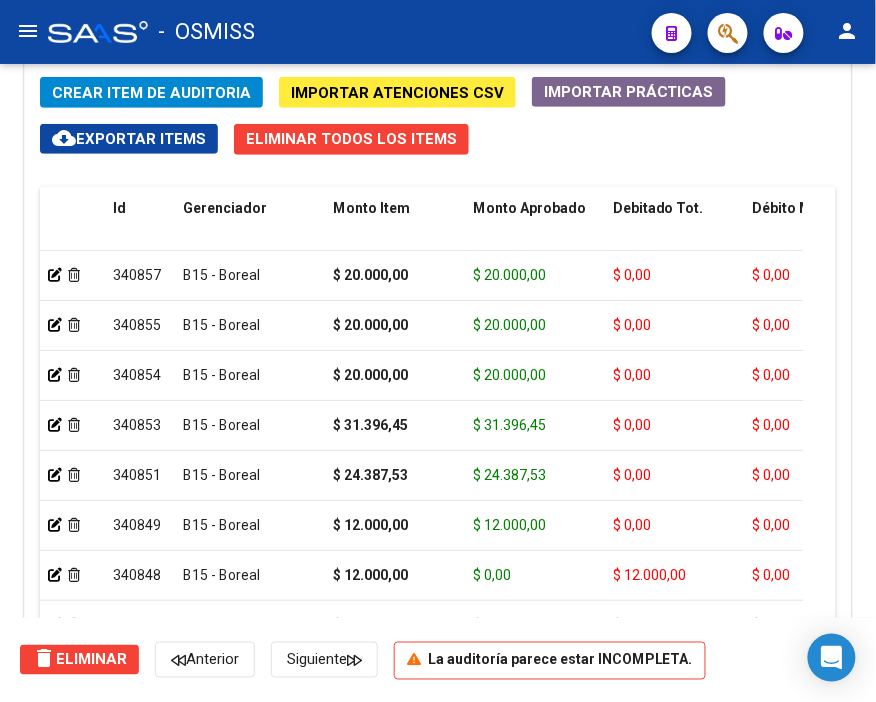 drag, startPoint x: 581, startPoint y: 150, endPoint x: 325, endPoint y: 116, distance: 258.24796 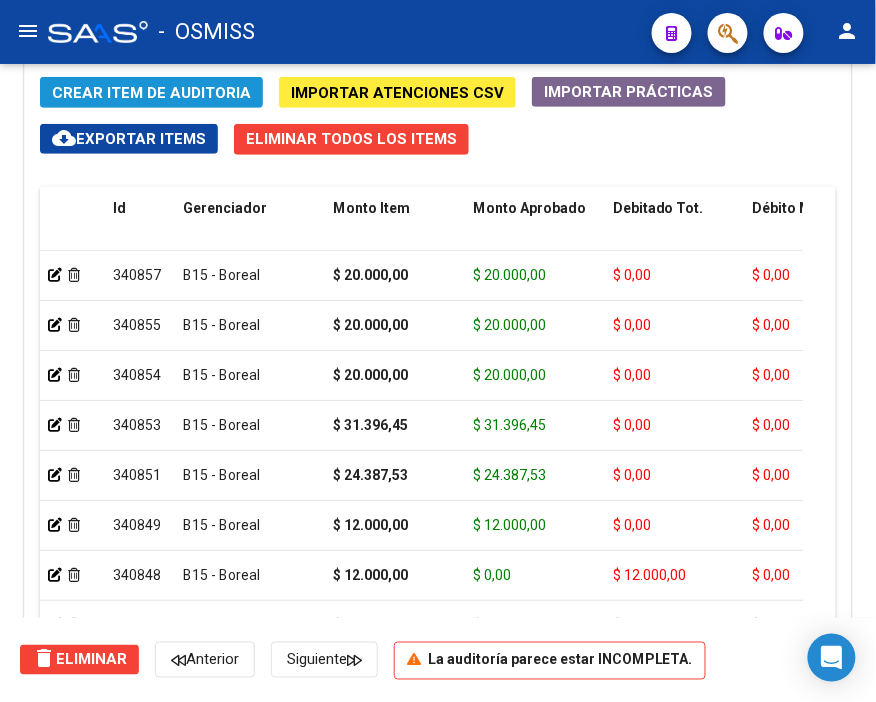 click on "Crear Item de Auditoria" 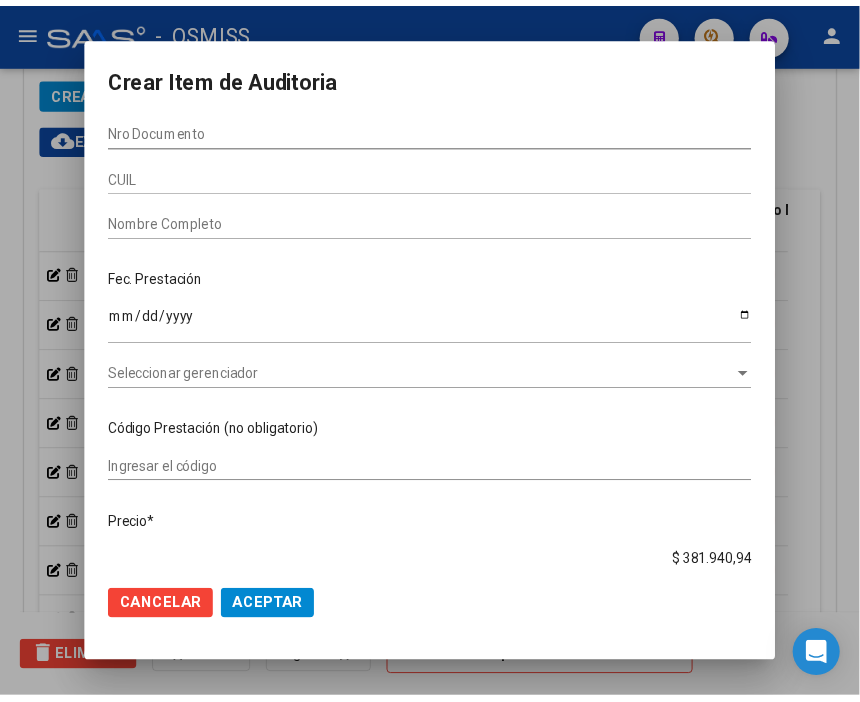 scroll, scrollTop: 1874, scrollLeft: 0, axis: vertical 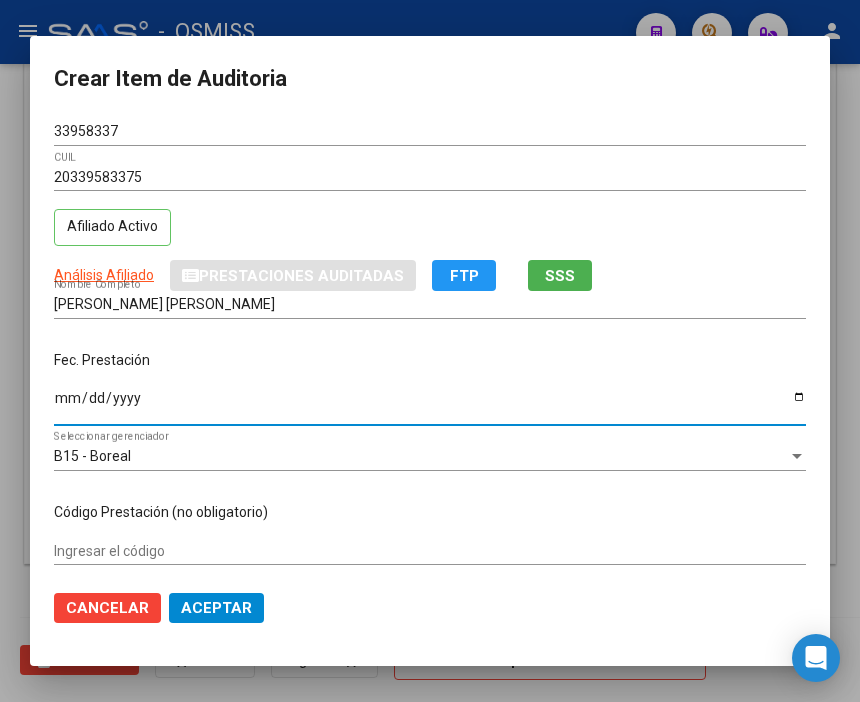 click on "Ingresar la fecha" at bounding box center (430, 405) 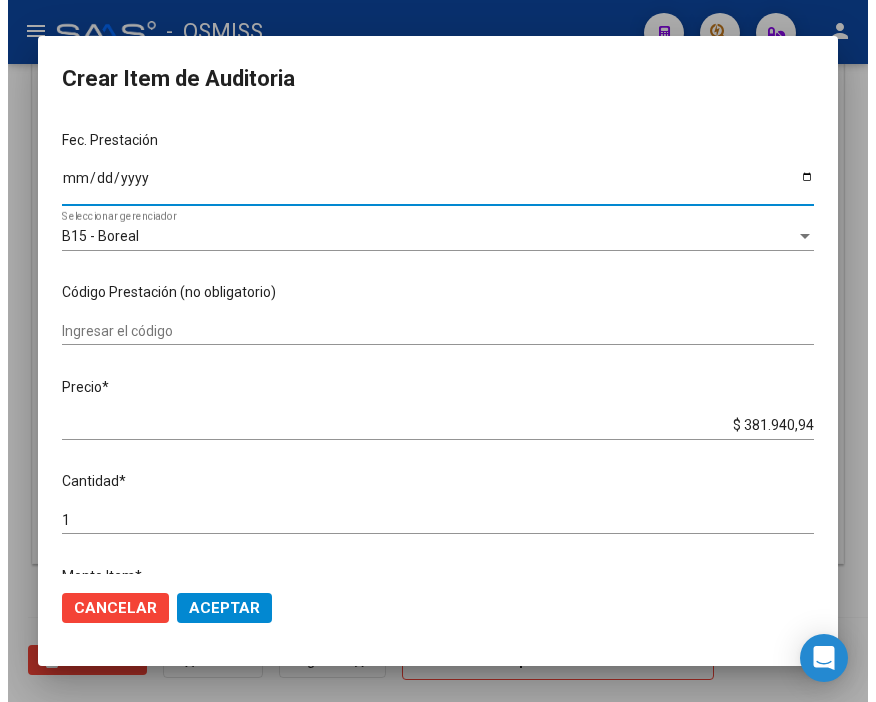 scroll, scrollTop: 222, scrollLeft: 0, axis: vertical 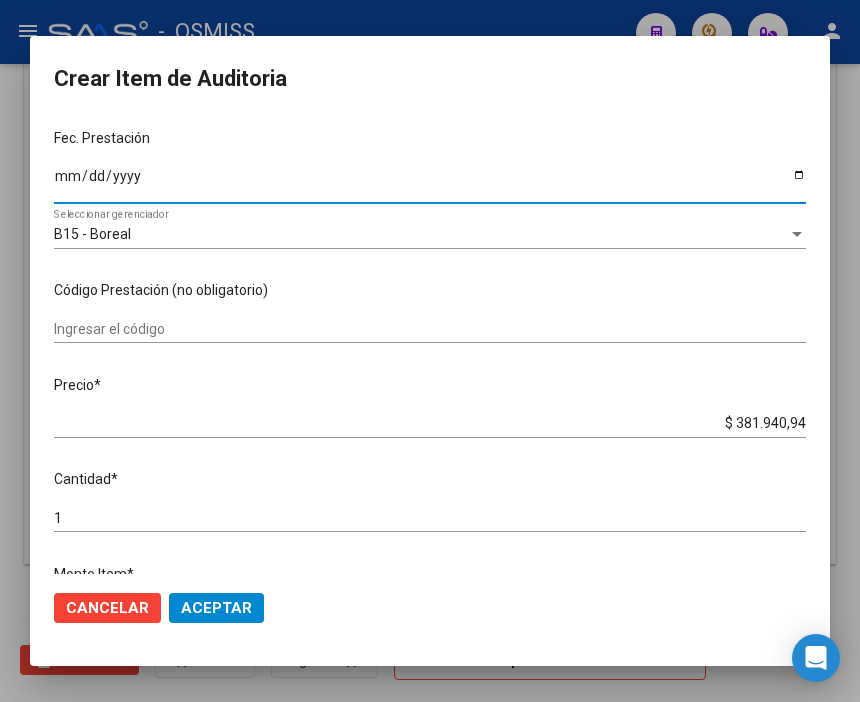 click on "$ 381.940,94 Ingresar el precio" at bounding box center (430, 424) 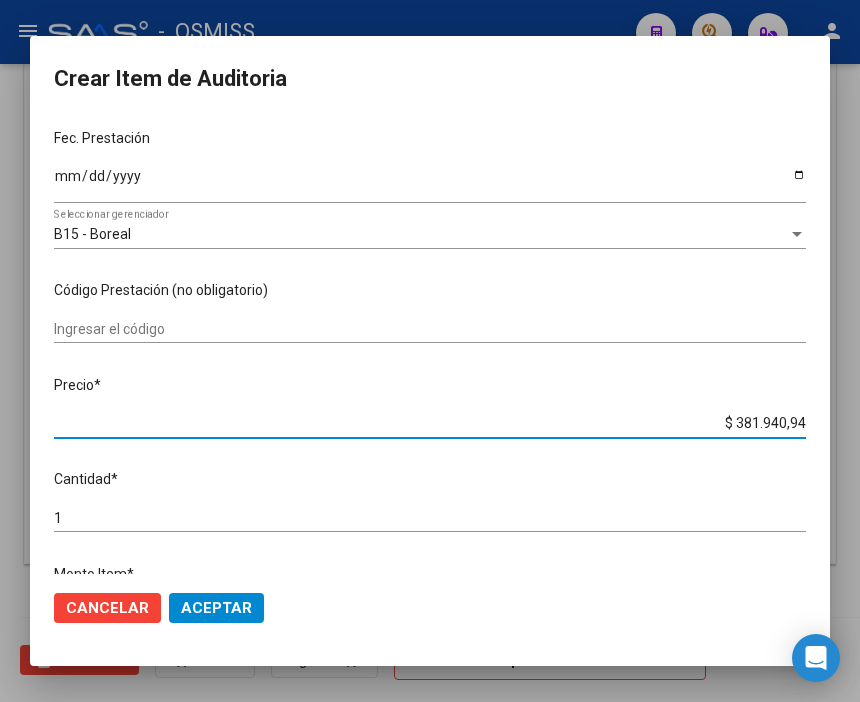 drag, startPoint x: 687, startPoint y: 420, endPoint x: 884, endPoint y: 422, distance: 197.01015 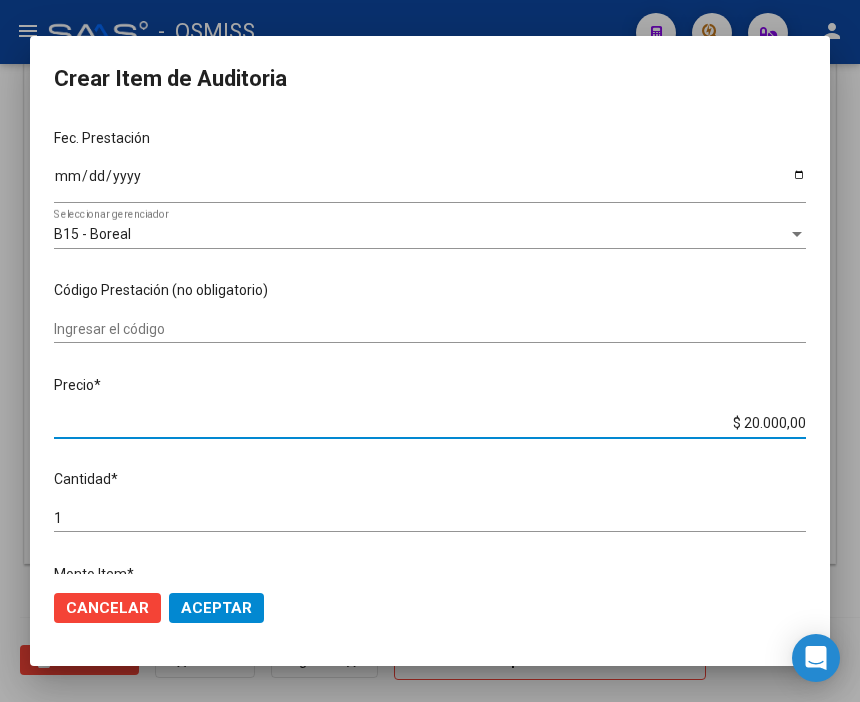 click on "Aceptar" 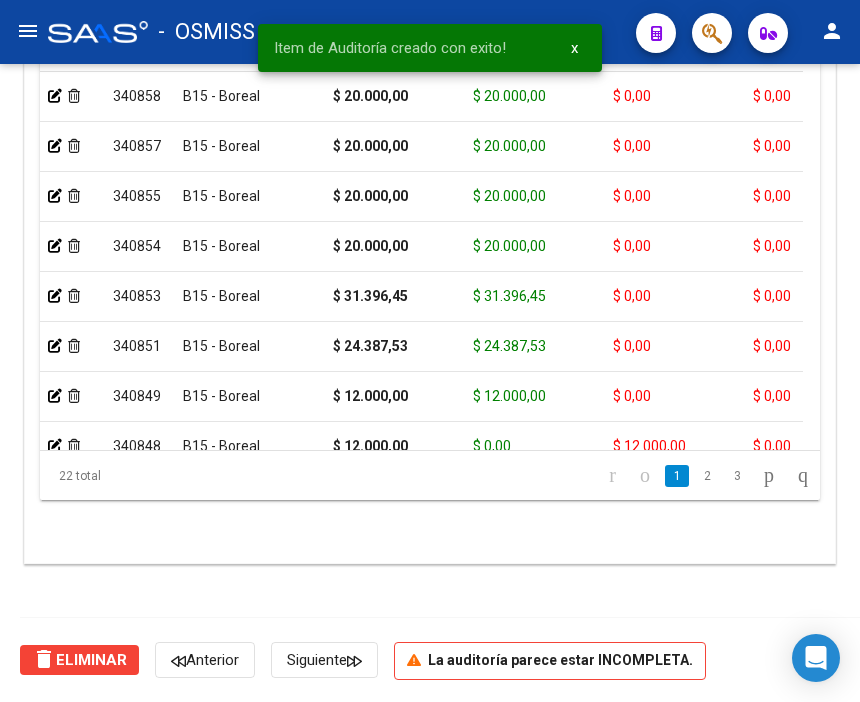 scroll, scrollTop: 1546, scrollLeft: 0, axis: vertical 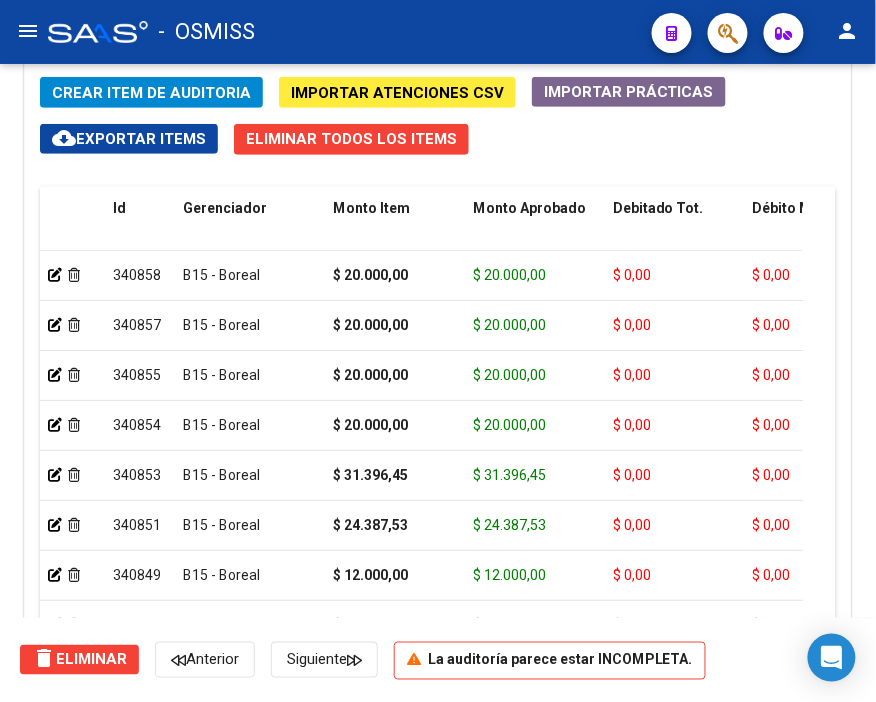 drag, startPoint x: 648, startPoint y: 146, endPoint x: 345, endPoint y: 104, distance: 305.89703 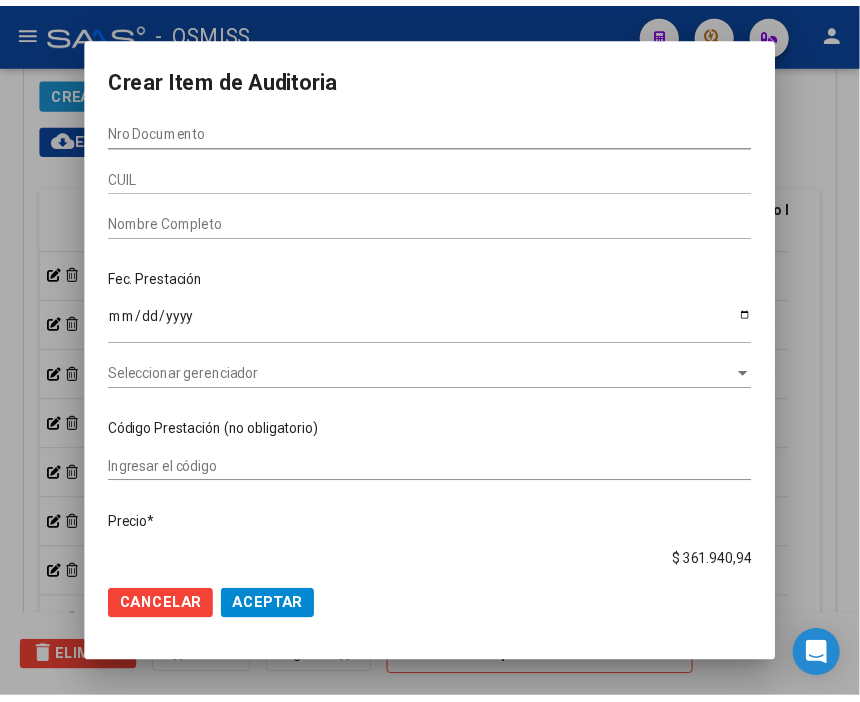 scroll, scrollTop: 1874, scrollLeft: 0, axis: vertical 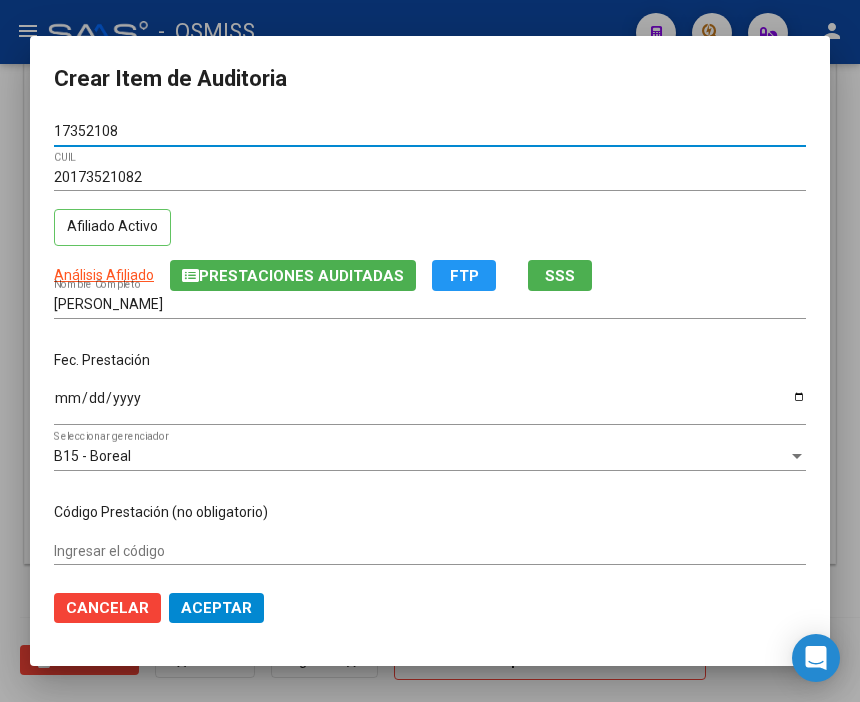 click on "Ingresar la fecha" at bounding box center [430, 405] 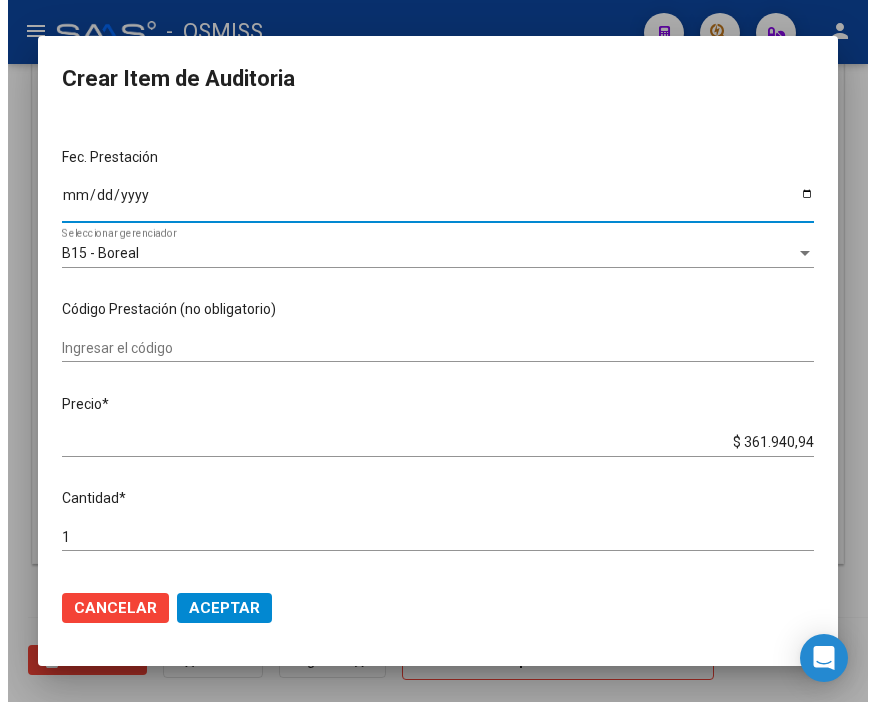 scroll, scrollTop: 222, scrollLeft: 0, axis: vertical 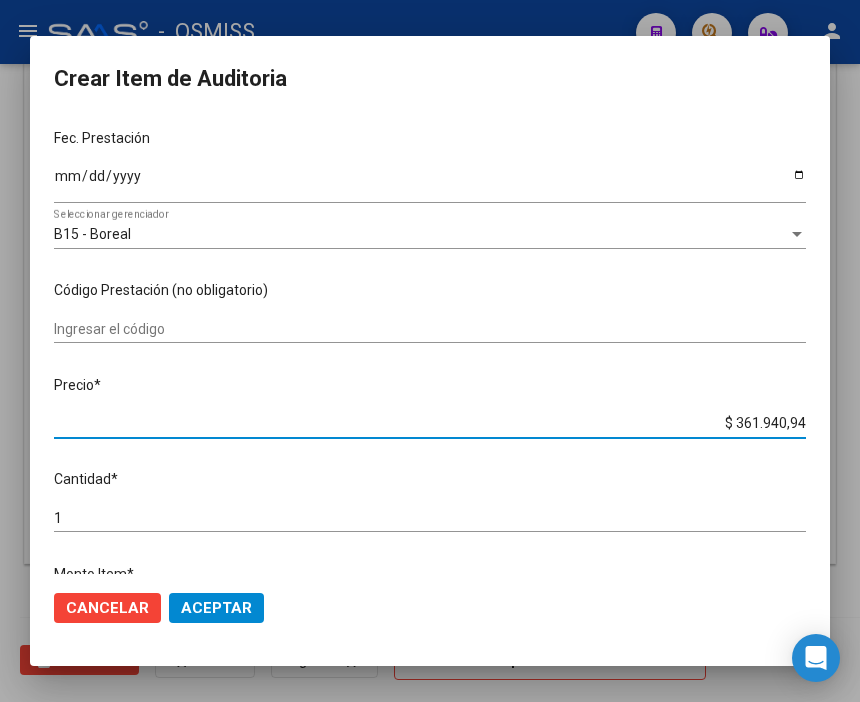 drag, startPoint x: 707, startPoint y: 422, endPoint x: 884, endPoint y: 422, distance: 177 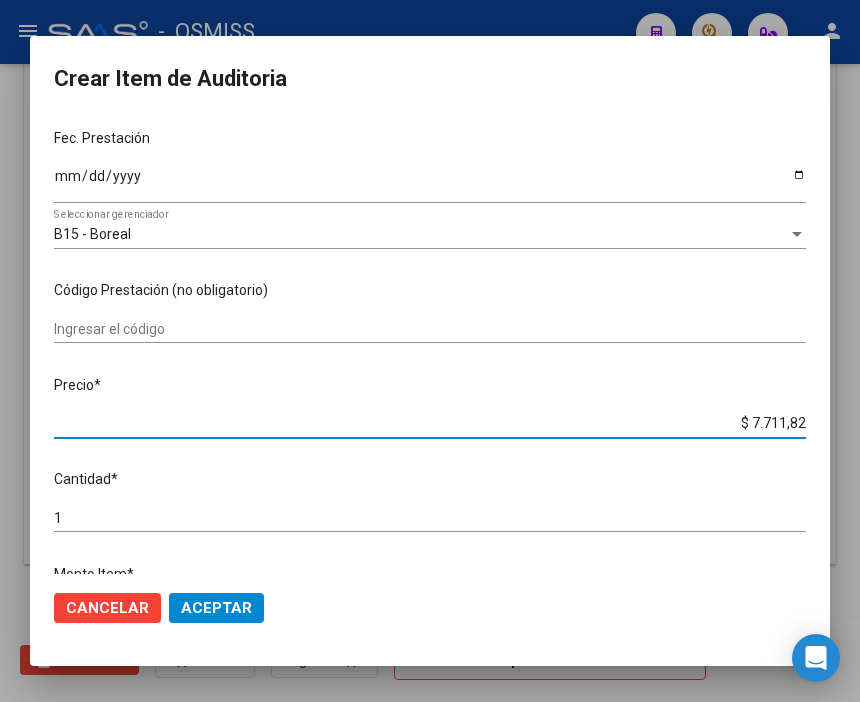click on "Aceptar" 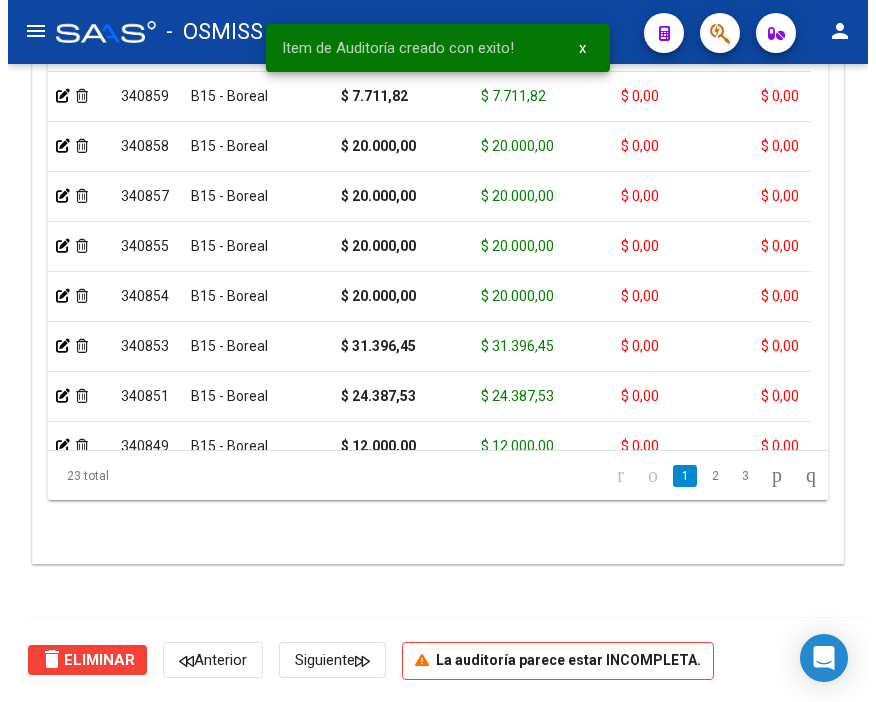 scroll, scrollTop: 1546, scrollLeft: 0, axis: vertical 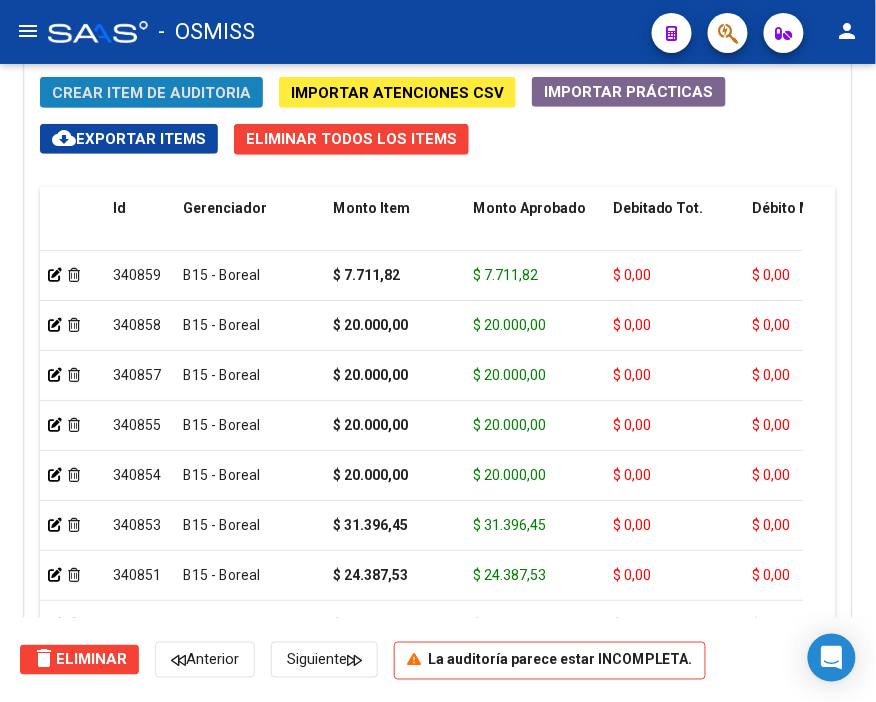 click on "Crear Item de Auditoria" 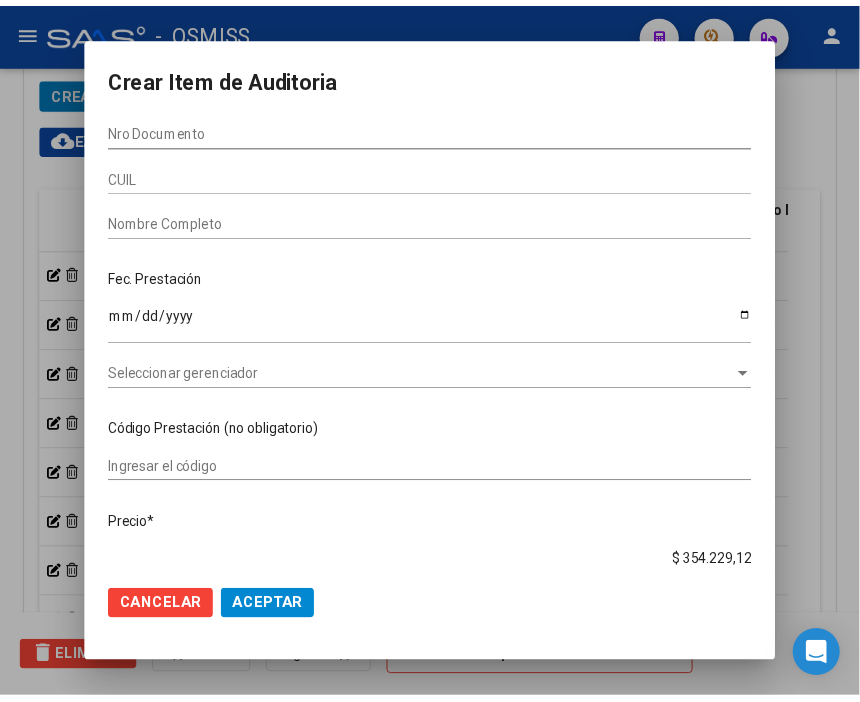 scroll, scrollTop: 1874, scrollLeft: 0, axis: vertical 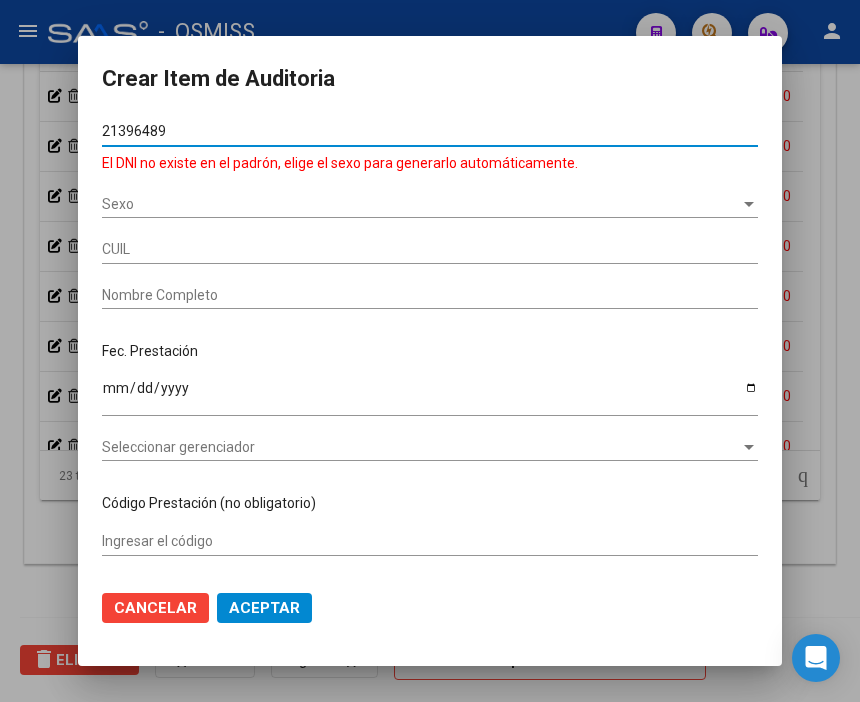 click on "21396489" at bounding box center (430, 131) 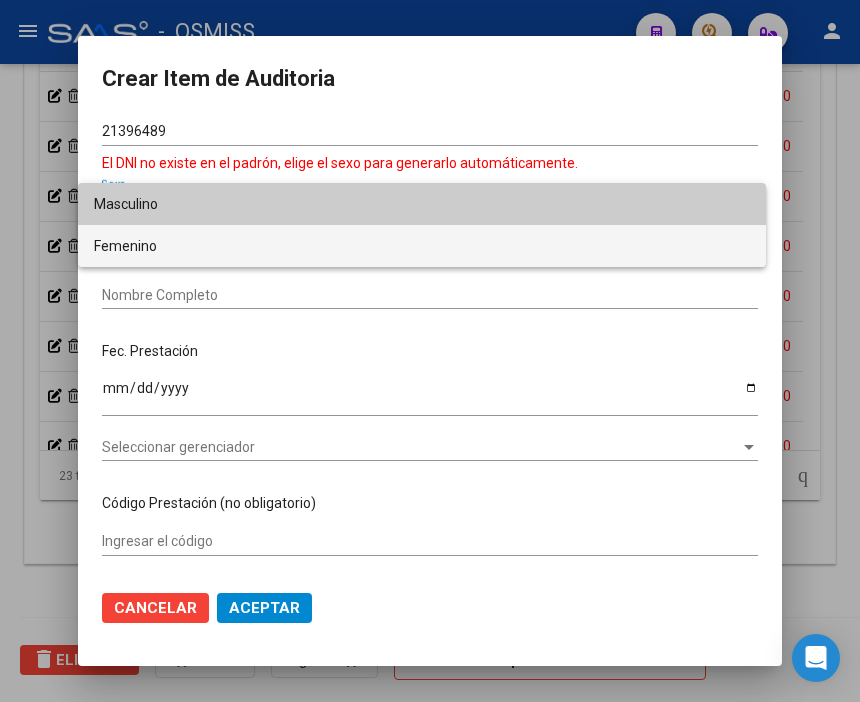 click on "Femenino" at bounding box center (422, 246) 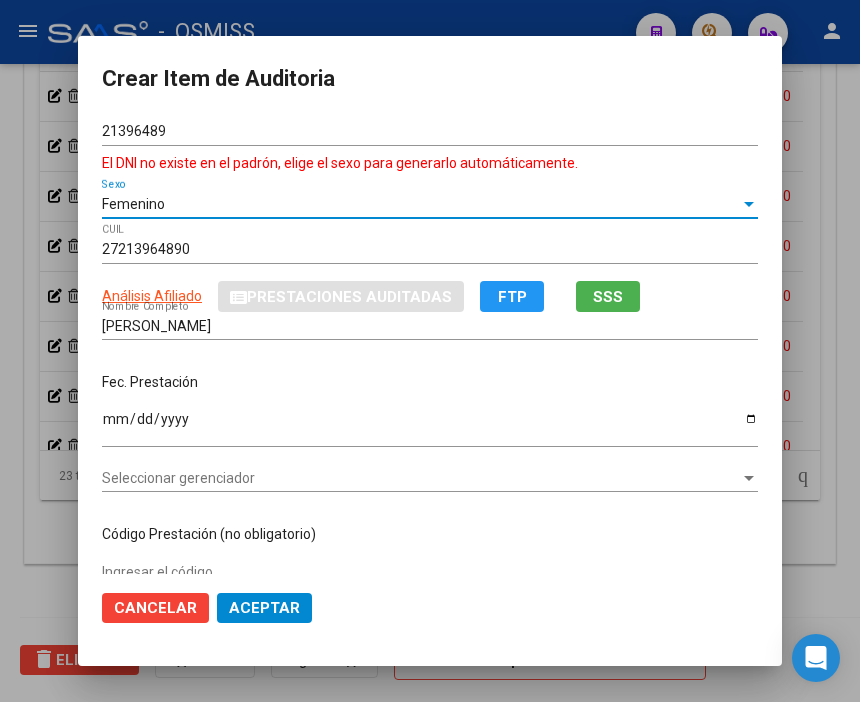 click on "Ingresar la fecha" at bounding box center [430, 426] 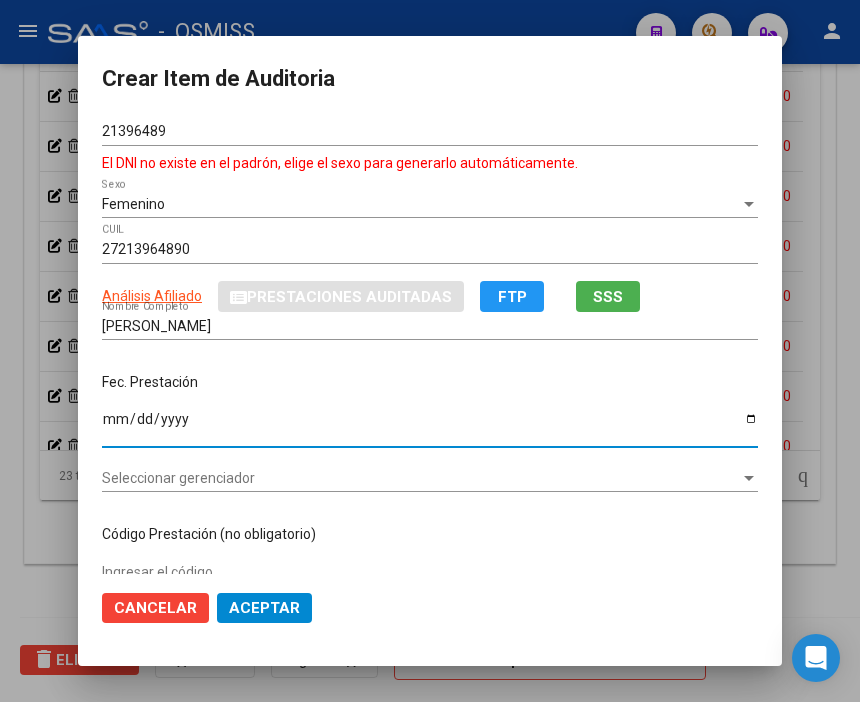 scroll, scrollTop: 111, scrollLeft: 0, axis: vertical 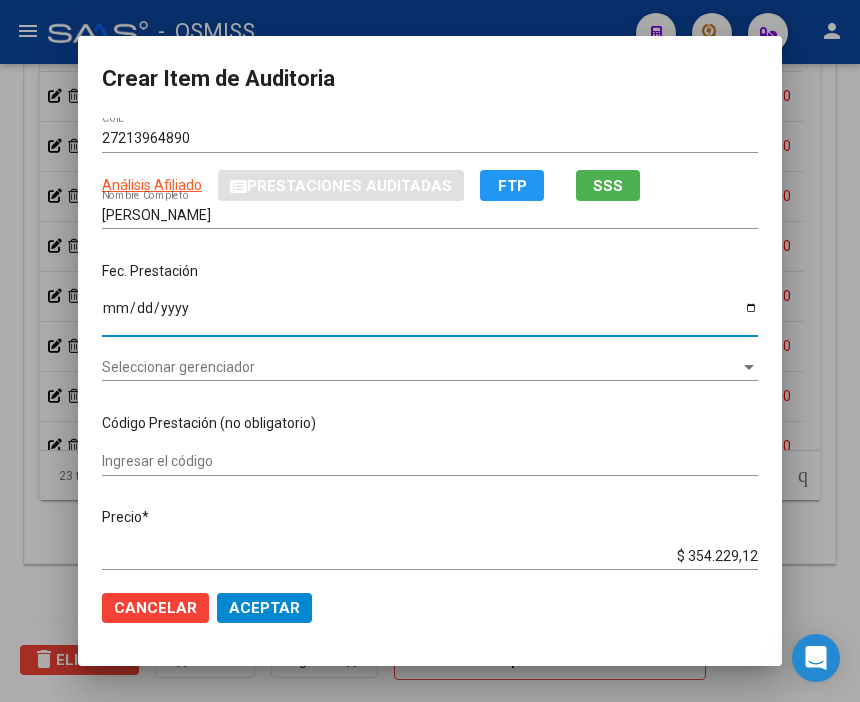 click on "Seleccionar gerenciador" at bounding box center (421, 367) 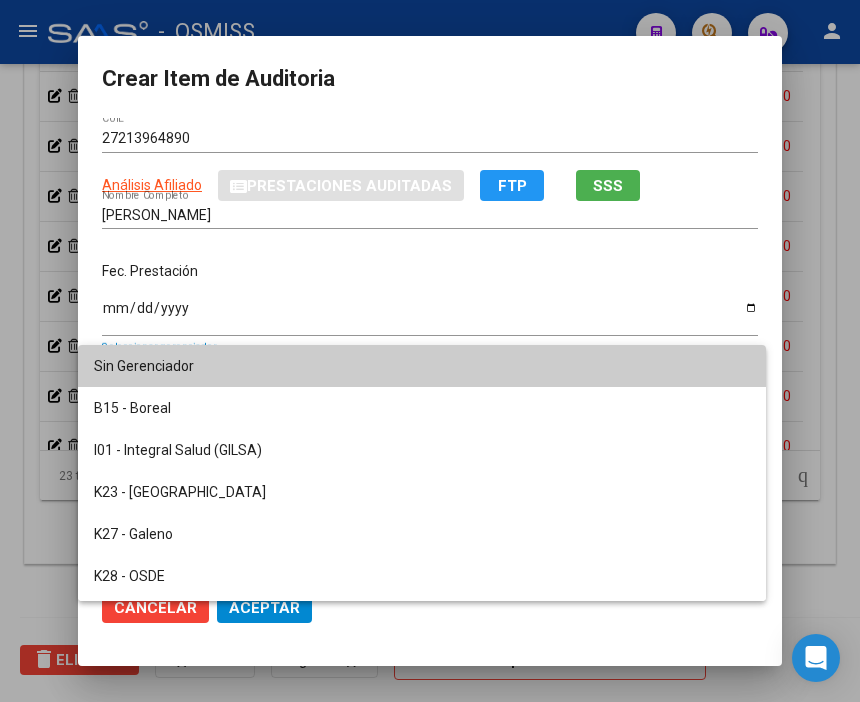 click at bounding box center [430, 351] 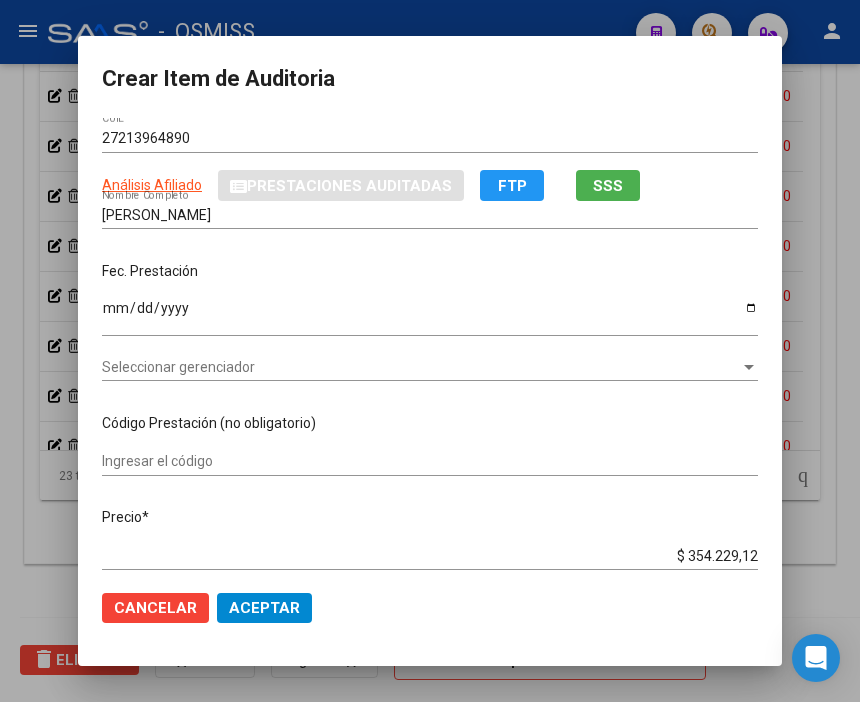 click on "Seleccionar gerenciador" at bounding box center (421, 367) 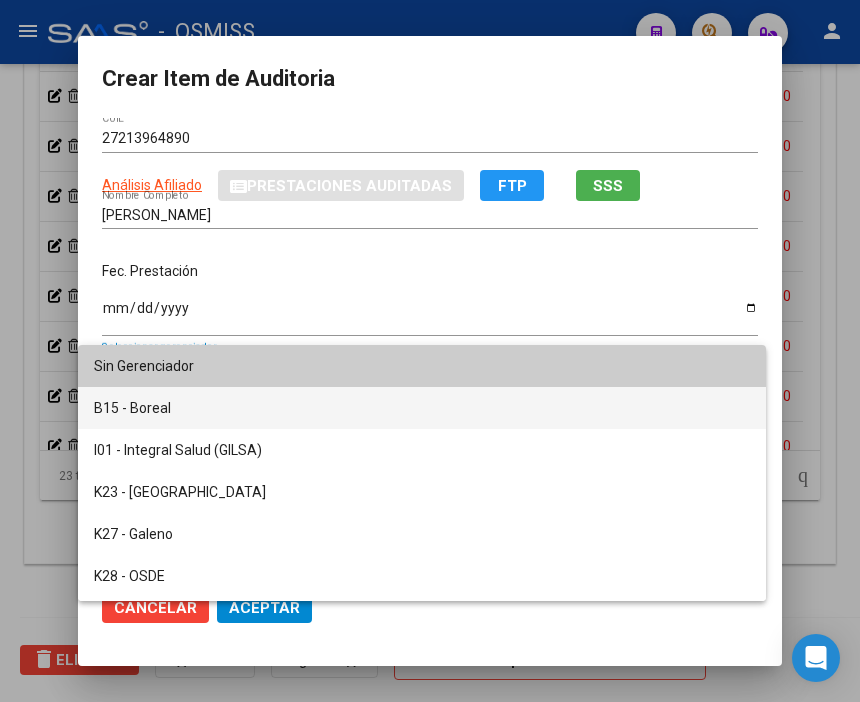 click on "B15 - Boreal" at bounding box center (422, 408) 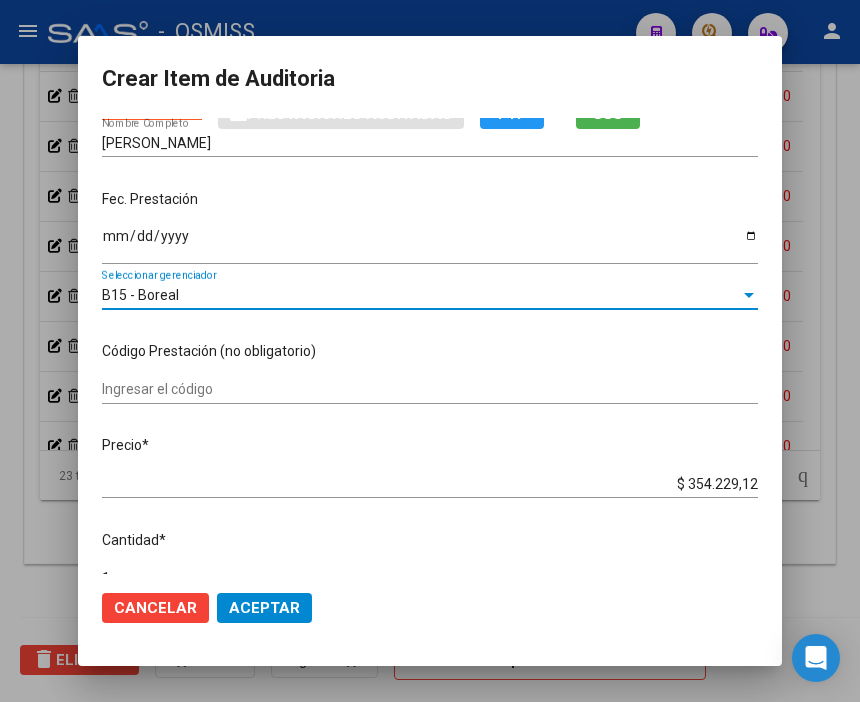scroll, scrollTop: 222, scrollLeft: 0, axis: vertical 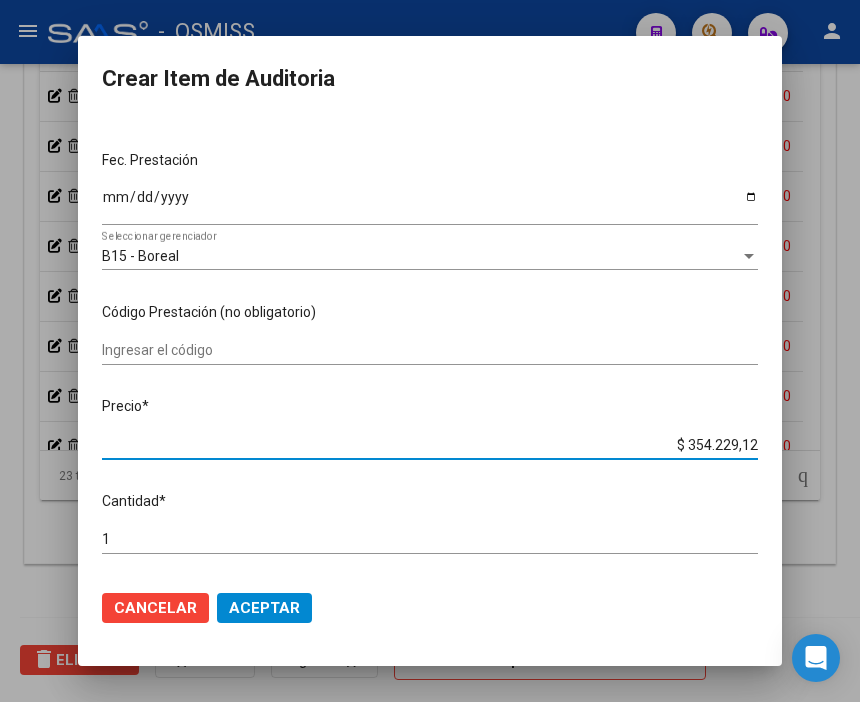 drag, startPoint x: 657, startPoint y: 440, endPoint x: 835, endPoint y: 442, distance: 178.01123 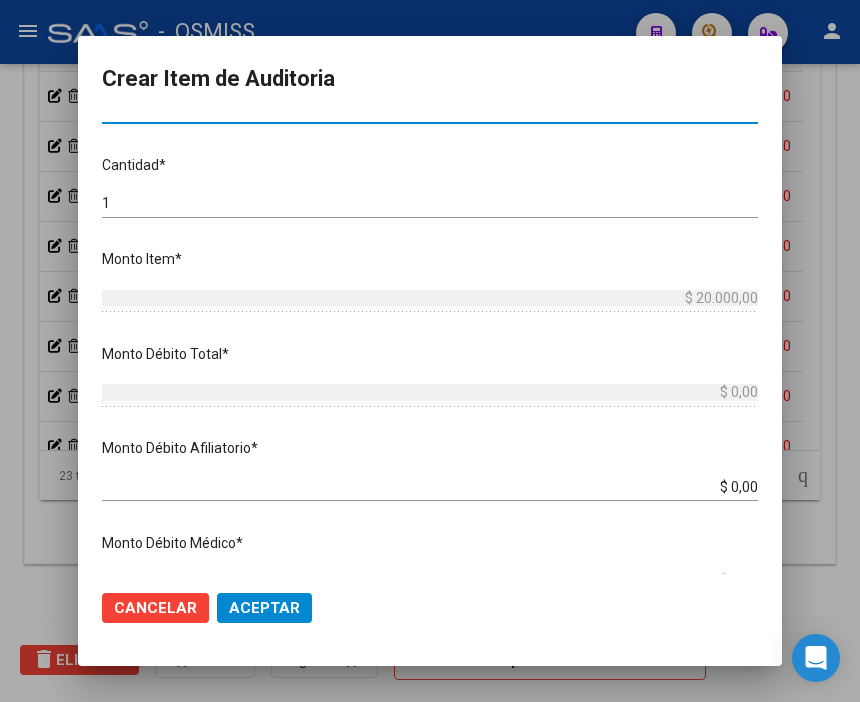 scroll, scrollTop: 666, scrollLeft: 0, axis: vertical 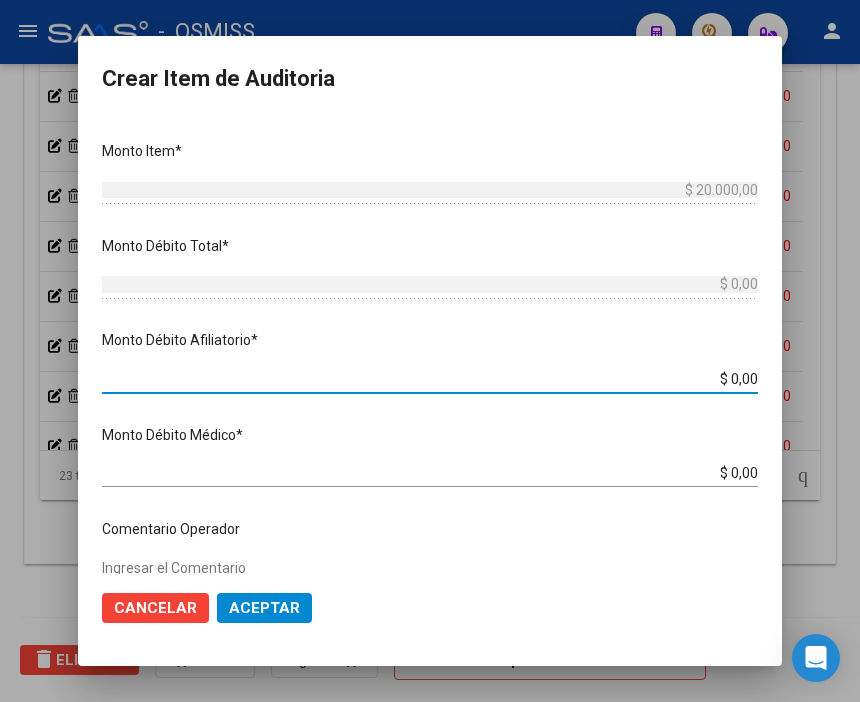 drag, startPoint x: 684, startPoint y: 373, endPoint x: 862, endPoint y: 373, distance: 178 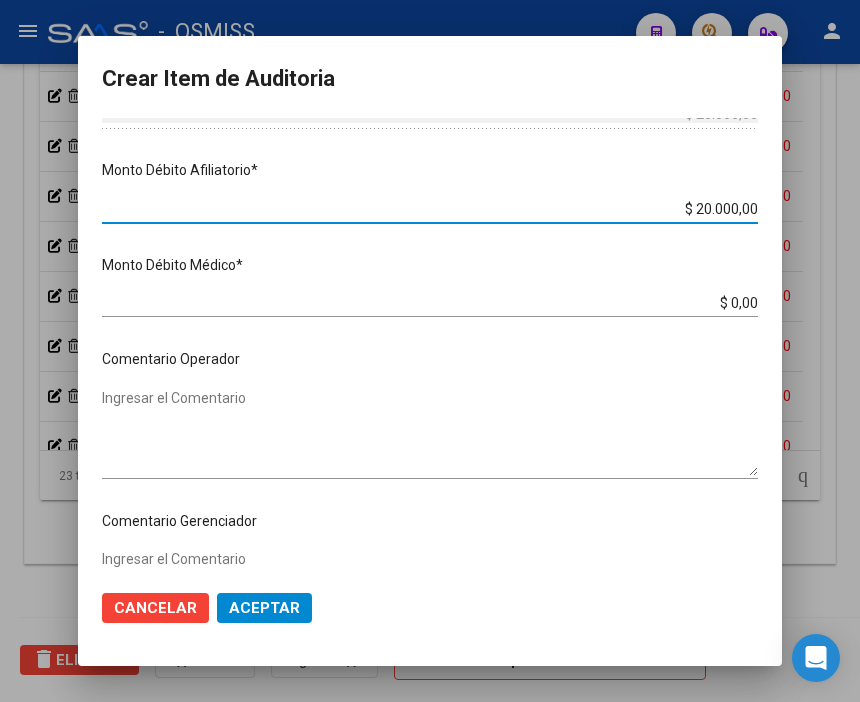 scroll, scrollTop: 888, scrollLeft: 0, axis: vertical 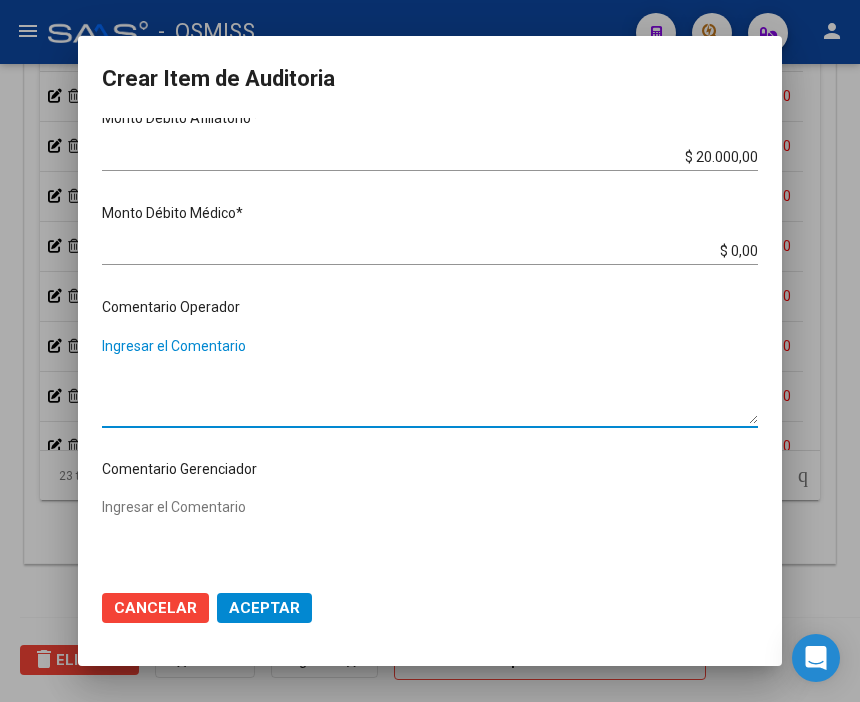 click on "Ingresar el Comentario" at bounding box center [430, 380] 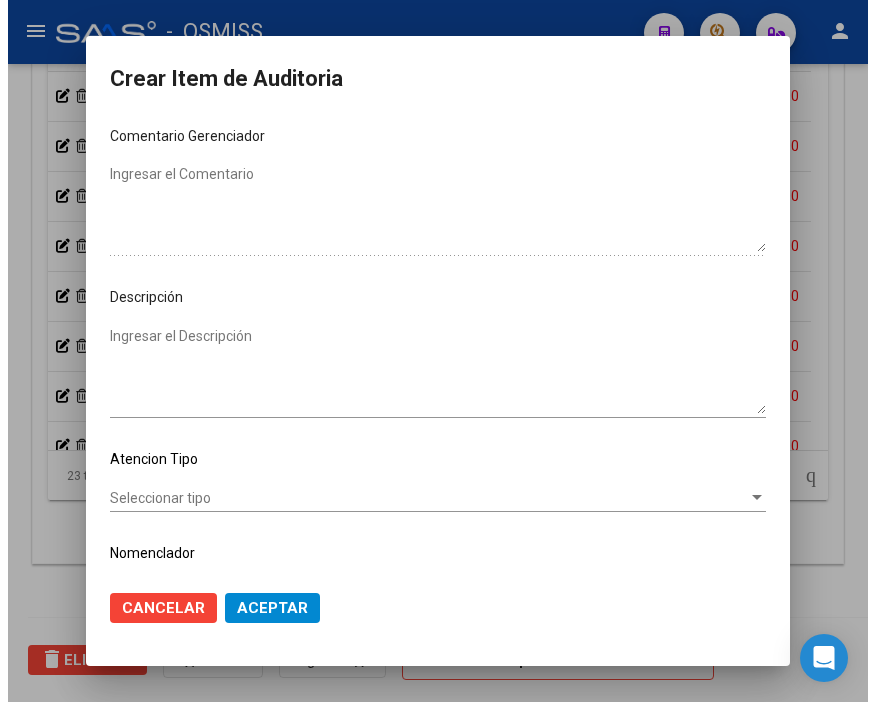 scroll, scrollTop: 1222, scrollLeft: 0, axis: vertical 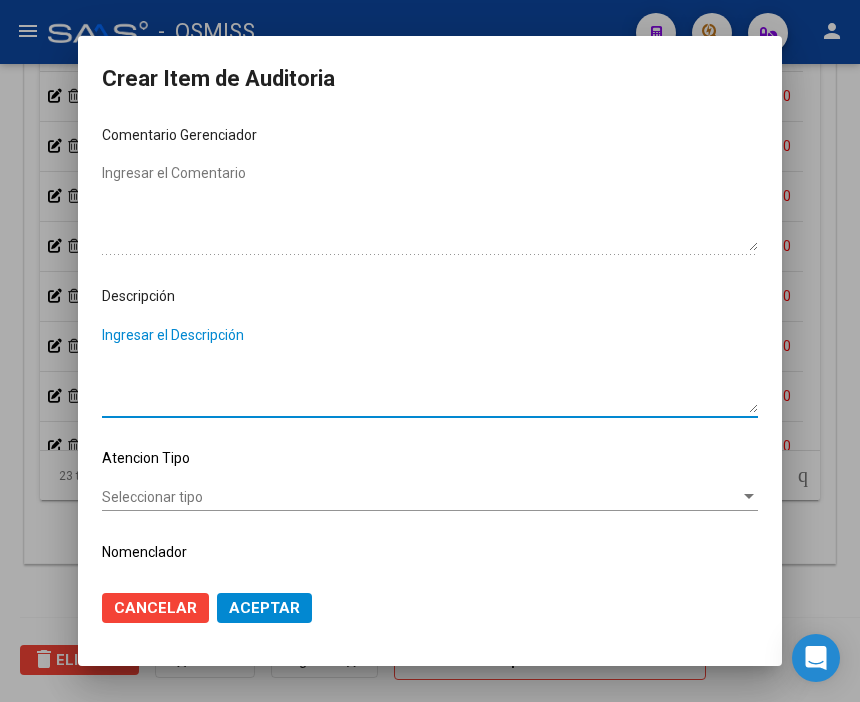 click on "Ingresar el Descripción" at bounding box center (430, 369) 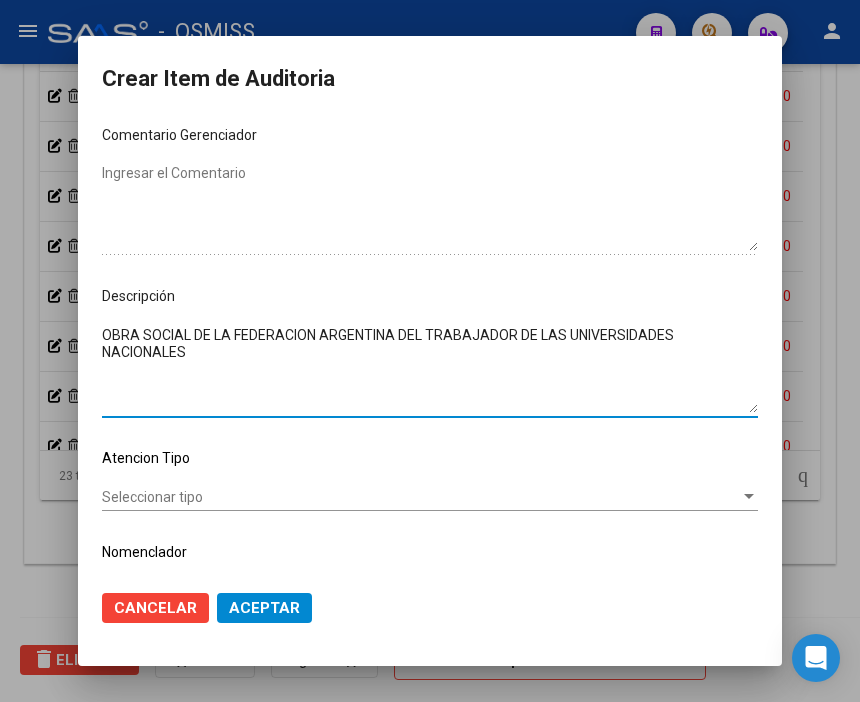 click on "Aceptar" 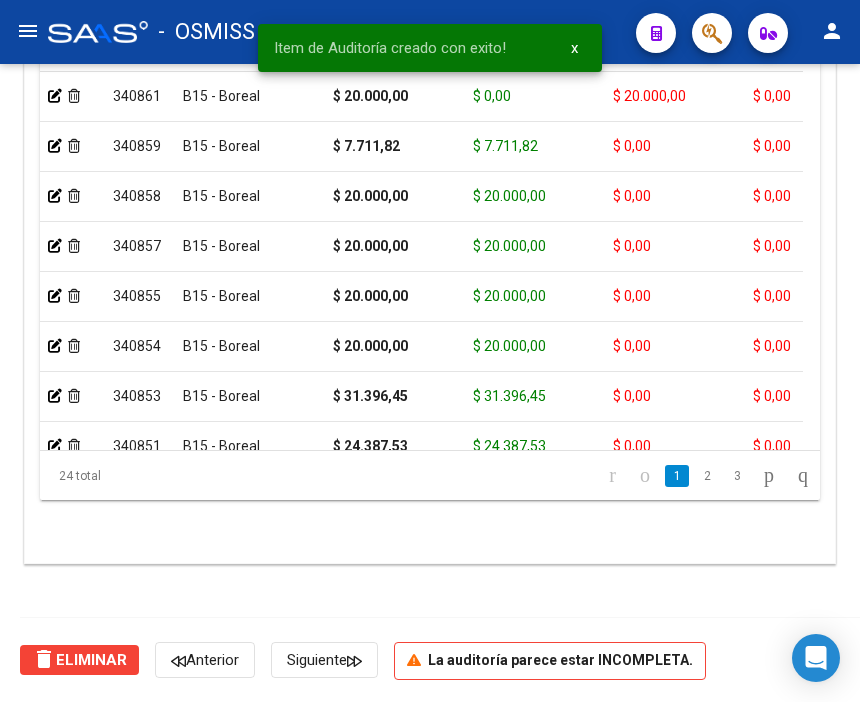 scroll, scrollTop: 1546, scrollLeft: 0, axis: vertical 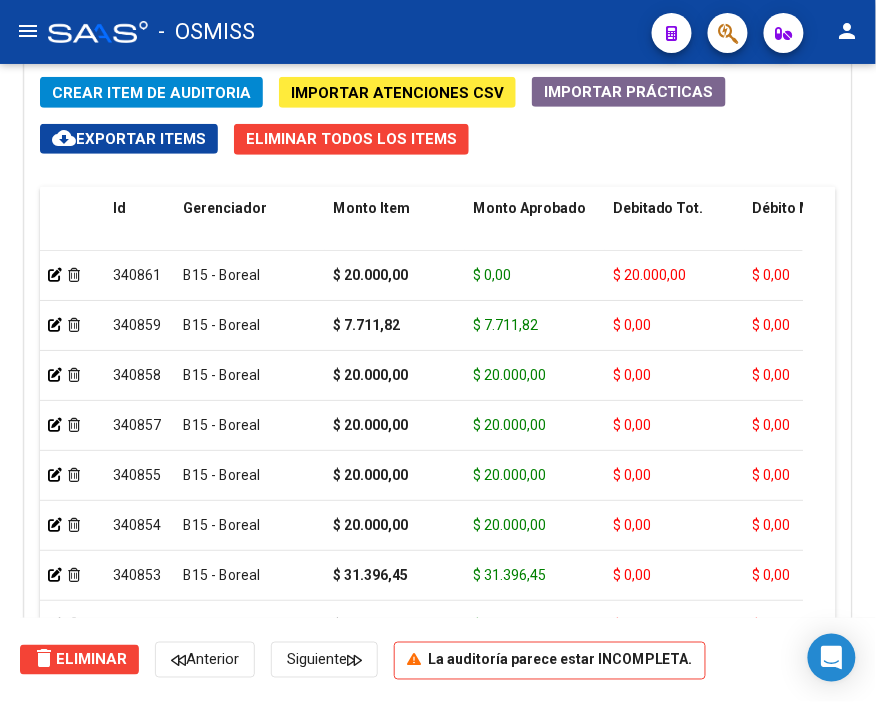 drag, startPoint x: 576, startPoint y: 173, endPoint x: 222, endPoint y: 113, distance: 359.04874 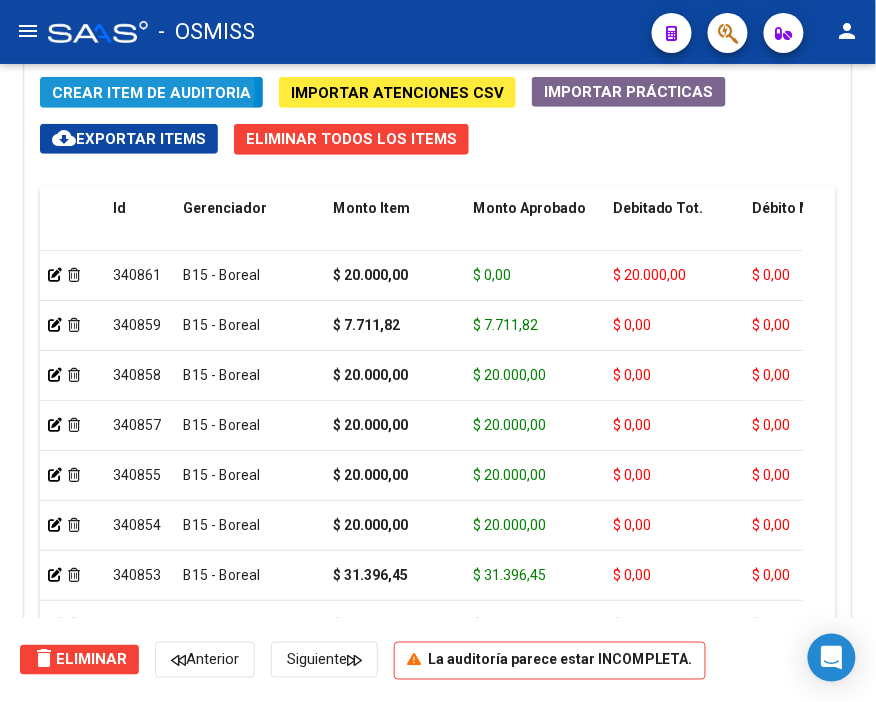 click on "Crear Item de Auditoria" 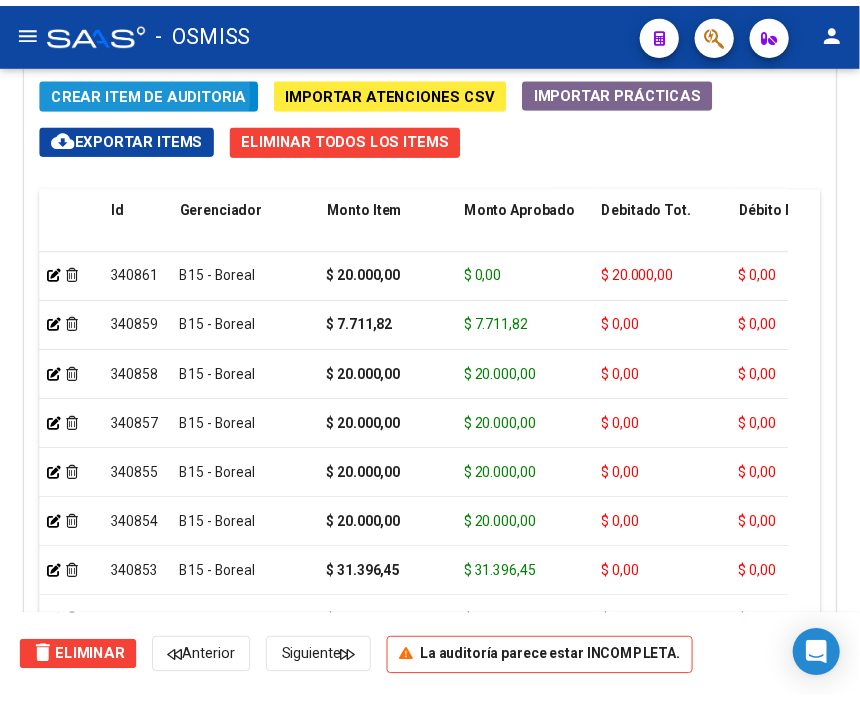 scroll, scrollTop: 1874, scrollLeft: 0, axis: vertical 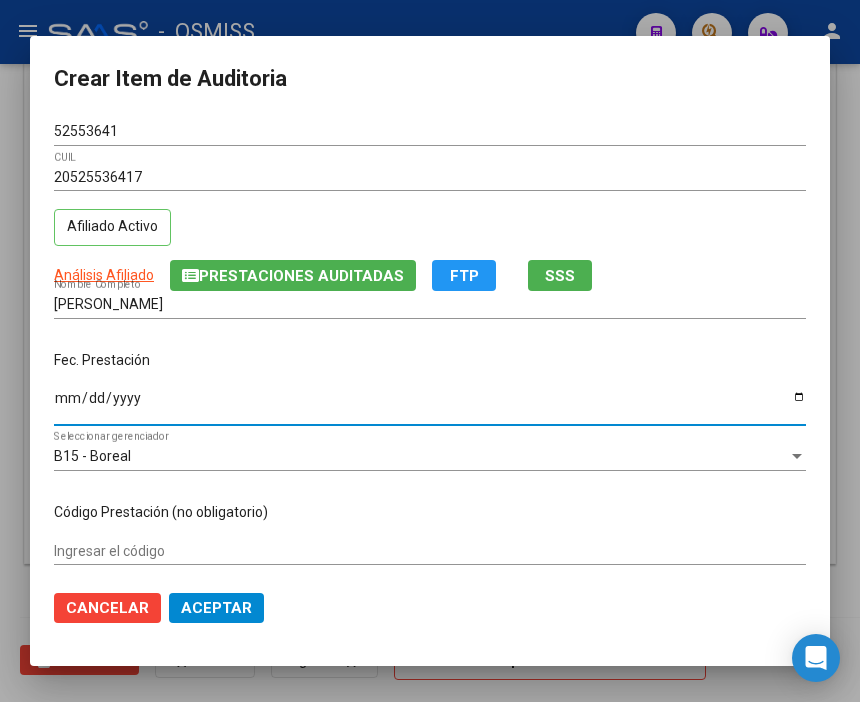 click on "Ingresar la fecha" at bounding box center [430, 405] 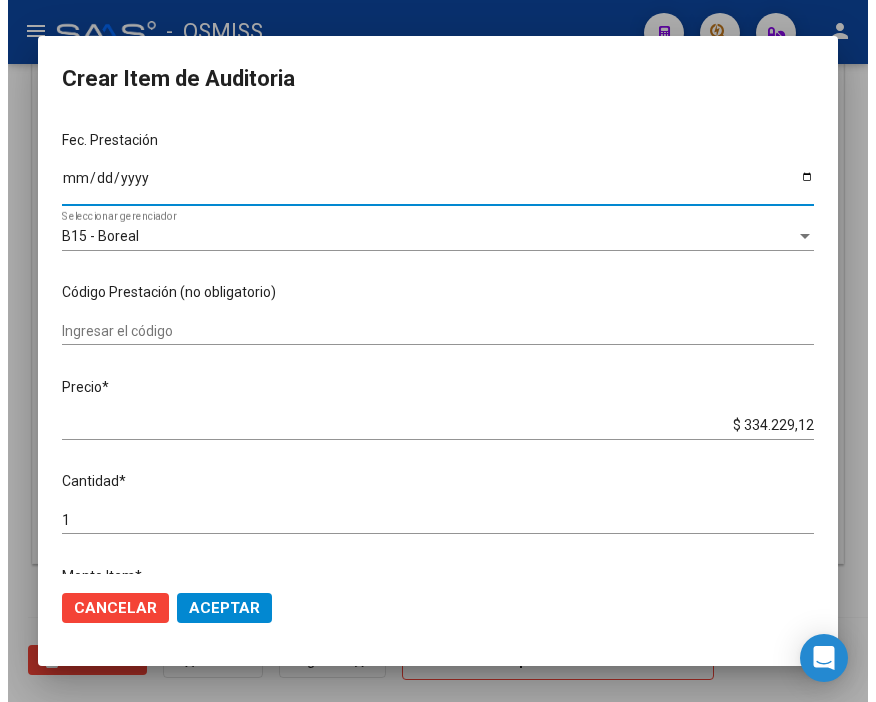 scroll, scrollTop: 222, scrollLeft: 0, axis: vertical 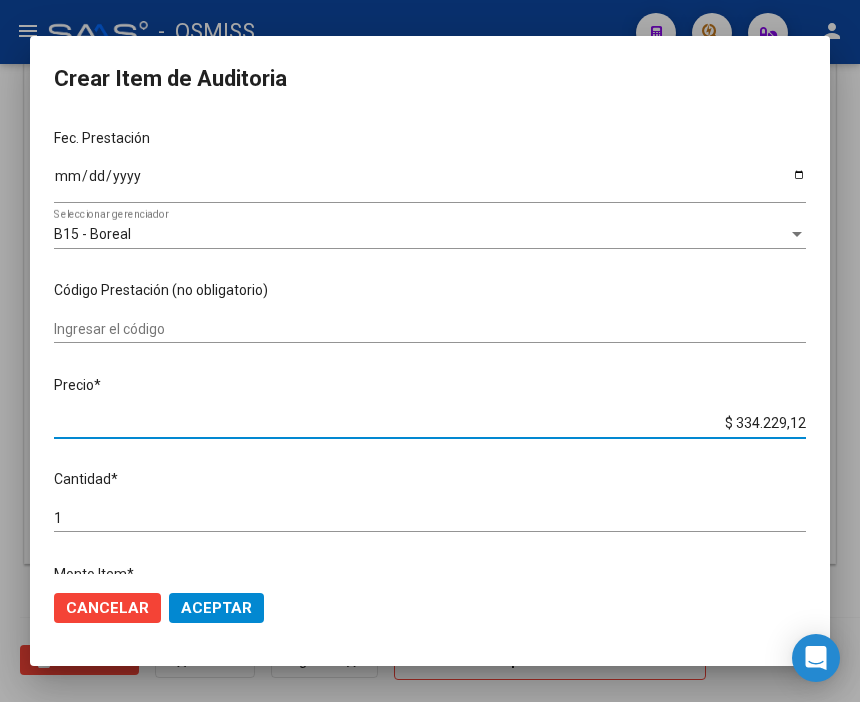 drag, startPoint x: 675, startPoint y: 426, endPoint x: 861, endPoint y: 421, distance: 186.0672 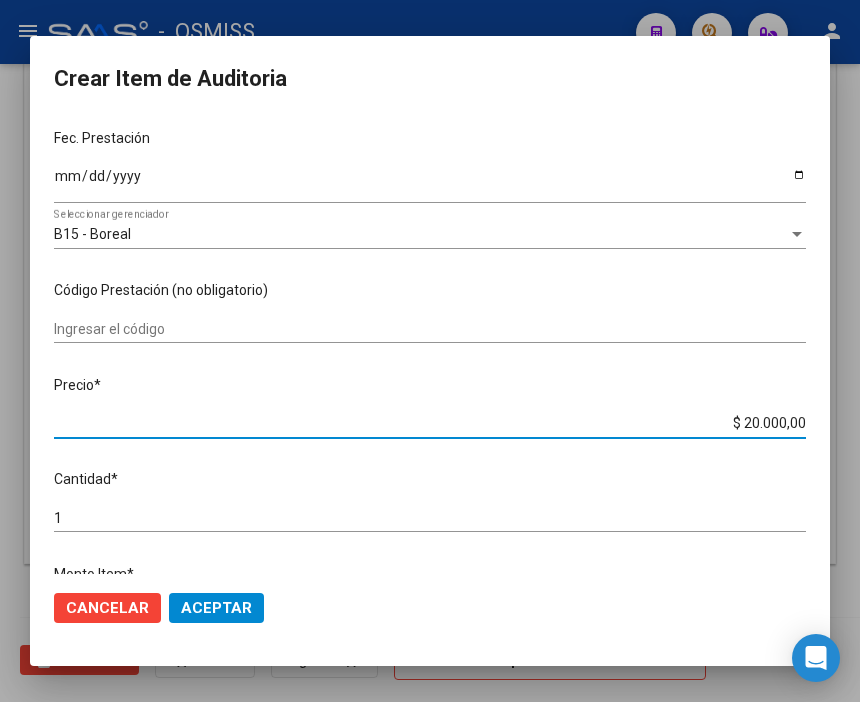 click on "Aceptar" 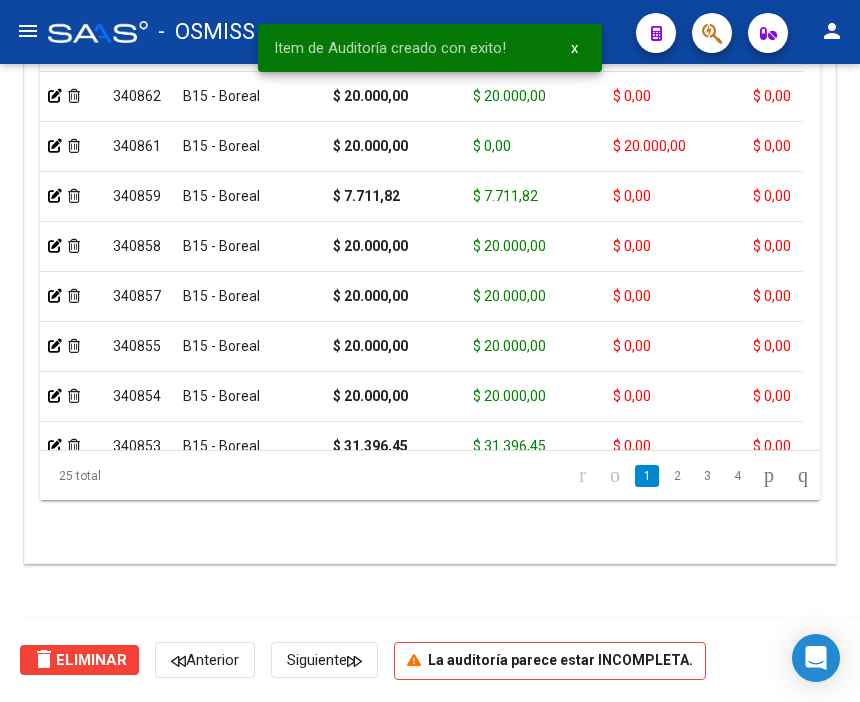 scroll, scrollTop: 1546, scrollLeft: 0, axis: vertical 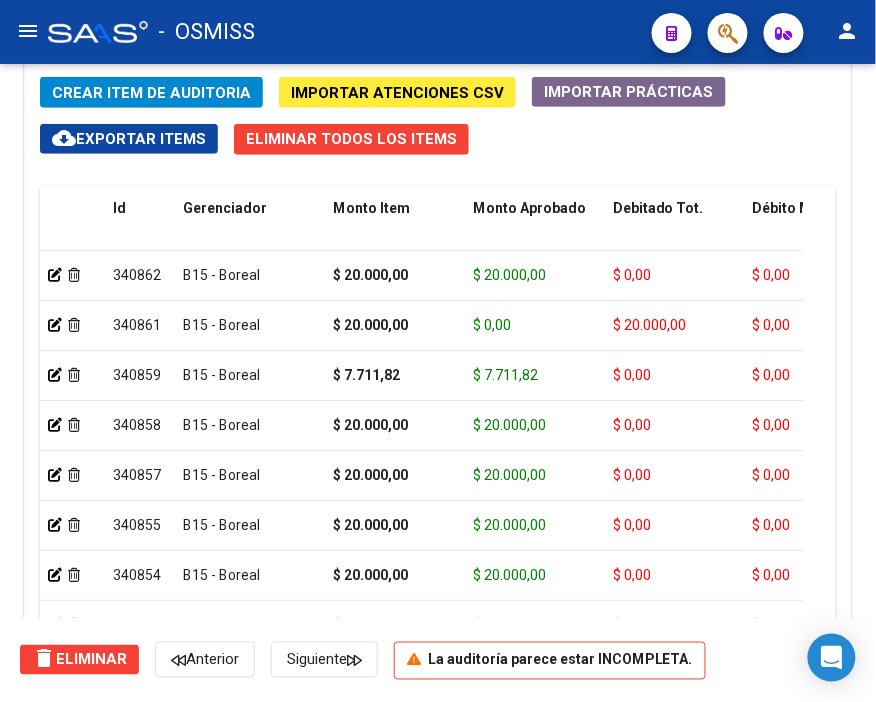 click on "Crear Item de Auditoria Importar Atenciones CSV  Importar Prácticas
cloud_download  Exportar Items   Eliminar Todos los Items  Id Gerenciador Monto Item Monto Aprobado Debitado Tot. Débito Médico Débito Afiliatorio Comentario Comentario Gerenciador Descripción Afiliado Estado CUIL Documento Nombre Completo Fec. Prestación Atencion Tipo Nomenclador Código Nomenclador Nombre Usuario Creado Area Creado Area Modificado     340862  B15 - Boreal $ 20.000,00 $ 20.000,00 $ 0,00 $ 0,00 $ 0,00         20525536417  52553641   [PERSON_NAME]                         [DATE]  [PERSON_NAME]   [DATE]      340861  B15 - Boreal $ 20.000,00 $ 0,00 $ 20.000,00 $ 0,00 $ 20.000,00      SE RECHAZA       OBRA SOCIAL DE LA FEDERACION ARGENTINA DEL TRABAJADOR DE LAS UNIVERSIDADES NACIONALES  27213964890  21396489   [PERSON_NAME]   [DATE]  [PERSON_NAME]   [DATE]      340859  B15 - Boreal $ 7.711,82 $ 7.711,82 $ 0,00 $ 0,00 $ 0,00         20173521082  17352108   [DATE]" 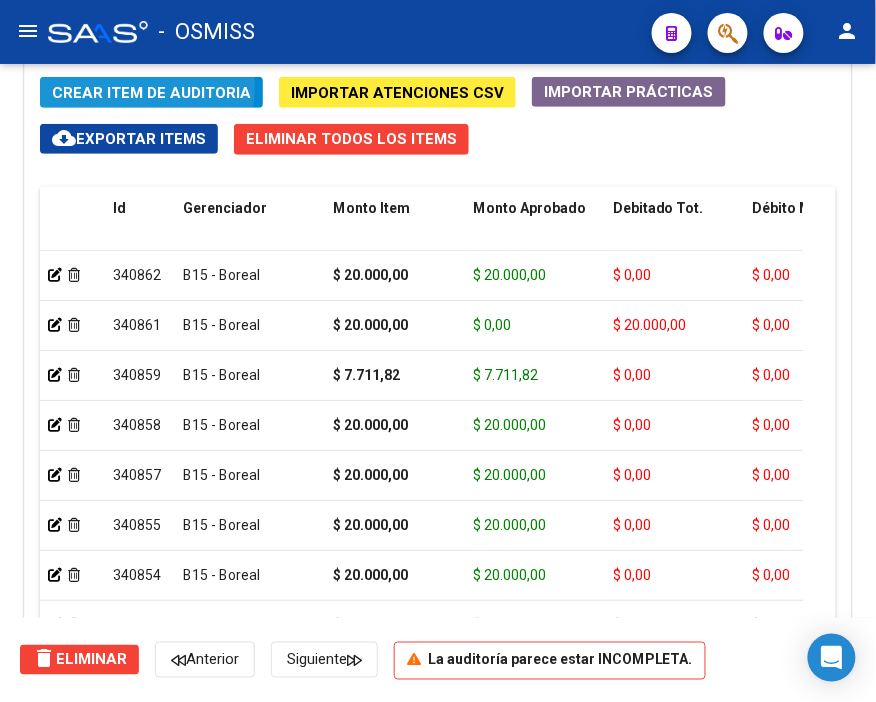 click on "Crear Item de Auditoria" 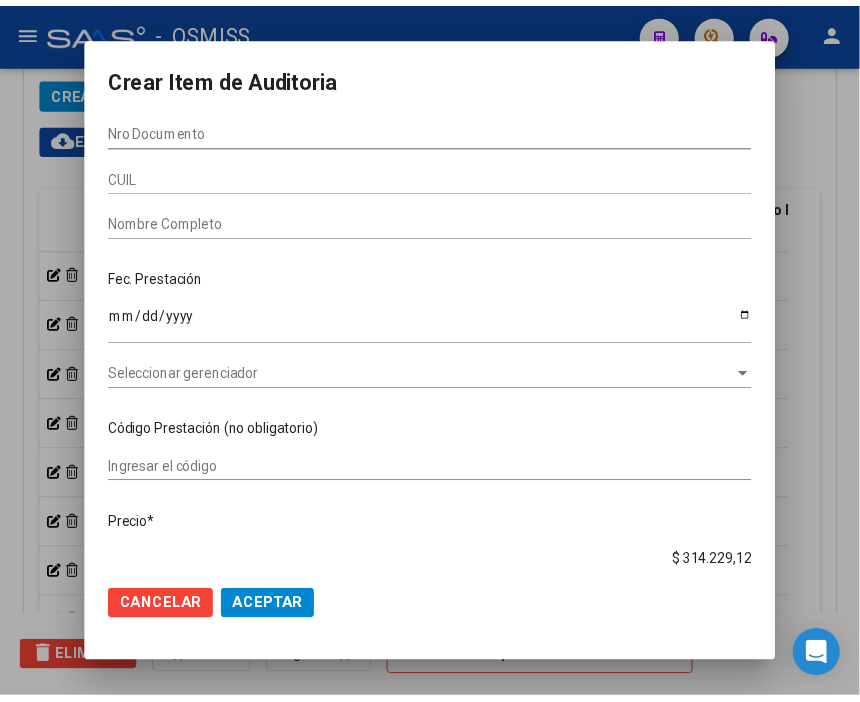 scroll, scrollTop: 1874, scrollLeft: 0, axis: vertical 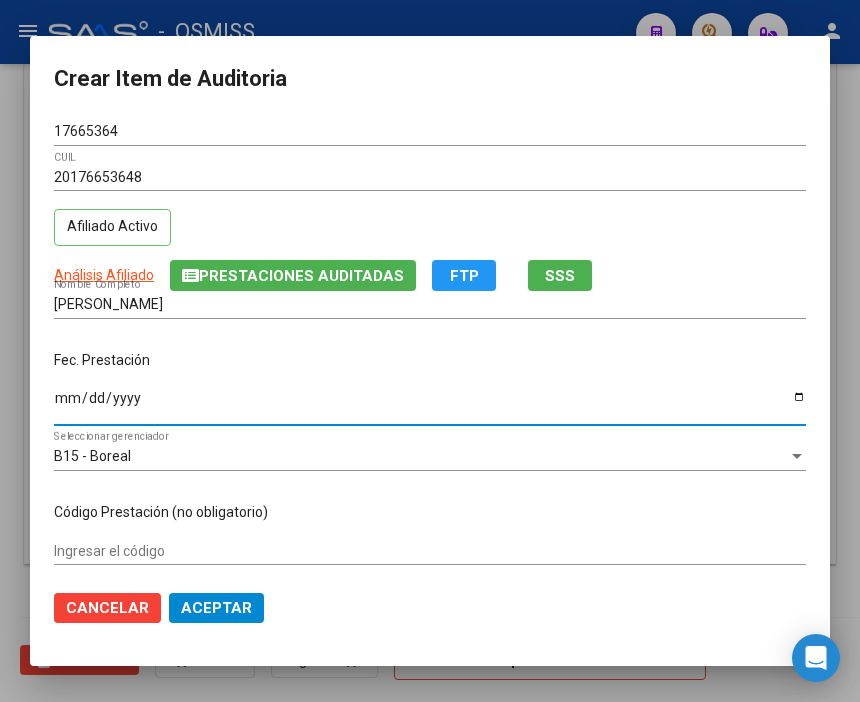 click on "Ingresar la fecha" at bounding box center (430, 405) 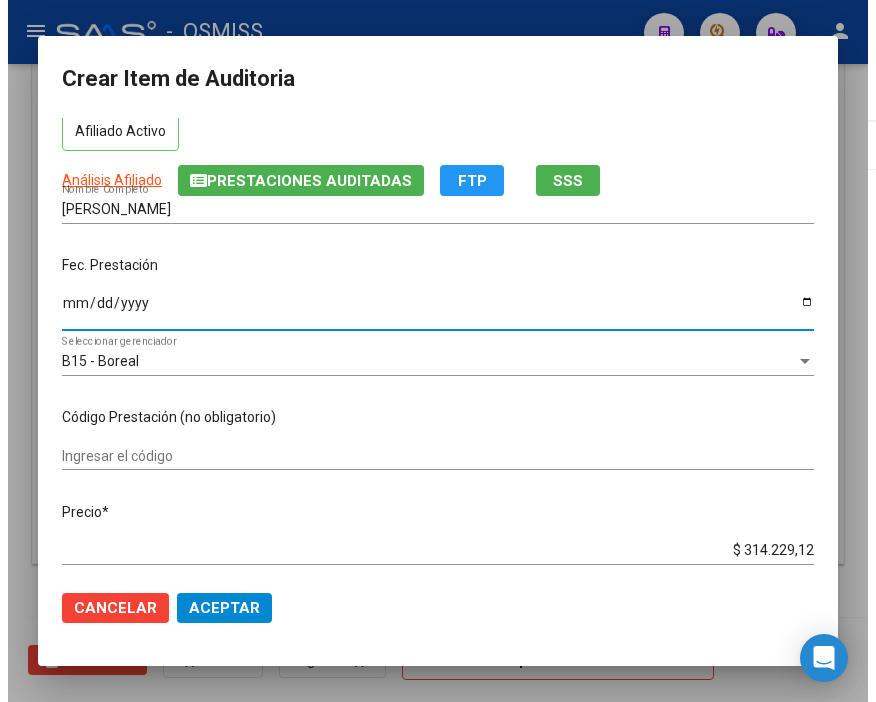 scroll, scrollTop: 222, scrollLeft: 0, axis: vertical 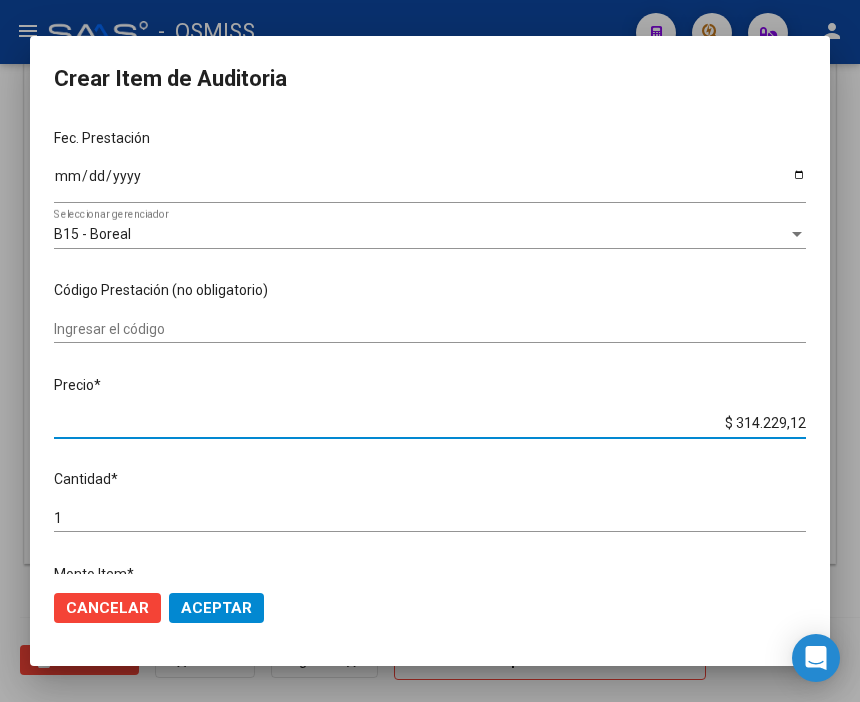 drag, startPoint x: 697, startPoint y: 424, endPoint x: 884, endPoint y: 453, distance: 189.2353 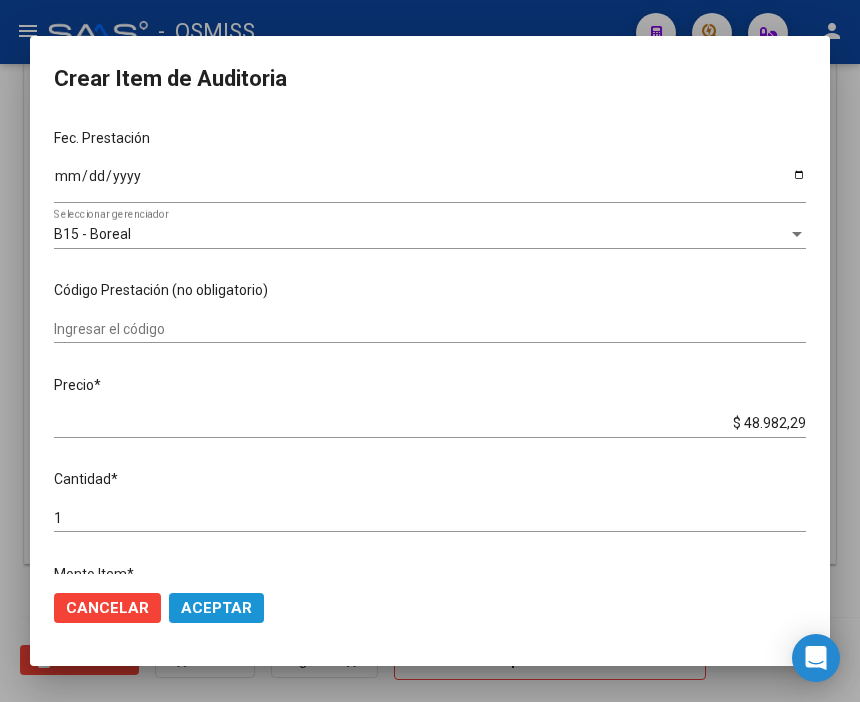 click on "Aceptar" 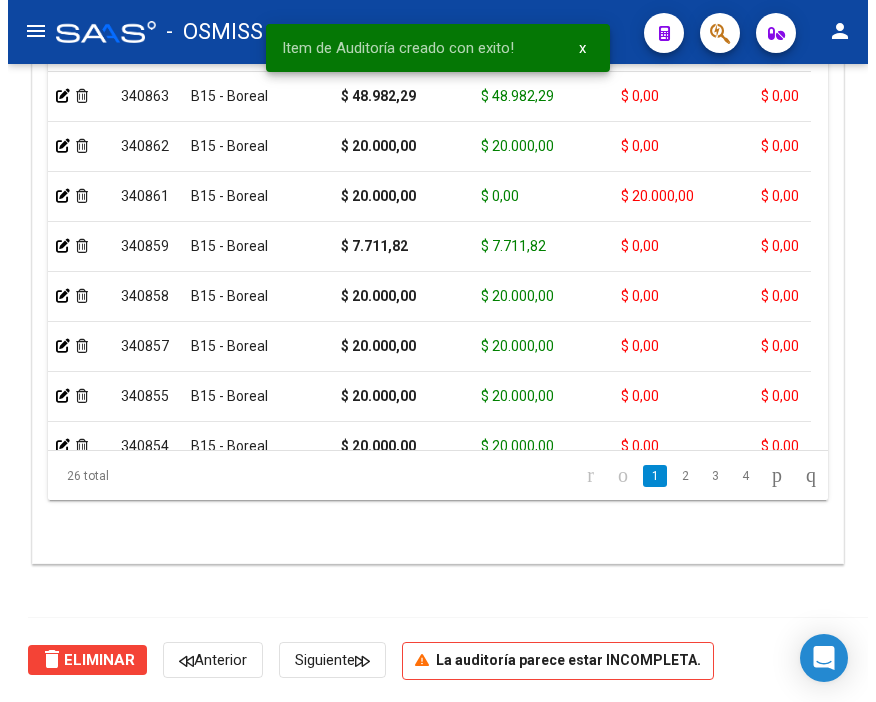 scroll, scrollTop: 1546, scrollLeft: 0, axis: vertical 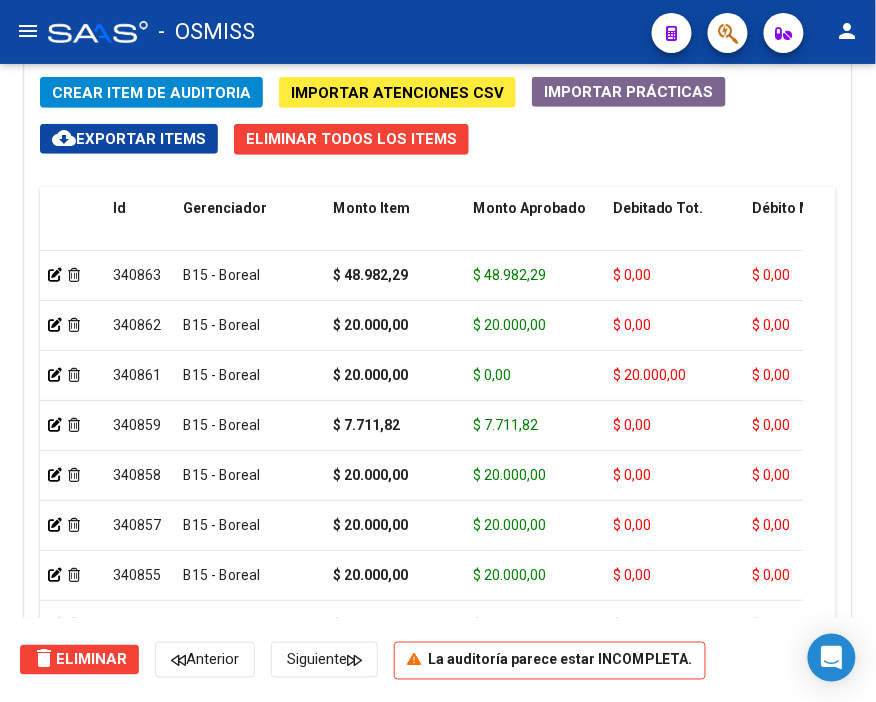 drag, startPoint x: 604, startPoint y: 163, endPoint x: 431, endPoint y: 137, distance: 174.94284 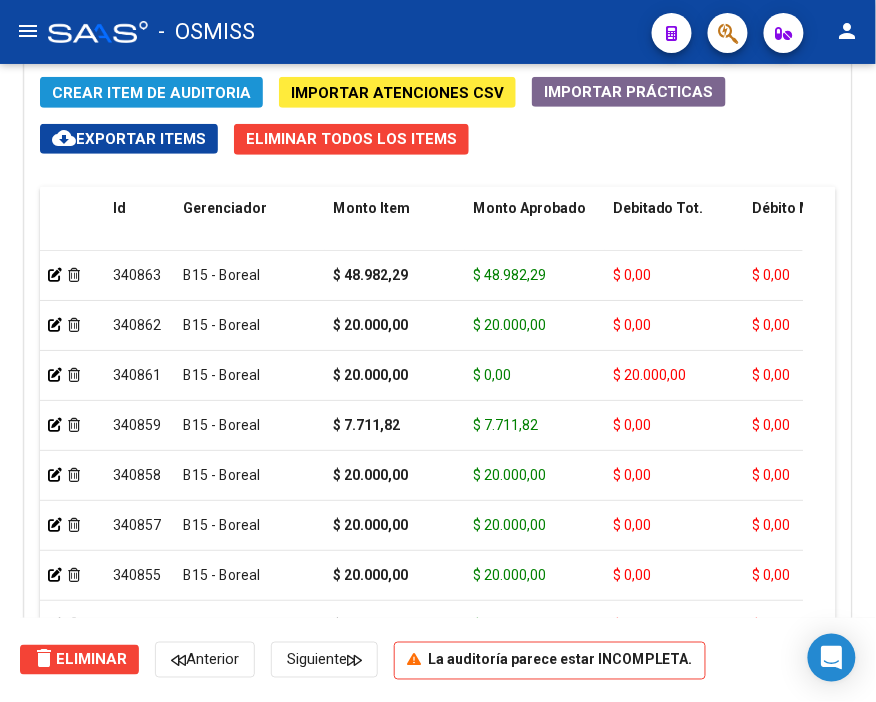 click on "Crear Item de Auditoria" 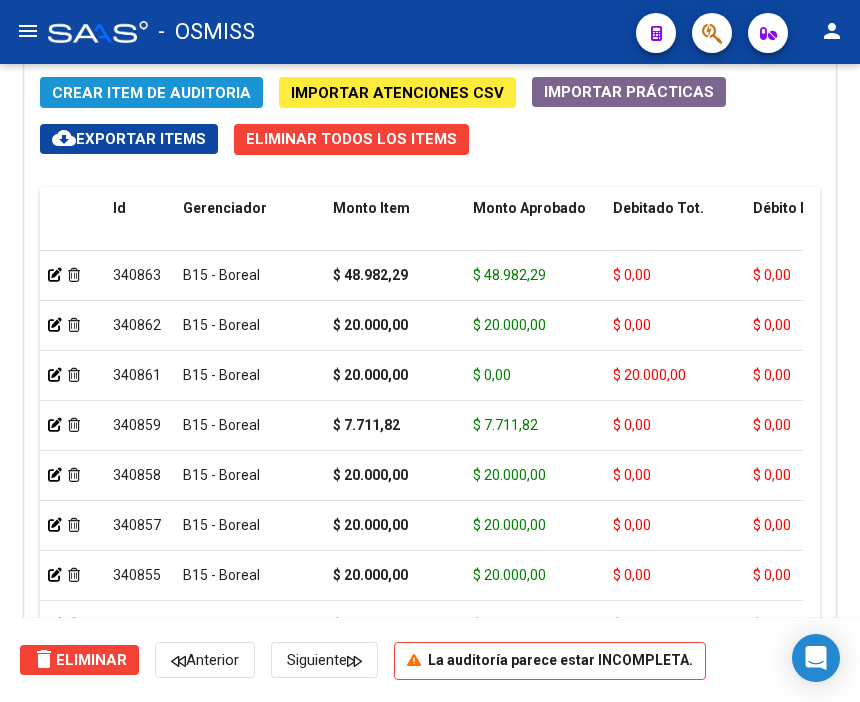 scroll, scrollTop: 1874, scrollLeft: 0, axis: vertical 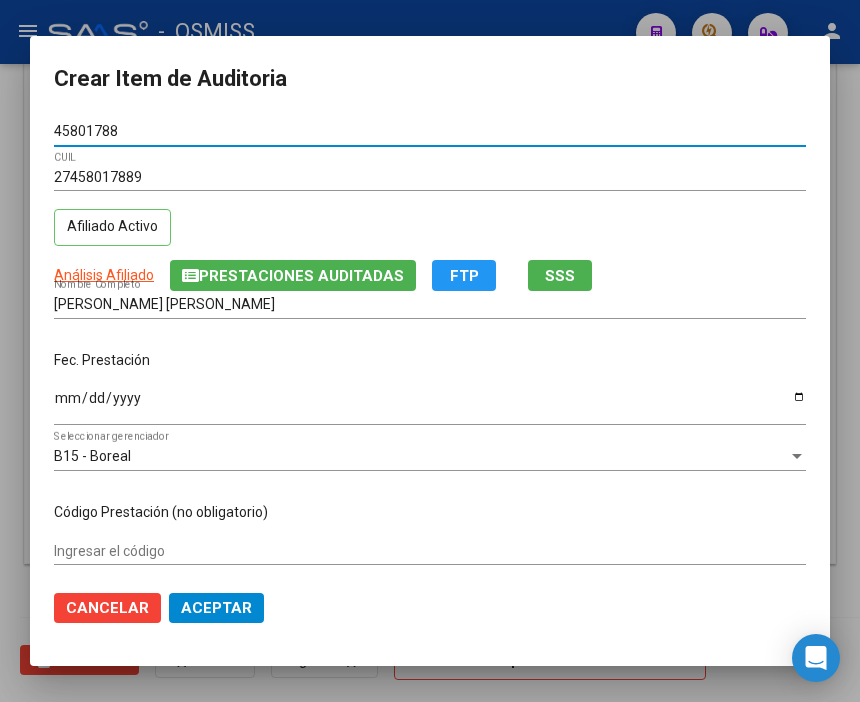 click on "Ingresar la fecha" at bounding box center (430, 405) 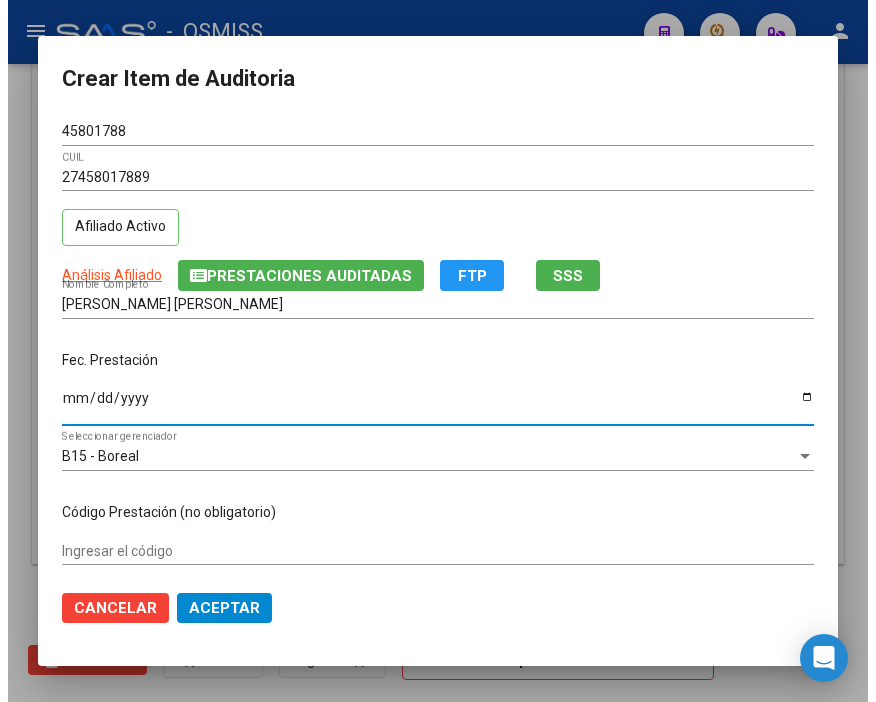 scroll, scrollTop: 222, scrollLeft: 0, axis: vertical 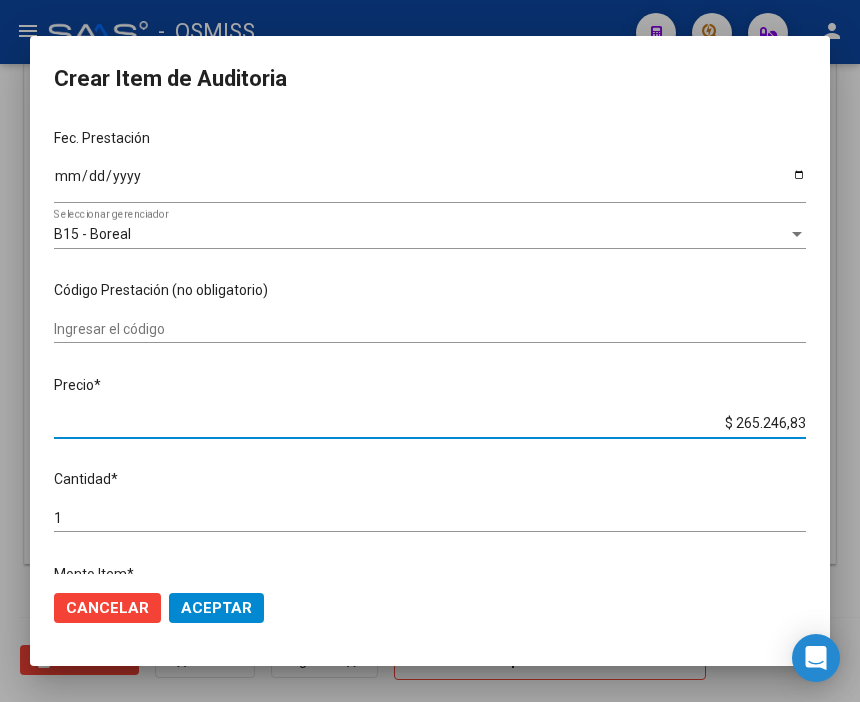 drag, startPoint x: 693, startPoint y: 418, endPoint x: 884, endPoint y: 420, distance: 191.01047 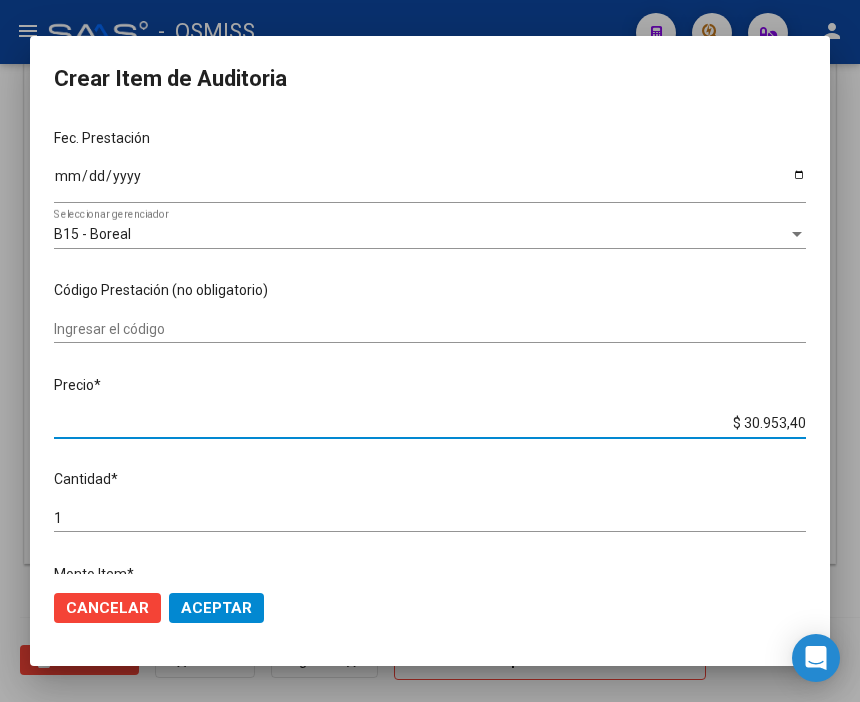 click on "Aceptar" 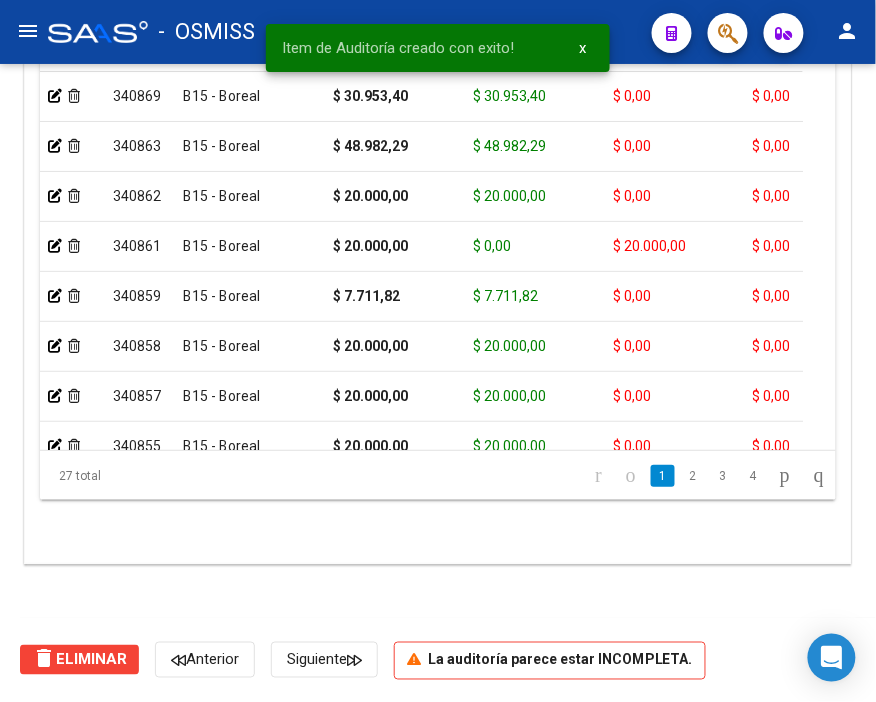 scroll, scrollTop: 1546, scrollLeft: 0, axis: vertical 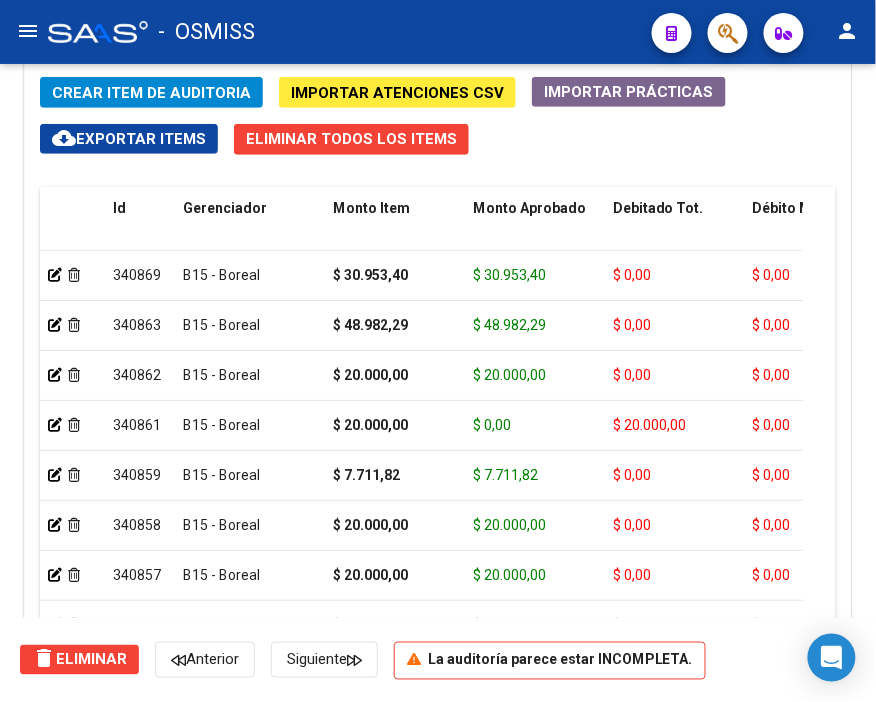drag, startPoint x: 611, startPoint y: 152, endPoint x: 278, endPoint y: 114, distance: 335.16116 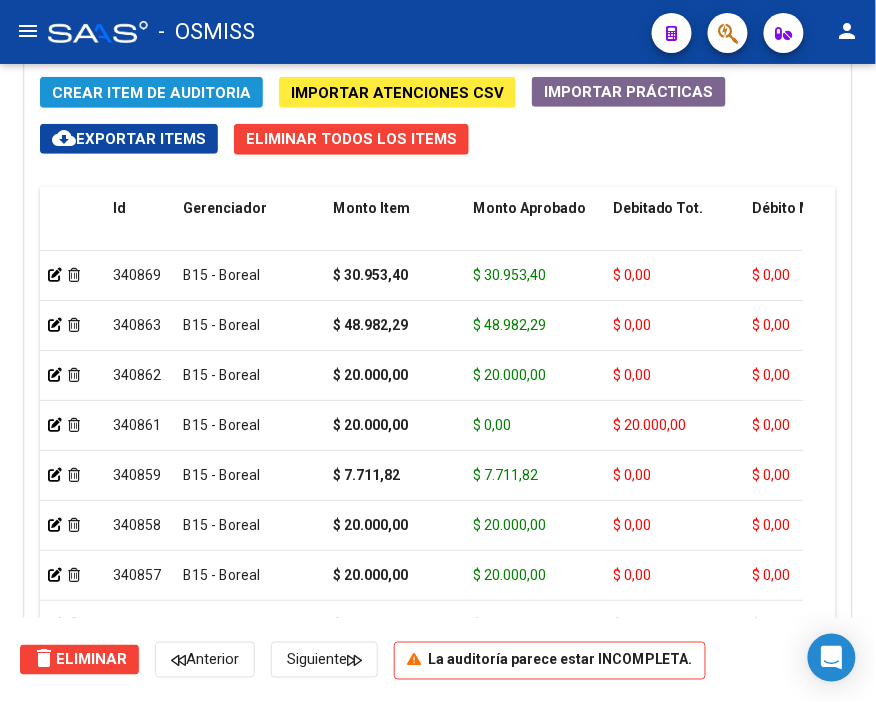 click on "Crear Item de Auditoria" 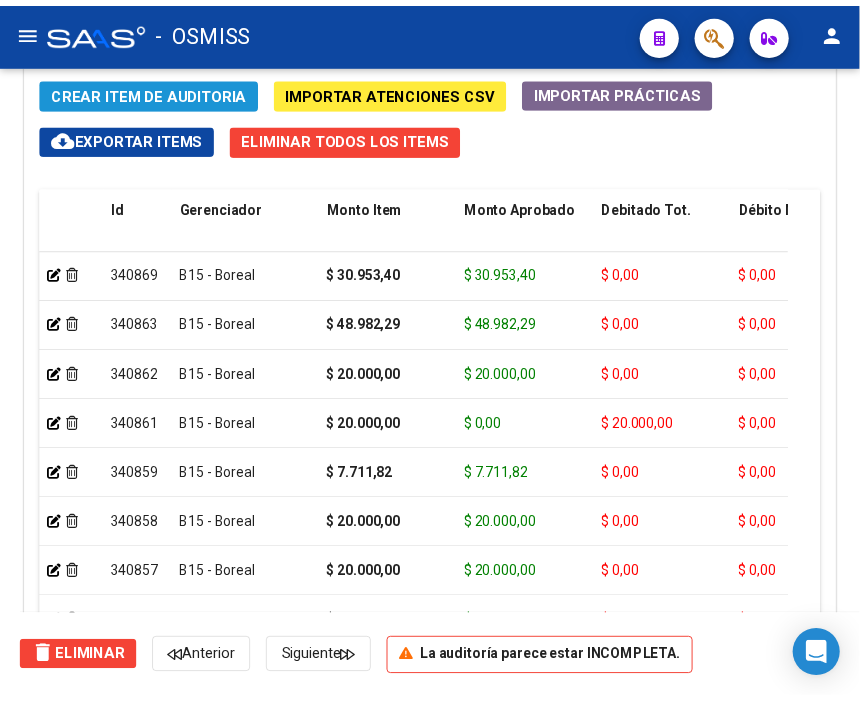 scroll, scrollTop: 1874, scrollLeft: 0, axis: vertical 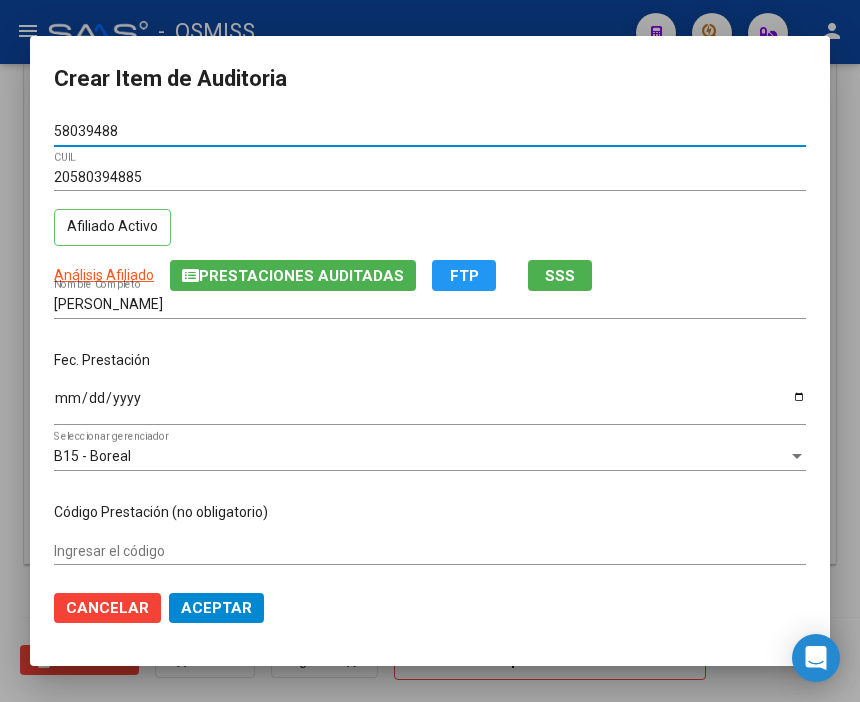 click on "Ingresar la fecha" at bounding box center [430, 405] 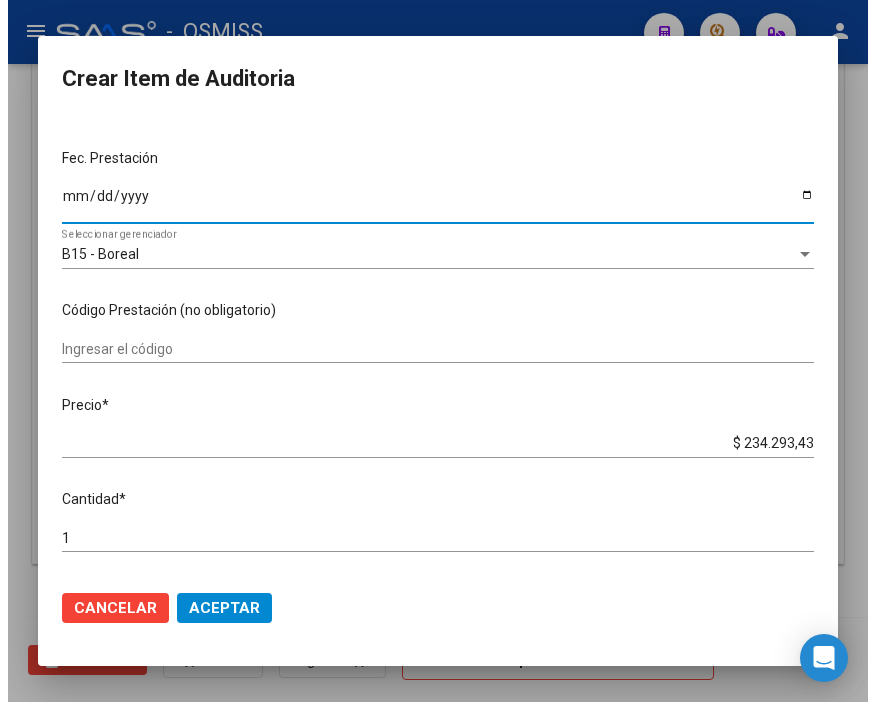 scroll, scrollTop: 222, scrollLeft: 0, axis: vertical 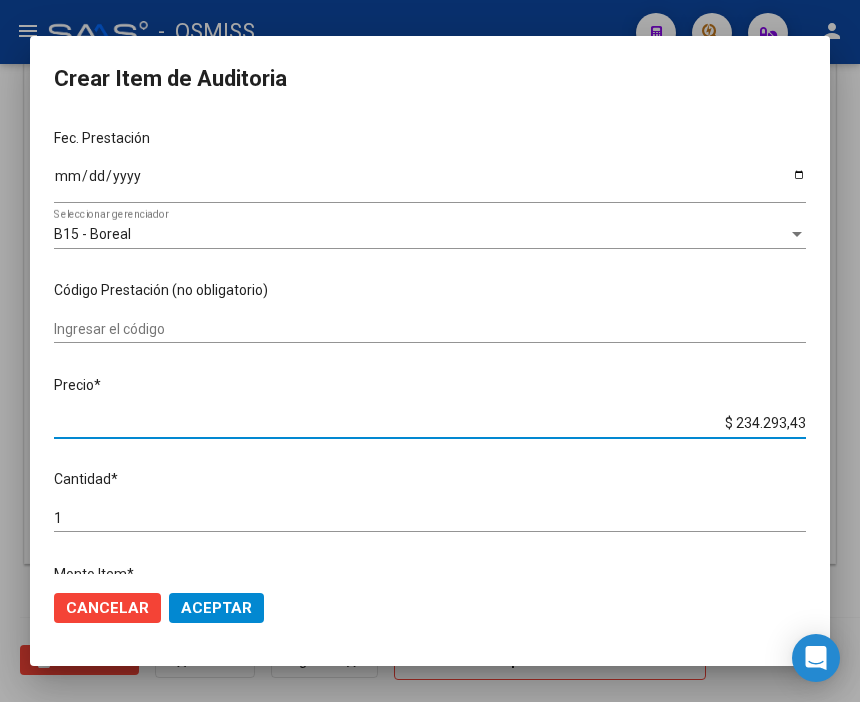 drag, startPoint x: 687, startPoint y: 417, endPoint x: 873, endPoint y: 420, distance: 186.02419 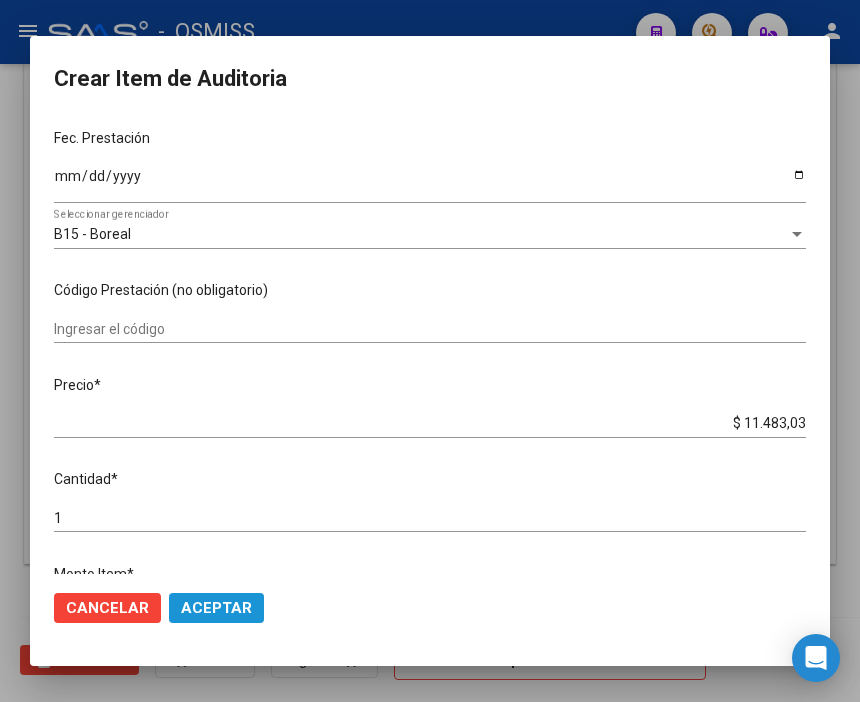 click on "Aceptar" 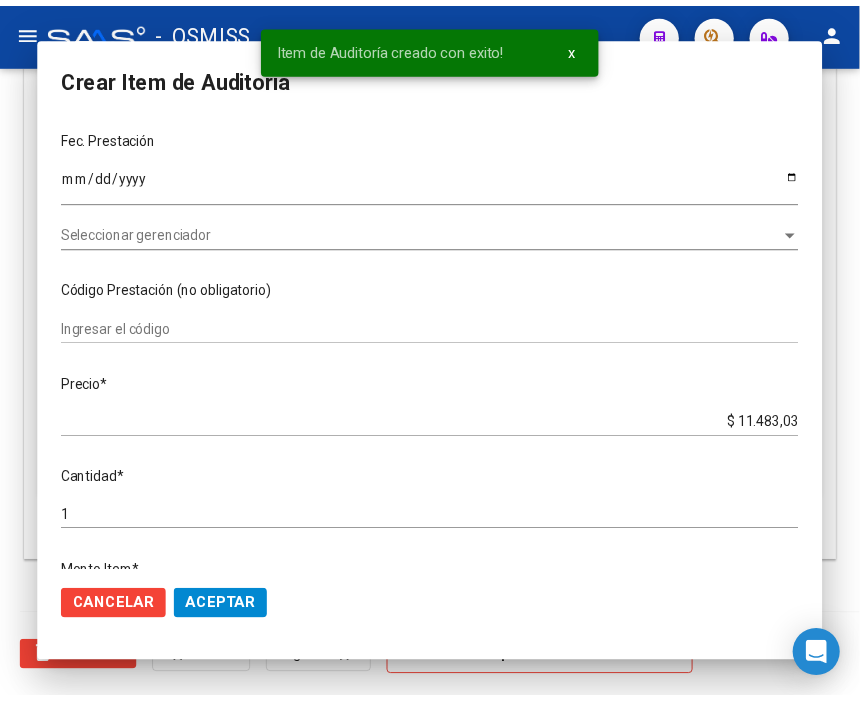 scroll, scrollTop: 1546, scrollLeft: 0, axis: vertical 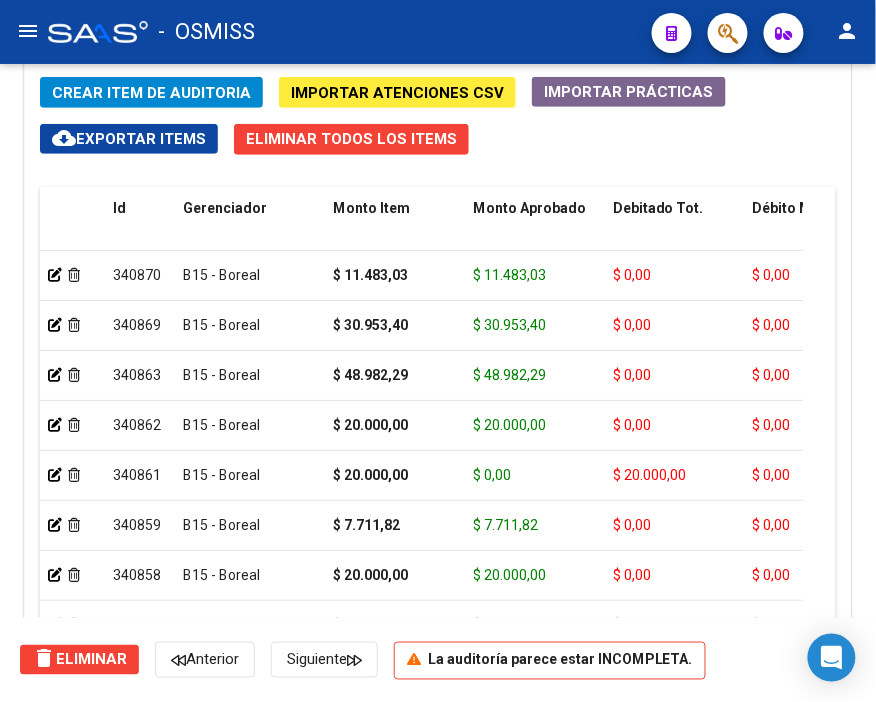 click on "-   OSMISS" 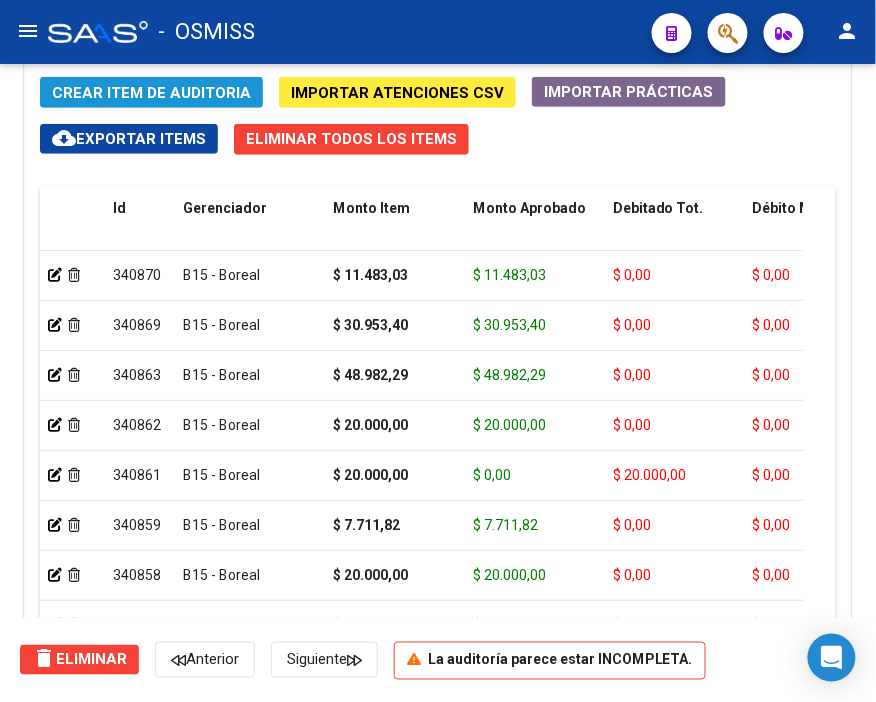 click on "Crear Item de Auditoria" 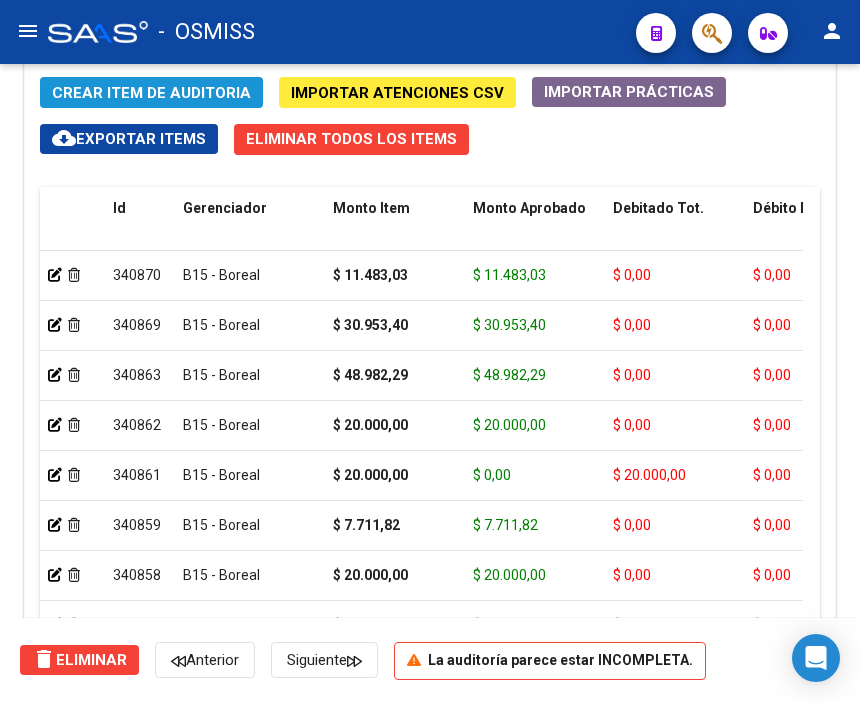 scroll, scrollTop: 1874, scrollLeft: 0, axis: vertical 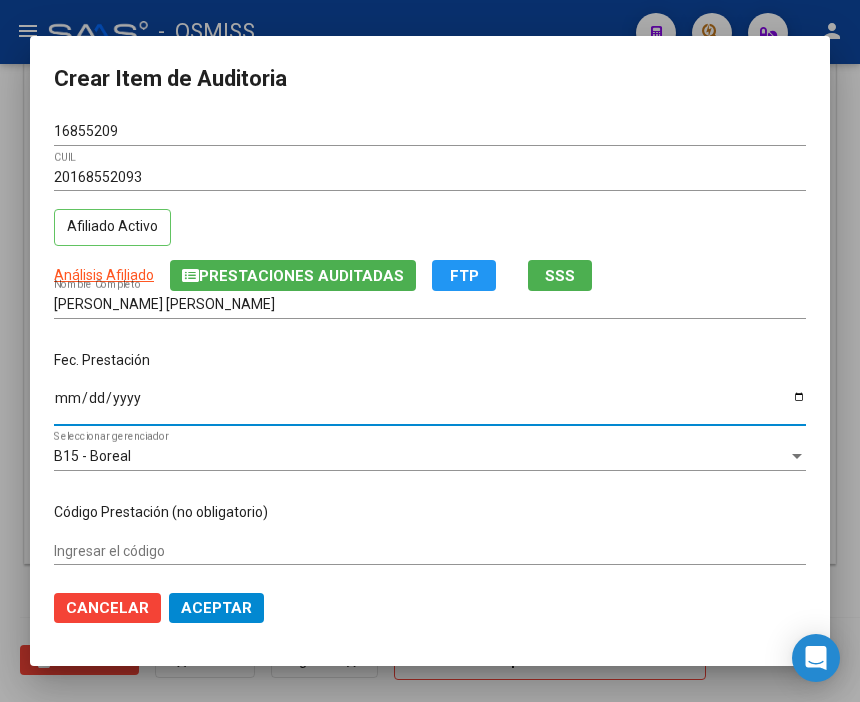 click on "Ingresar la fecha" at bounding box center (430, 405) 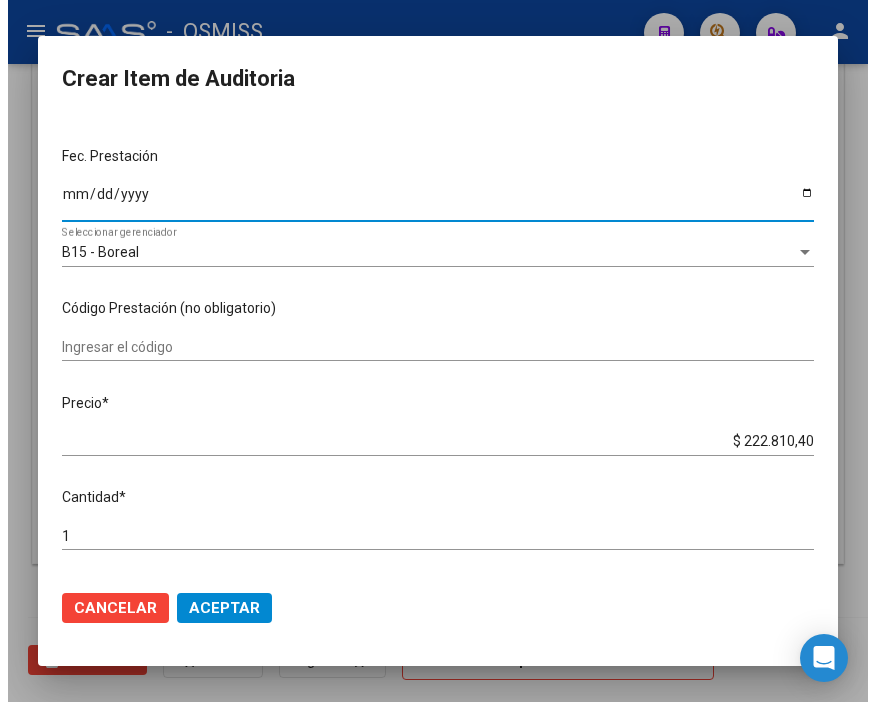 scroll, scrollTop: 222, scrollLeft: 0, axis: vertical 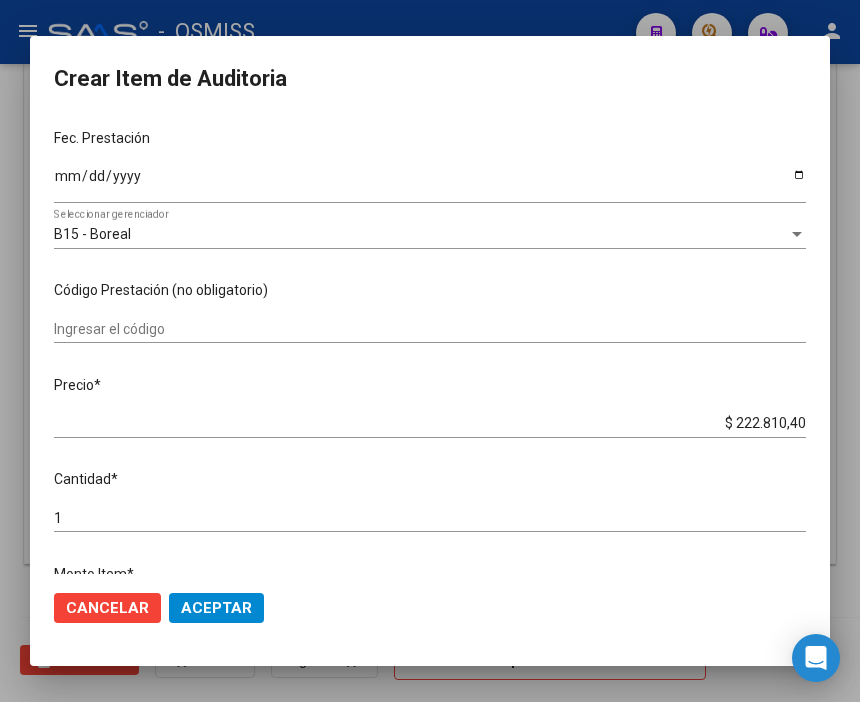 drag, startPoint x: 674, startPoint y: 412, endPoint x: 868, endPoint y: 416, distance: 194.04123 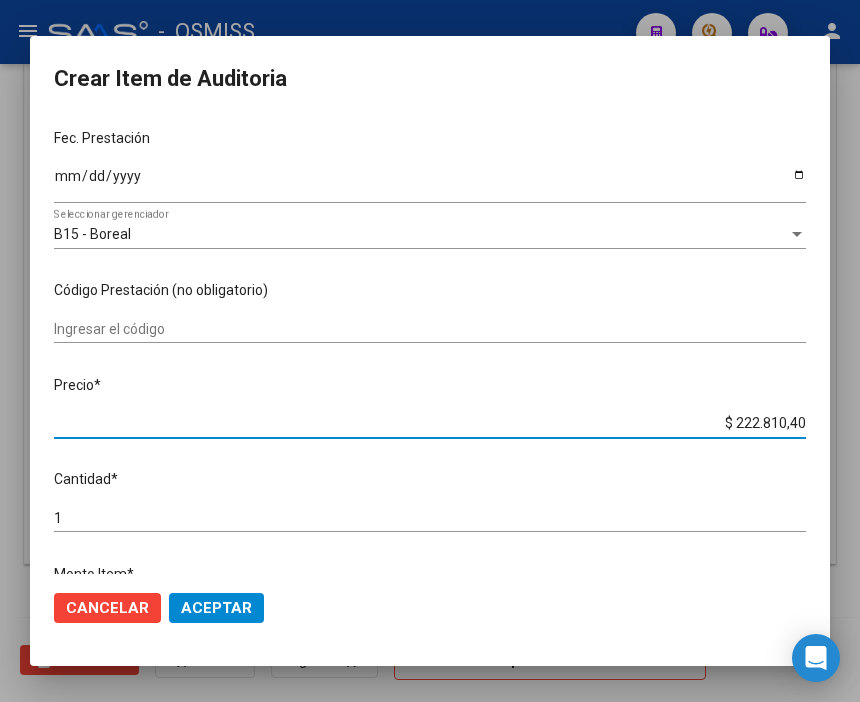 drag, startPoint x: 696, startPoint y: 425, endPoint x: 884, endPoint y: 430, distance: 188.06648 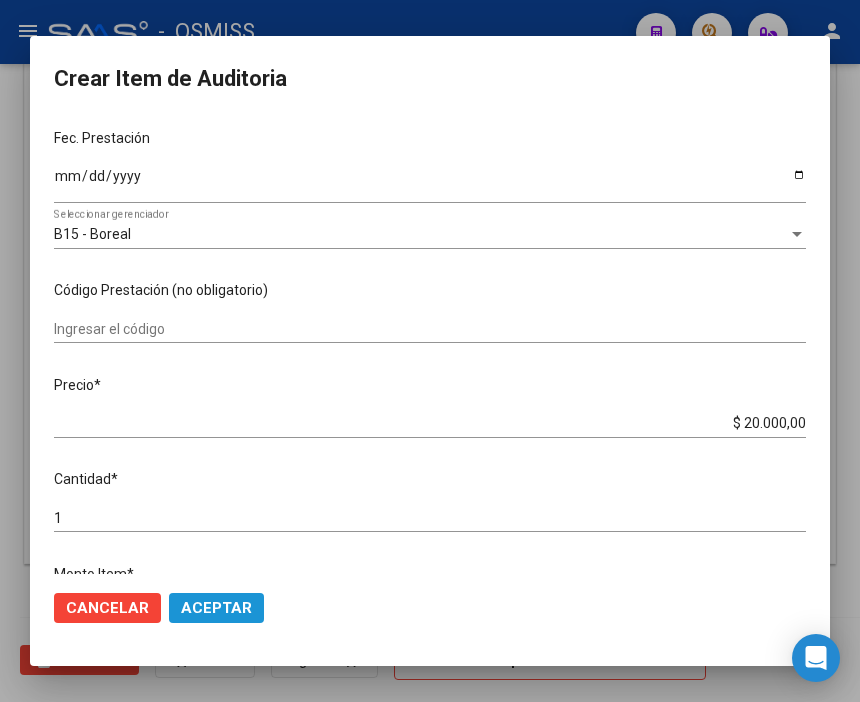 click on "Aceptar" 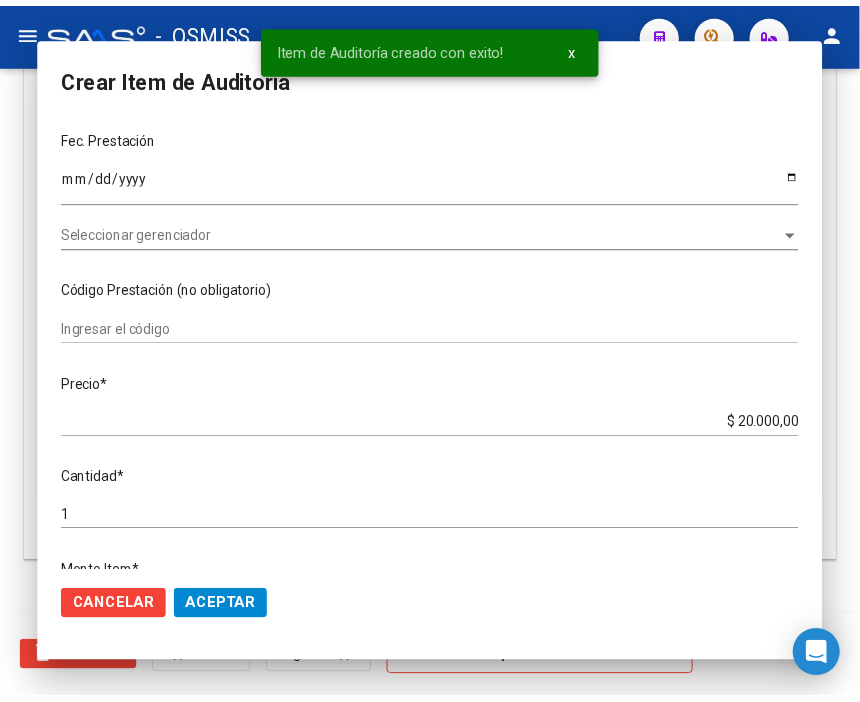 scroll, scrollTop: 1546, scrollLeft: 0, axis: vertical 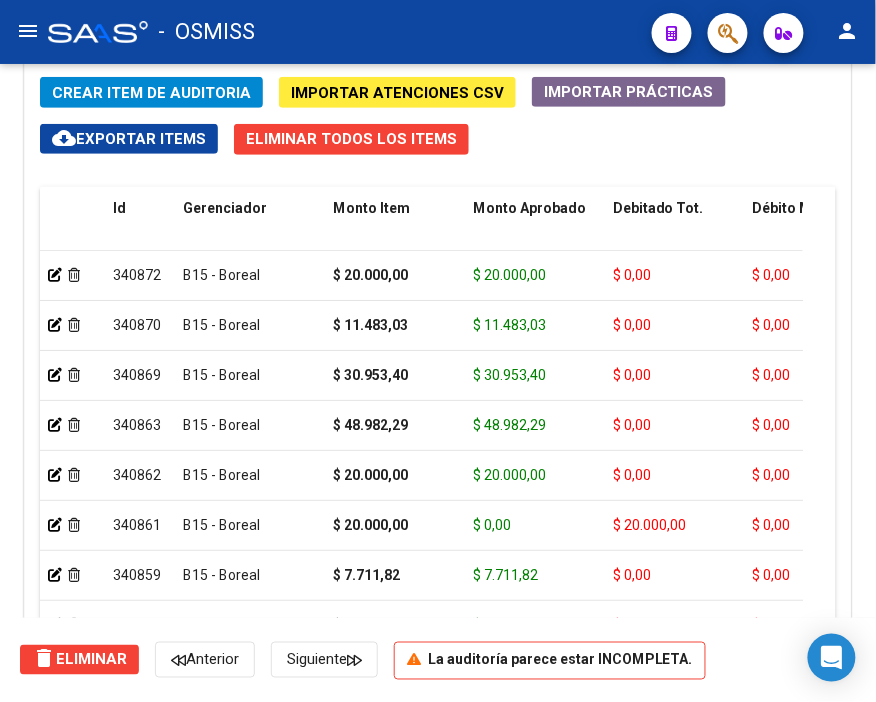 click on "-   OSMISS" 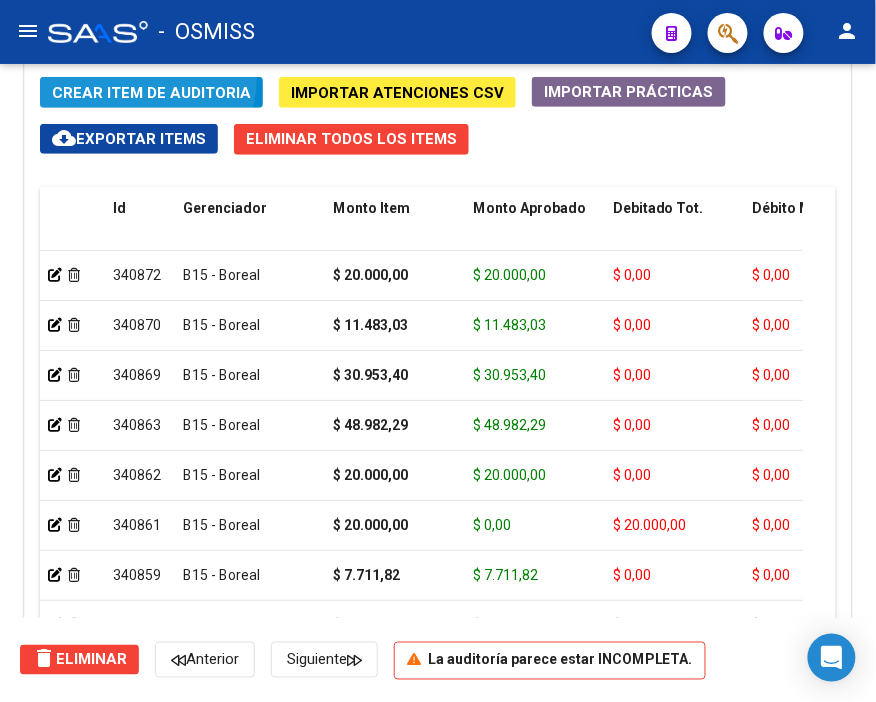 click on "Crear Item de Auditoria" 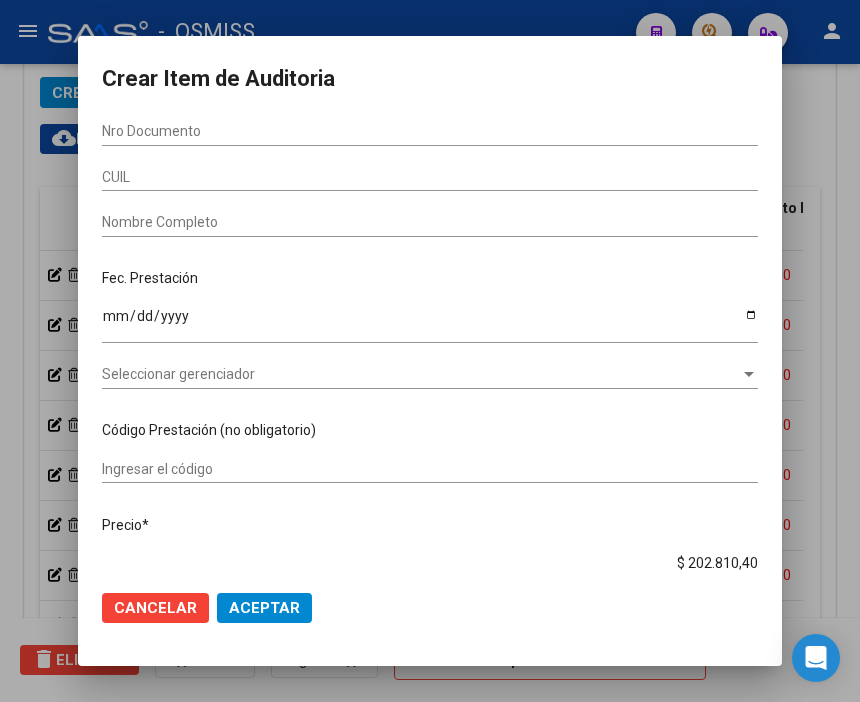 scroll, scrollTop: 1874, scrollLeft: 0, axis: vertical 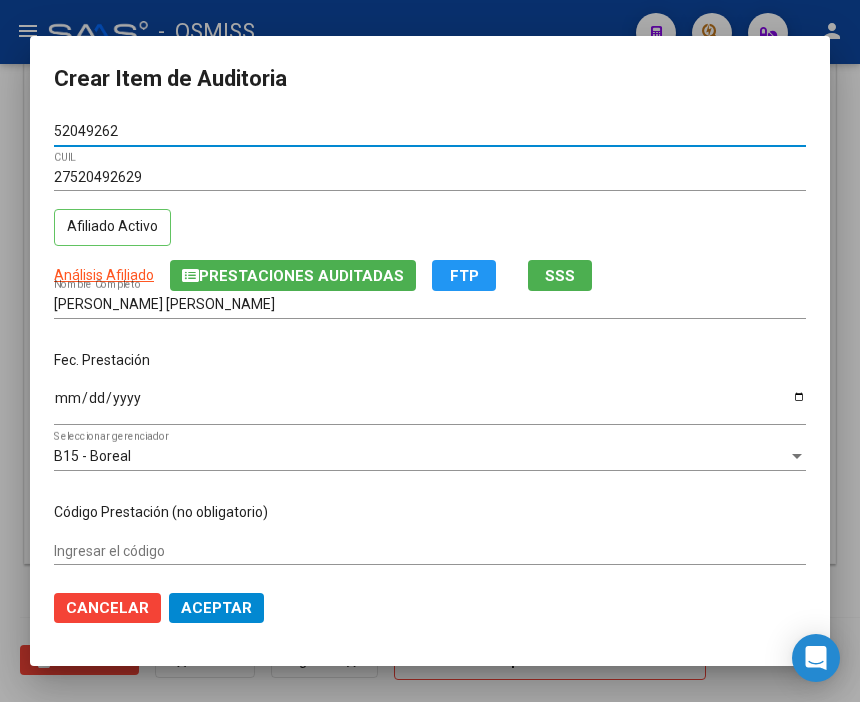 click on "Ingresar la fecha" at bounding box center (430, 405) 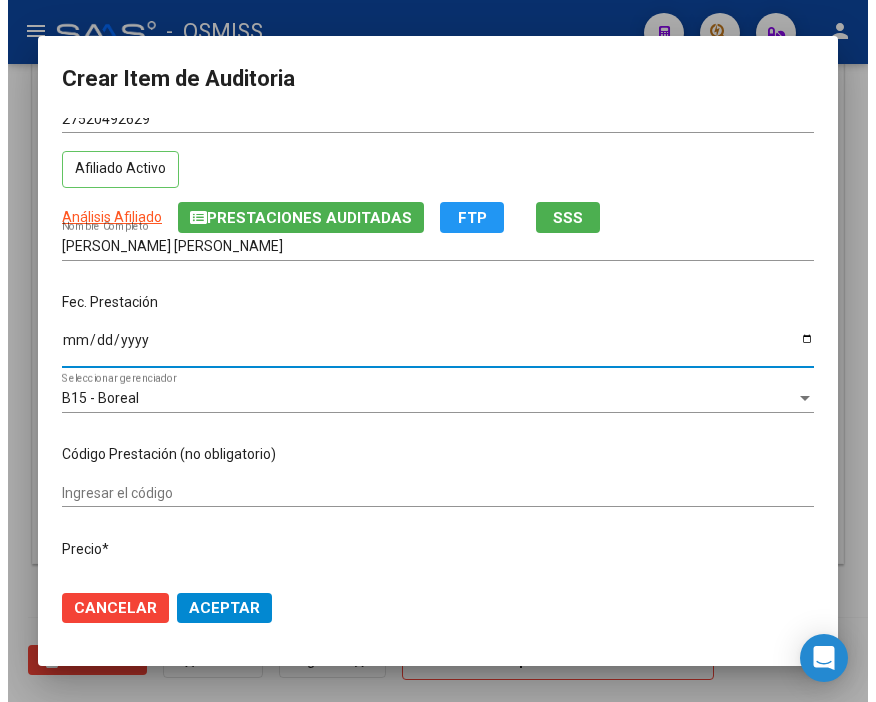 scroll, scrollTop: 222, scrollLeft: 0, axis: vertical 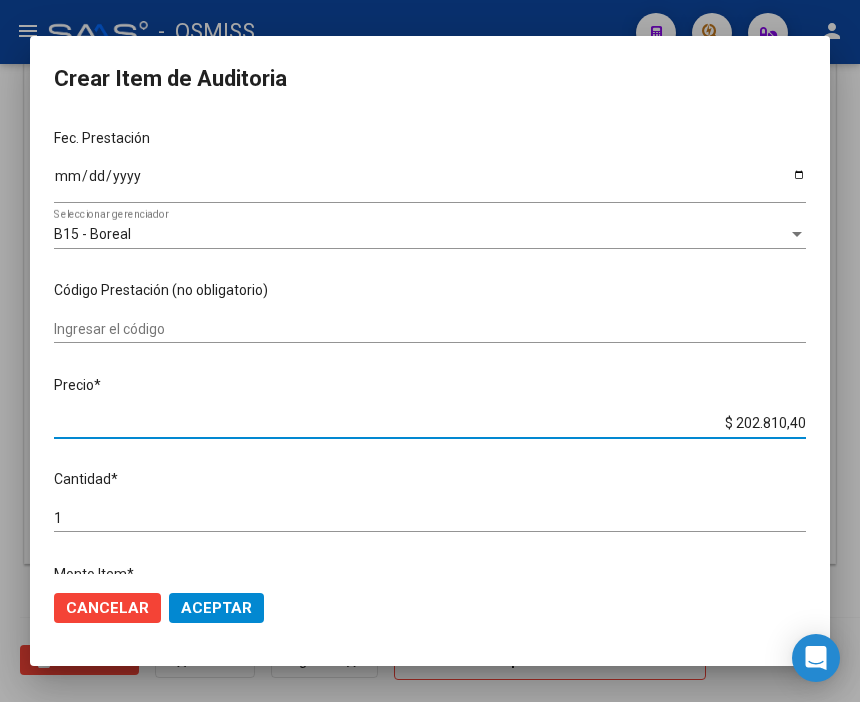 drag, startPoint x: 678, startPoint y: 422, endPoint x: 884, endPoint y: 440, distance: 206.78491 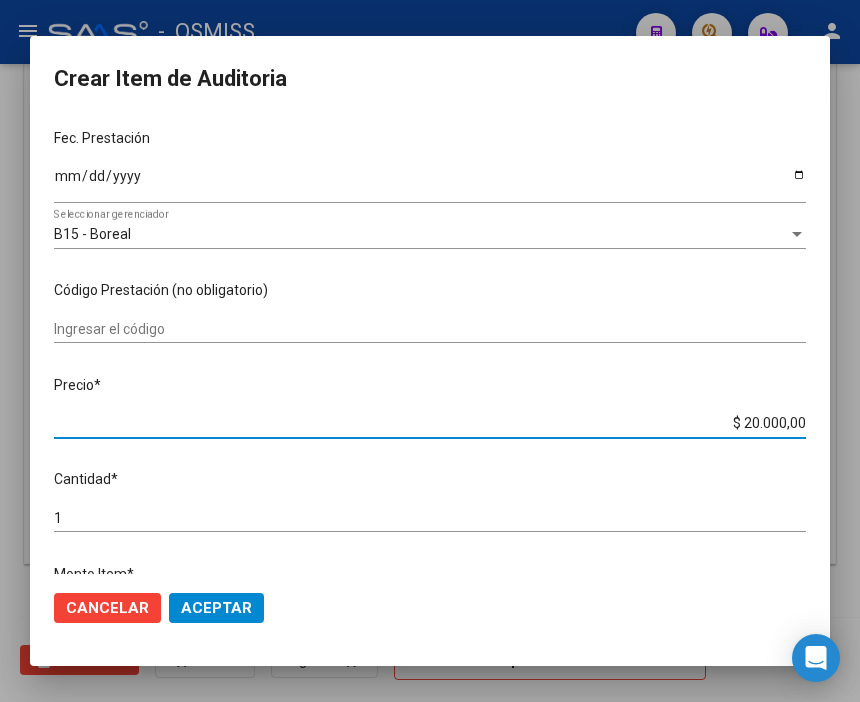 click on "Aceptar" 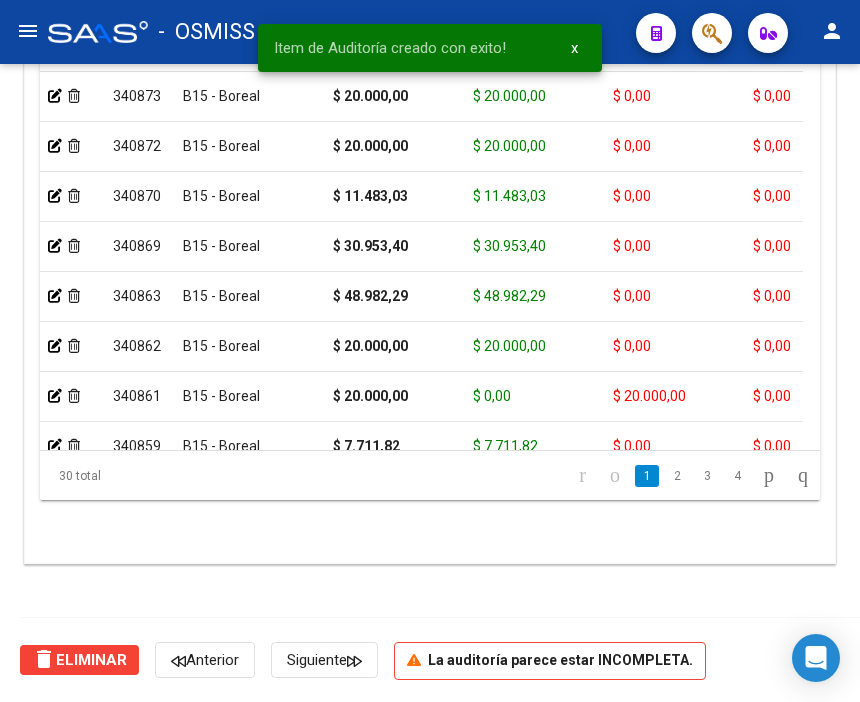 scroll, scrollTop: 1546, scrollLeft: 0, axis: vertical 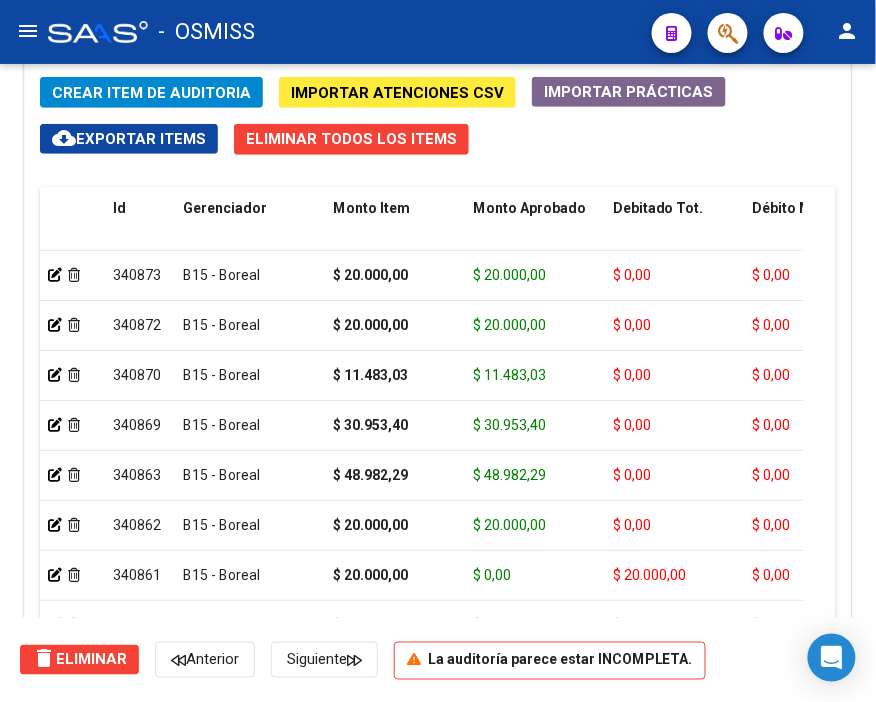 click on "-   OSMISS" 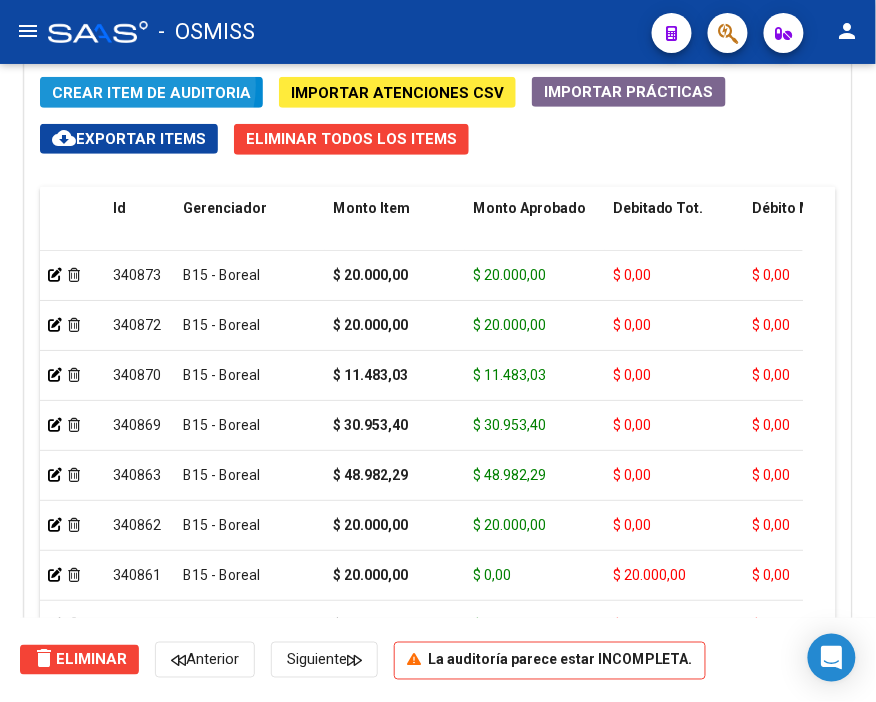 click on "Crear Item de Auditoria" 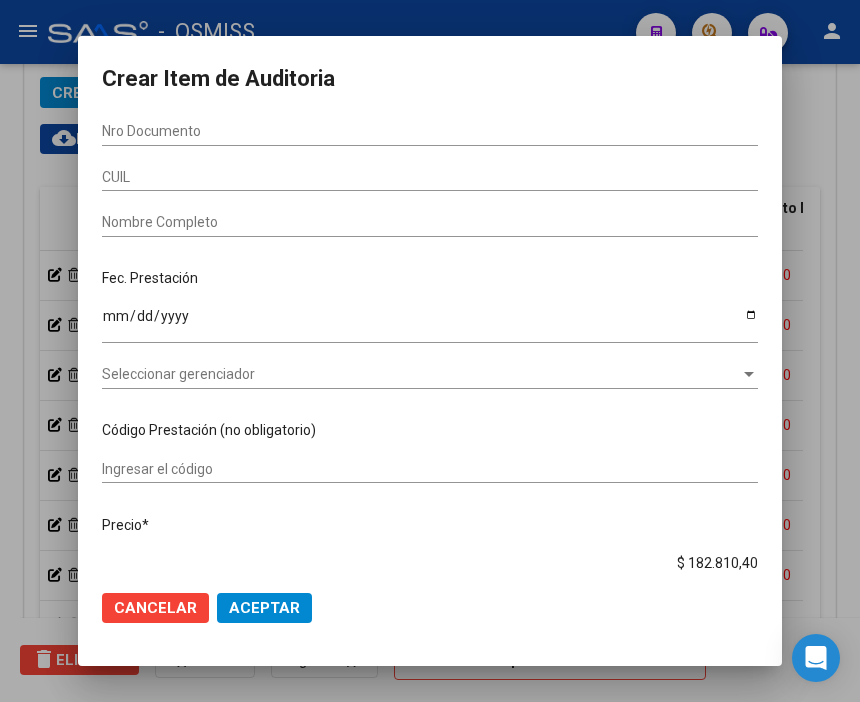 scroll, scrollTop: 1874, scrollLeft: 0, axis: vertical 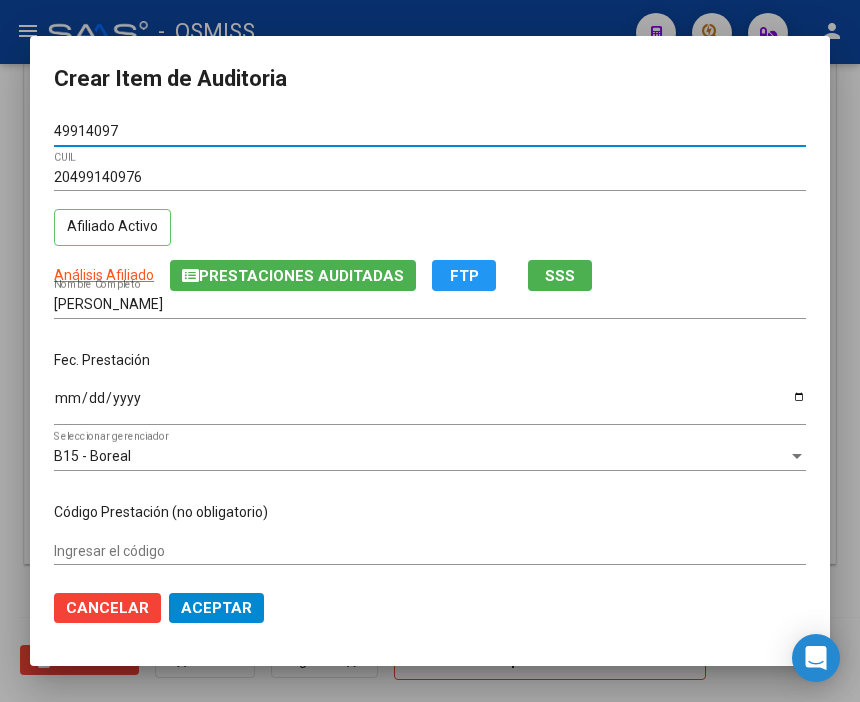 click on "Ingresar la fecha" at bounding box center [430, 405] 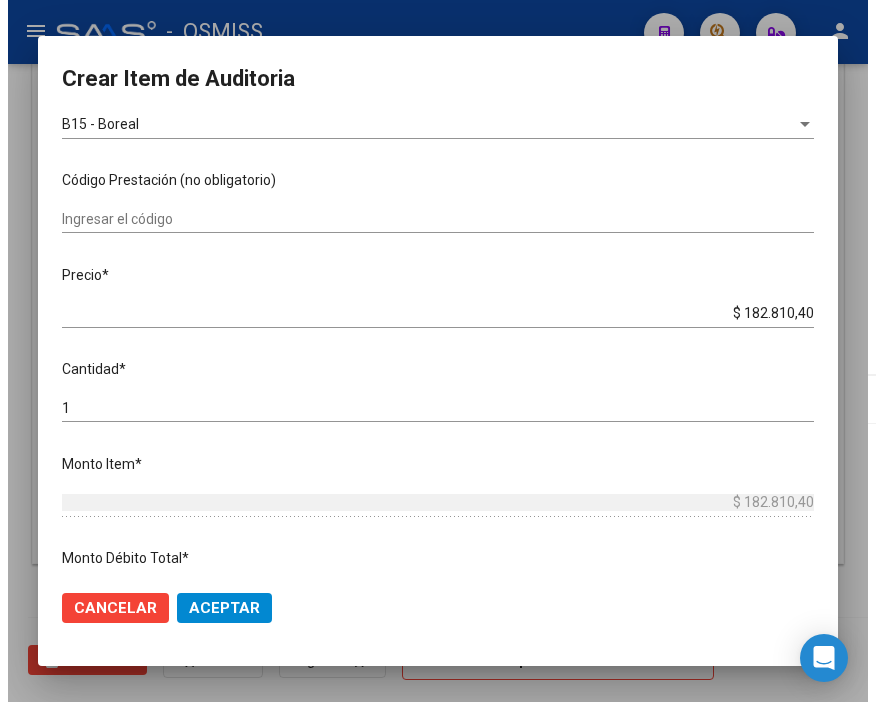 scroll, scrollTop: 333, scrollLeft: 0, axis: vertical 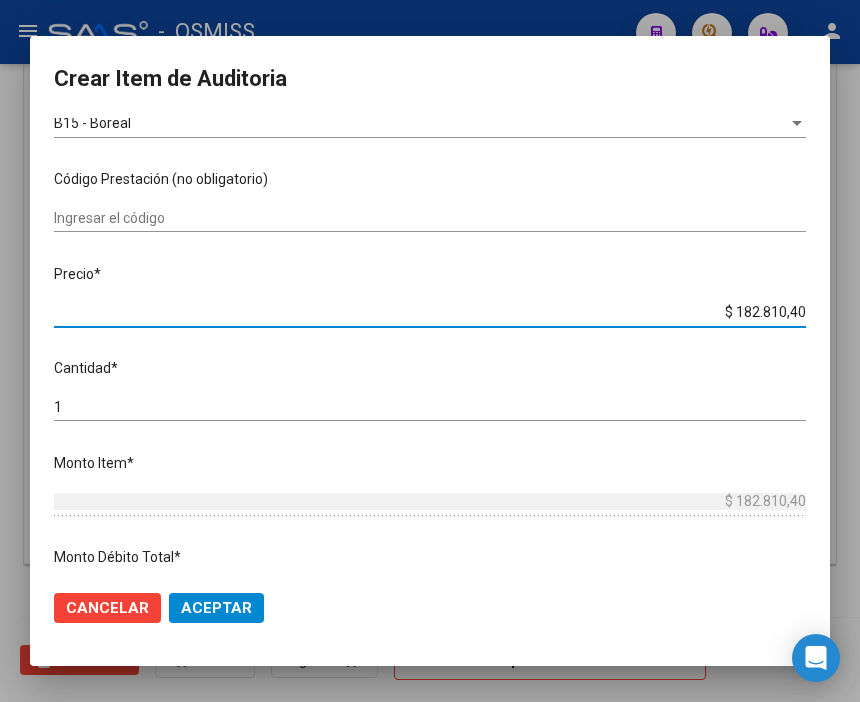 drag, startPoint x: 694, startPoint y: 318, endPoint x: 833, endPoint y: 320, distance: 139.01439 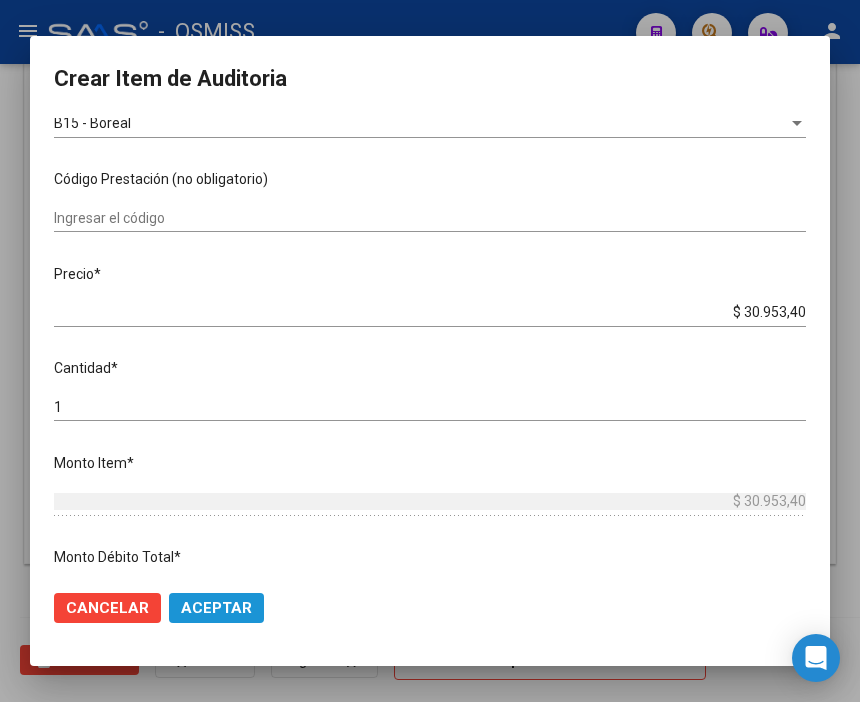 click on "Aceptar" 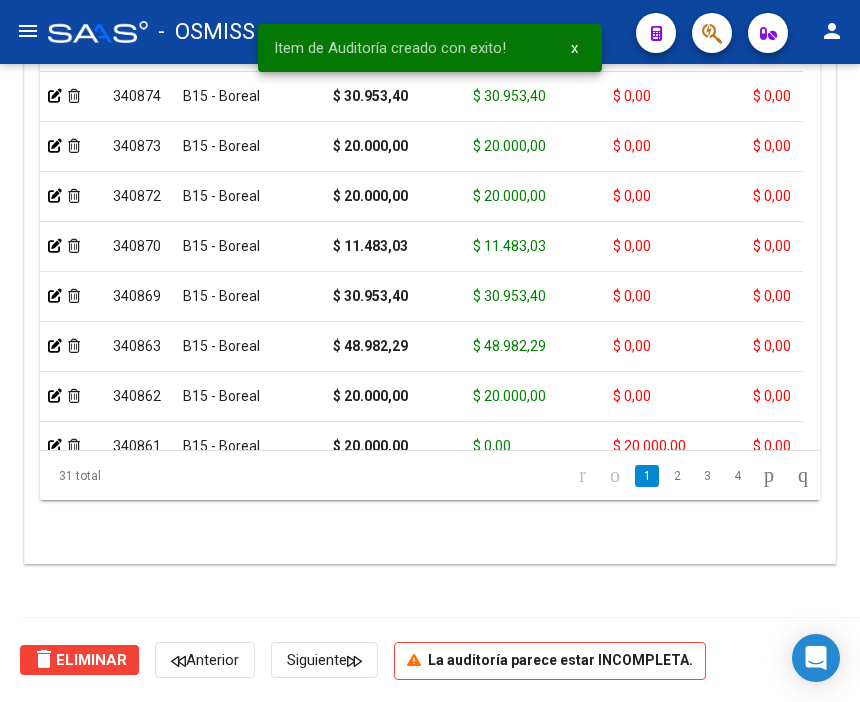 scroll, scrollTop: 1546, scrollLeft: 0, axis: vertical 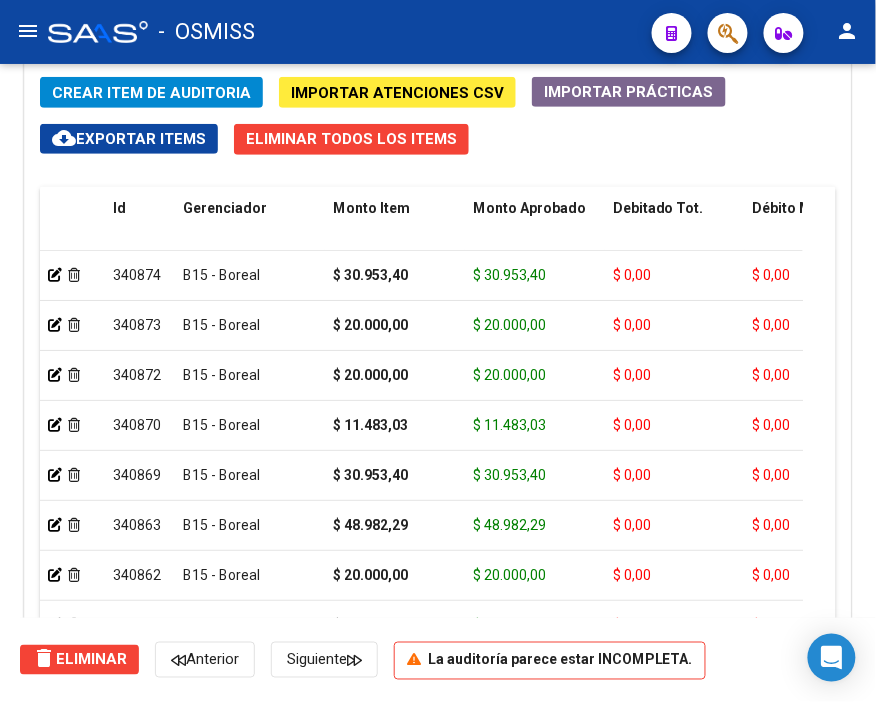 click on "Crear Item de Auditoria Importar Atenciones CSV  Importar Prácticas
cloud_download  Exportar Items   Eliminar Todos los Items  Id Gerenciador Monto Item Monto Aprobado Debitado Tot. Débito Médico Débito Afiliatorio Comentario Comentario Gerenciador Descripción Afiliado Estado CUIL Documento Nombre Completo Fec. Prestación Atencion Tipo Nomenclador Código Nomenclador Nombre Usuario Creado Area Creado Area Modificado     340874  B15 - Boreal $ 30.953,40 $ 30.953,40 $ 0,00 $ 0,00 $ 0,00         20499140976  49914097   [PERSON_NAME]            [DATE]  [PERSON_NAME]   [DATE]      340873  B15 - Boreal $ 20.000,00 $ 20.000,00 $ 0,00 $ 0,00 $ 0,00         27520492629  52049262   [PERSON_NAME] [PERSON_NAME]     [DATE]  [PERSON_NAME]   [DATE]      340872  B15 - Boreal $ 20.000,00 $ 20.000,00 $ 0,00 $ 0,00 $ 0,00         20168552093  16855209   [PERSON_NAME] [PERSON_NAME]                 [DATE]  [PERSON_NAME]   [DATE]      340870  B15 - Boreal $ 0,00" 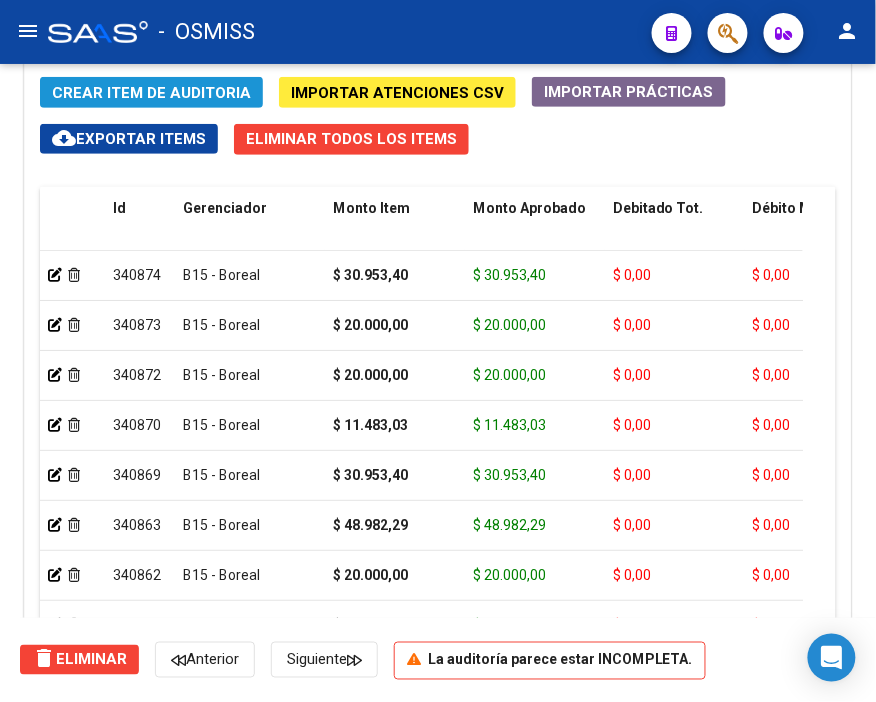 click on "Crear Item de Auditoria" 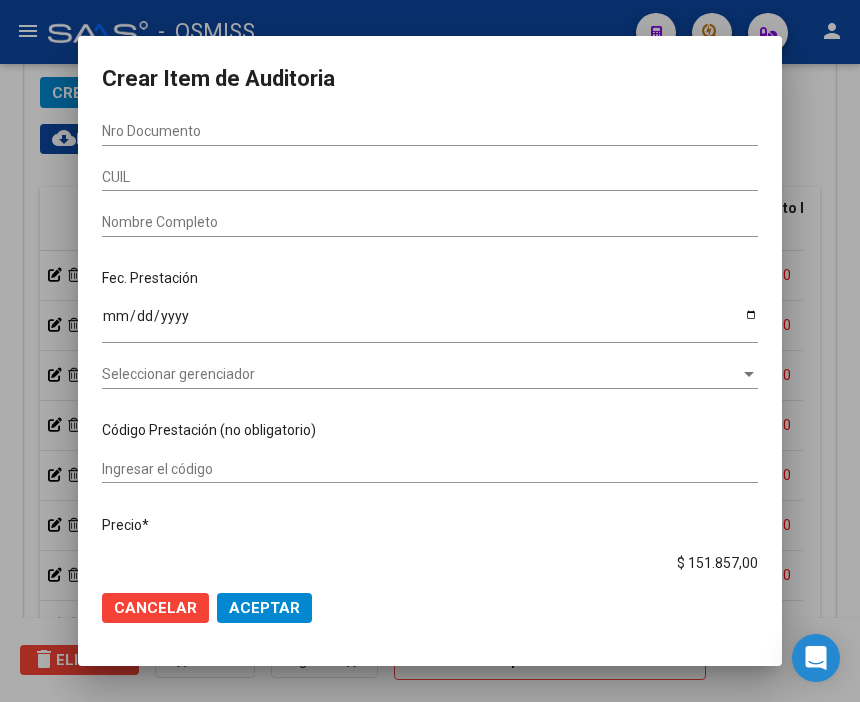 scroll, scrollTop: 1874, scrollLeft: 0, axis: vertical 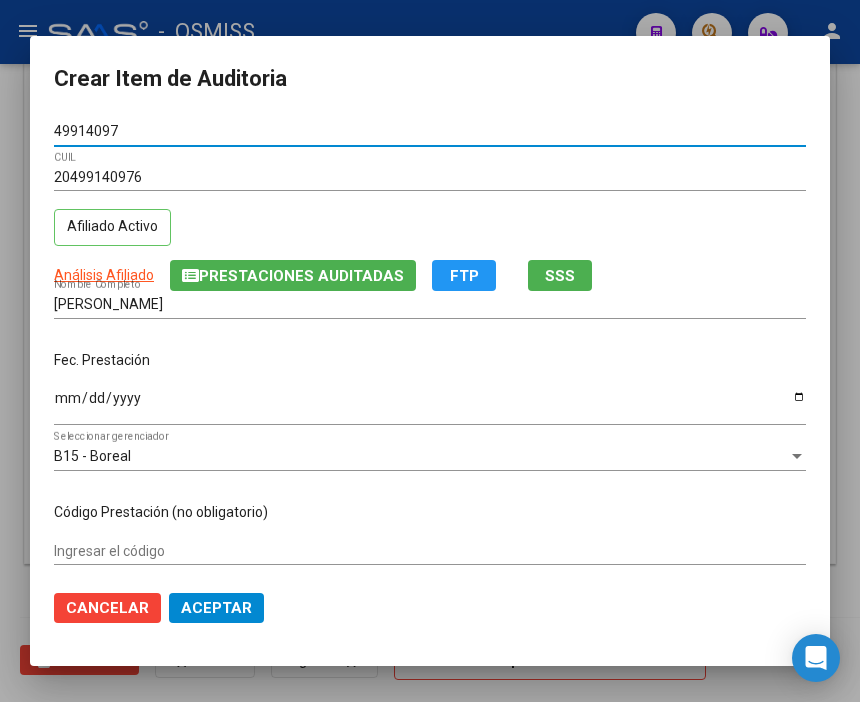 click on "Ingresar la fecha" at bounding box center (430, 405) 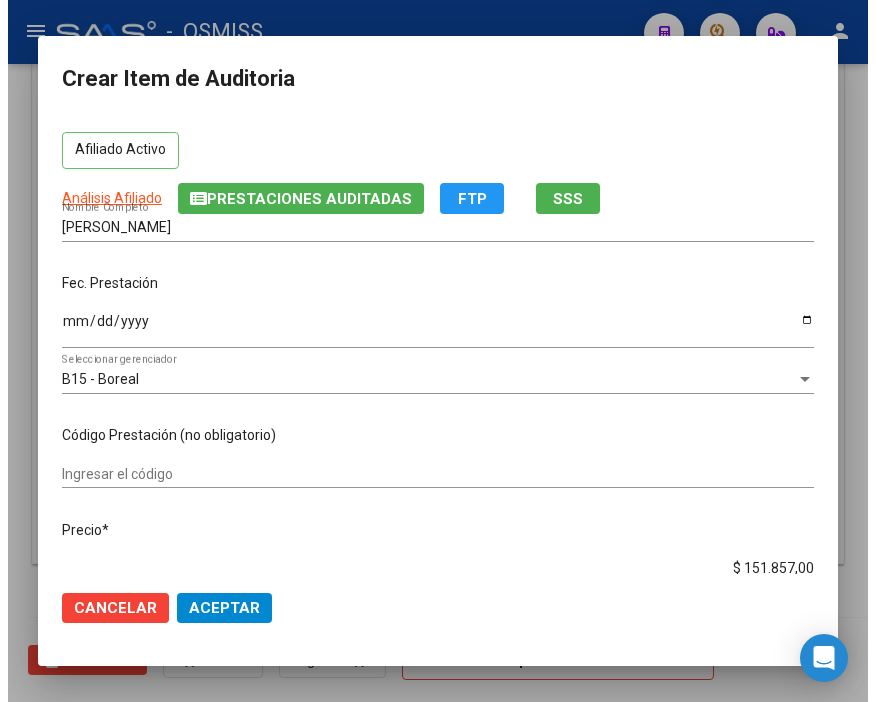 scroll, scrollTop: 111, scrollLeft: 0, axis: vertical 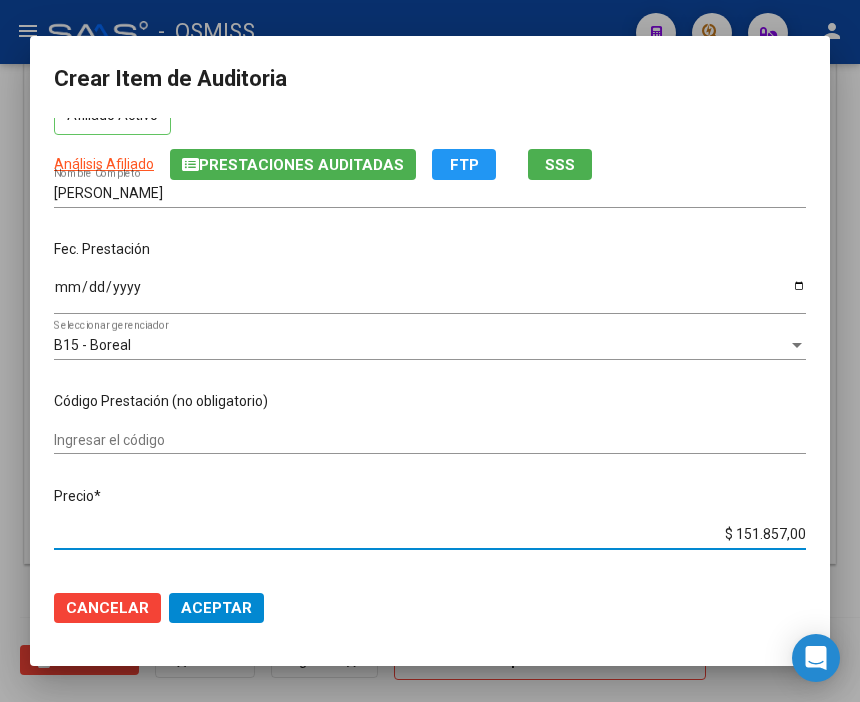 drag, startPoint x: 693, startPoint y: 531, endPoint x: 884, endPoint y: 531, distance: 191 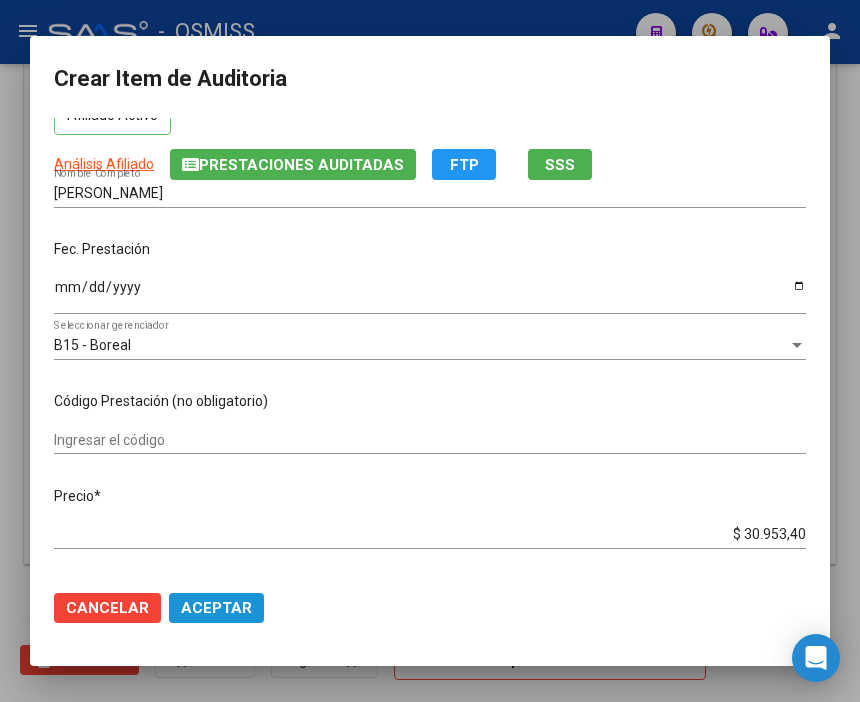 click on "Aceptar" 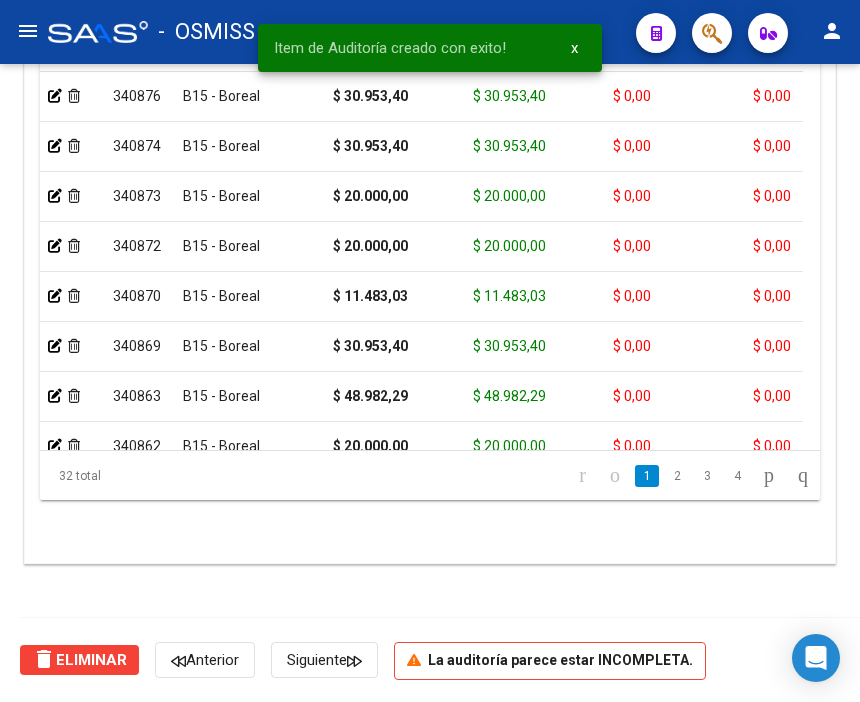 scroll, scrollTop: 1546, scrollLeft: 0, axis: vertical 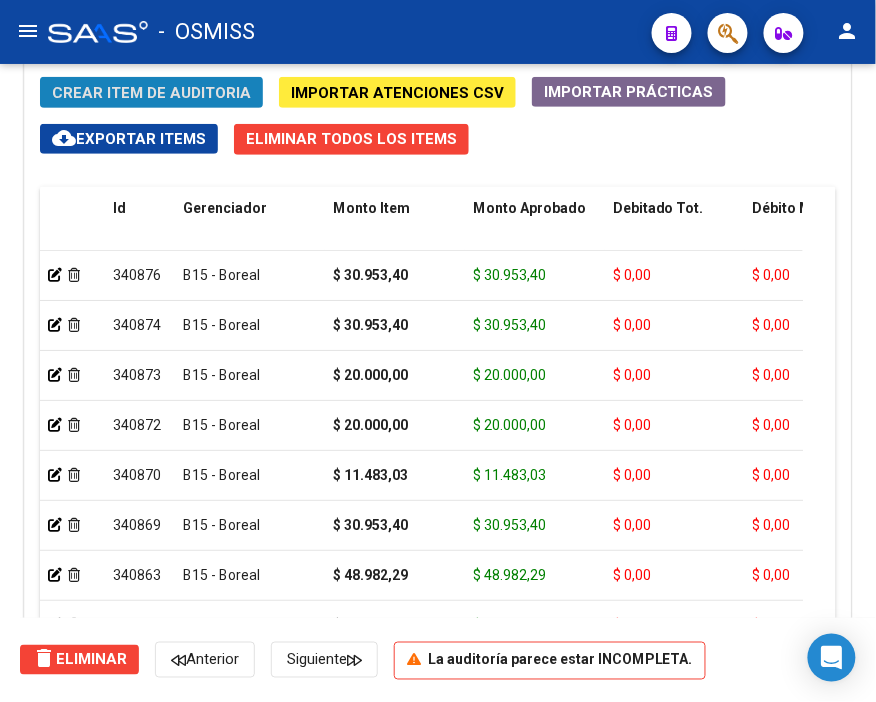 click on "Crear Item de Auditoria" 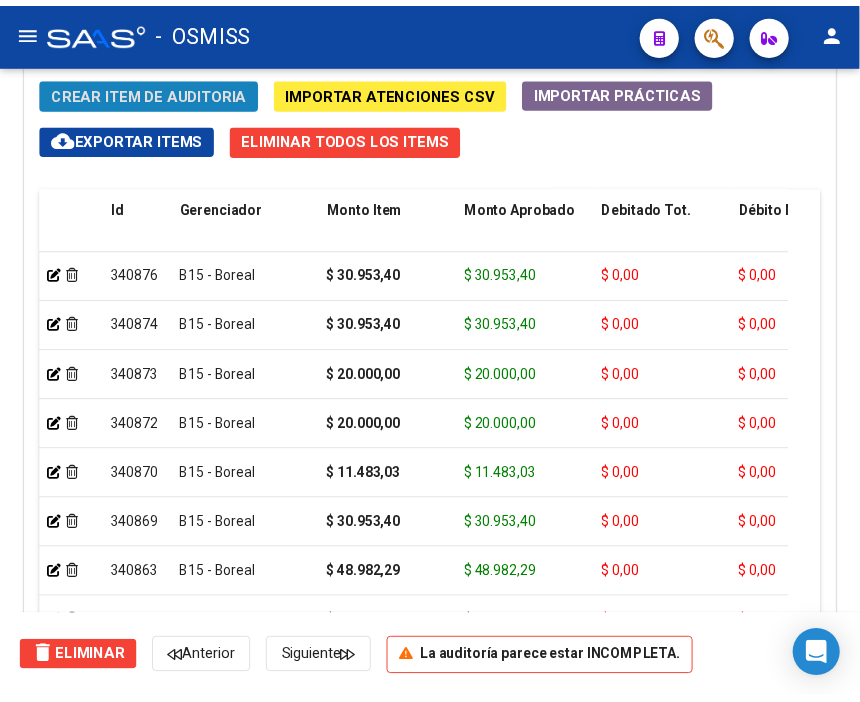 scroll, scrollTop: 1874, scrollLeft: 0, axis: vertical 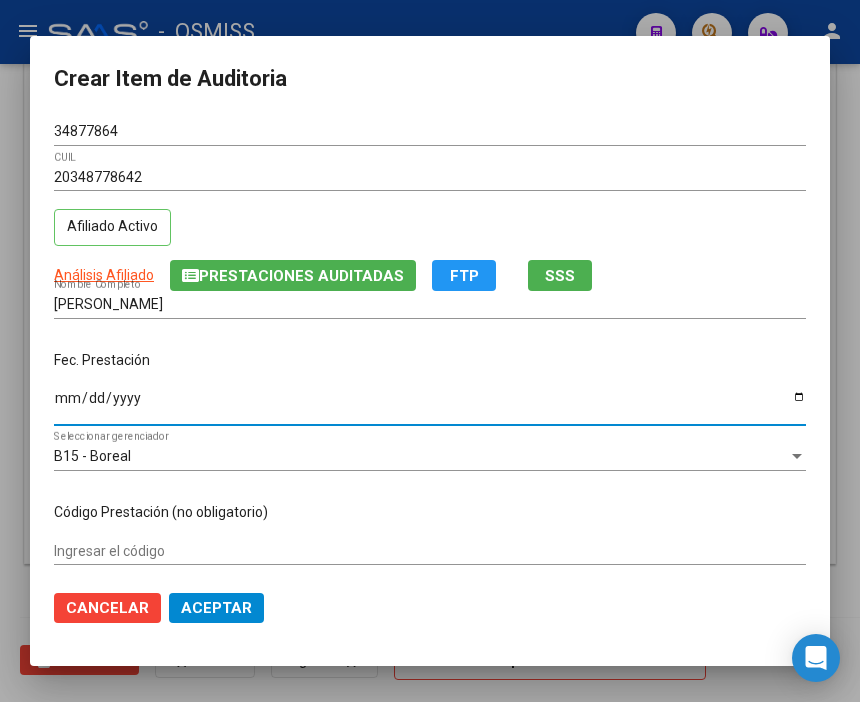 click on "Ingresar la fecha" at bounding box center (430, 405) 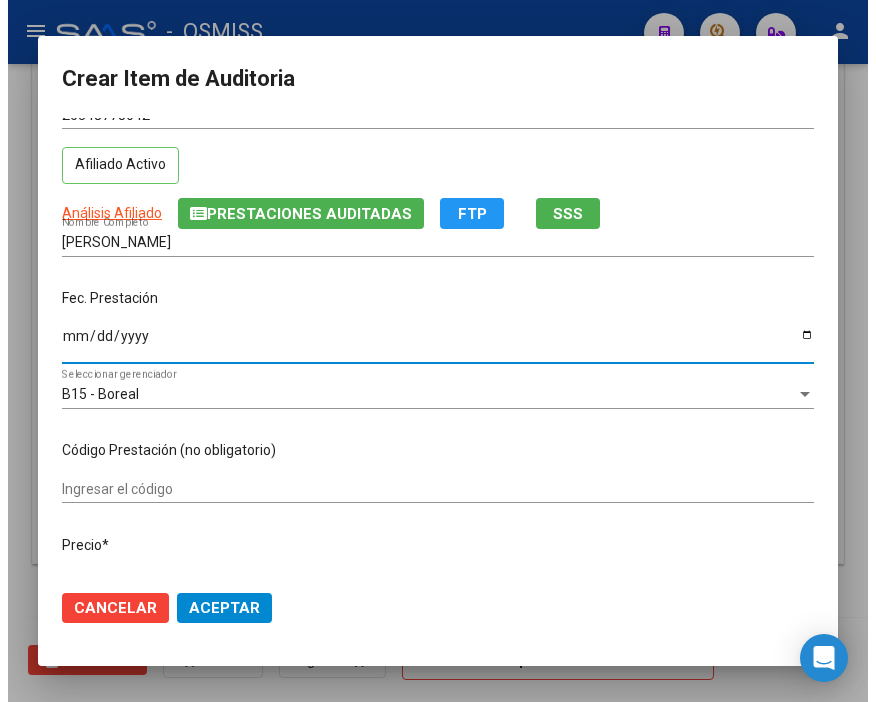 scroll, scrollTop: 222, scrollLeft: 0, axis: vertical 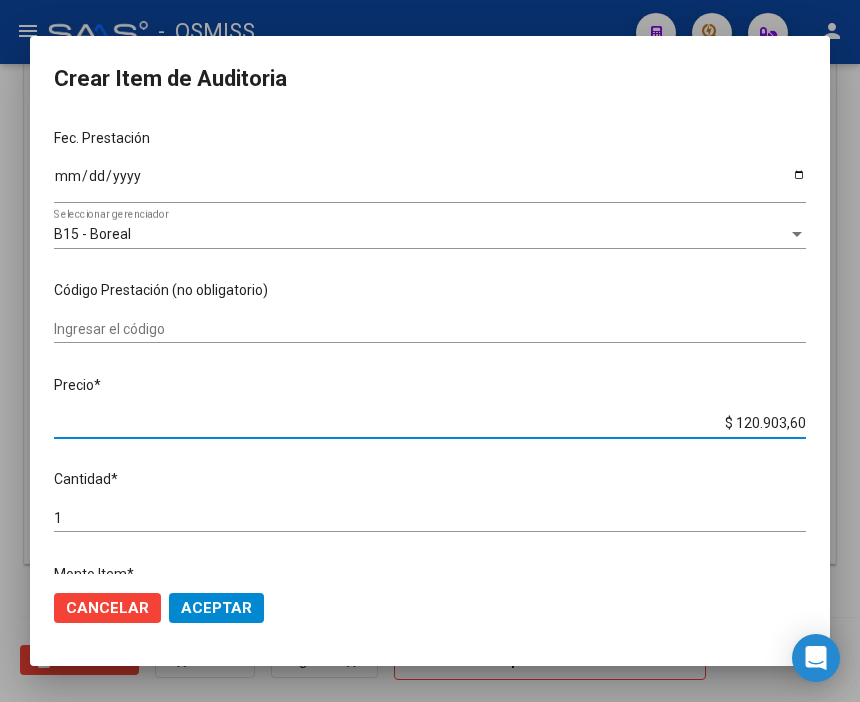 drag, startPoint x: 708, startPoint y: 418, endPoint x: 884, endPoint y: 431, distance: 176.47946 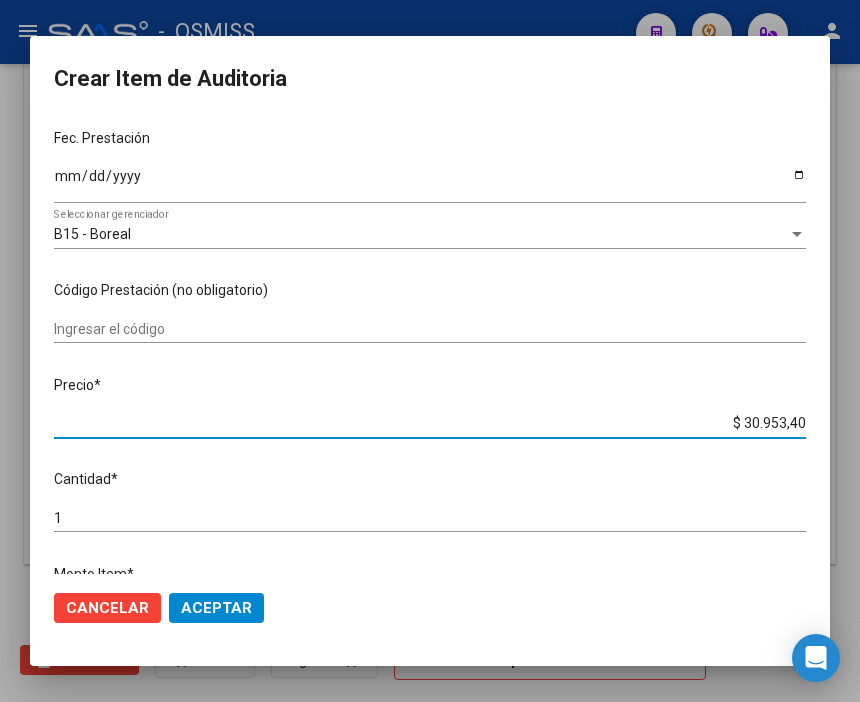 click on "Aceptar" 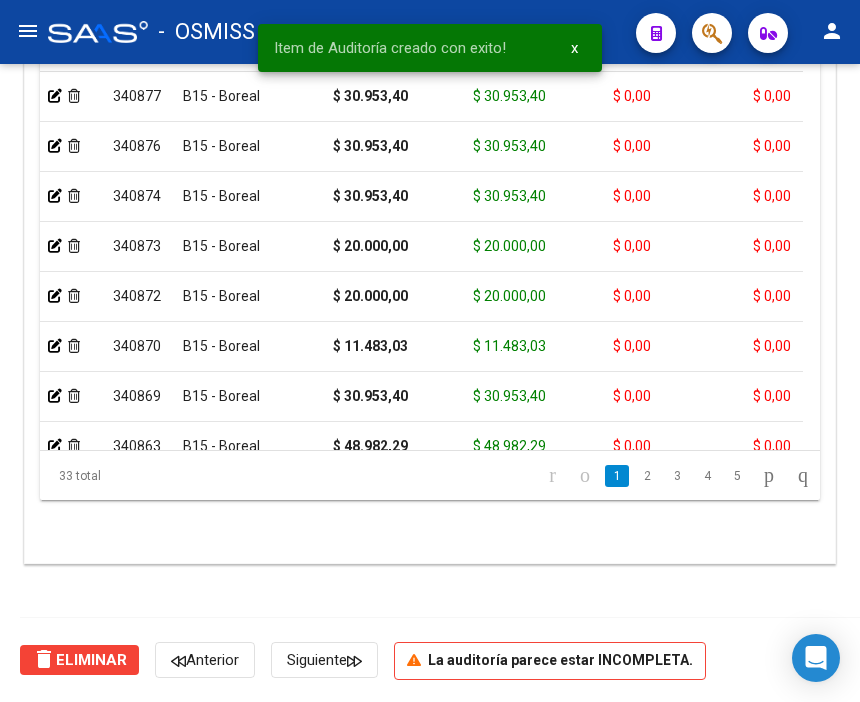 scroll, scrollTop: 1546, scrollLeft: 0, axis: vertical 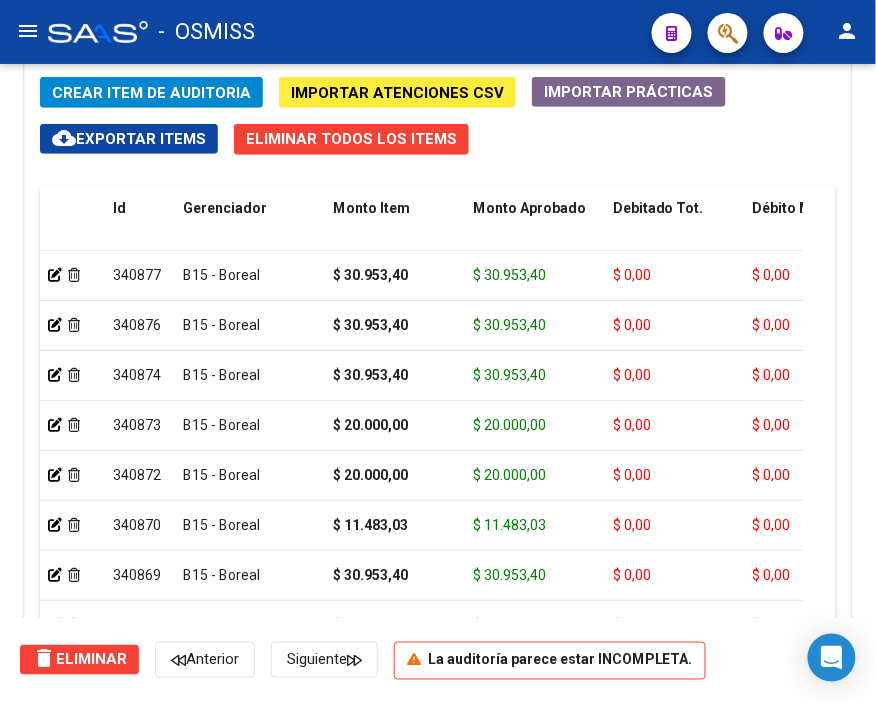 click on "Crear Item de Auditoria Importar Atenciones CSV  Importar Prácticas
cloud_download  Exportar Items   Eliminar Todos los Items  Id Gerenciador Monto Item Monto Aprobado Debitado Tot. Débito Médico Débito Afiliatorio Comentario Comentario Gerenciador Descripción Afiliado Estado CUIL Documento Nombre Completo Fec. Prestación Atencion Tipo Nomenclador Código Nomenclador Nombre Usuario Creado Area Creado Area Modificado     340877  B15 - Boreal $ 30.953,40 $ 30.953,40 $ 0,00 $ 0,00 $ 0,00         20348778642  34877864   [PERSON_NAME]                [DATE]  [PERSON_NAME]   [DATE]      340876  B15 - Boreal $ 30.953,40 $ 30.953,40 $ 0,00 $ 0,00 $ 0,00         20499140976  49914097   [PERSON_NAME]            [DATE]  [PERSON_NAME]   [DATE]      340874  B15 - Boreal $ 30.953,40 $ 30.953,40 $ 0,00 $ 0,00 $ 0,00         20499140976  49914097   [PERSON_NAME]            [DATE]  [PERSON_NAME]   [DATE]      340873  B15 - Boreal $ 0,00" 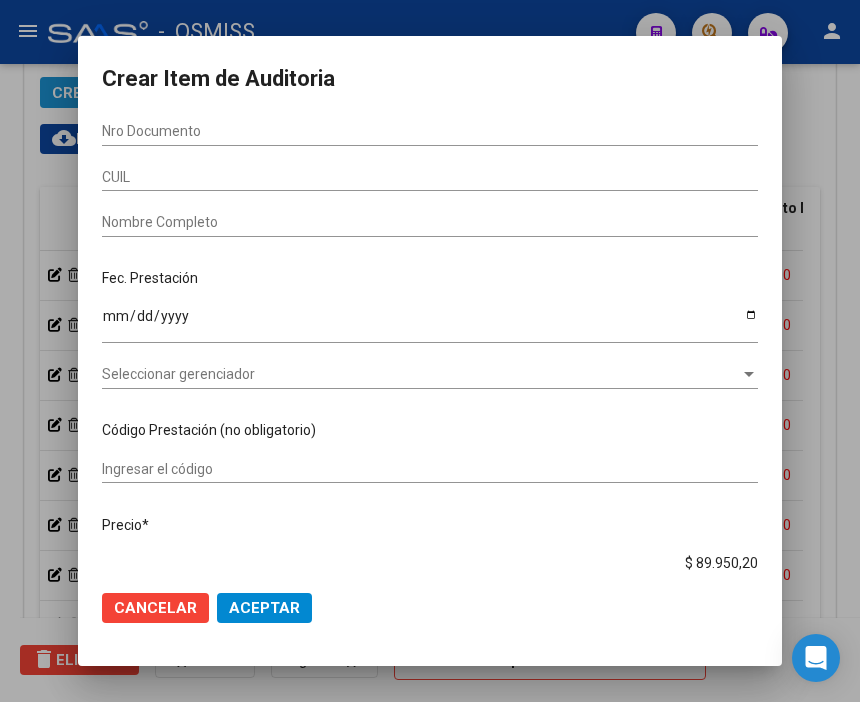 scroll, scrollTop: 1874, scrollLeft: 0, axis: vertical 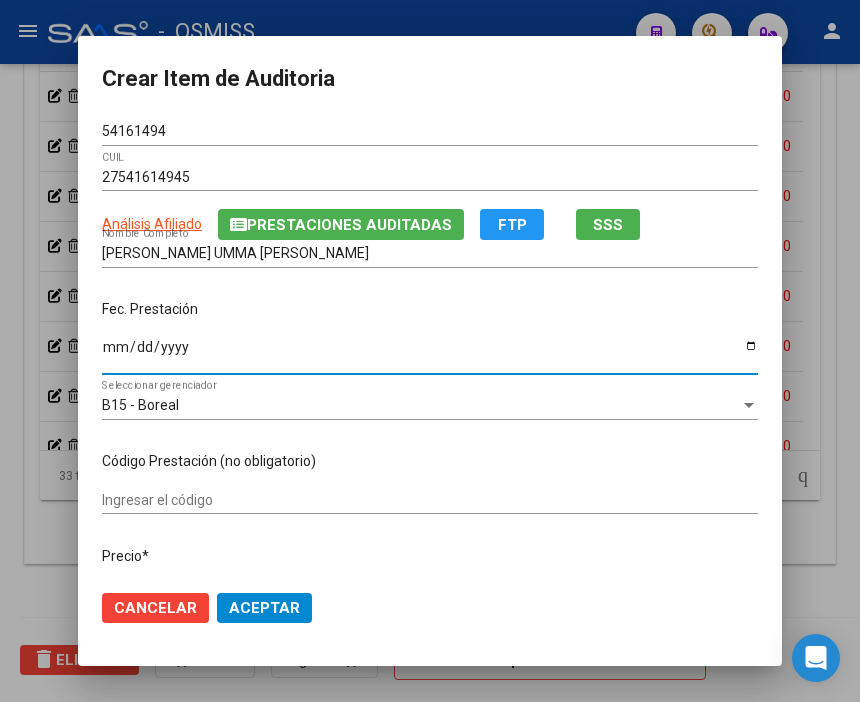 click on "Ingresar la fecha" at bounding box center (430, 354) 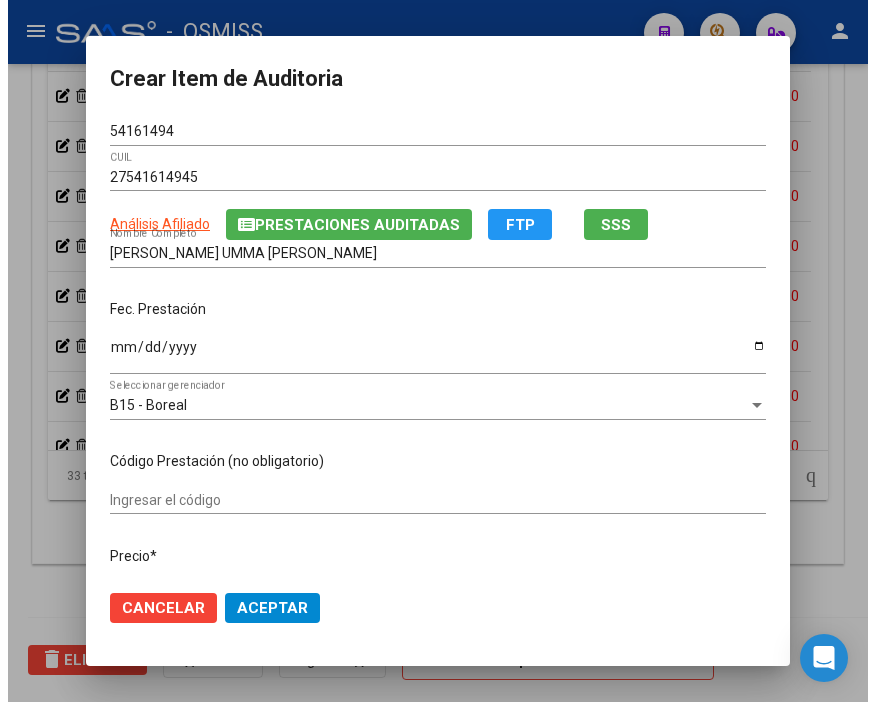 scroll, scrollTop: 222, scrollLeft: 0, axis: vertical 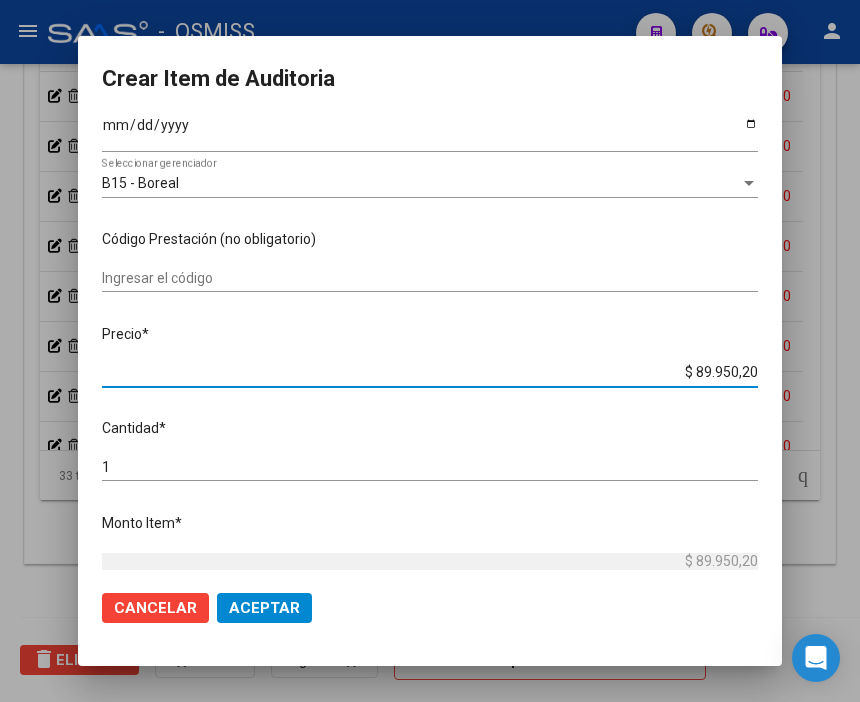 drag, startPoint x: 662, startPoint y: 376, endPoint x: 835, endPoint y: 376, distance: 173 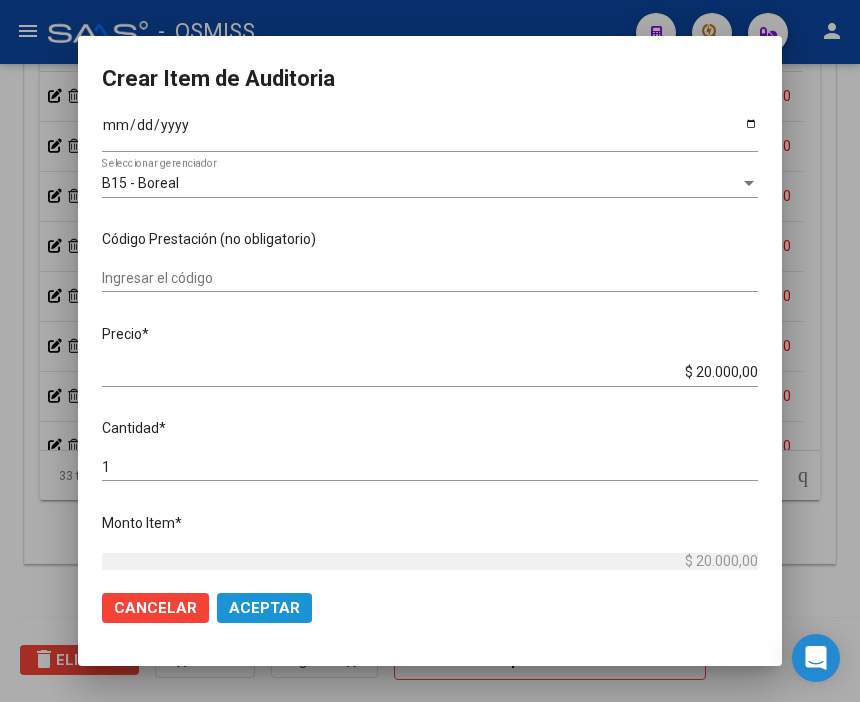 click on "Aceptar" 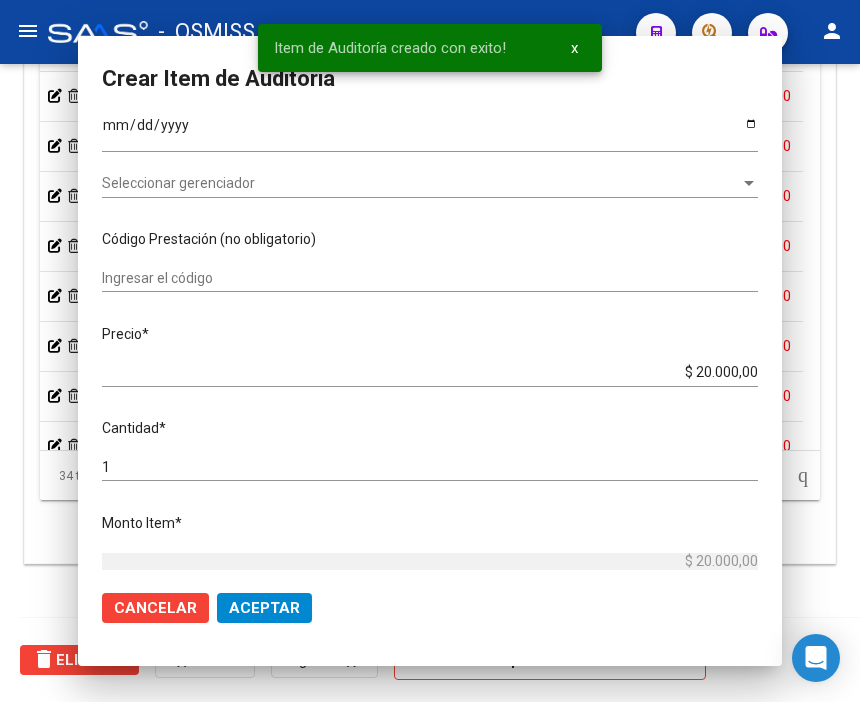 scroll, scrollTop: 1546, scrollLeft: 0, axis: vertical 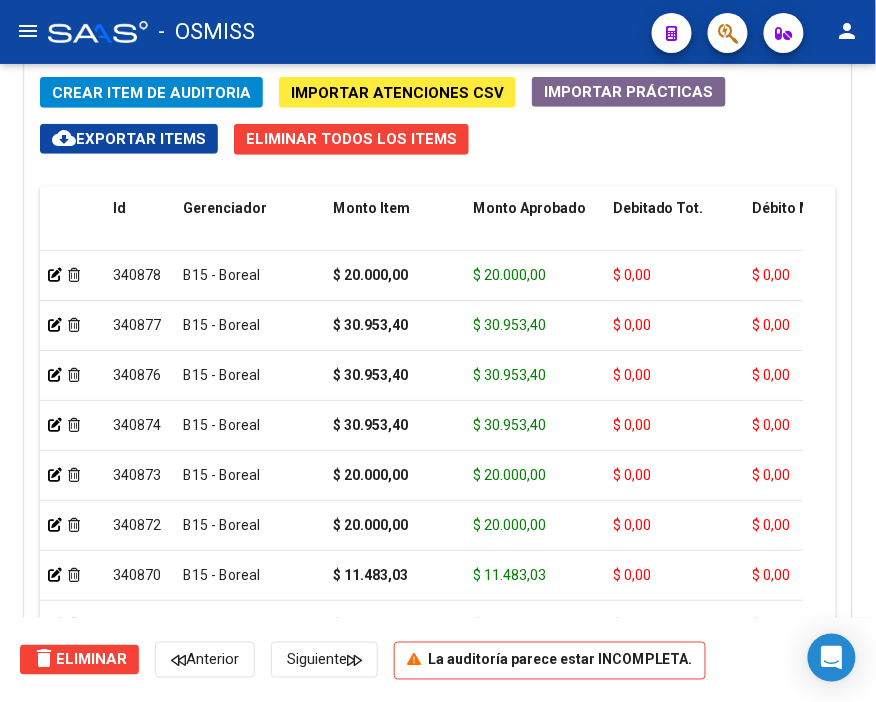 drag, startPoint x: 675, startPoint y: 155, endPoint x: 470, endPoint y: 145, distance: 205.24376 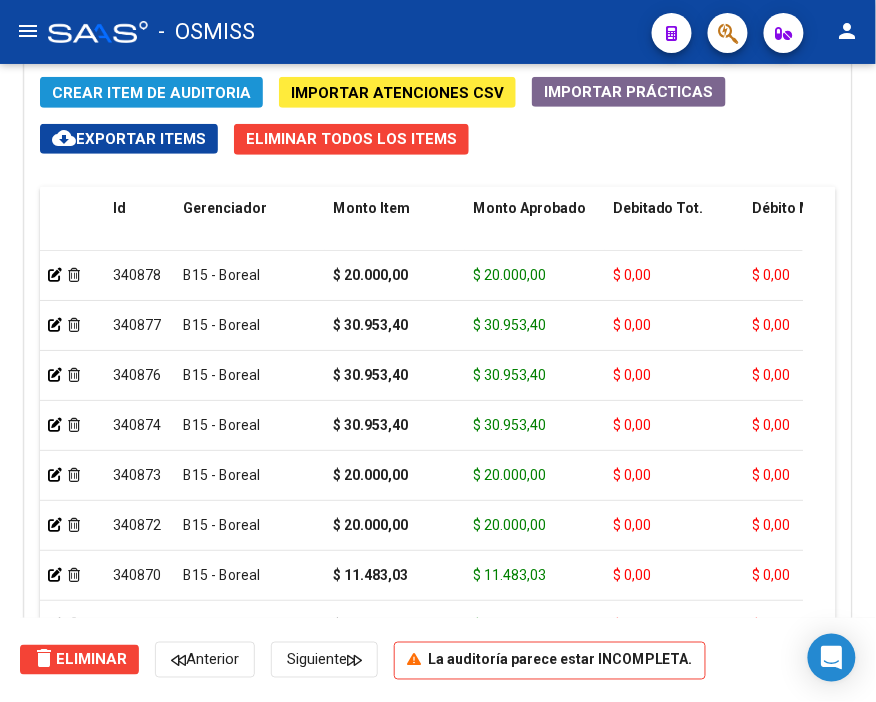 click on "Crear Item de Auditoria" 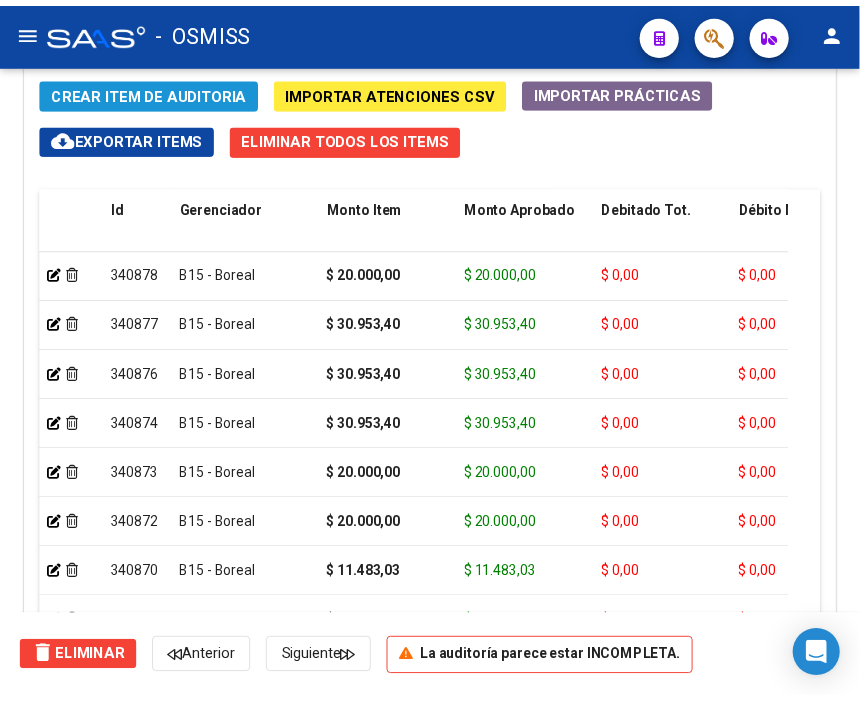 scroll, scrollTop: 1874, scrollLeft: 0, axis: vertical 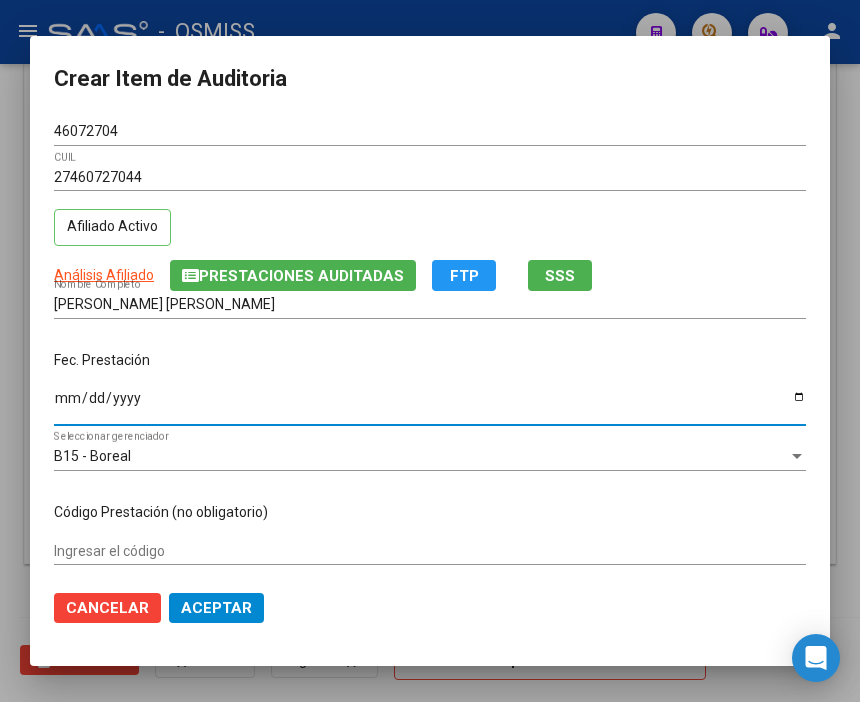 click on "Ingresar la fecha" at bounding box center (430, 405) 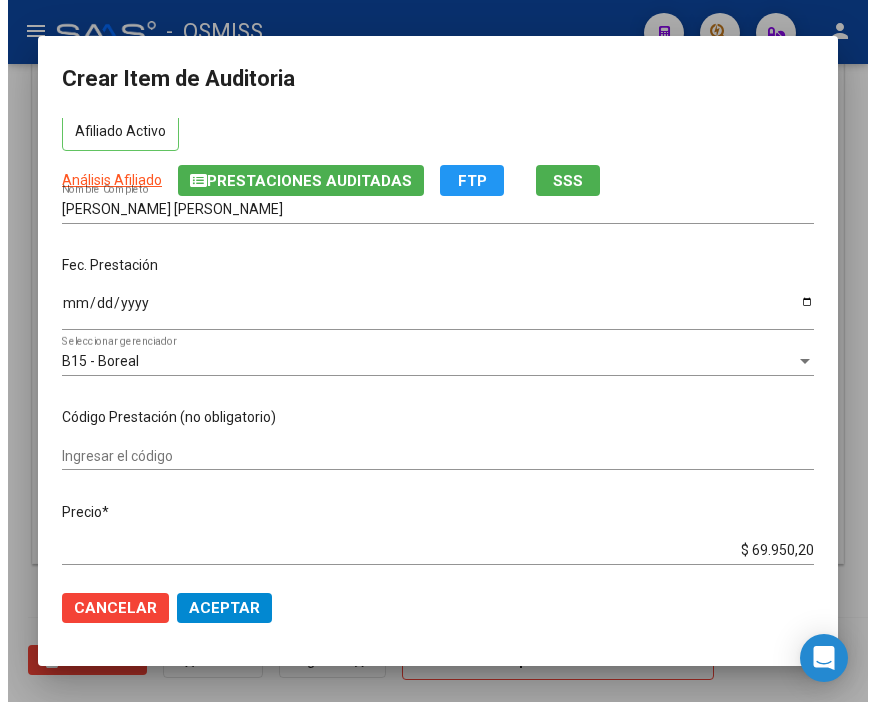 scroll, scrollTop: 222, scrollLeft: 0, axis: vertical 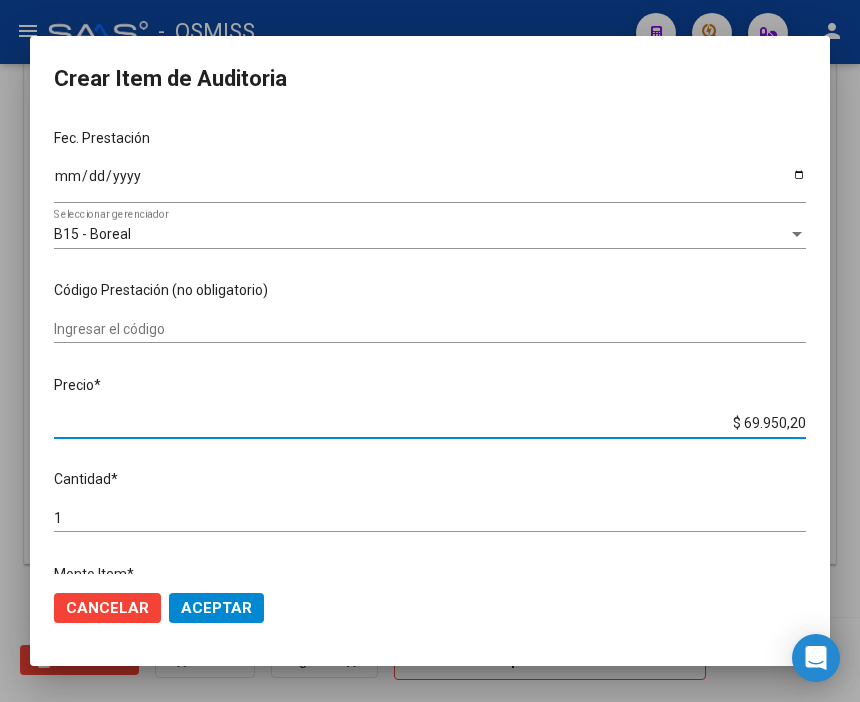 drag, startPoint x: 692, startPoint y: 418, endPoint x: 884, endPoint y: 437, distance: 192.93782 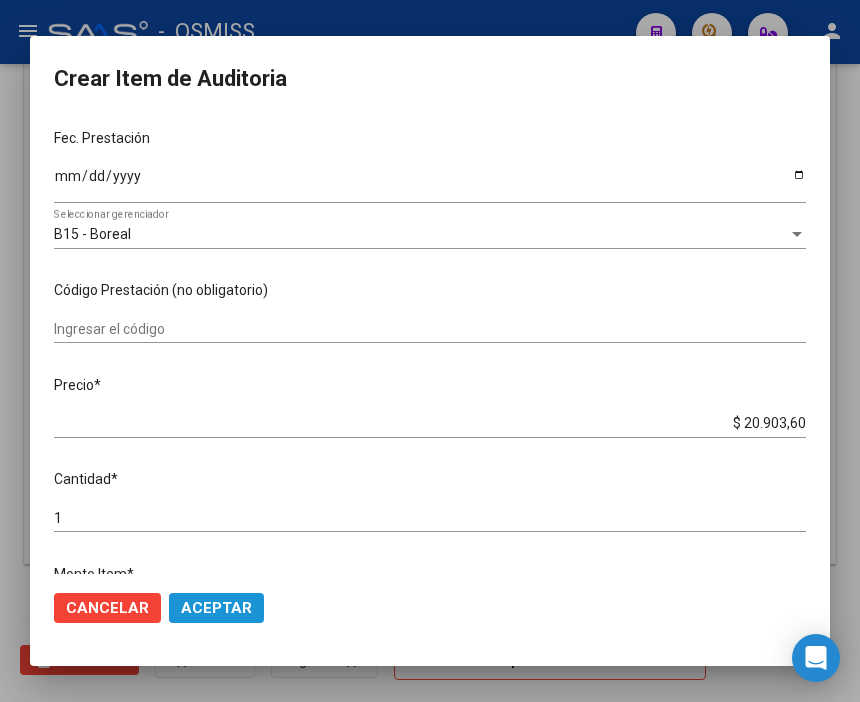click on "Aceptar" 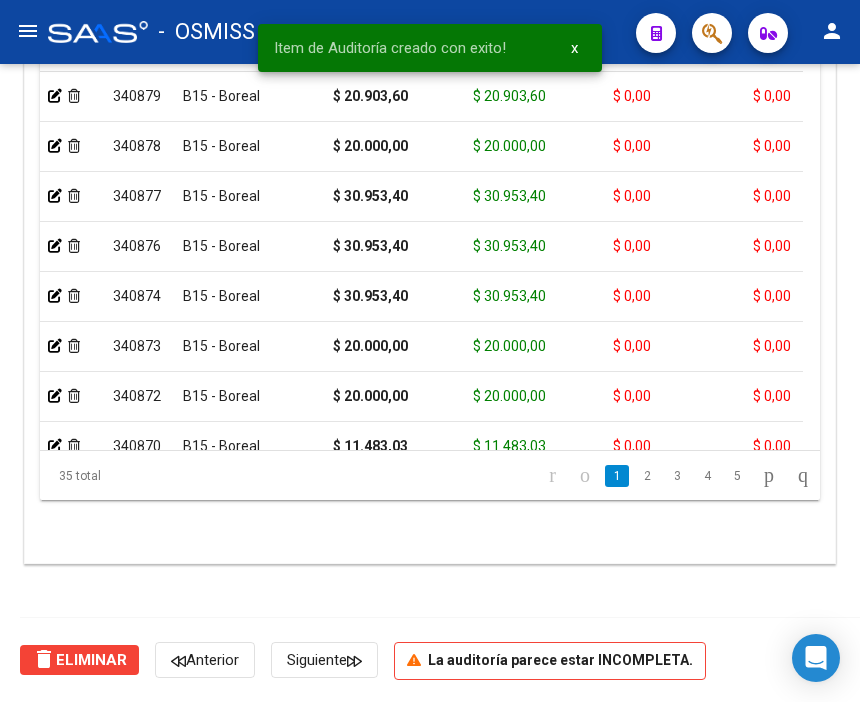 scroll, scrollTop: 1546, scrollLeft: 0, axis: vertical 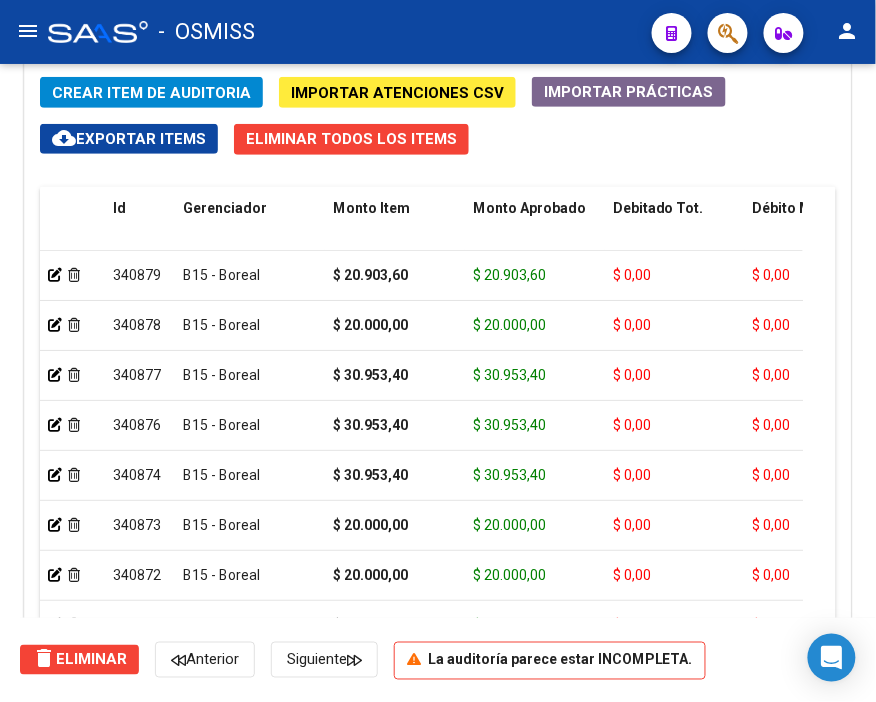 drag, startPoint x: 662, startPoint y: 141, endPoint x: 442, endPoint y: 114, distance: 221.65062 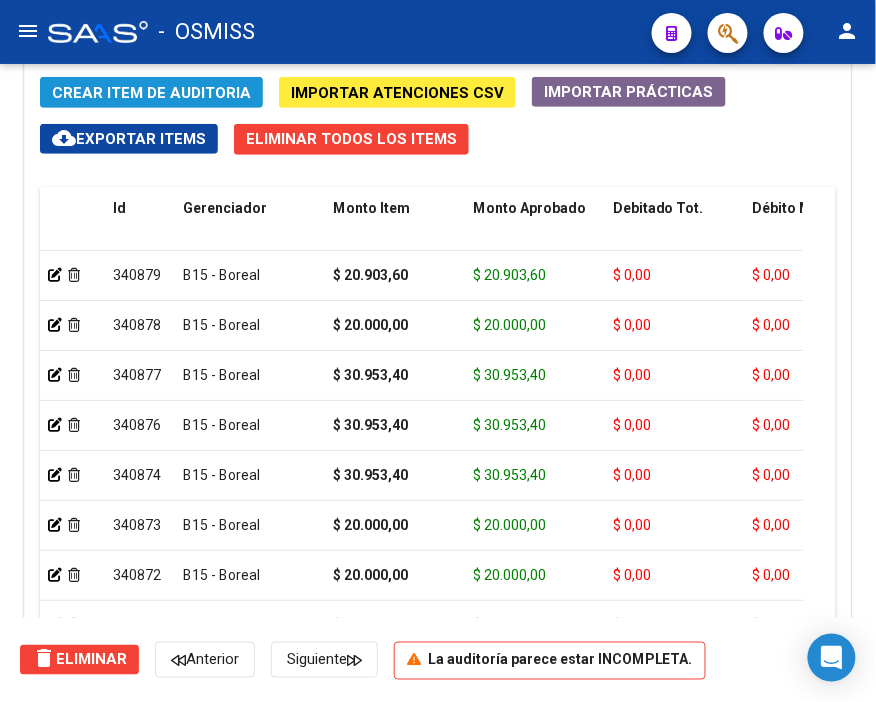 click on "Crear Item de Auditoria" 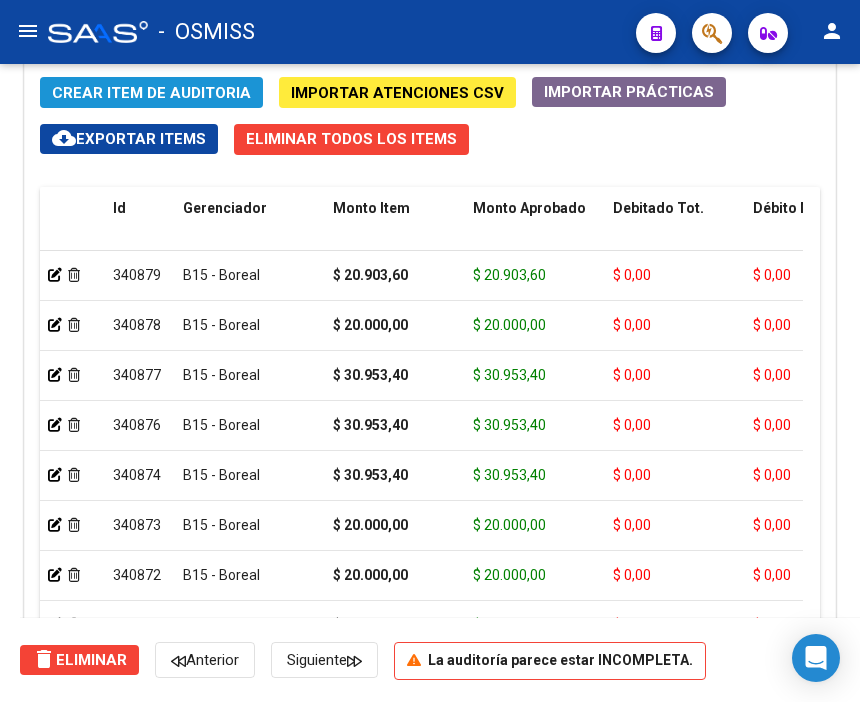 scroll, scrollTop: 1874, scrollLeft: 0, axis: vertical 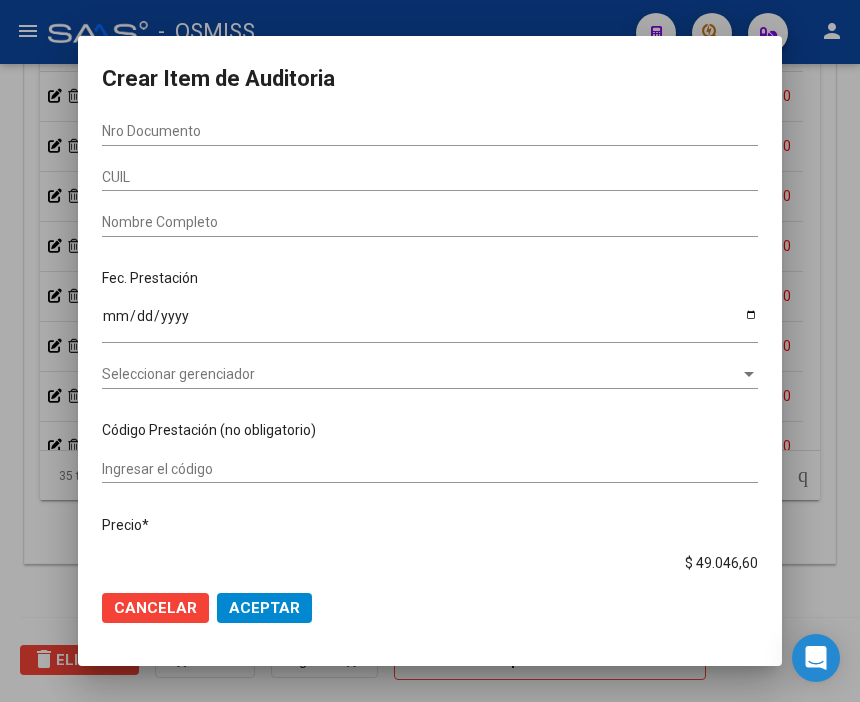 click on "Nro Documento" at bounding box center (430, 132) 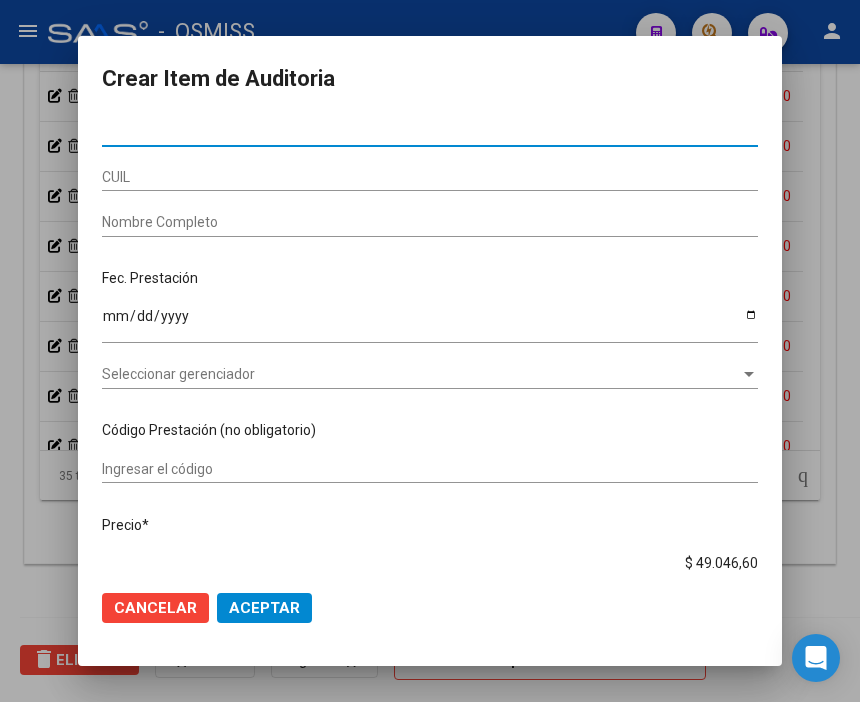 click on "Nro Documento" at bounding box center (430, 131) 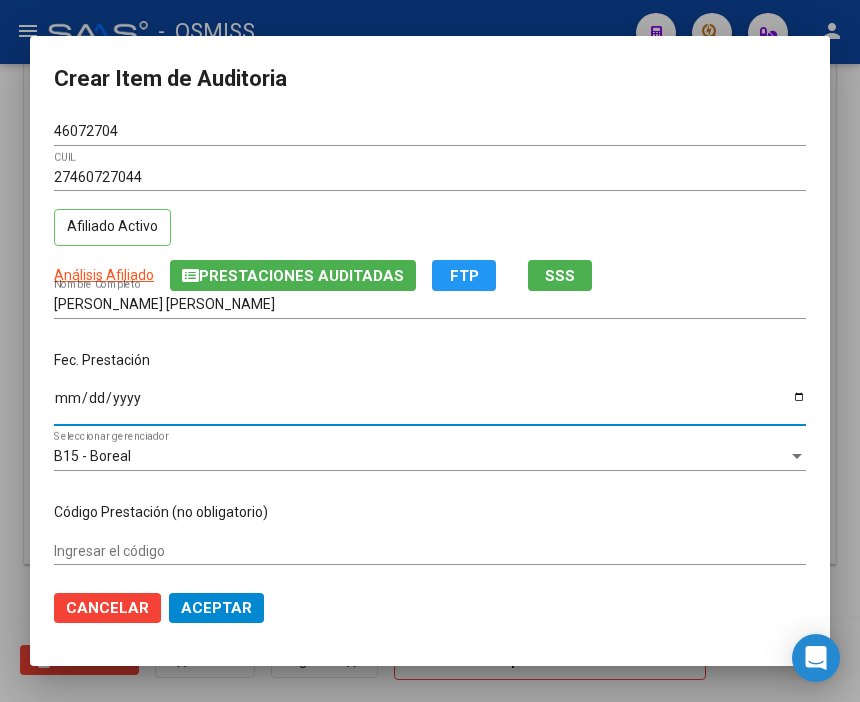 click on "Ingresar la fecha" at bounding box center [430, 405] 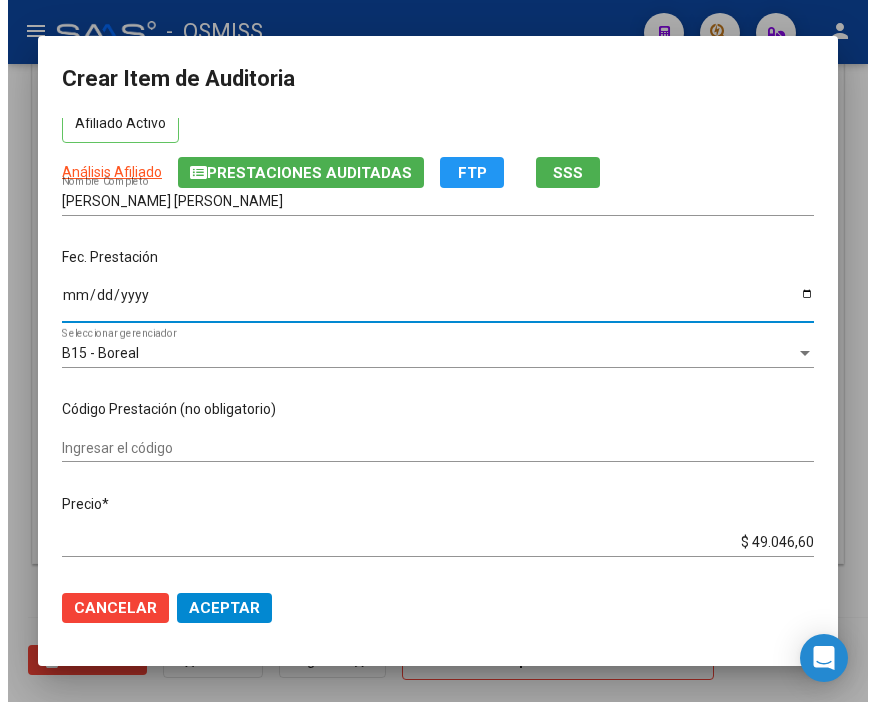 scroll, scrollTop: 222, scrollLeft: 0, axis: vertical 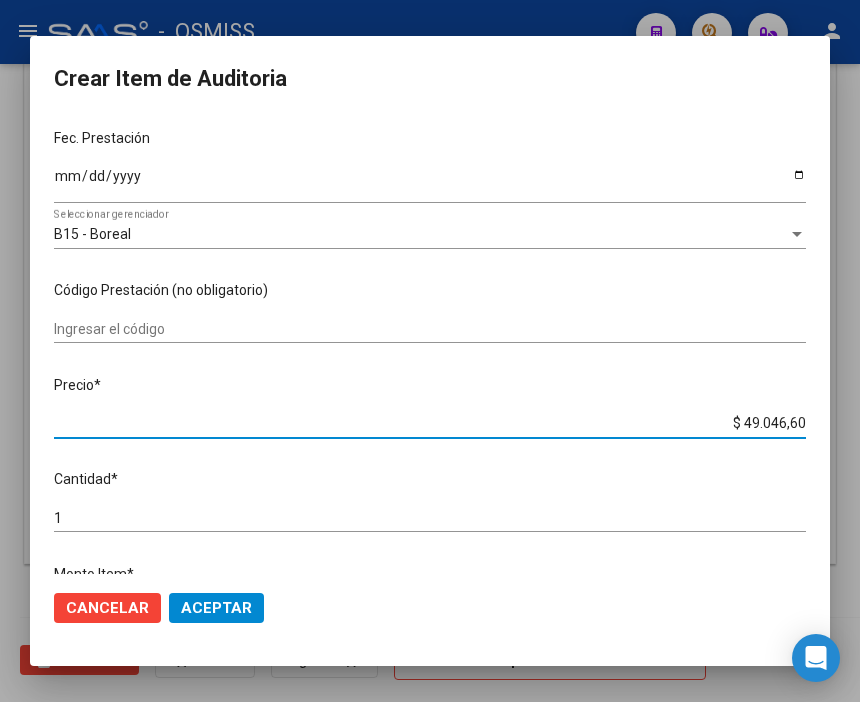 drag, startPoint x: 705, startPoint y: 425, endPoint x: 884, endPoint y: 423, distance: 179.01117 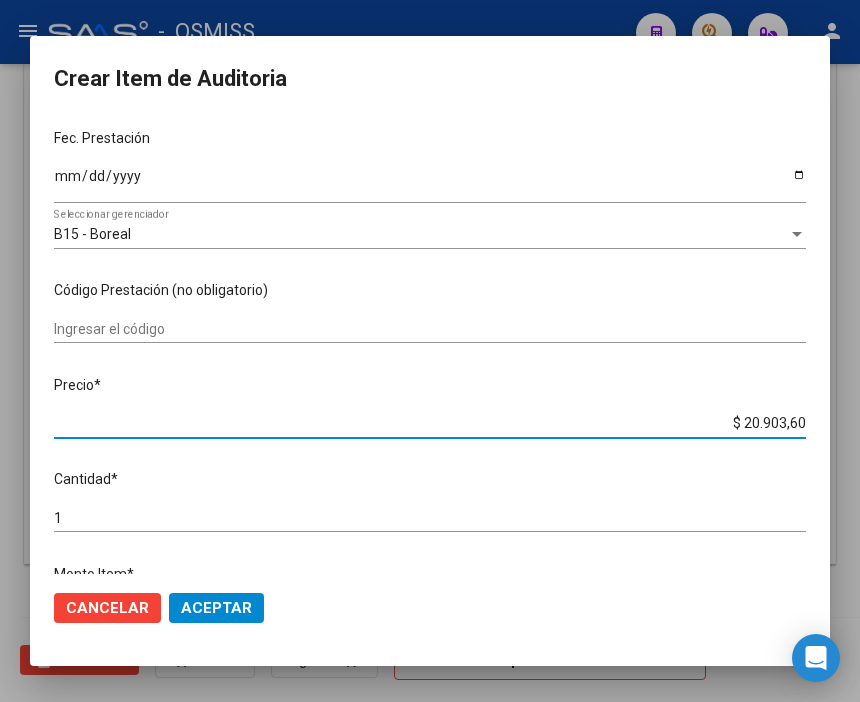click on "Aceptar" 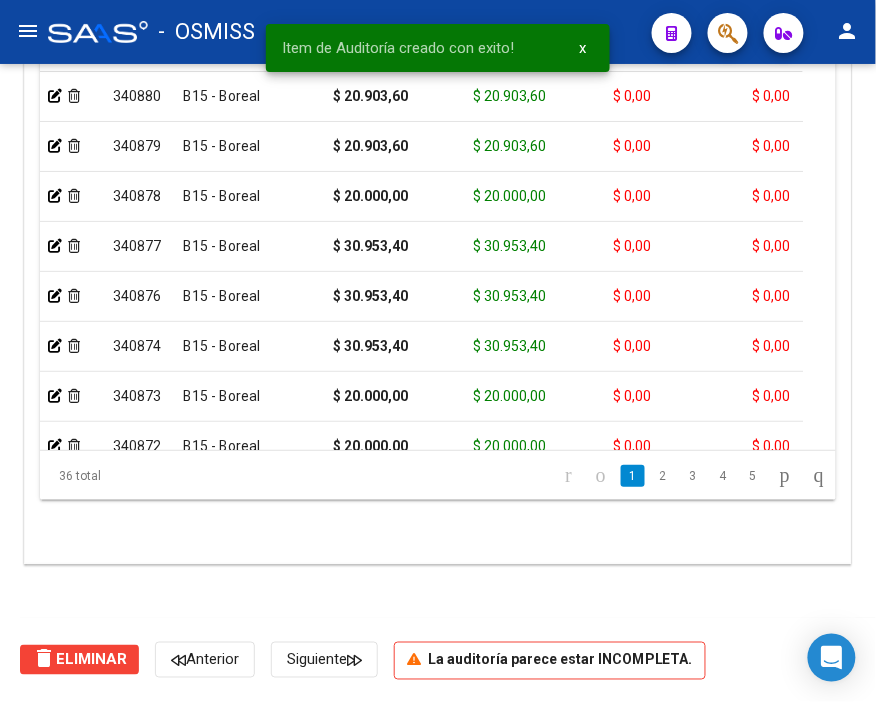 scroll, scrollTop: 1546, scrollLeft: 0, axis: vertical 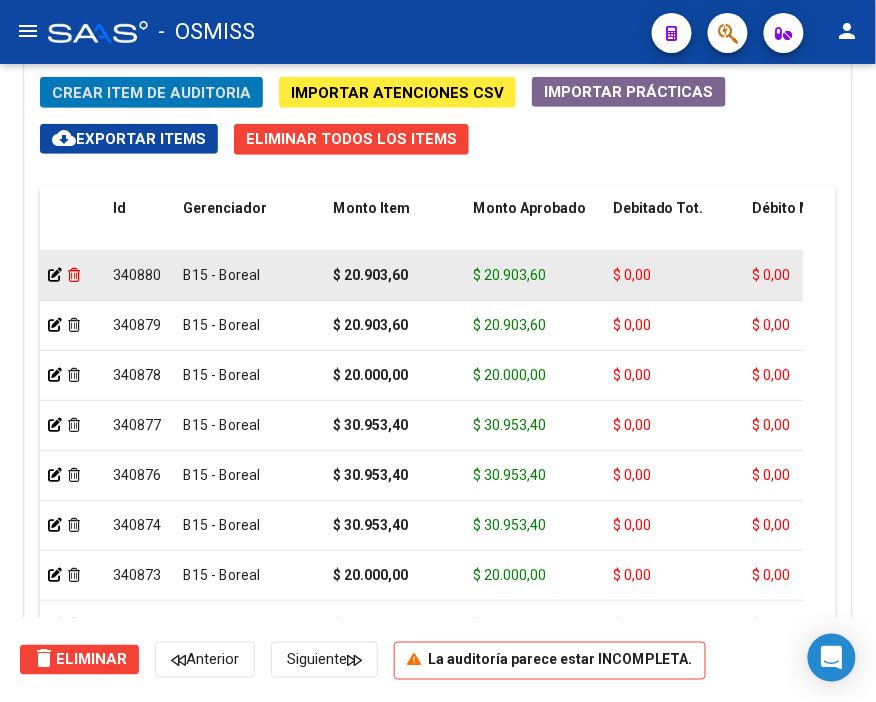 click 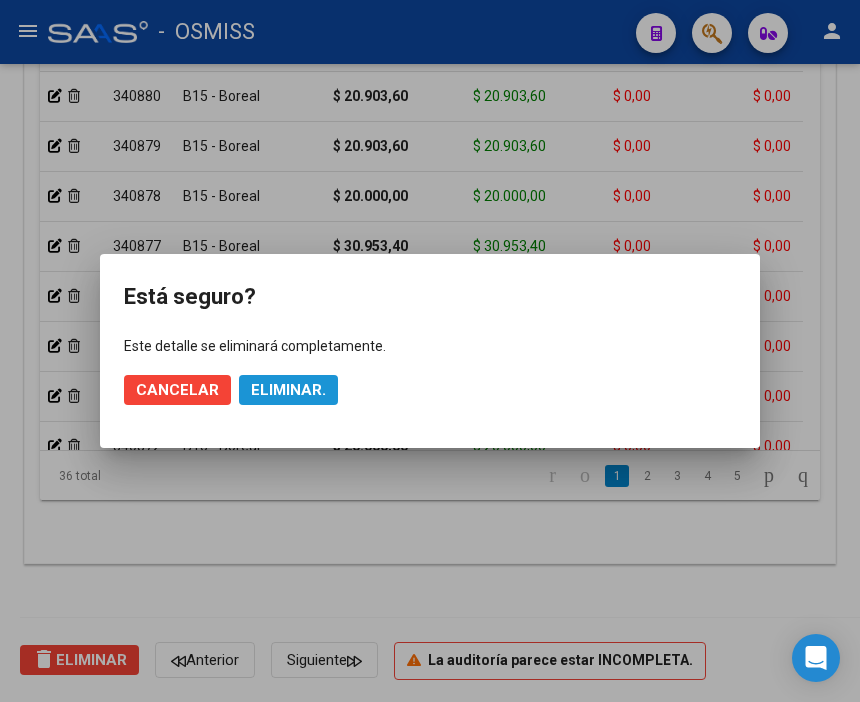click on "Eliminar." 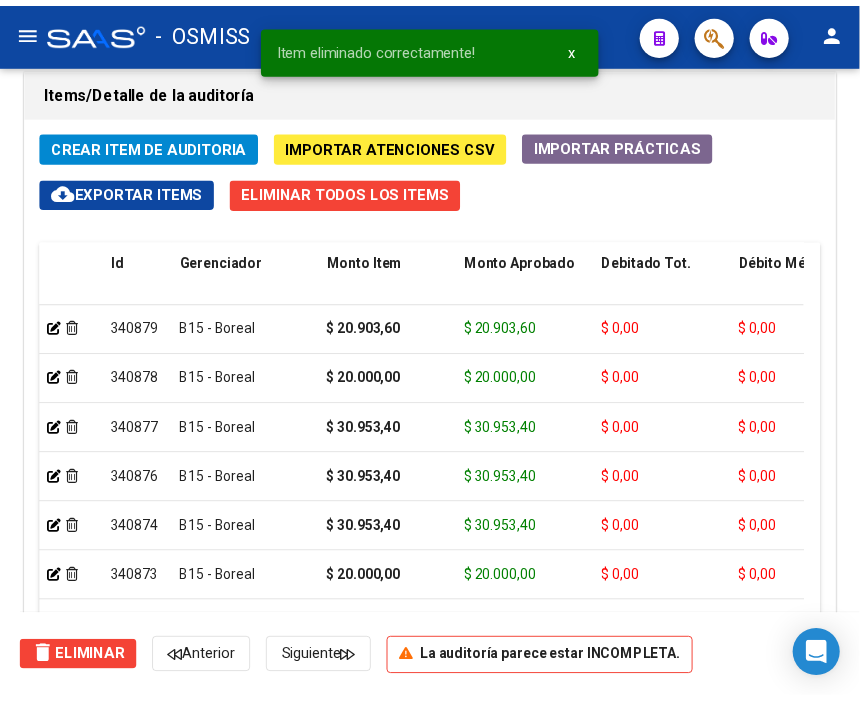 scroll, scrollTop: 1504, scrollLeft: 0, axis: vertical 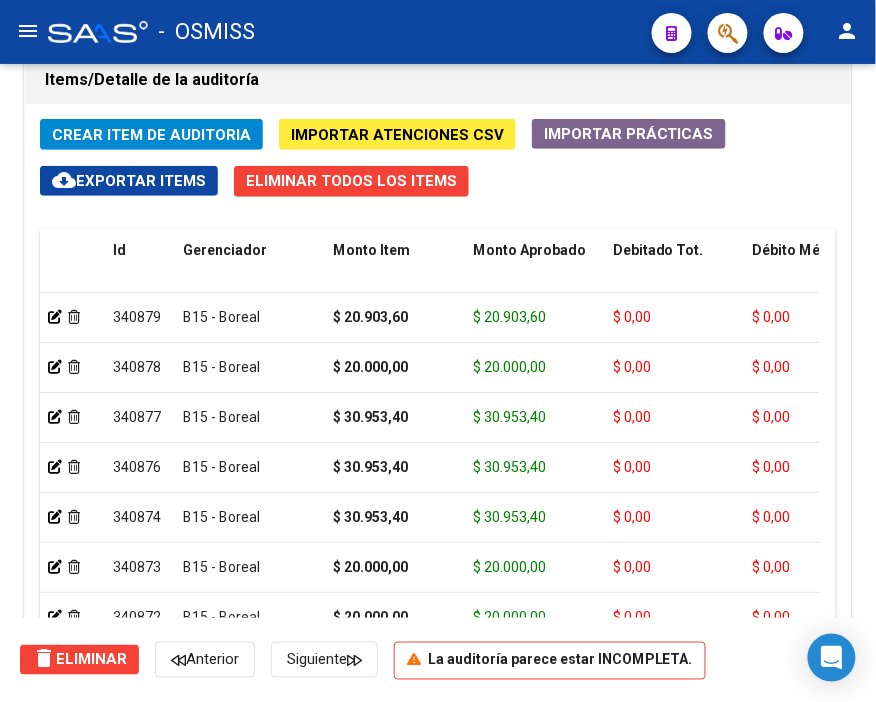 click on "Crear Item de Auditoria Importar Atenciones CSV  Importar Prácticas
cloud_download  Exportar Items   Eliminar Todos los Items  Id Gerenciador Monto Item Monto Aprobado Debitado Tot. Débito Médico Débito Afiliatorio Comentario Comentario Gerenciador Descripción Afiliado Estado CUIL Documento Nombre Completo Fec. Prestación Atencion Tipo Nomenclador Código Nomenclador Nombre Usuario Creado Area Creado Area Modificado     340879  B15 - Boreal $ 20.903,60 $ 20.903,60 $ 0,00 $ 0,00 $ 0,00         27460727044  46072704   [PERSON_NAME] [PERSON_NAME]        [DATE]  [PERSON_NAME]   [DATE]      340878  B15 - Boreal $ 20.000,00 $ 20.000,00 $ 0,00 $ 0,00 $ 0,00         27541614945  54161494   [PERSON_NAME] UMMA [PERSON_NAME]          [DATE]  [PERSON_NAME]   [DATE]      340877  B15 - Boreal $ 30.953,40 $ 30.953,40 $ 0,00 $ 0,00 $ 0,00         20348778642  34877864   [PERSON_NAME]                [DATE]  [PERSON_NAME]   [DATE]      340876  B15 - Boreal $ 0,00" 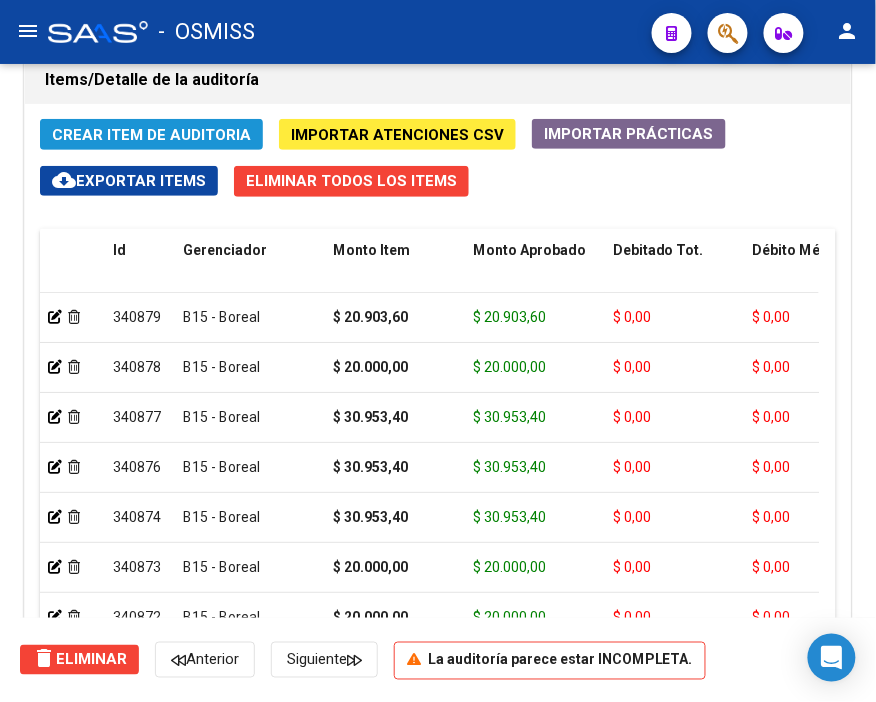 click on "Crear Item de Auditoria" 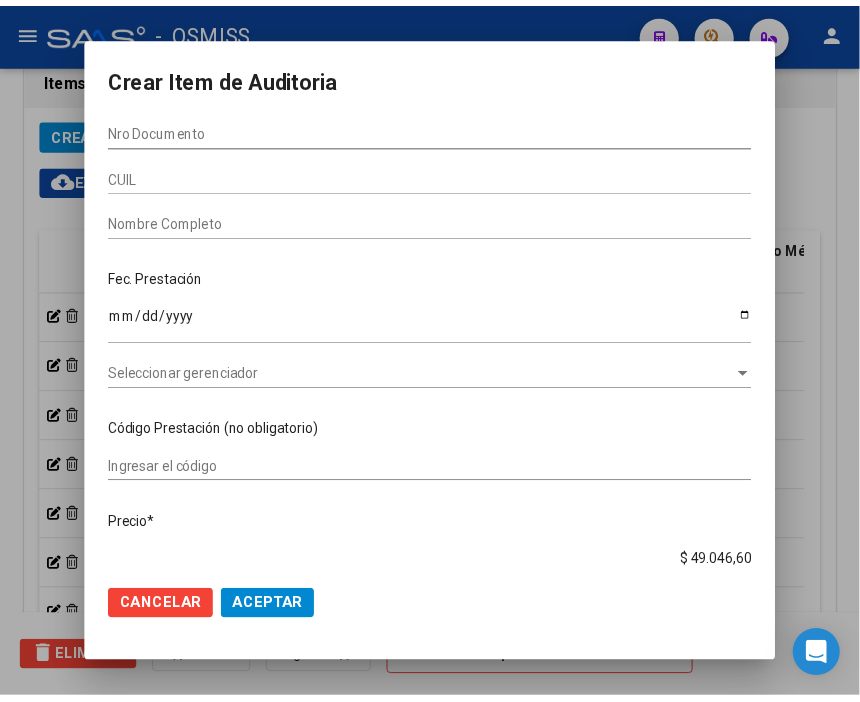 scroll, scrollTop: 1831, scrollLeft: 0, axis: vertical 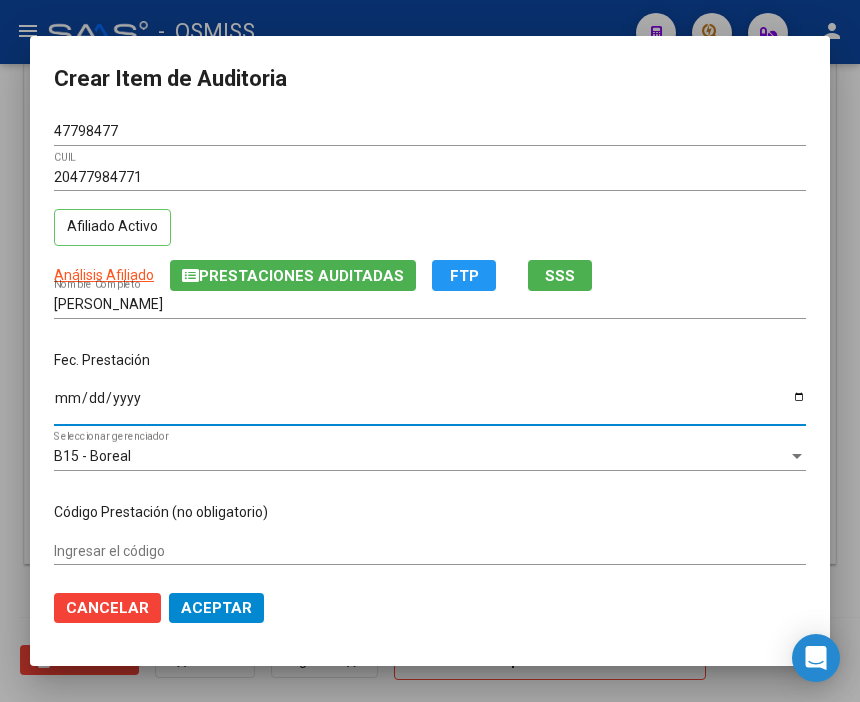 click on "Ingresar la fecha" at bounding box center [430, 405] 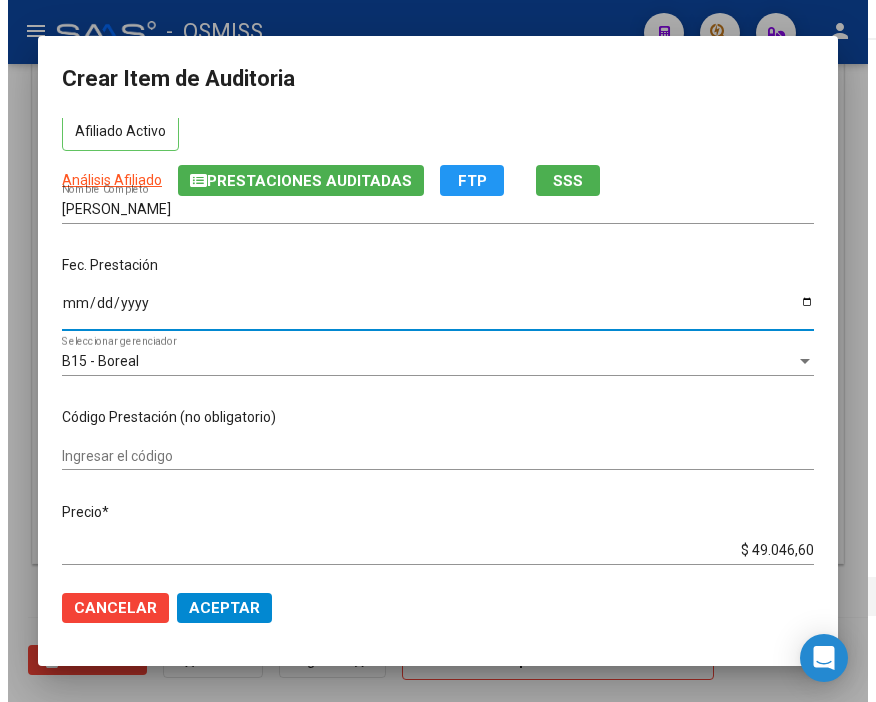 scroll, scrollTop: 222, scrollLeft: 0, axis: vertical 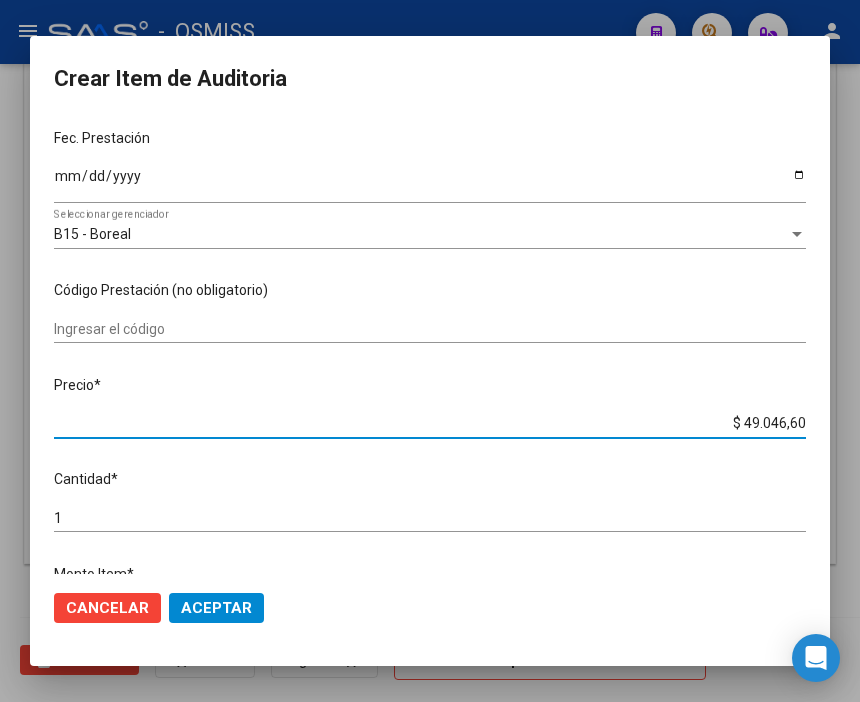drag, startPoint x: 695, startPoint y: 417, endPoint x: 884, endPoint y: 427, distance: 189.26436 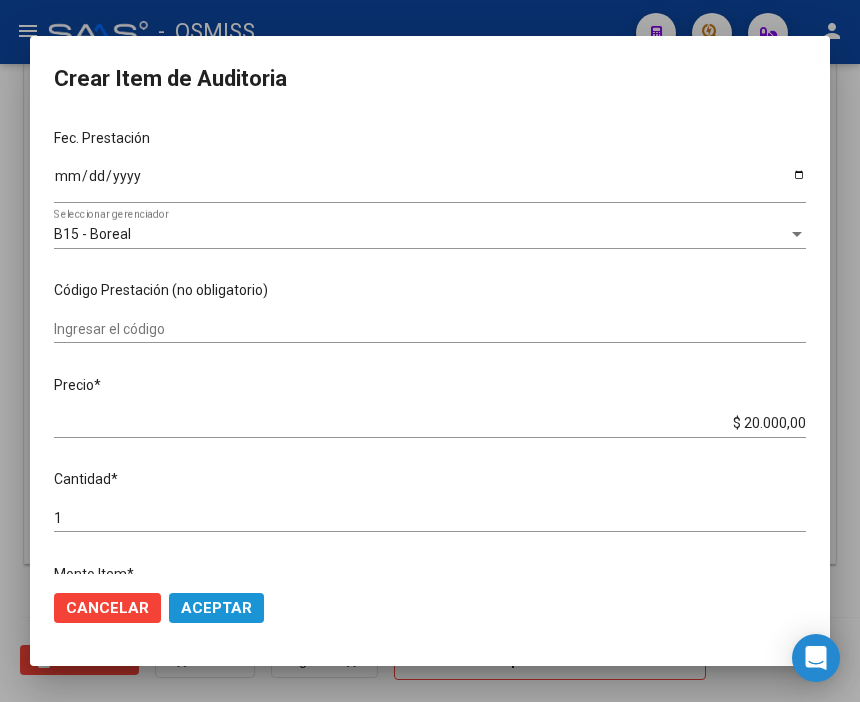click on "Aceptar" 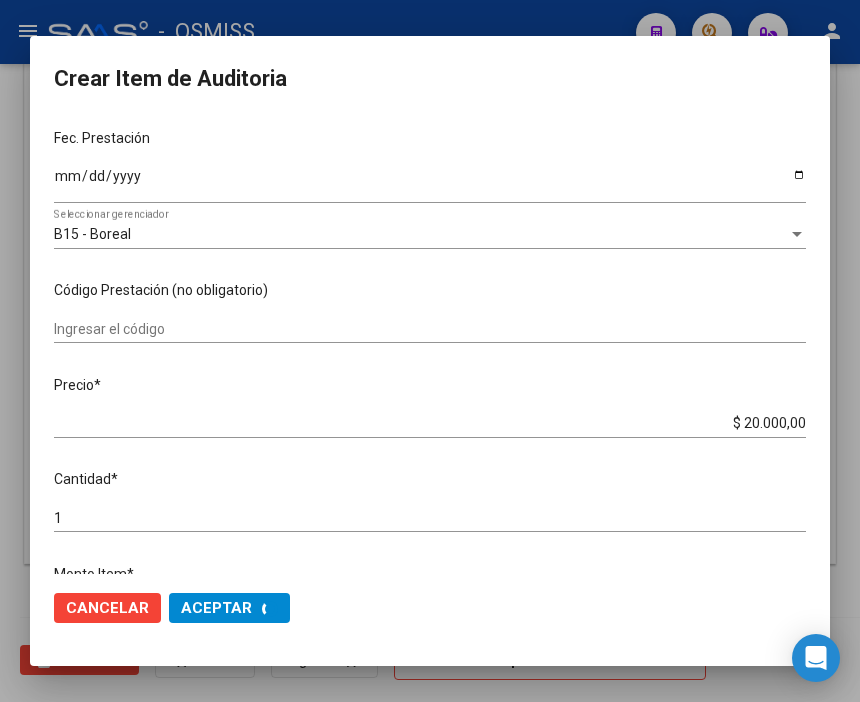 scroll, scrollTop: 1504, scrollLeft: 0, axis: vertical 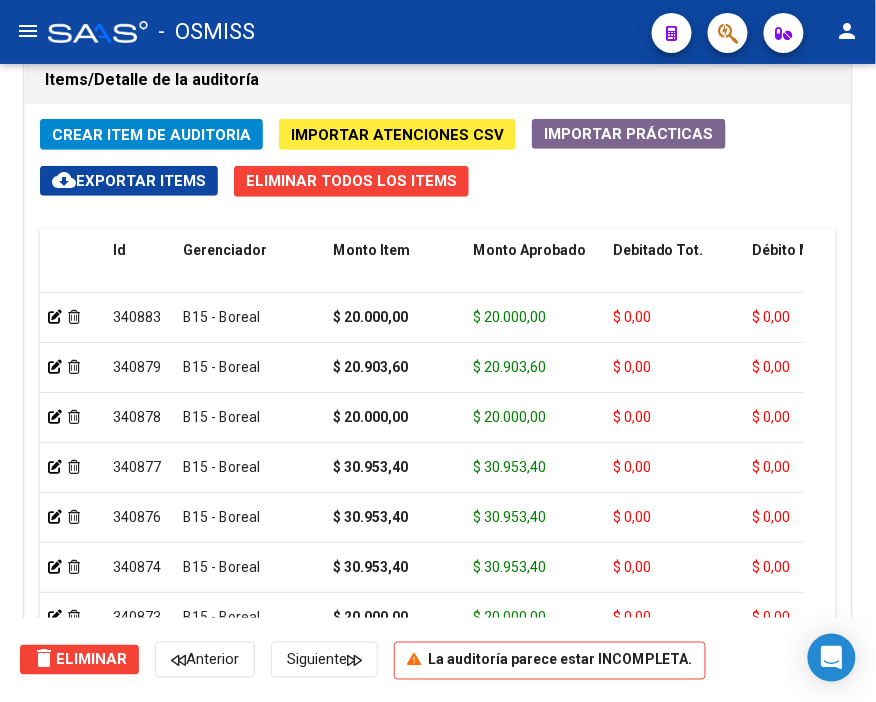 drag, startPoint x: 621, startPoint y: 210, endPoint x: 355, endPoint y: 176, distance: 268.16412 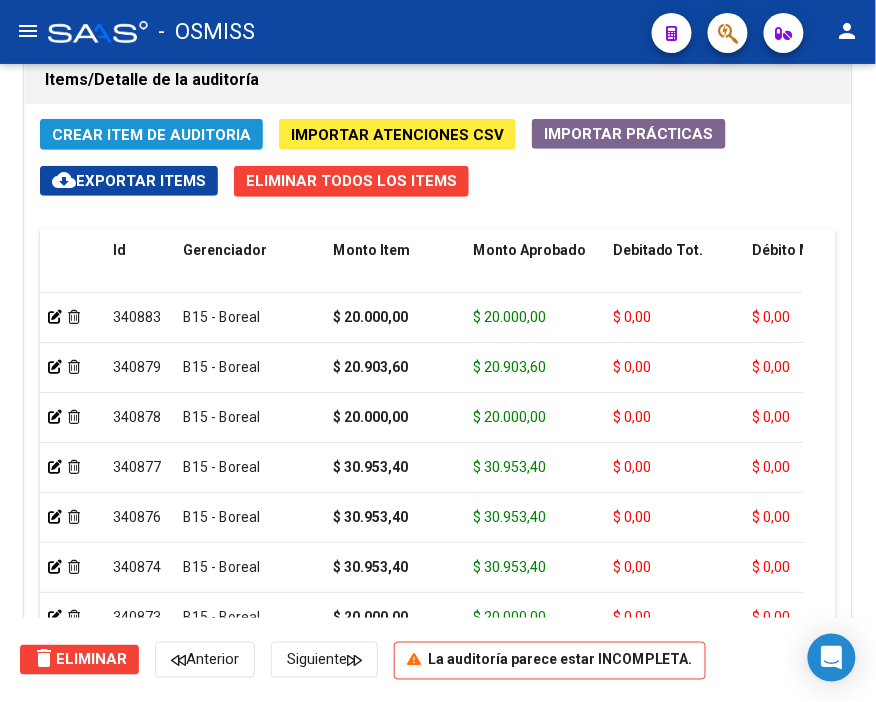 click on "Crear Item de Auditoria" 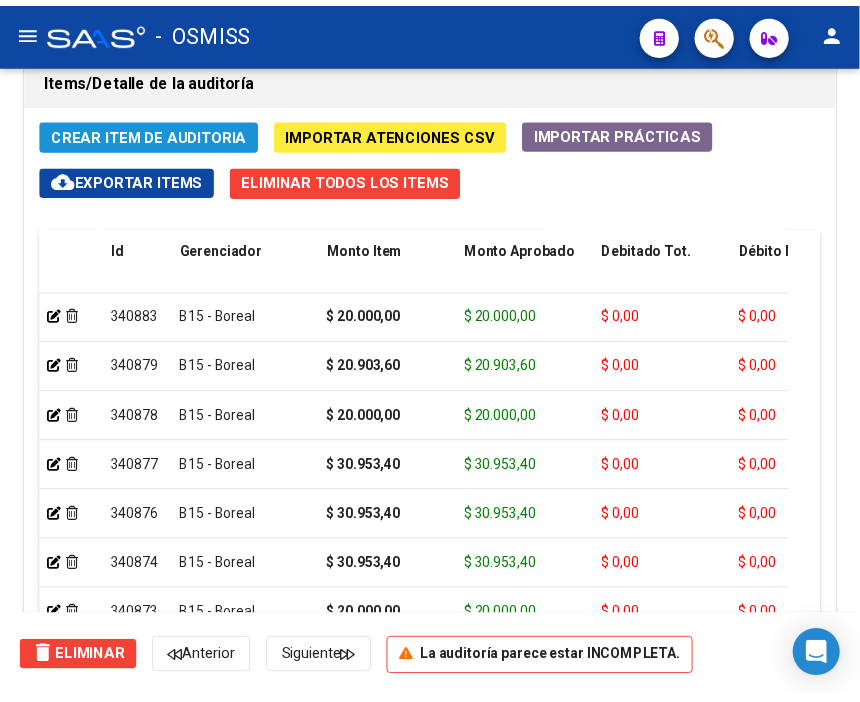 scroll, scrollTop: 1831, scrollLeft: 0, axis: vertical 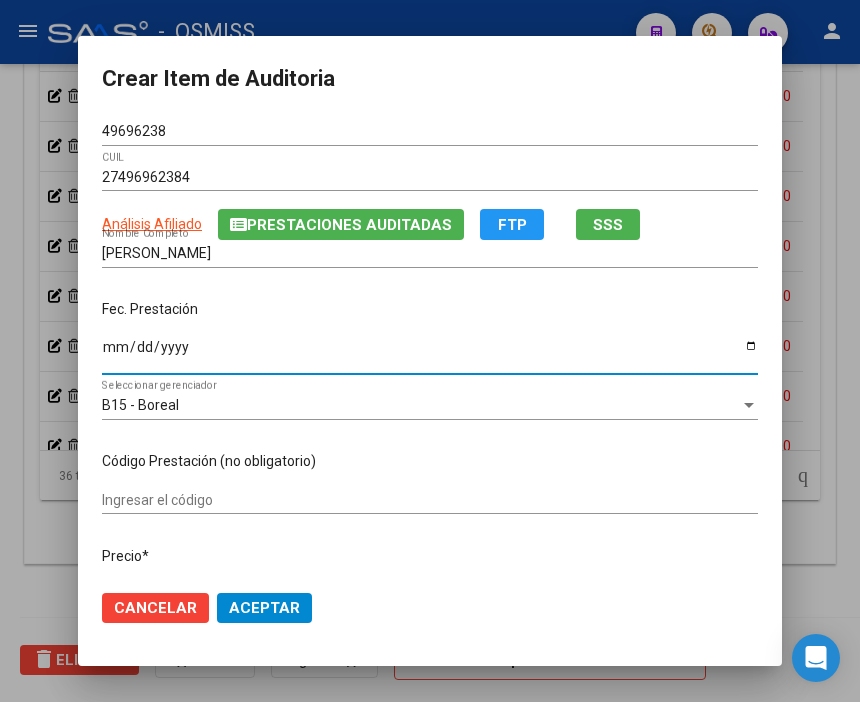 click on "Ingresar la fecha" at bounding box center [430, 354] 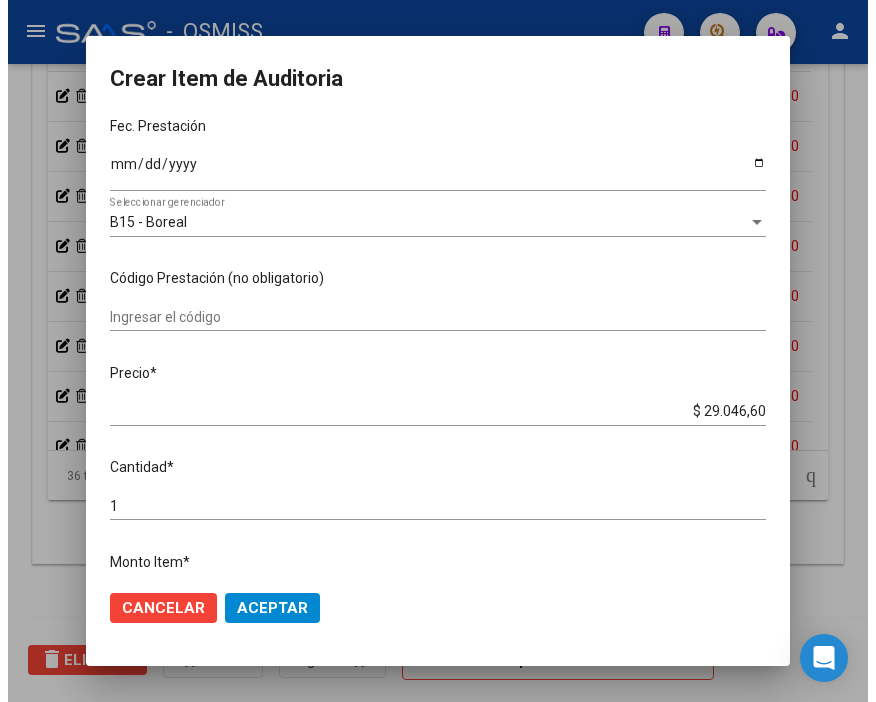 scroll, scrollTop: 222, scrollLeft: 0, axis: vertical 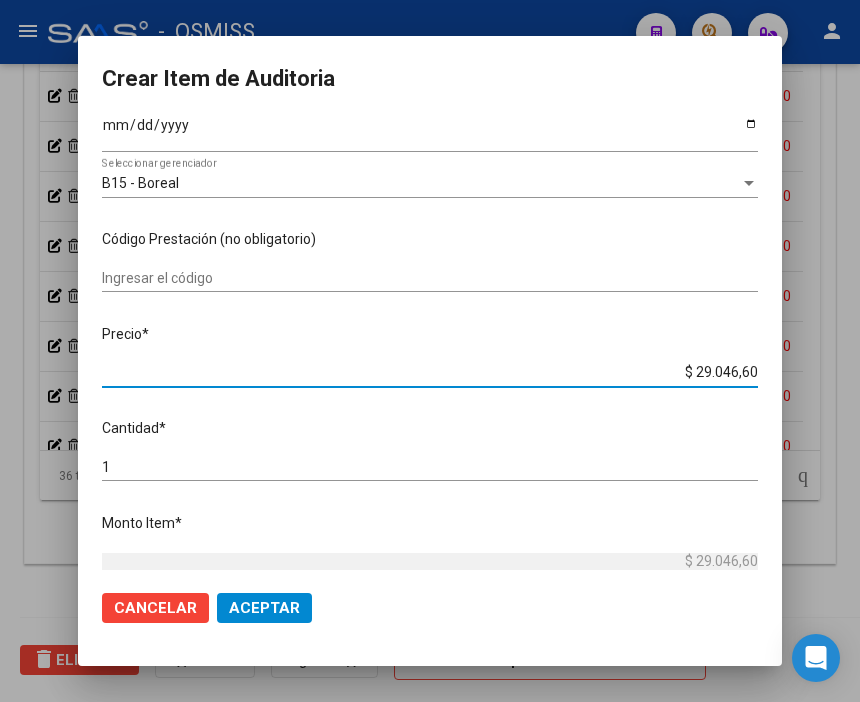 drag, startPoint x: 654, startPoint y: 375, endPoint x: 867, endPoint y: 385, distance: 213.23462 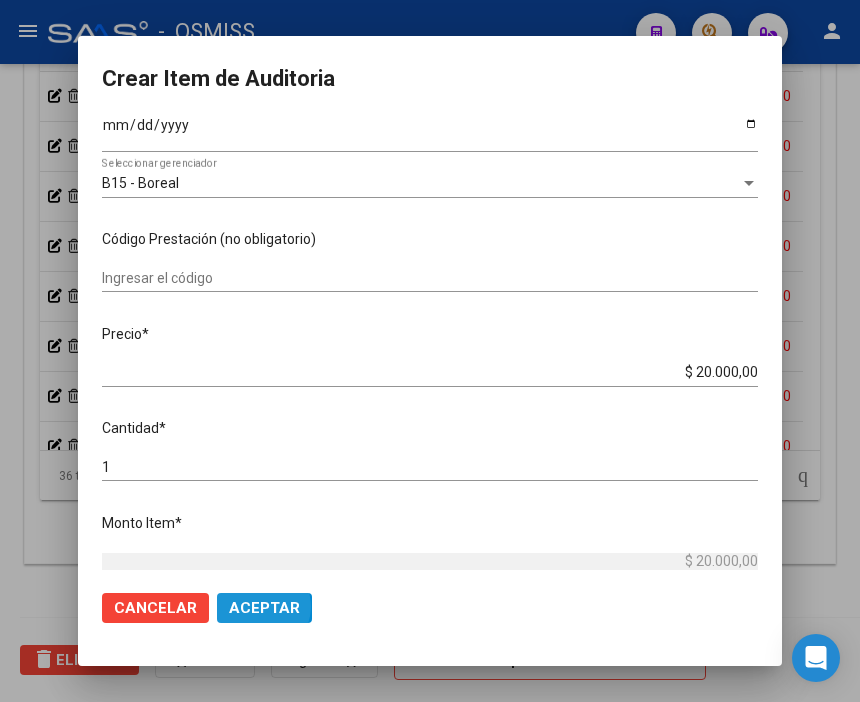 click on "Aceptar" 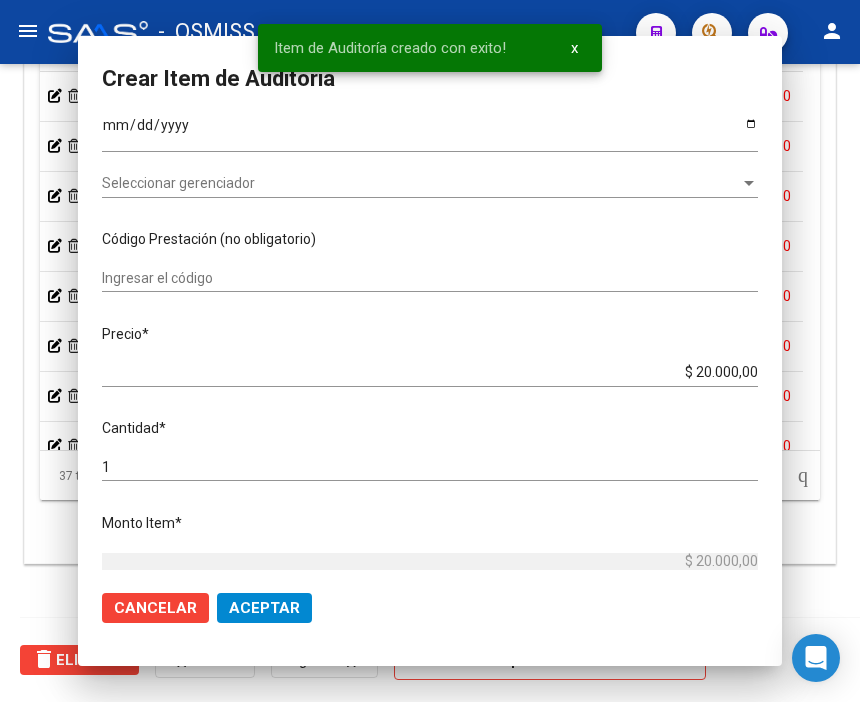scroll, scrollTop: 1504, scrollLeft: 0, axis: vertical 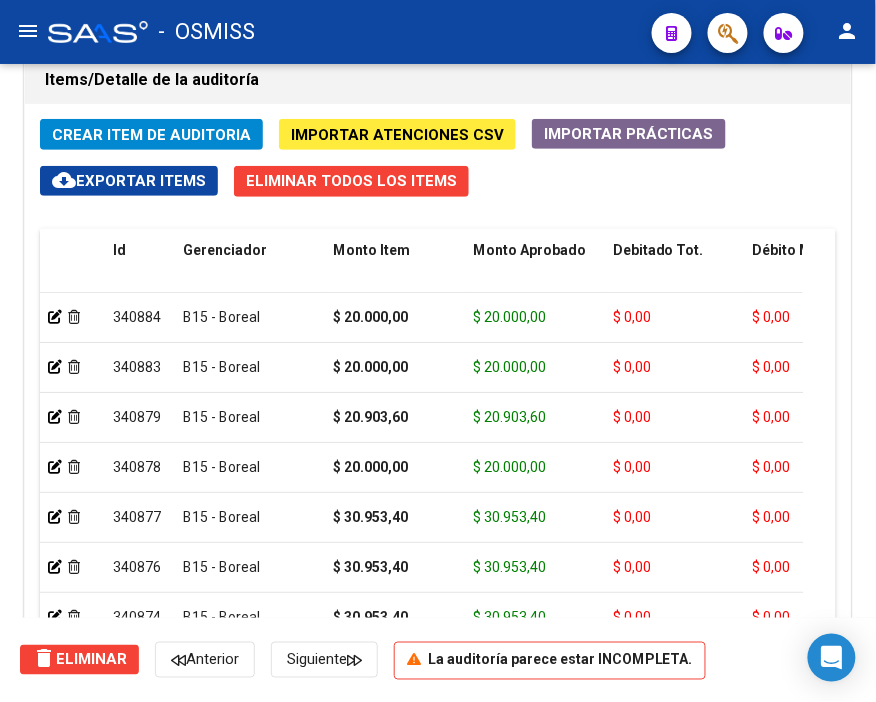 drag, startPoint x: 571, startPoint y: 192, endPoint x: 372, endPoint y: 158, distance: 201.88364 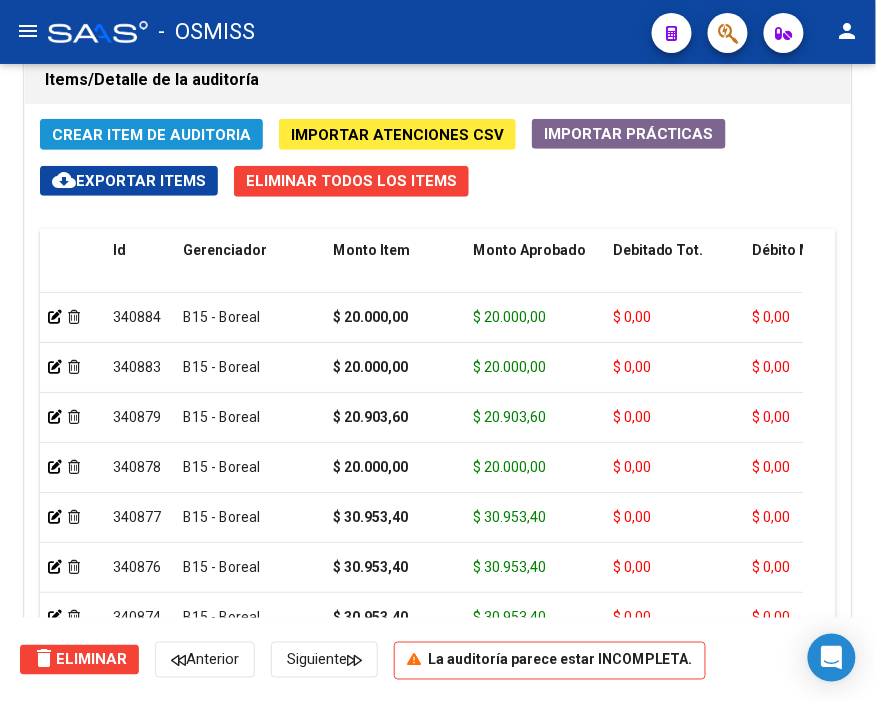click on "Crear Item de Auditoria" 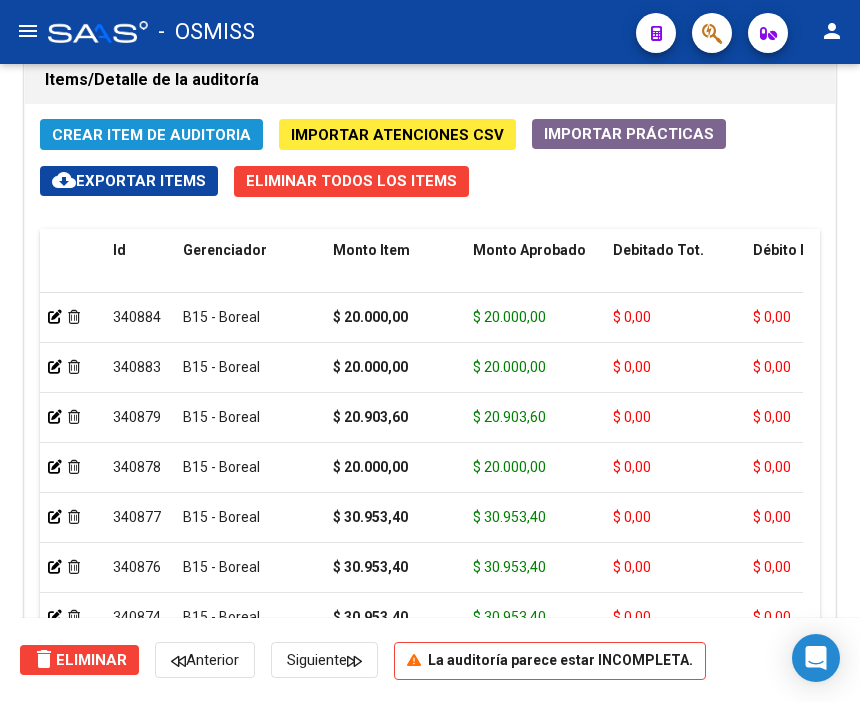 scroll, scrollTop: 1831, scrollLeft: 0, axis: vertical 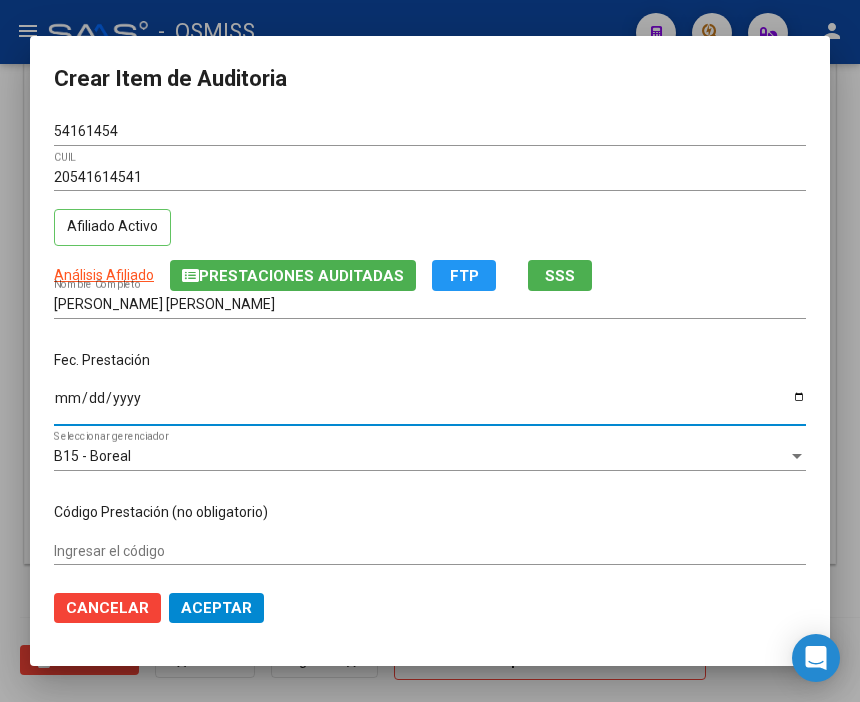 click on "Ingresar la fecha" at bounding box center [430, 405] 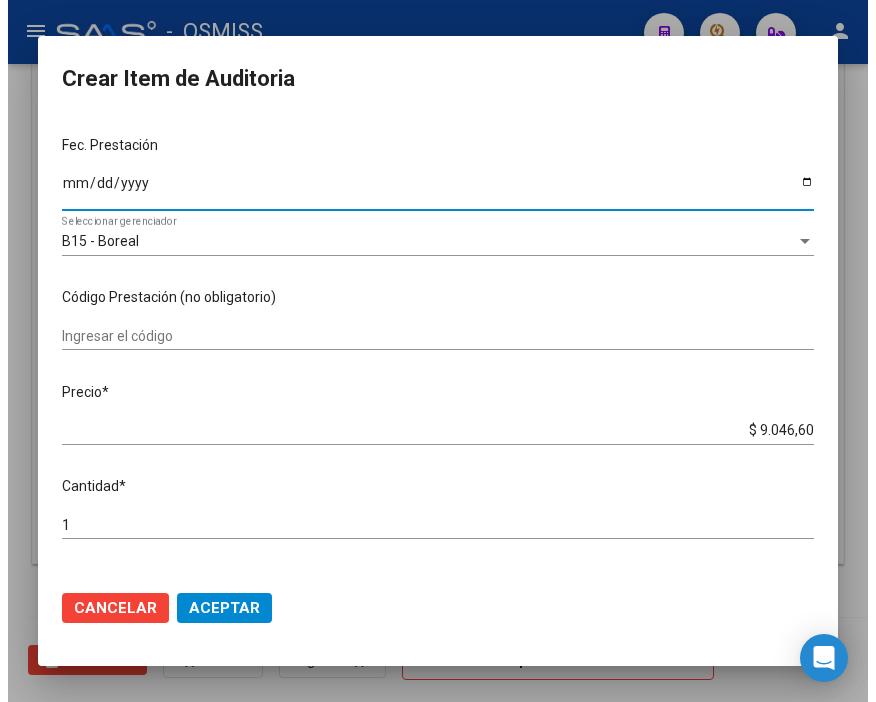 scroll, scrollTop: 222, scrollLeft: 0, axis: vertical 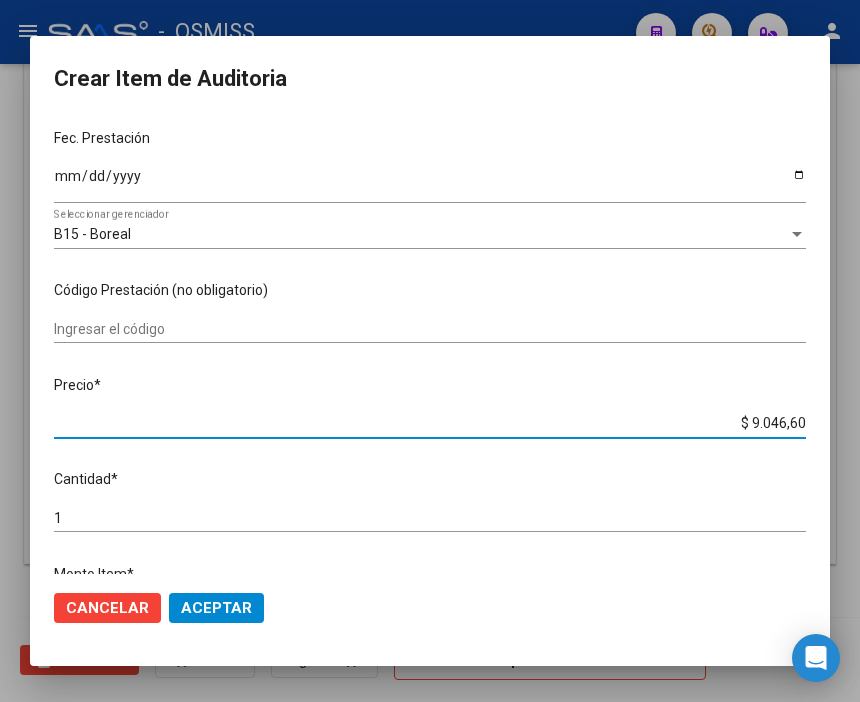 drag, startPoint x: 702, startPoint y: 430, endPoint x: 857, endPoint y: 425, distance: 155.08063 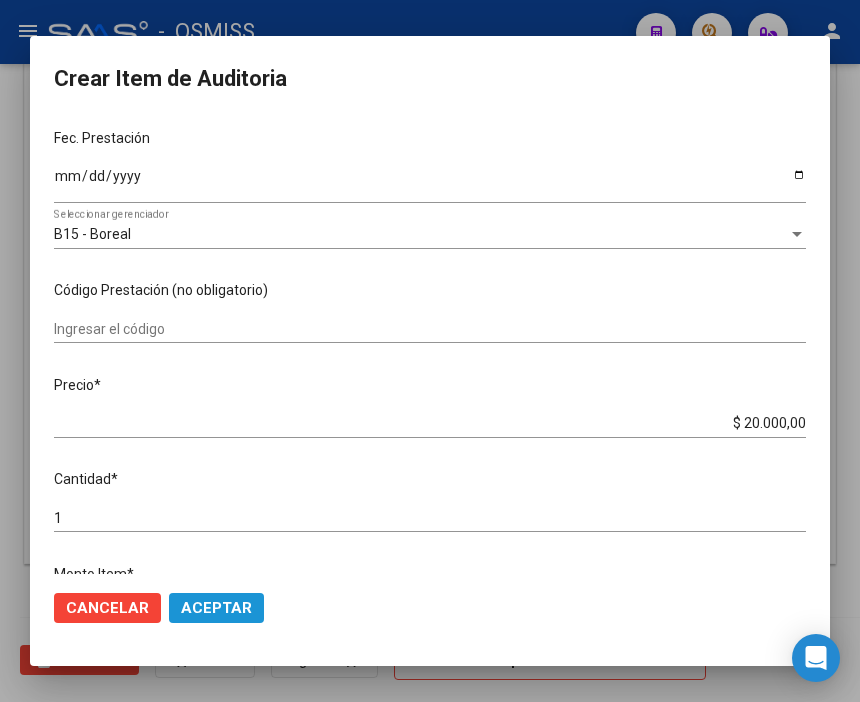 click on "Aceptar" 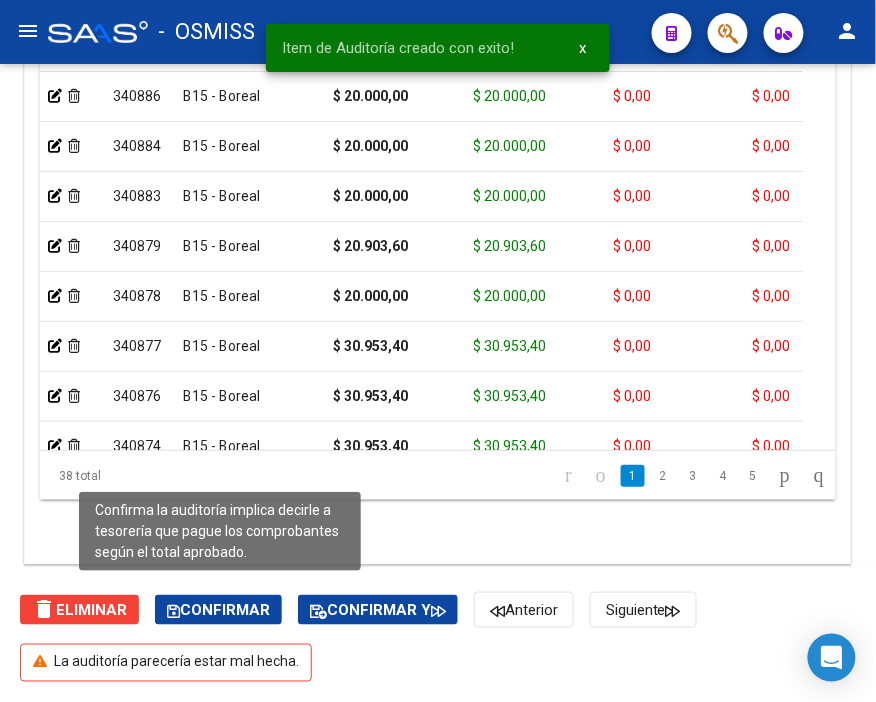 scroll, scrollTop: 1504, scrollLeft: 0, axis: vertical 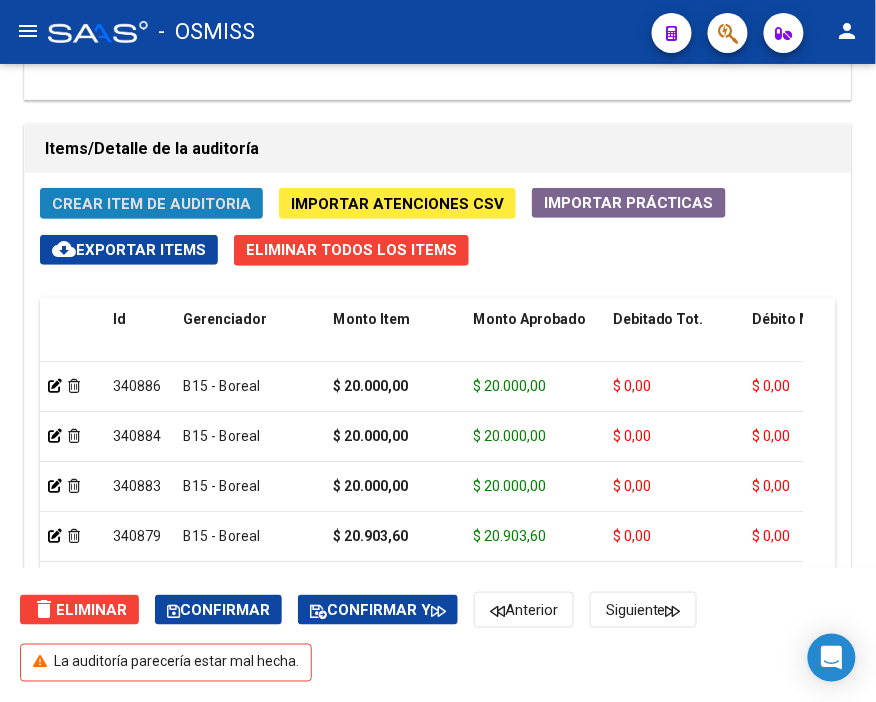 click on "Crear Item de Auditoria" 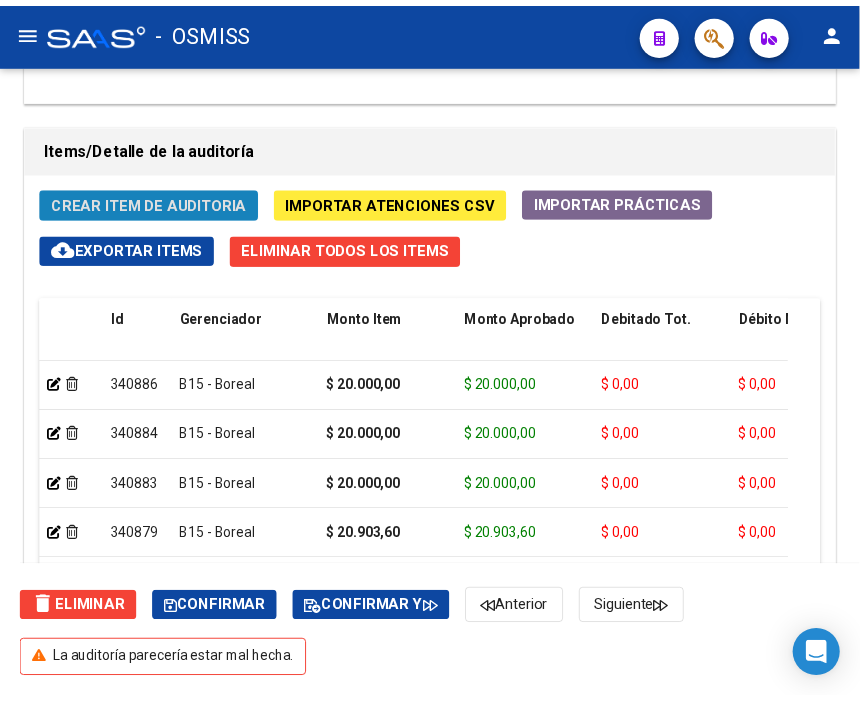 scroll, scrollTop: 1763, scrollLeft: 0, axis: vertical 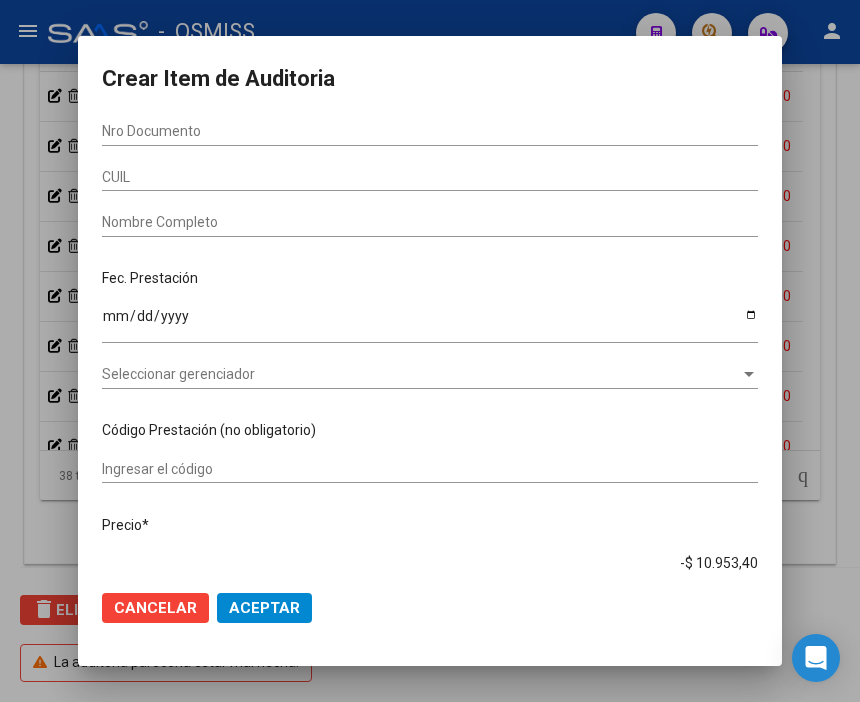 drag, startPoint x: 543, startPoint y: 135, endPoint x: 277, endPoint y: 118, distance: 266.5427 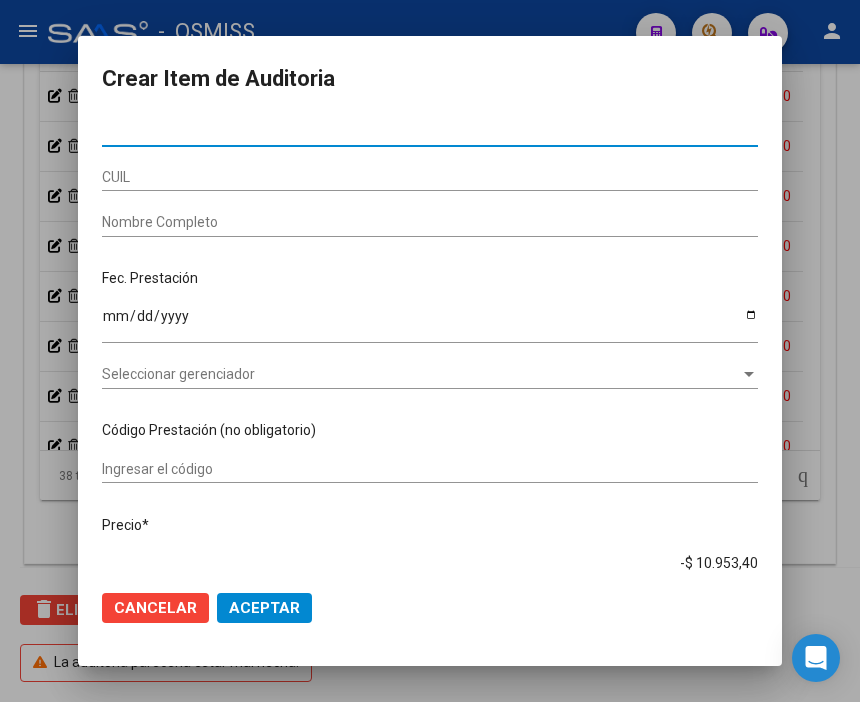 click on "Nro Documento" at bounding box center [430, 132] 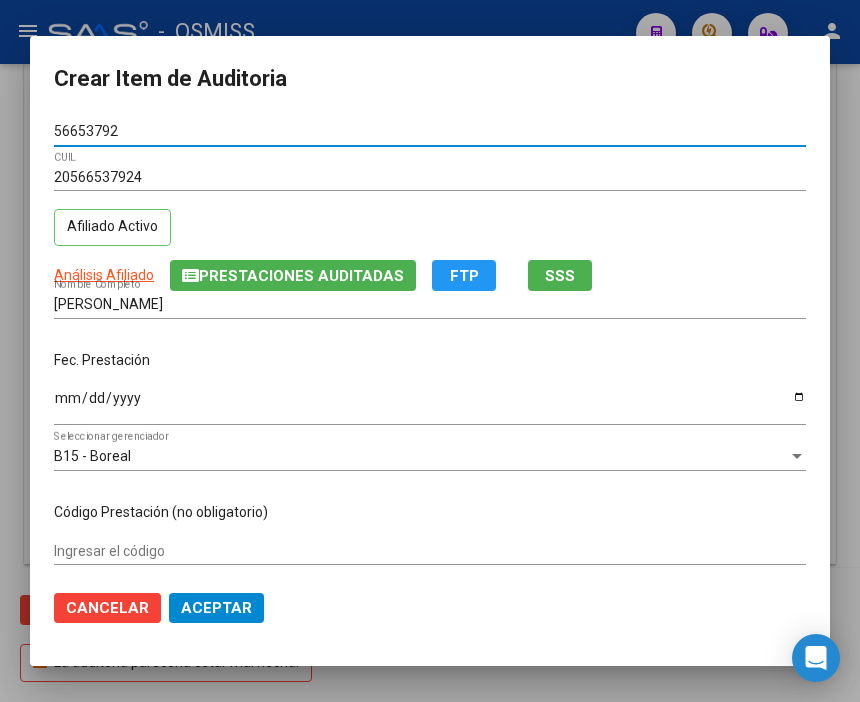 click on "Ingresar la fecha" at bounding box center (430, 405) 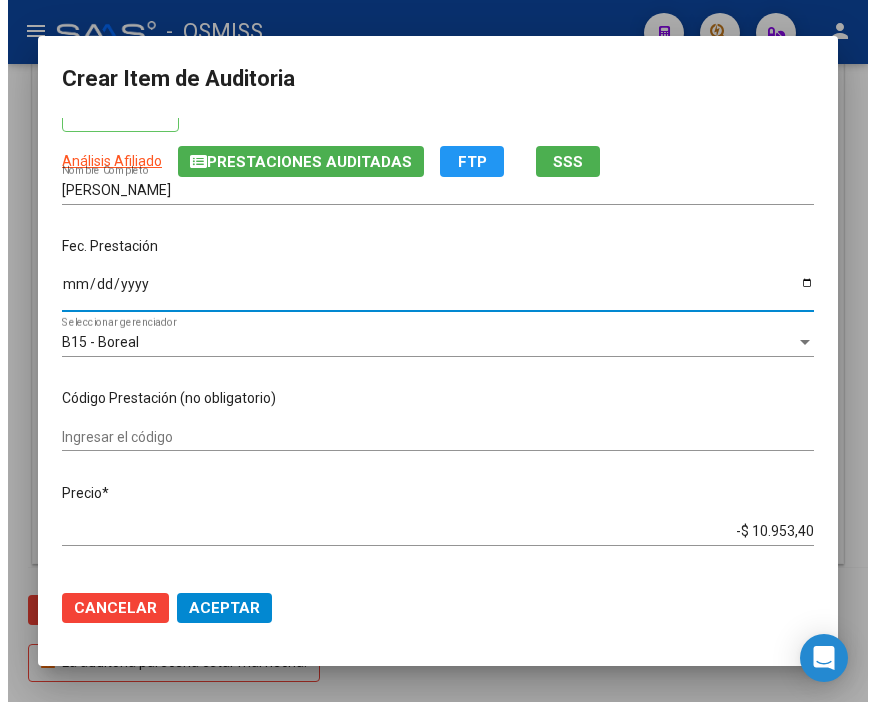 scroll, scrollTop: 222, scrollLeft: 0, axis: vertical 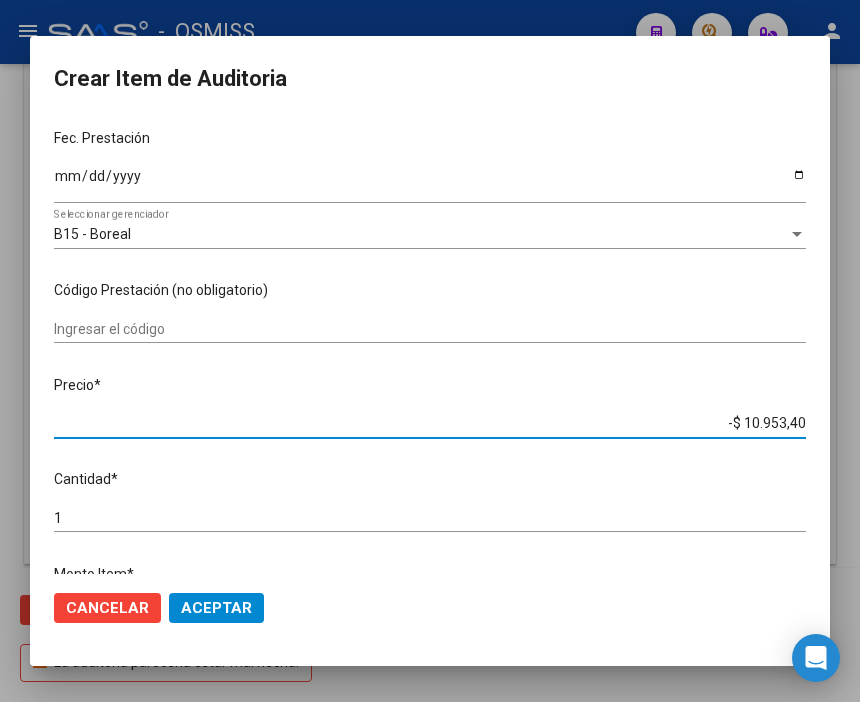 drag, startPoint x: 677, startPoint y: 417, endPoint x: 884, endPoint y: 435, distance: 207.78113 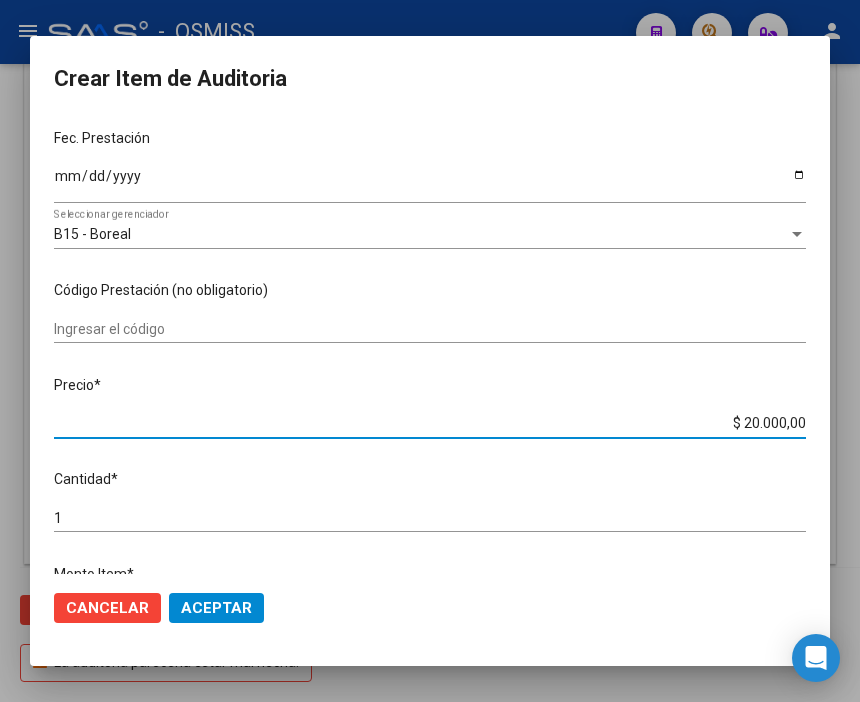 click on "Aceptar" 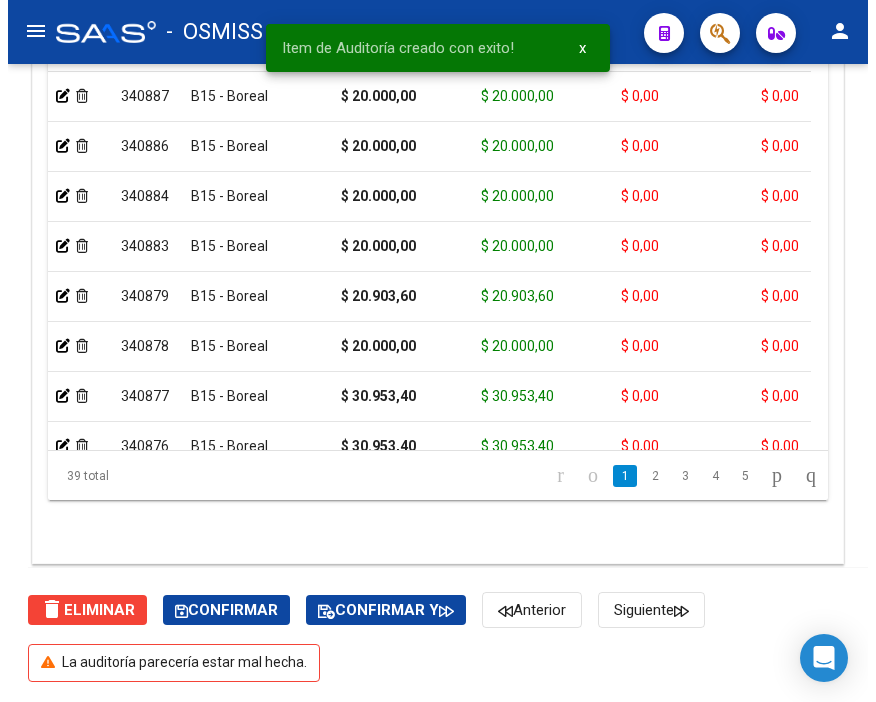 scroll, scrollTop: 1435, scrollLeft: 0, axis: vertical 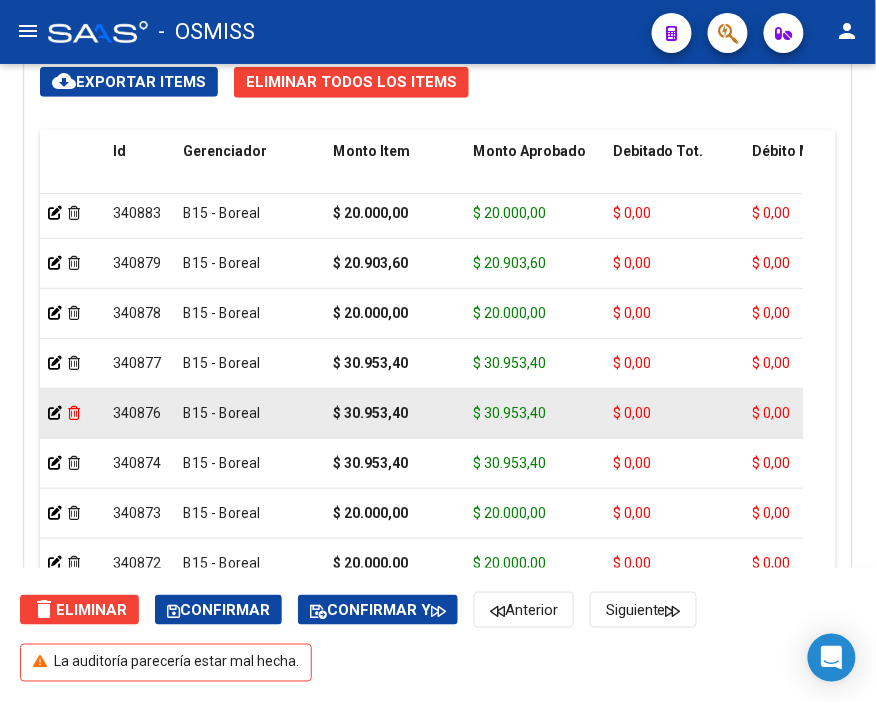 click 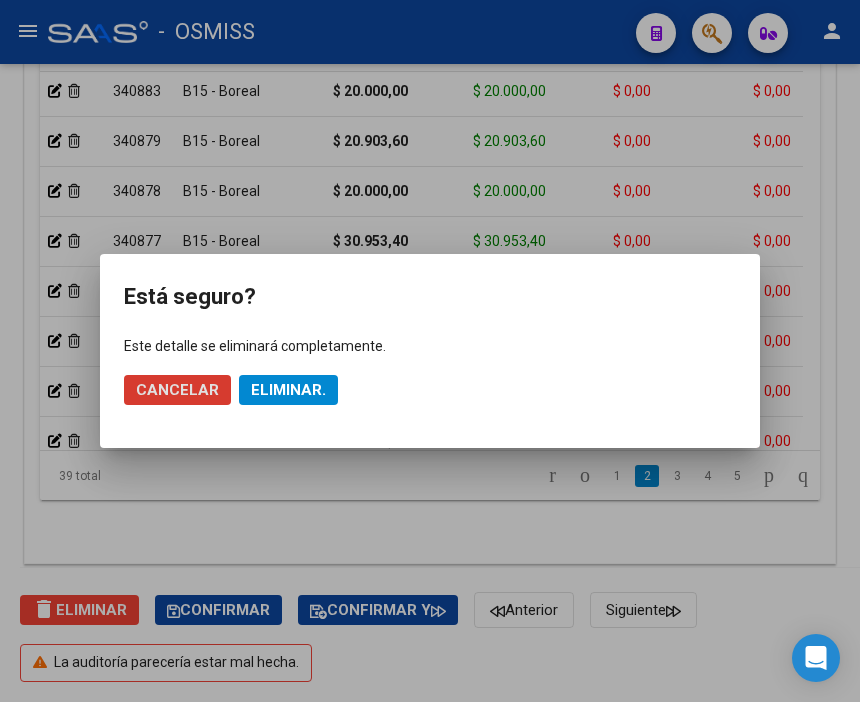 click on "Eliminar." 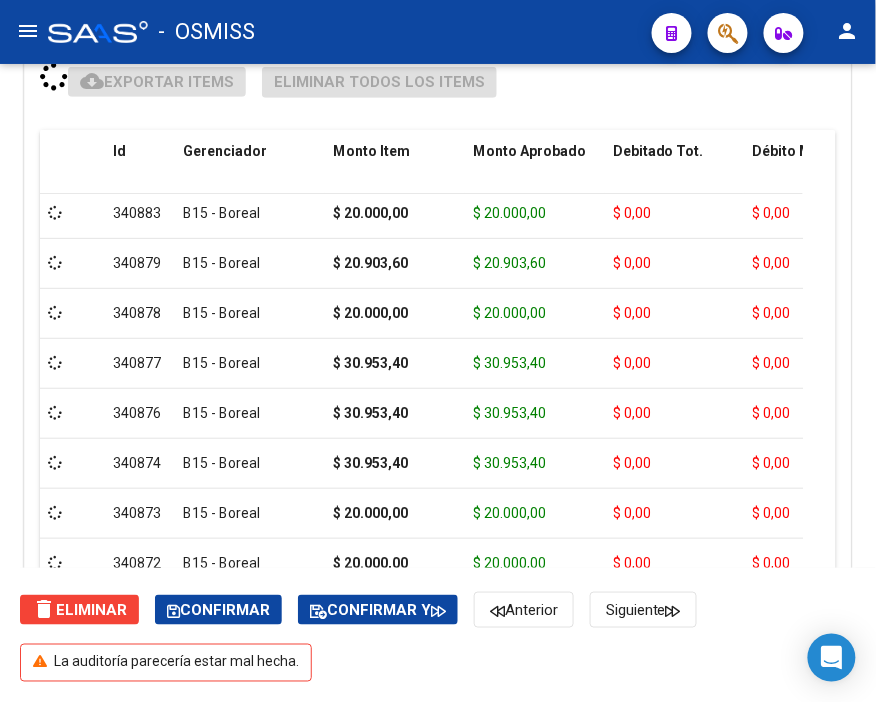 scroll, scrollTop: 1183, scrollLeft: 0, axis: vertical 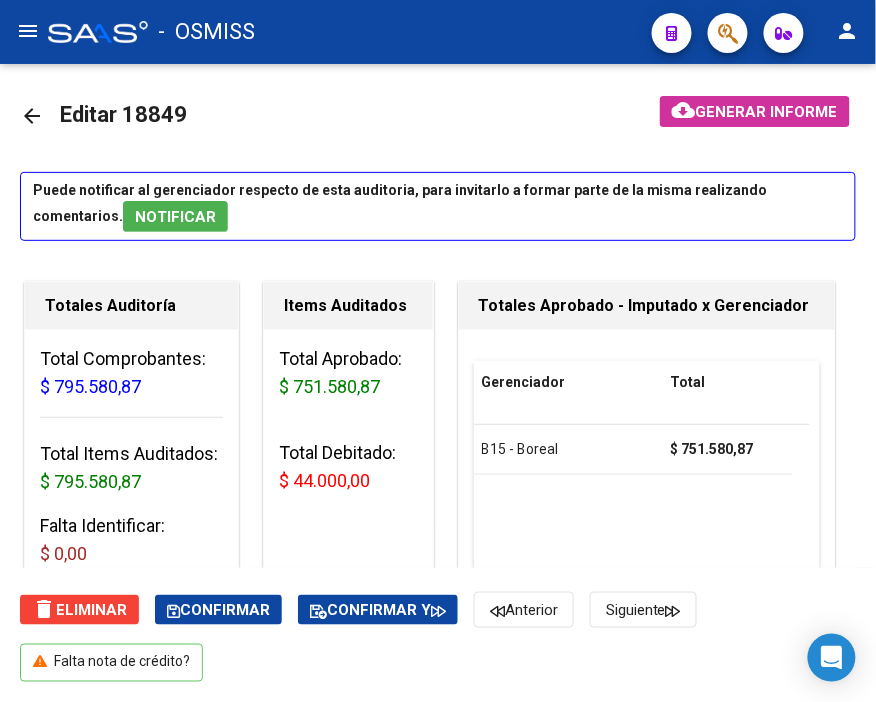 click on "Generar informe" 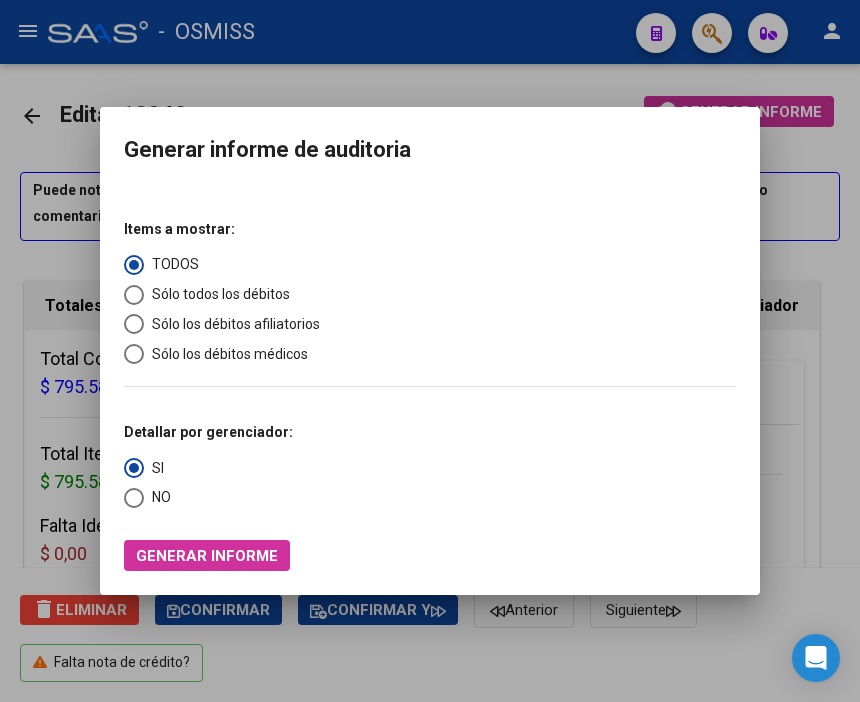 click on "Items a mostrar:   TODOS    Sólo todos los débitos   Sólo los débitos afiliatorios   Sólo los débitos médicos" at bounding box center (222, 285) 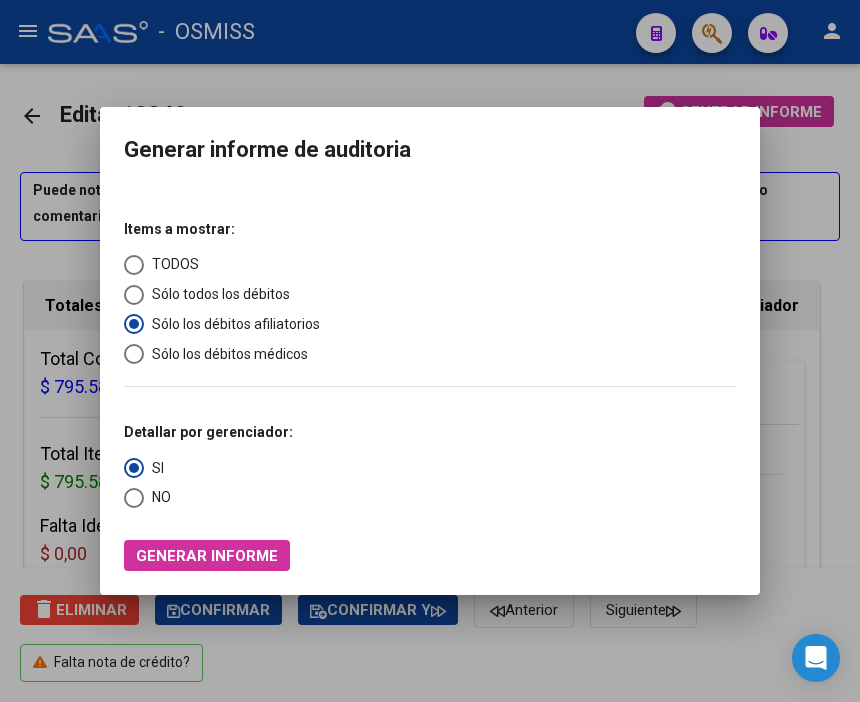 click at bounding box center (134, 498) 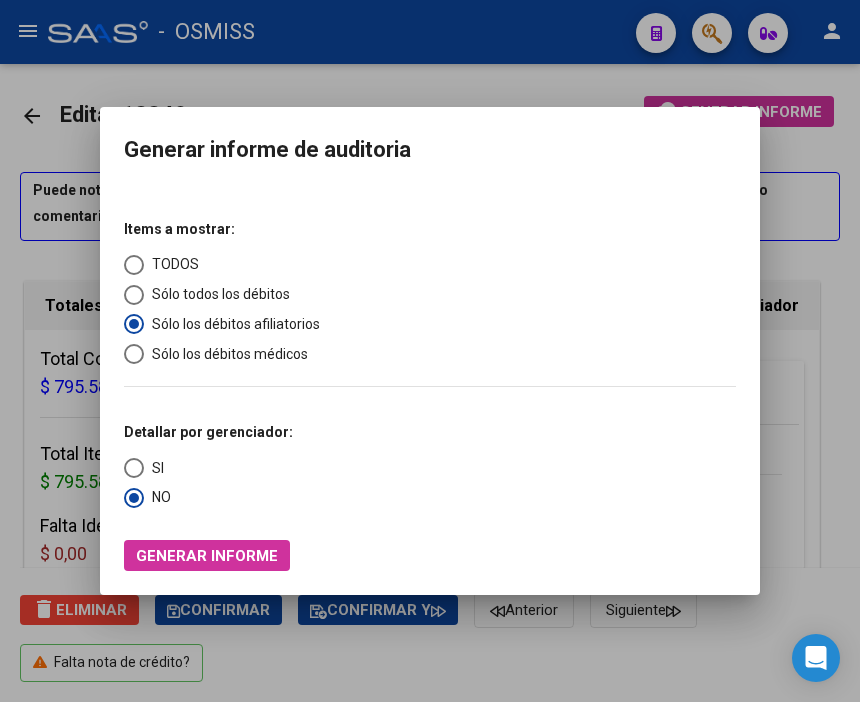 click on "Generar informe" at bounding box center [207, 556] 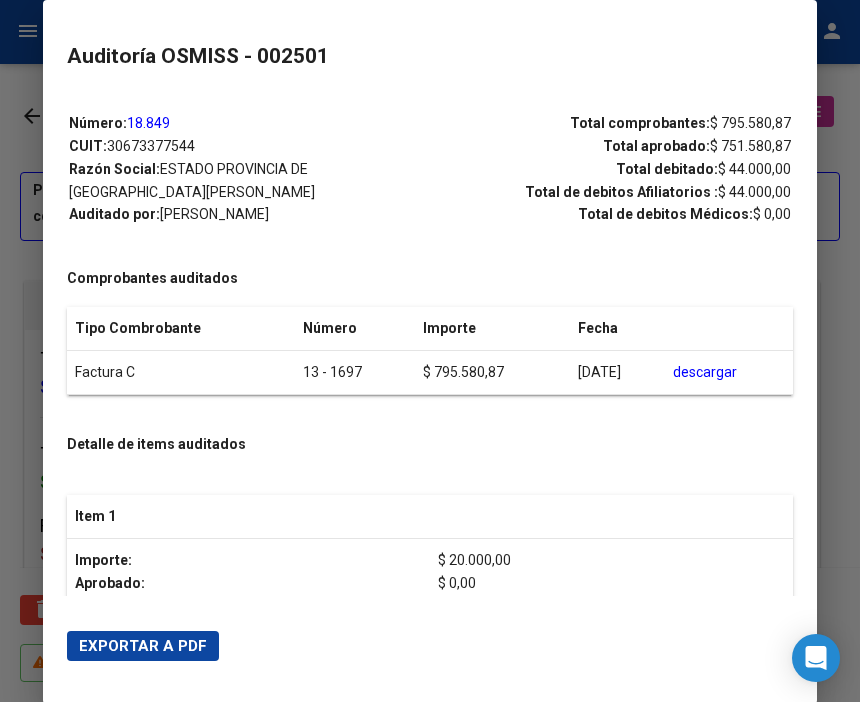 click on "Exportar a PDF" at bounding box center [430, 646] 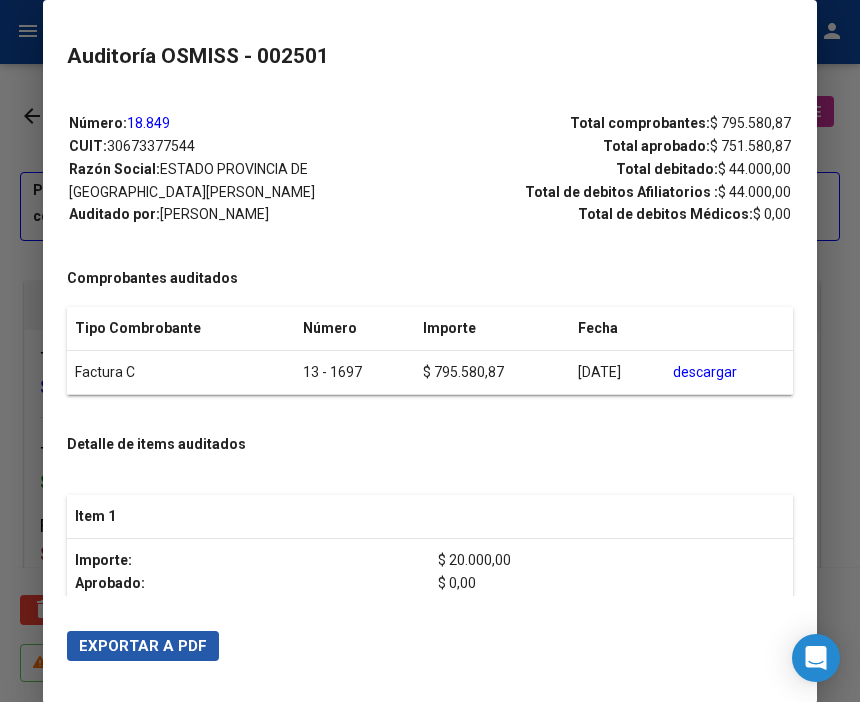 click on "Exportar a PDF" at bounding box center [143, 646] 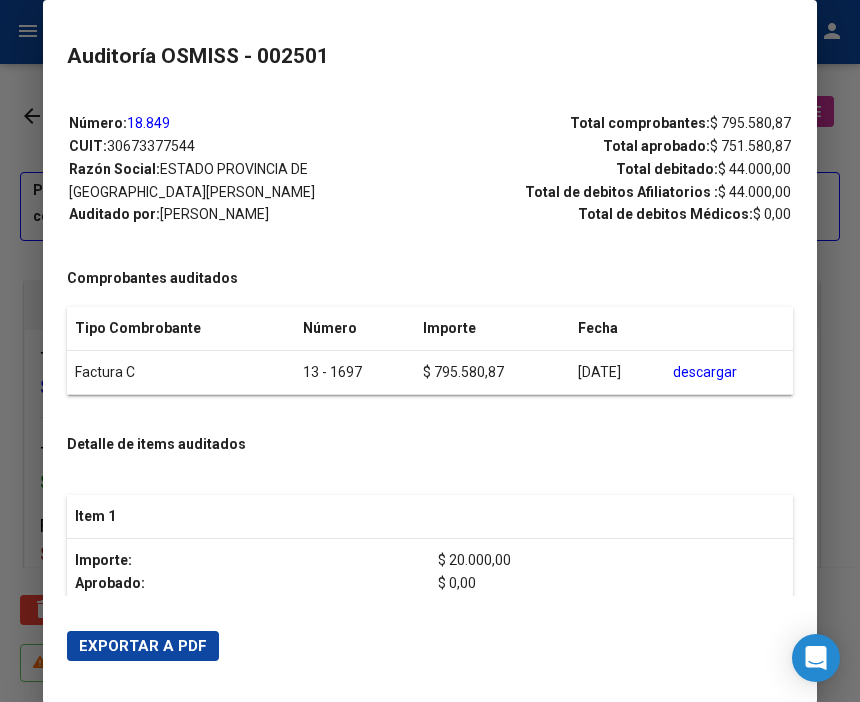 click at bounding box center [430, 351] 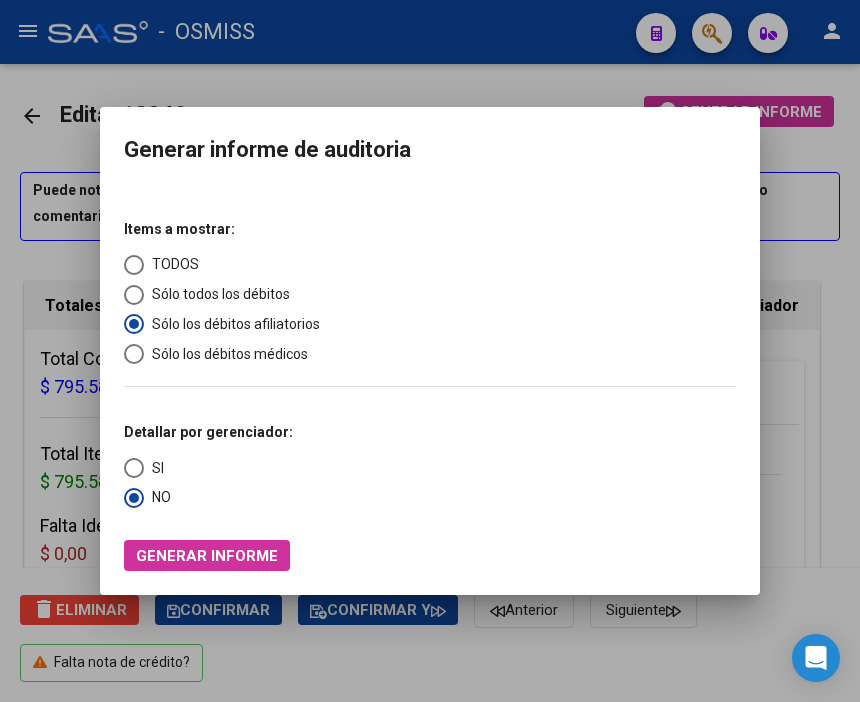 click at bounding box center (430, 351) 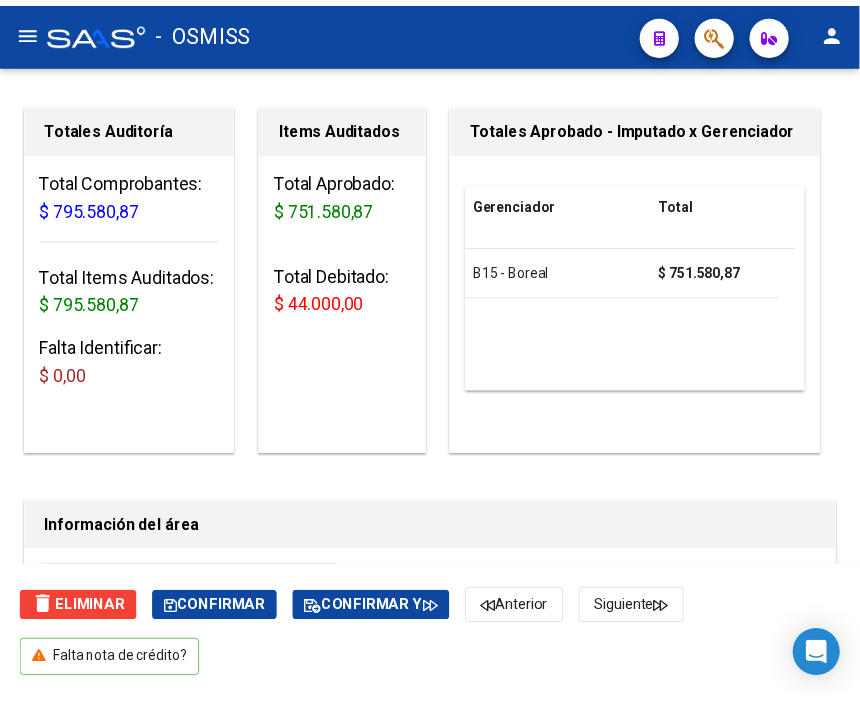 scroll, scrollTop: 555, scrollLeft: 0, axis: vertical 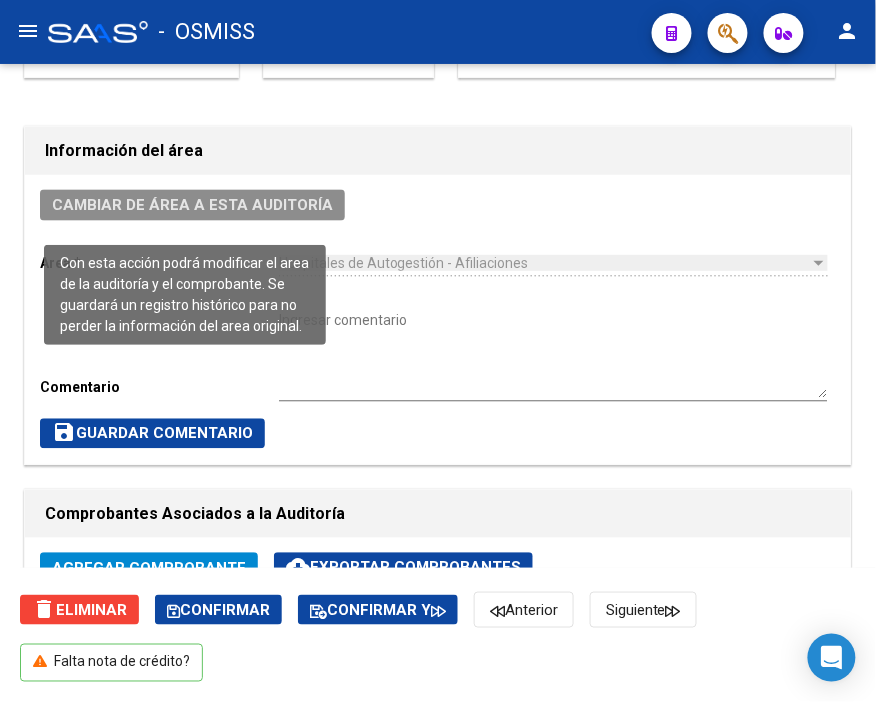click on "Cambiar de área a esta auditoría" 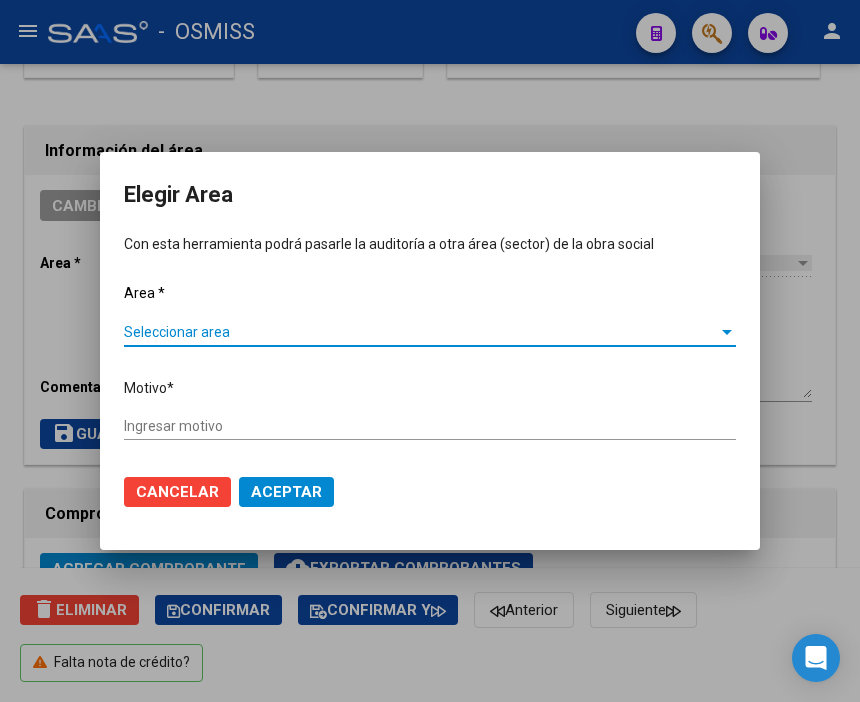 click on "Seleccionar area" at bounding box center [421, 332] 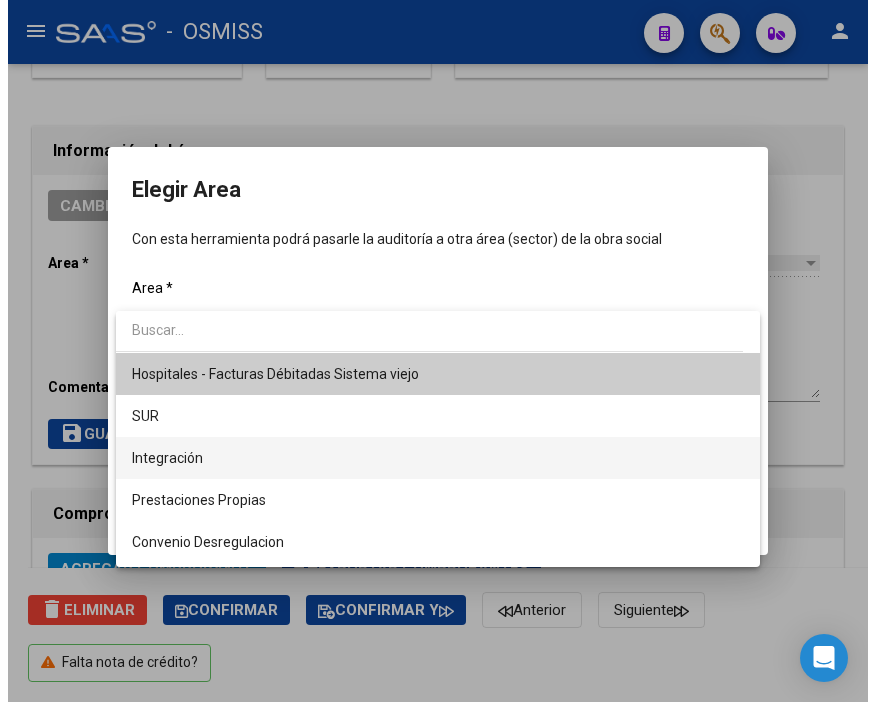 scroll, scrollTop: 222, scrollLeft: 0, axis: vertical 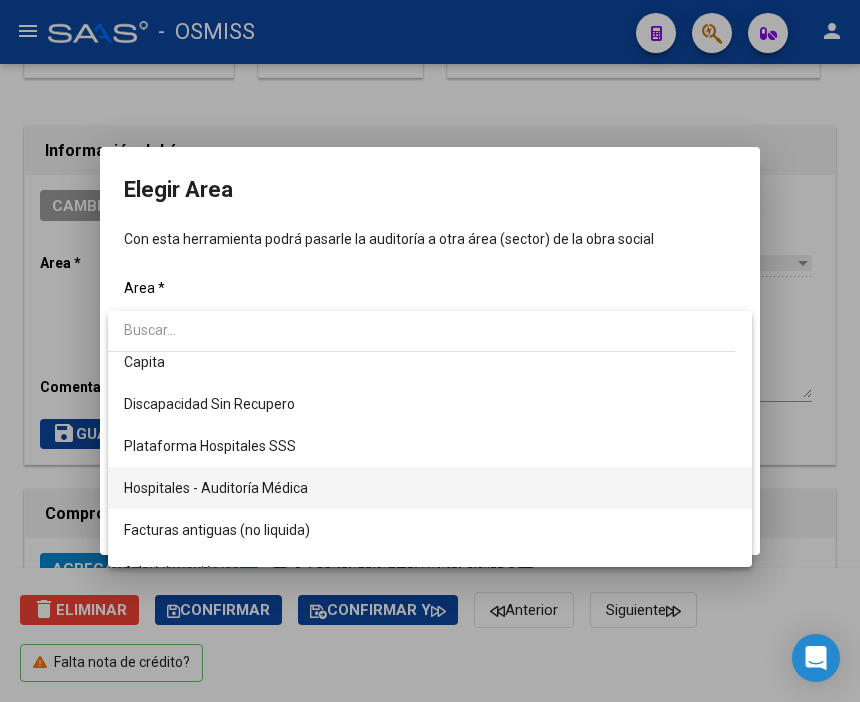 click on "Hospitales - Auditoría Médica" at bounding box center (430, 488) 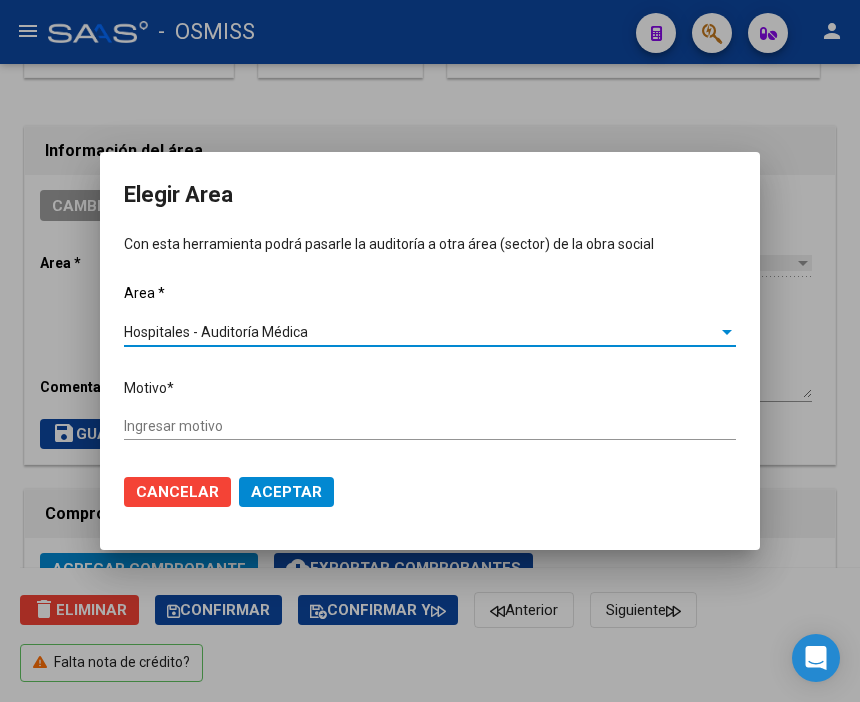 click on "Ingresar motivo" 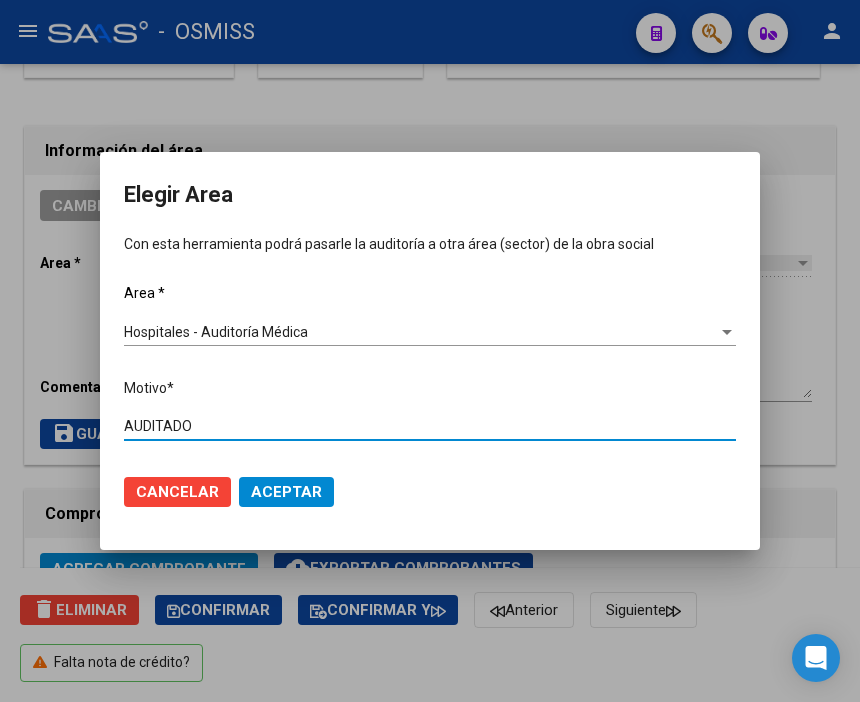 type on "AUDITADO" 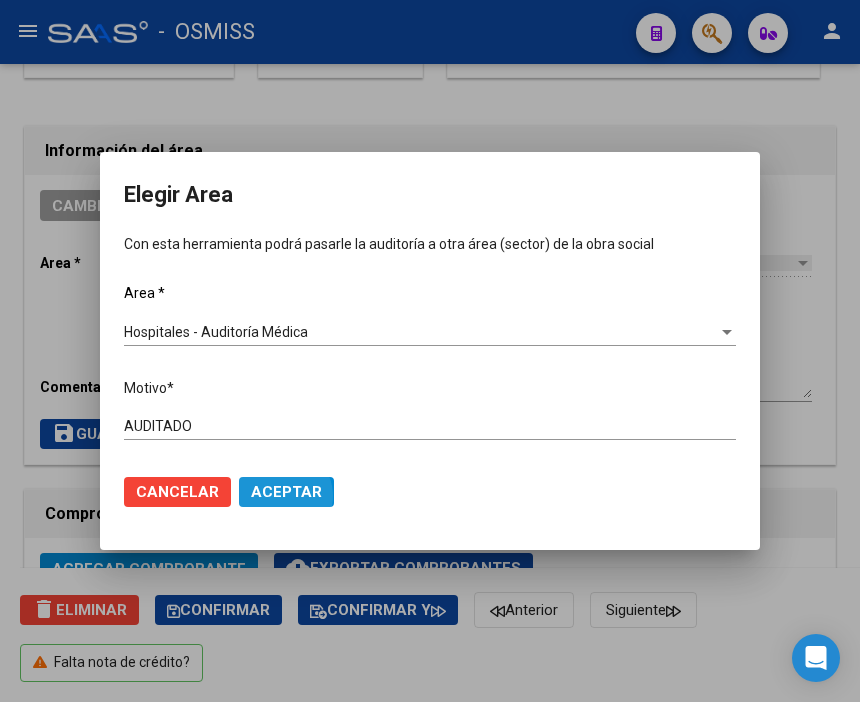 click on "Aceptar" at bounding box center (286, 492) 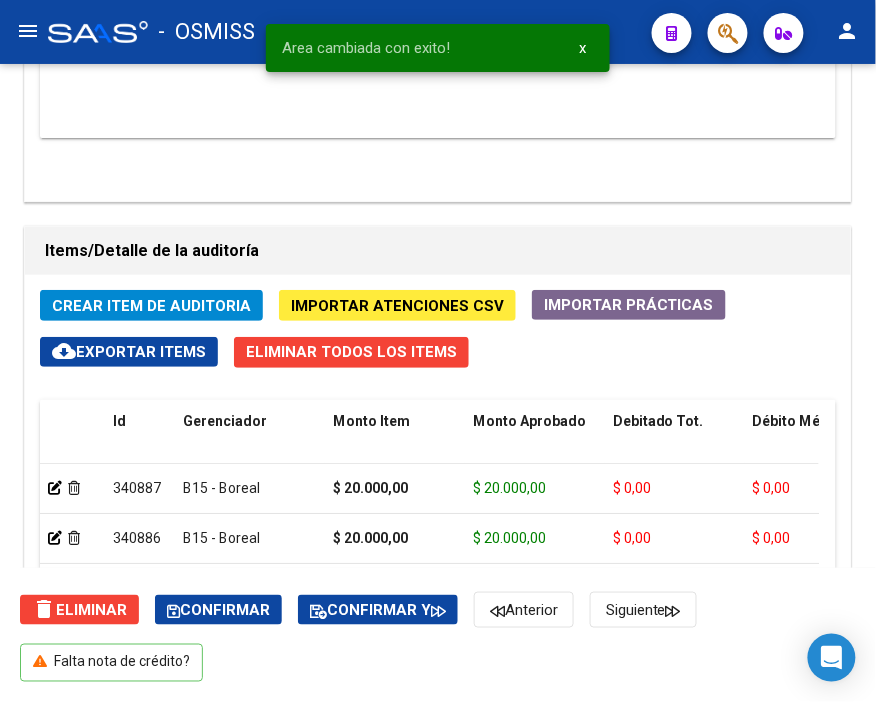 scroll, scrollTop: 1444, scrollLeft: 0, axis: vertical 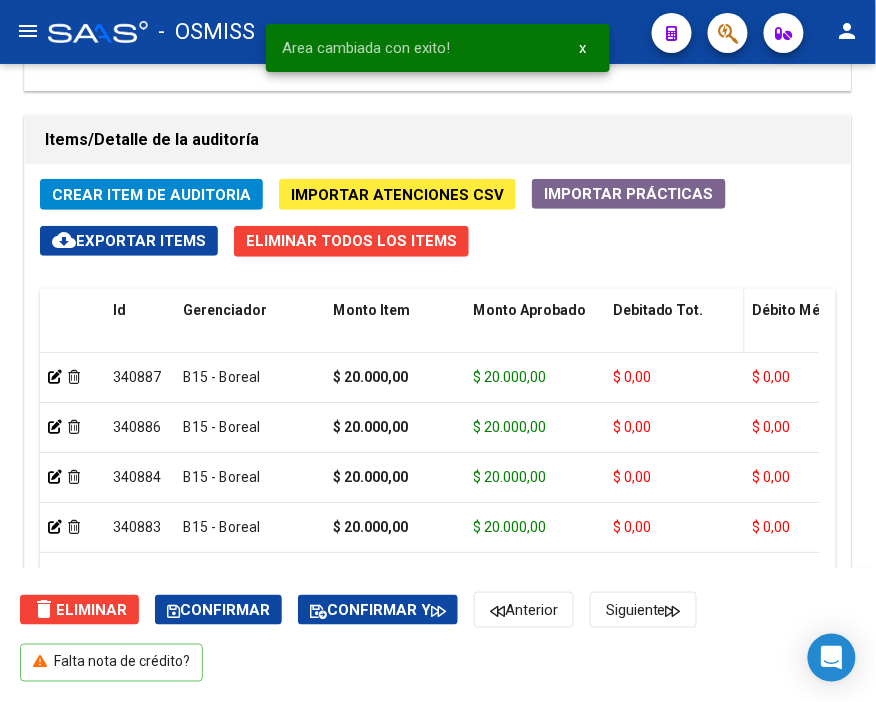 click on "Debitado Tot." 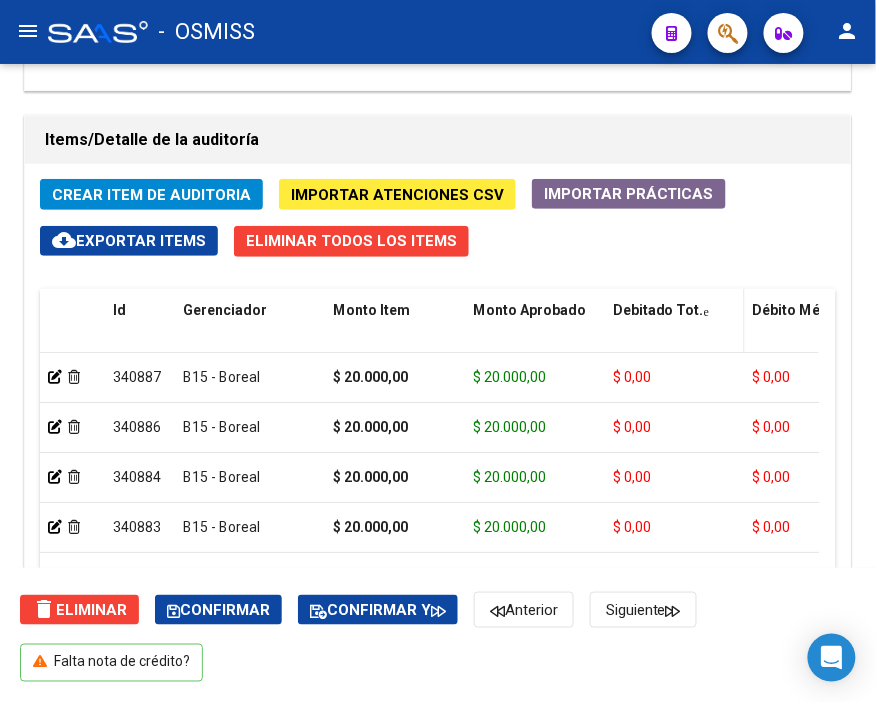 click on "Debitado Tot." 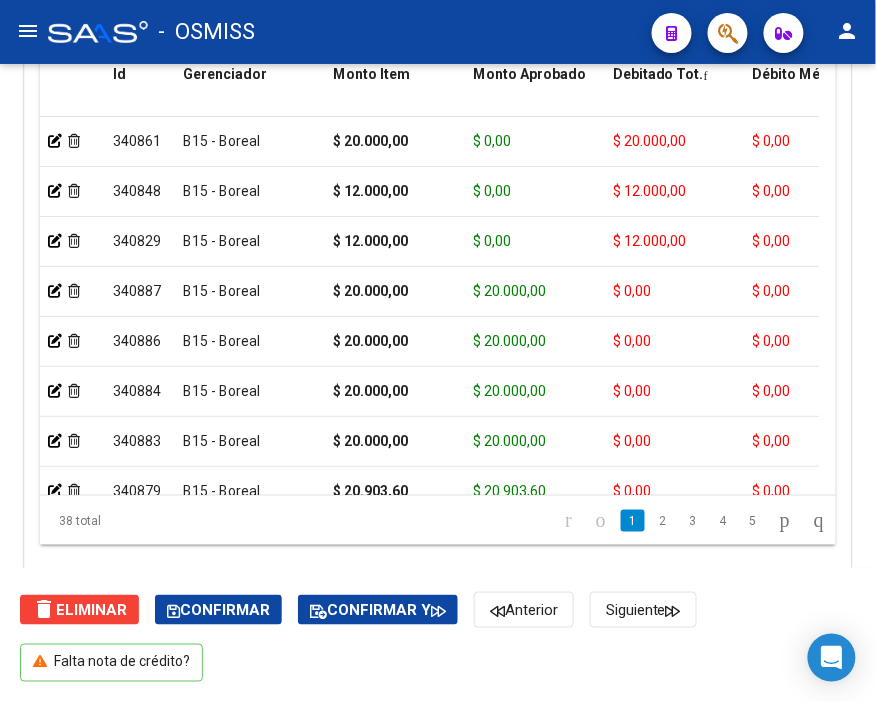 scroll, scrollTop: 1662, scrollLeft: 0, axis: vertical 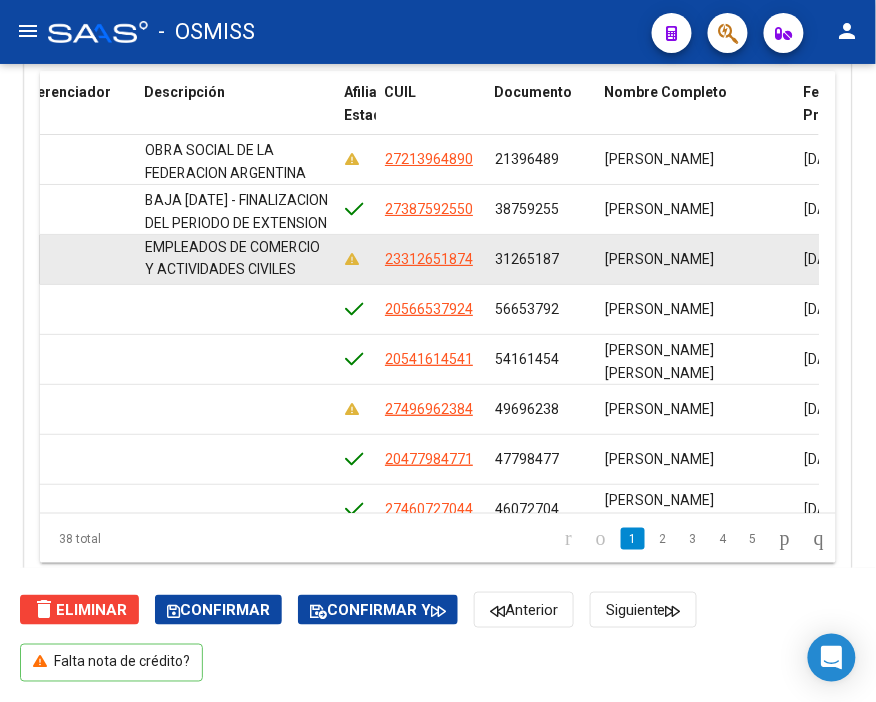 drag, startPoint x: 144, startPoint y: 245, endPoint x: 317, endPoint y: 270, distance: 174.79703 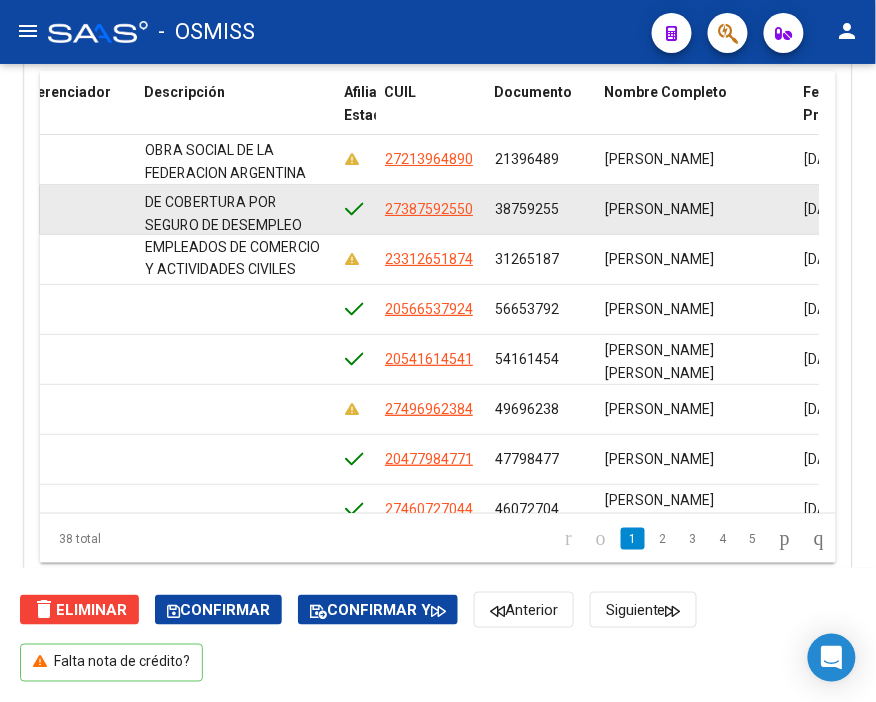 scroll, scrollTop: 71, scrollLeft: 0, axis: vertical 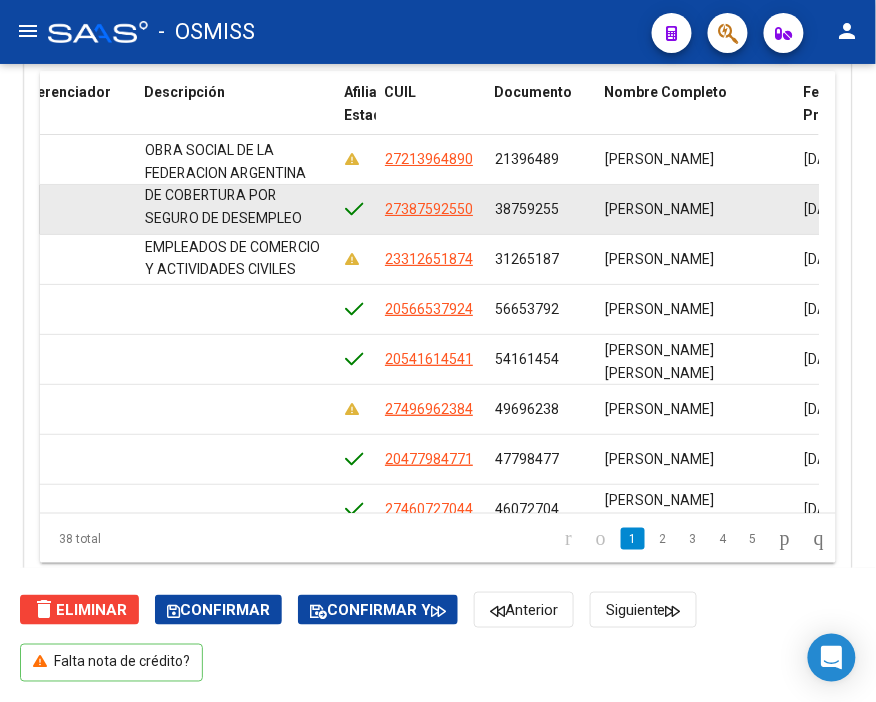drag, startPoint x: 146, startPoint y: 198, endPoint x: 302, endPoint y: 222, distance: 157.83536 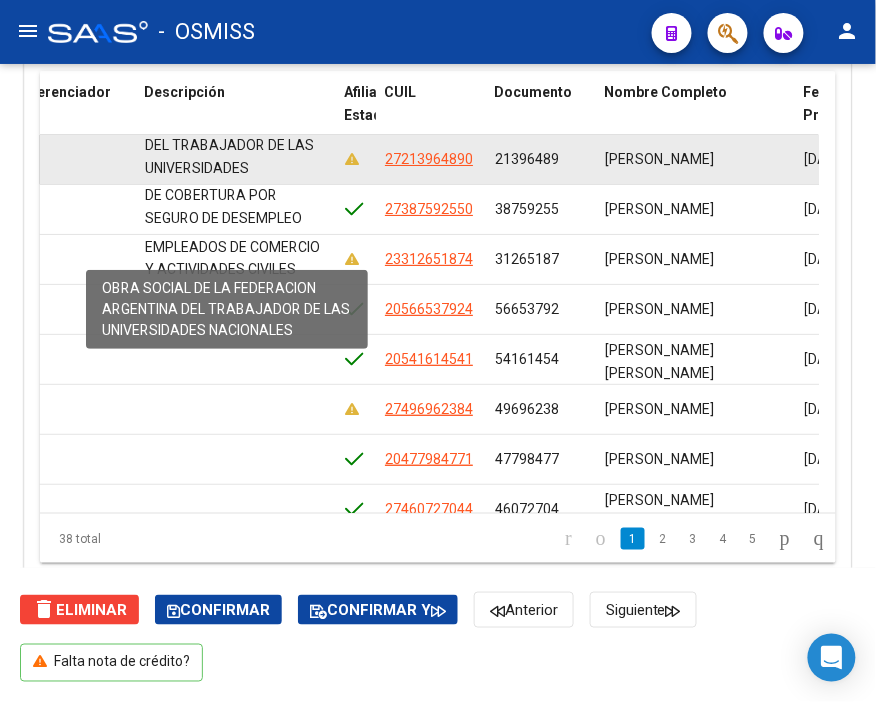 scroll, scrollTop: 71, scrollLeft: 0, axis: vertical 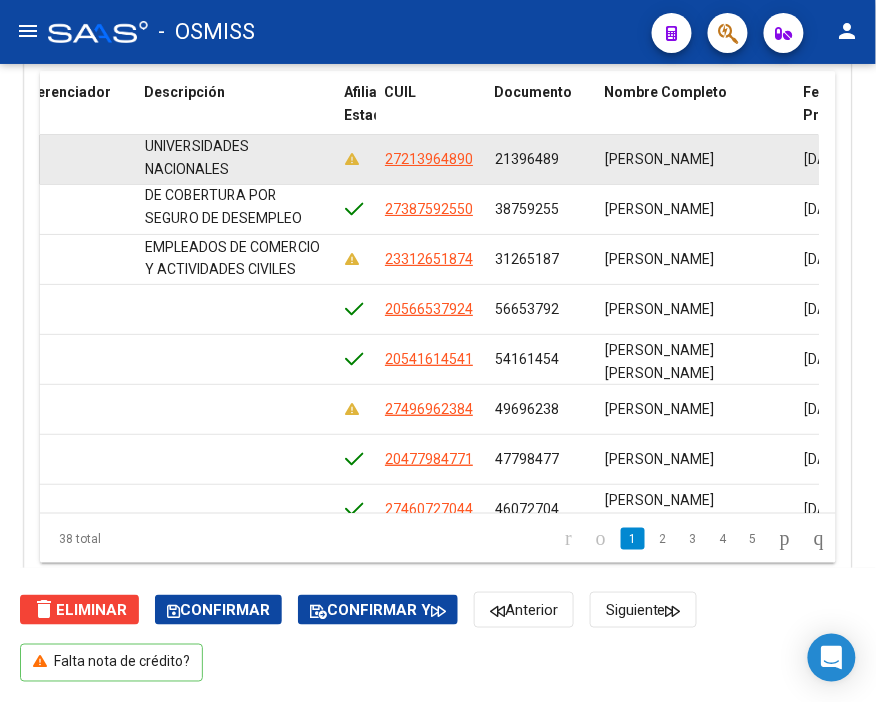 drag, startPoint x: 145, startPoint y: 145, endPoint x: 301, endPoint y: 177, distance: 159.24823 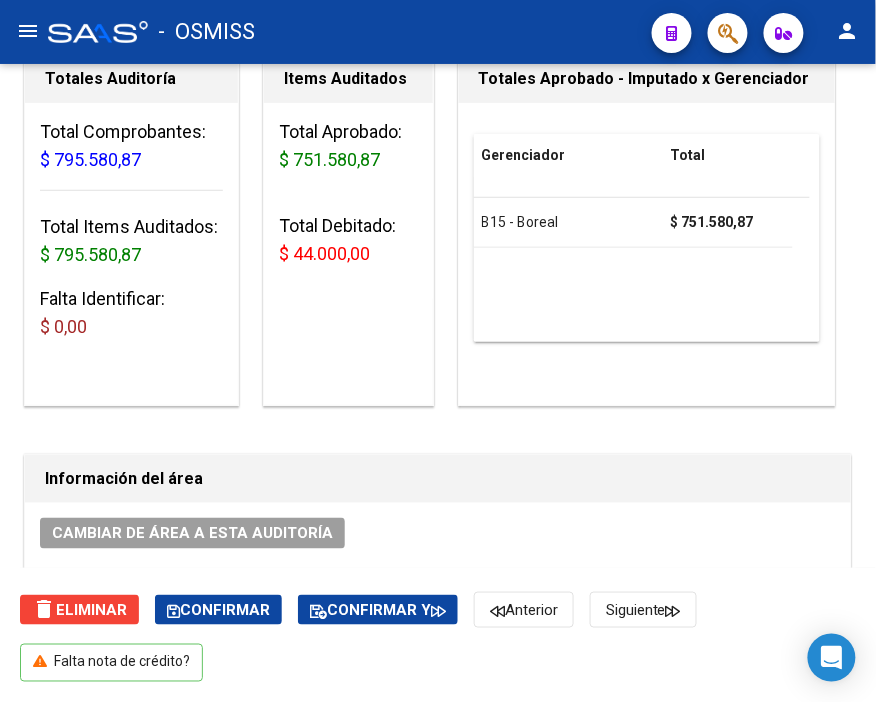 scroll, scrollTop: 0, scrollLeft: 0, axis: both 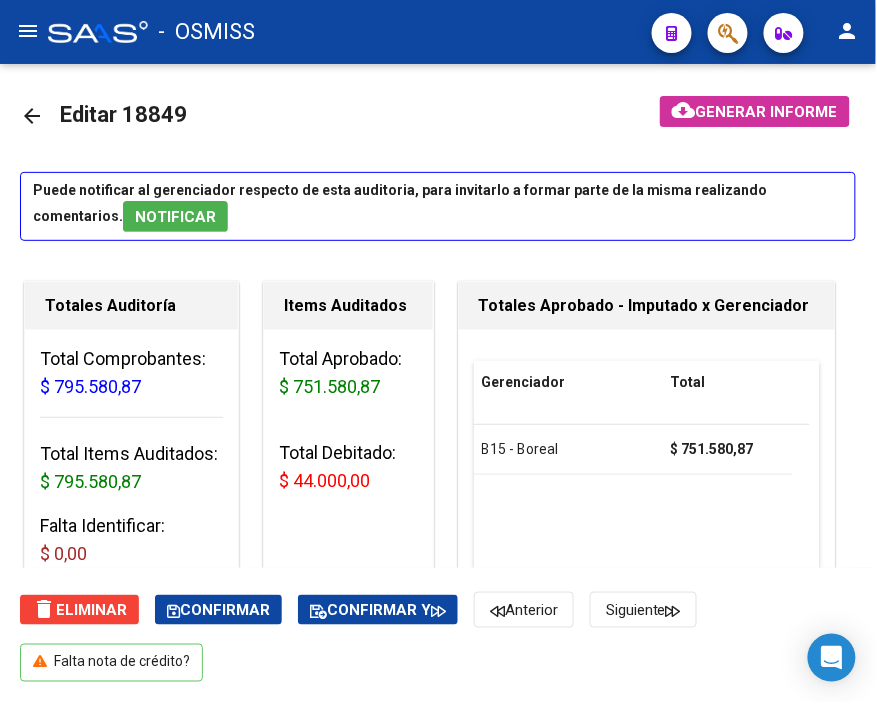click on "arrow_back" 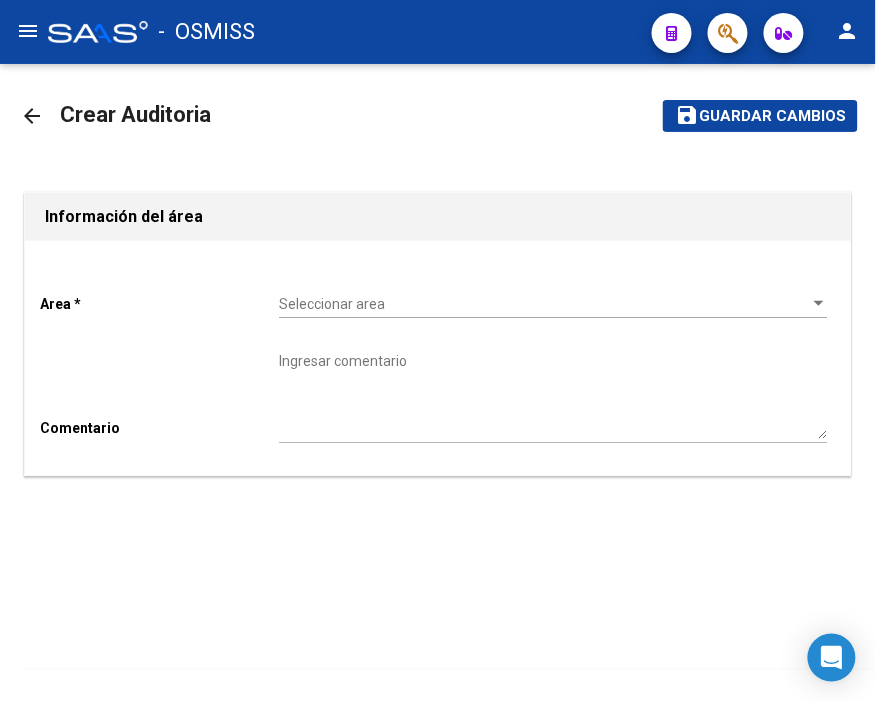 click on "Seleccionar area" at bounding box center [544, 304] 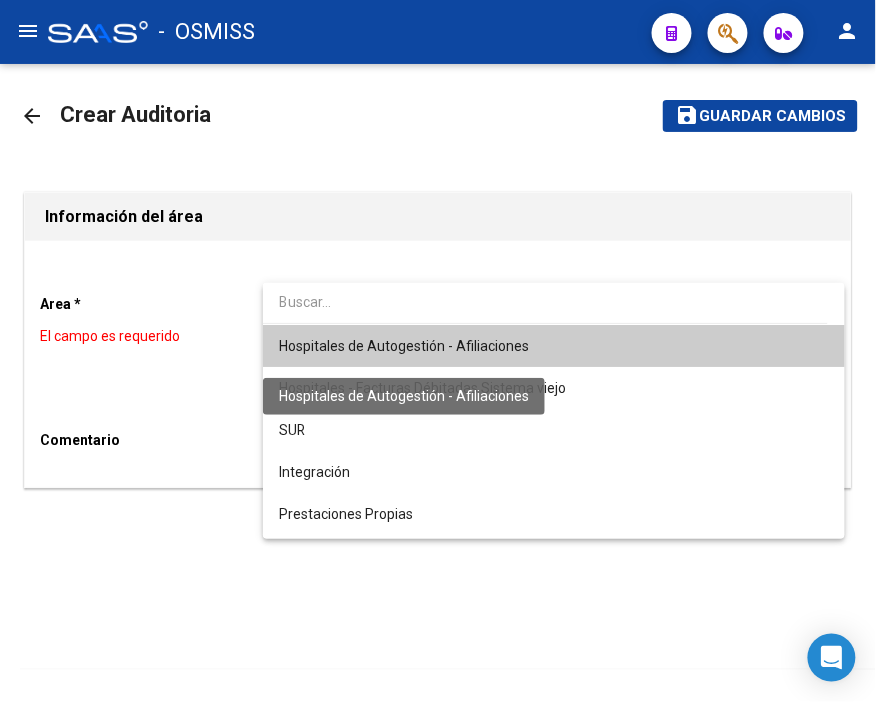 click on "Hospitales de Autogestión - Afiliaciones" at bounding box center (404, 346) 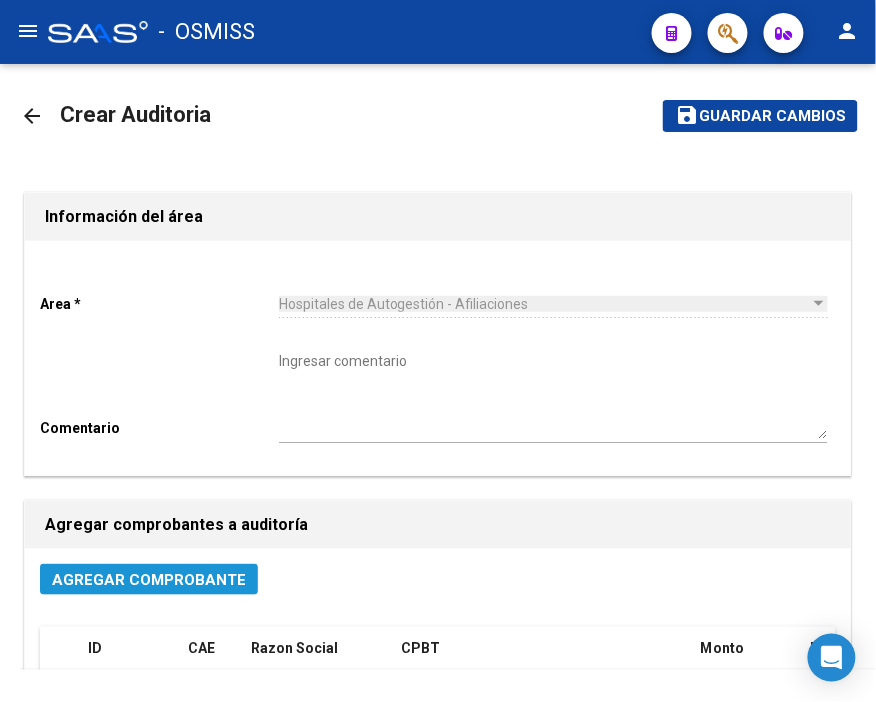 click on "Agregar Comprobante" 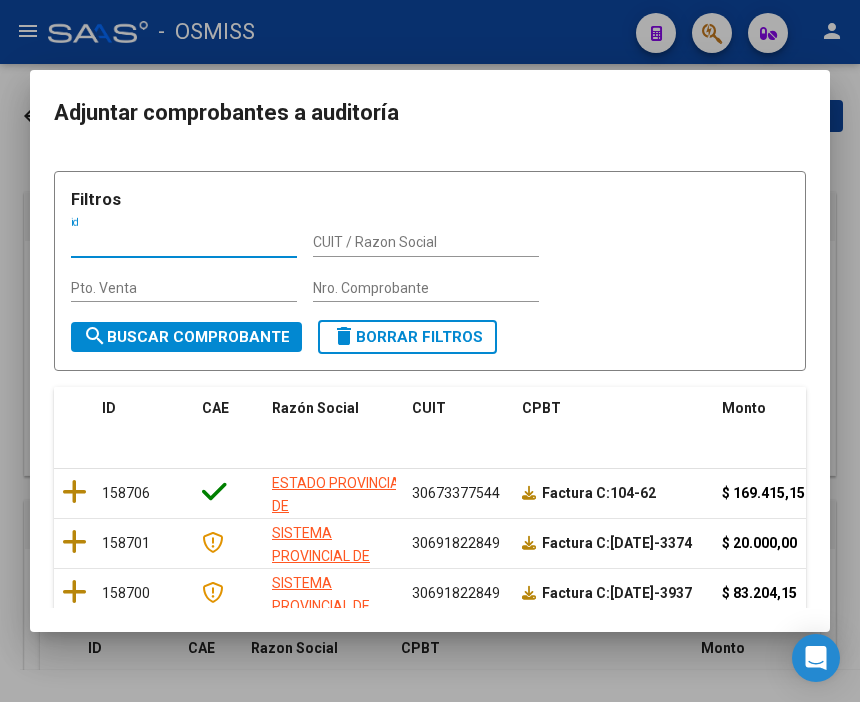 click on "Nro. Comprobante" at bounding box center (426, 288) 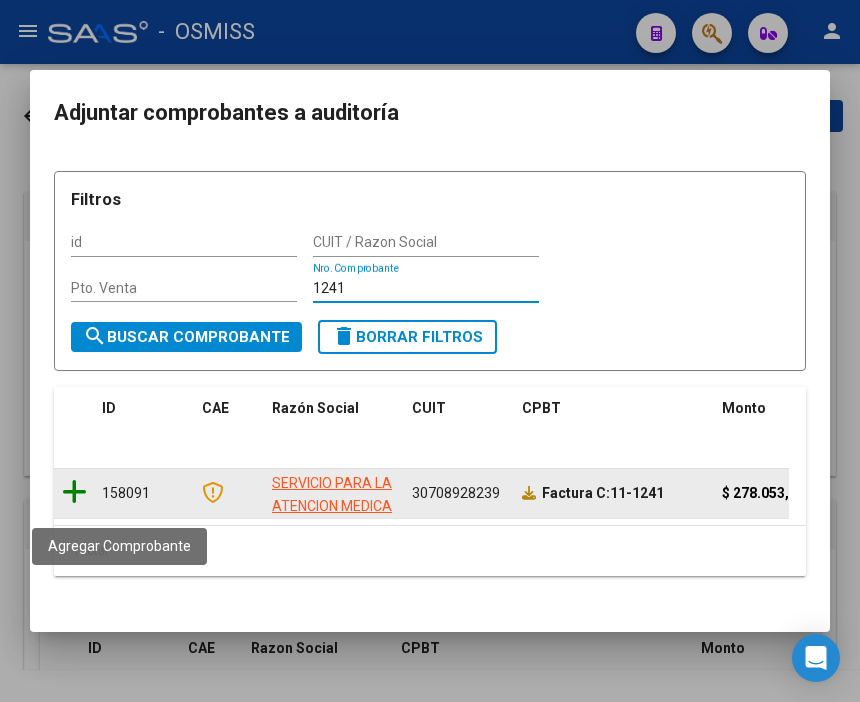 type on "1241" 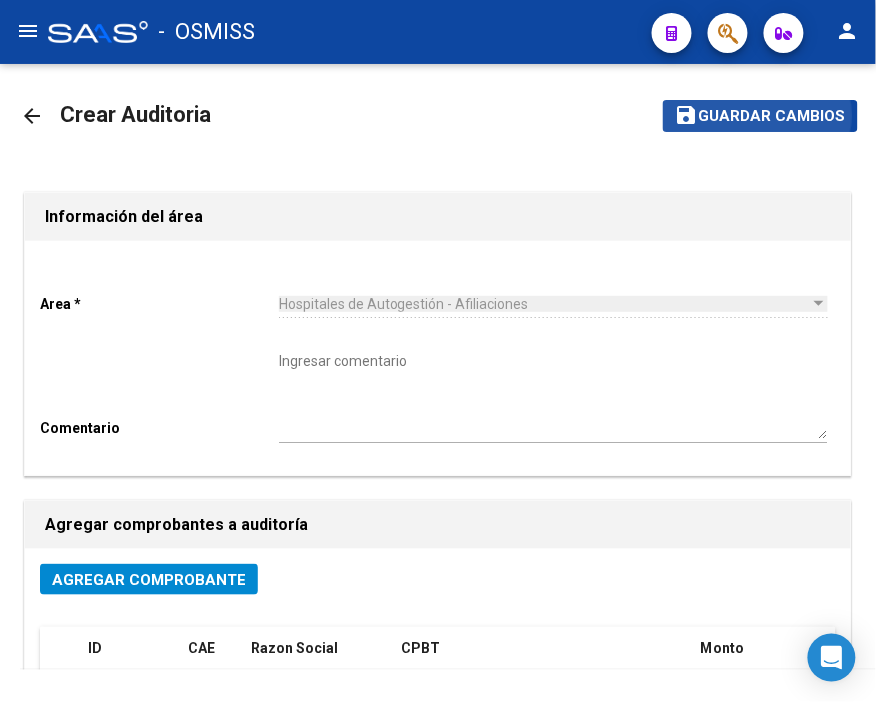 click on "Guardar cambios" 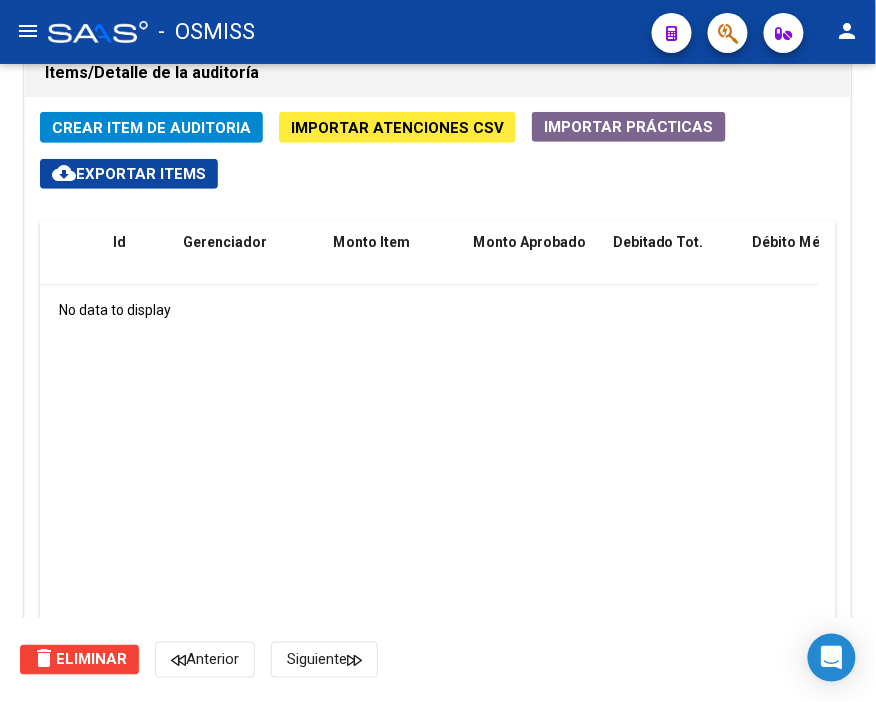 scroll, scrollTop: 1444, scrollLeft: 0, axis: vertical 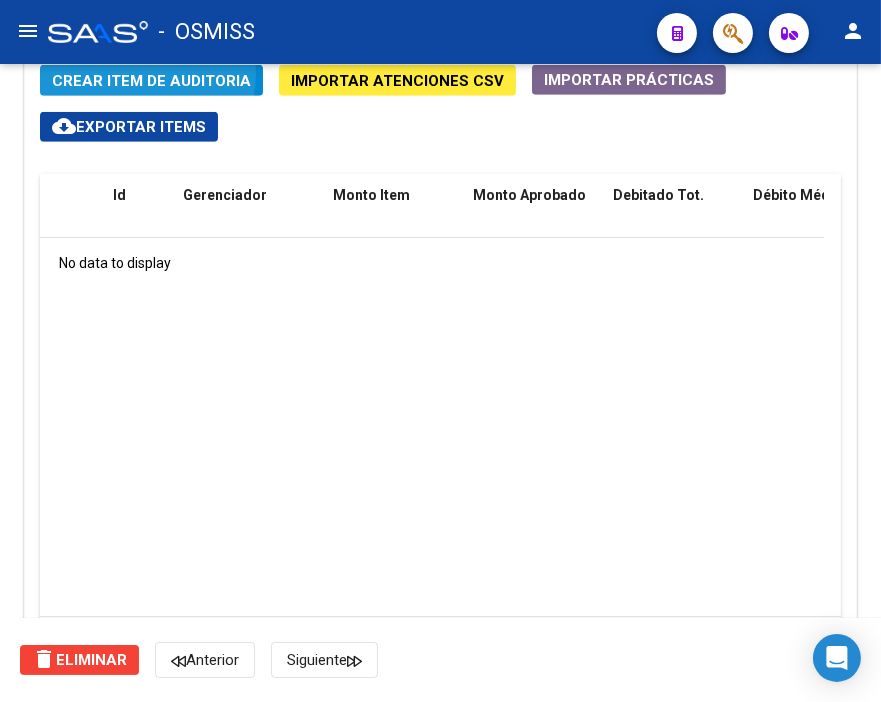 click on "Crear Item de Auditoria" 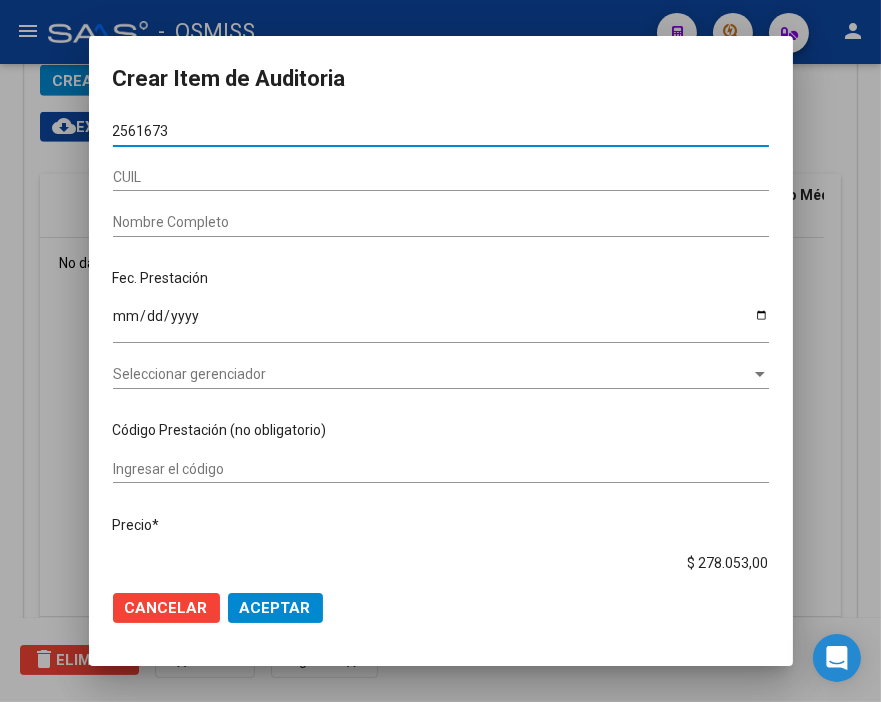 type on "25616738" 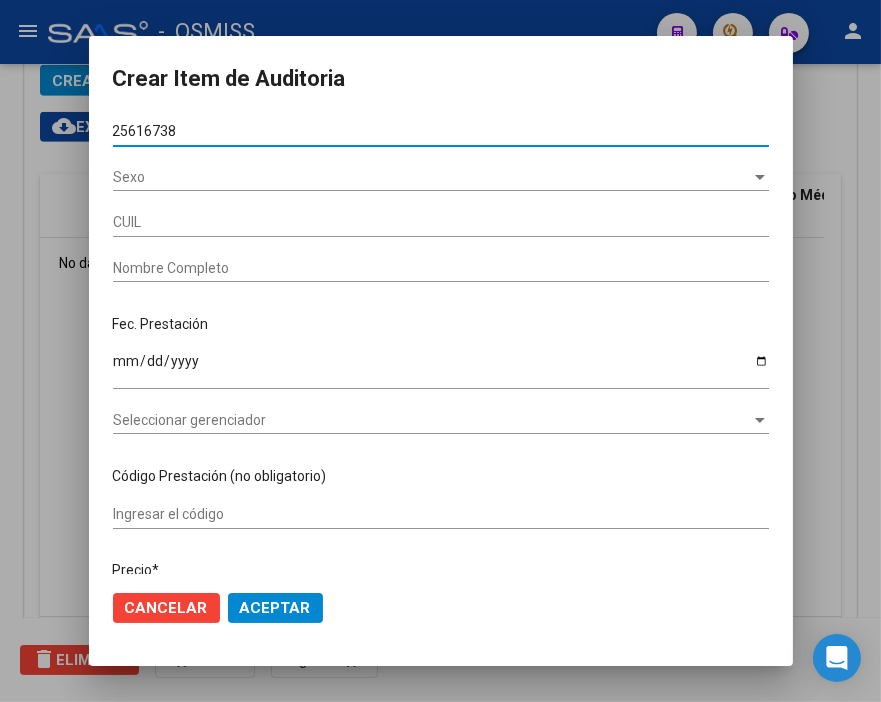type on "27256167382" 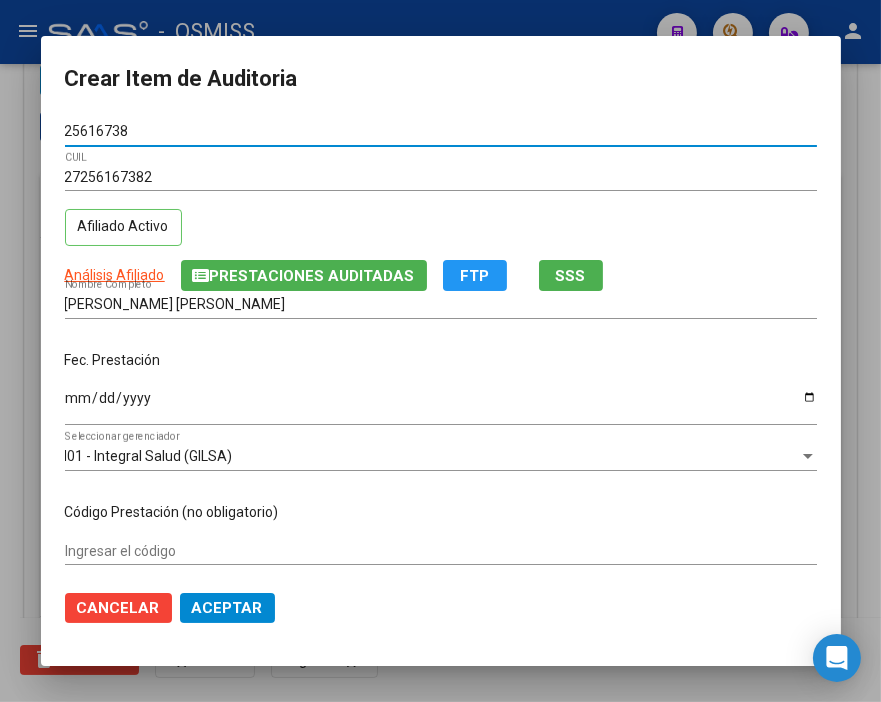 type on "25616738" 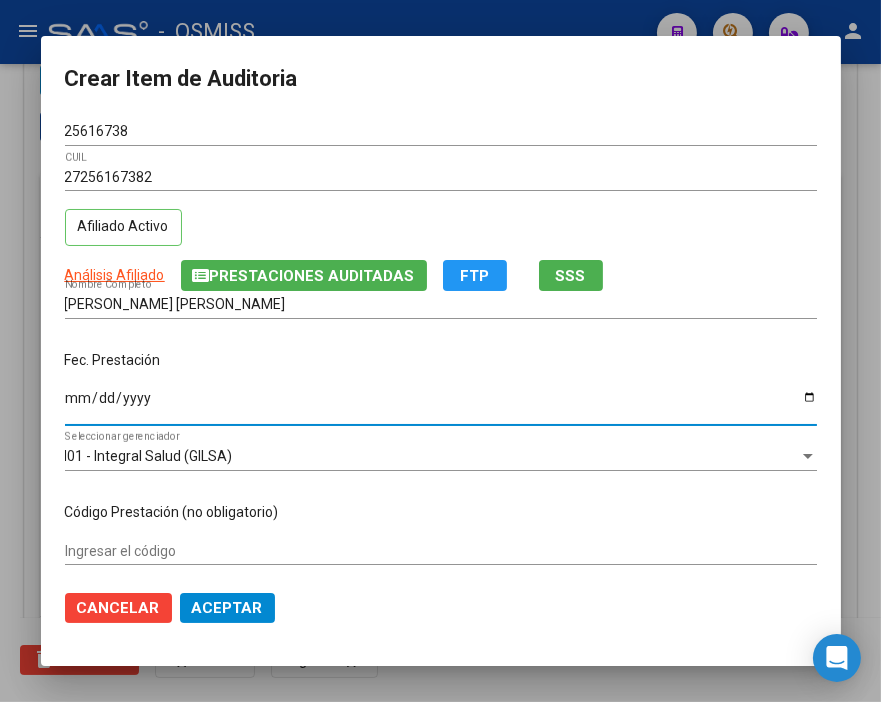 click on "Ingresar la fecha" at bounding box center [441, 405] 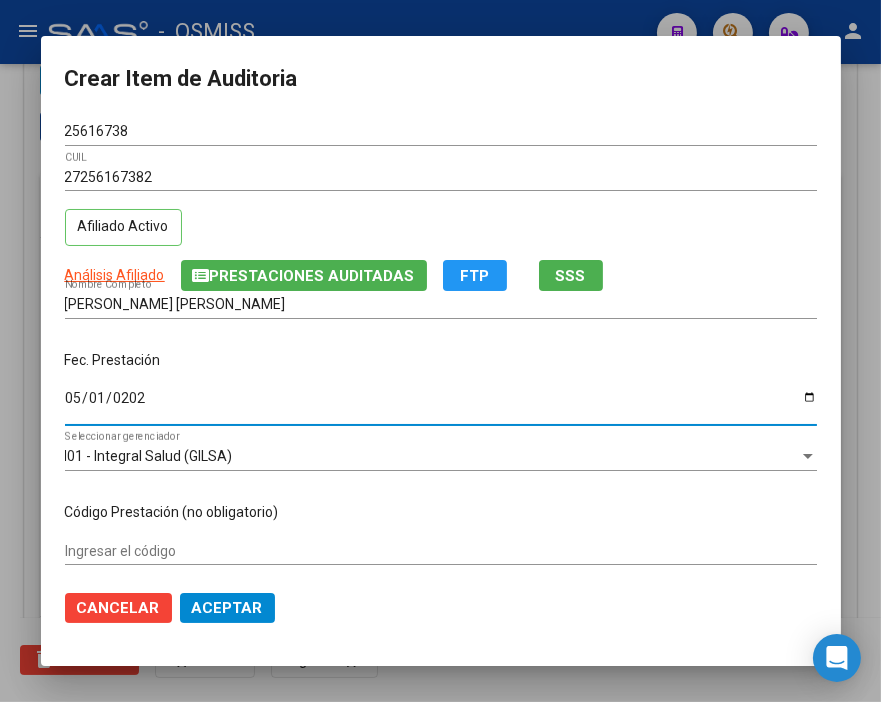 type on "2025-05-01" 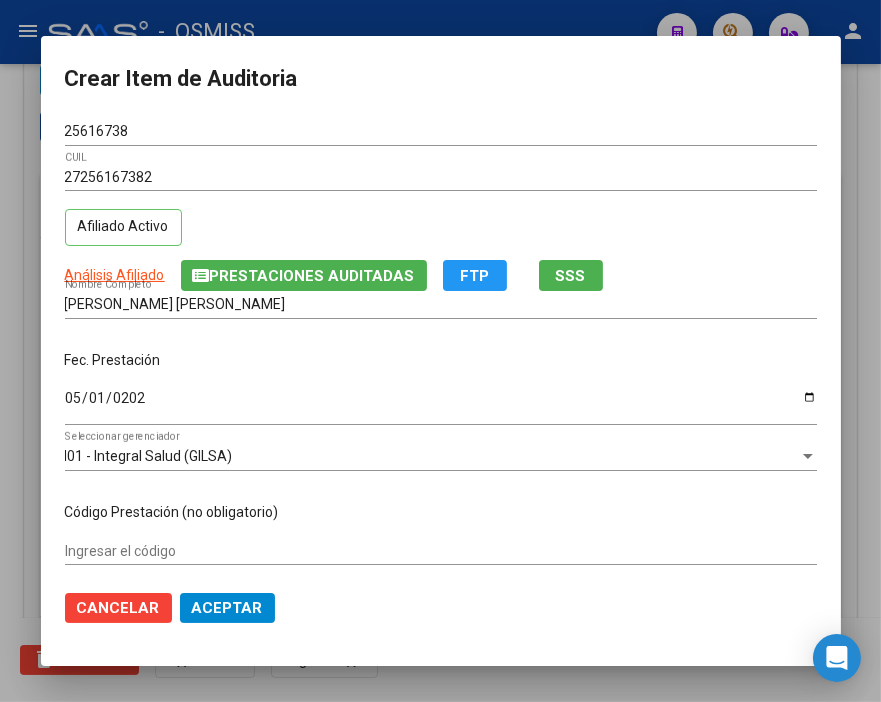 click on "25616738 Nro Documento" at bounding box center (441, 132) 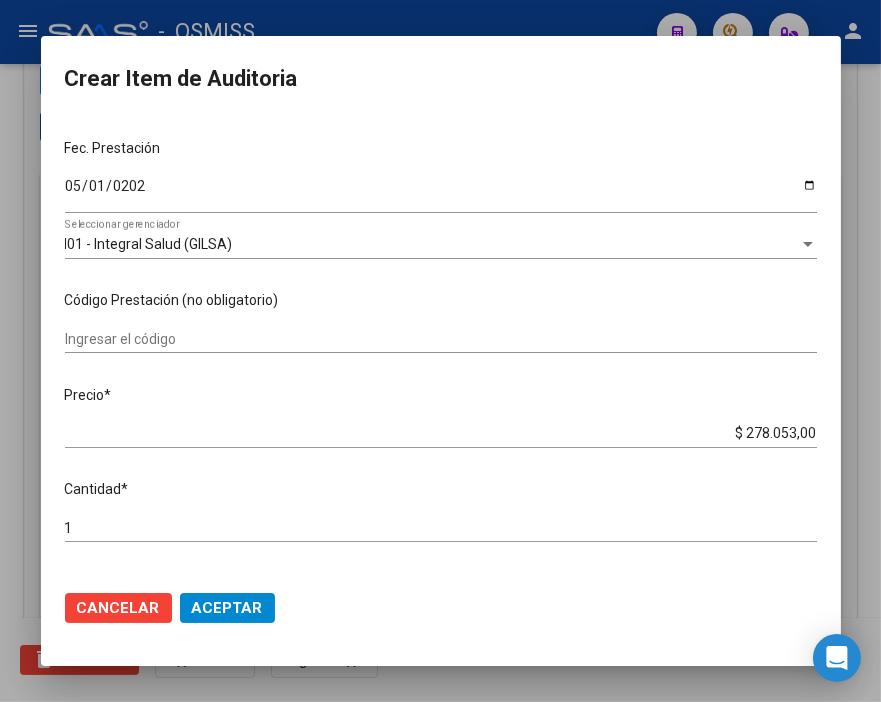 scroll, scrollTop: 222, scrollLeft: 0, axis: vertical 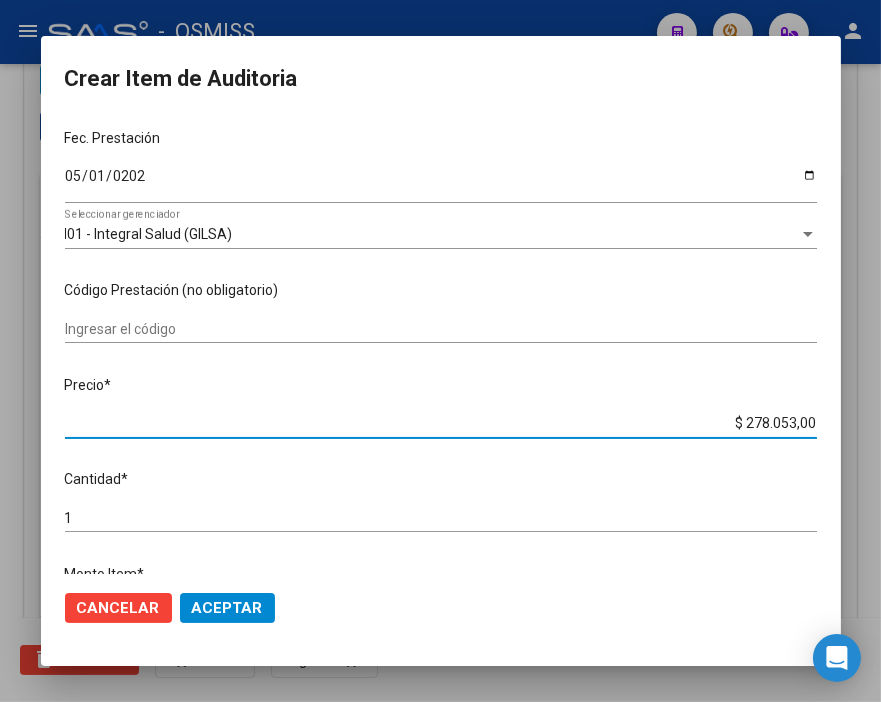 drag, startPoint x: 700, startPoint y: 417, endPoint x: 838, endPoint y: 421, distance: 138.05795 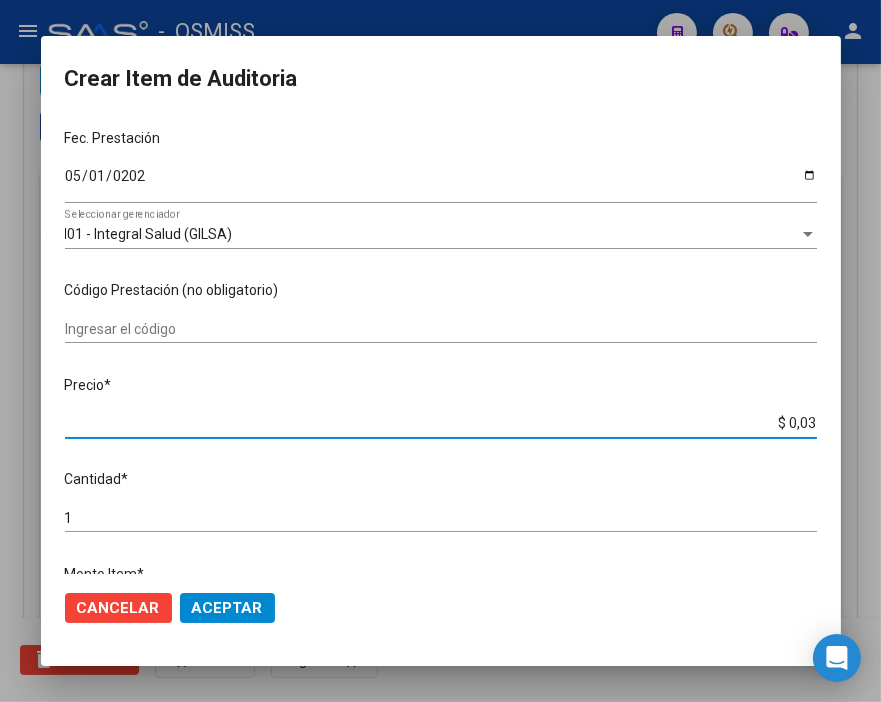 type on "$ 0,39" 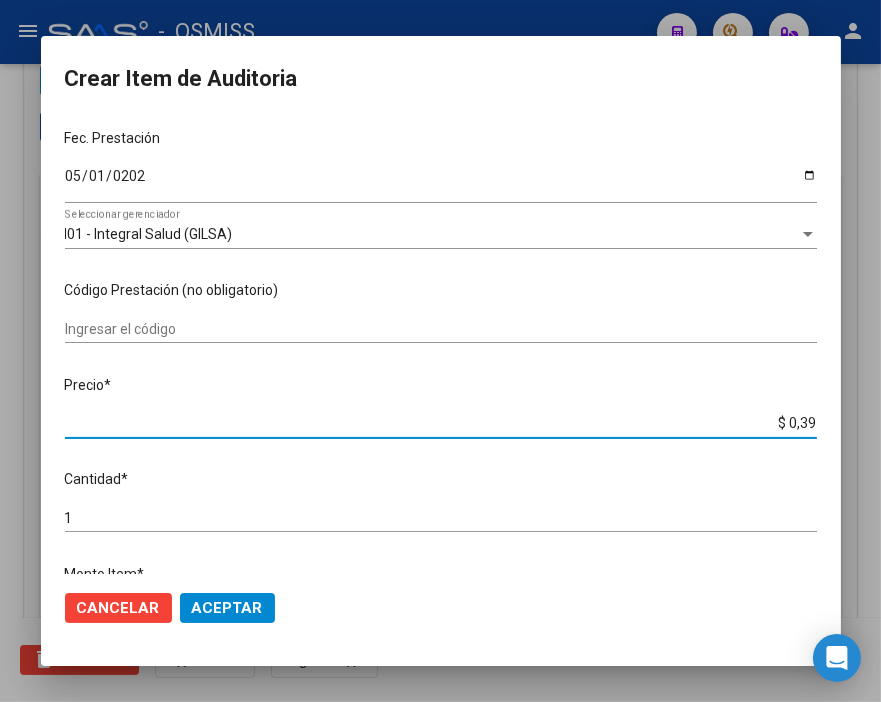 type on "$ 3,99" 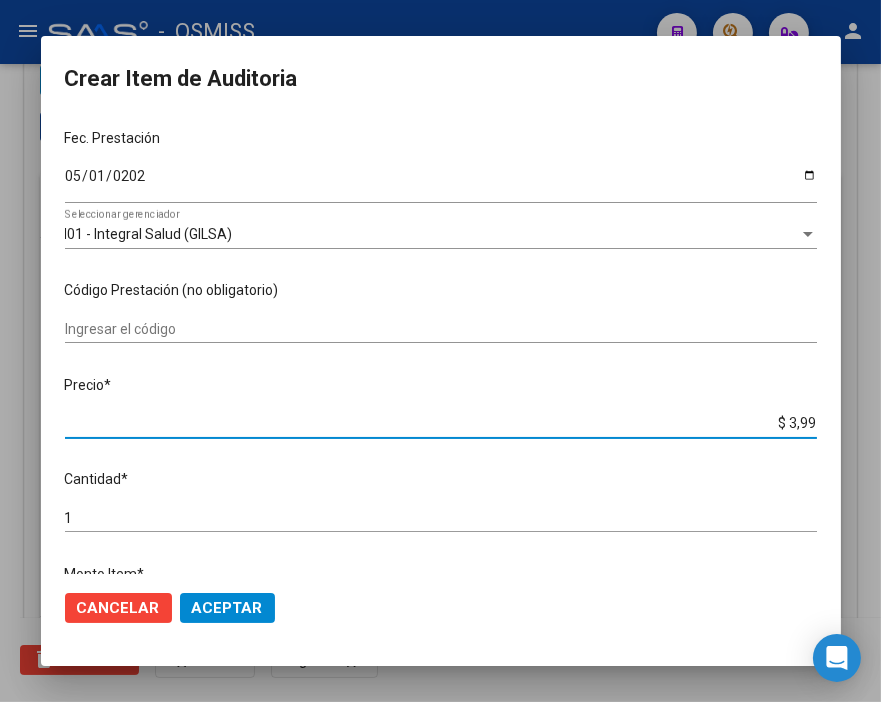type on "$ 39,98" 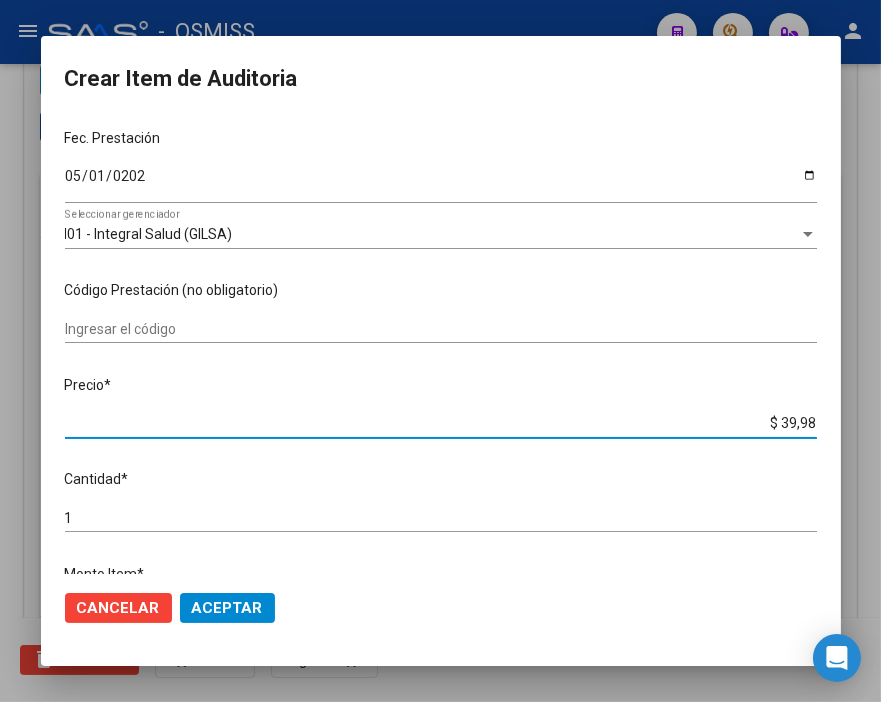 type on "$ 399,80" 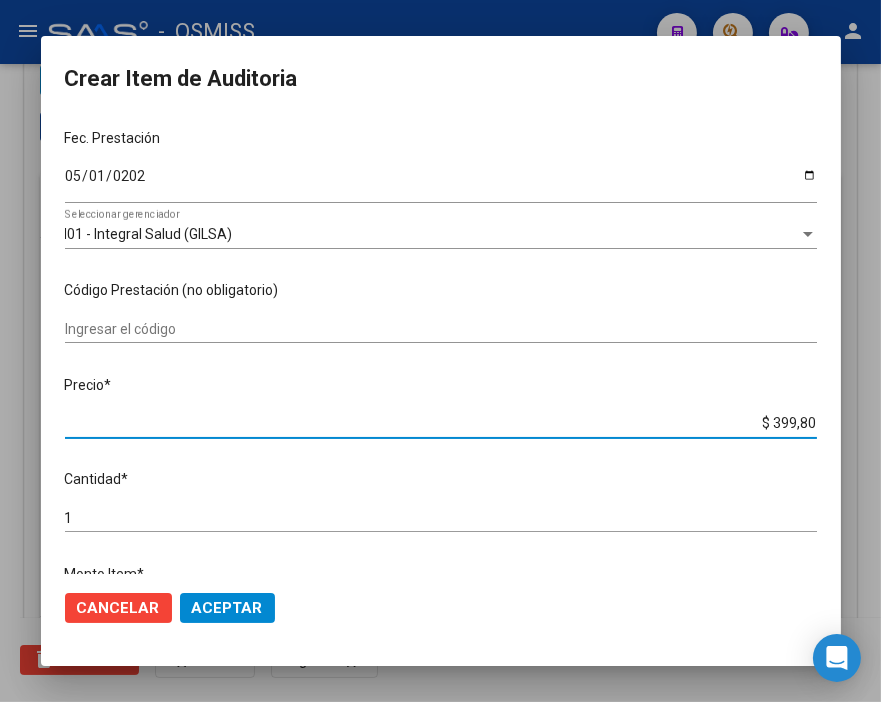type on "$ 3.998,00" 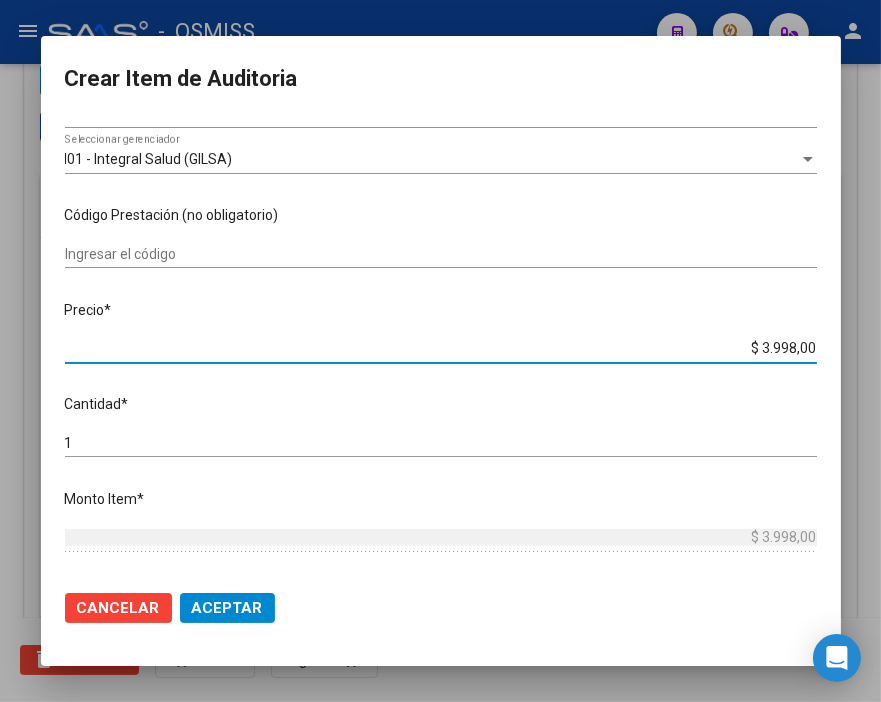 scroll, scrollTop: 333, scrollLeft: 0, axis: vertical 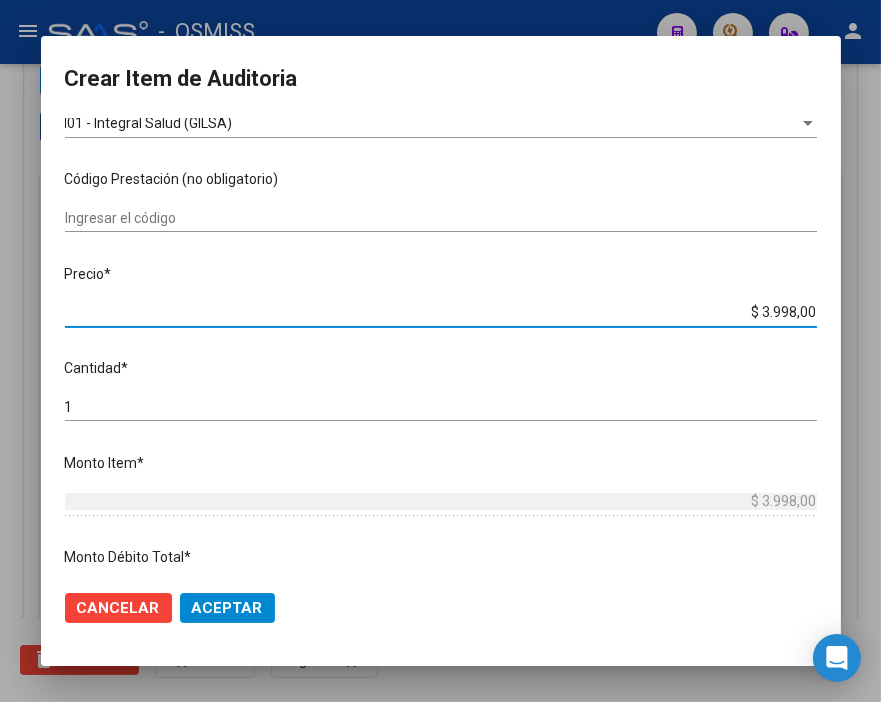 click on "Crear Item de Auditoria   25616738 Nro Documento    27256167382 CUIL   Afiliado Activo  Análisis Afiliado  Prestaciones Auditadas FTP SSS   BASUALDO DANIELA ALEJANDRA Nombre Completo  Fec. Prestación    2025-05-01 Ingresar la fecha  I01 - Integral Salud (GILSA)  Seleccionar gerenciador Código Prestación (no obligatorio)    Ingresar el código  Precio  *   $ 3.998,00 Ingresar el precio  Cantidad  *   1 Ingresar la cantidad  Monto Item  *   $ 3.998,00 Ingresar el monto  Monto Débito Total  *   $ 0,00 Ingresar el monto  Monto Débito Afiliatorio  *   $ 0,00 Ingresar el monto Afiliatorio  Monto Débito Médico  *   $ 0,00 Ingresar el monto Hospitalario  Comentario Operador    Ingresar el Comentario  Comentario Gerenciador    Ingresar el Comentario  Descripción    Ingresar el Descripción   Atencion Tipo  Seleccionar tipo Seleccionar tipo  Nomenclador  Seleccionar Nomenclador Seleccionar Nomenclador Cancelar Aceptar" at bounding box center (440, 351) 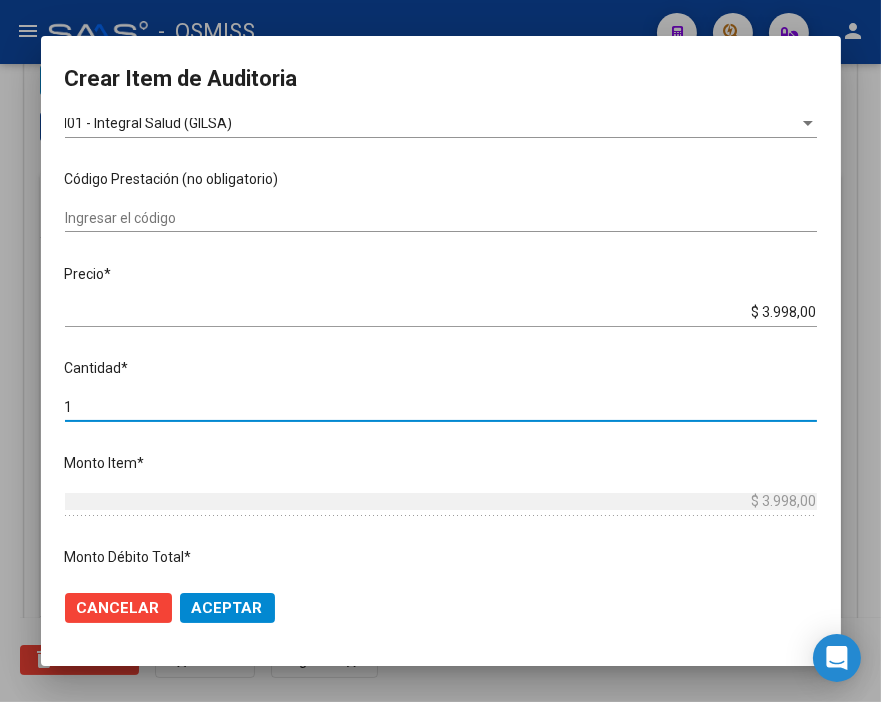 type on "16" 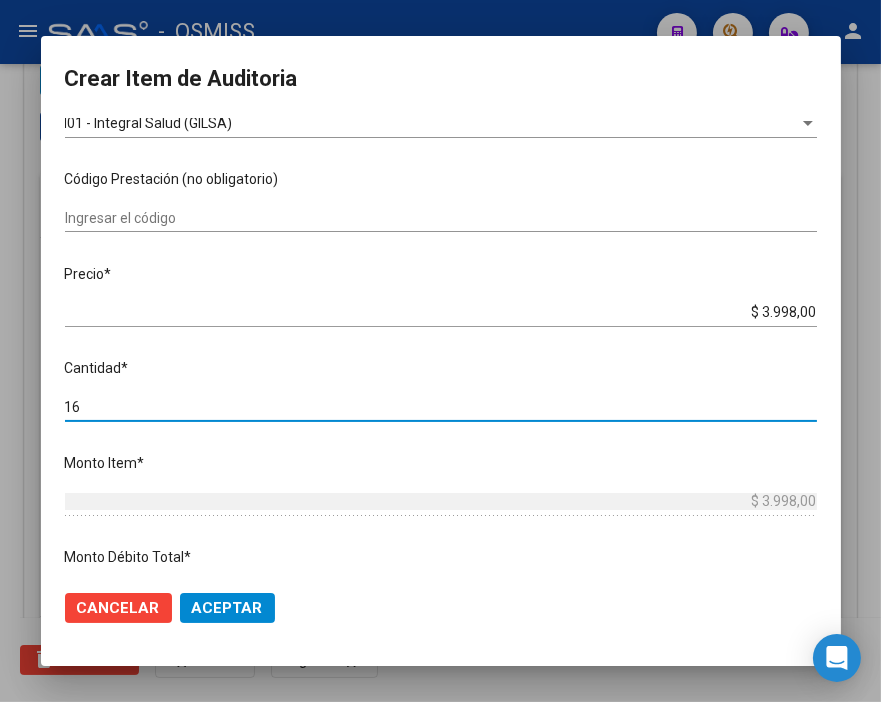 type on "$ 63.968,00" 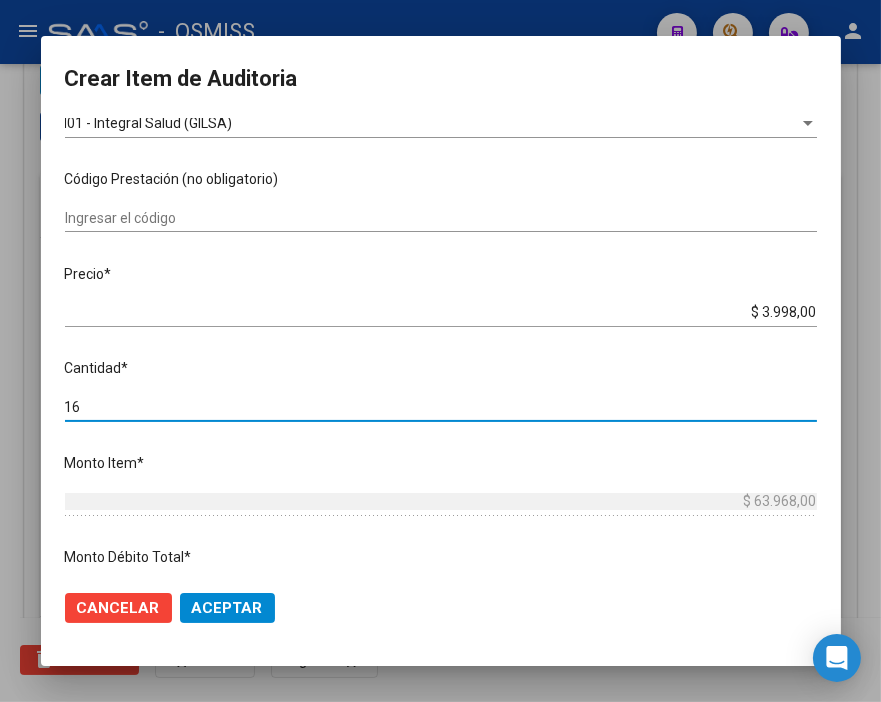 type on "16" 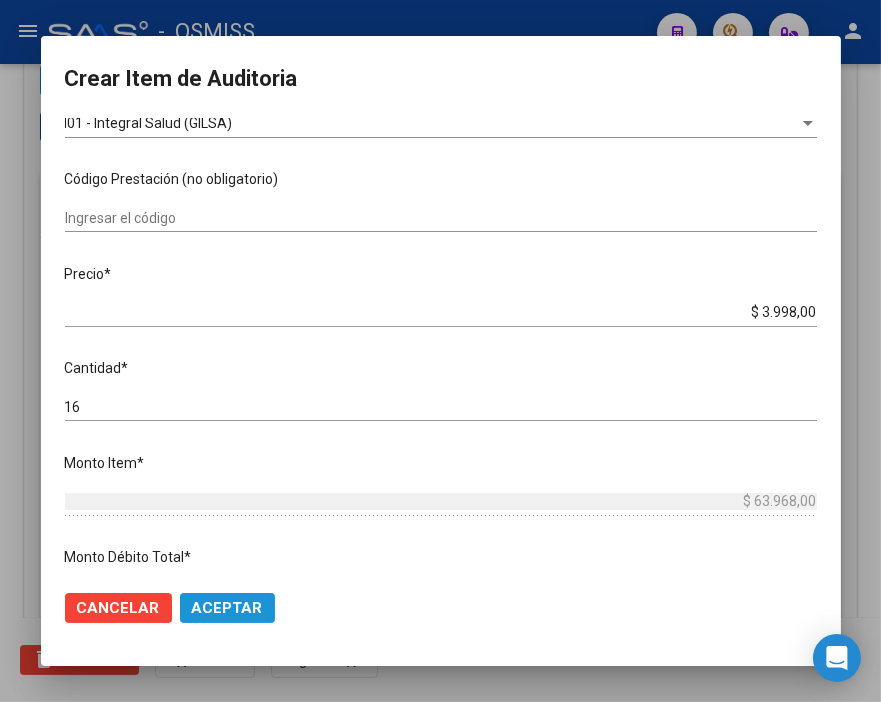 click on "Aceptar" 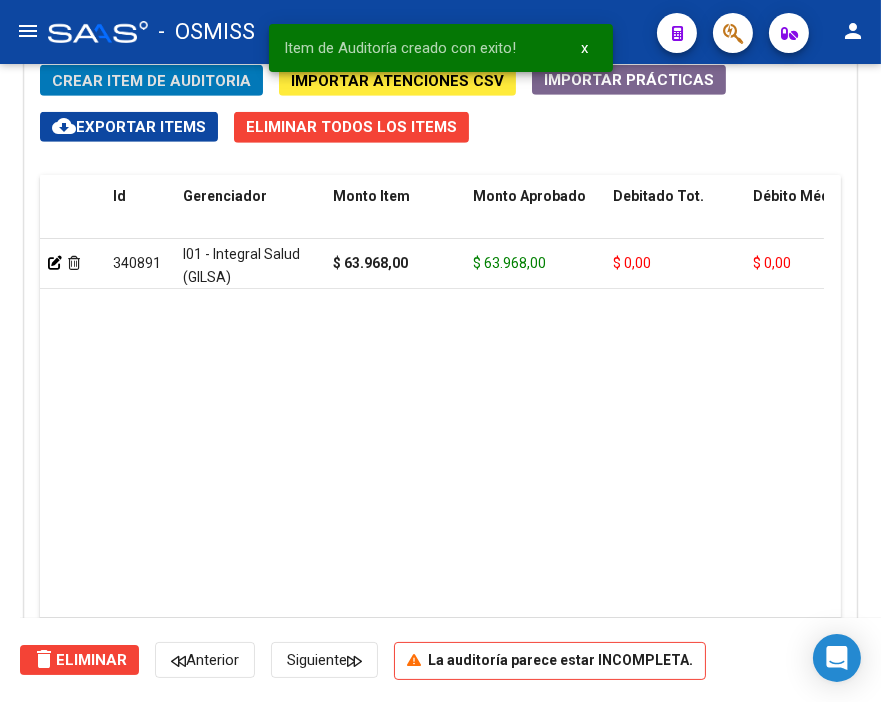scroll, scrollTop: 1557, scrollLeft: 0, axis: vertical 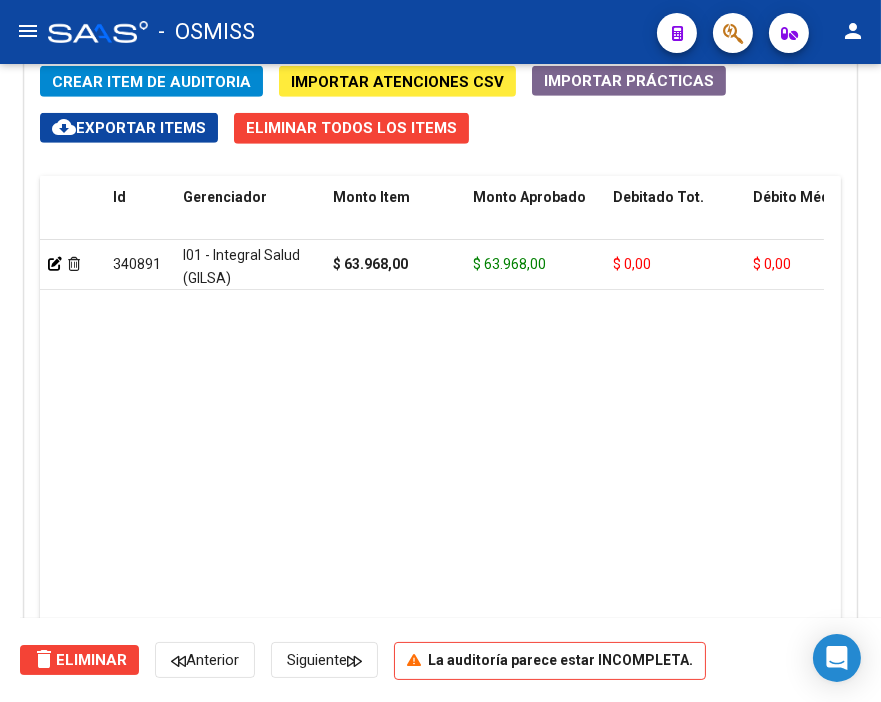 click on "Crear Item de Auditoria" 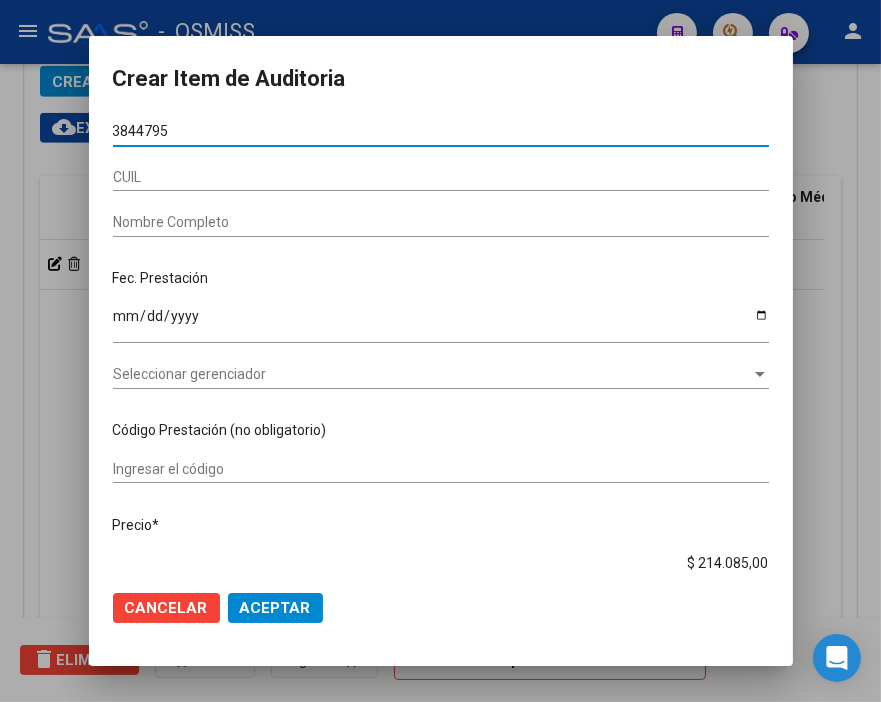 type on "38447952" 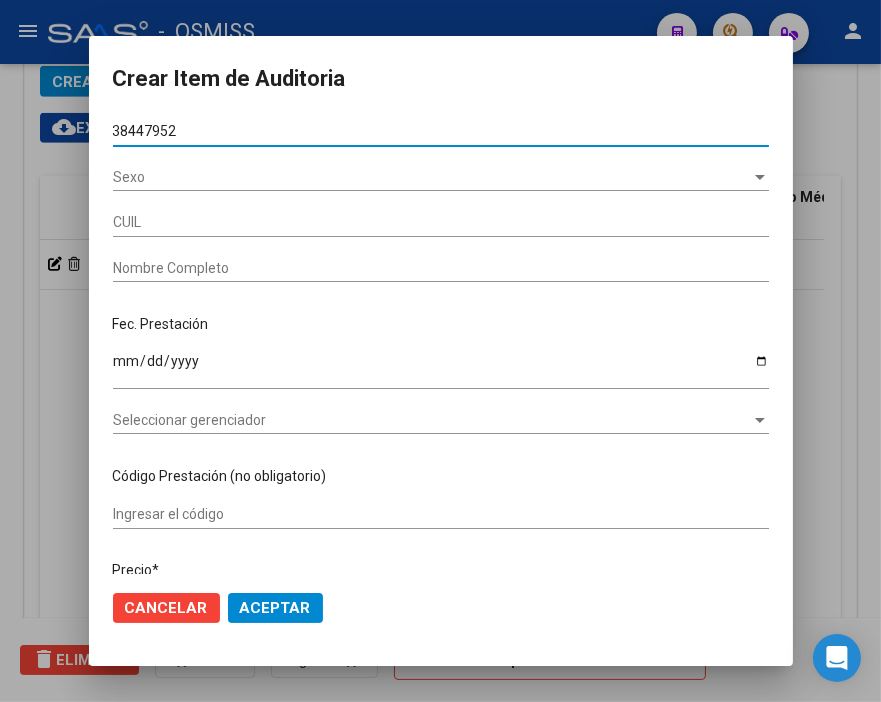 type on "23384479529" 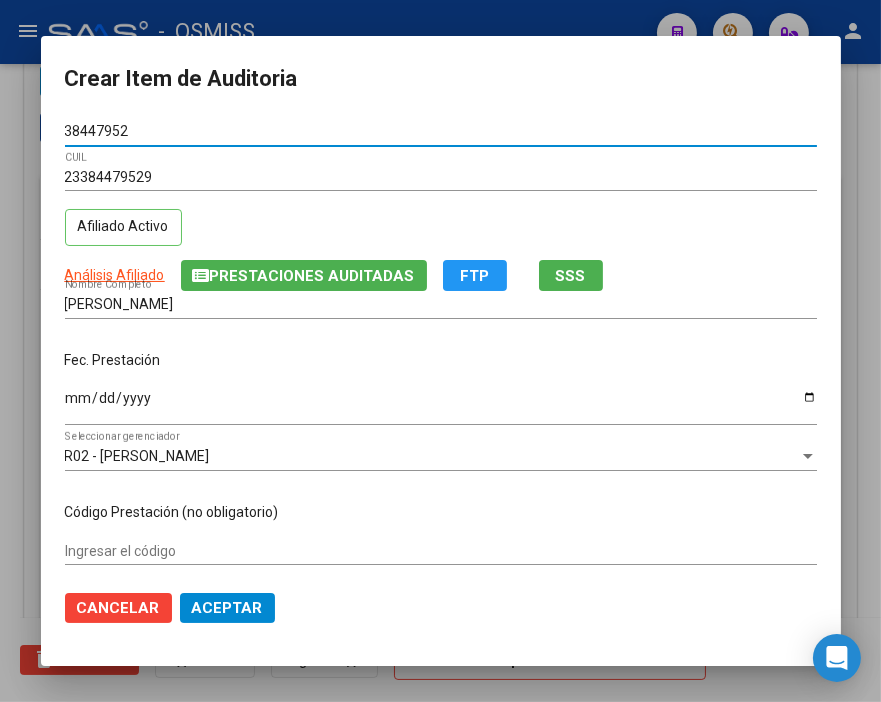 type on "38447952" 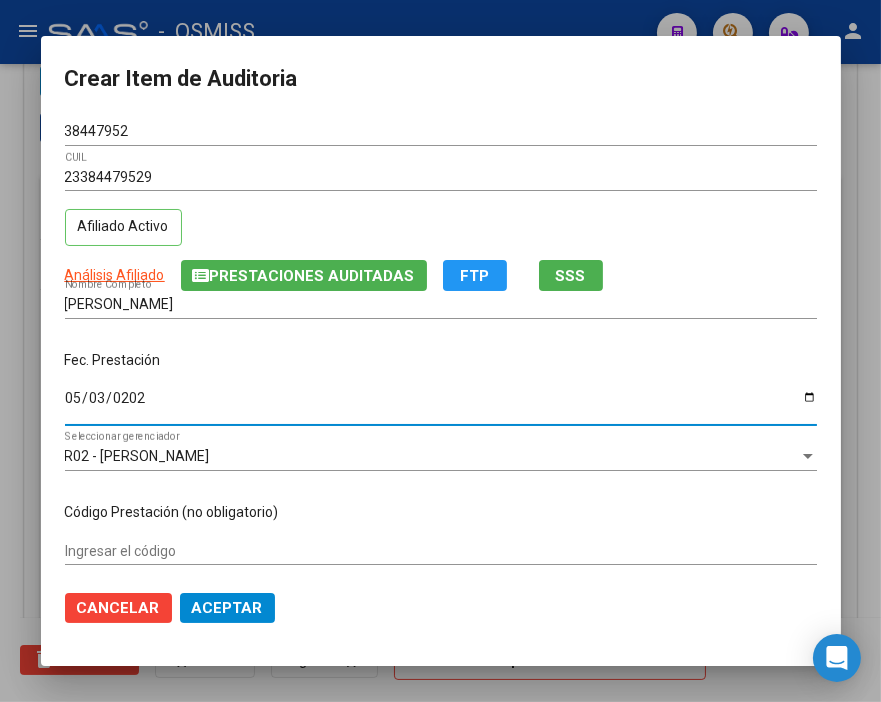 type on "2025-05-03" 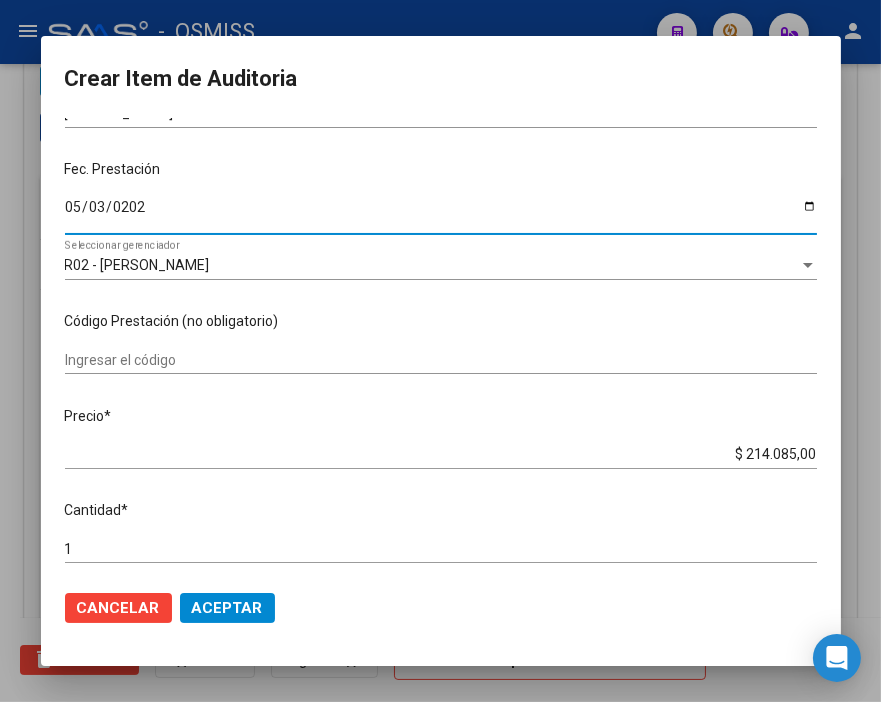 scroll, scrollTop: 222, scrollLeft: 0, axis: vertical 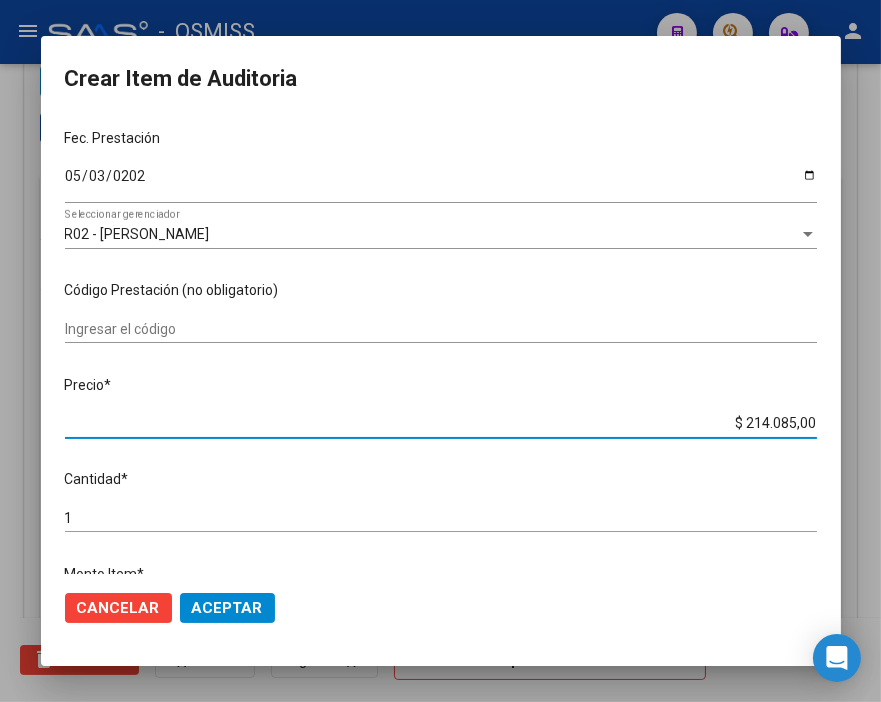 drag, startPoint x: 692, startPoint y: 422, endPoint x: 884, endPoint y: 423, distance: 192.00261 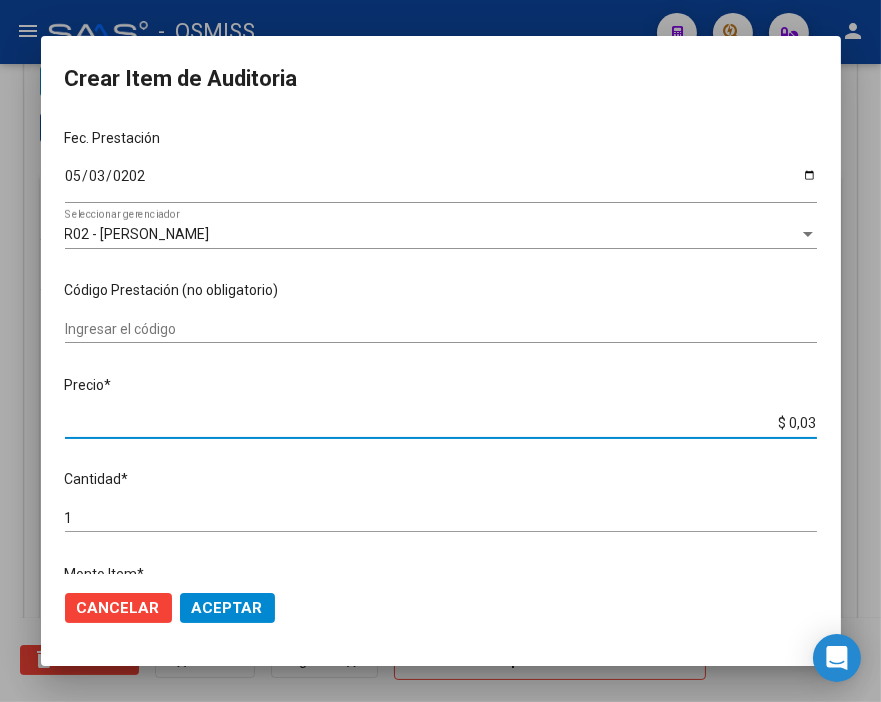 type on "$ 0,39" 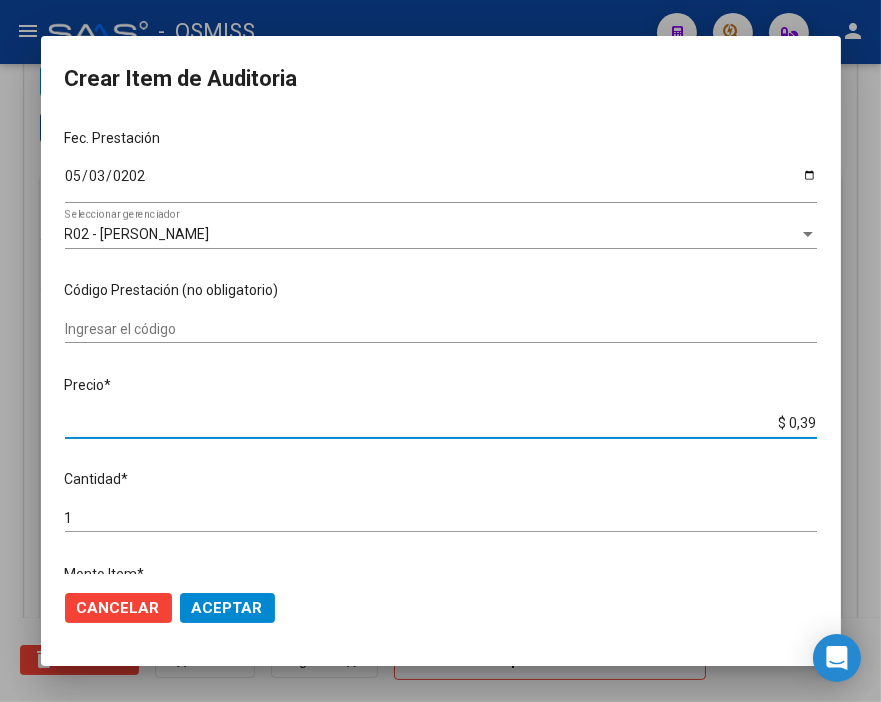 type on "$ 3,99" 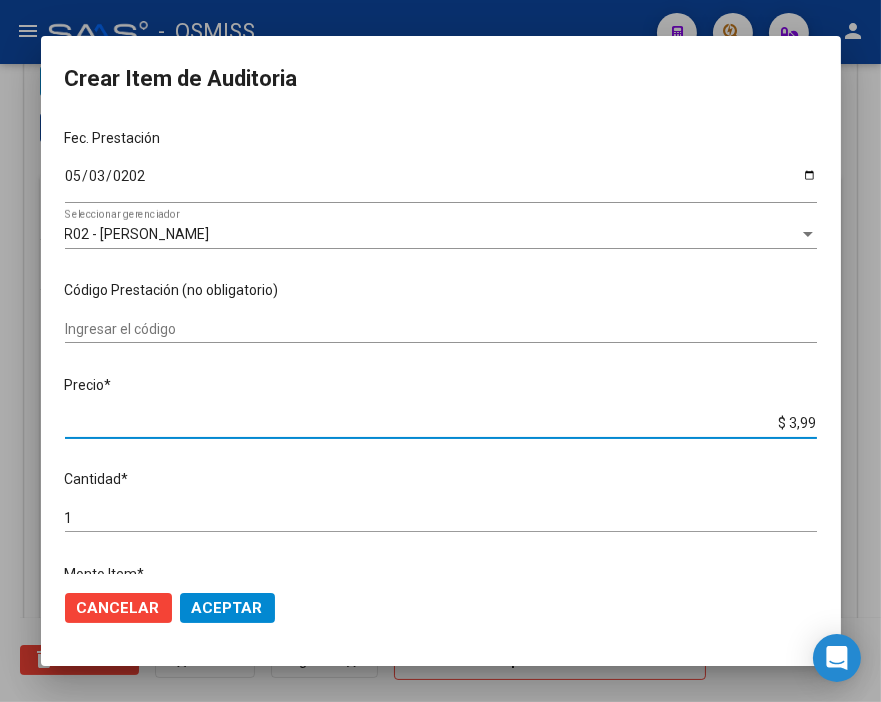 type on "$ 39,98" 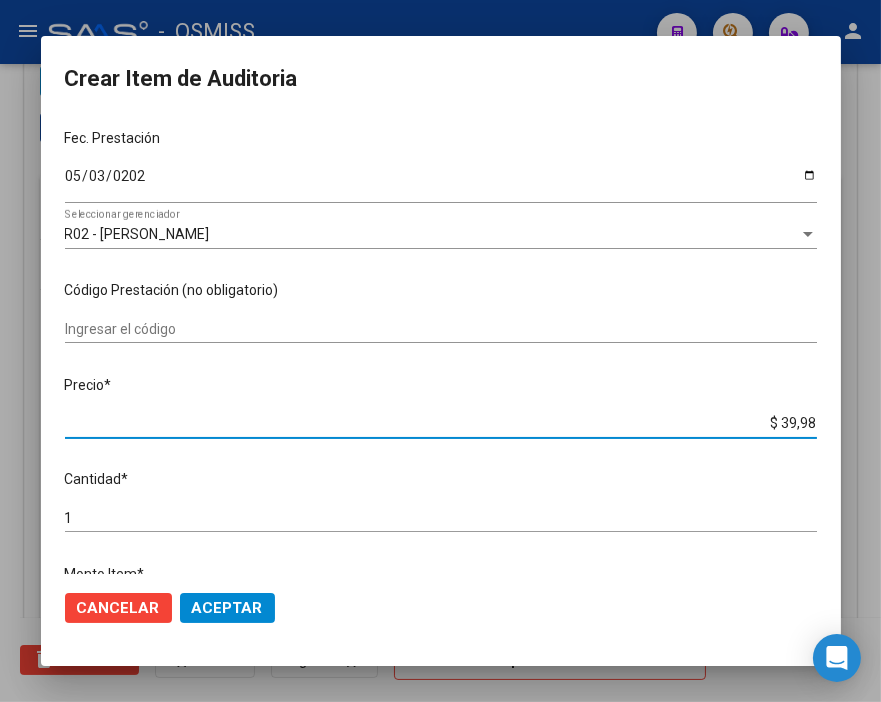 type on "$ 399,80" 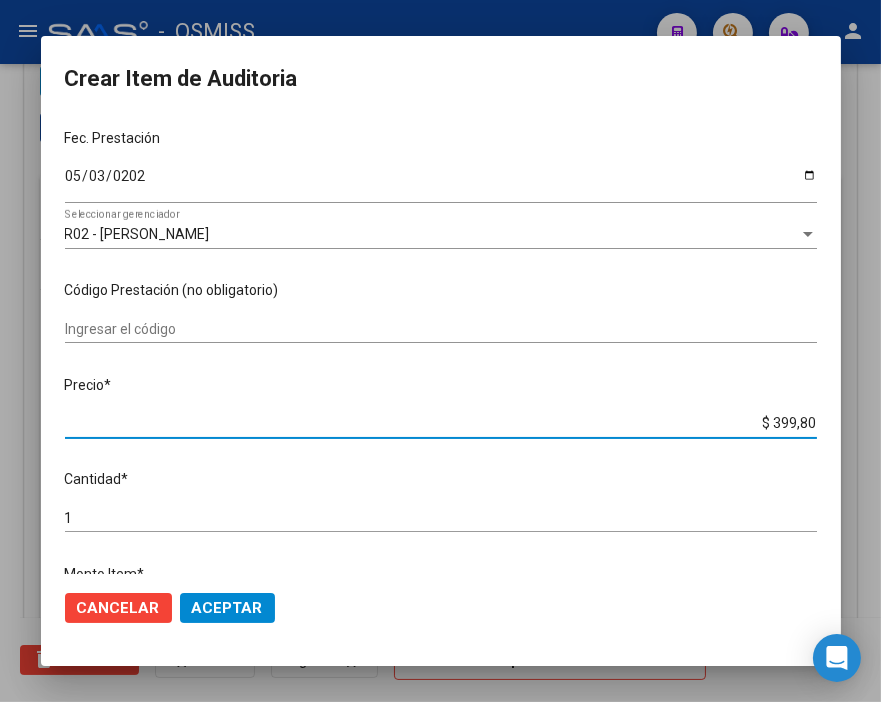 type on "$ 3.998,00" 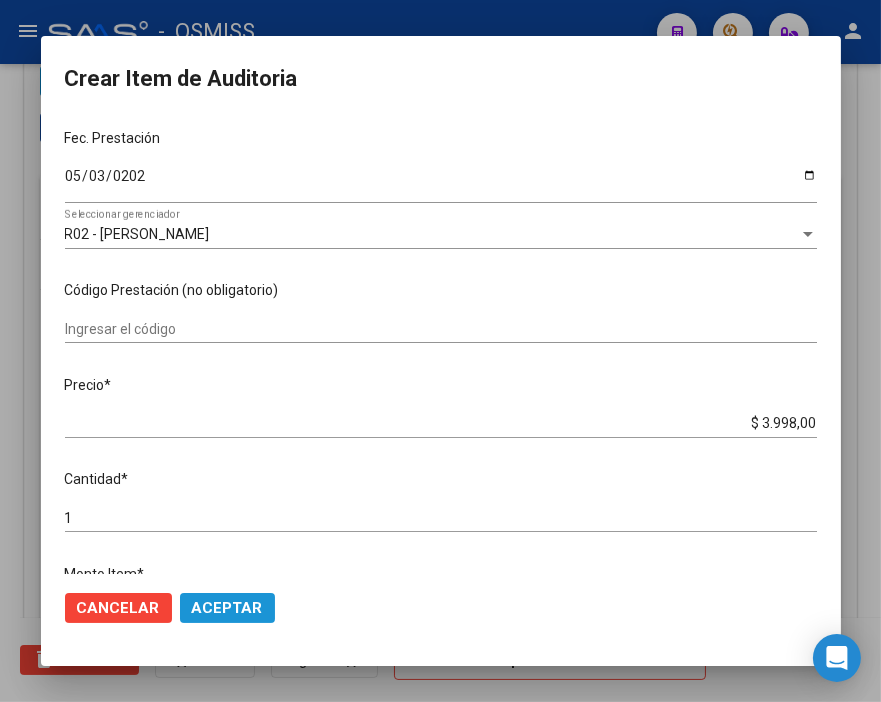 click on "Aceptar" 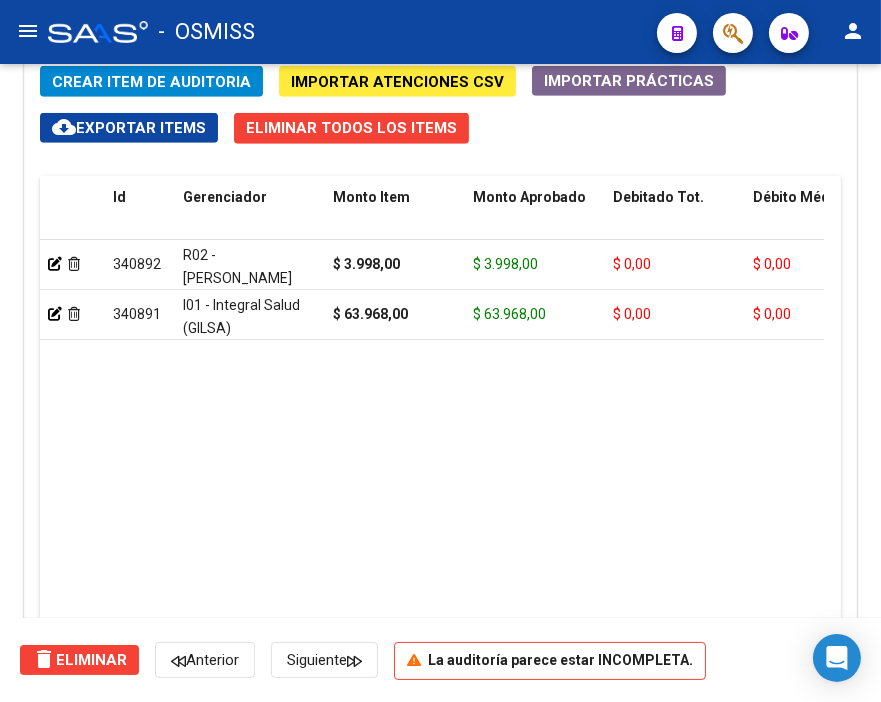 drag, startPoint x: 312, startPoint y: 427, endPoint x: 152, endPoint y: 346, distance: 179.33488 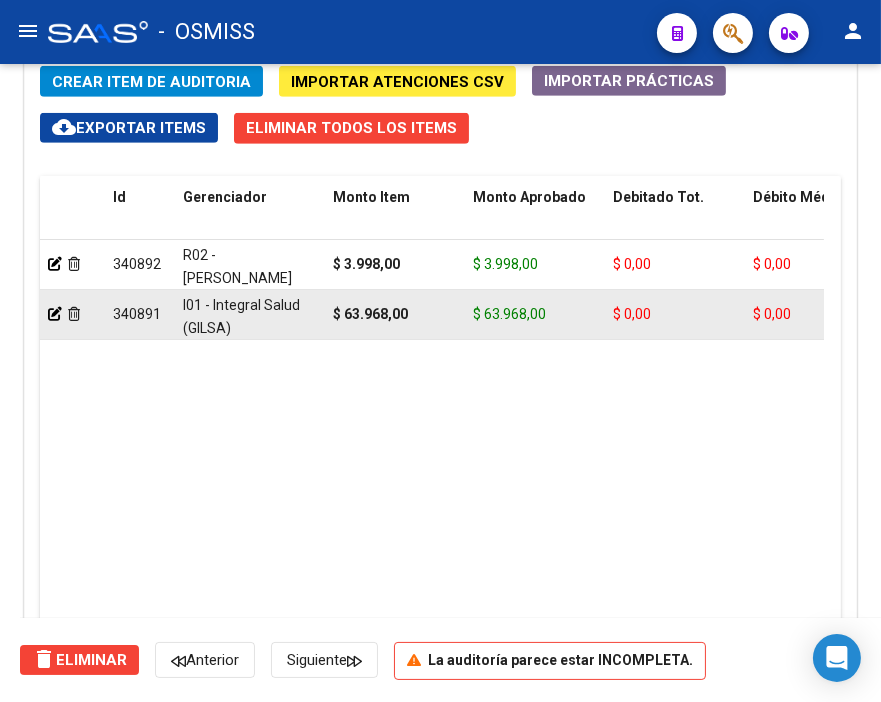 click 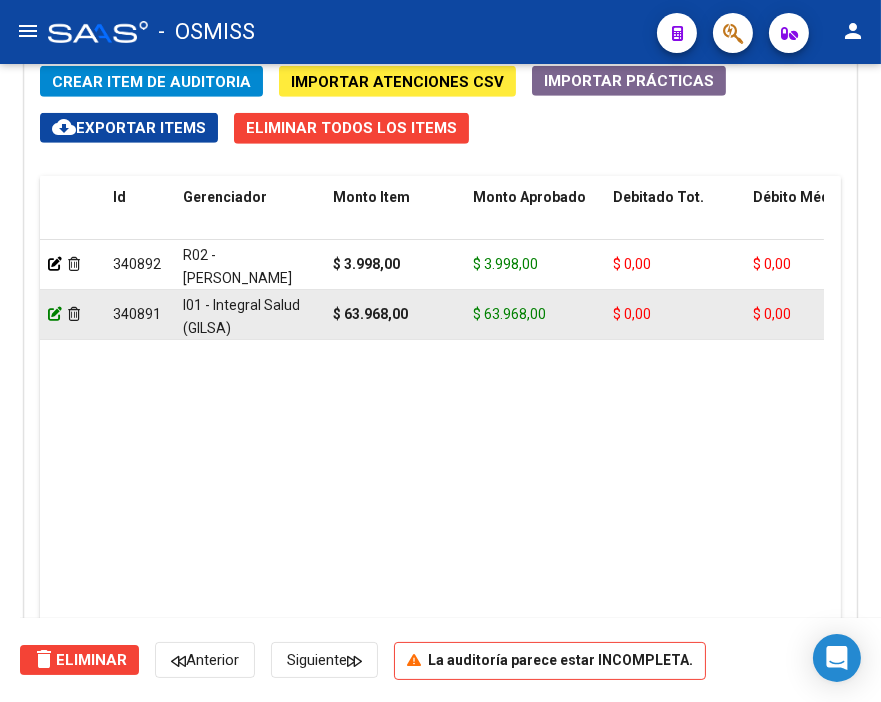click 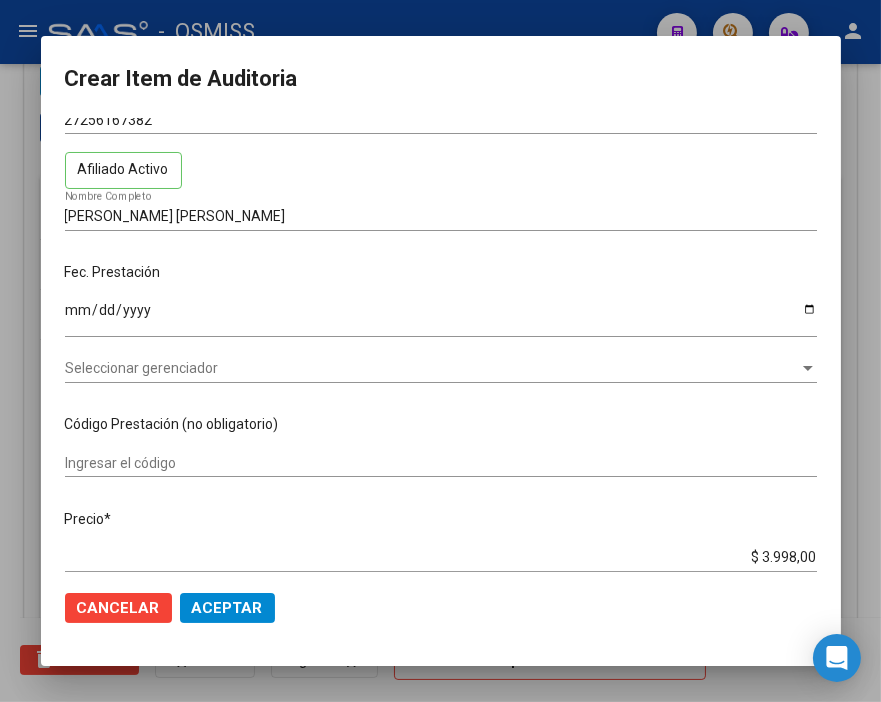 scroll, scrollTop: 222, scrollLeft: 0, axis: vertical 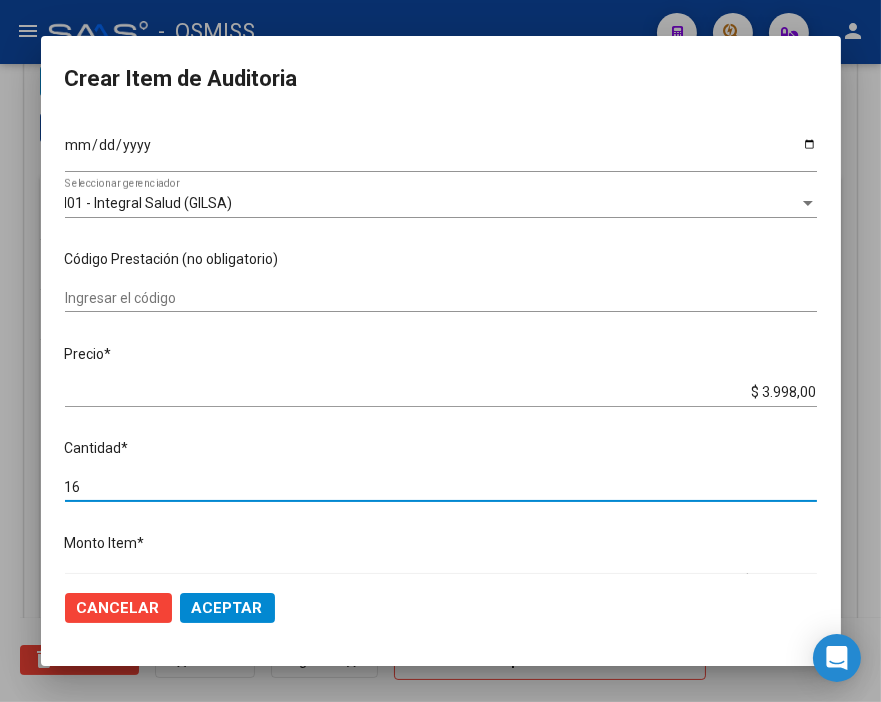 drag, startPoint x: 87, startPoint y: 492, endPoint x: -15, endPoint y: 483, distance: 102.396286 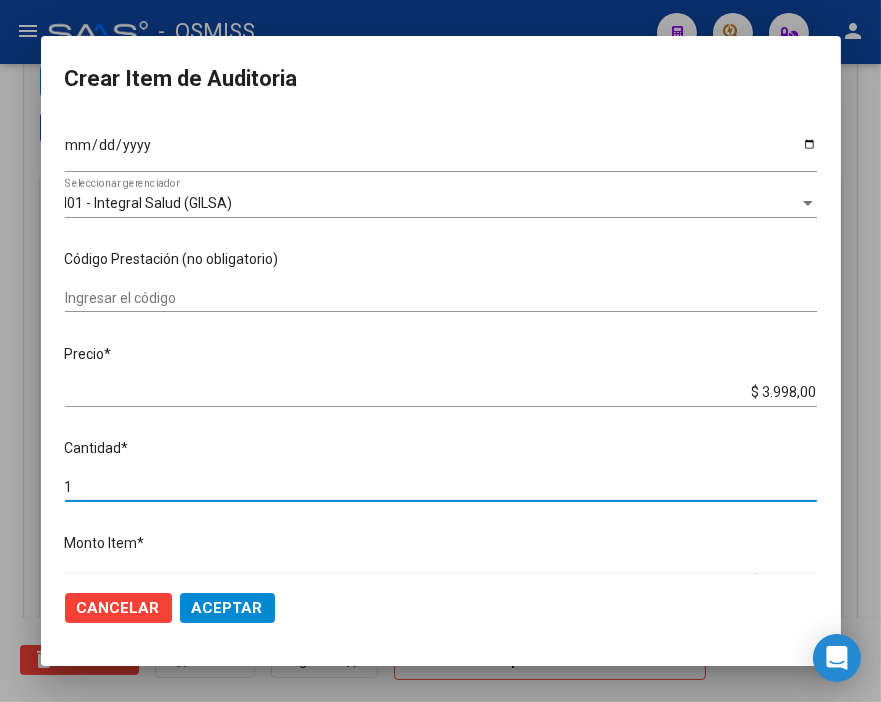 type on "19" 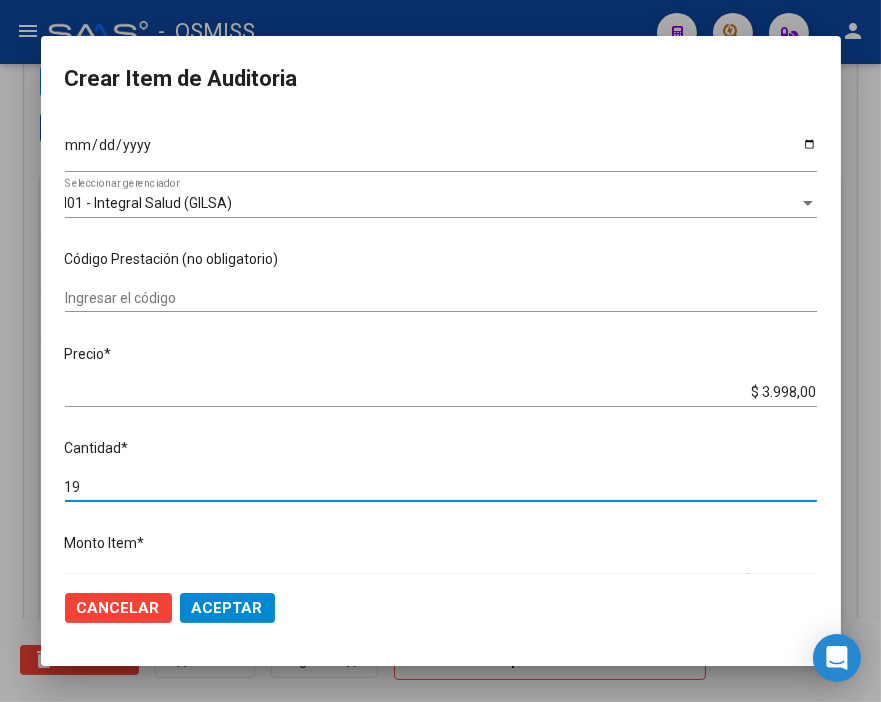 type on "19" 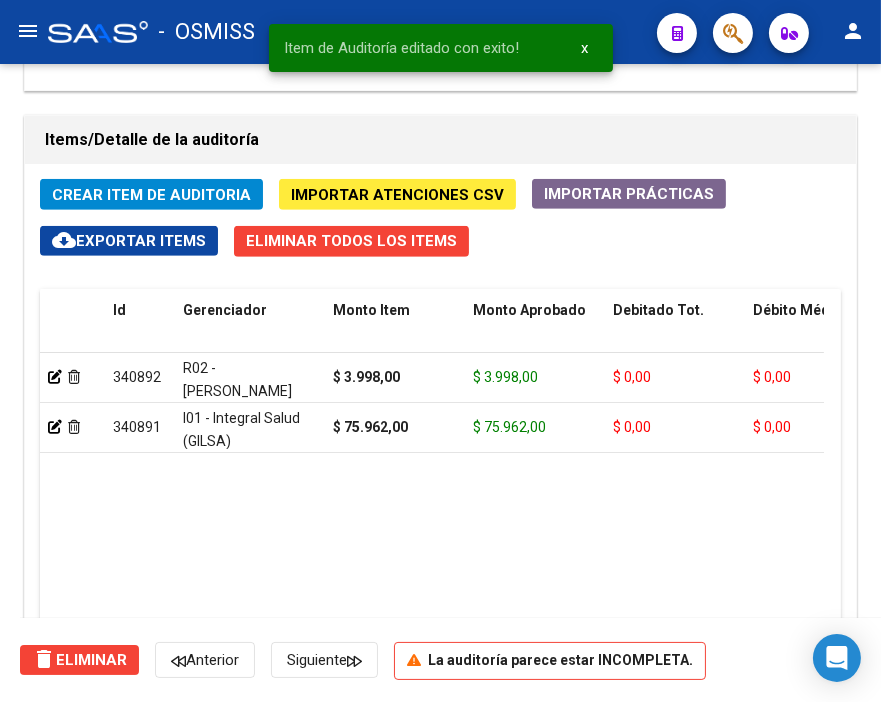 scroll, scrollTop: 1555, scrollLeft: 0, axis: vertical 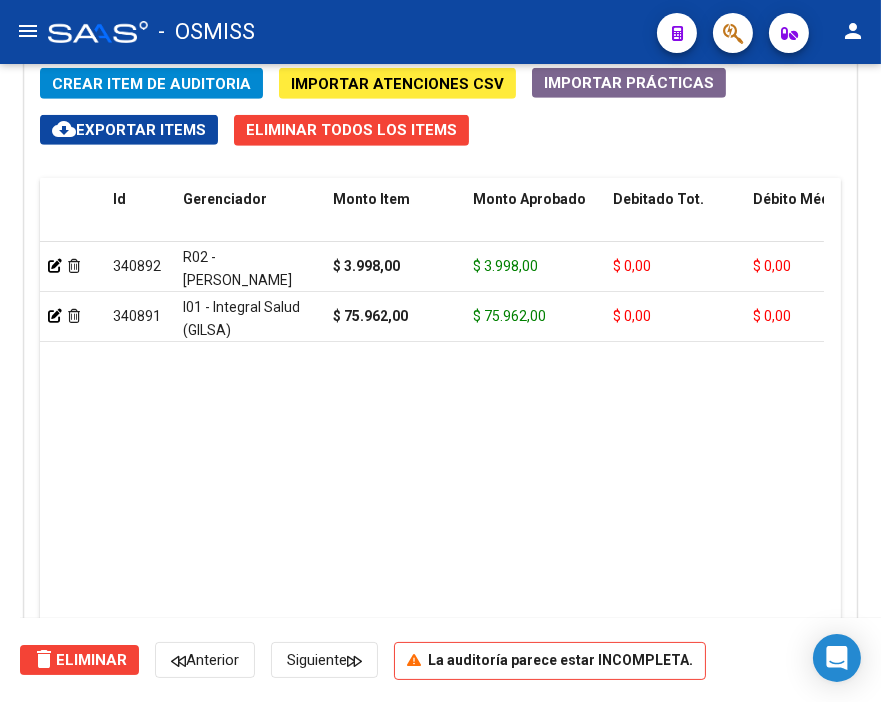 click on "Crear Item de Auditoria" 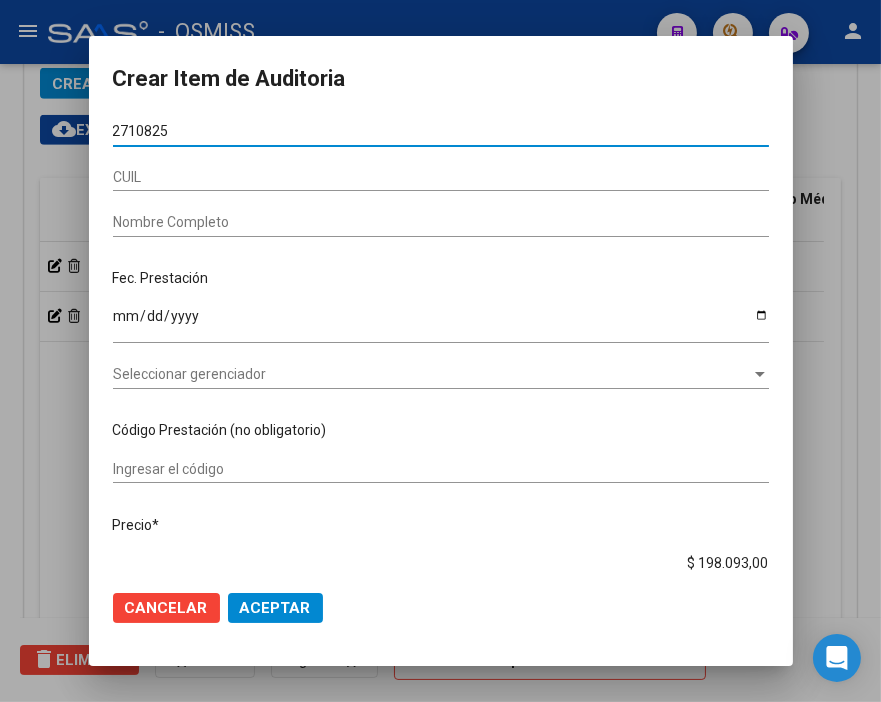type on "27108251" 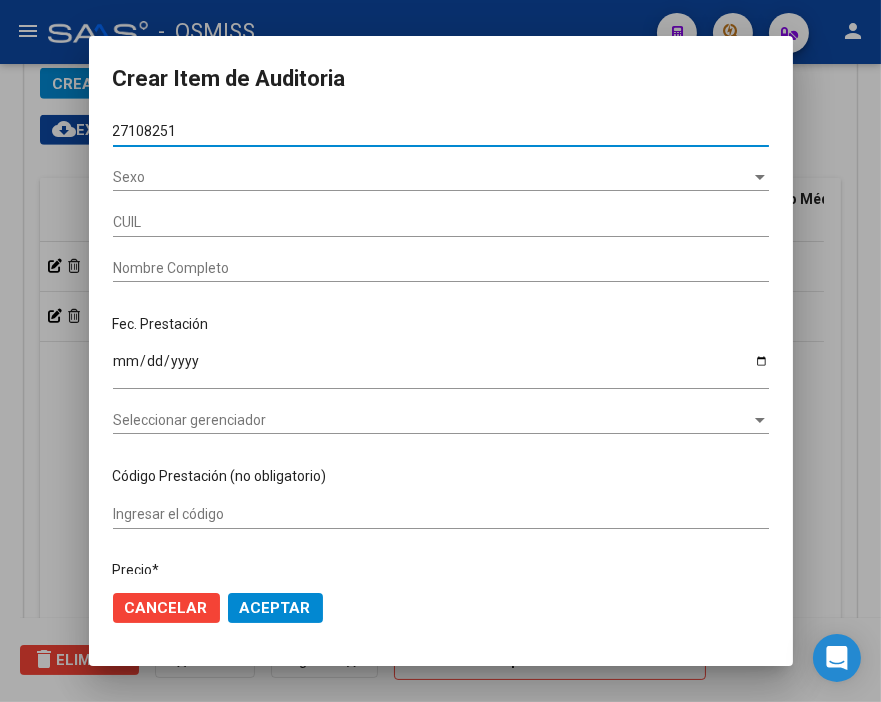 type on "27271082512" 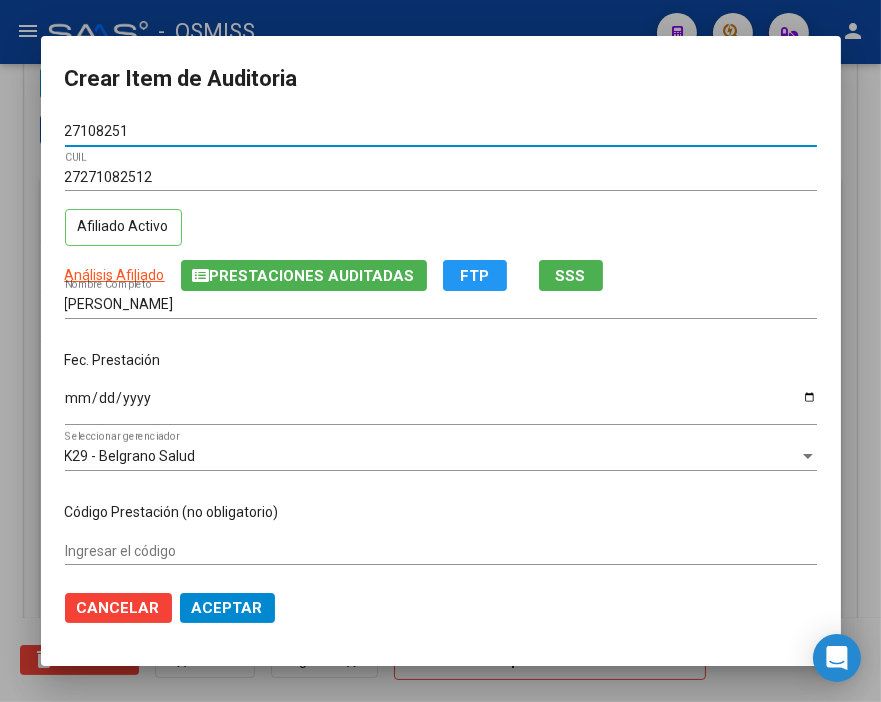 type on "27108251" 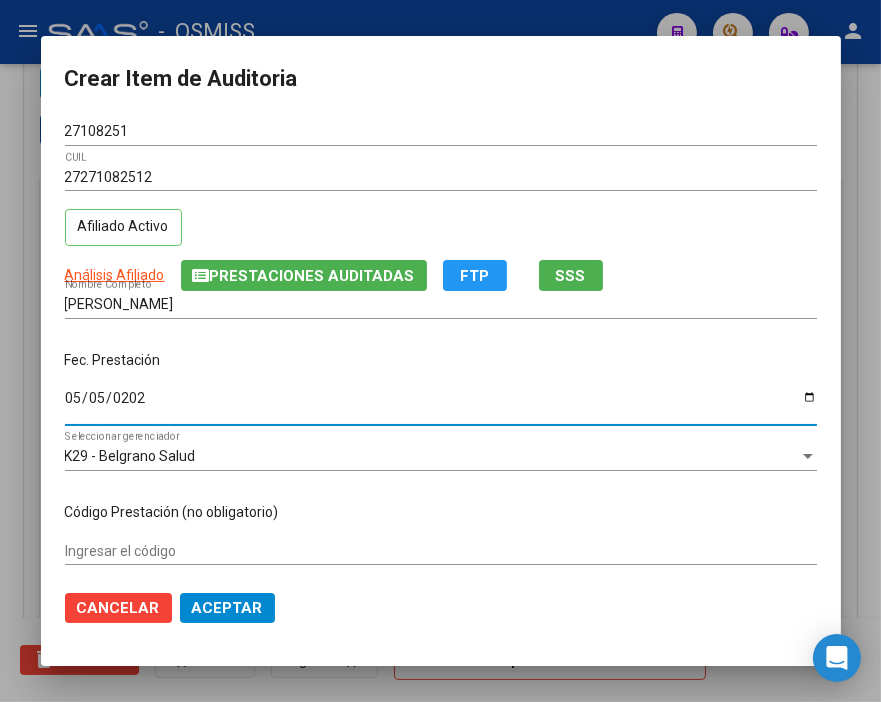 type on "2025-05-05" 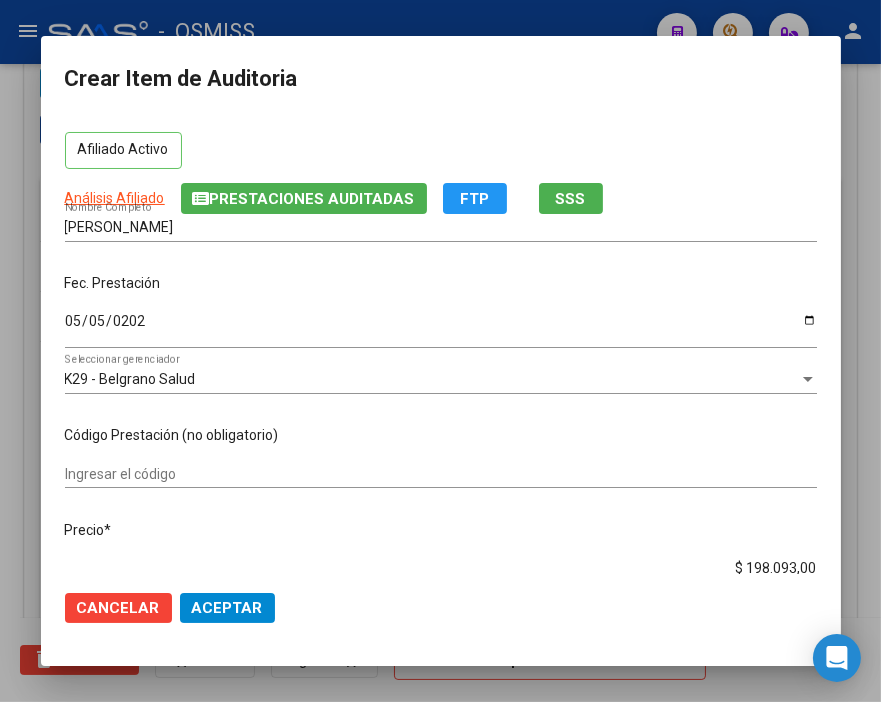 scroll, scrollTop: 222, scrollLeft: 0, axis: vertical 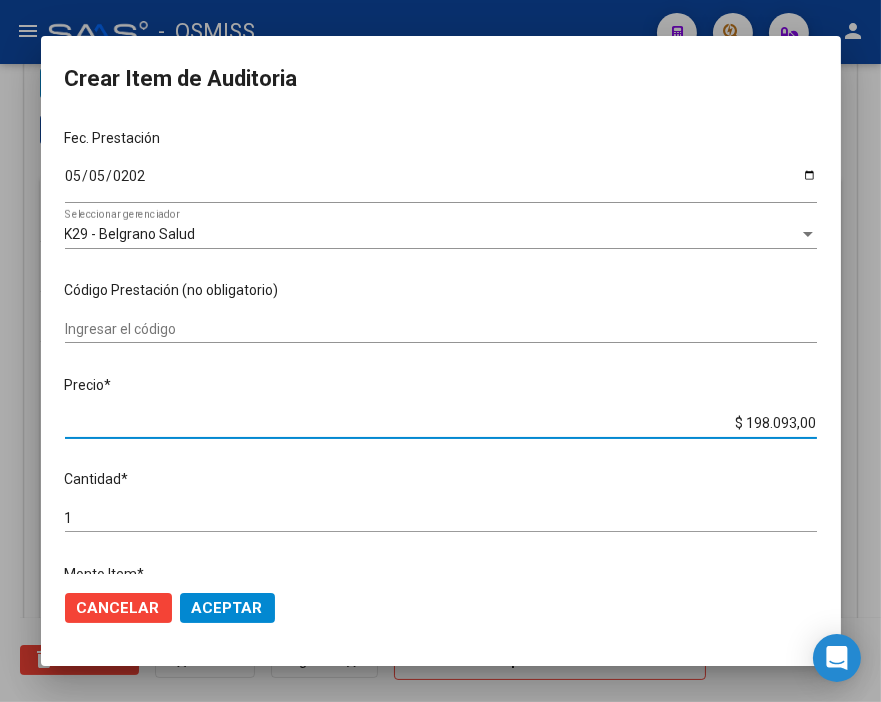 drag, startPoint x: 713, startPoint y: 424, endPoint x: 884, endPoint y: 424, distance: 171 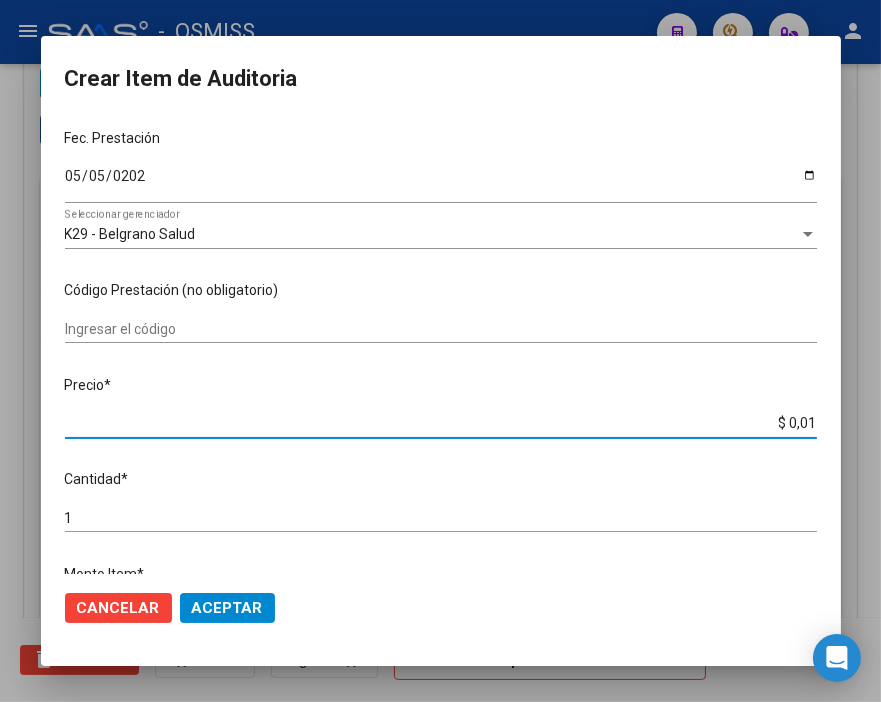 type on "$ 0,11" 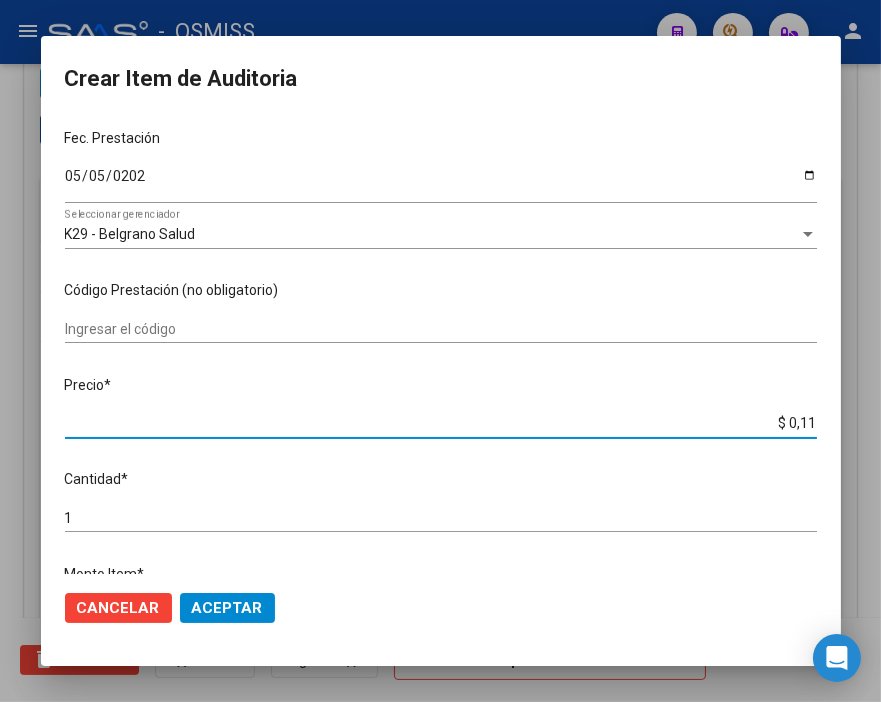 type on "$ 1,16" 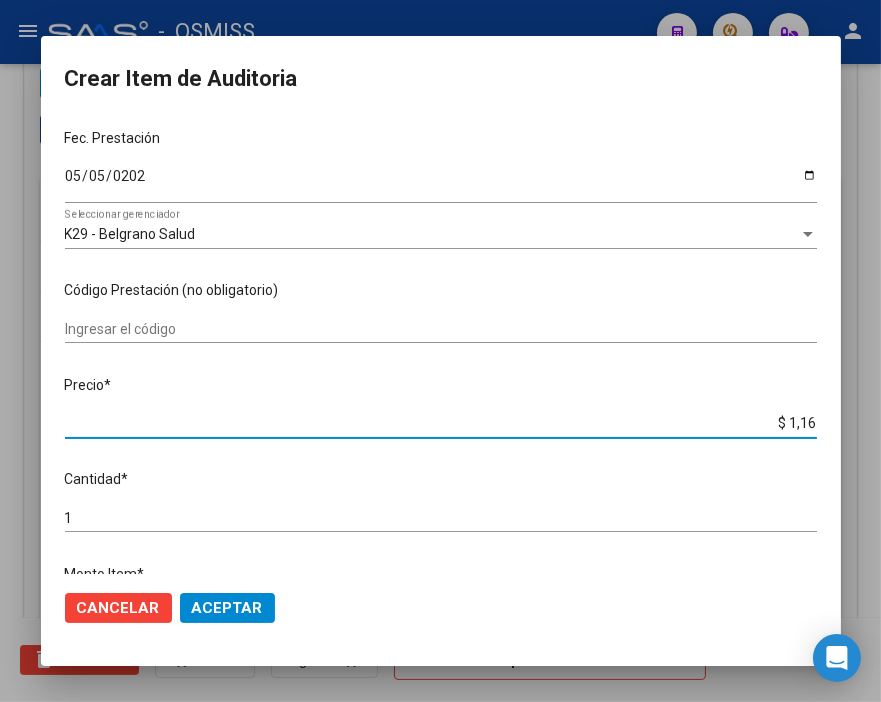 type on "$ 11,60" 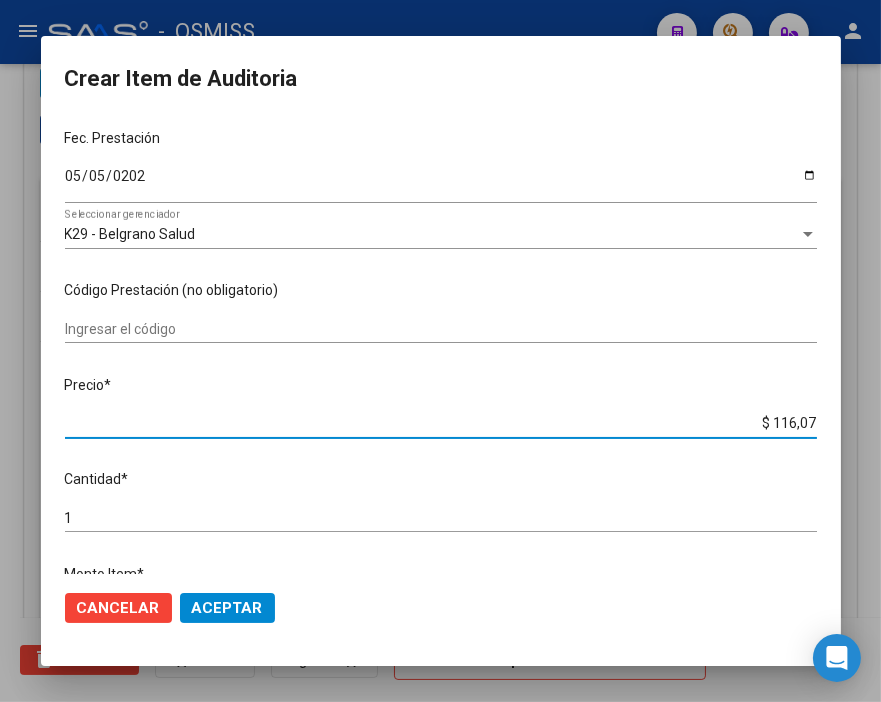 type on "$ 1.160,78" 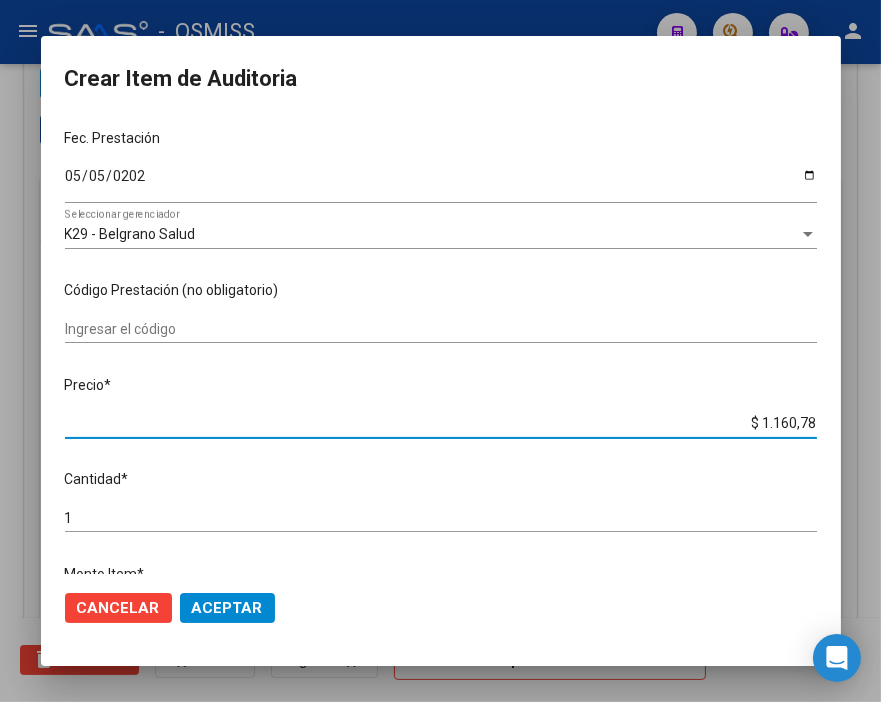 type on "$ 11.607,80" 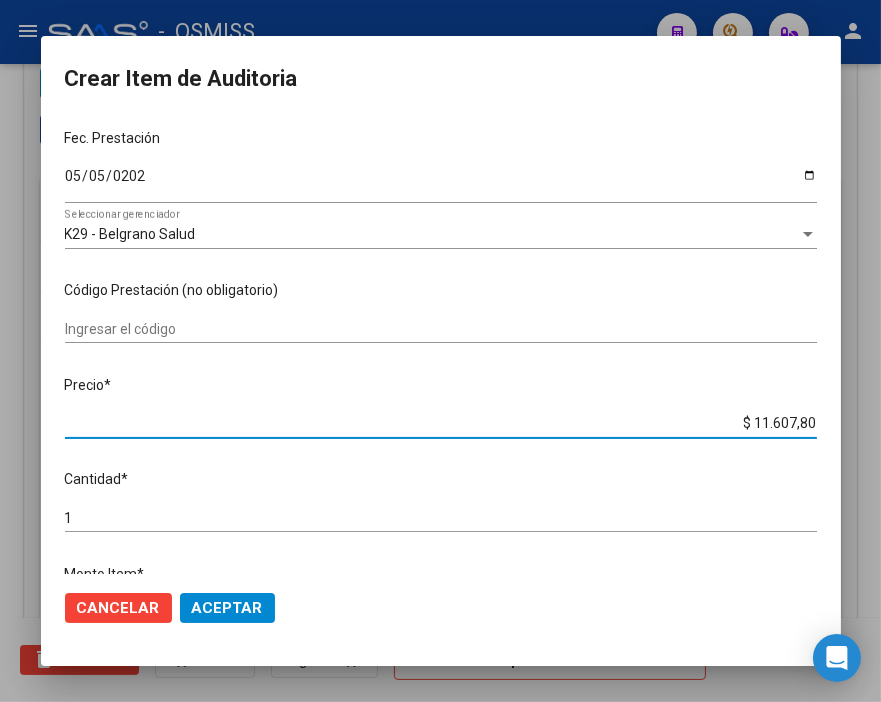 type on "$ 116.078,00" 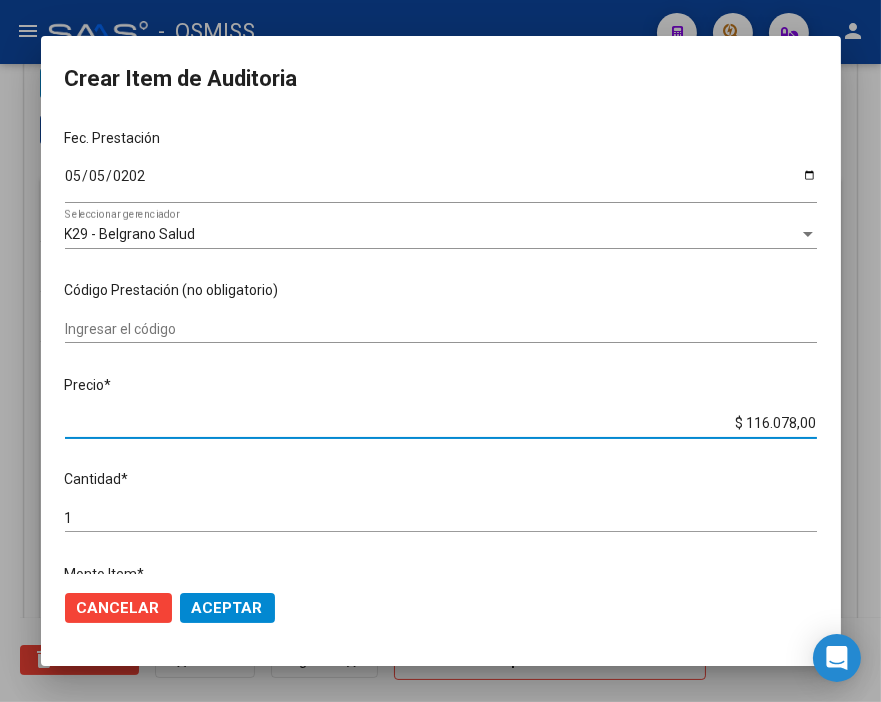 type on "$ 11.607,80" 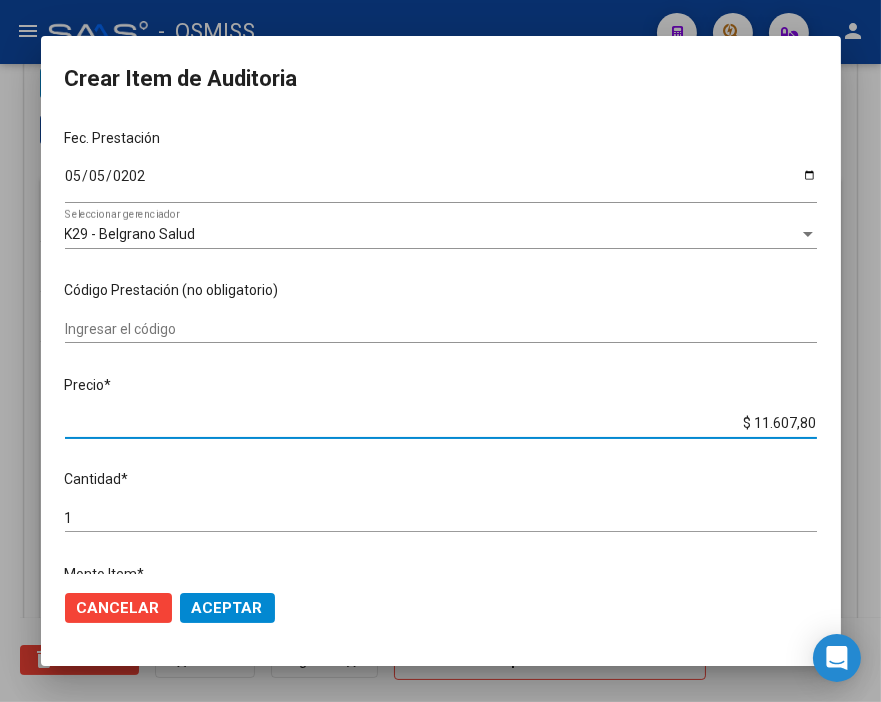 type on "$ 1.160,78" 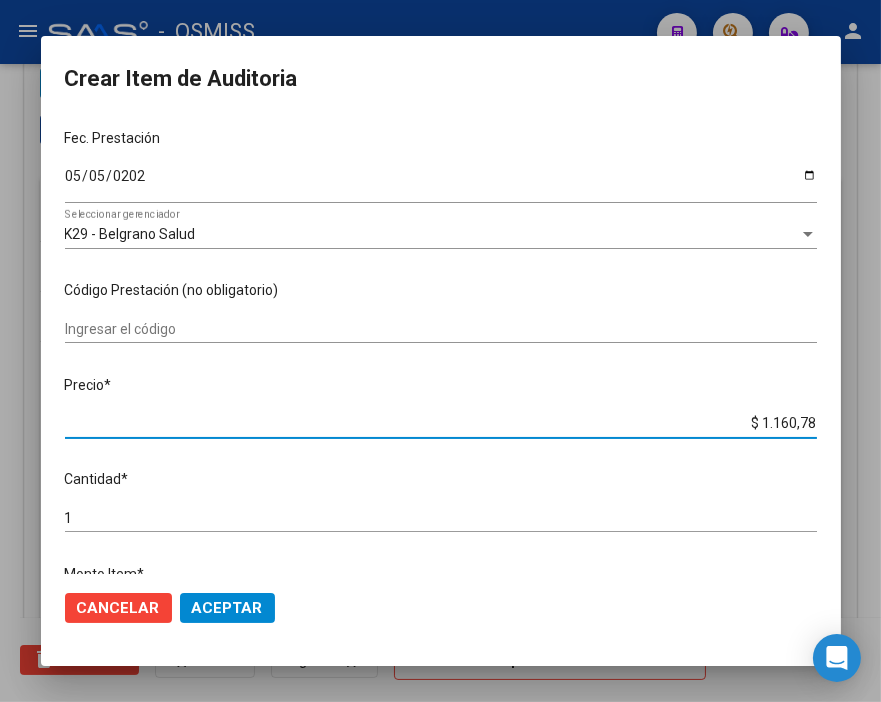 type on "$ 116,07" 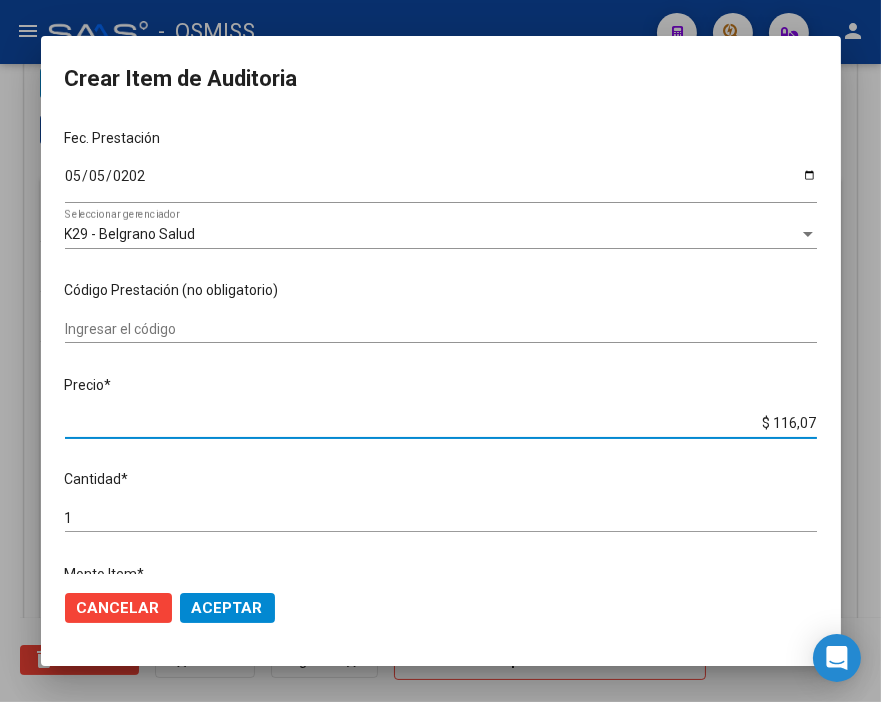 type on "$ 1.160,70" 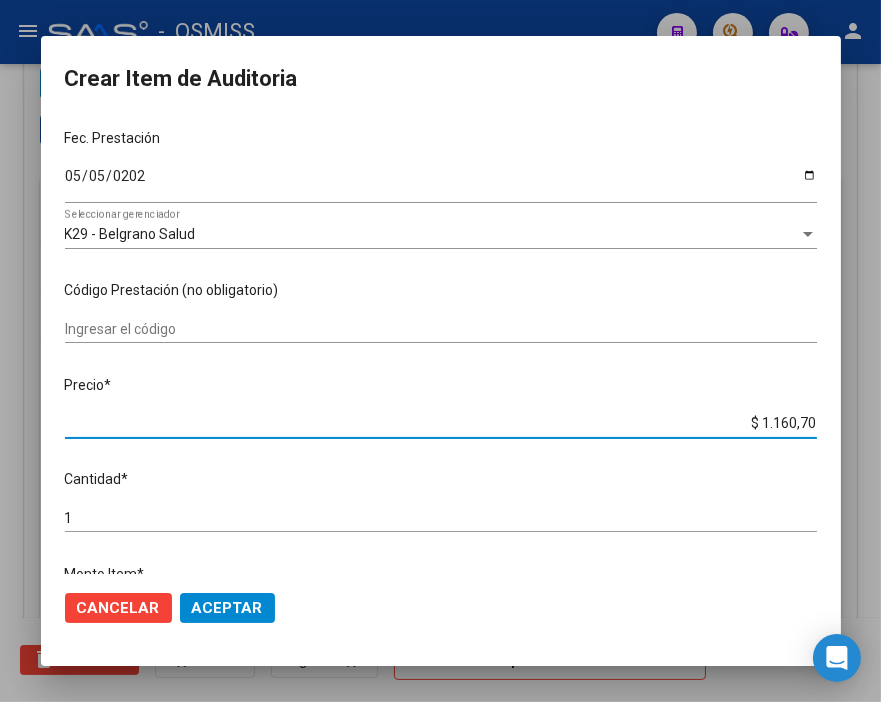 type on "$ 11.607,00" 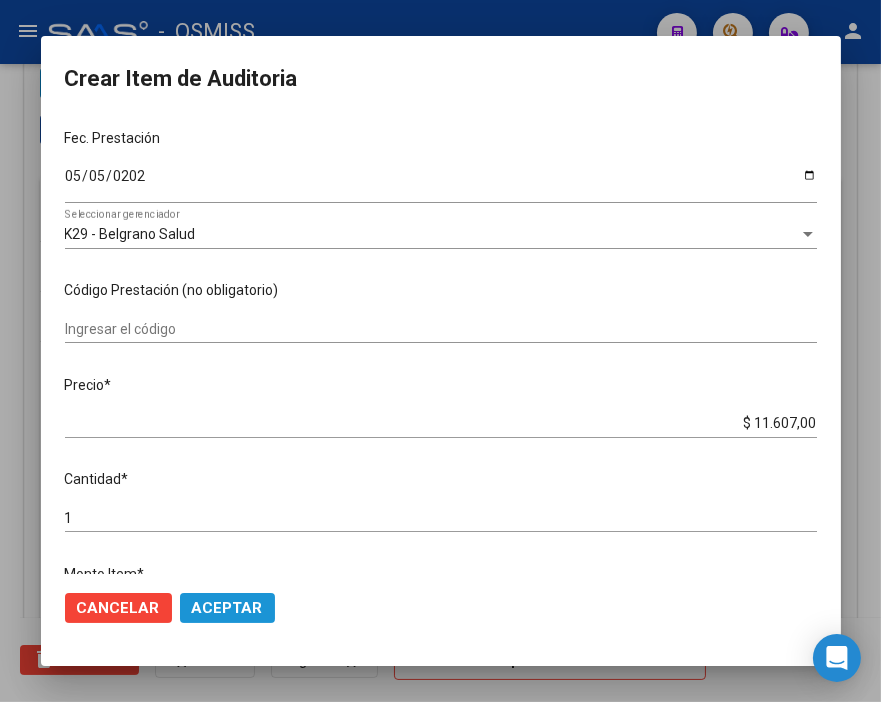 click on "Aceptar" 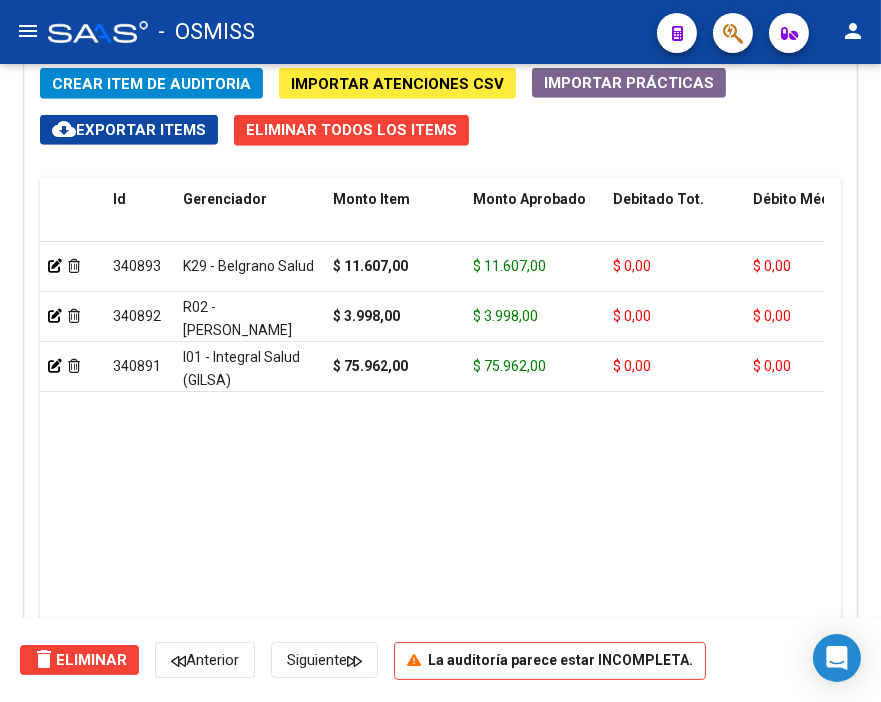 click on "Crear Item de Auditoria" 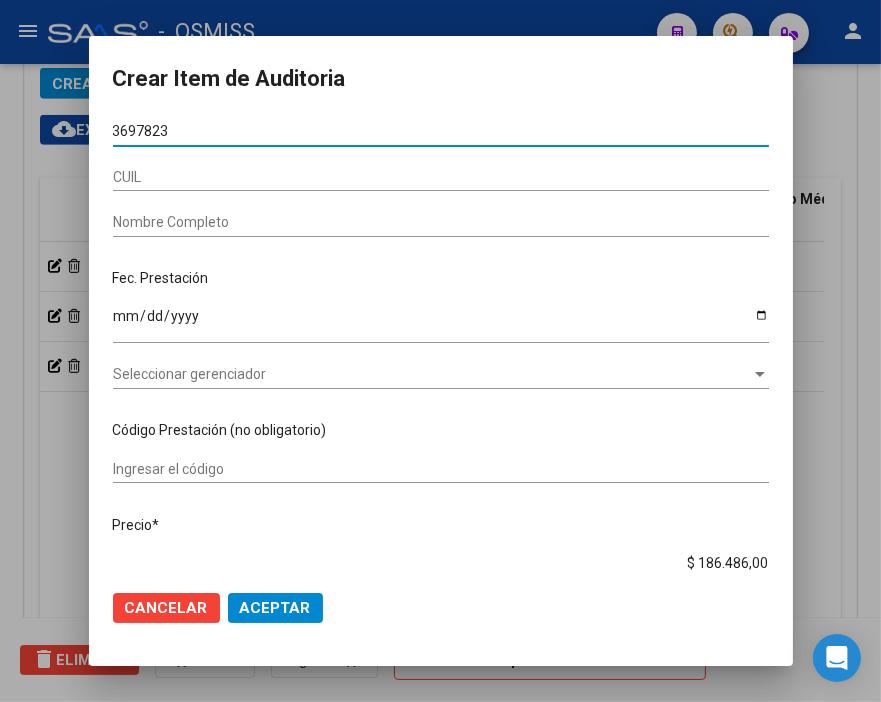 type on "36978235" 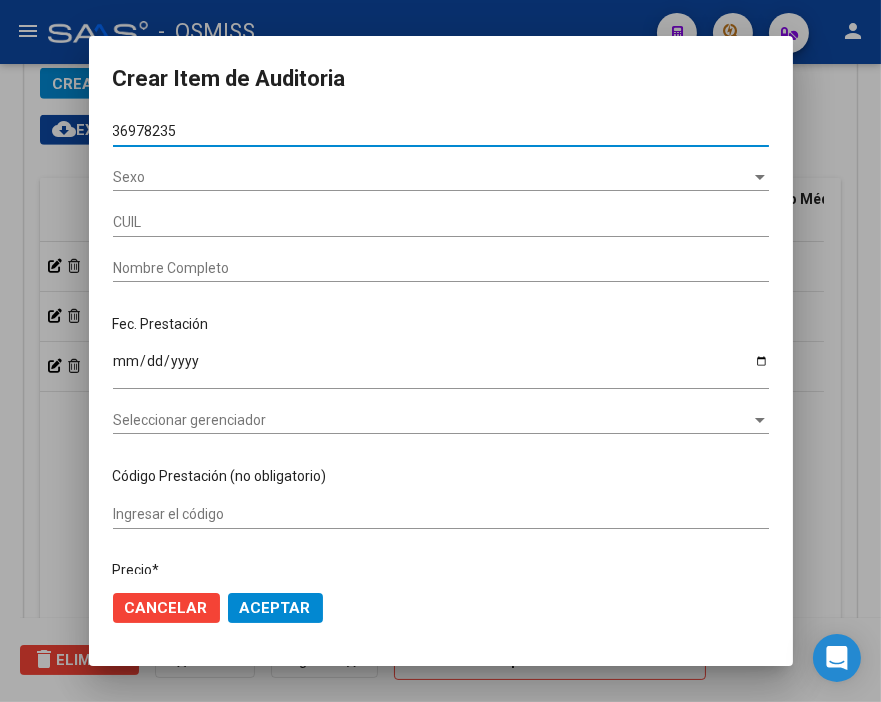 type on "27369782350" 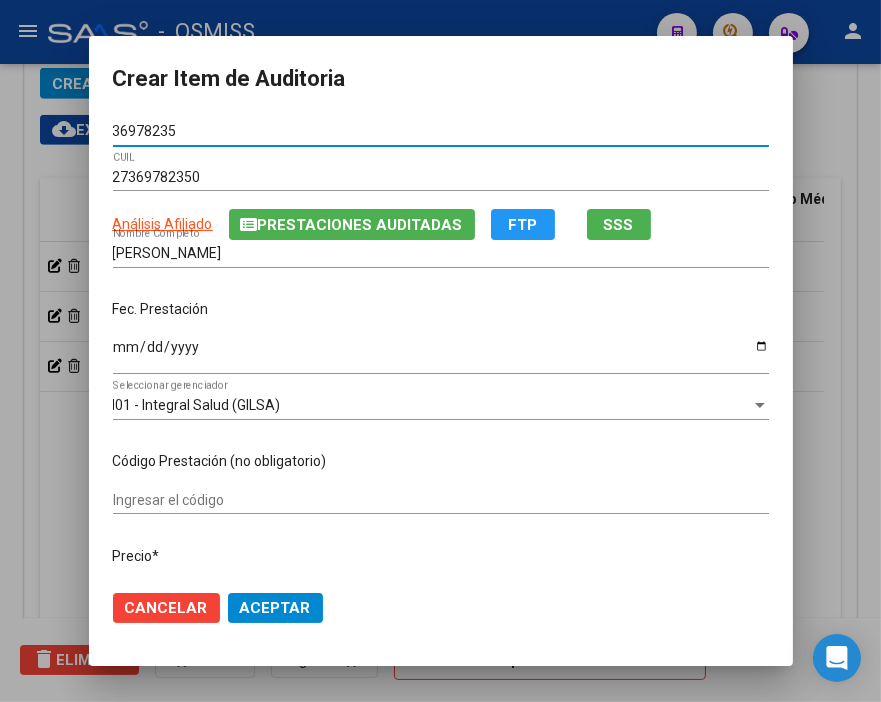 type on "36978235" 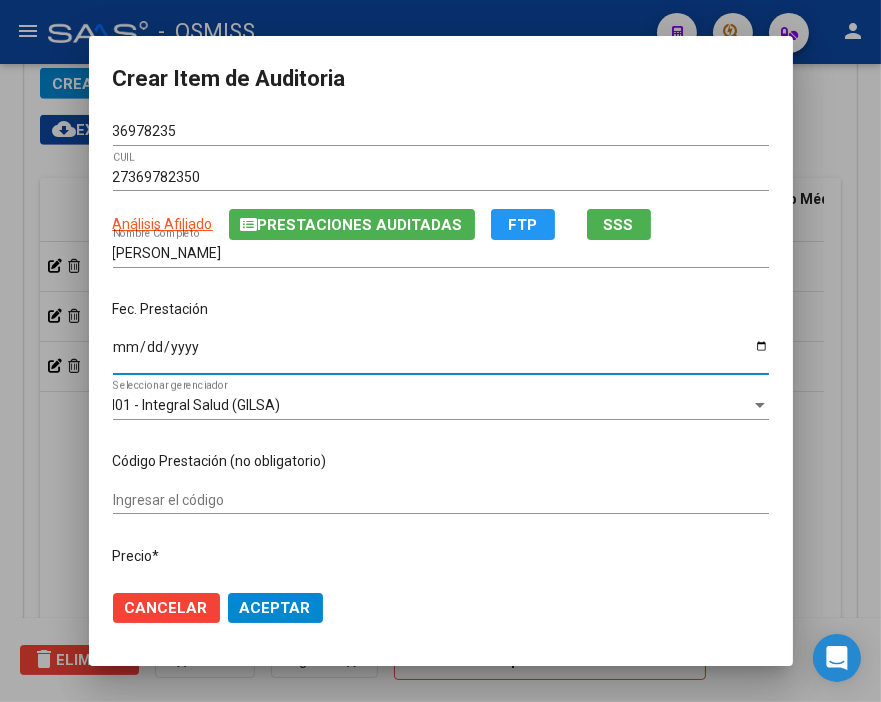 click on "Ingresar la fecha" at bounding box center (441, 354) 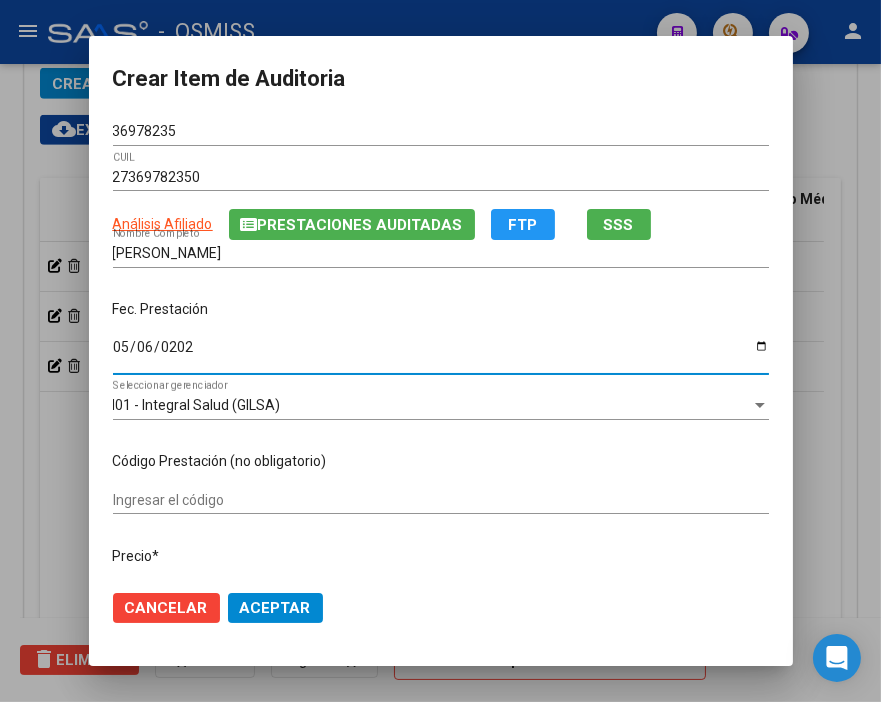 type on "2025-05-06" 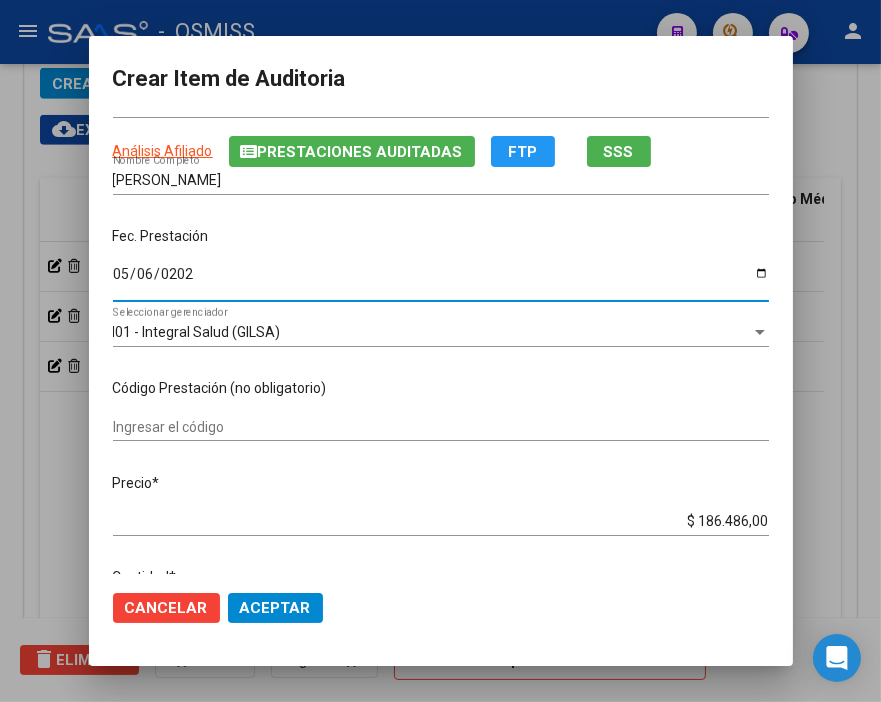 scroll, scrollTop: 222, scrollLeft: 0, axis: vertical 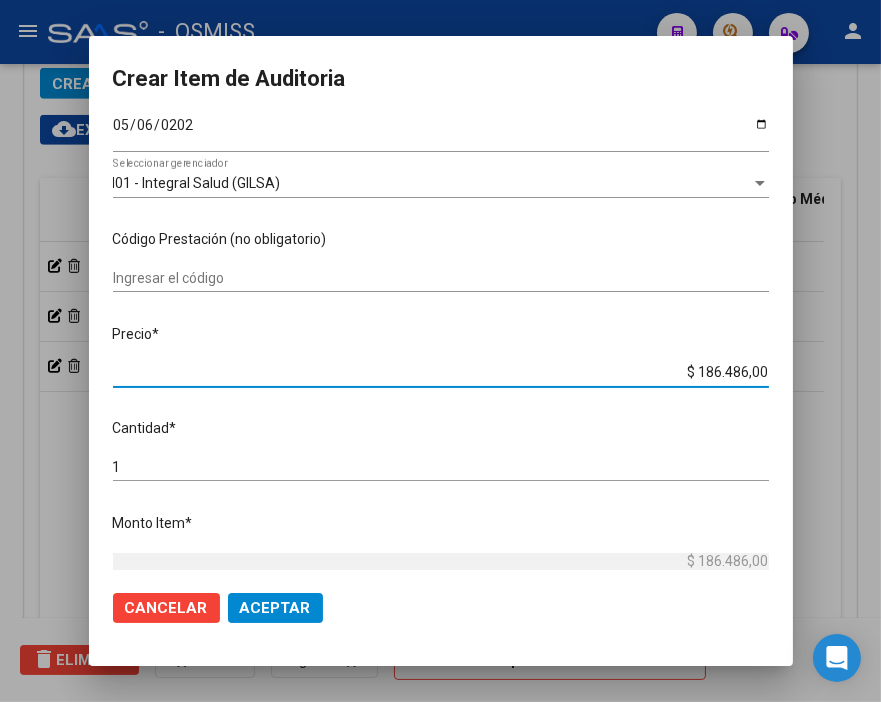 drag, startPoint x: 676, startPoint y: 375, endPoint x: 863, endPoint y: 375, distance: 187 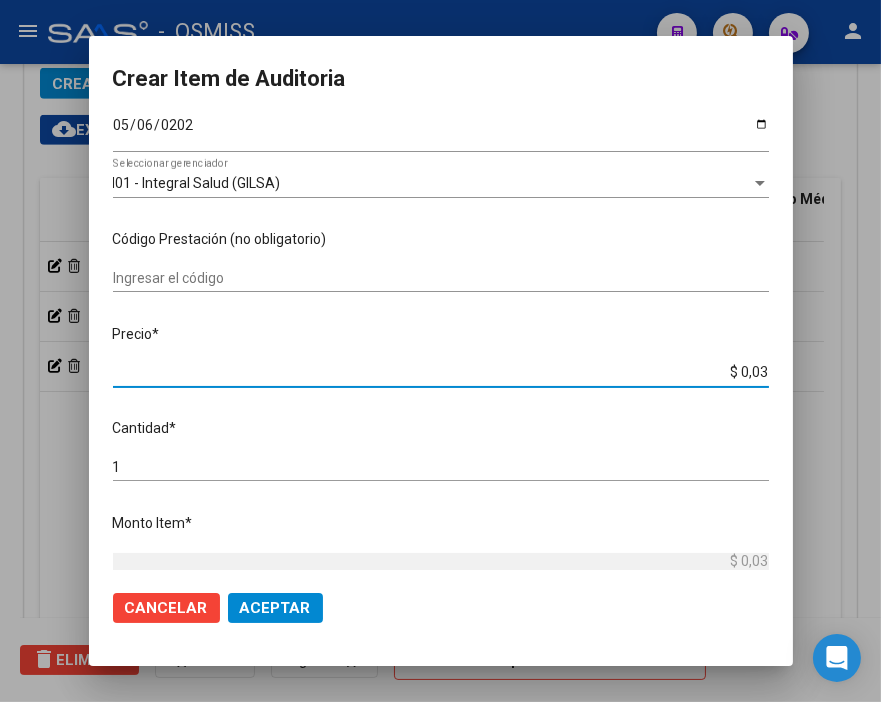 type on "$ 0,39" 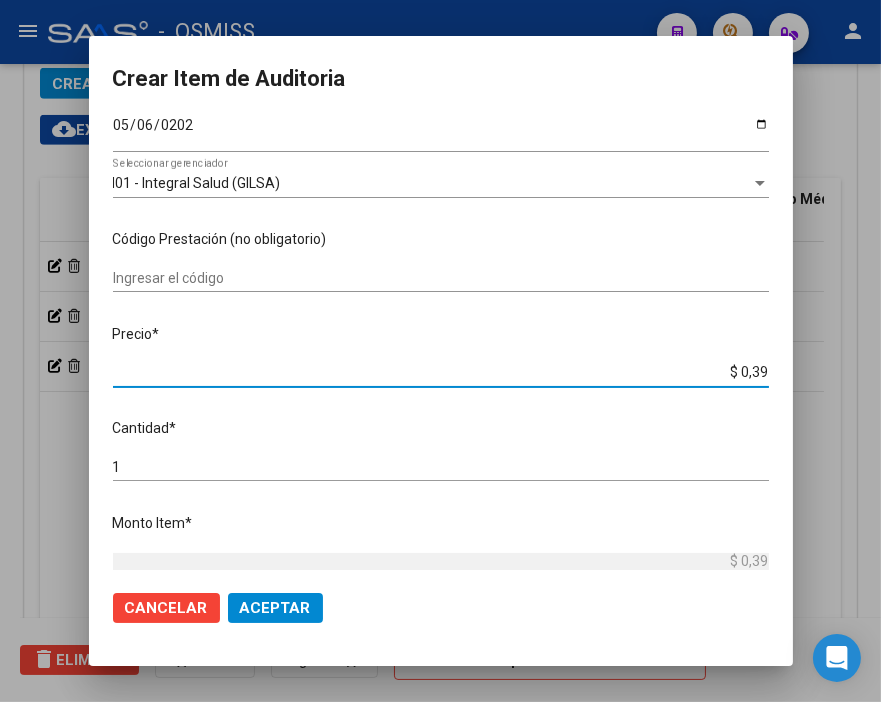 type on "$ 3,99" 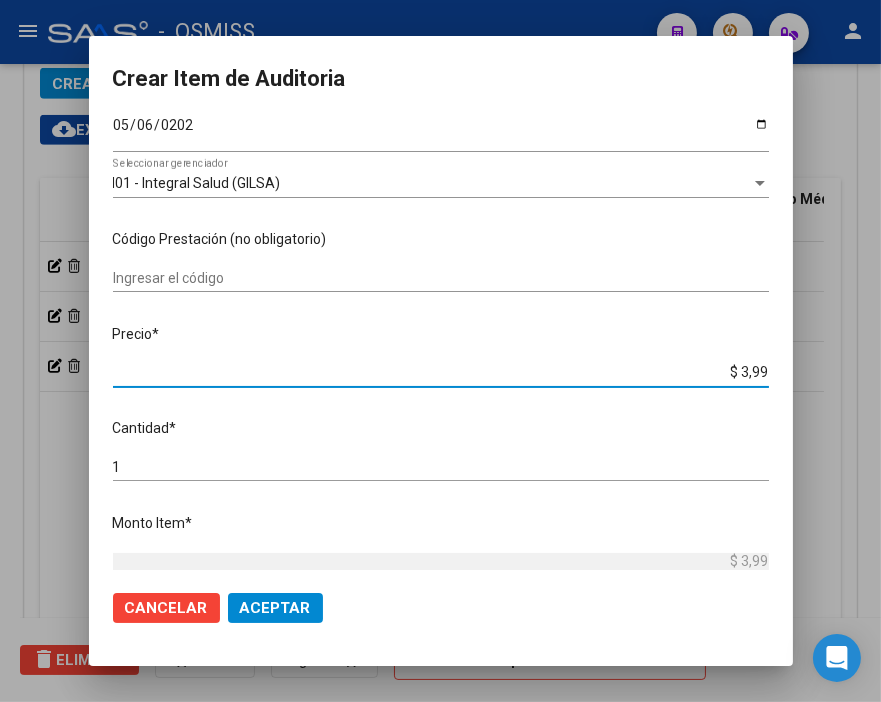 type on "$ 39,98" 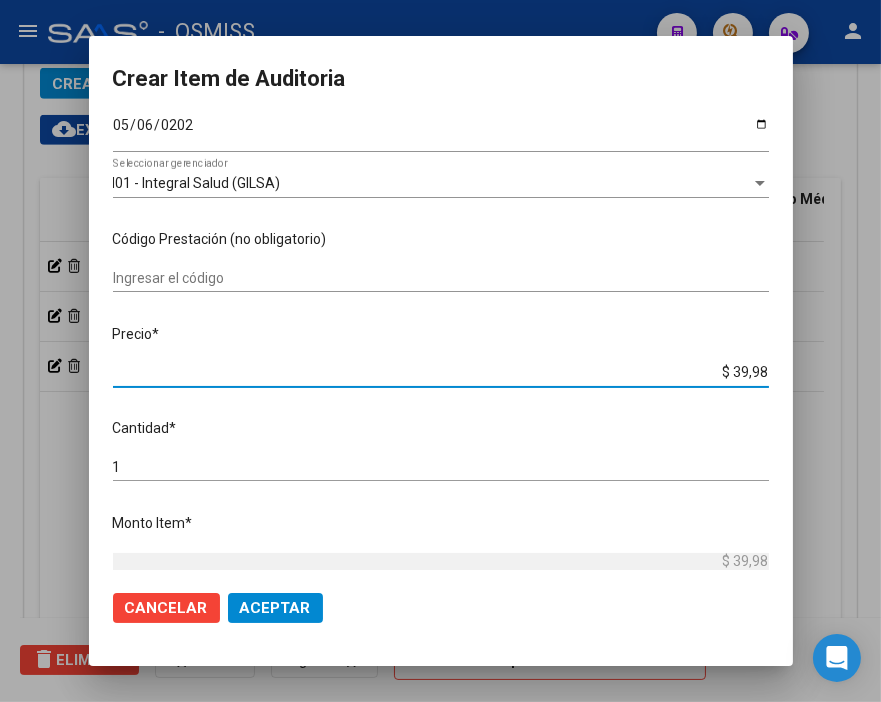 type on "$ 399,80" 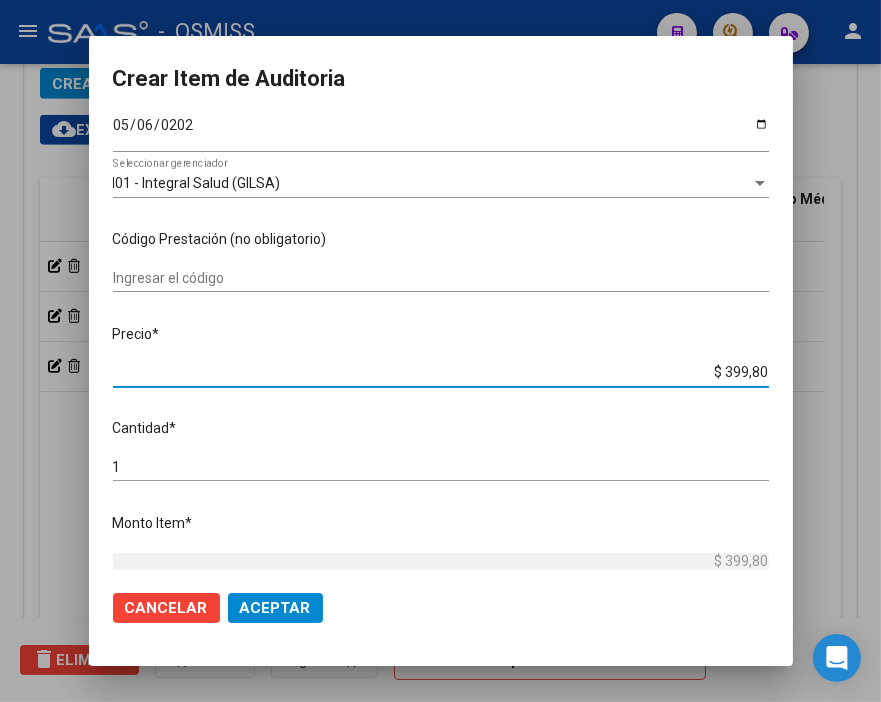 type on "$ 3.998,00" 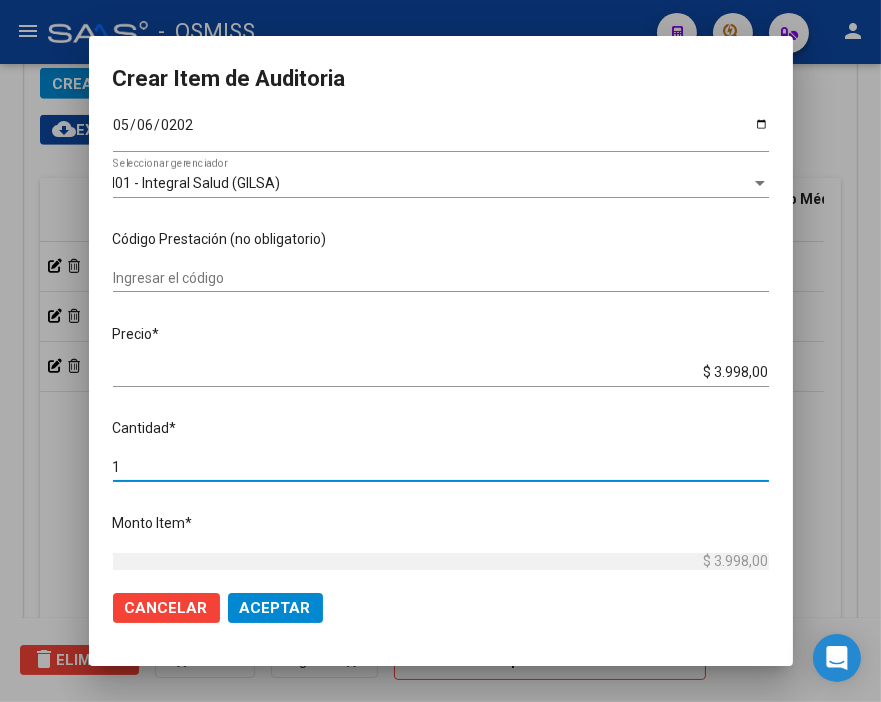 drag, startPoint x: 197, startPoint y: 470, endPoint x: 35, endPoint y: 474, distance: 162.04938 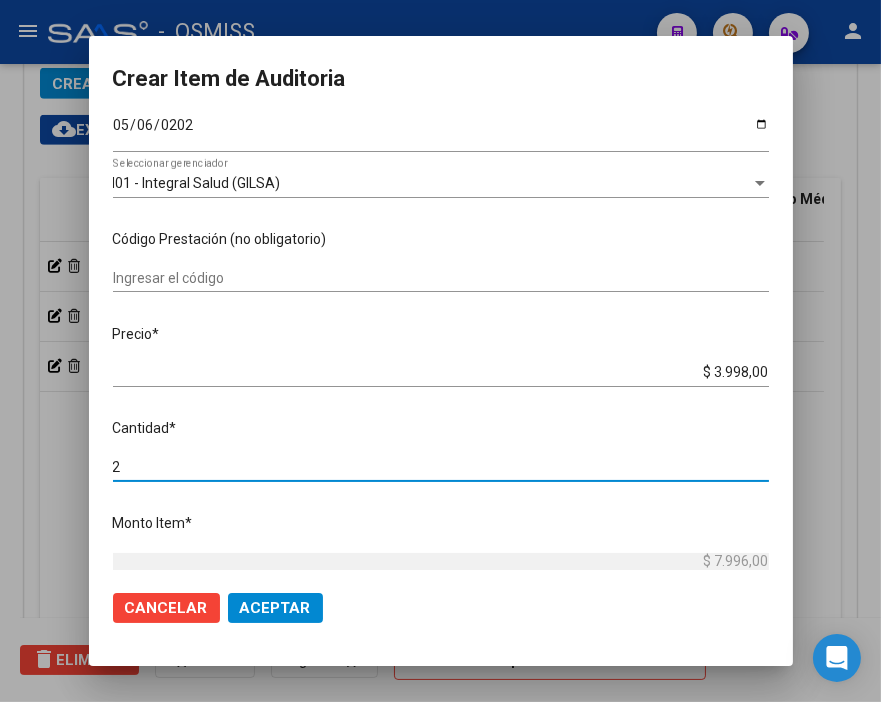 type on "2" 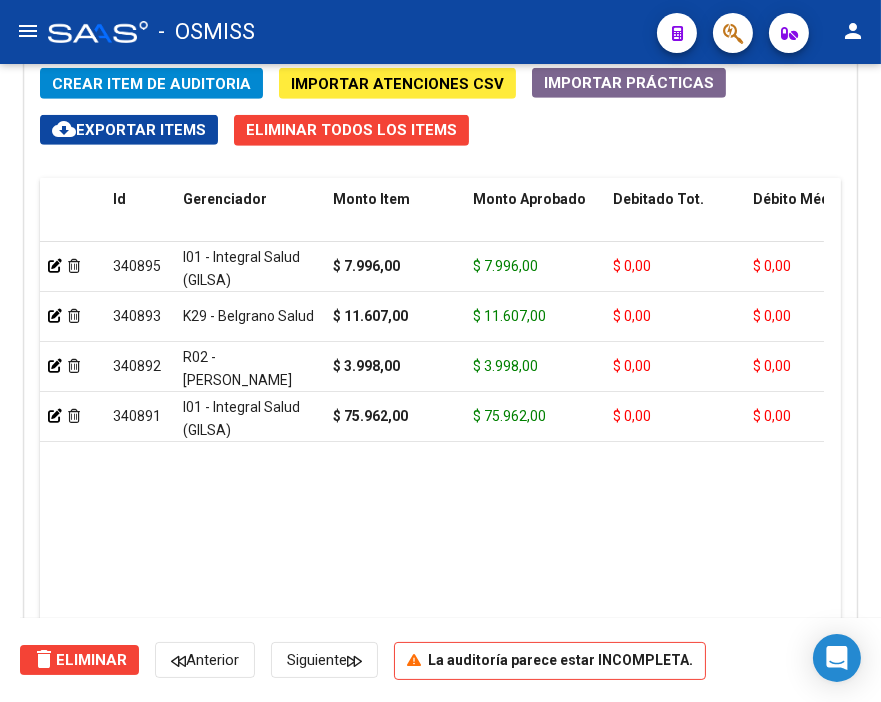 click on "Crear Item de Auditoria" 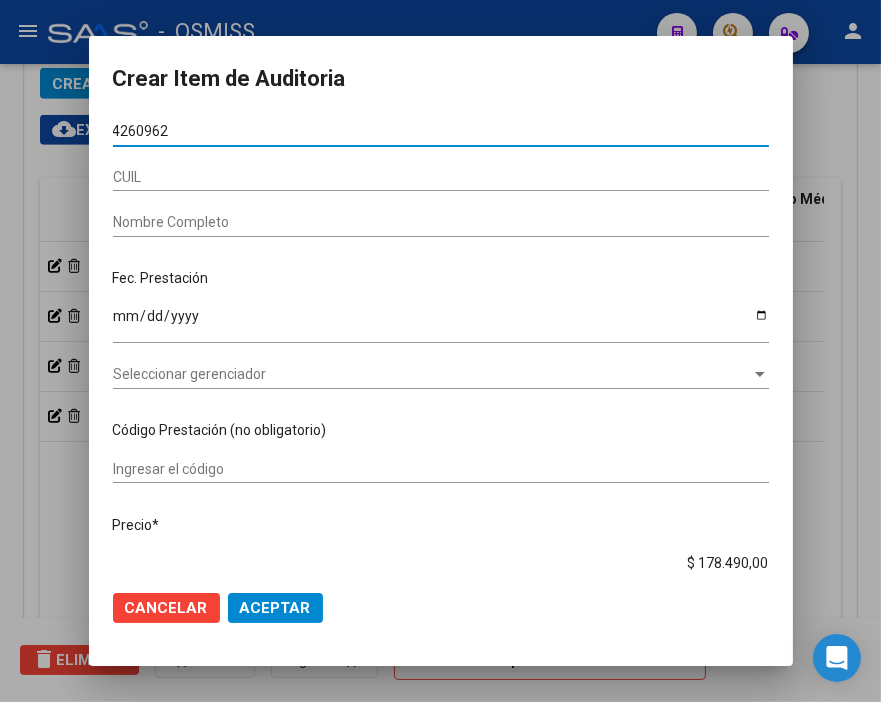 type on "42609624" 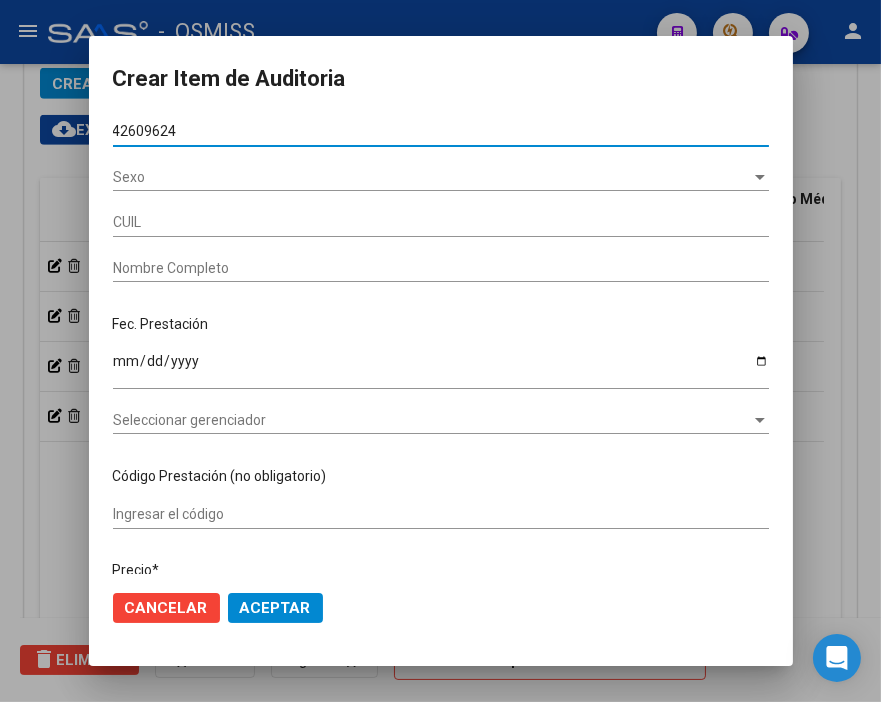 type on "20426096243" 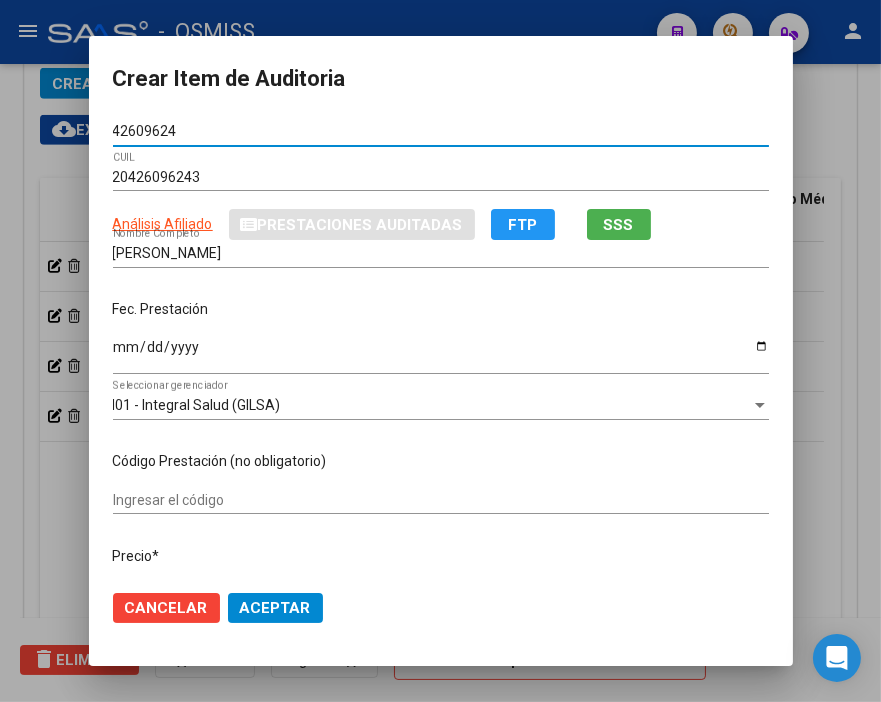 type on "42609624" 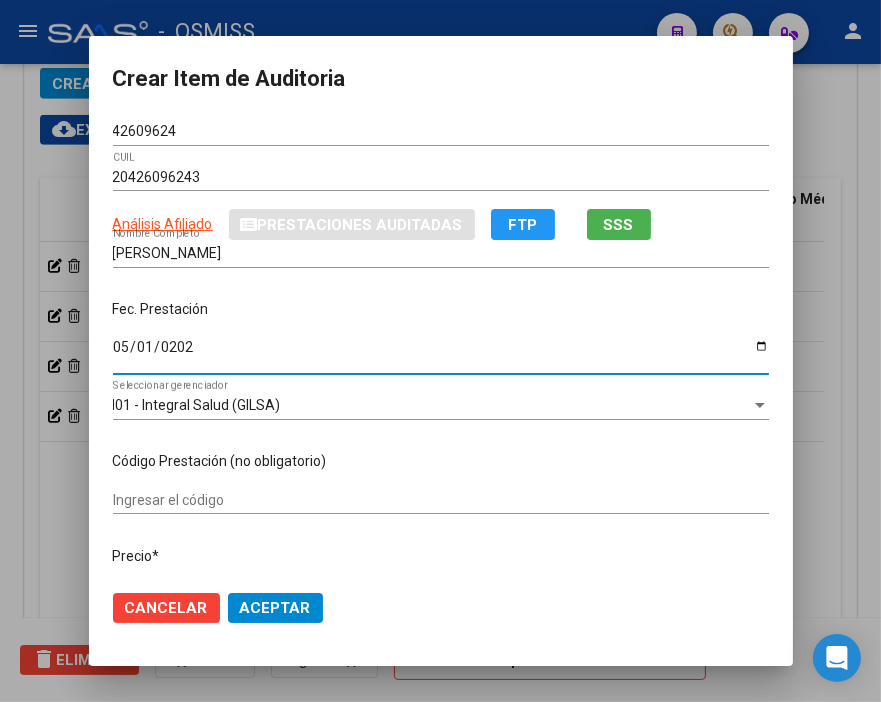 type on "2025-05-01" 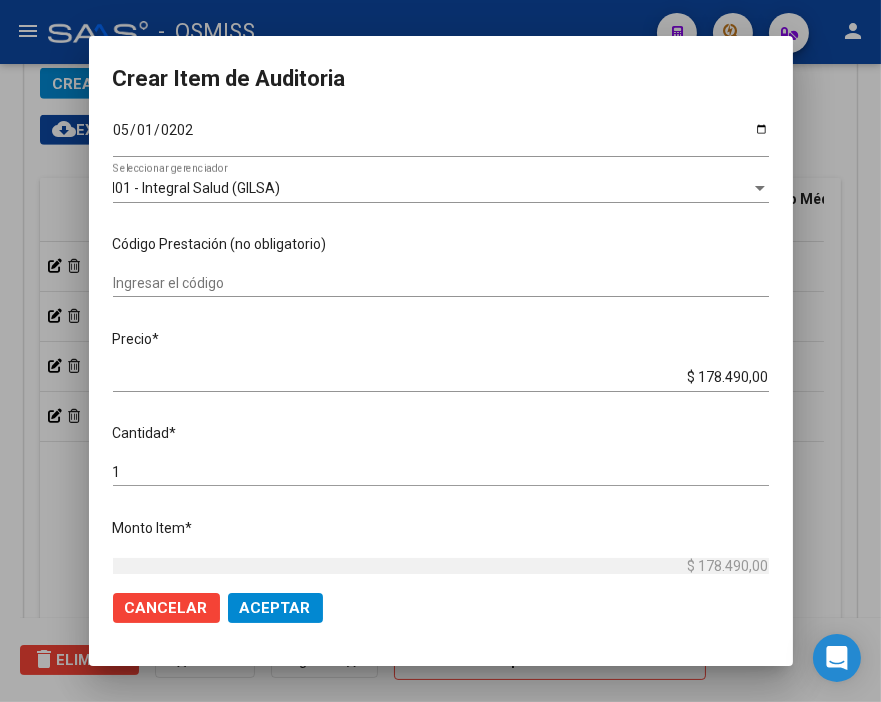 scroll, scrollTop: 222, scrollLeft: 0, axis: vertical 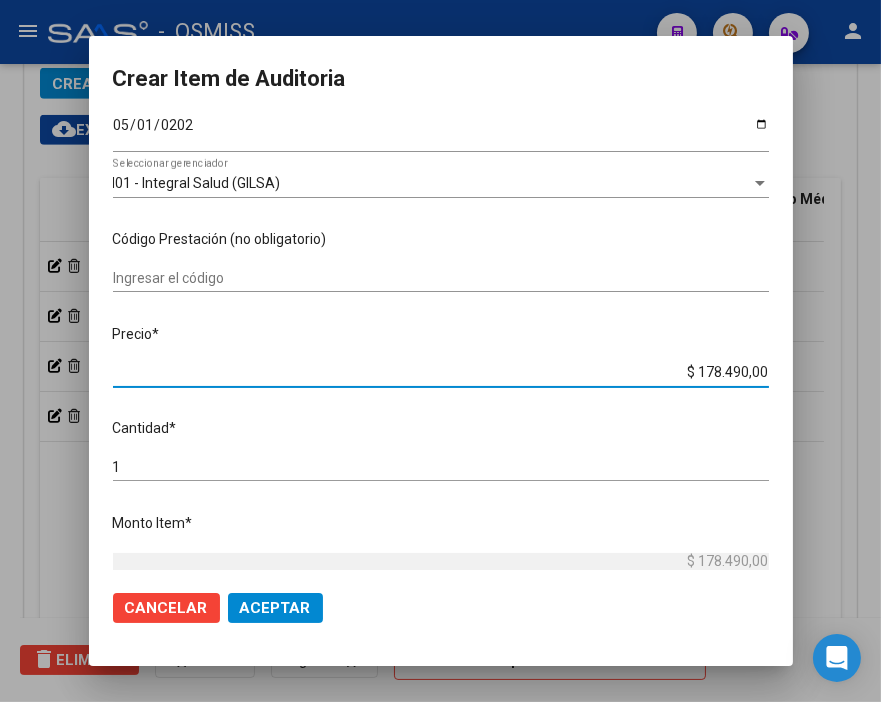 drag, startPoint x: 642, startPoint y: 374, endPoint x: 803, endPoint y: 375, distance: 161.00311 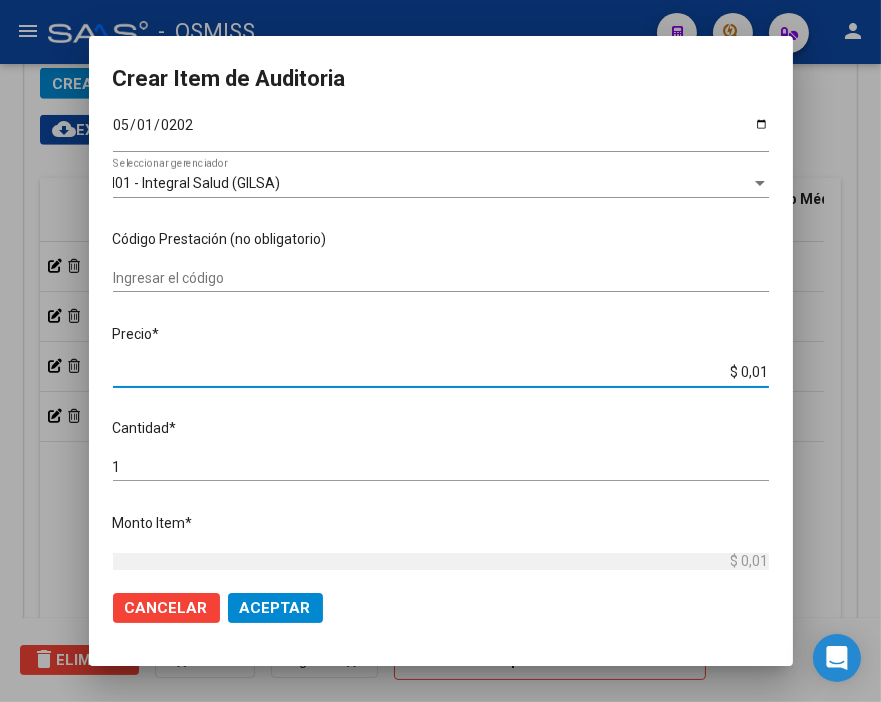 type on "$ 0,11" 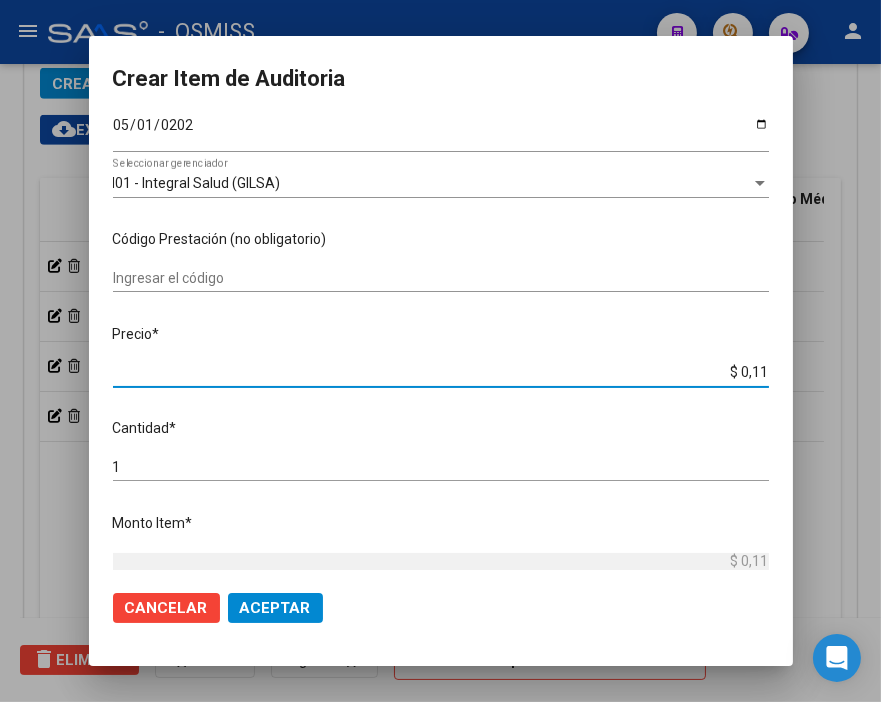 type on "$ 1,16" 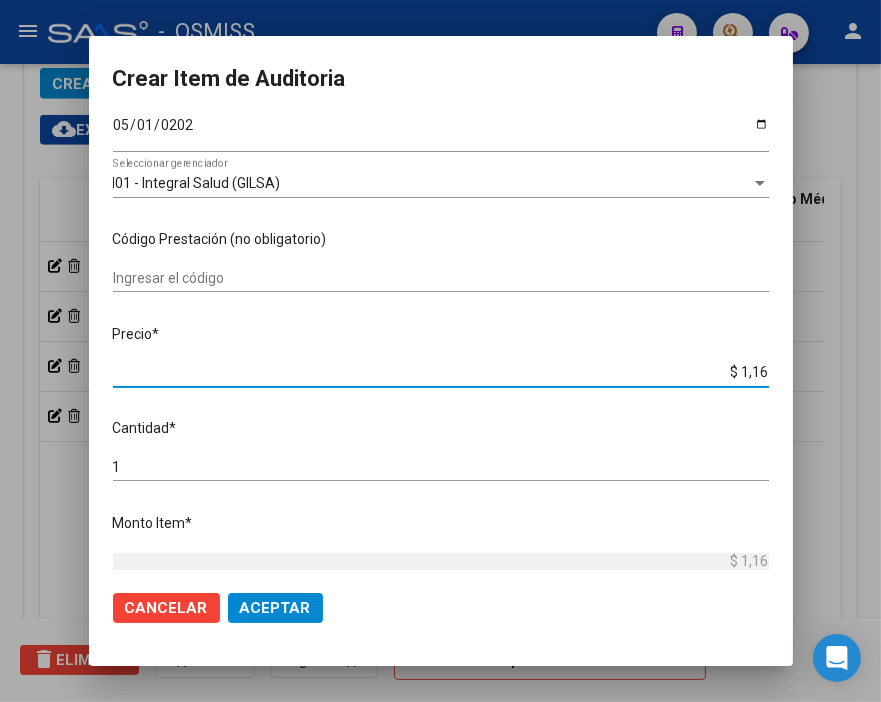 type on "$ 11,60" 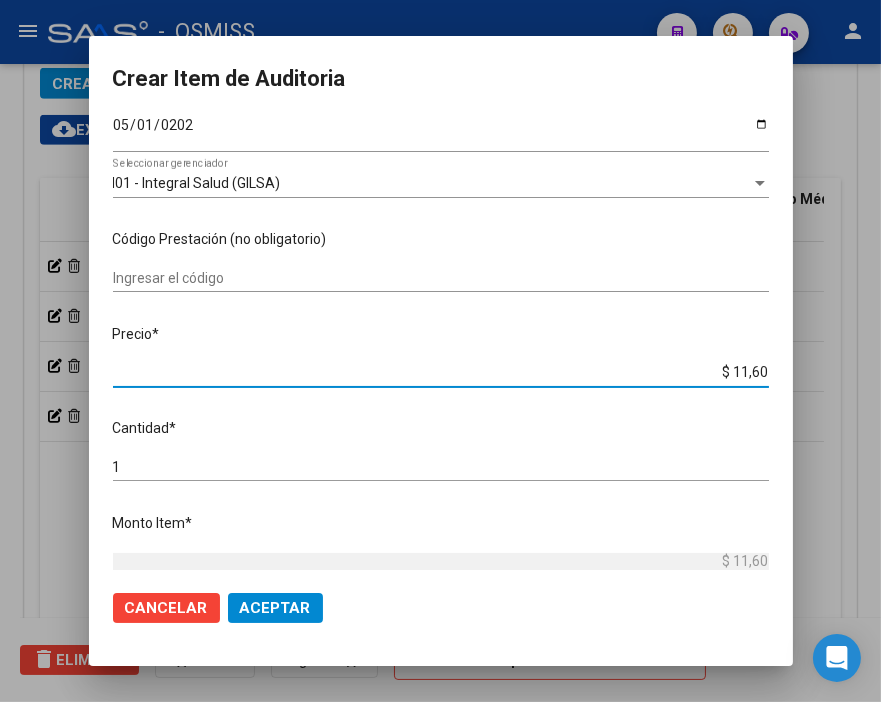 type on "$ 116,07" 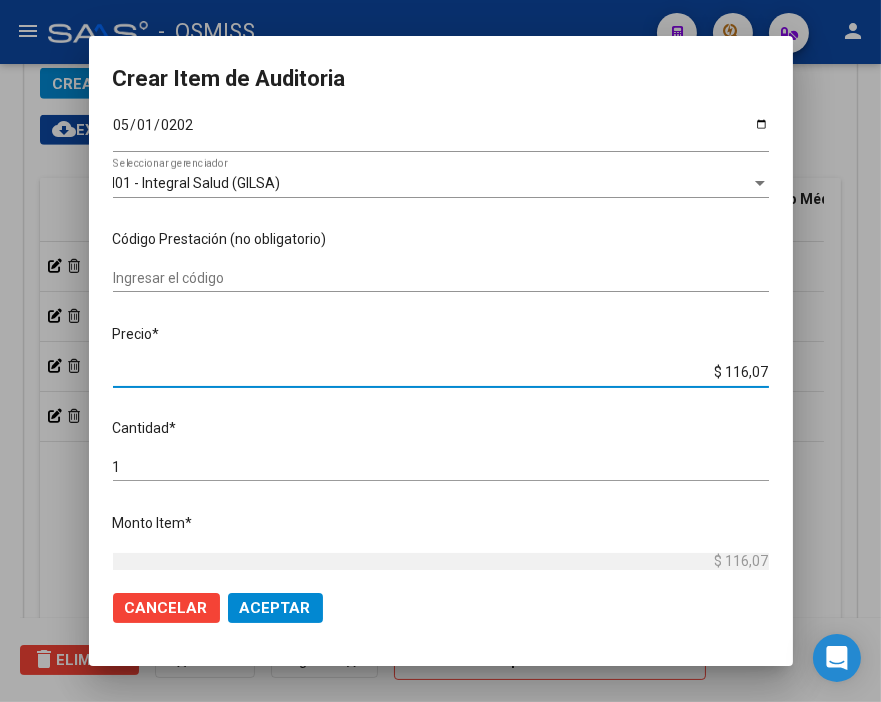 type on "$ 1.160,70" 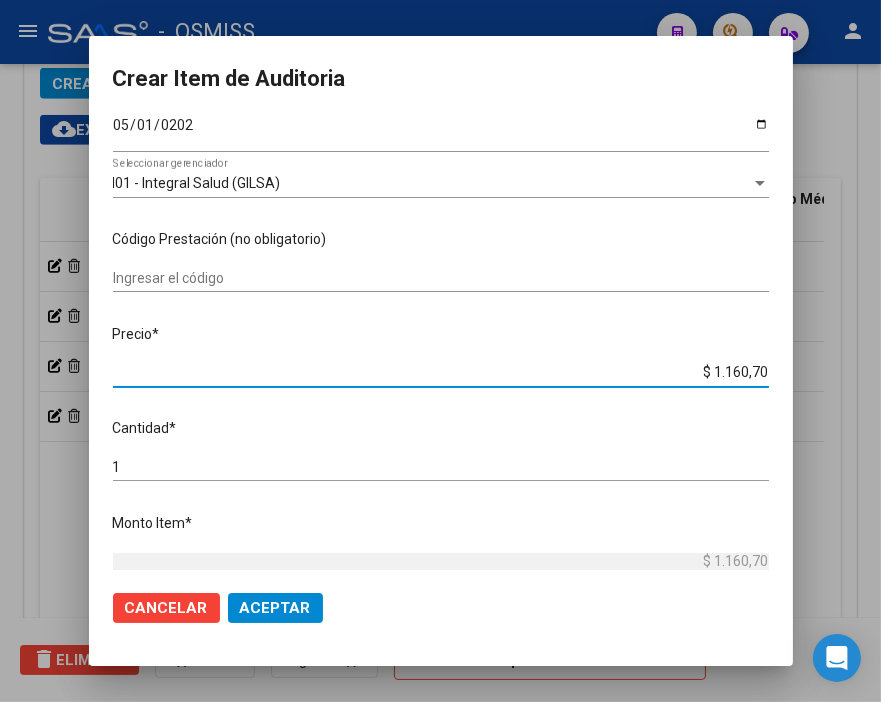 type on "$ 11.607,00" 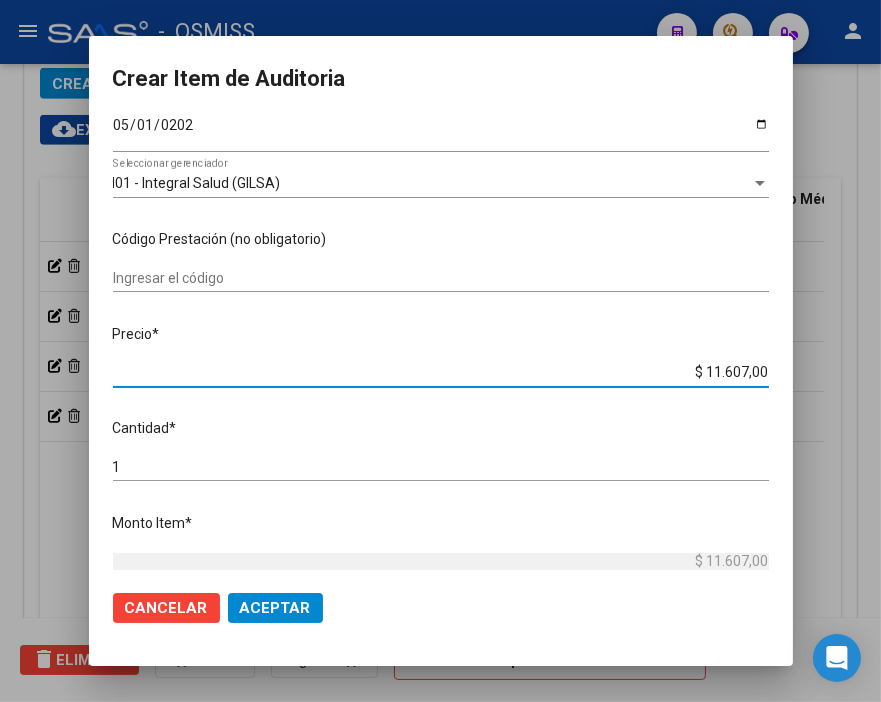 click on "Aceptar" 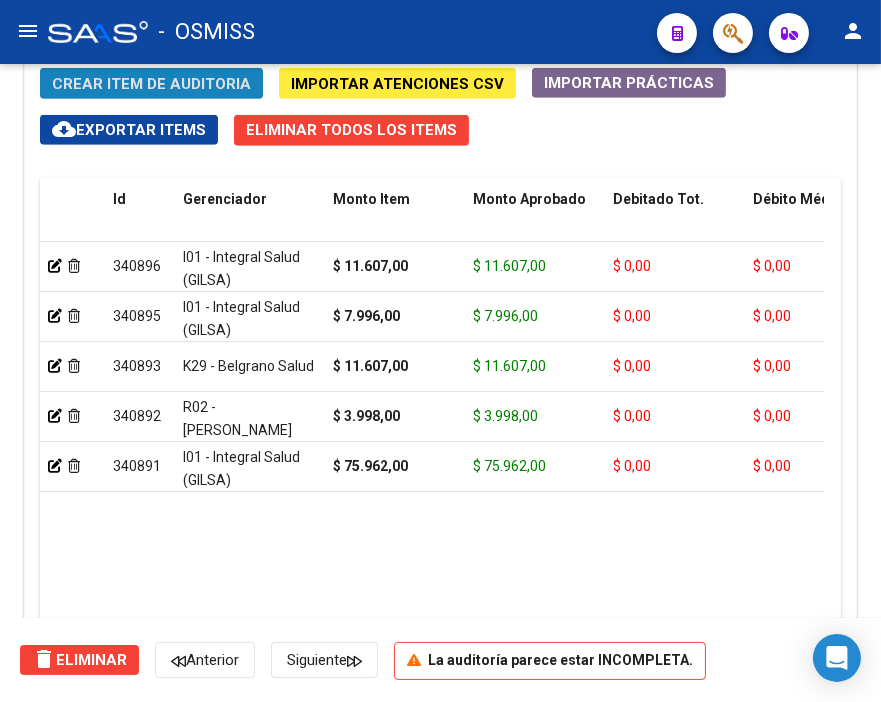 click on "Crear Item de Auditoria" 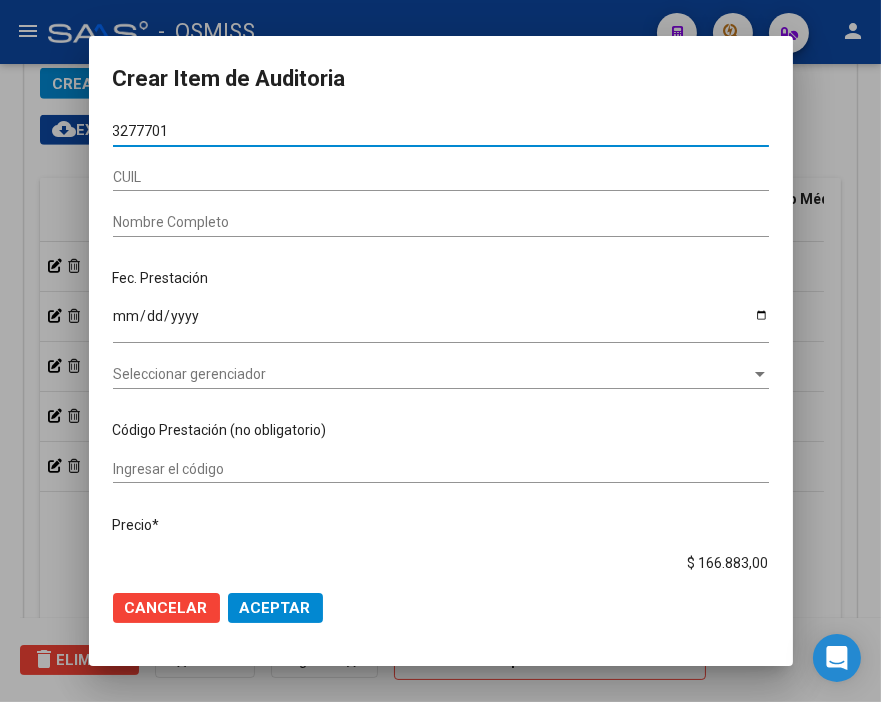 type on "32777016" 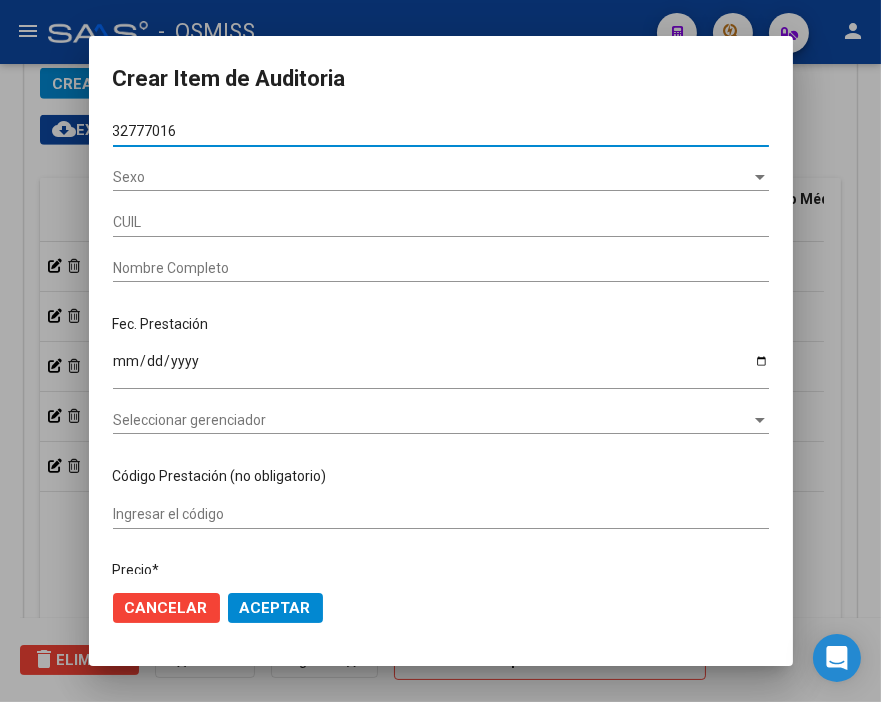 type on "27327770166" 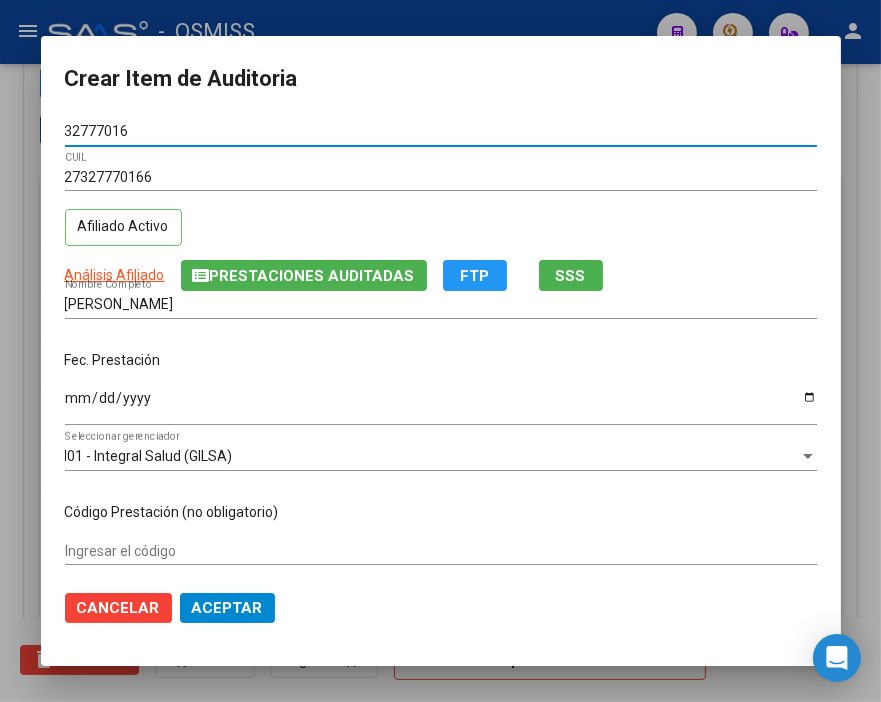 type on "32777016" 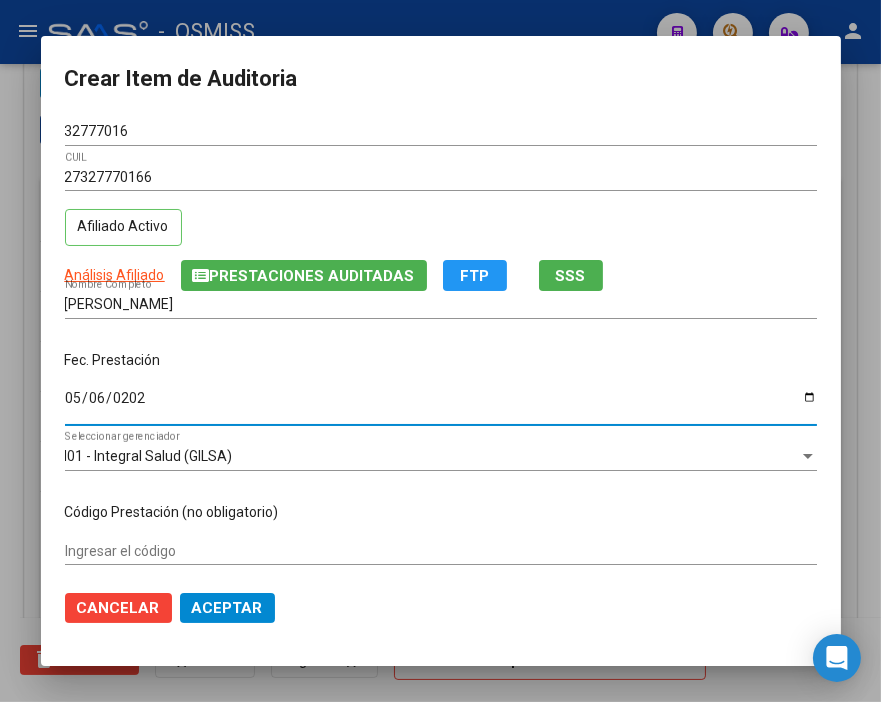 type on "2025-05-06" 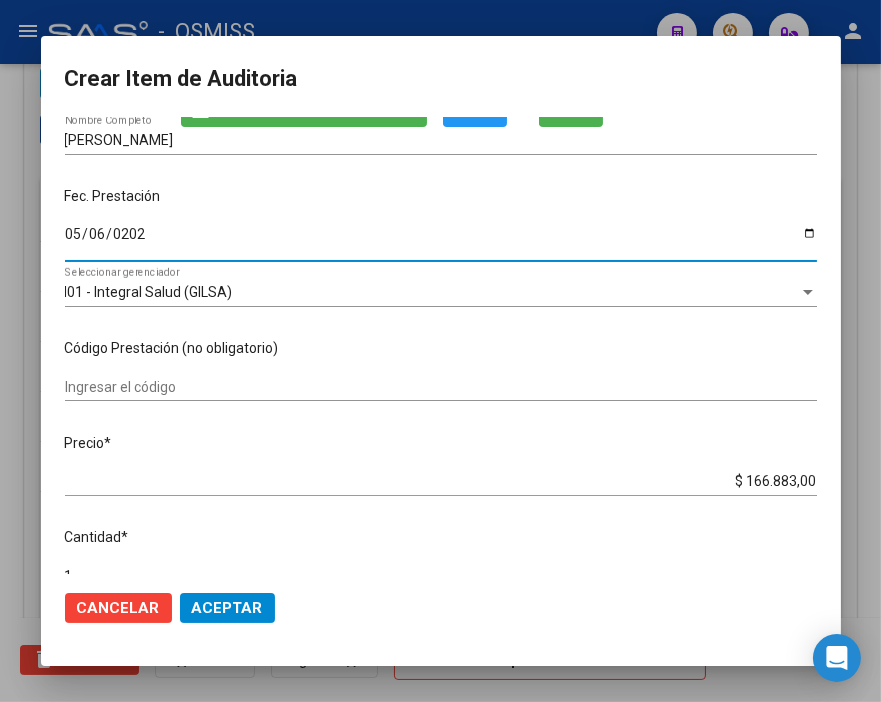 scroll, scrollTop: 222, scrollLeft: 0, axis: vertical 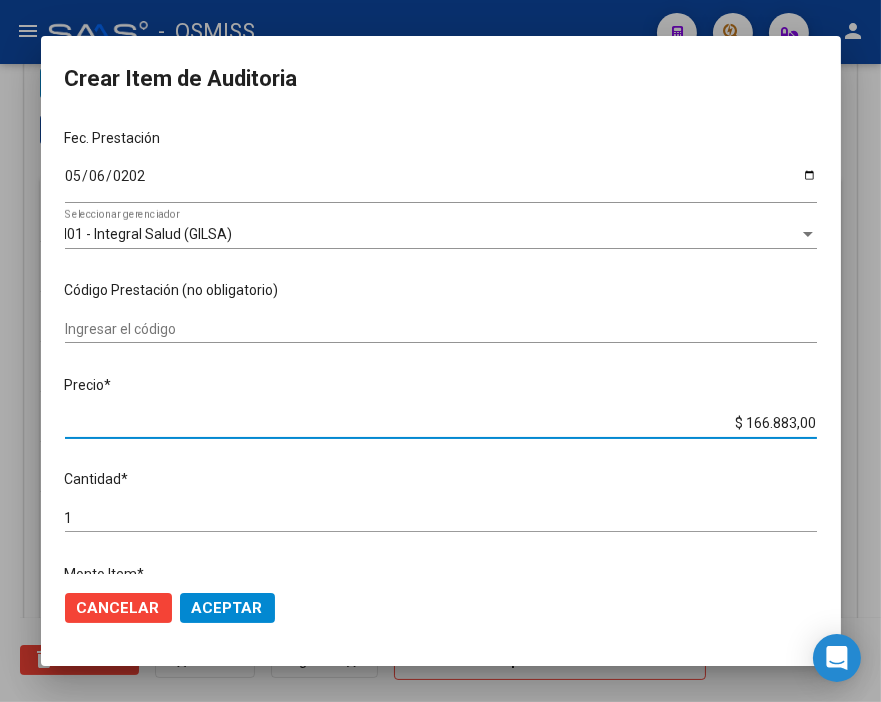 drag, startPoint x: 710, startPoint y: 422, endPoint x: 884, endPoint y: 424, distance: 174.01149 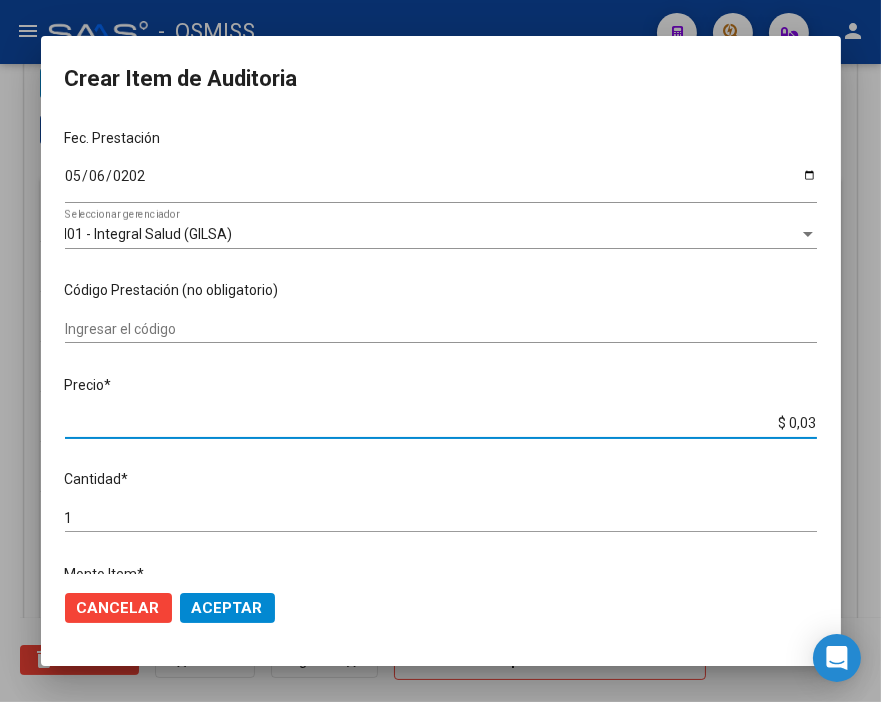 type on "$ 0,39" 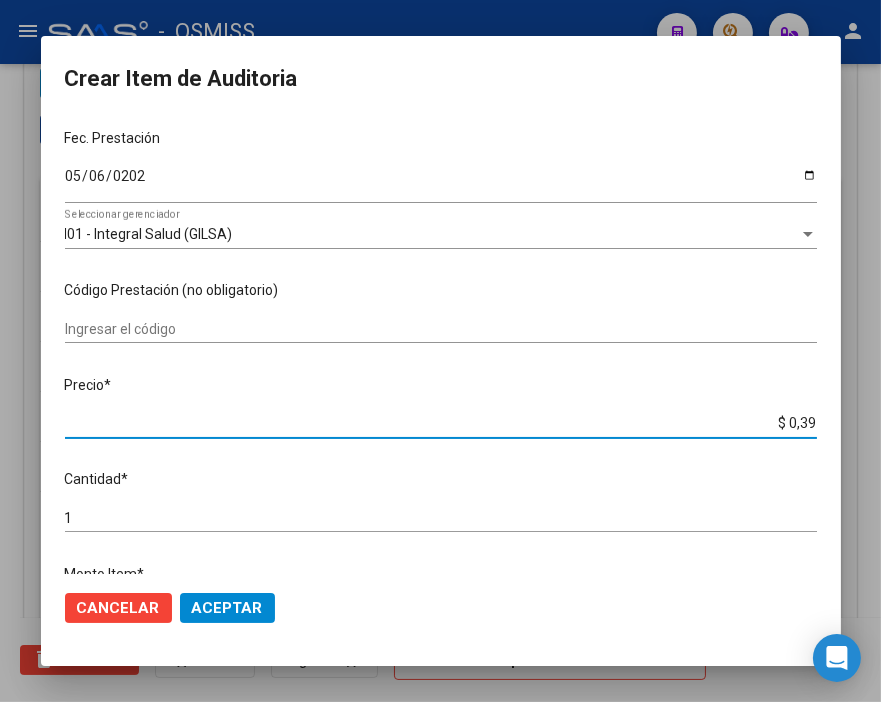 type on "$ 3,99" 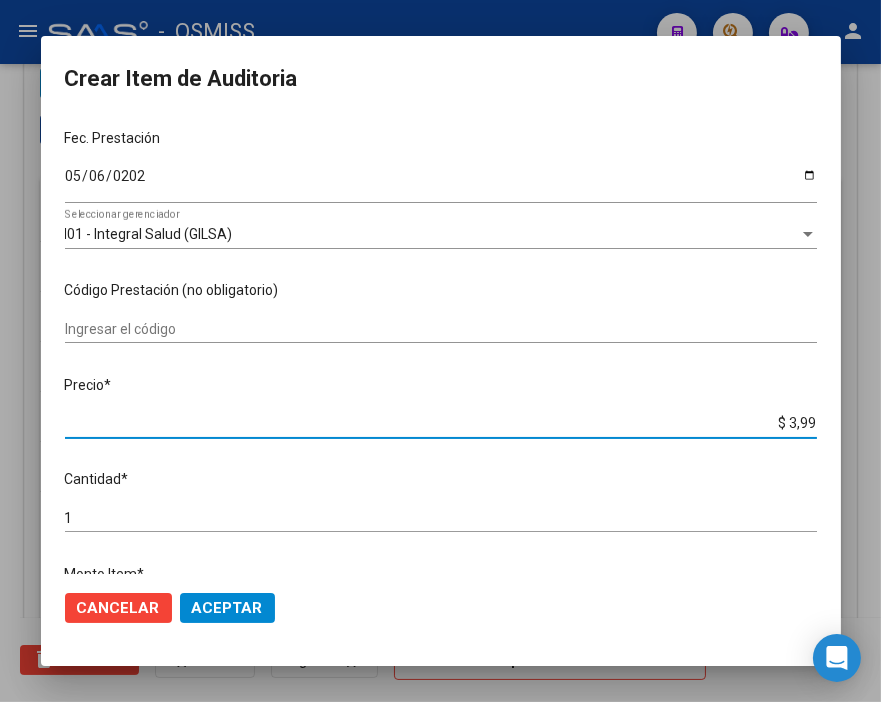 type on "$ 39,98" 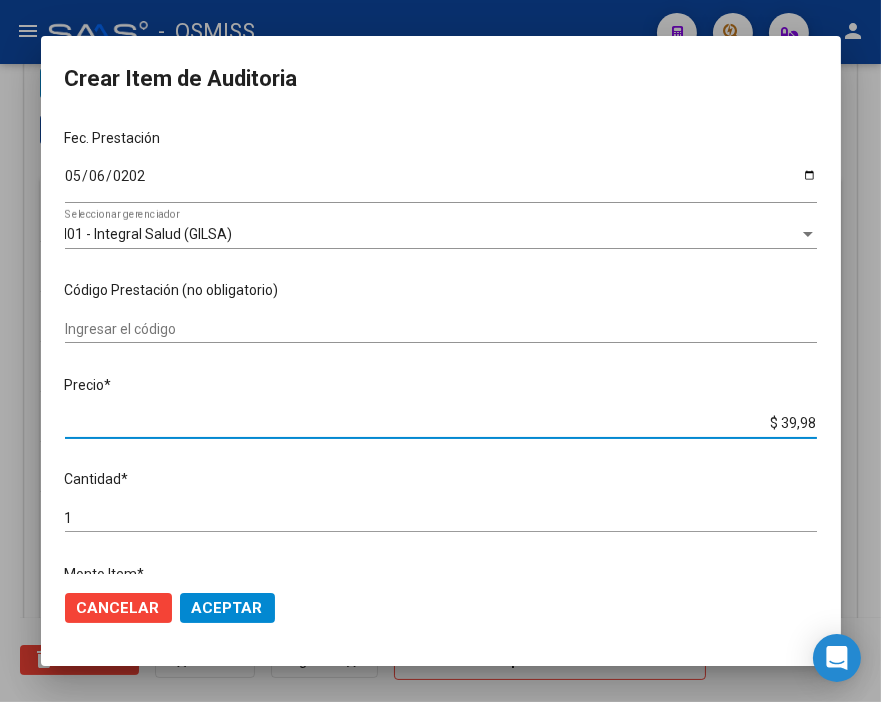 type on "$ 399,80" 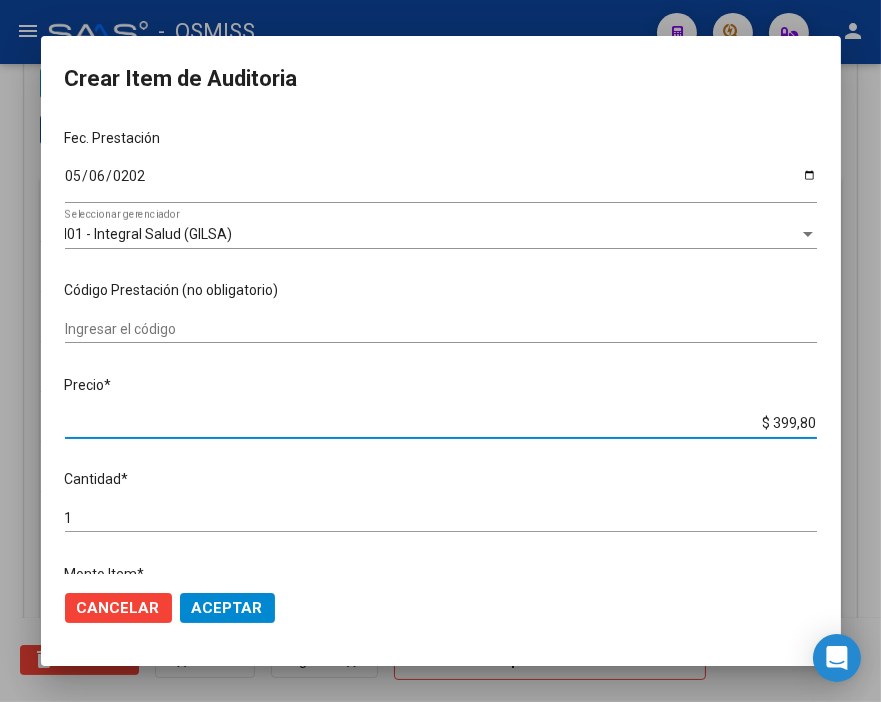 type on "$ 3.998,00" 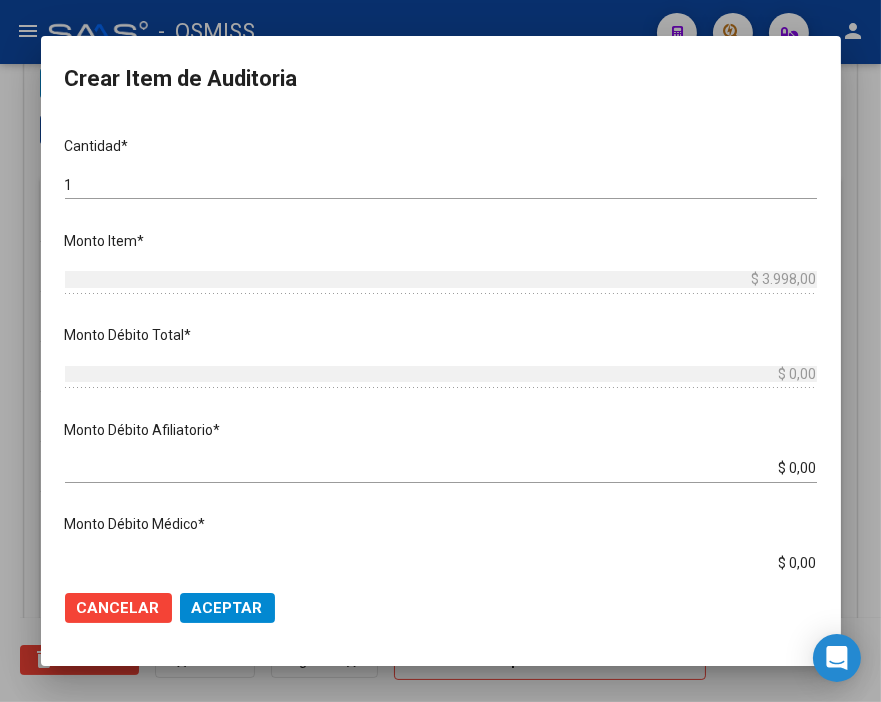scroll, scrollTop: 666, scrollLeft: 0, axis: vertical 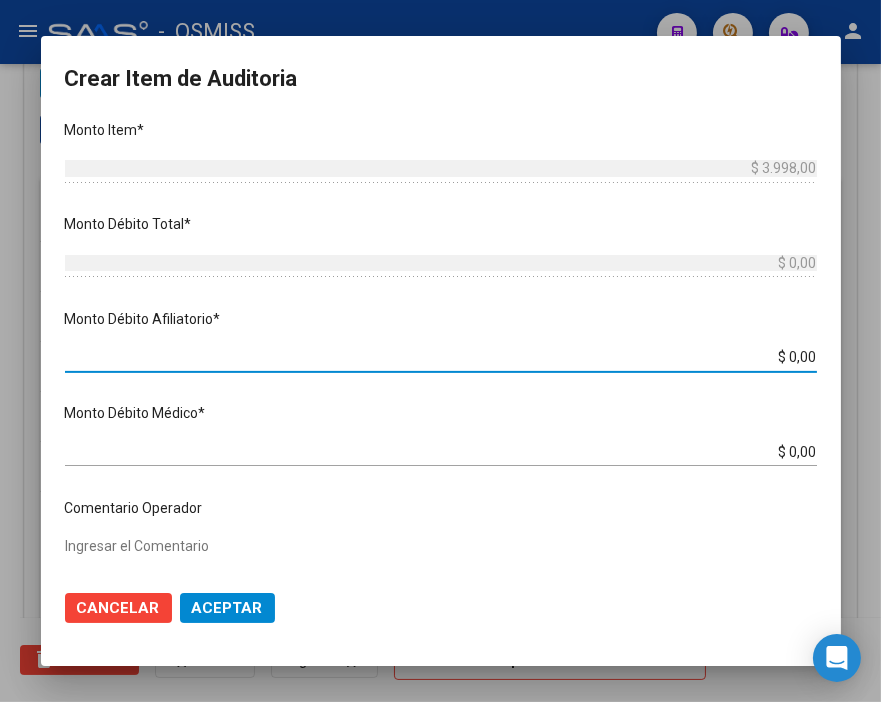 drag, startPoint x: 745, startPoint y: 357, endPoint x: 857, endPoint y: 357, distance: 112 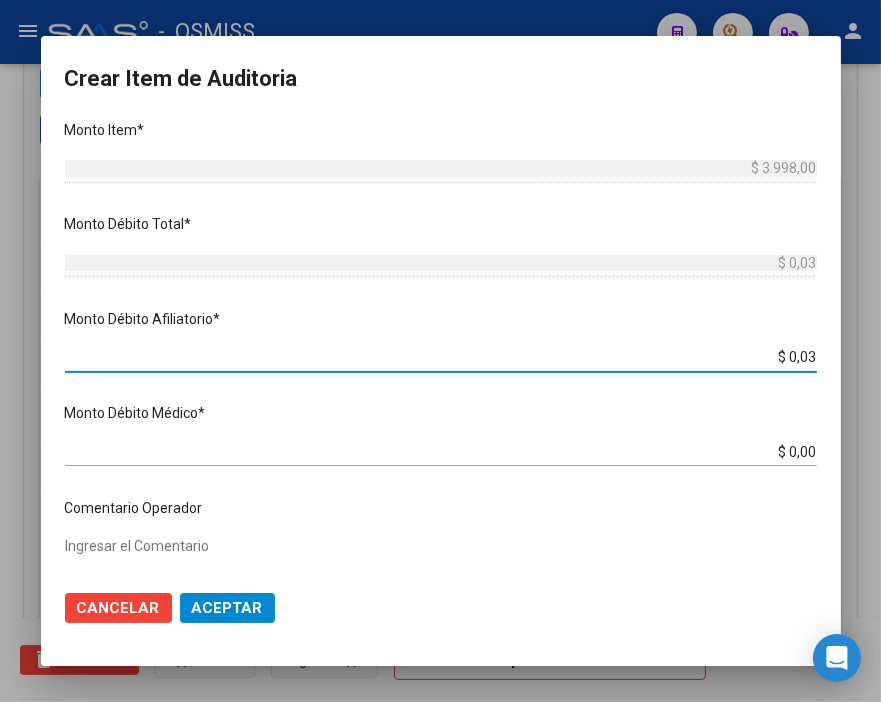 type on "$ 0,39" 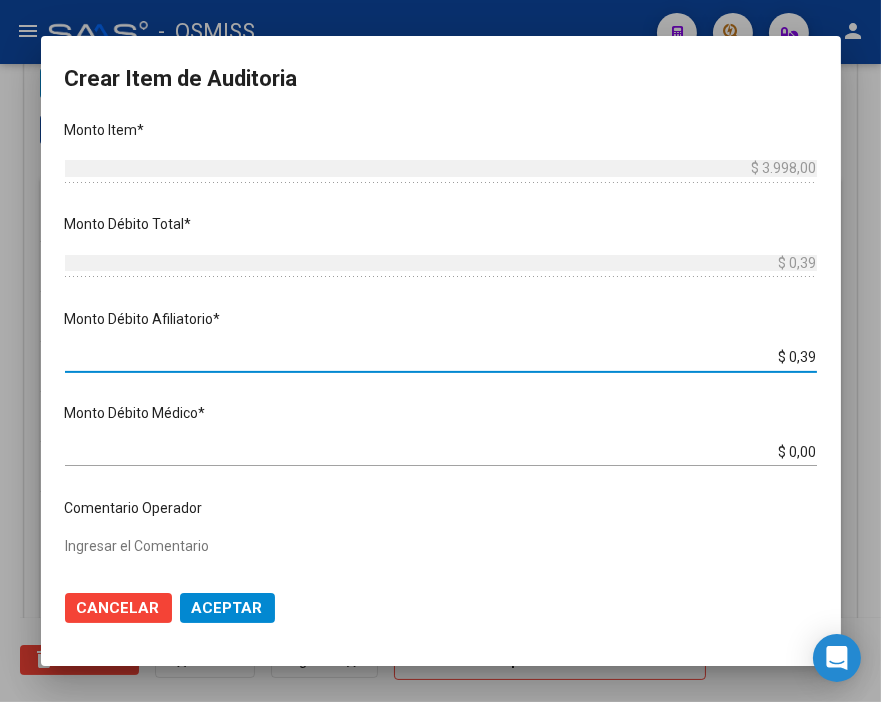 type on "$ 3,99" 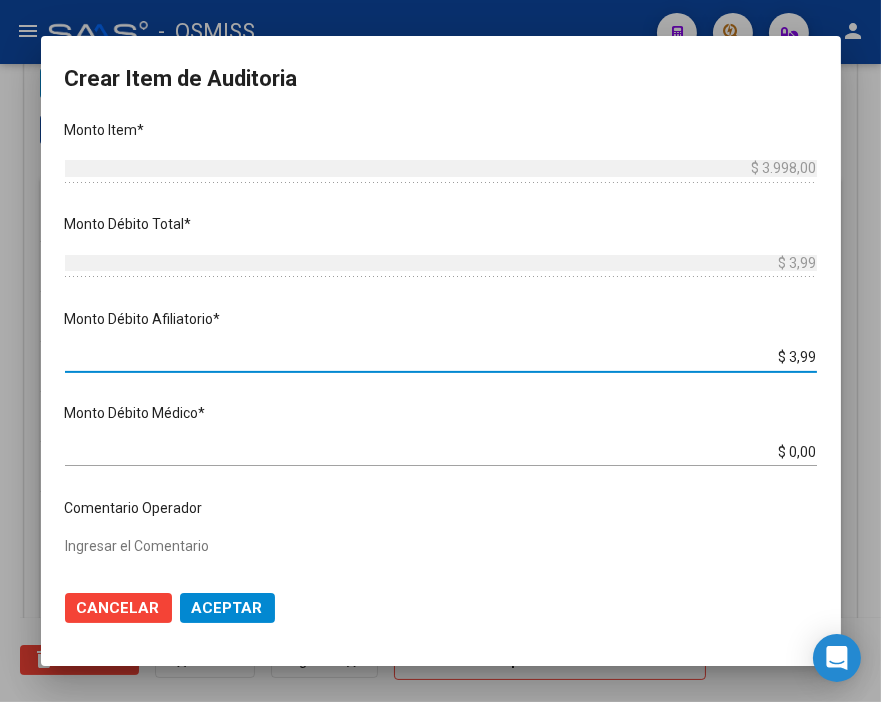 type on "$ 39,98" 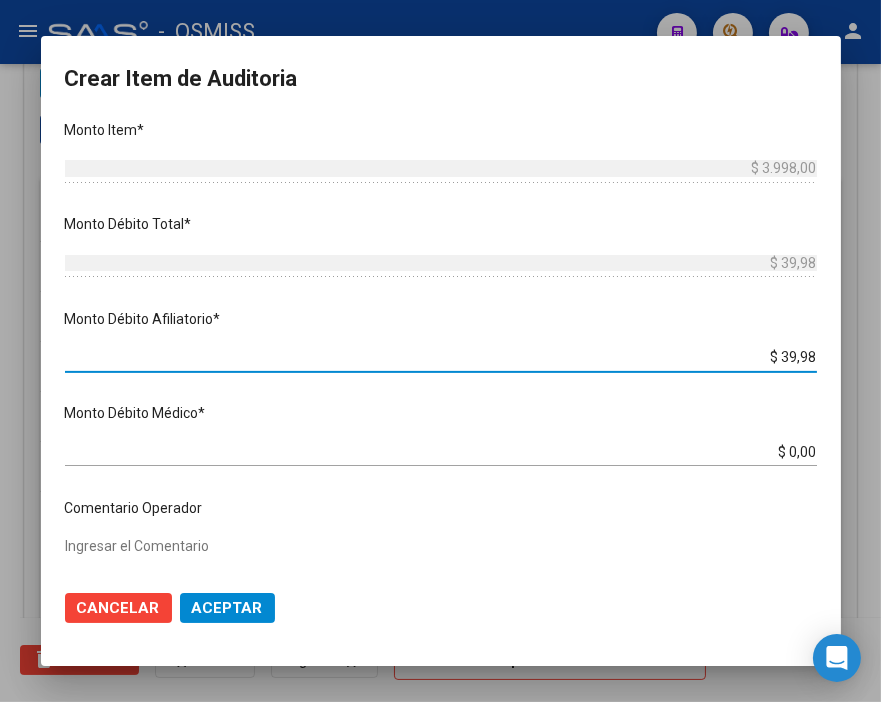 type on "$ 399,80" 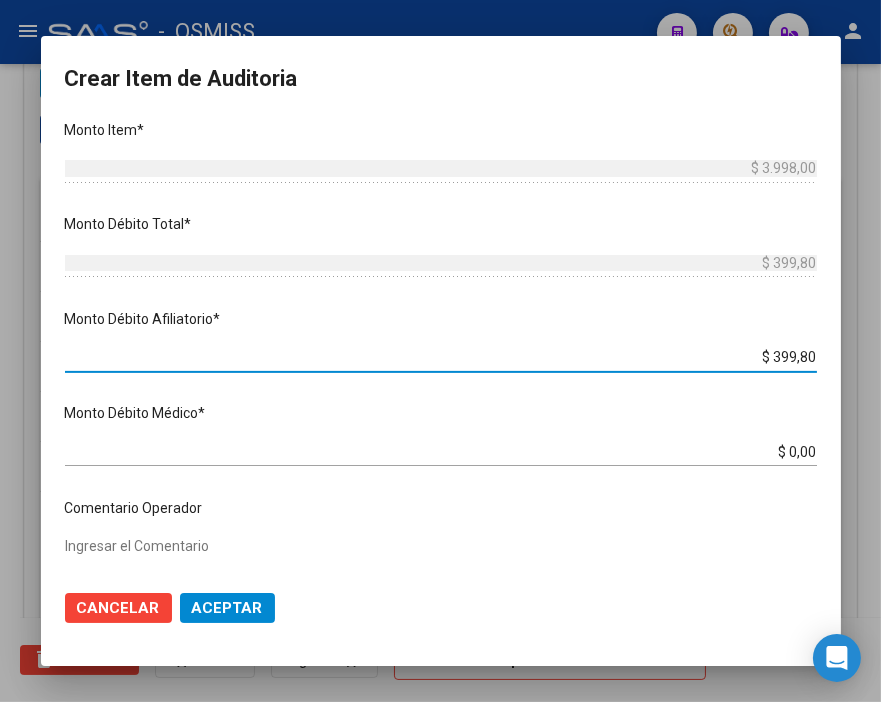 type on "$ 3.998,00" 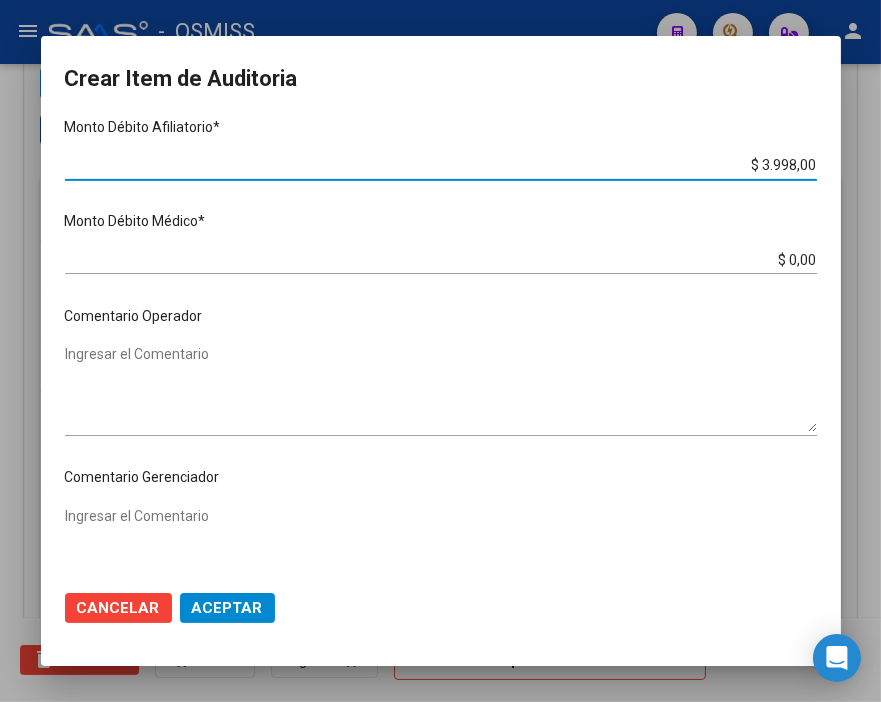 scroll, scrollTop: 888, scrollLeft: 0, axis: vertical 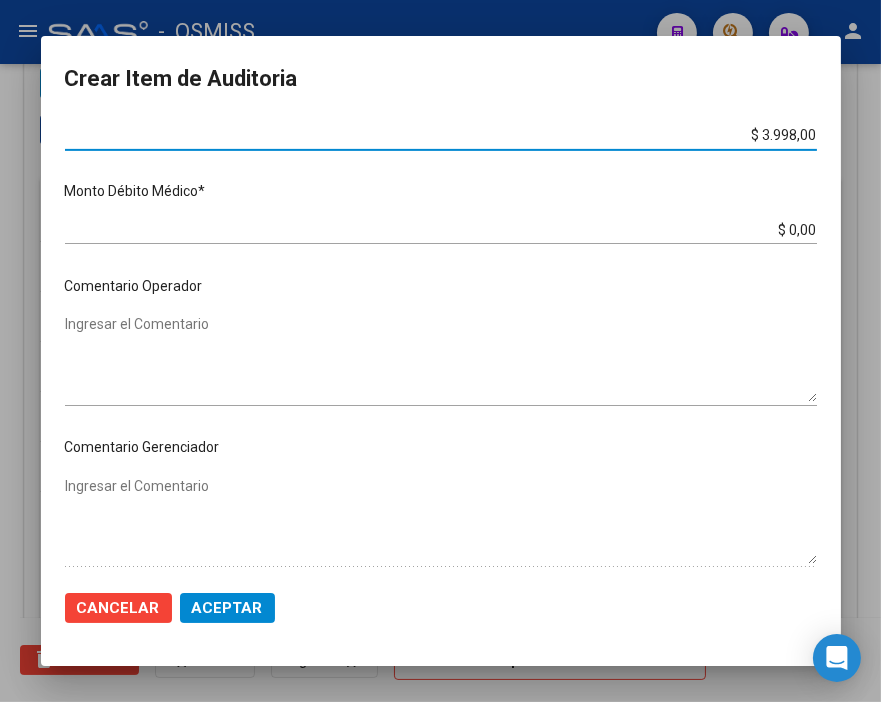 click on "Ingresar el Comentario" at bounding box center [441, 358] 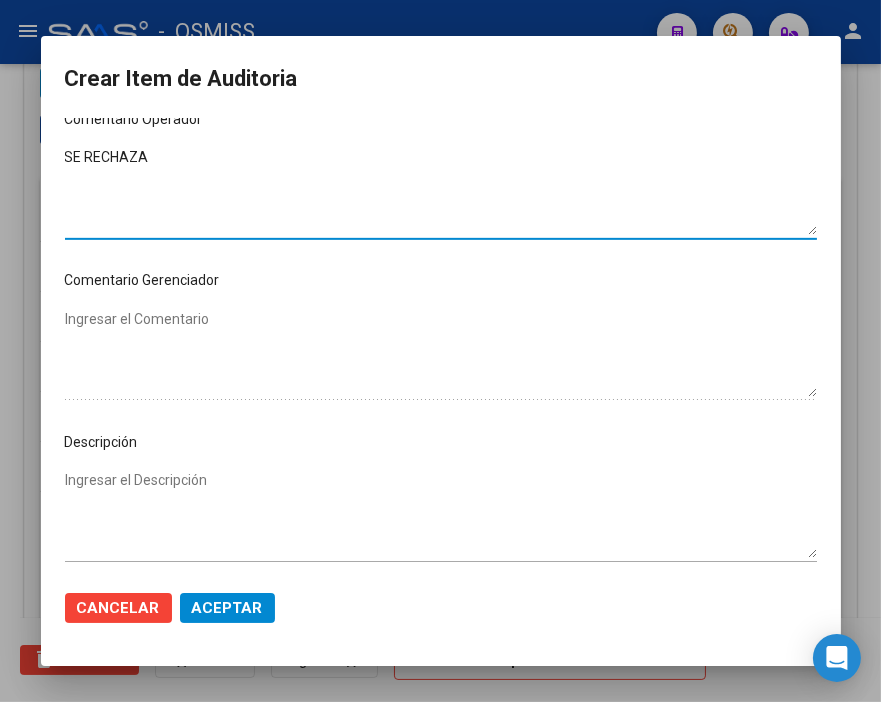 scroll, scrollTop: 1111, scrollLeft: 0, axis: vertical 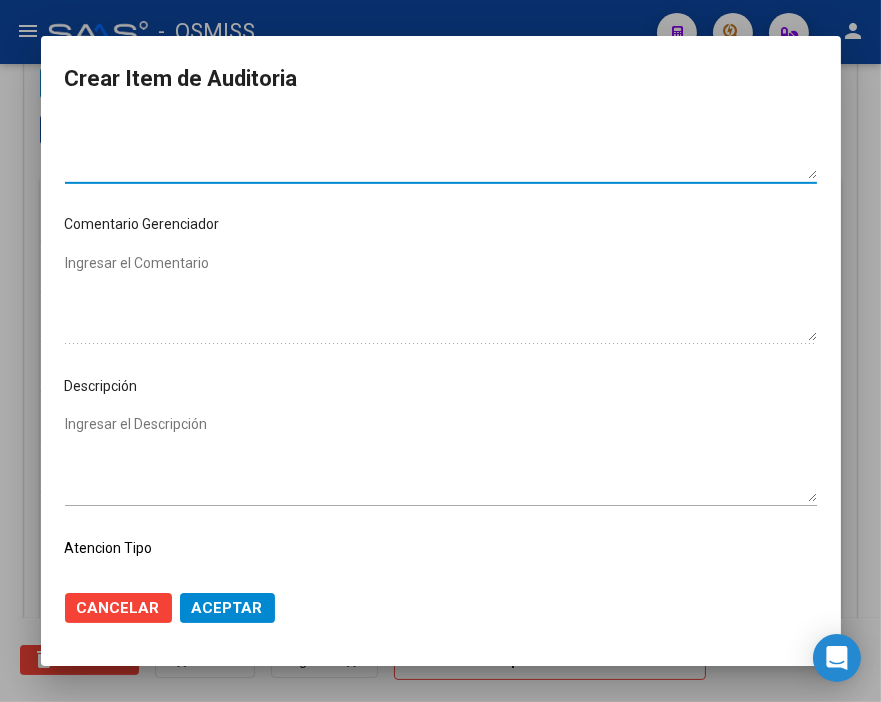 type on "SE RECHAZA" 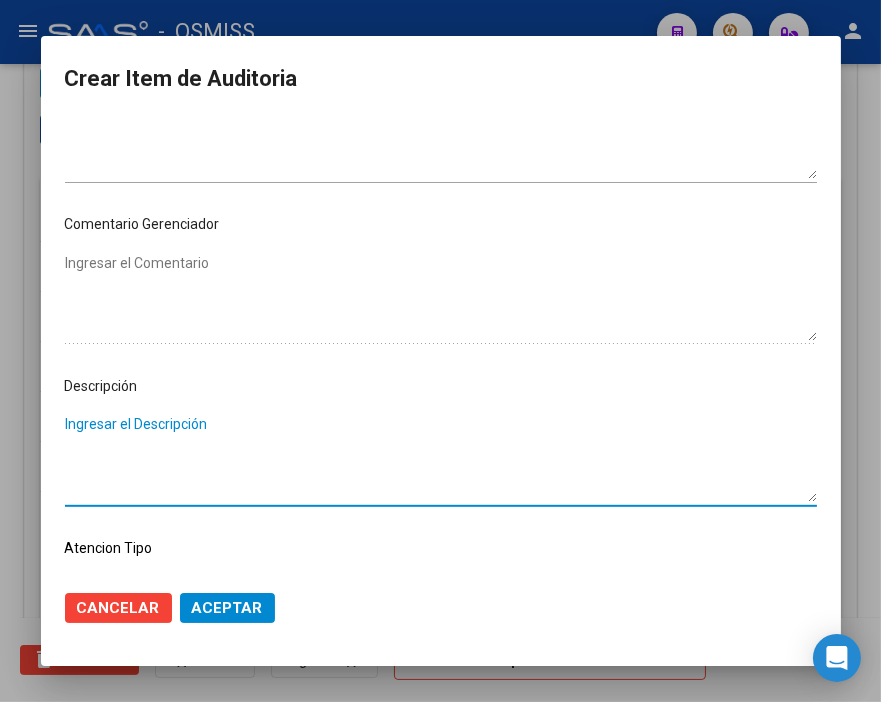 click on "Ingresar el Descripción" at bounding box center (441, 458) 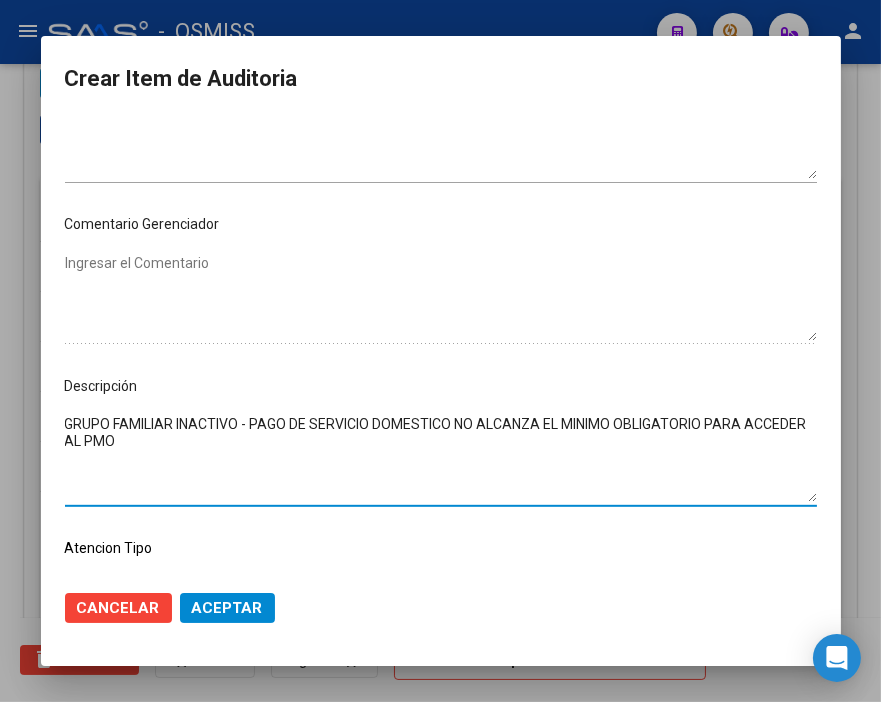 click on "GRUPO FAMILIAR INACTIVO - PAGO DE SERVICIO DOMESTICO NO ALCANZA EL MINIMO OBLIGATORIO PARA ACCEDER AL PMO" at bounding box center [441, 458] 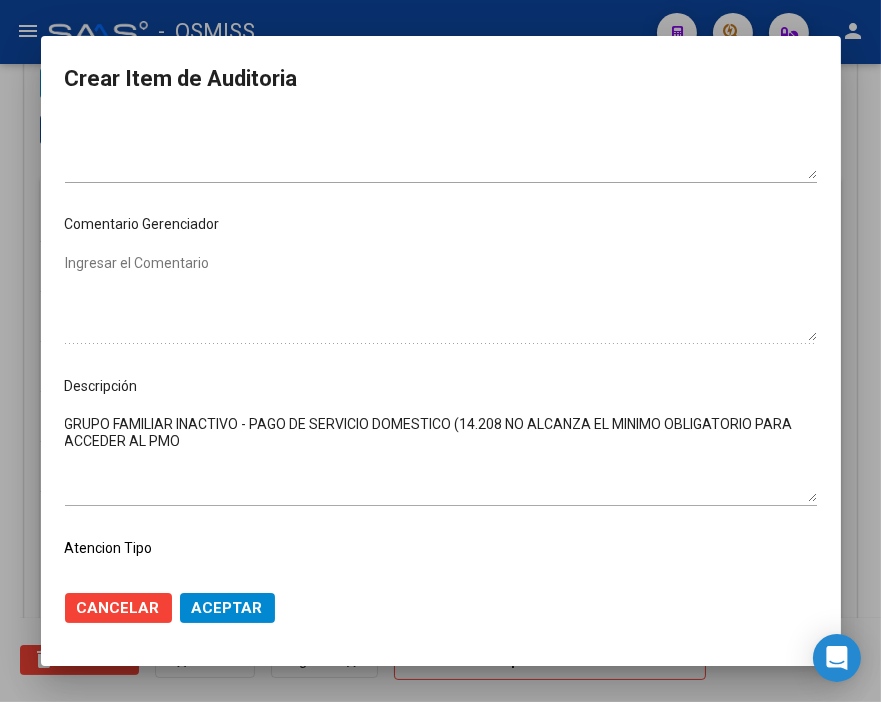 click on "GRUPO FAMILIAR INACTIVO - PAGO DE SERVICIO DOMESTICO (14.208 NO ALCANZA EL MINIMO OBLIGATORIO PARA ACCEDER AL PMO" at bounding box center (441, 458) 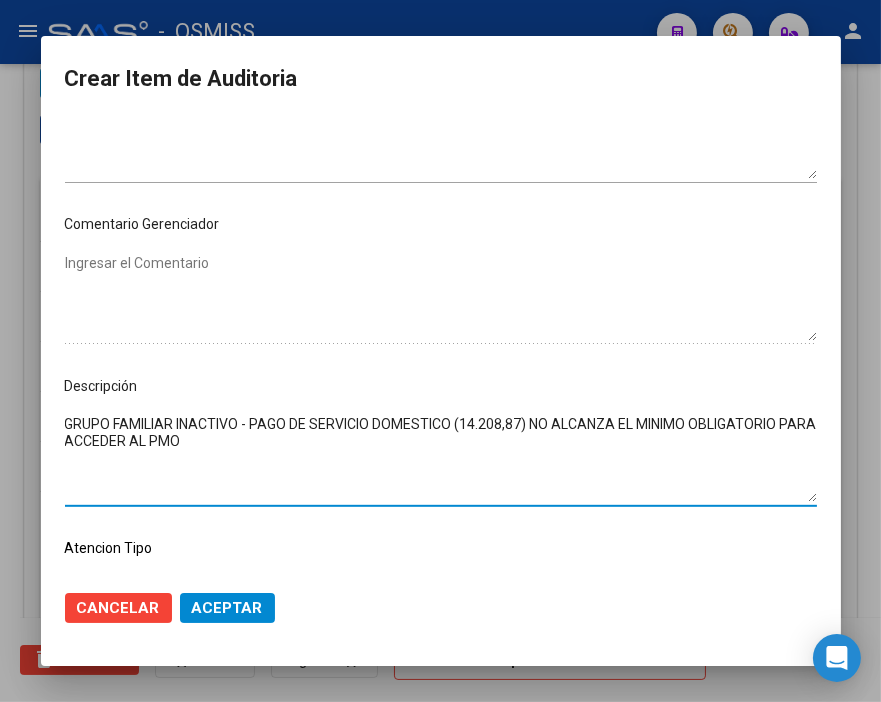 click on "GRUPO FAMILIAR INACTIVO - PAGO DE SERVICIO DOMESTICO (14.208,87) NO ALCANZA EL MINIMO OBLIGATORIO PARA ACCEDER AL PMO" at bounding box center [441, 458] 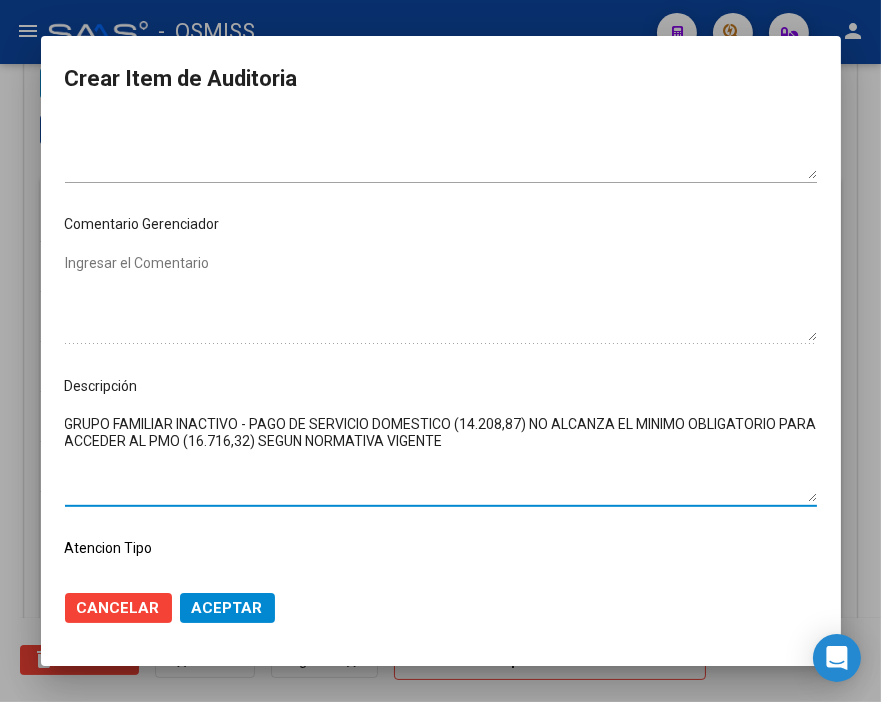 type on "GRUPO FAMILIAR INACTIVO - PAGO DE SERVICIO DOMESTICO (14.208,87) NO ALCANZA EL MINIMO OBLIGATORIO PARA ACCEDER AL PMO (16.716,32) SEGUN NORMATIVA VIGENTE" 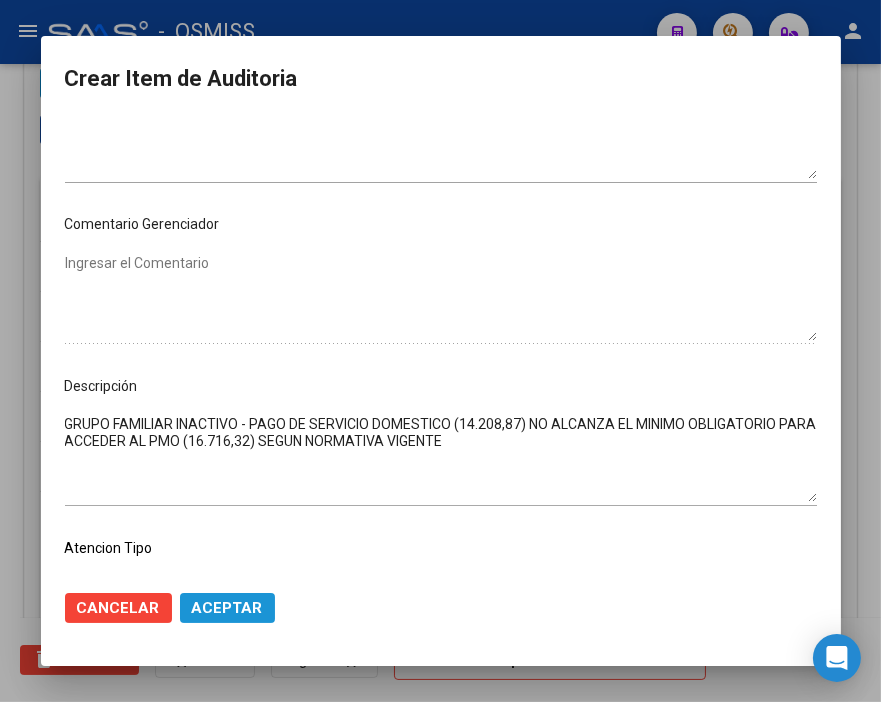 click on "Aceptar" 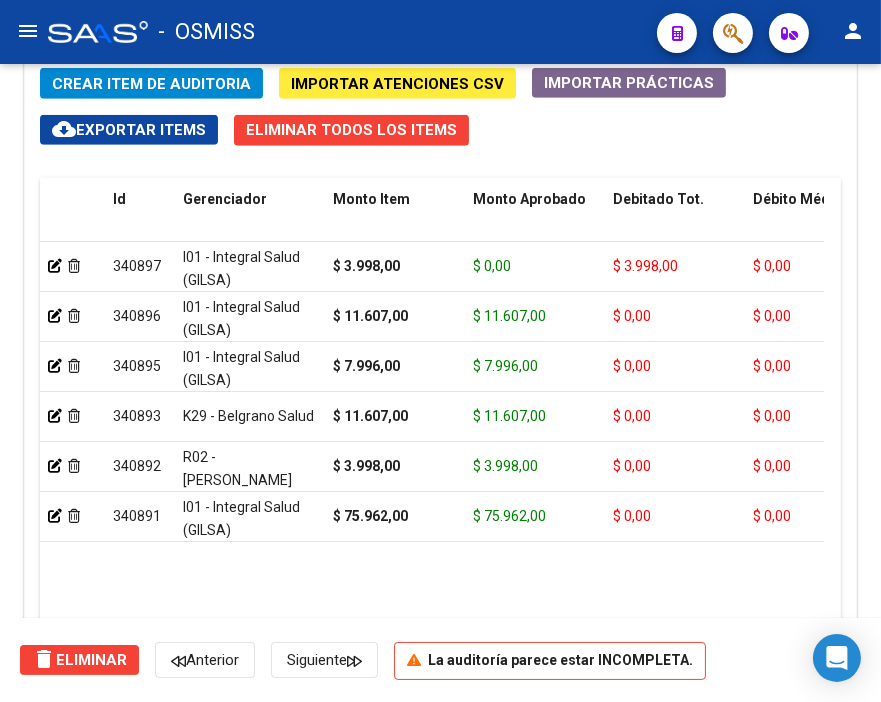 click on "Crear Item de Auditoria Importar Atenciones CSV  Importar Prácticas
cloud_download  Exportar Items   Eliminar Todos los Items  Id Gerenciador Monto Item Monto Aprobado Debitado Tot. Débito Médico Débito Afiliatorio Comentario Comentario Gerenciador Descripción Afiliado Estado CUIL Documento Nombre Completo Fec. Prestación Atencion Tipo Nomenclador Código Nomenclador Nombre Usuario Creado Area Creado Area Modificado     340897  I01 - Integral Salud (GILSA) $ 3.998,00 $ 0,00 $ 3.998,00 $ 0,00 $ 3.998,00      SE RECHAZA       GRUPO FAMILIAR INACTIVO - PAGO DE SERVICIO DOMESTICO (14.208,87) NO ALCANZA EL MINIMO OBLIGATORIO PARA ACCEDER AL PMO (16.716,32) SEGUN NORMATIVA VIGENTE  27327770166  32777016   GOMEZ MARIA SOLEDAD                06/05/2025  Sabrina  Corton   10/07/2025      340896  I01 - Integral Salud (GILSA) $ 11.607,00 $ 11.607,00 $ 0,00 $ 0,00 $ 0,00         20426096243  42609624   CURTO IGNACIO ALFREDO              01/05/2025  Sabrina  Corton   10/07/2025      340895  $ 0,00" 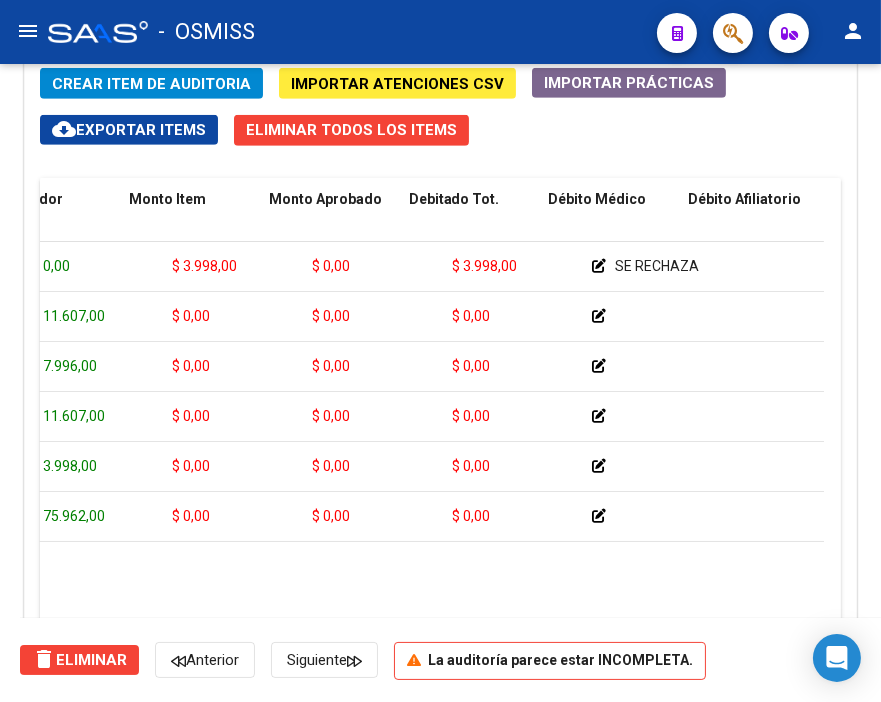 scroll, scrollTop: 0, scrollLeft: 0, axis: both 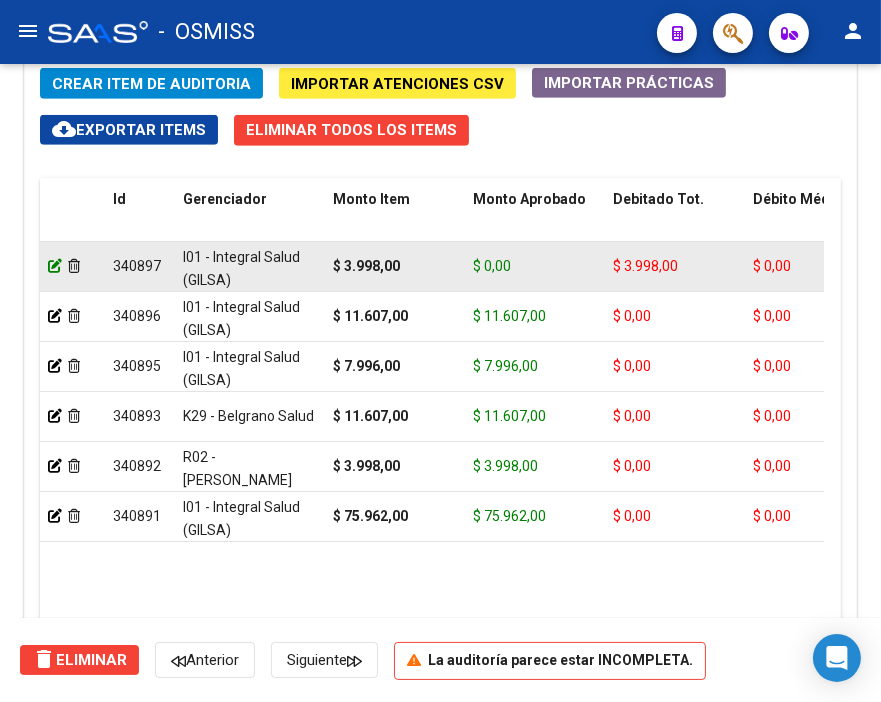 click 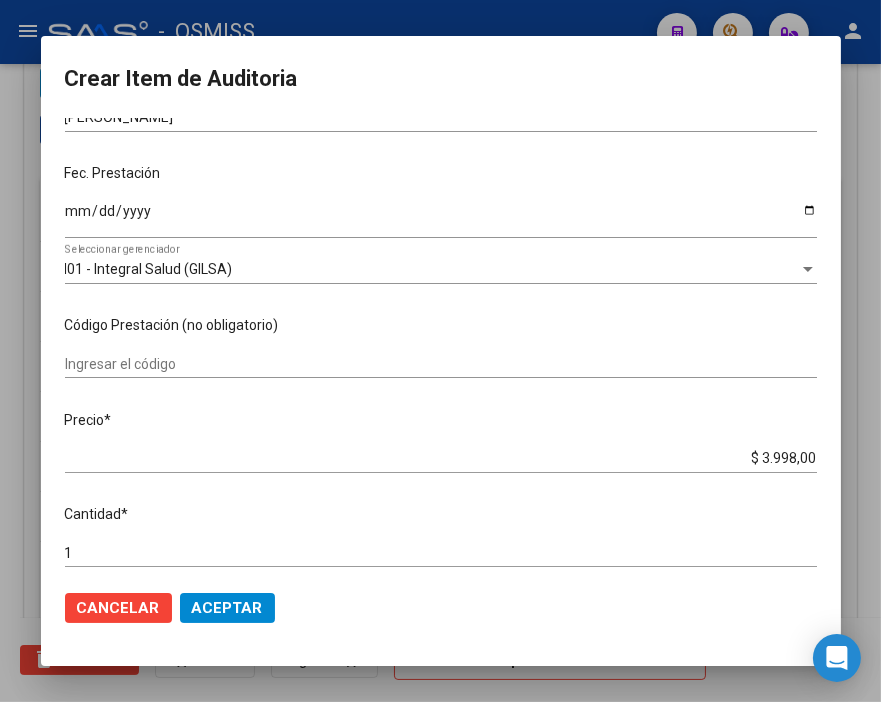 scroll, scrollTop: 0, scrollLeft: 0, axis: both 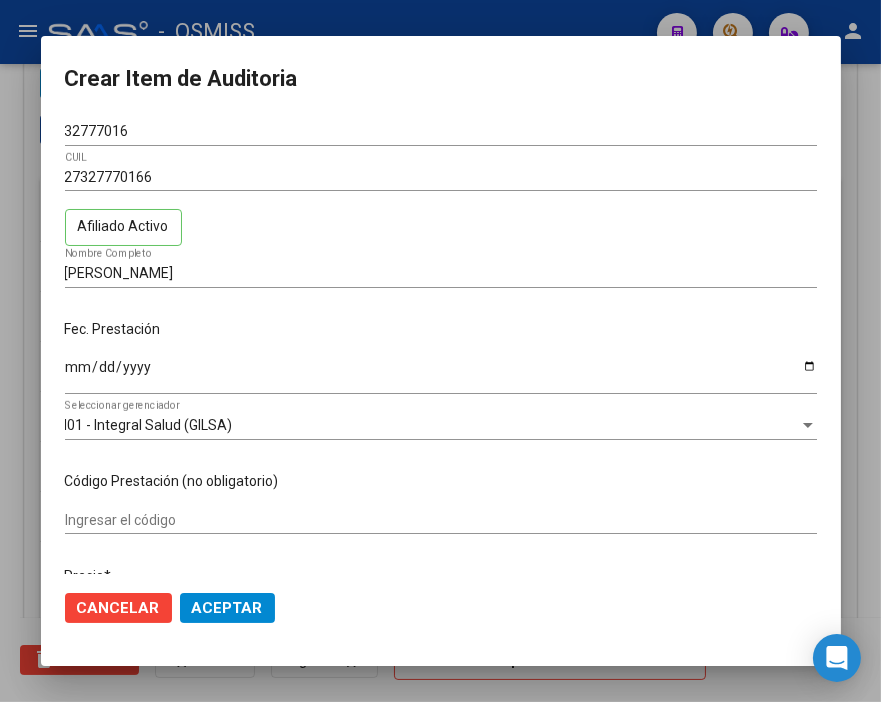 click at bounding box center [440, 351] 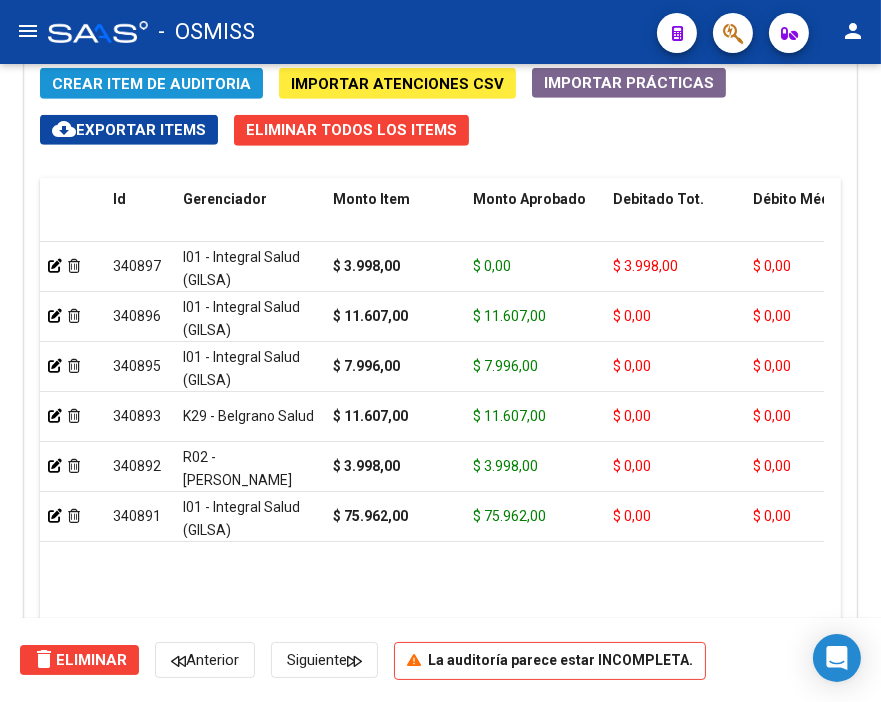 click on "Crear Item de Auditoria" 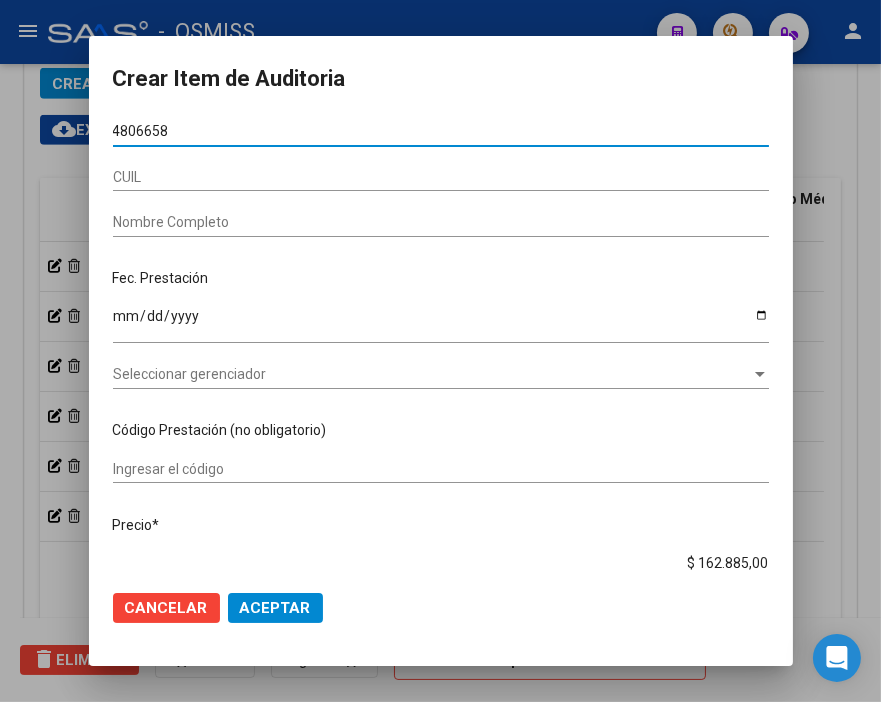 type on "48066584" 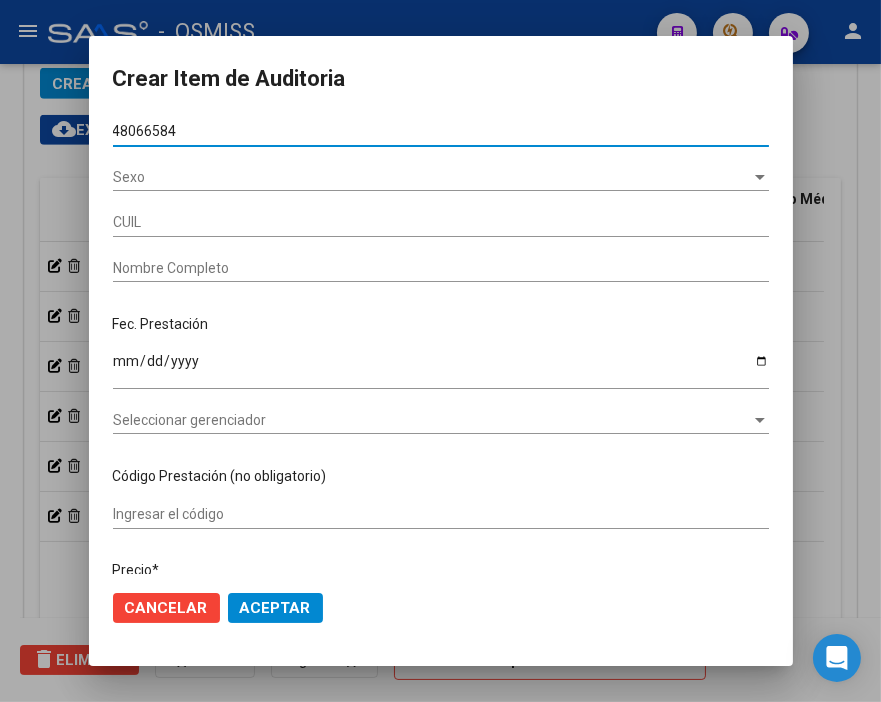 type on "20480665849" 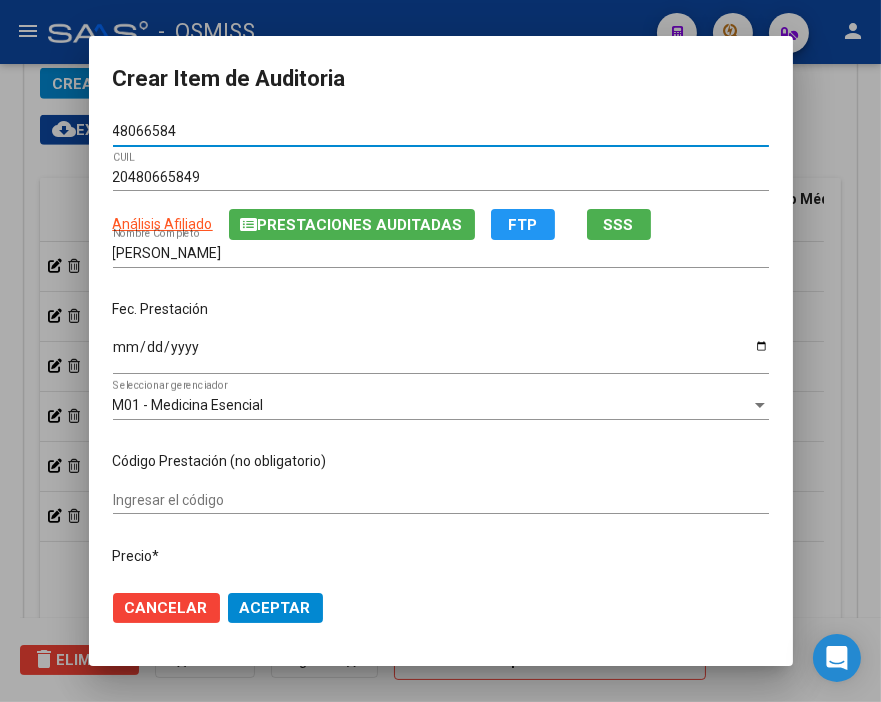type on "48066584" 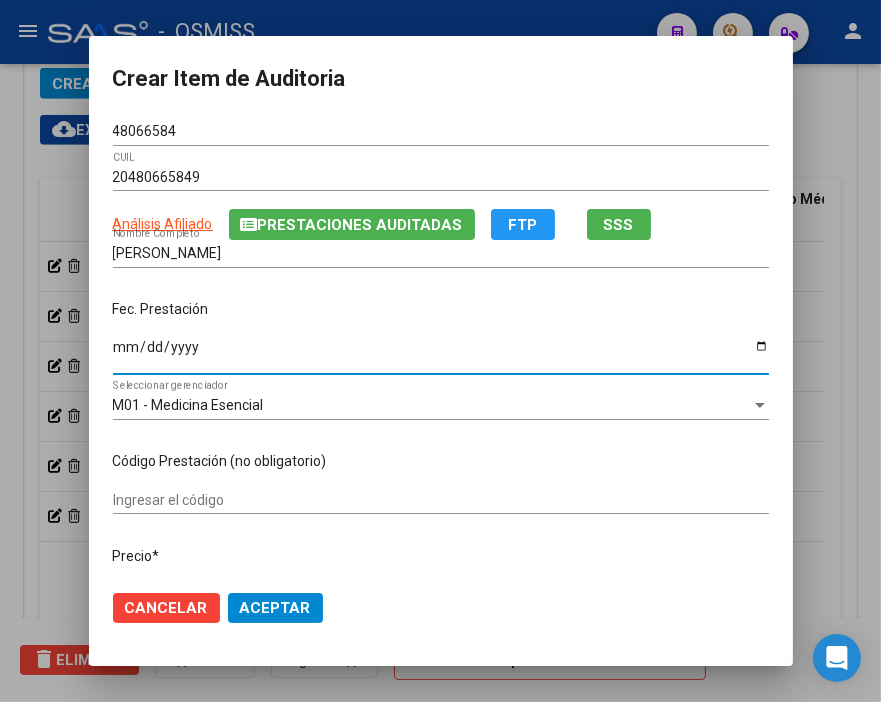 click on "Ingresar la fecha" at bounding box center (441, 354) 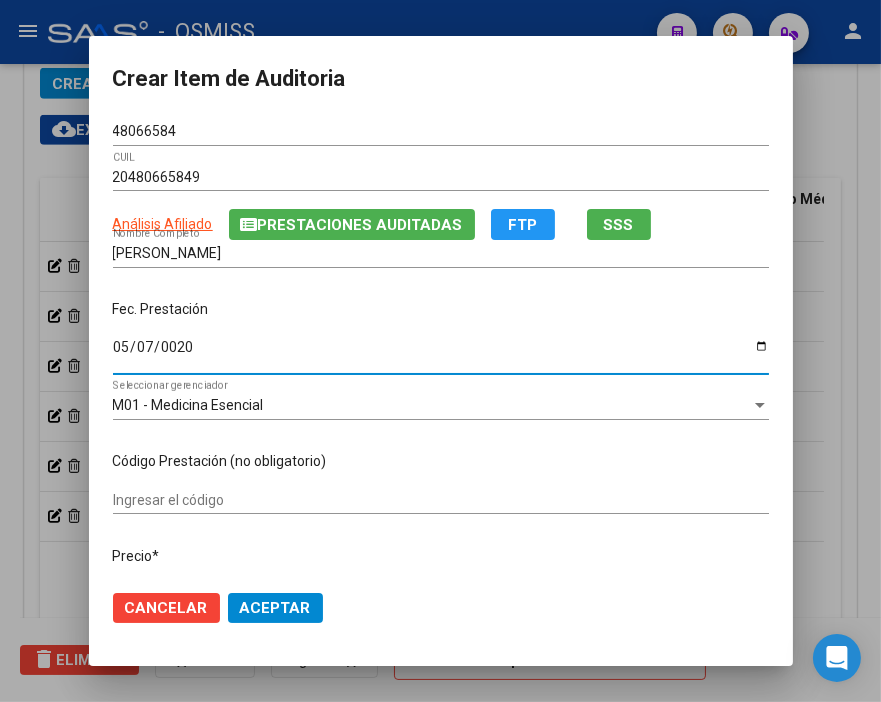 type on "0205-05-07" 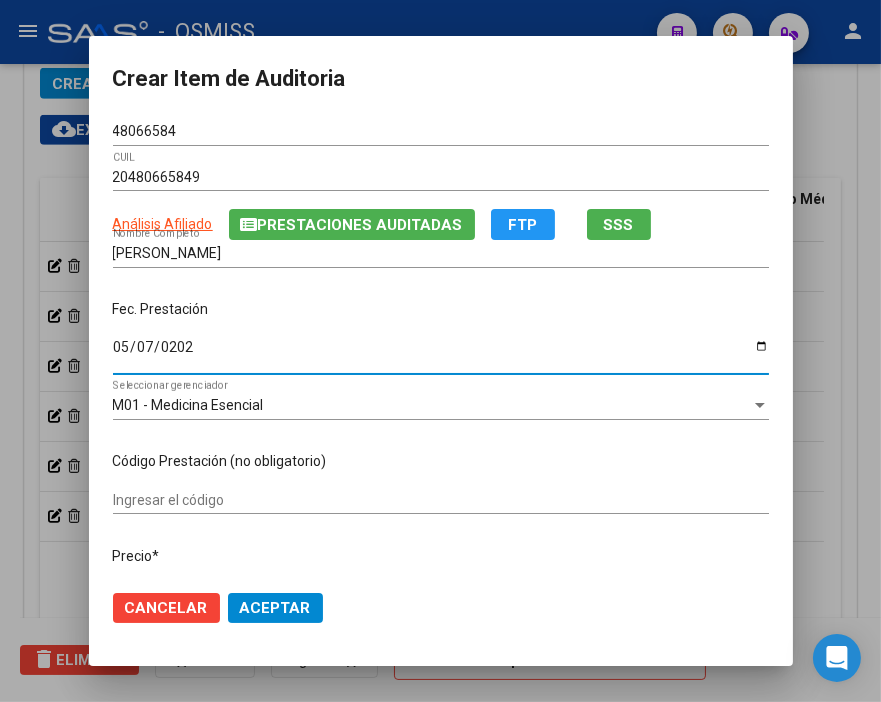 type on "2025-05-07" 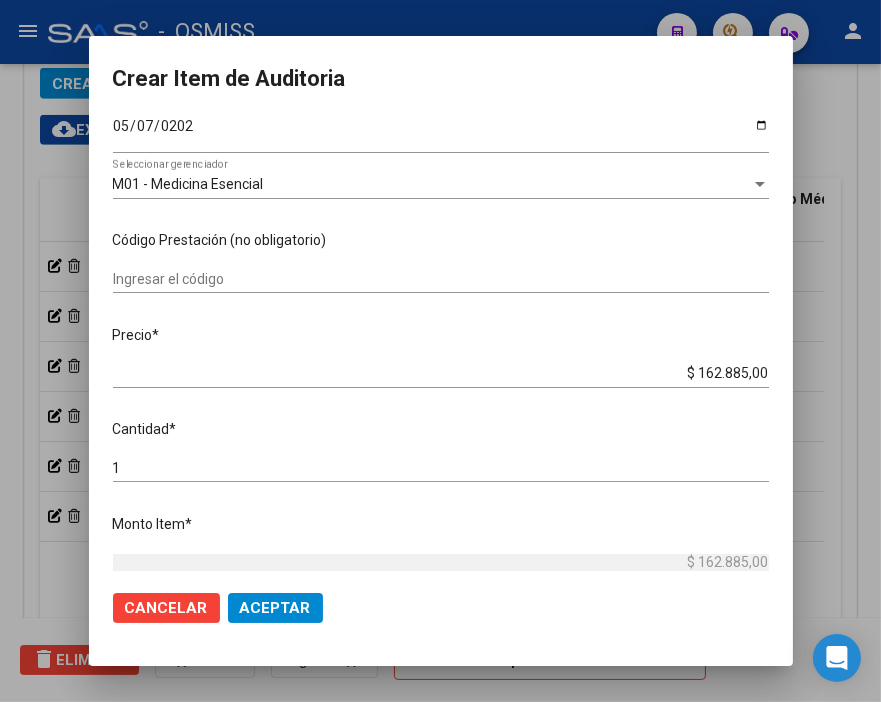 scroll, scrollTop: 222, scrollLeft: 0, axis: vertical 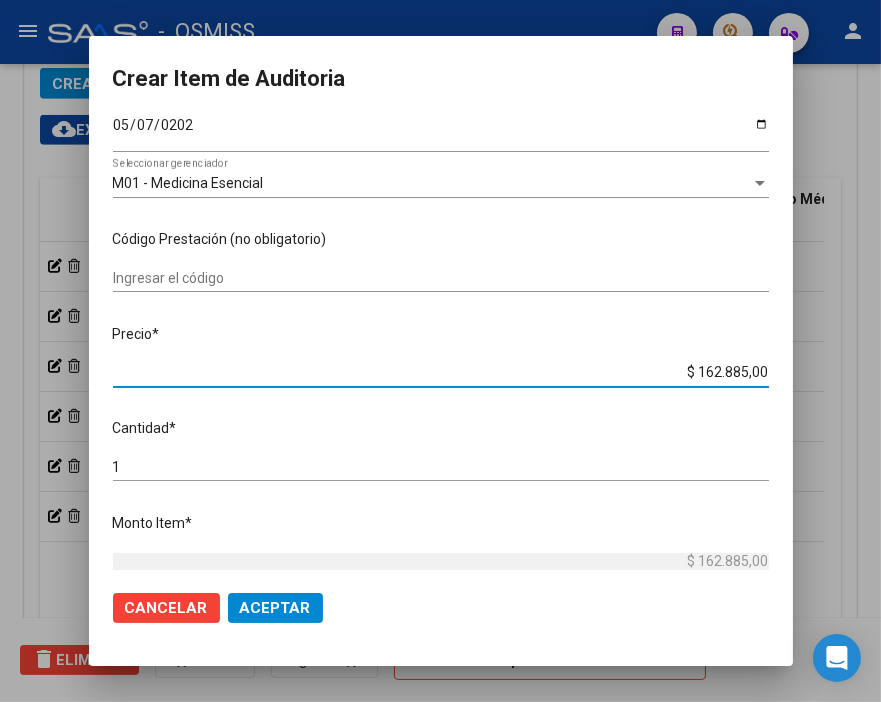 drag, startPoint x: 654, startPoint y: 375, endPoint x: 833, endPoint y: 375, distance: 179 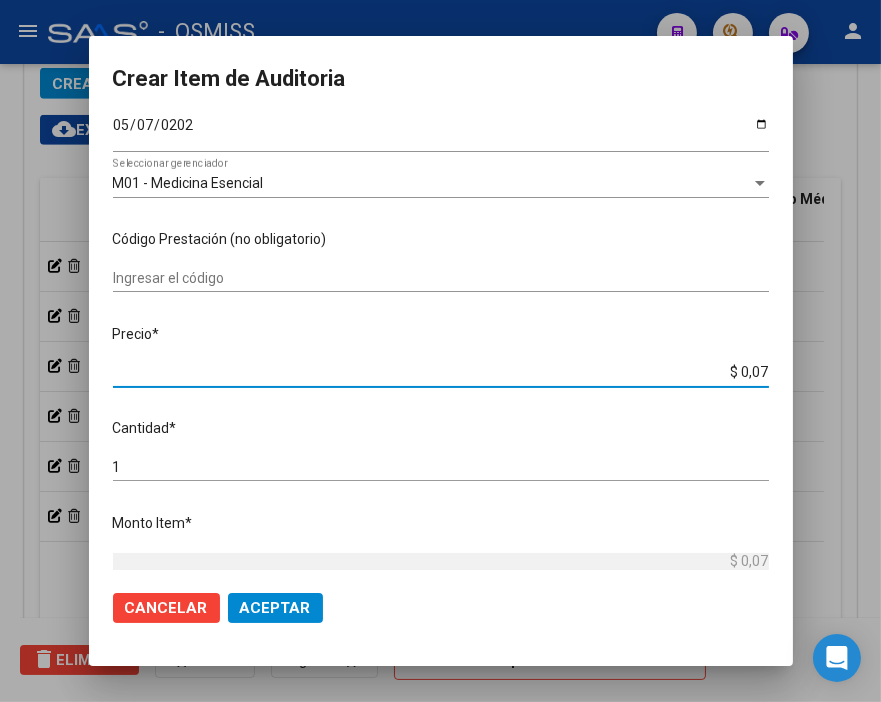 type on "$ 0,76" 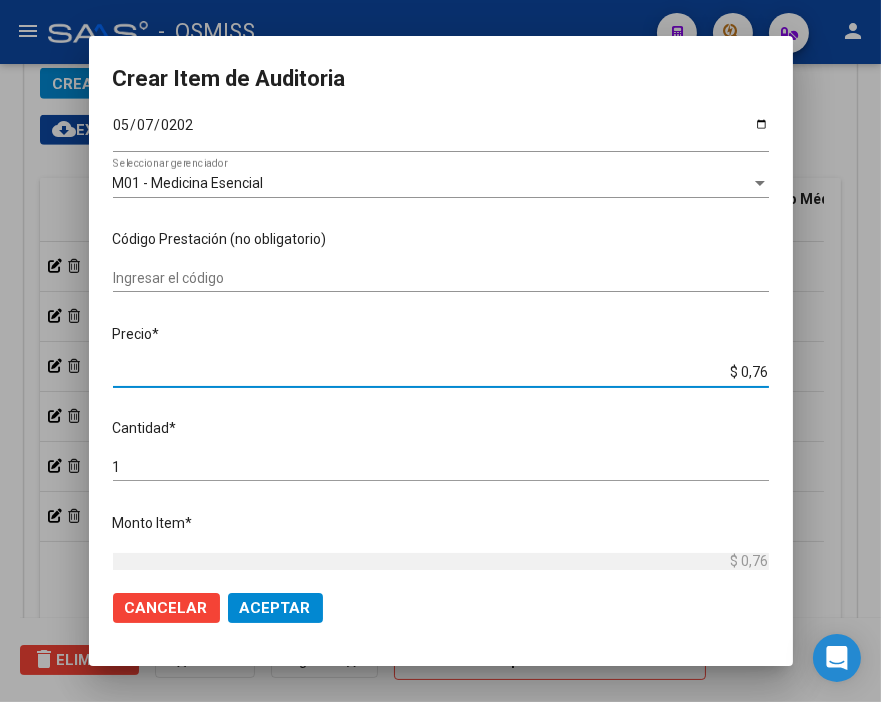 type on "$ 7,60" 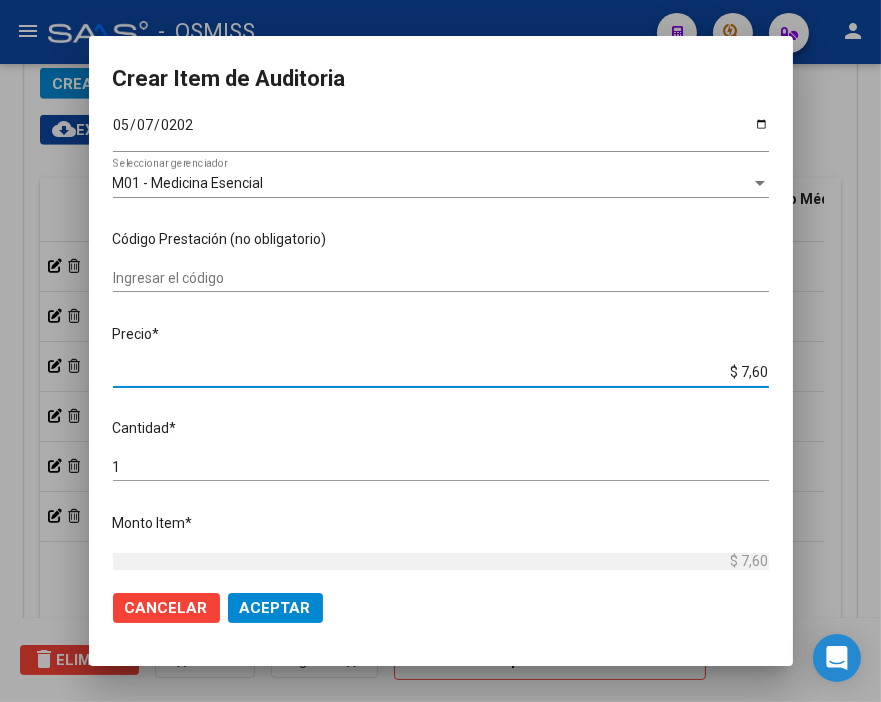 type on "$ 76,09" 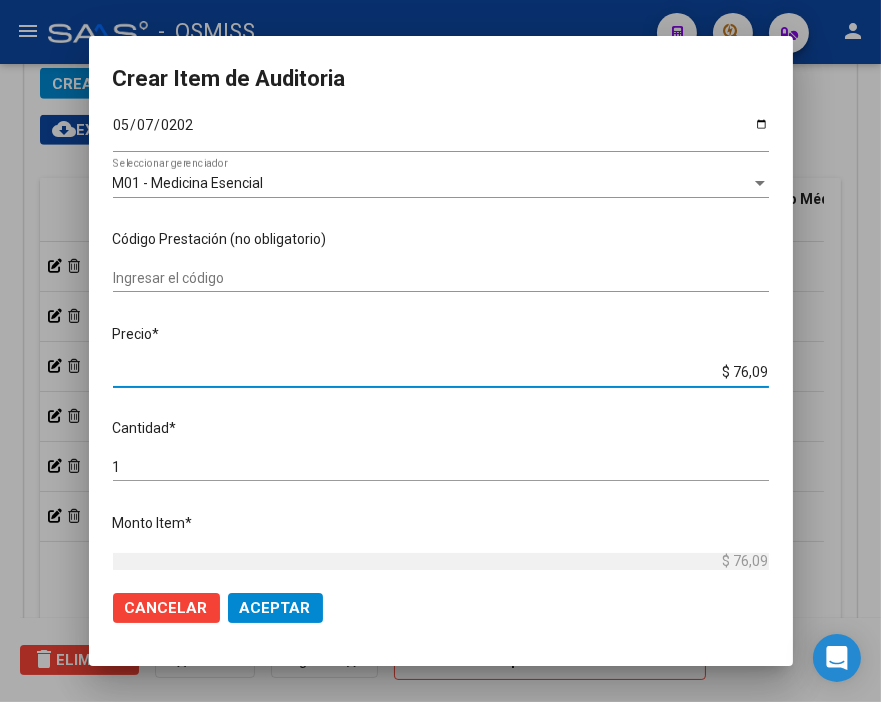 type on "$ 760,90" 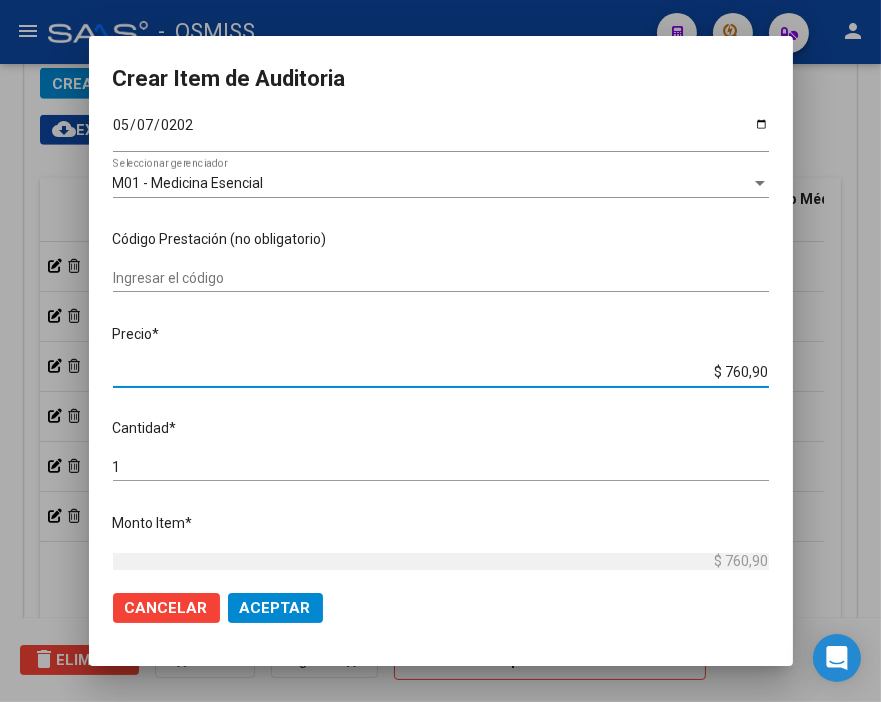 type on "$ 7.609,00" 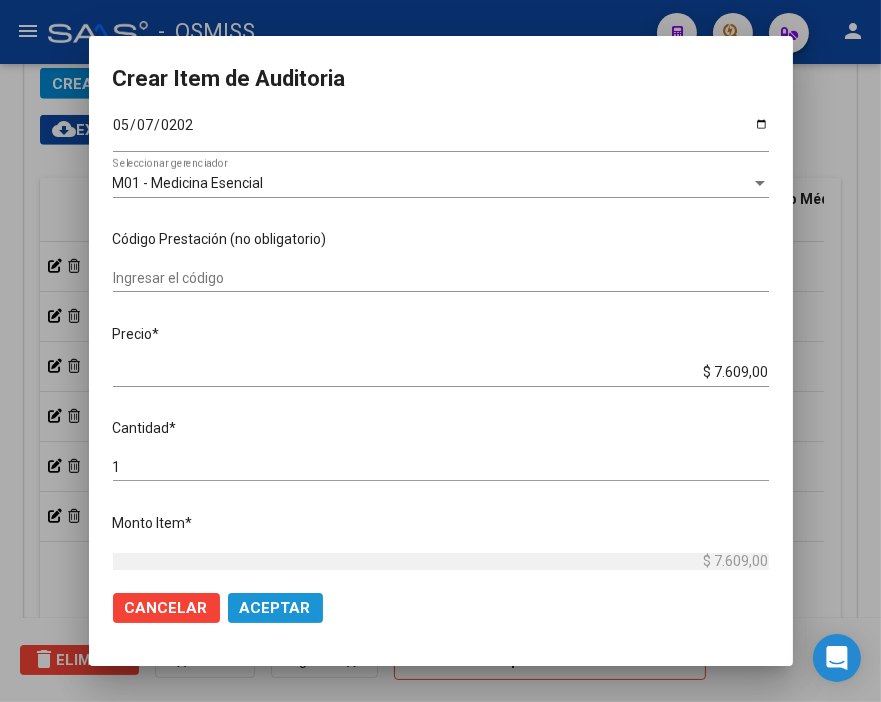click on "Aceptar" 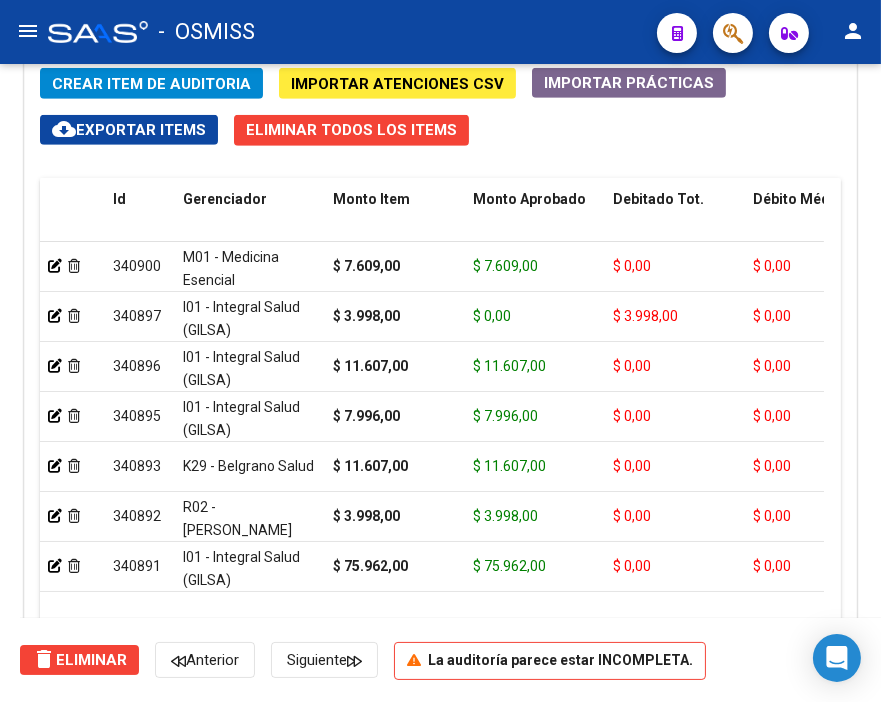 click on "Crear Item de Auditoria" 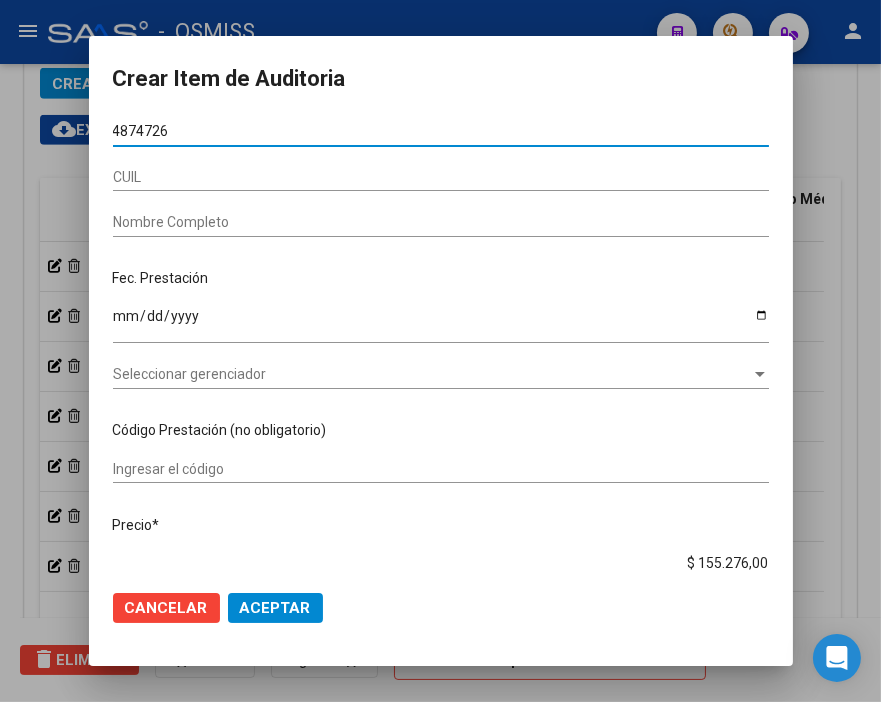 type on "48747262" 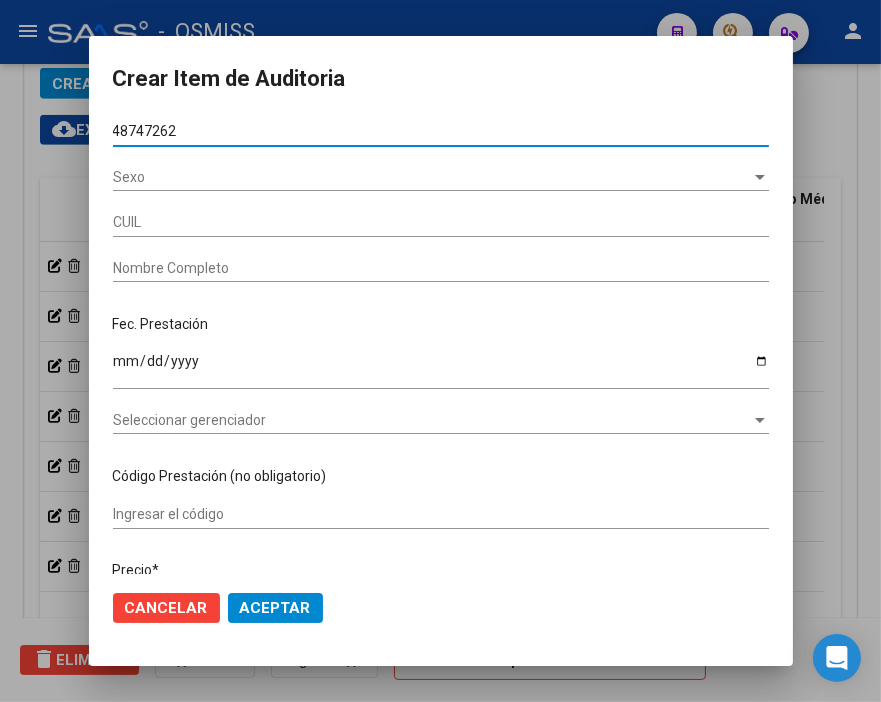 type on "27487472625" 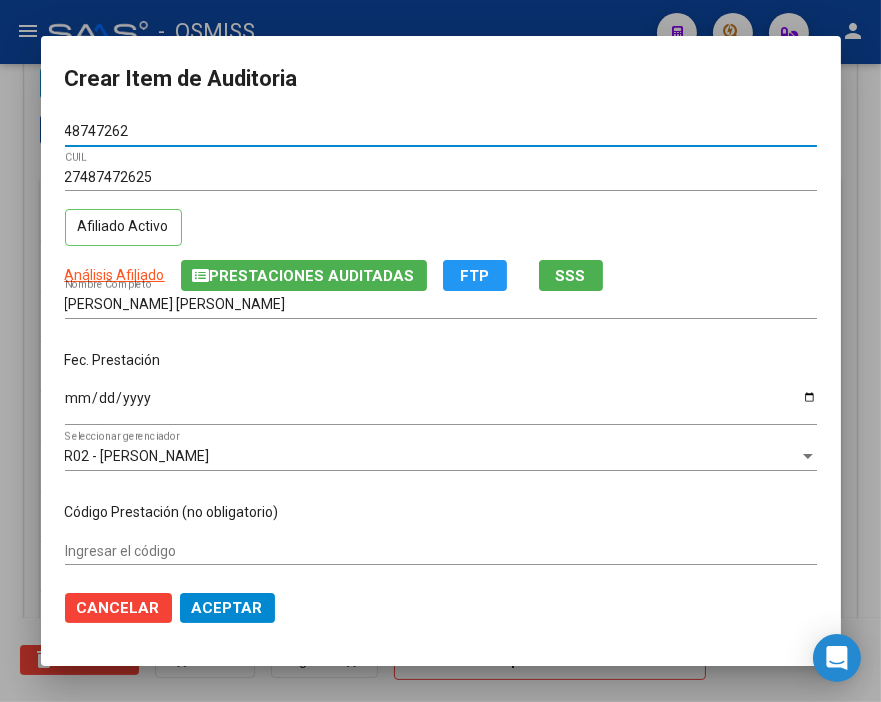 type on "48747262" 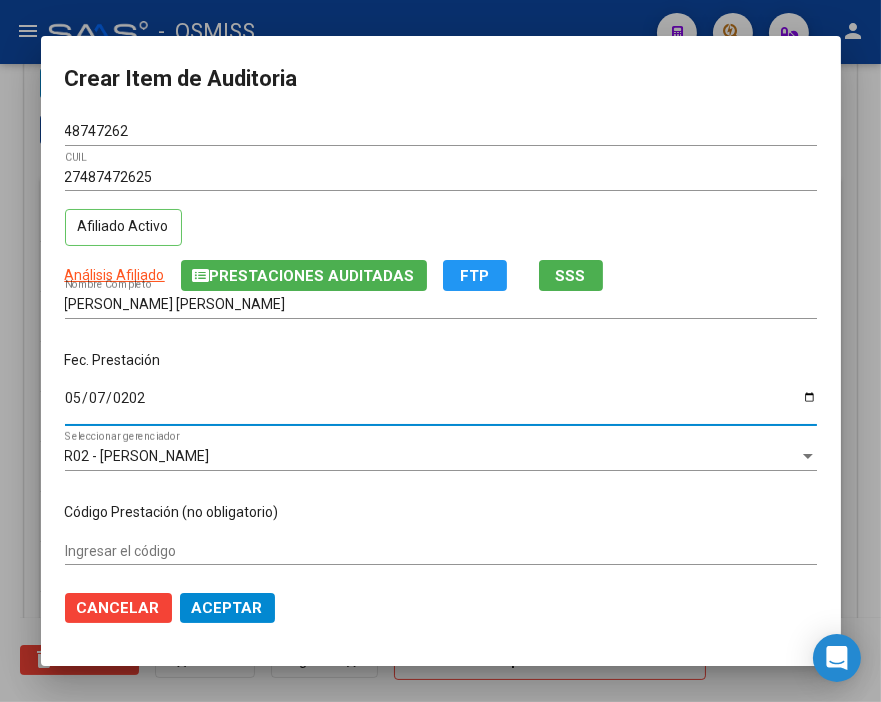 type on "2025-05-07" 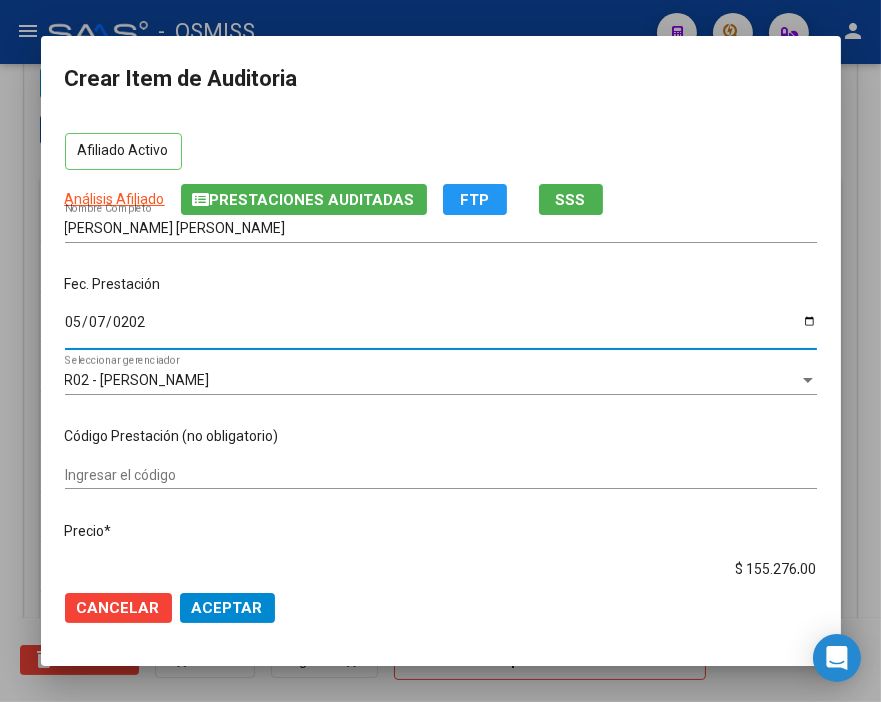 scroll, scrollTop: 222, scrollLeft: 0, axis: vertical 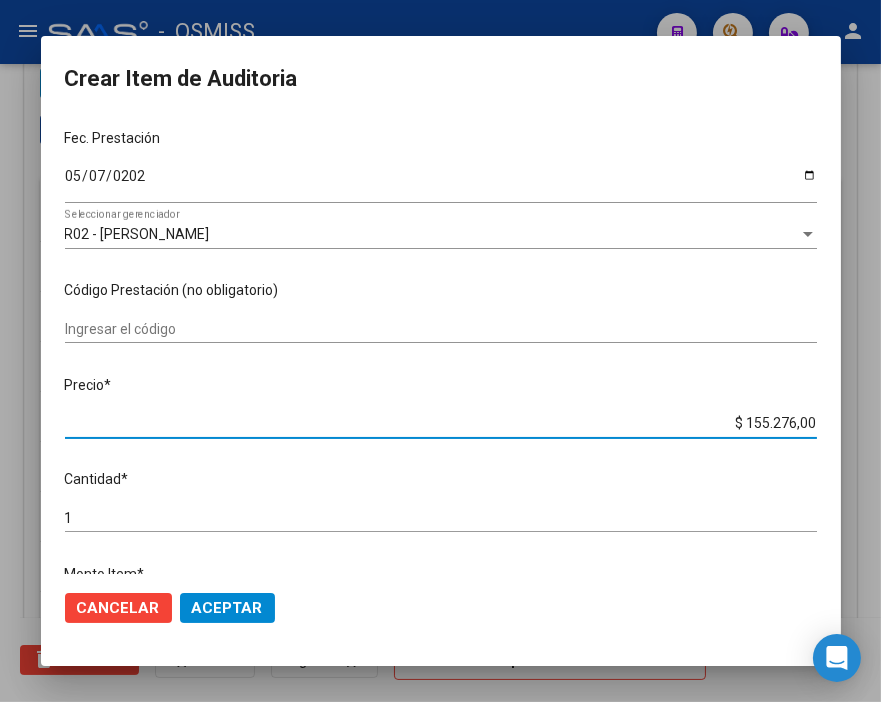 drag, startPoint x: 718, startPoint y: 425, endPoint x: 884, endPoint y: 421, distance: 166.04819 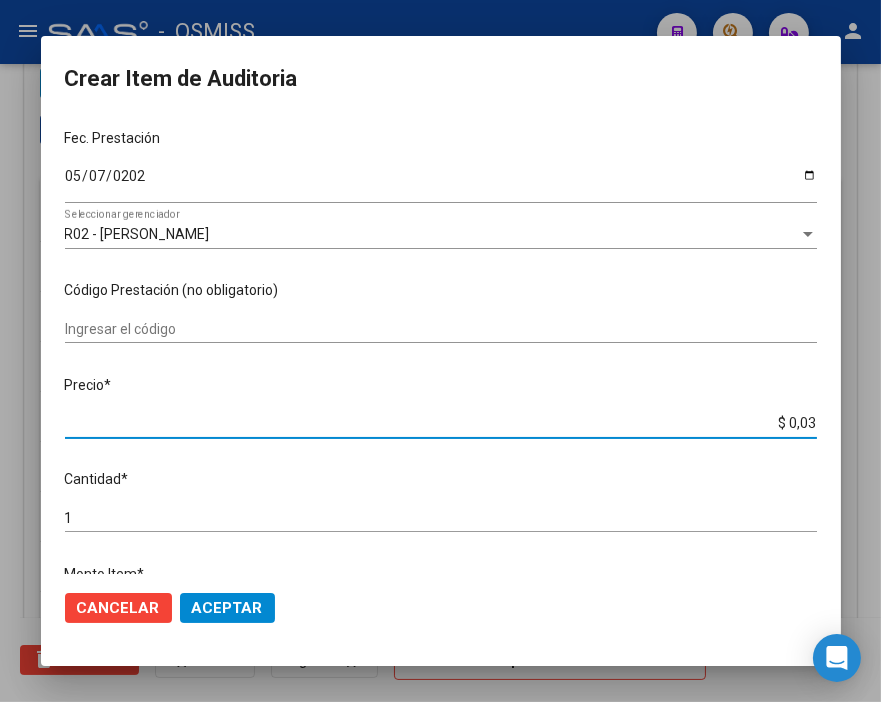 type on "$ 0,39" 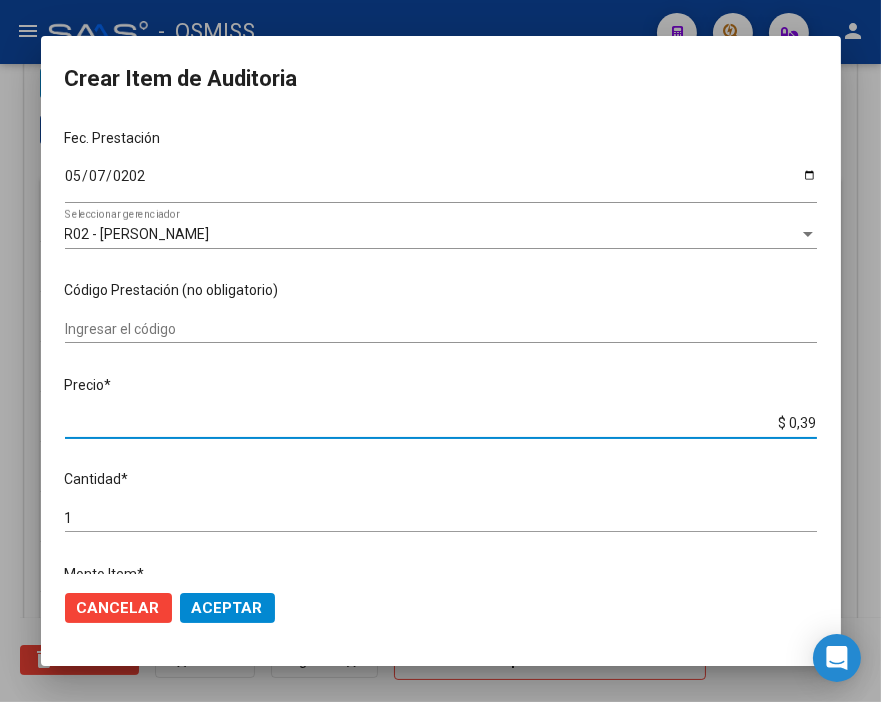 type on "$ 3,99" 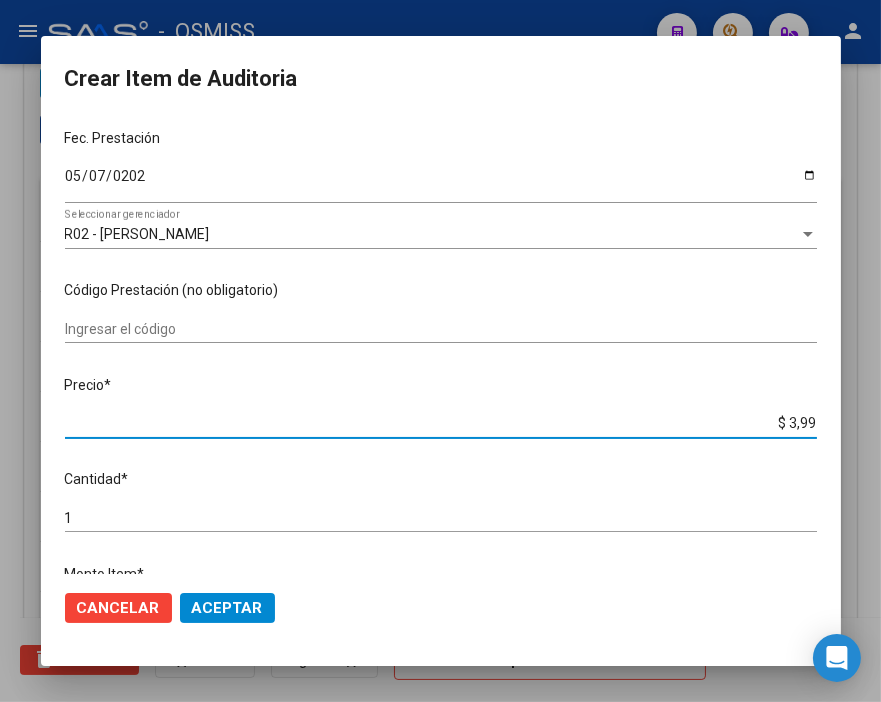 type on "$ 39,98" 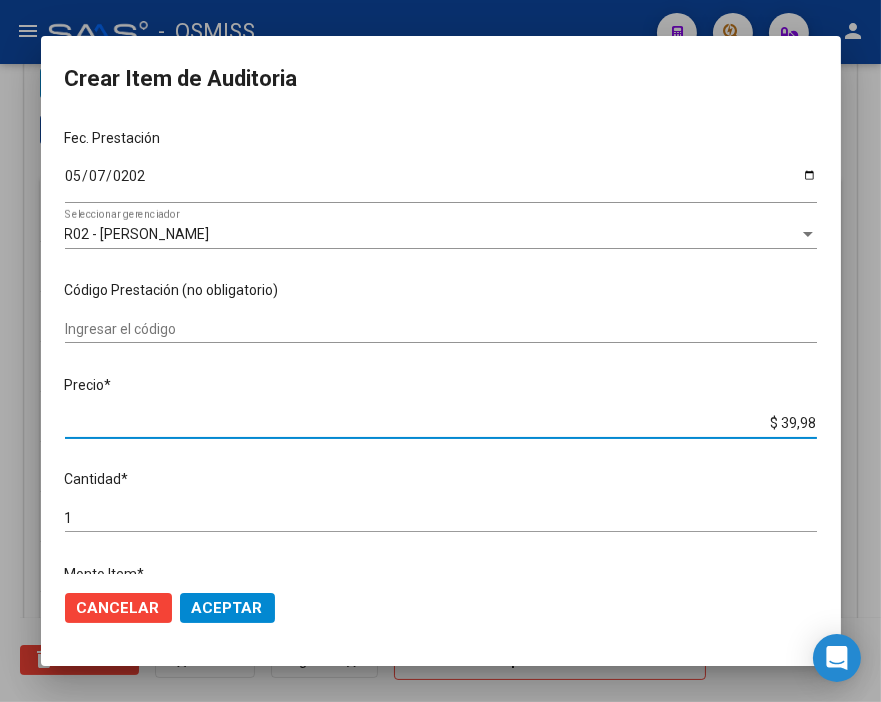 type on "$ 399,80" 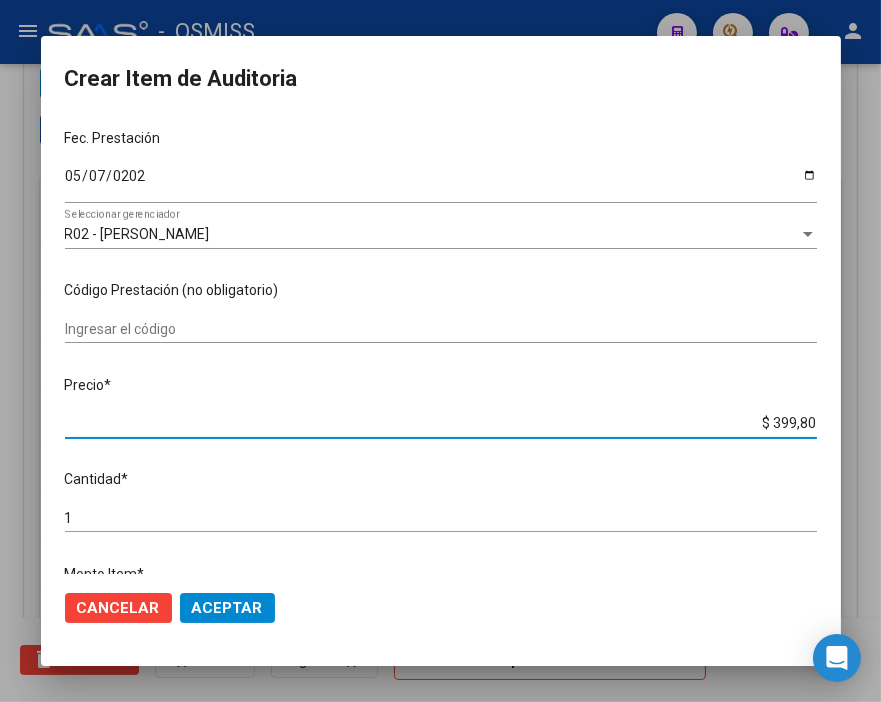 type on "$ 3.998,00" 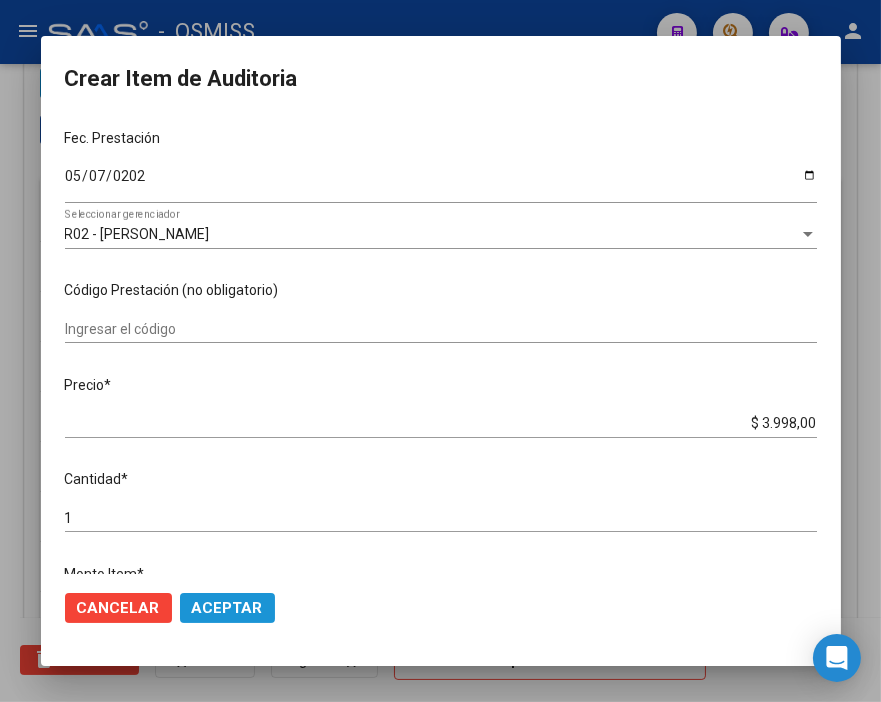 click on "Aceptar" 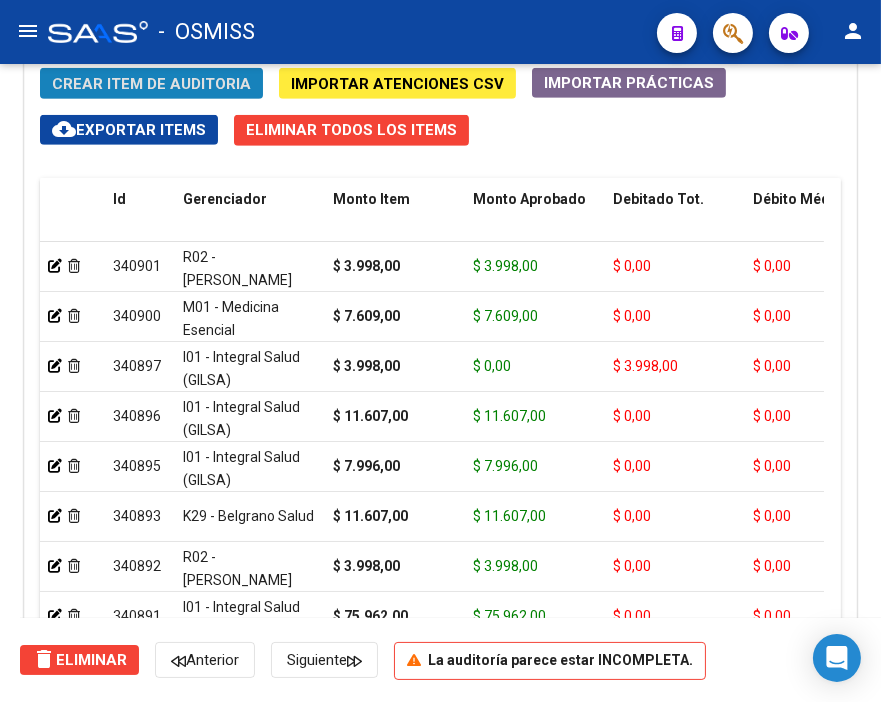 click on "Crear Item de Auditoria" 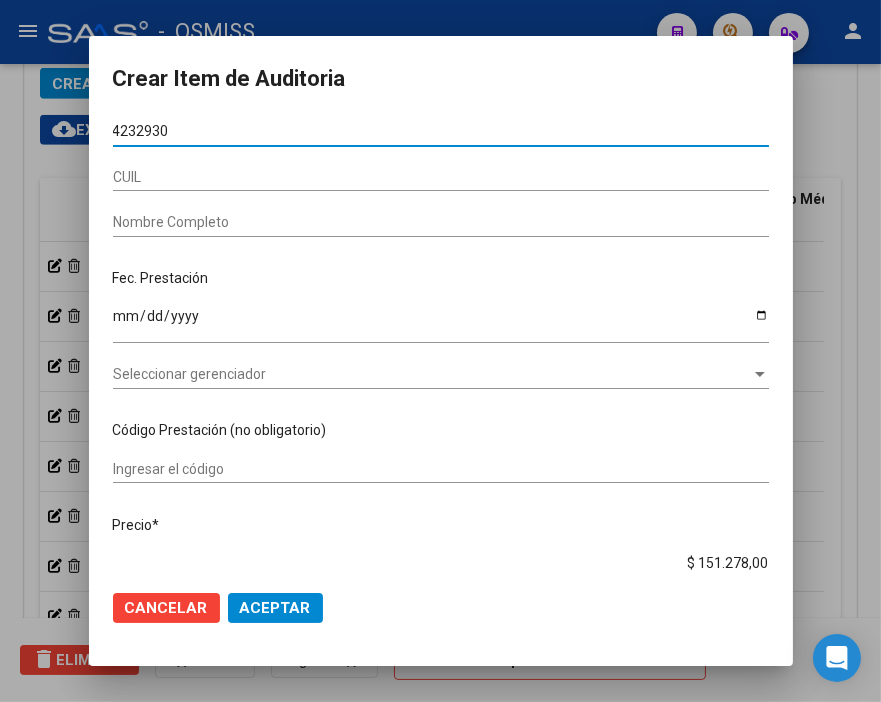 type on "42329304" 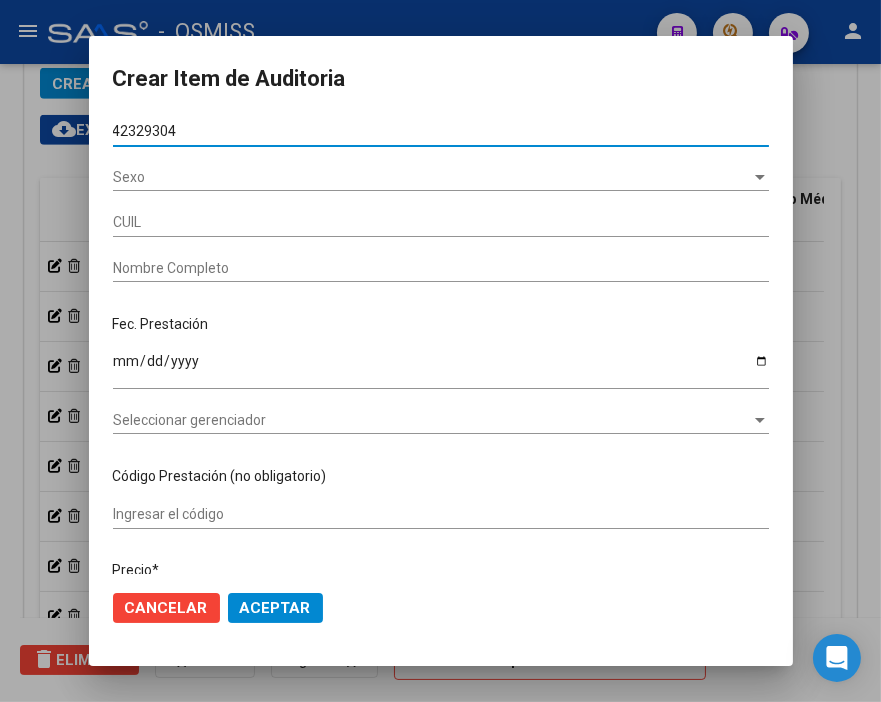 type on "27423293042" 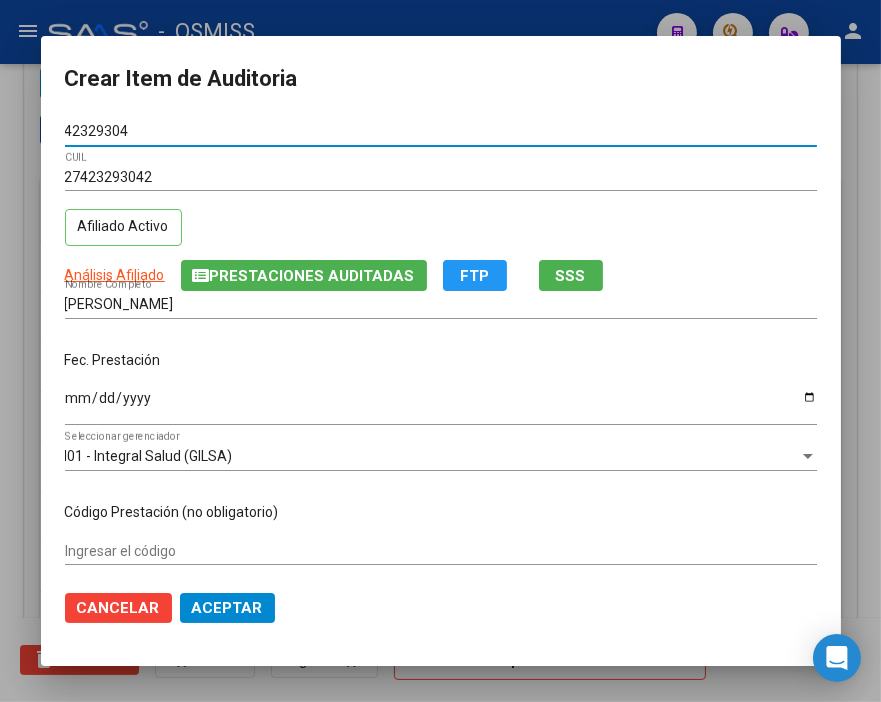 type on "42329304" 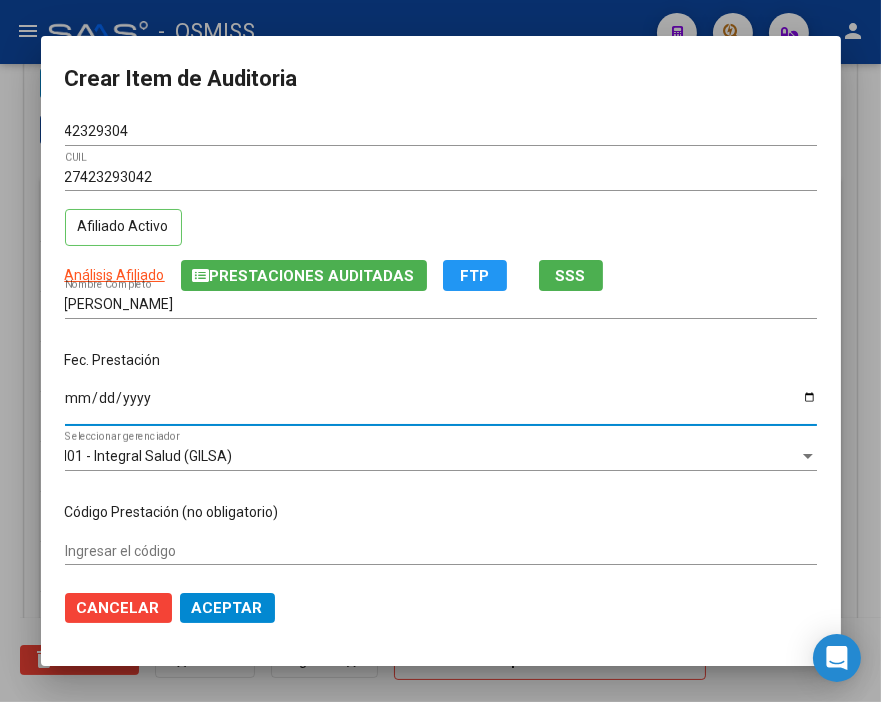 click on "Ingresar la fecha" at bounding box center (441, 405) 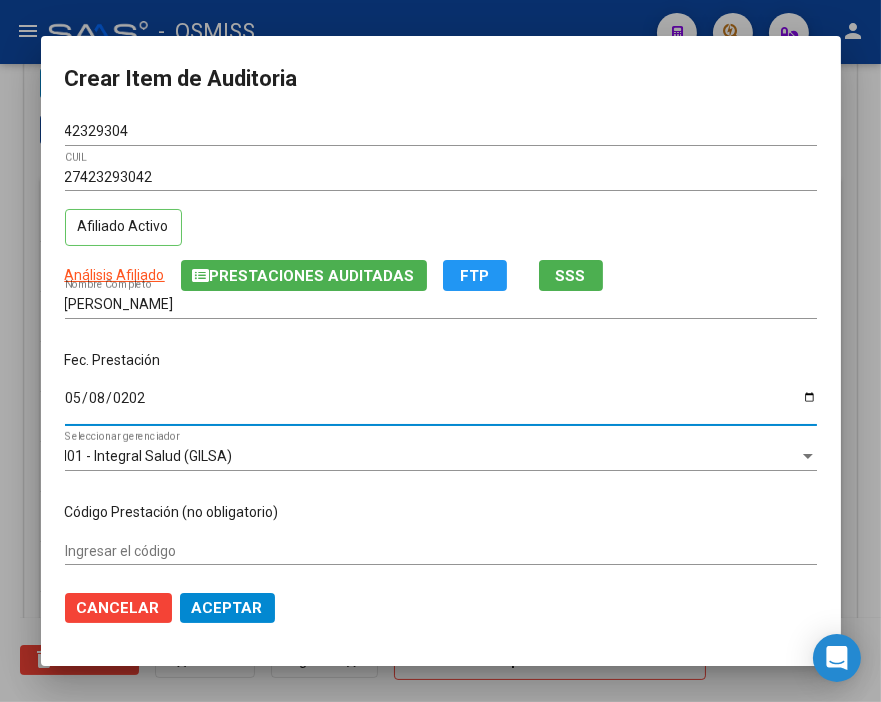 type on "2025-05-08" 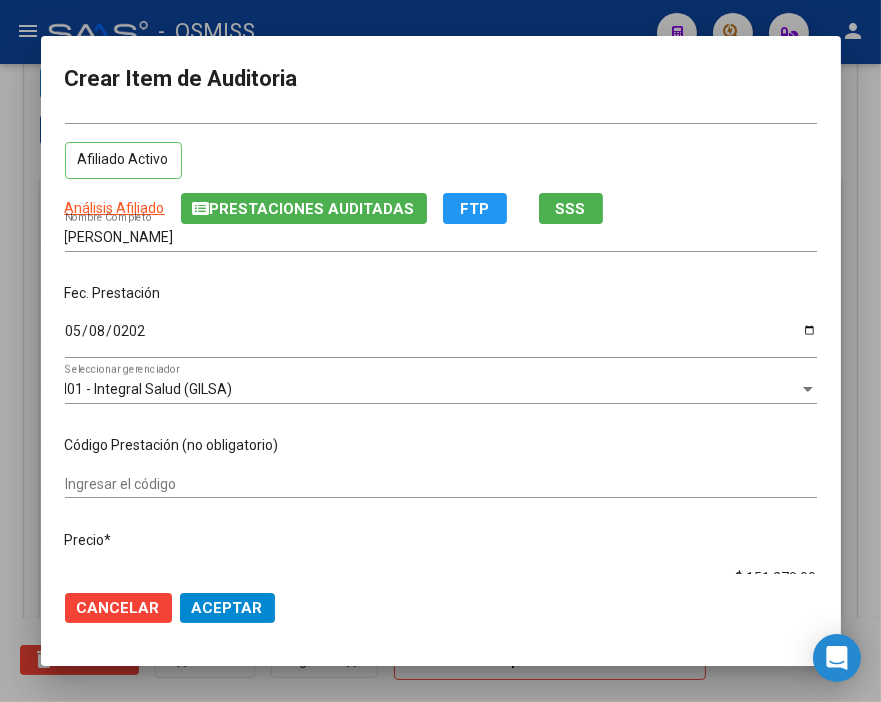 scroll, scrollTop: 111, scrollLeft: 0, axis: vertical 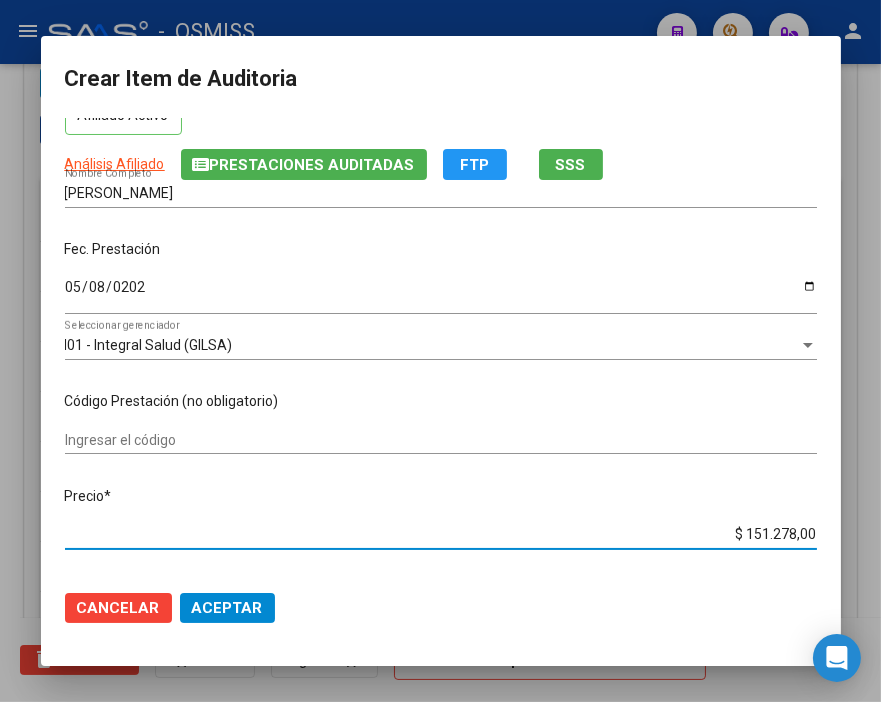 drag, startPoint x: 703, startPoint y: 534, endPoint x: 365, endPoint y: 510, distance: 338.851 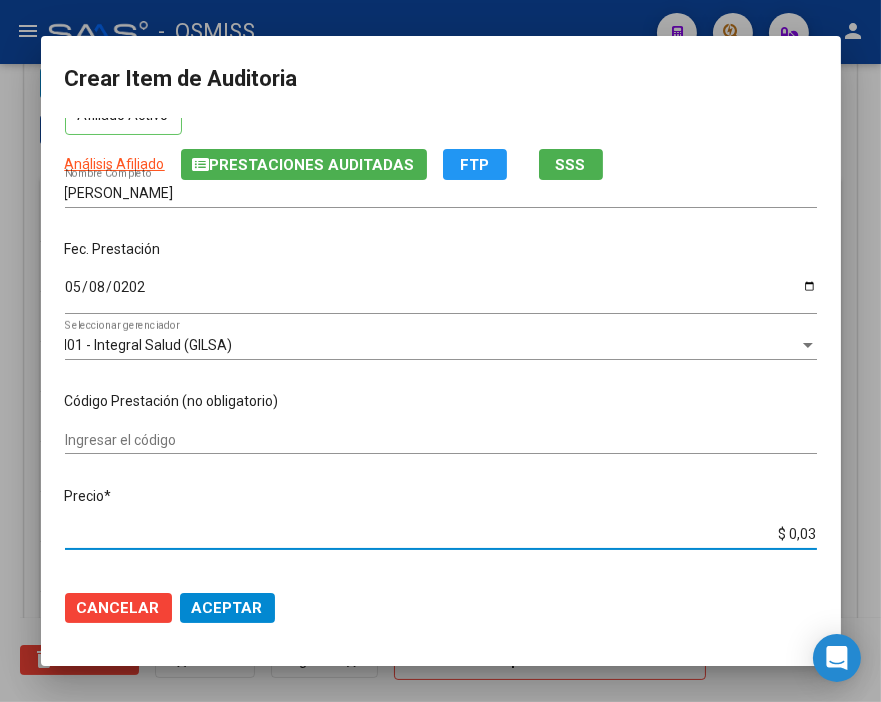 type on "$ 0,39" 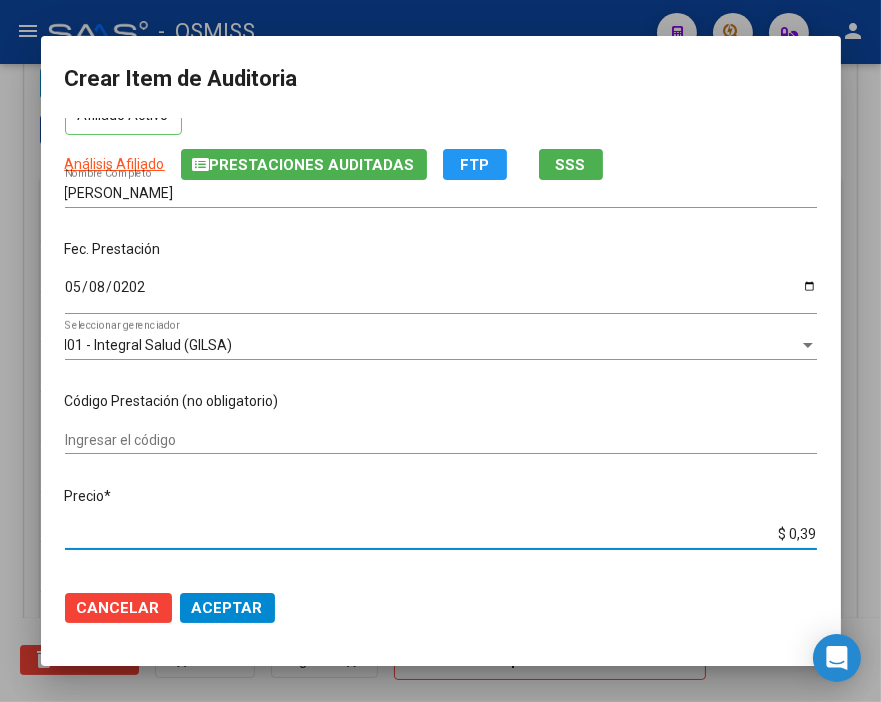 type on "$ 3,99" 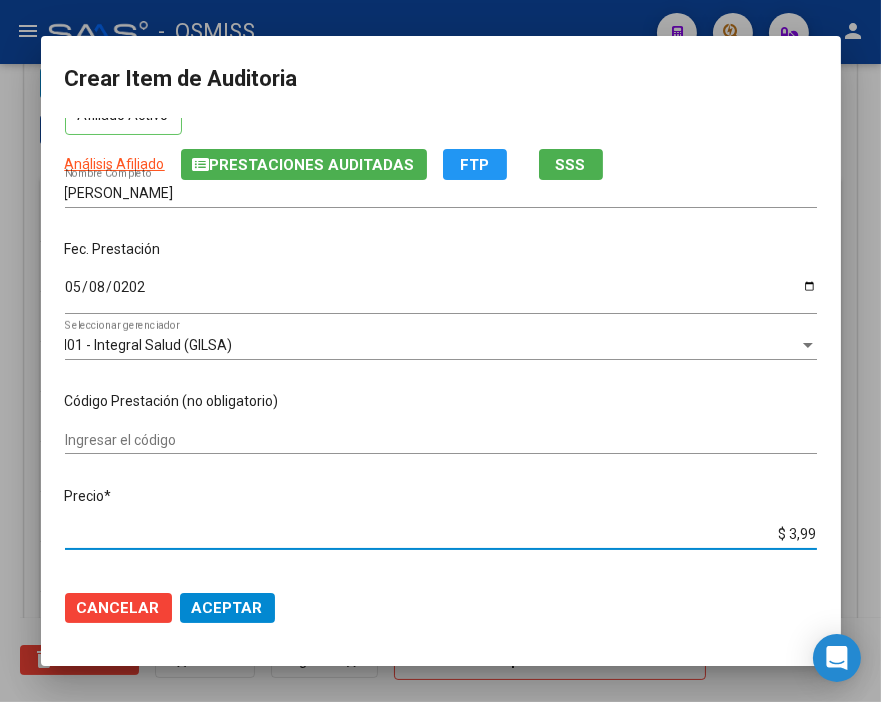 type on "$ 39,98" 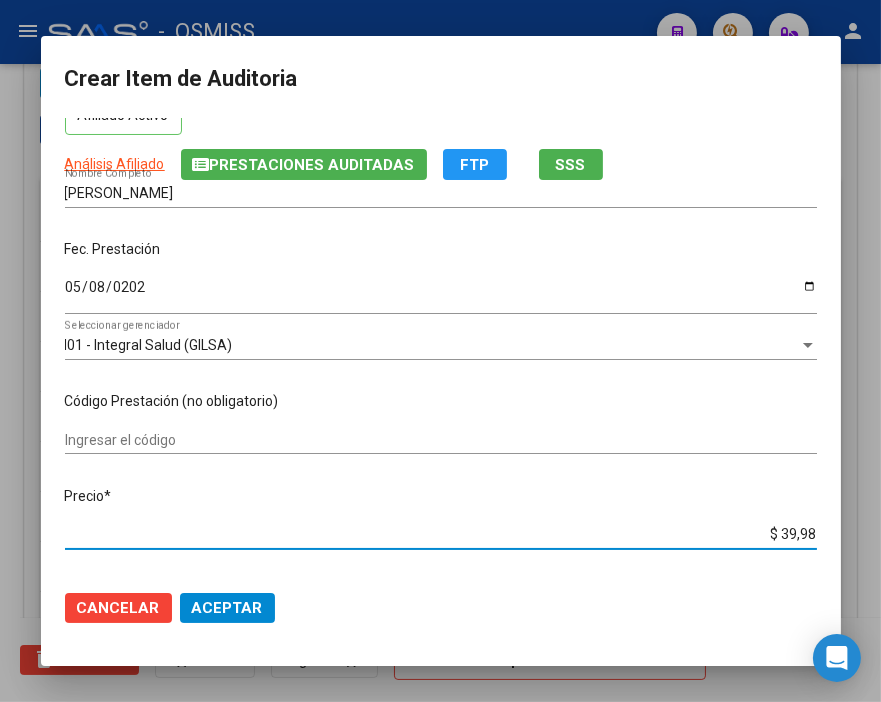 type on "$ 399,80" 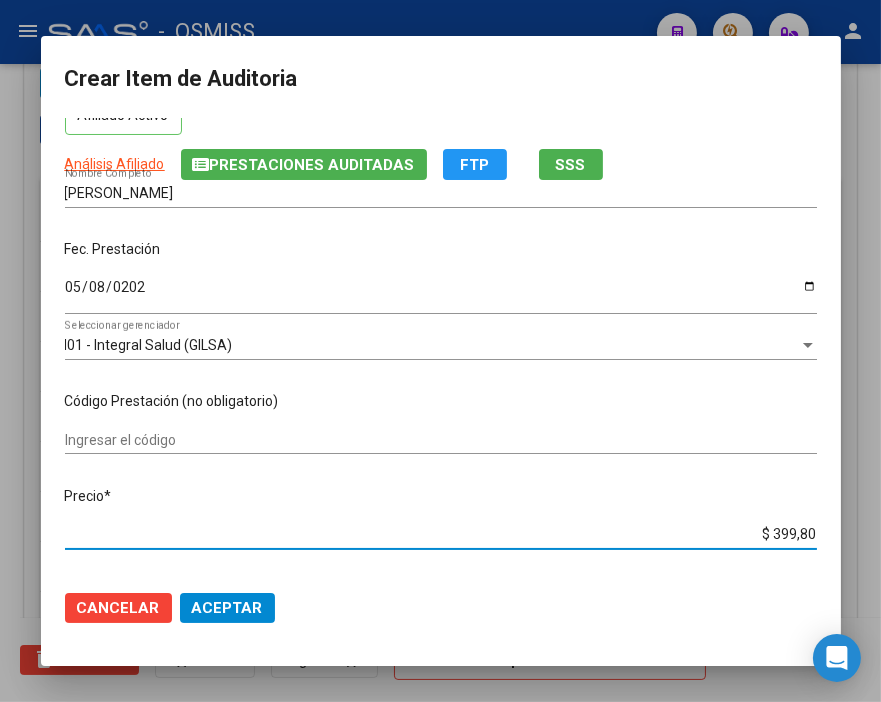 type on "$ 3.998,00" 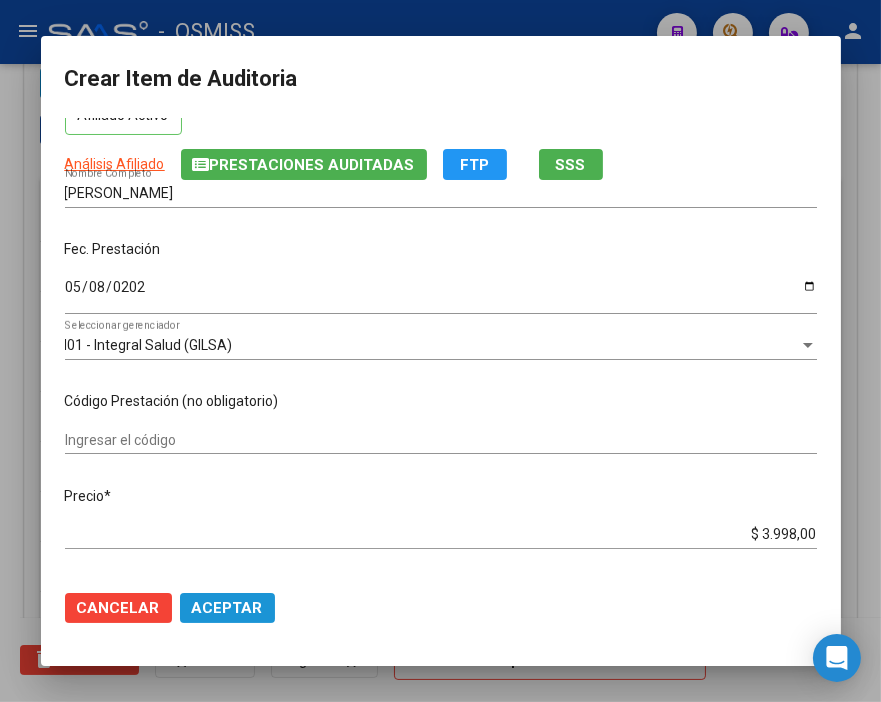 click on "Aceptar" 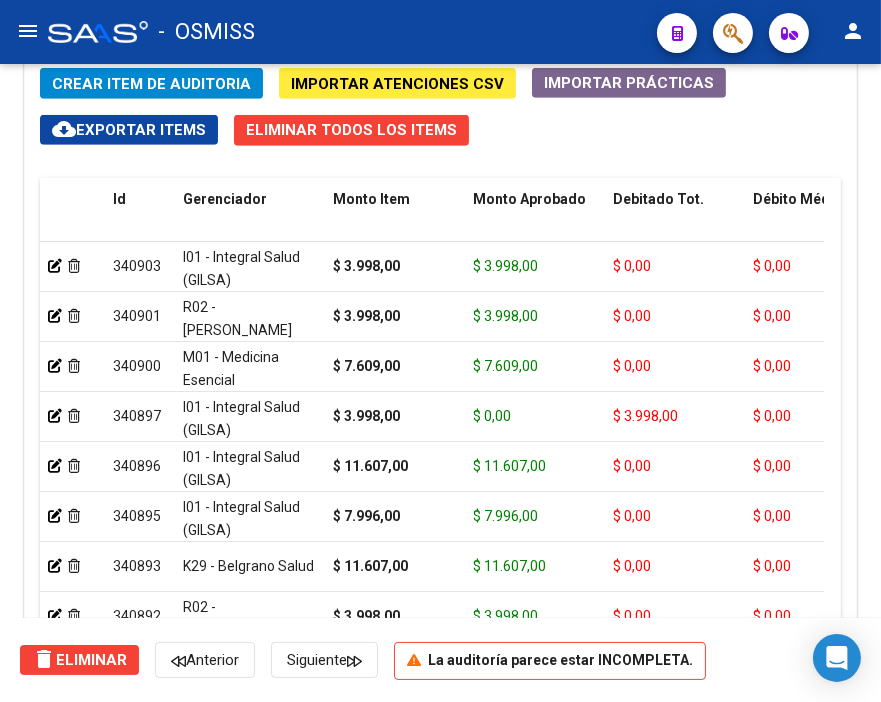 click on "Crear Item de Auditoria" 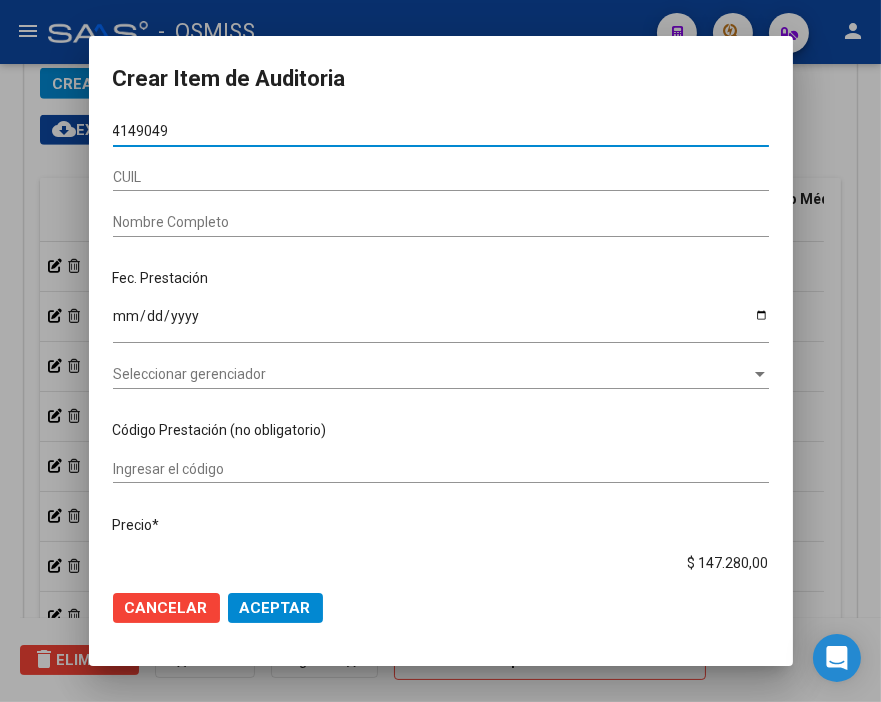 type on "41490499" 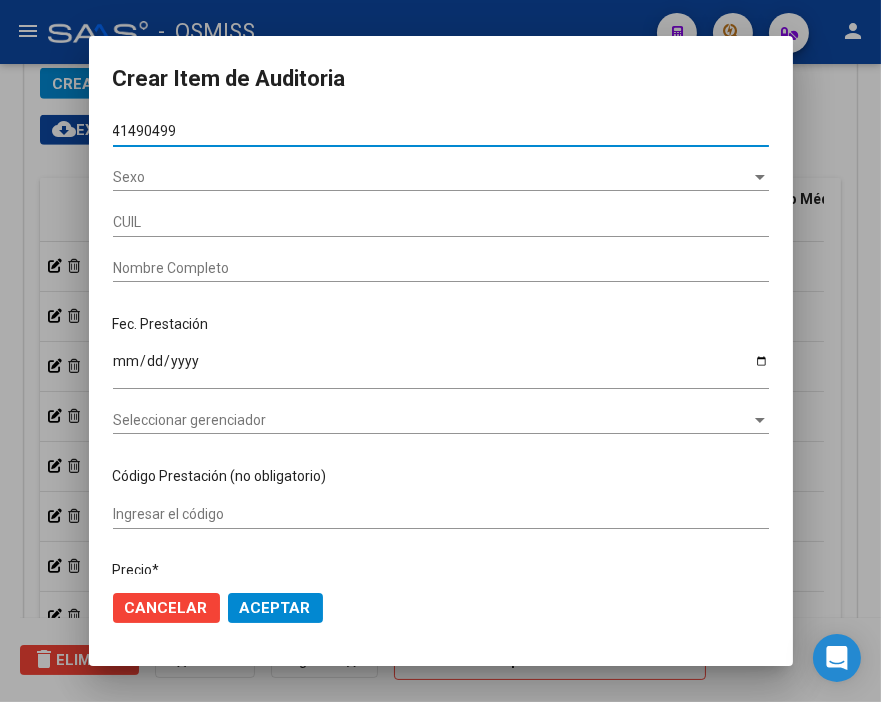 type on "27414904993" 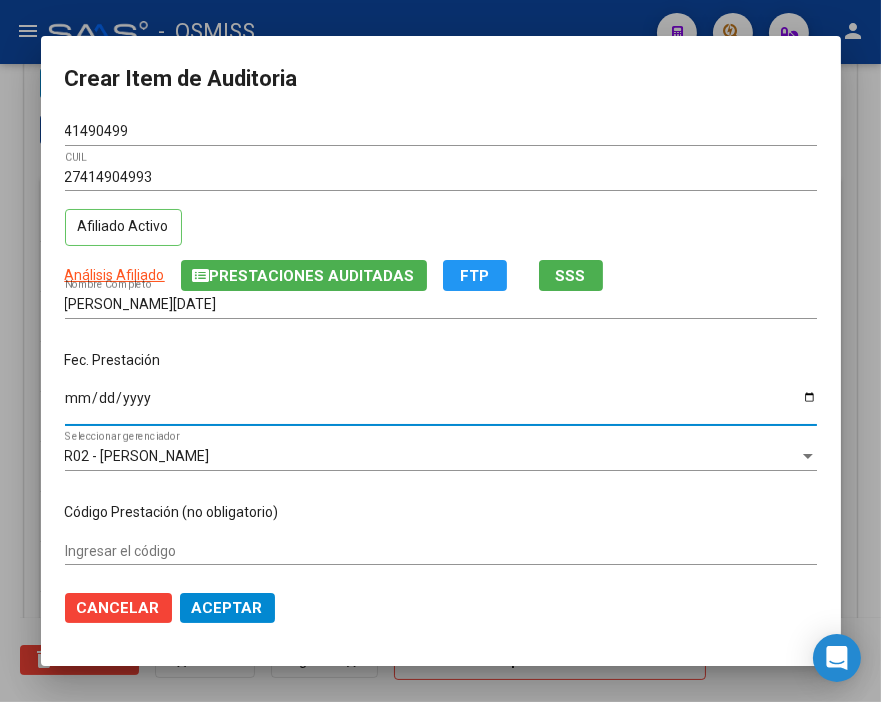 click on "Ingresar la fecha" at bounding box center [441, 405] 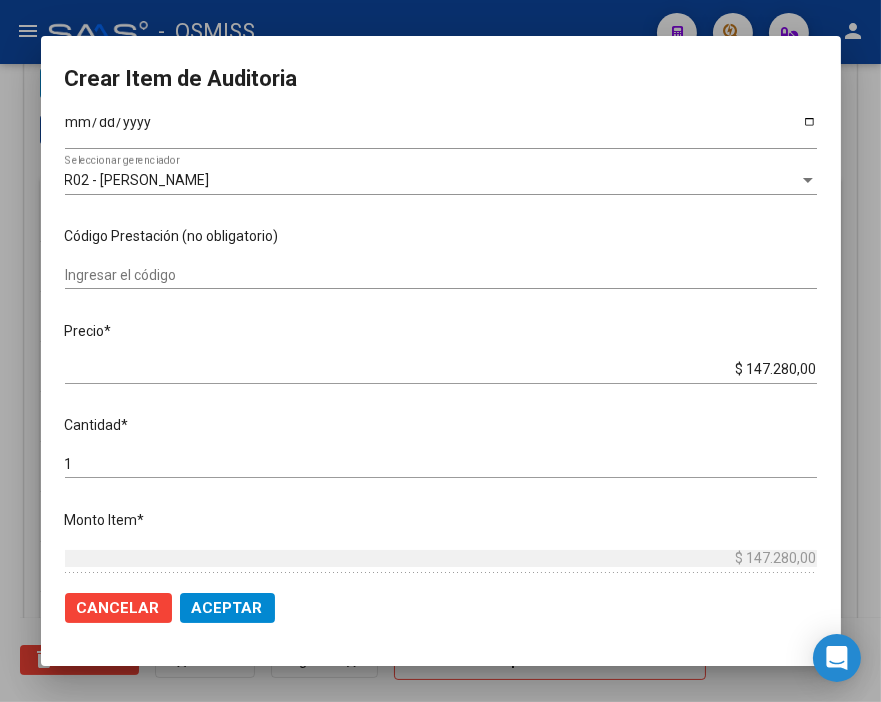 scroll, scrollTop: 333, scrollLeft: 0, axis: vertical 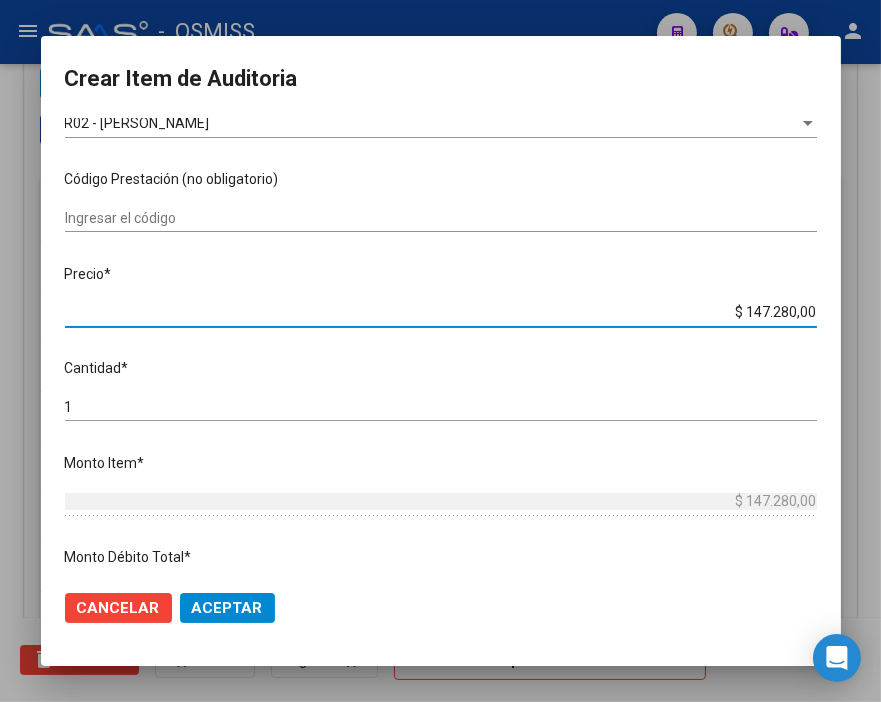 drag, startPoint x: 675, startPoint y: 307, endPoint x: 884, endPoint y: 326, distance: 209.86186 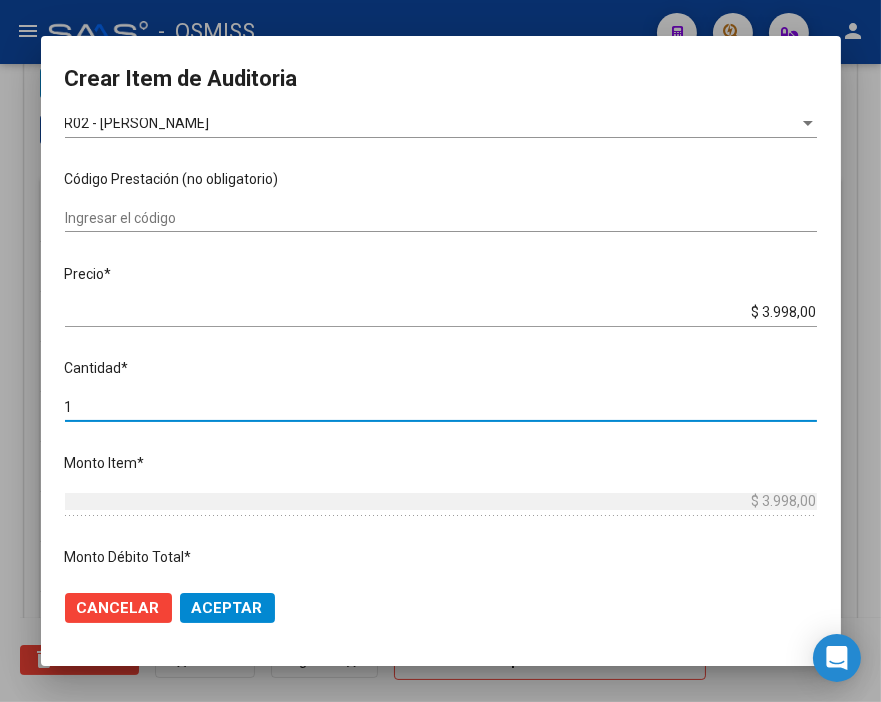 drag, startPoint x: 68, startPoint y: 400, endPoint x: 41, endPoint y: 396, distance: 27.294687 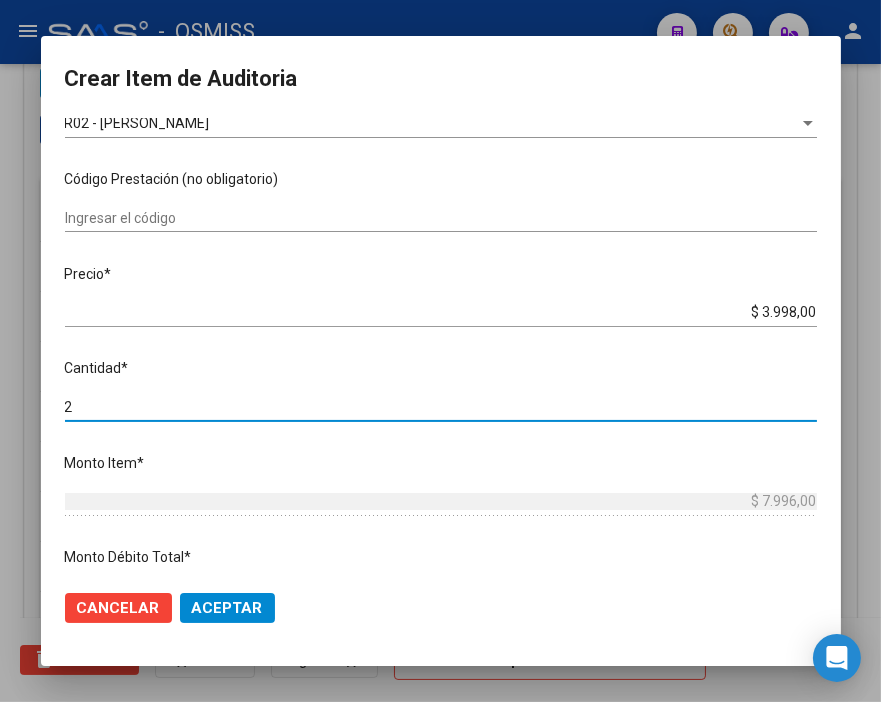 click on "Aceptar" 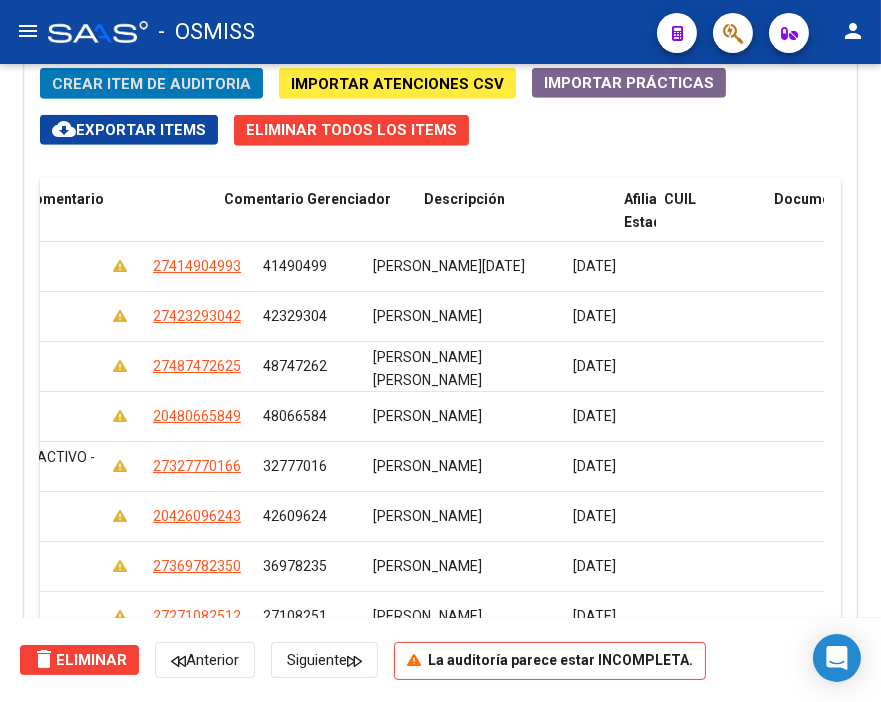 scroll, scrollTop: 0, scrollLeft: 0, axis: both 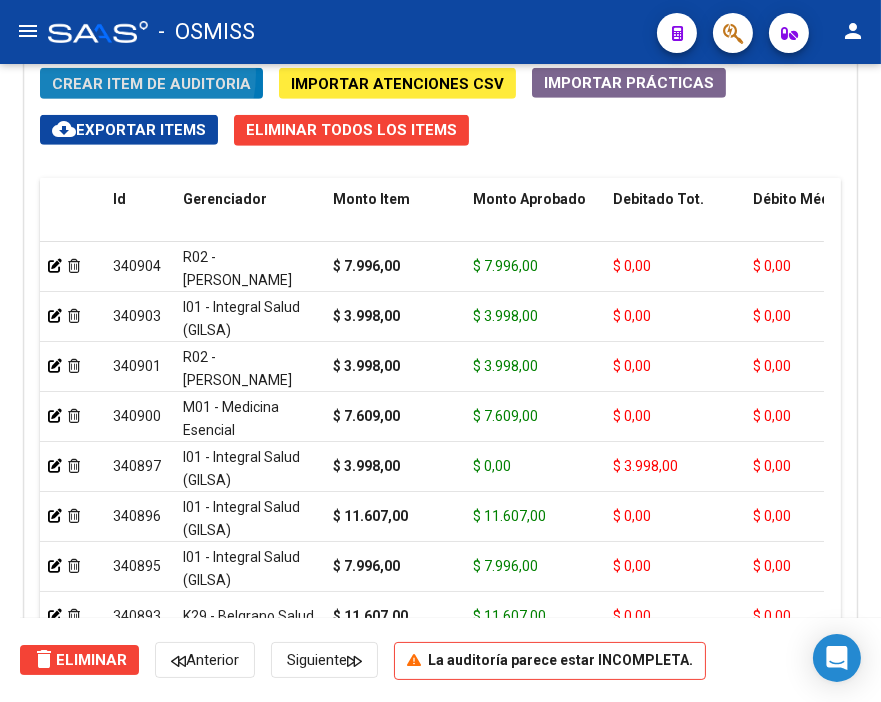 click on "Crear Item de Auditoria" 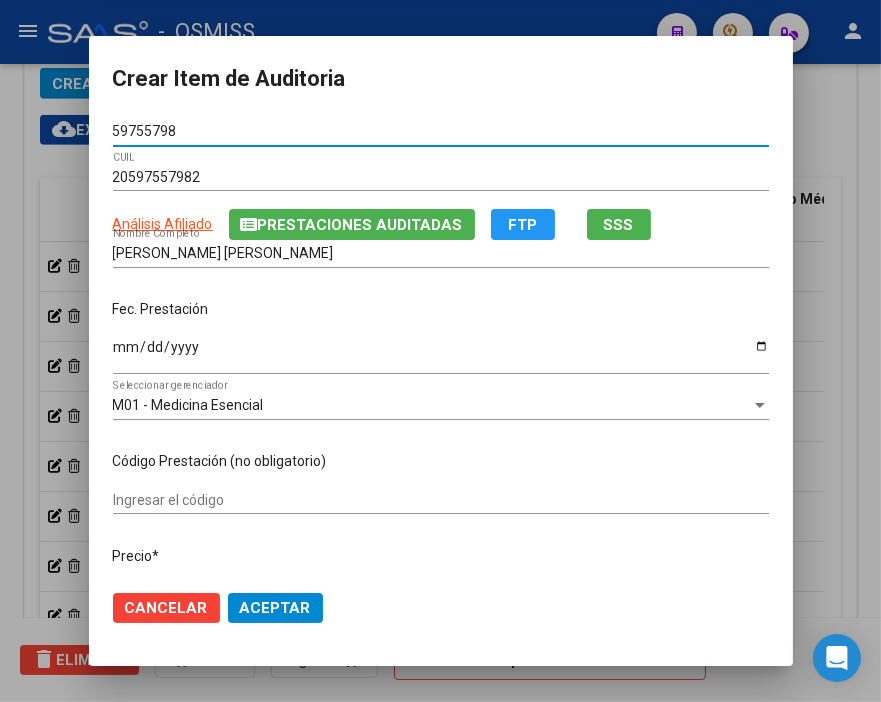 click on "Ingresar la fecha" at bounding box center [441, 354] 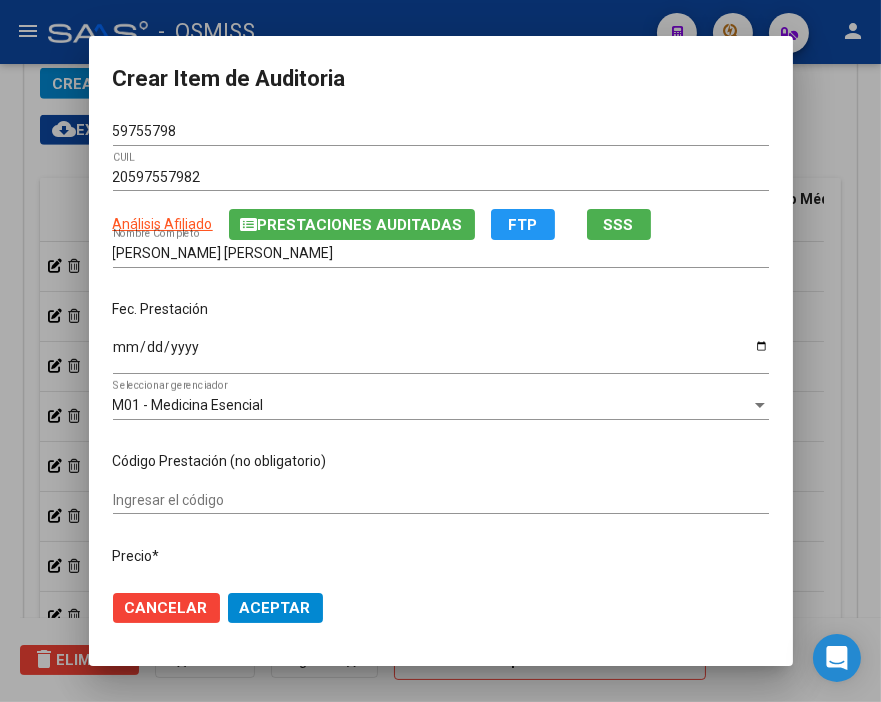 click on "Crear Item de Auditoria   59755798 Nro Documento    20597557982 CUIL  Análisis Afiliado  Prestaciones Auditadas FTP SSS   FARIAS ENZO NAHUEL Nombre Completo  Fec. Prestación    Ingresar la fecha  M01 - Medicina Esencial  Seleccionar gerenciador Código Prestación (no obligatorio)    Ingresar el código  Precio  *   $ 139.284,00 Ingresar el precio  Cantidad  *   1 Ingresar la cantidad  Monto Item  *   $ 139.284,00 Ingresar el monto  Monto Débito Total  *   $ 0,00 Ingresar el monto  Monto Débito Afiliatorio  *   $ 0,00 Ingresar el monto Afiliatorio  Monto Débito Médico  *   $ 0,00 Ingresar el monto Hospitalario  Comentario Operador    Ingresar el Comentario  Comentario Gerenciador    Ingresar el Comentario  Descripción    Ingresar el Descripción   Atencion Tipo  Seleccionar tipo Seleccionar tipo  Nomenclador  Seleccionar Nomenclador Seleccionar Nomenclador Cancelar Aceptar" at bounding box center (441, 351) 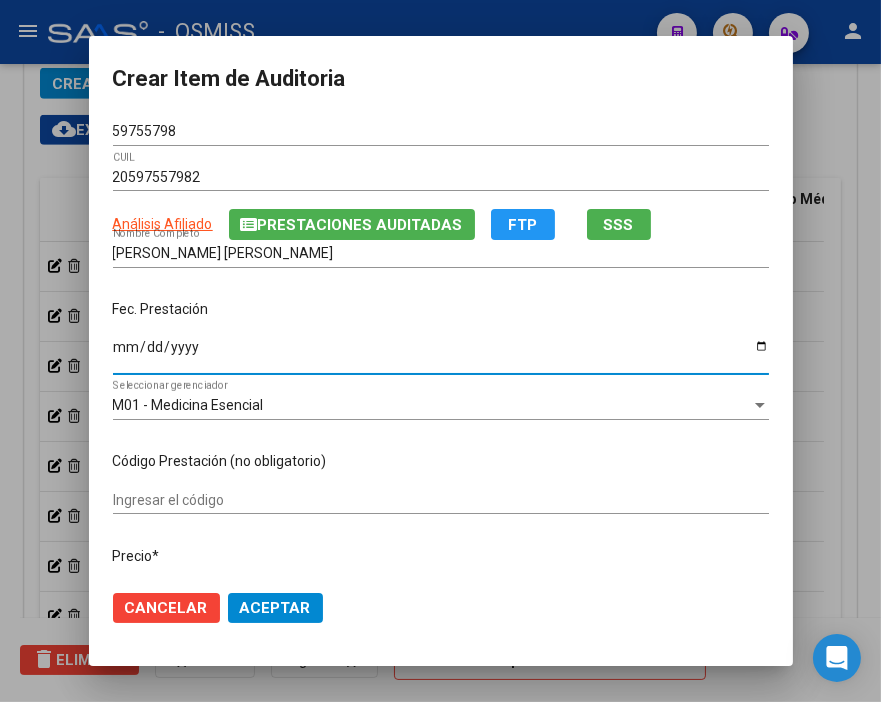 click on "Ingresar la fecha" at bounding box center [441, 354] 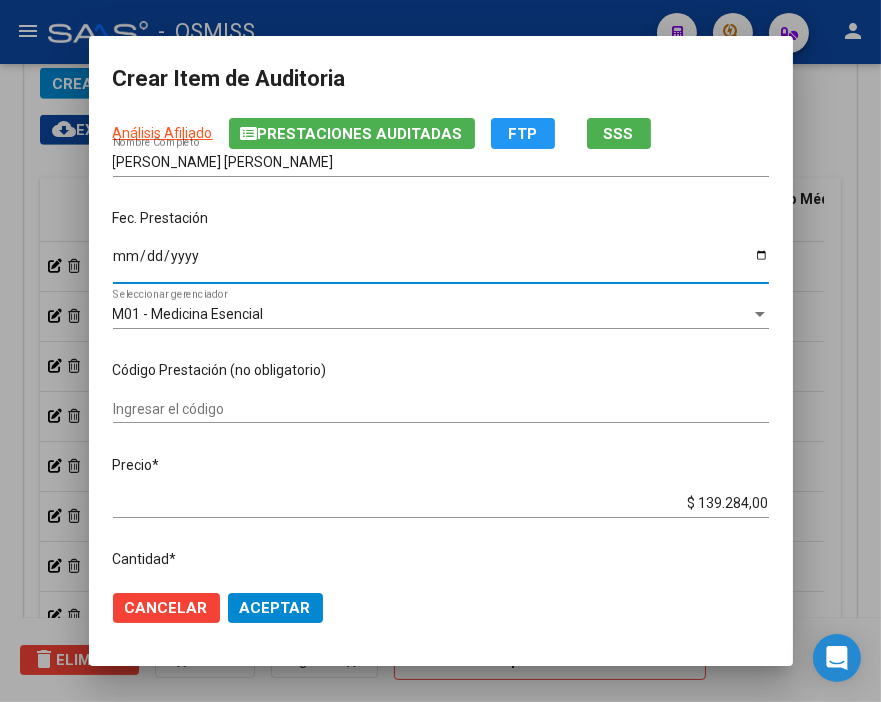 scroll, scrollTop: 333, scrollLeft: 0, axis: vertical 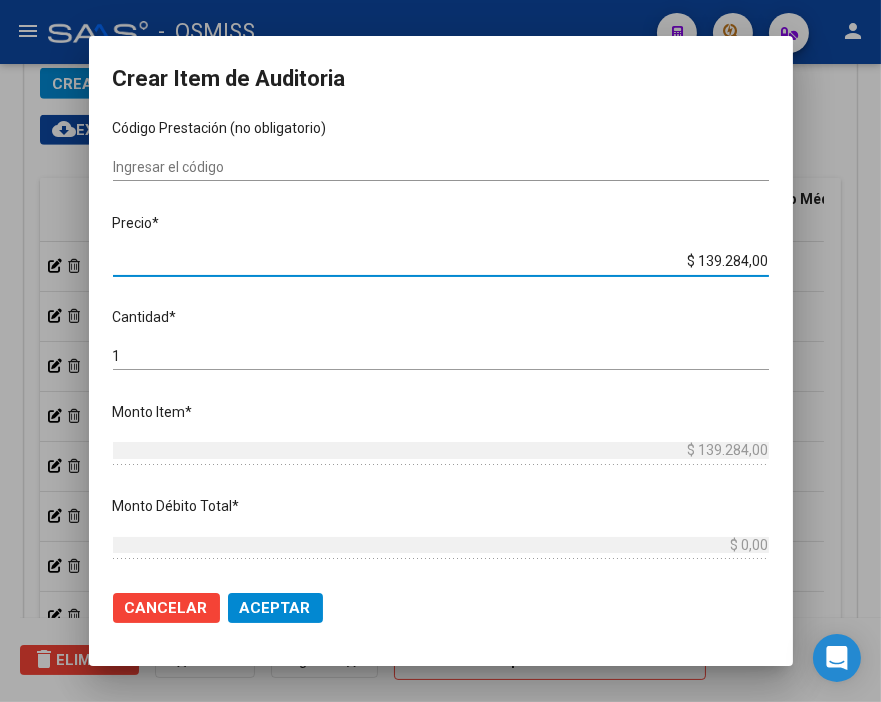 drag, startPoint x: 627, startPoint y: 261, endPoint x: 884, endPoint y: 270, distance: 257.15753 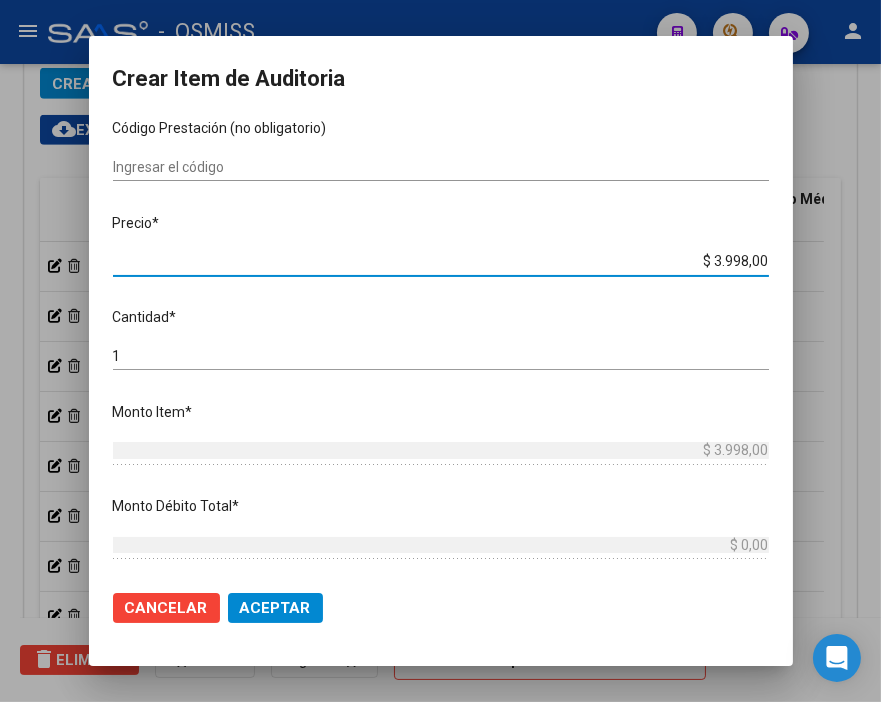 click on "Aceptar" 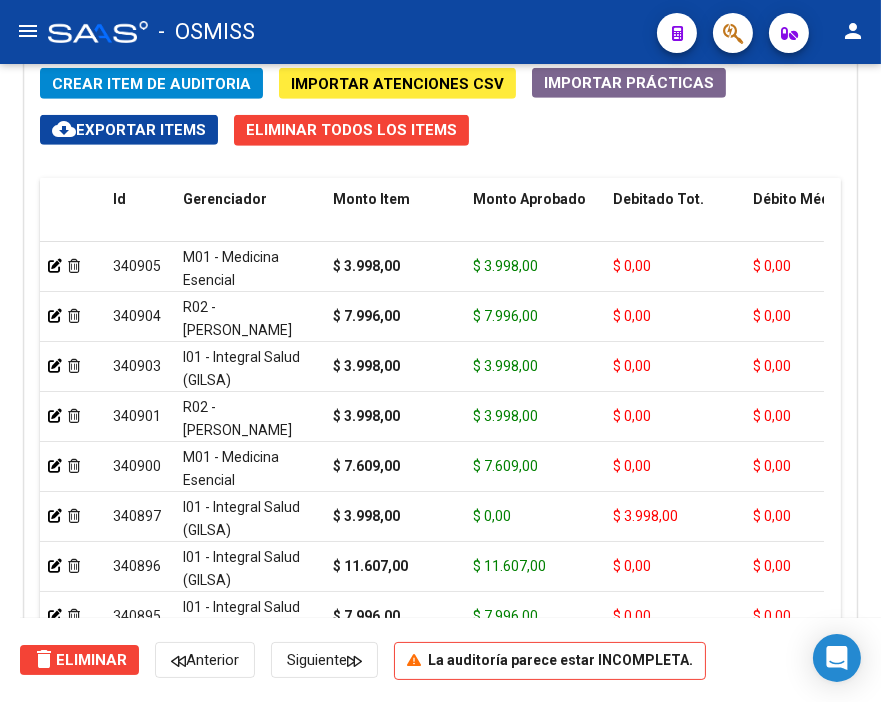 click on "Crear Item de Auditoria" 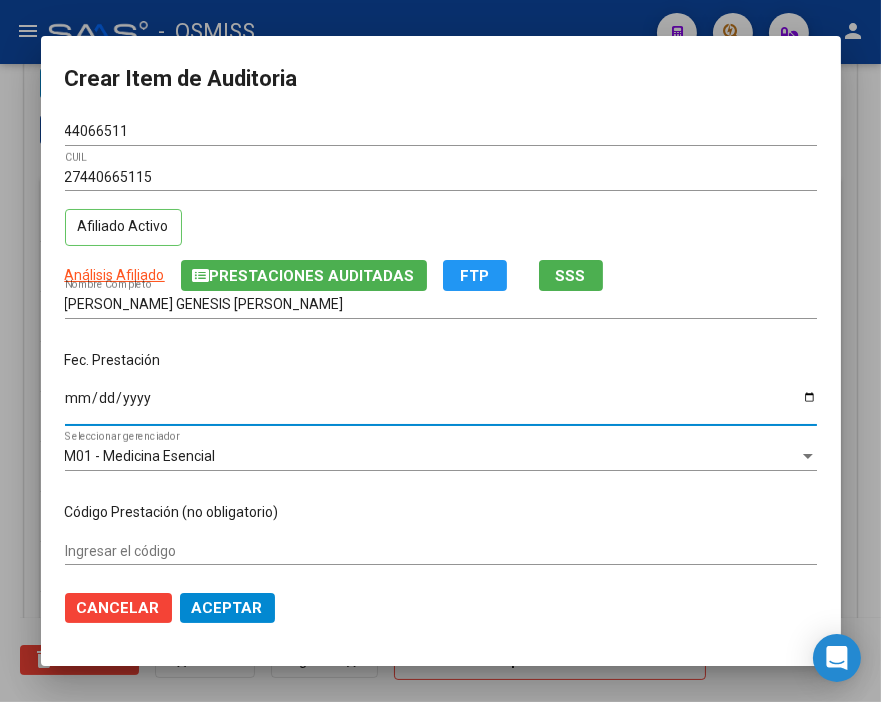 click on "Ingresar la fecha" at bounding box center [441, 405] 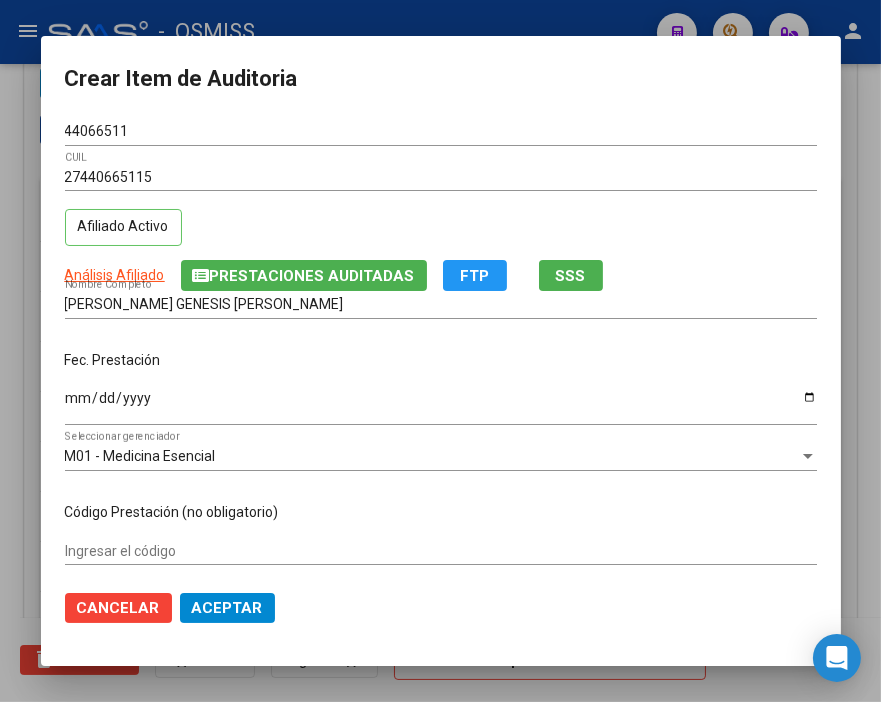 click on "44066511 Nro Documento" at bounding box center [441, 132] 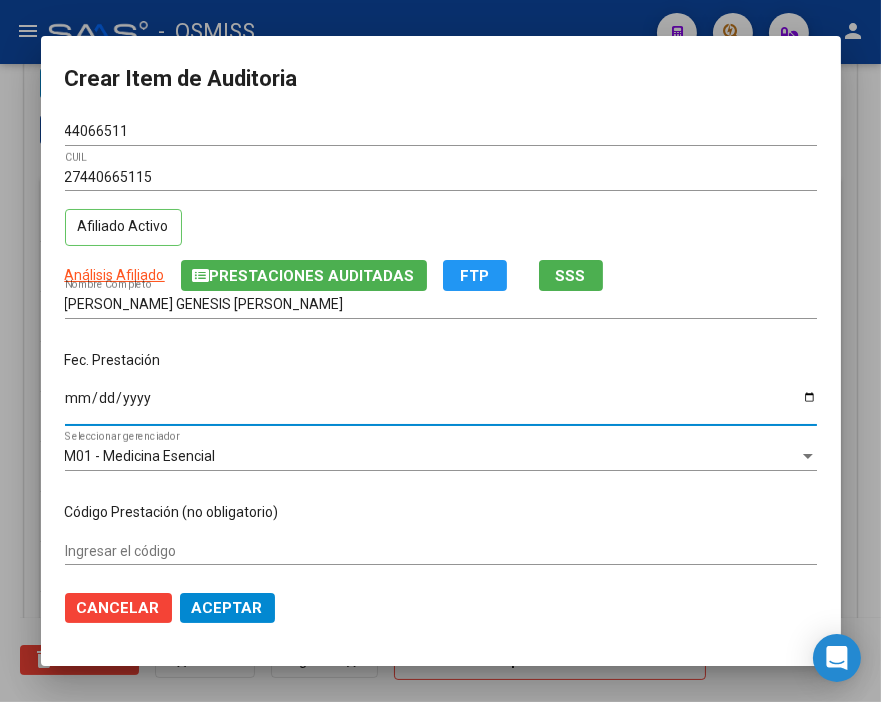 click on "Ingresar la fecha" at bounding box center (441, 405) 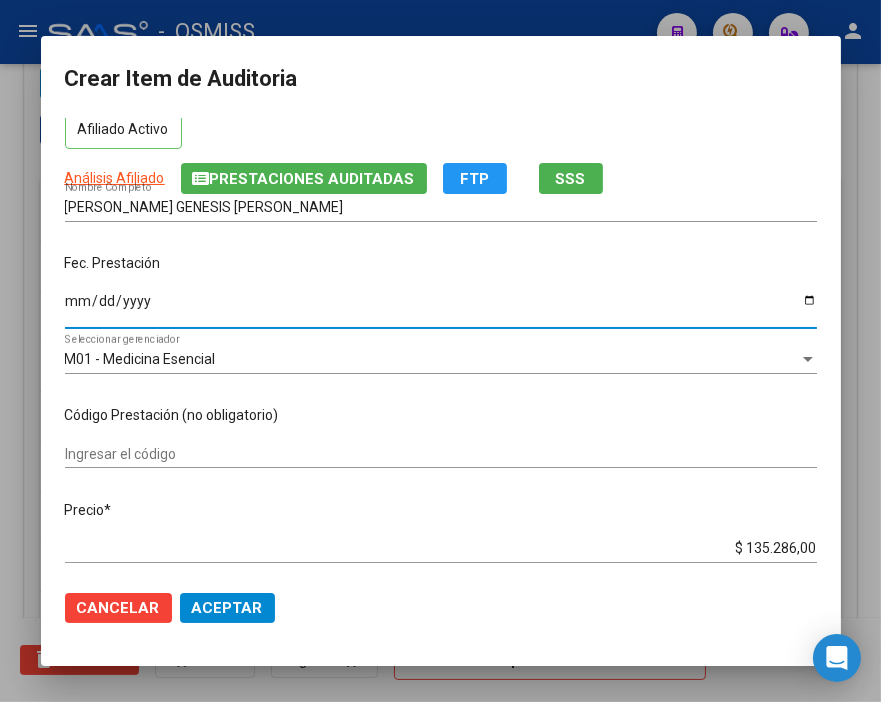 scroll, scrollTop: 222, scrollLeft: 0, axis: vertical 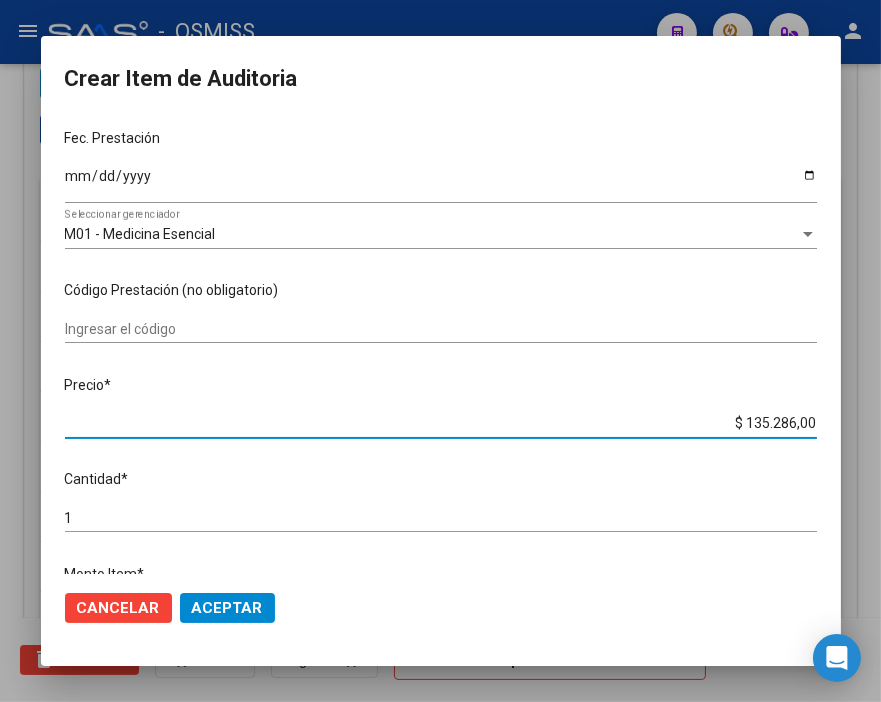 drag, startPoint x: 721, startPoint y: 420, endPoint x: 884, endPoint y: 430, distance: 163.30646 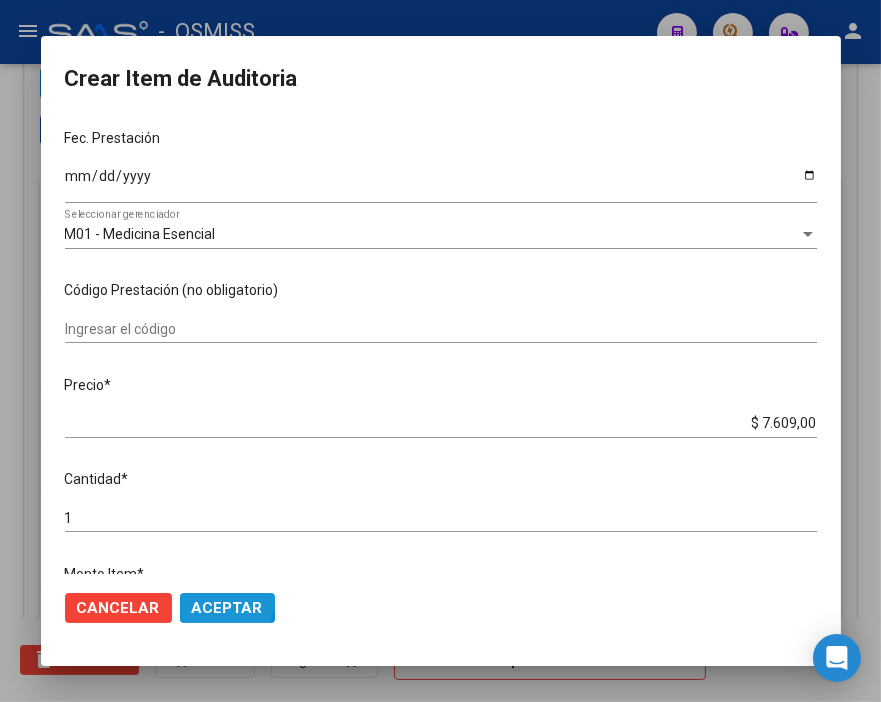 click on "Aceptar" 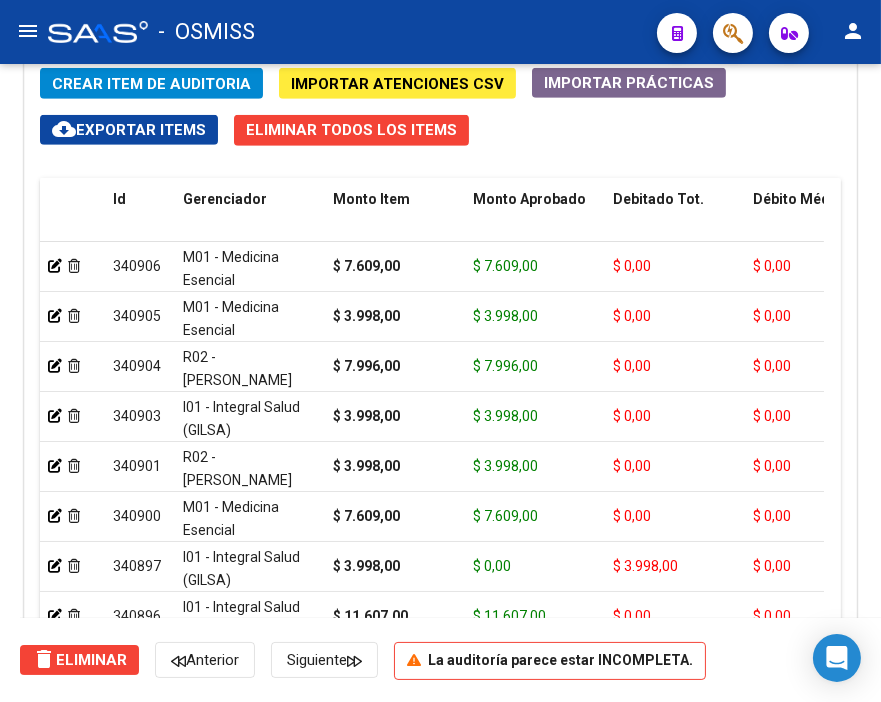 click on "-   OSMISS" 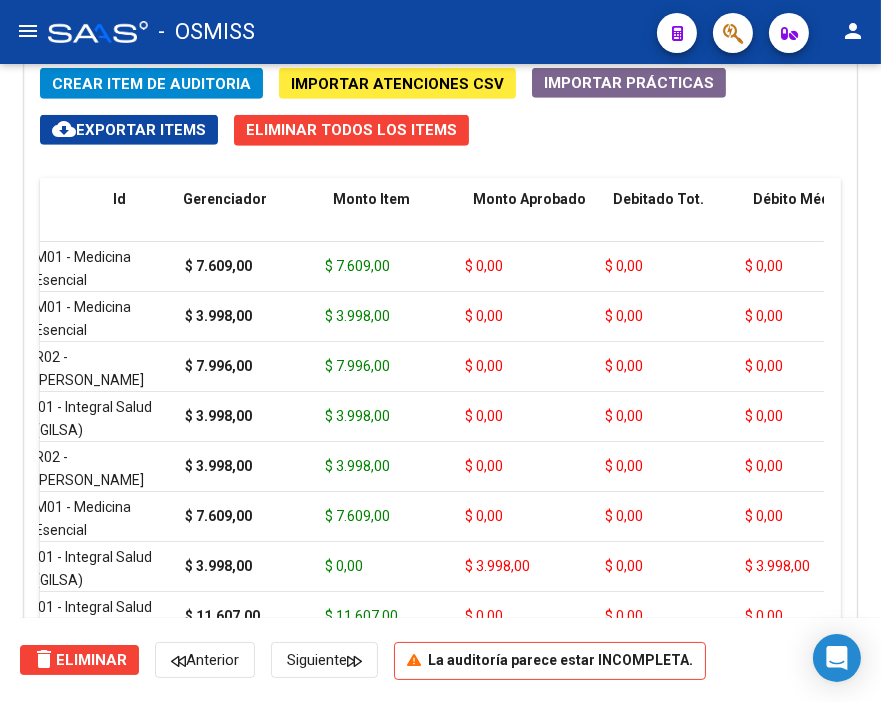 scroll, scrollTop: 0, scrollLeft: 0, axis: both 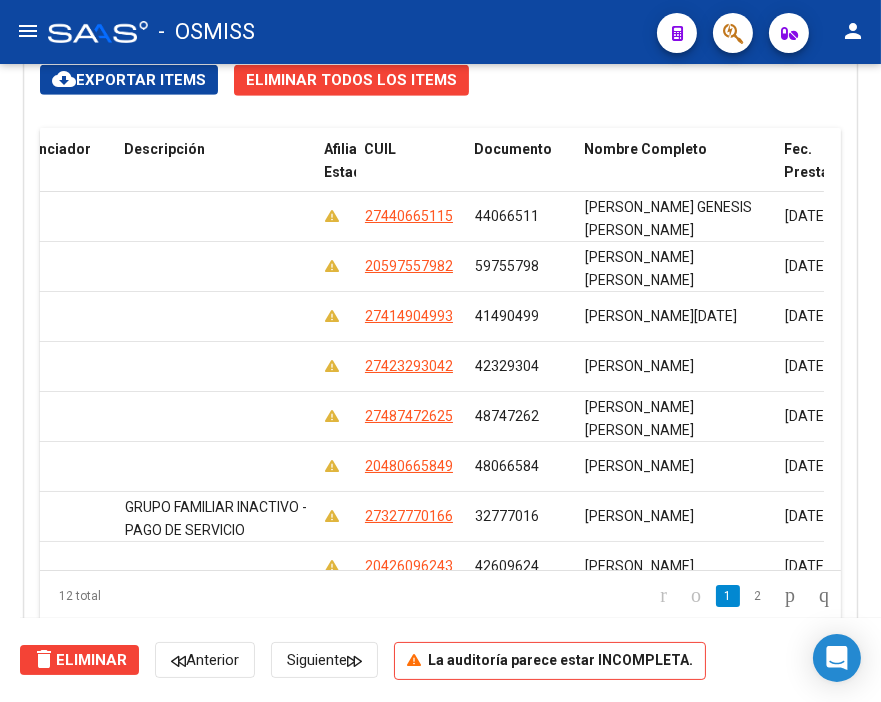 click on "Fec. Prestación" 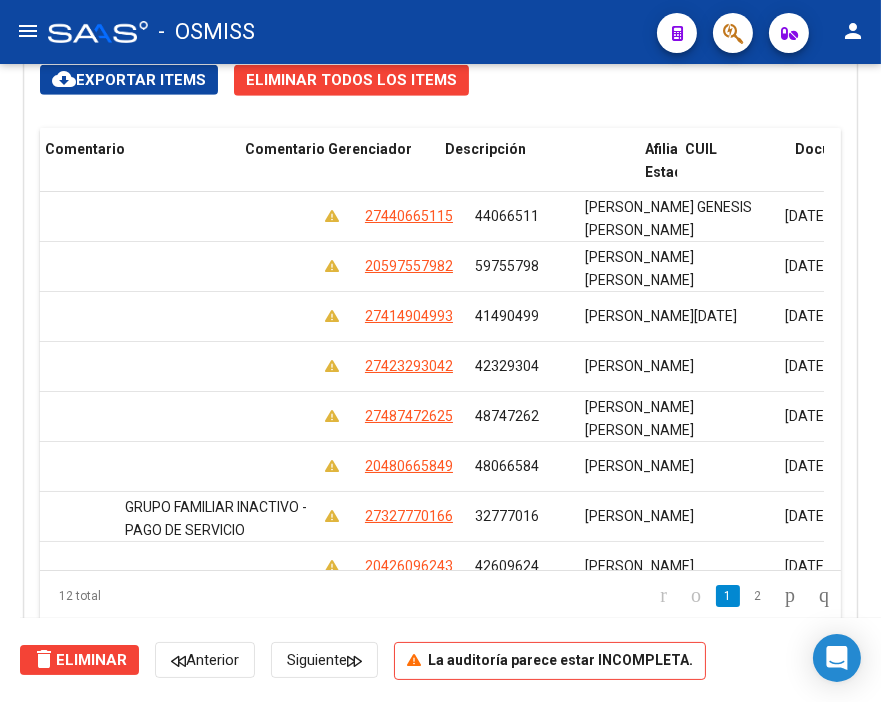 scroll, scrollTop: 0, scrollLeft: 0, axis: both 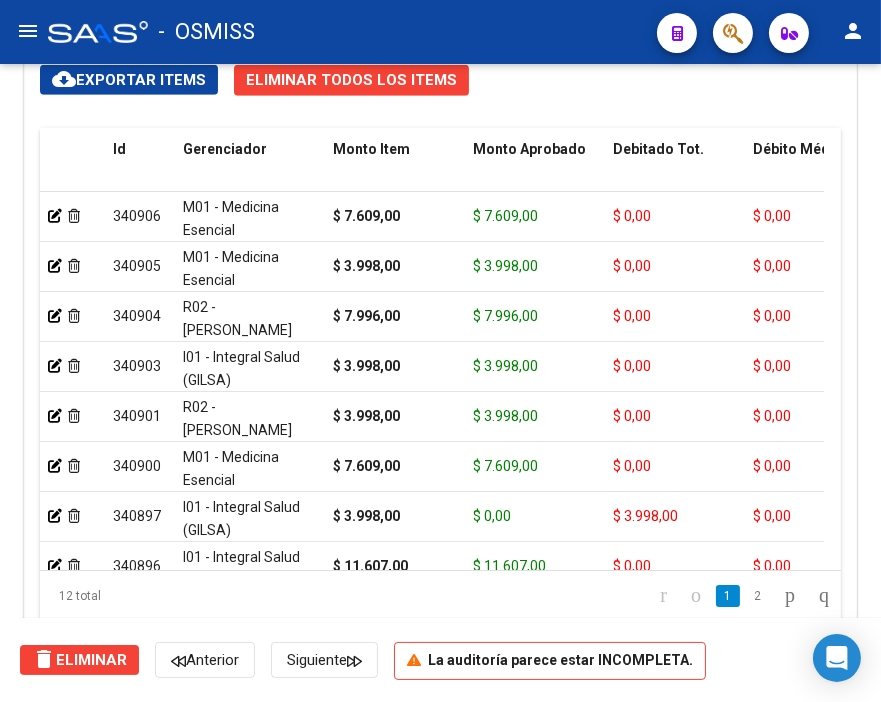 click on "Crear Item de Auditoria Importar Atenciones CSV  Importar Prácticas
cloud_download  Exportar Items   Eliminar Todos los Items  Id Gerenciador Monto Item Monto Aprobado Debitado Tot. Débito Médico Débito Afiliatorio Comentario Comentario Gerenciador Descripción Afiliado Estado CUIL Documento Nombre Completo Fec. Prestación Atencion Tipo Nomenclador Código Nomenclador Nombre Usuario Creado Area Creado Area Modificado     340906  M01 - Medicina Esencial $ 7.609,00 $ 7.609,00 $ 0,00 $ 0,00 $ 0,00         27440665115  44066511   GOROSITO GENESIS BELEN             09/05/2025  Sabrina  Corton   10/07/2025      340905  M01 - Medicina Esencial $ 3.998,00 $ 3.998,00 $ 0,00 $ 0,00 $ 0,00         20597557982  59755798   FARIAS ENZO NAHUEL                 09/05/2025  Sabrina  Corton   10/07/2025      340904  R02 - Rojas Sinclair $ 7.996,00 $ 7.996,00 $ 0,00 $ 0,00 $ 0,00         27414904993  41490499   VASQUEZ LUCIA                      08/05/2025  Sabrina  Corton   10/07/2025      340903" 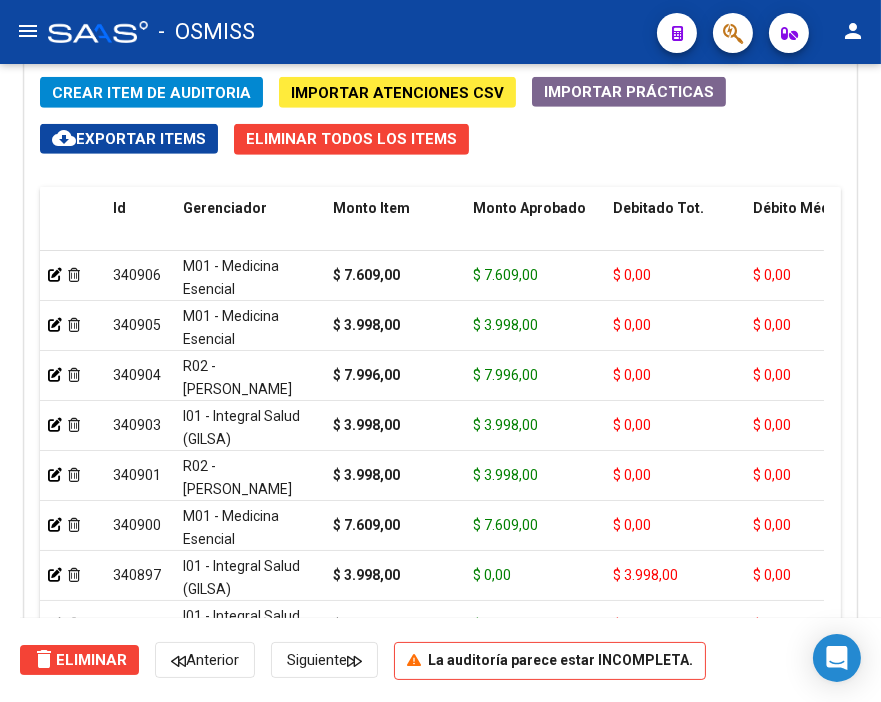 scroll, scrollTop: 1551, scrollLeft: 0, axis: vertical 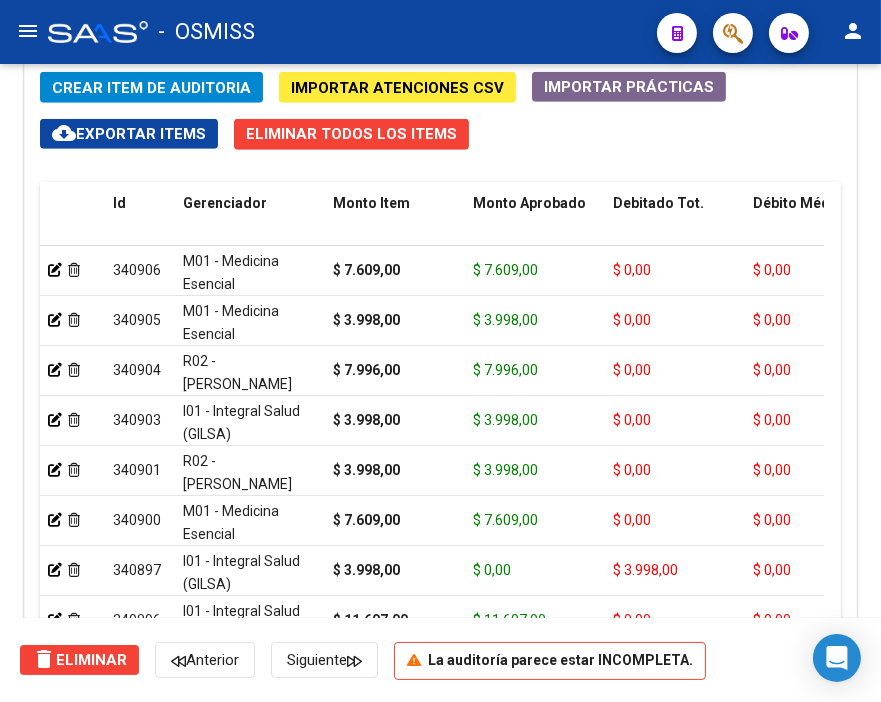 click on "Crear Item de Auditoria" 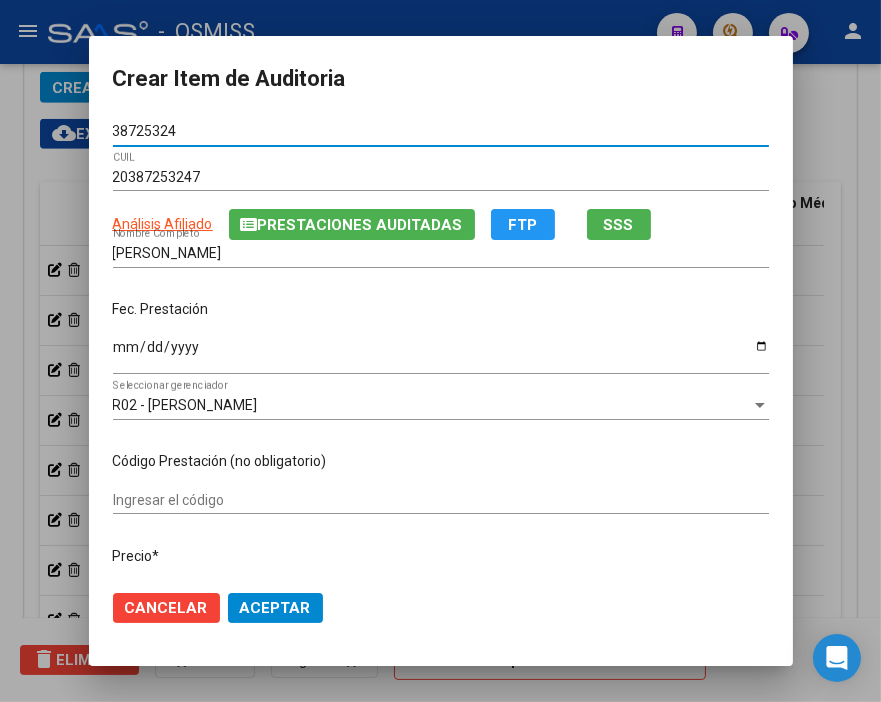 click on "Ingresar la fecha" at bounding box center (441, 354) 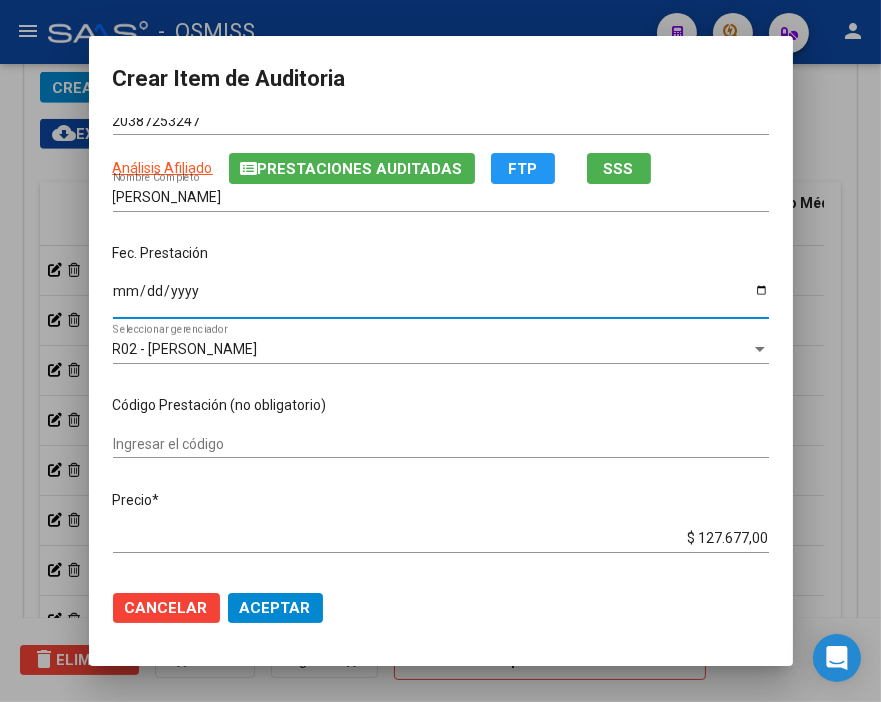 scroll, scrollTop: 111, scrollLeft: 0, axis: vertical 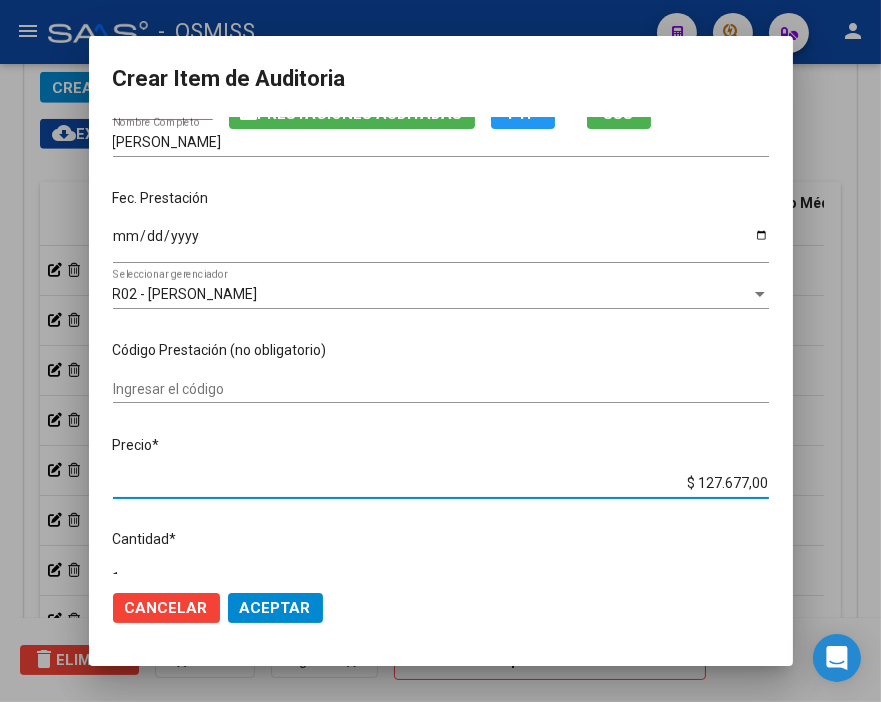 drag, startPoint x: 654, startPoint y: 478, endPoint x: 872, endPoint y: 481, distance: 218.02065 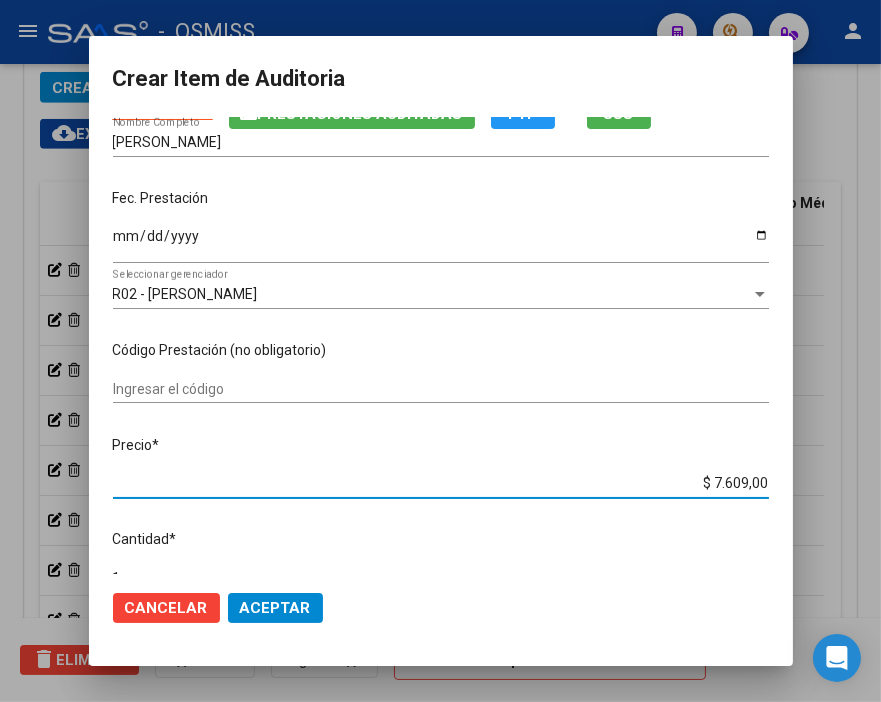 click on "Aceptar" 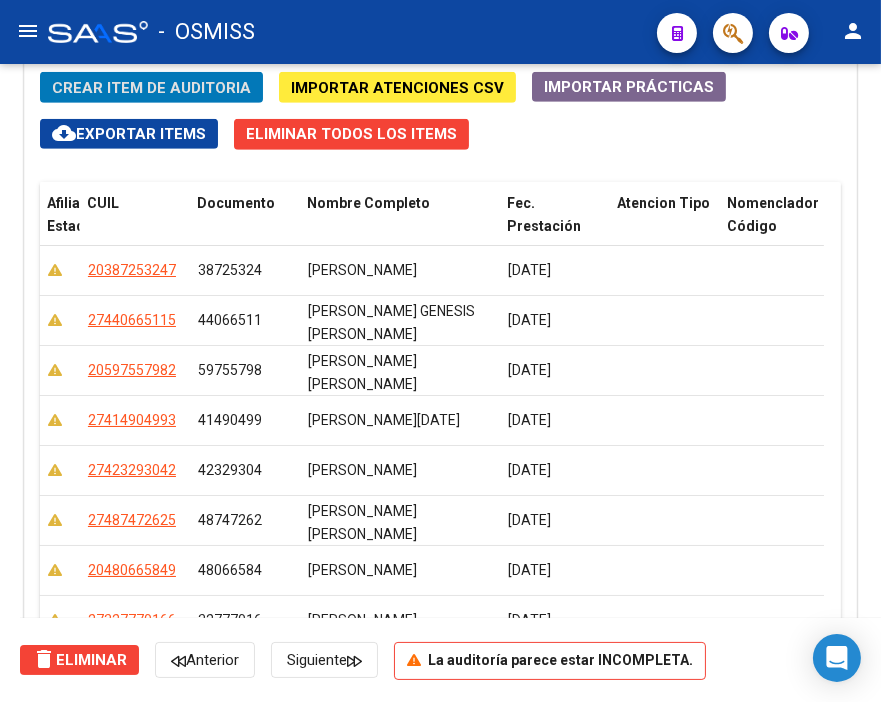 scroll, scrollTop: 0, scrollLeft: 0, axis: both 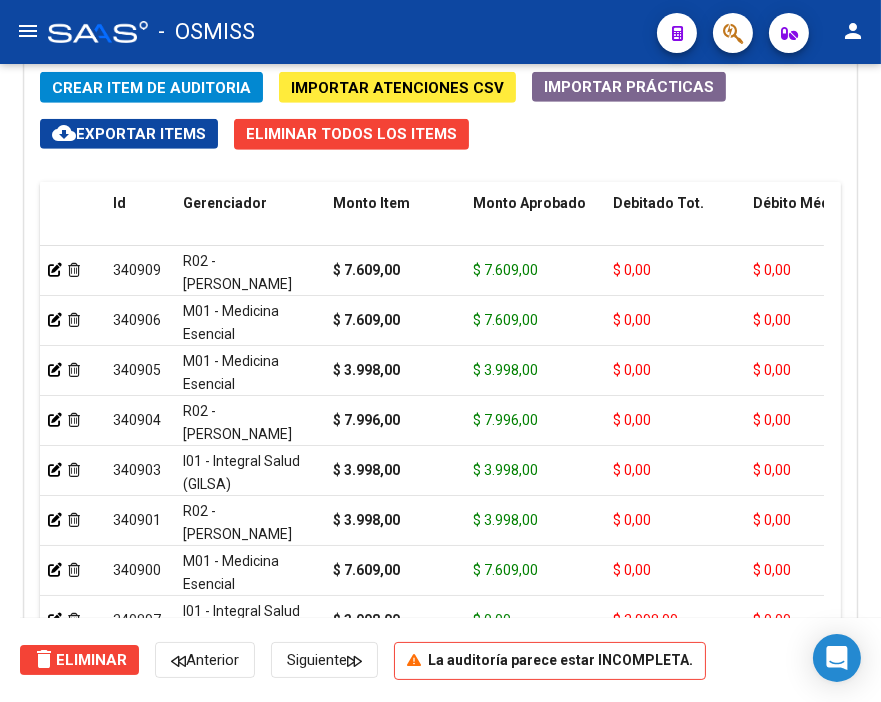 click on "Crear Item de Auditoria" 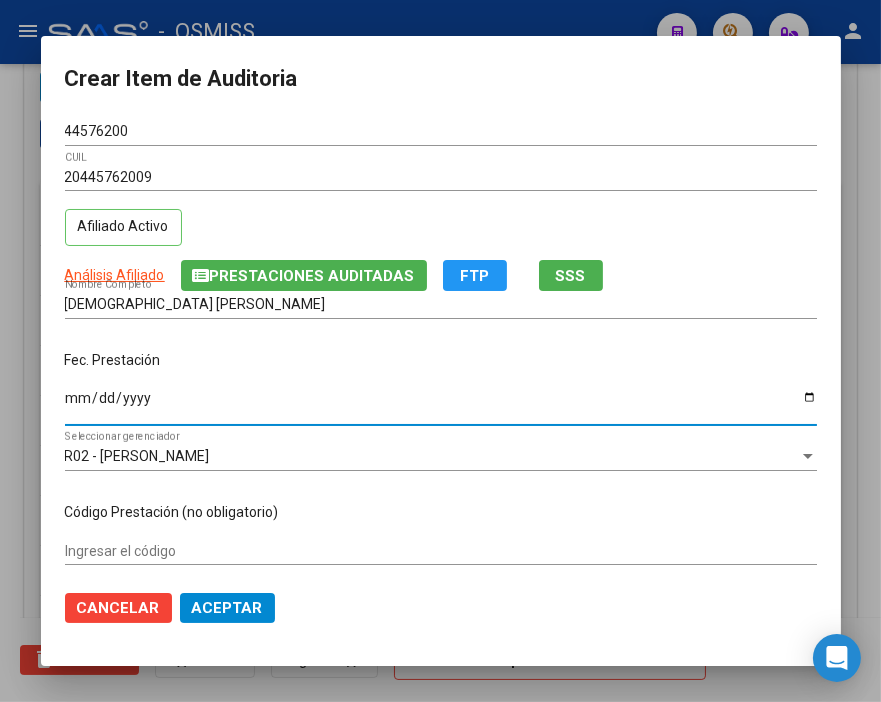 click on "Ingresar la fecha" at bounding box center [441, 405] 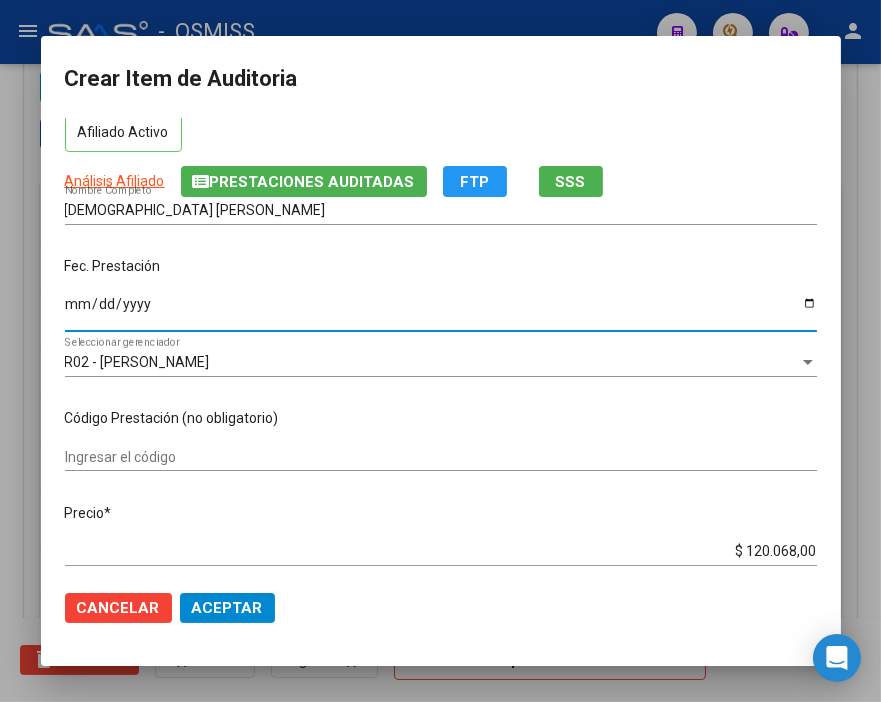 scroll, scrollTop: 222, scrollLeft: 0, axis: vertical 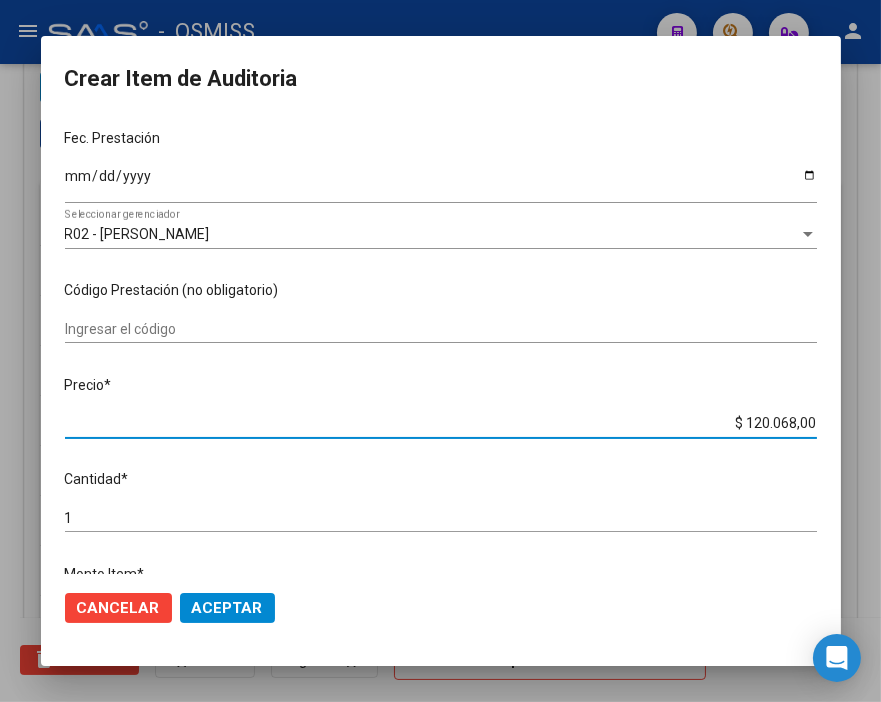 drag, startPoint x: 687, startPoint y: 434, endPoint x: 843, endPoint y: 416, distance: 157.03503 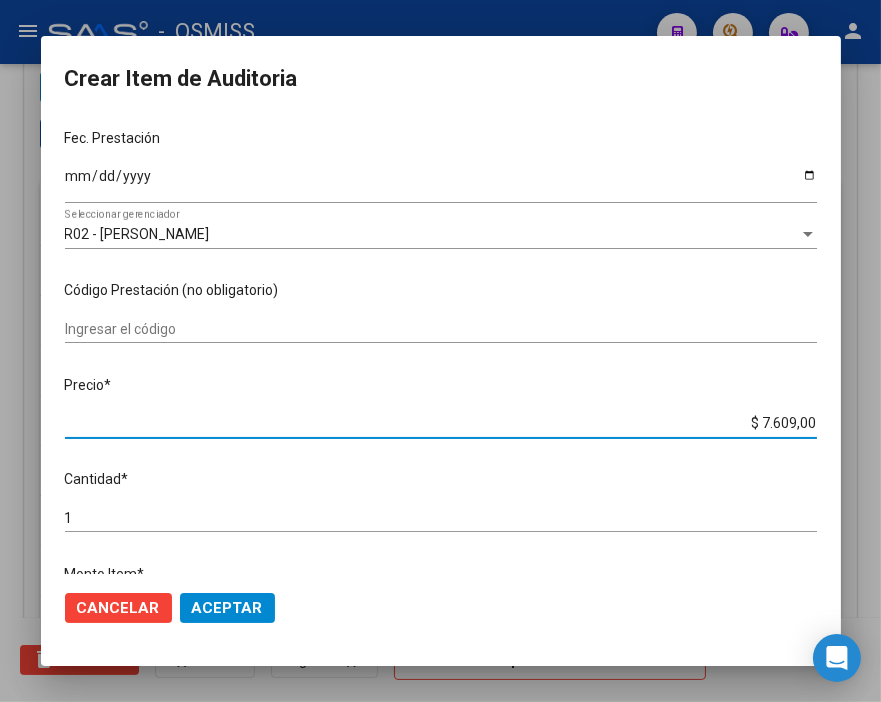 click on "Aceptar" 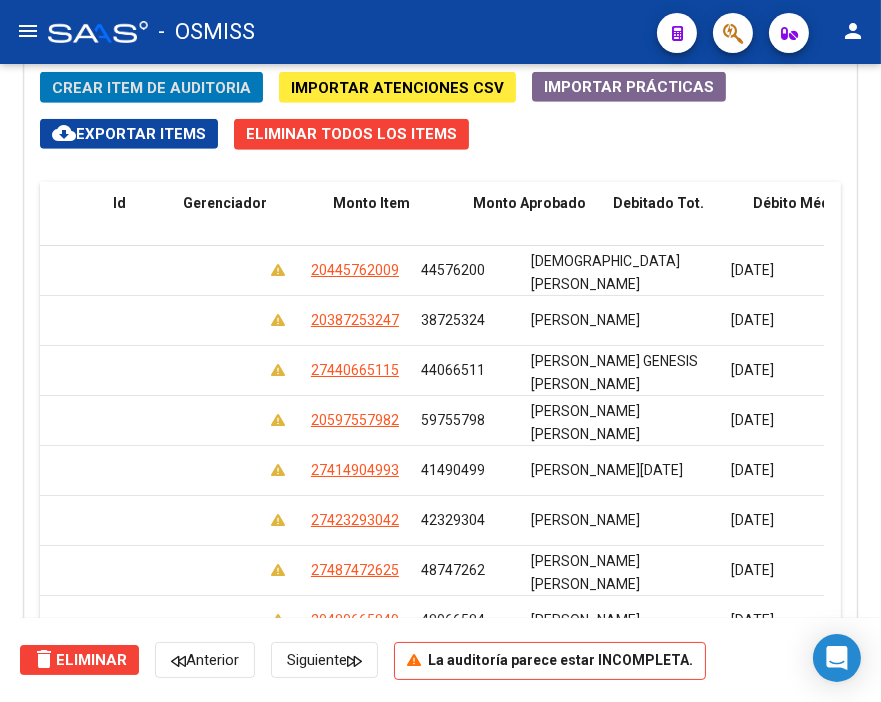 scroll, scrollTop: 0, scrollLeft: 0, axis: both 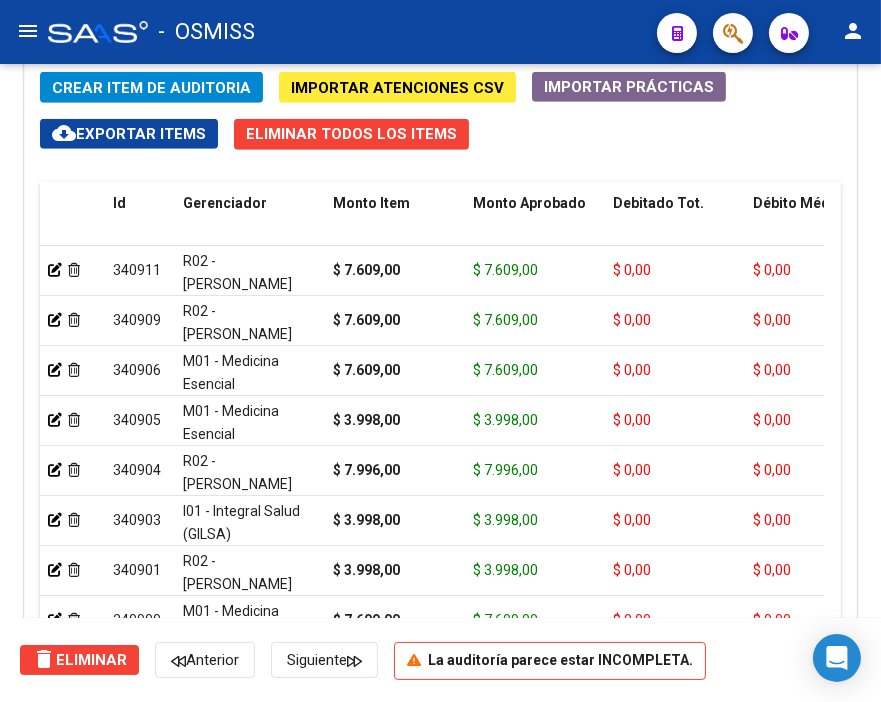 click on "Crear Item de Auditoria" 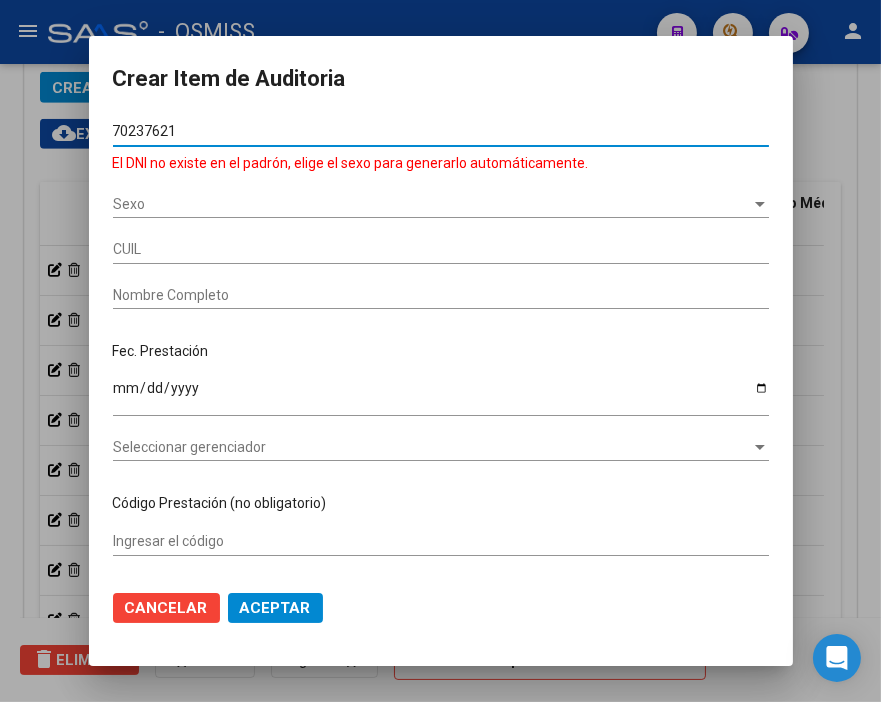 click on "Sexo" at bounding box center (432, 204) 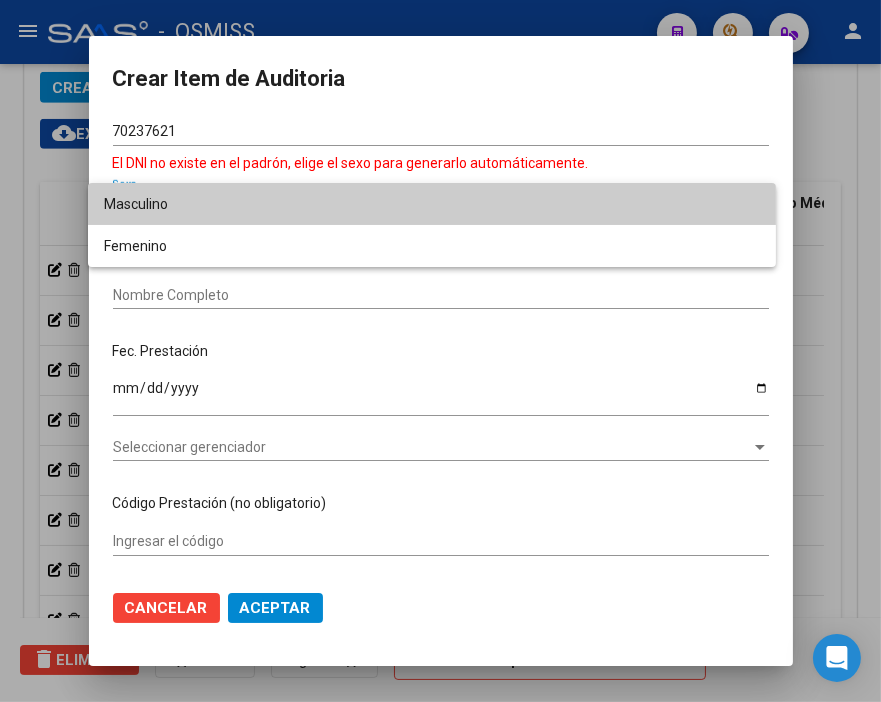 click on "Masculino" at bounding box center (432, 204) 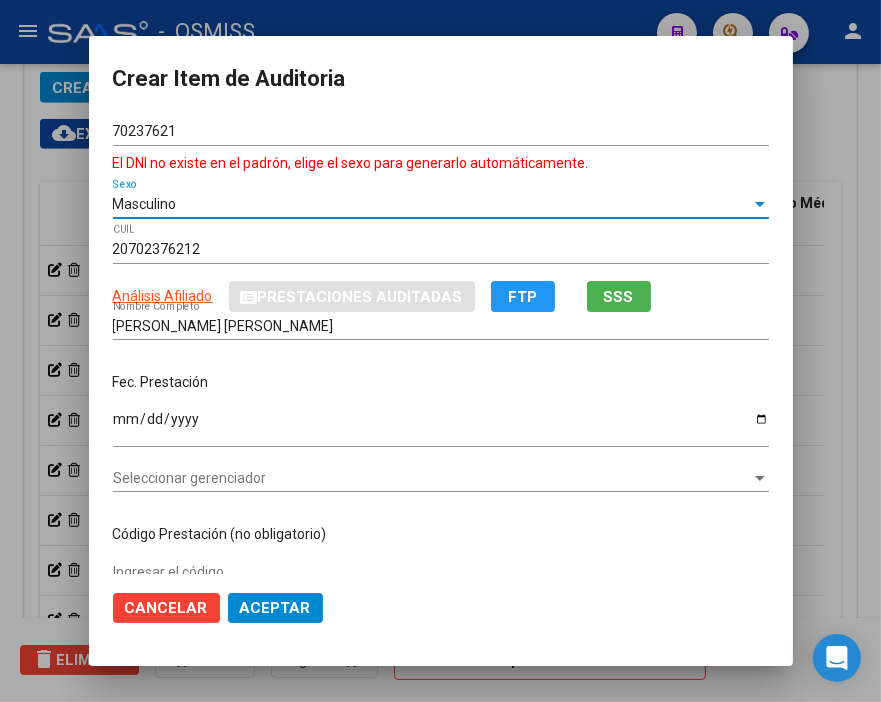 click on "Ingresar la fecha" at bounding box center (441, 426) 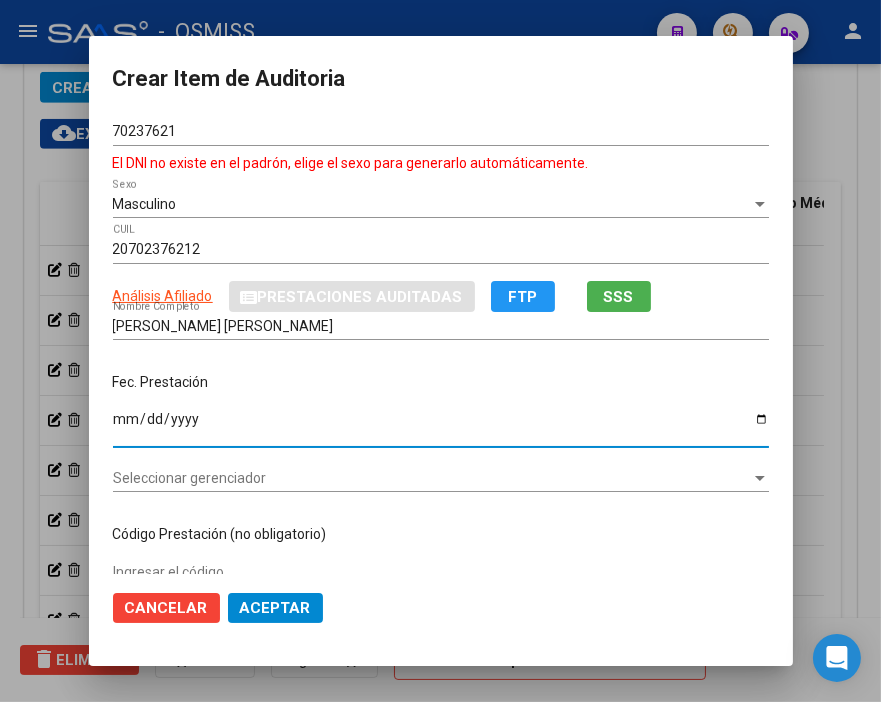 click on "Seleccionar gerenciador" at bounding box center [432, 478] 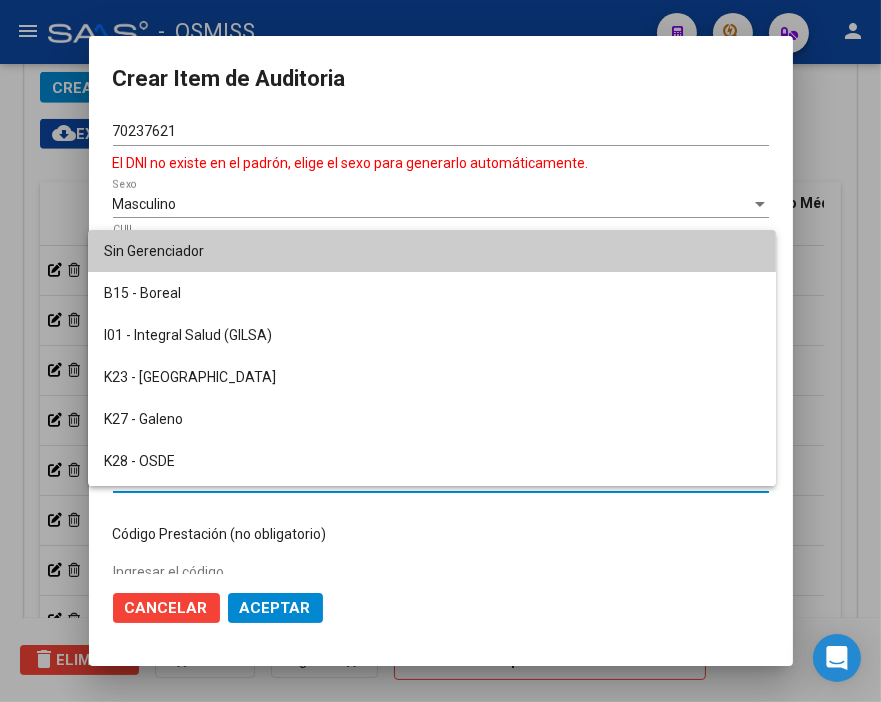click at bounding box center (440, 351) 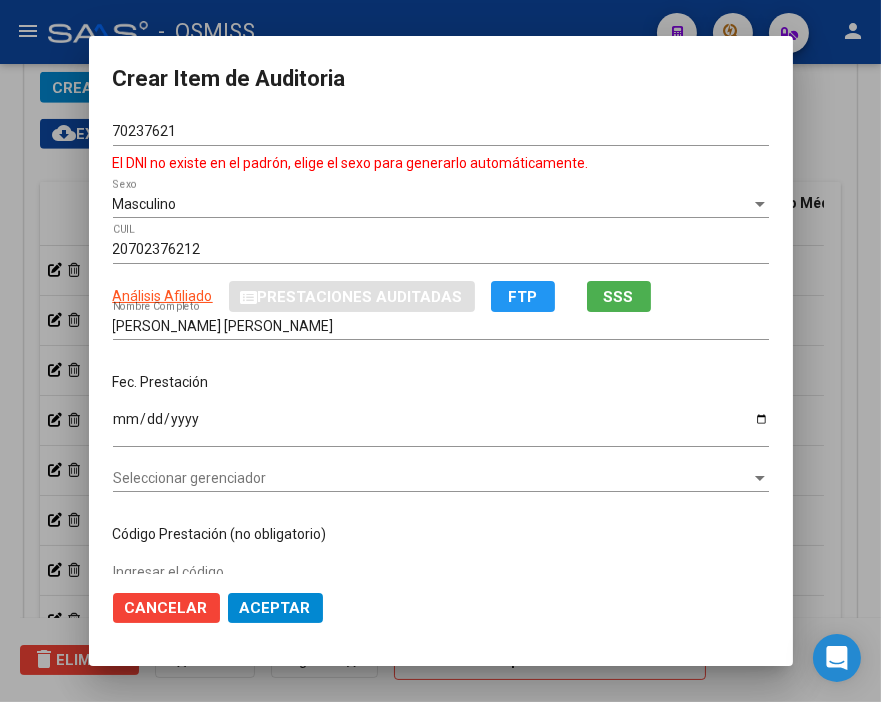 click on "Crear Item de Auditoria   70237621 Nro Documento  El DNI no existe en el padrón, elige el sexo para generarlo automáticamente. Masculino  Sexo   20702376212 CUIL  ARCA Padrón Análisis Afiliado  Prestaciones Auditadas FTP SSS   MORENO ALMA VALENTINA Nombre Completo  Fec. Prestación    2025-05-12 Ingresar la fecha  Seleccionar gerenciador Seleccionar gerenciador Código Prestación (no obligatorio)    Ingresar el código  Precio  *   $ 112.459,00 Ingresar el precio  Cantidad  *   1 Ingresar la cantidad  Monto Item  *   $ 112.459,00 Ingresar el monto  Monto Débito Total  *   $ 0,00 Ingresar el monto  Monto Débito Afiliatorio  *   $ 0,00 Ingresar el monto Afiliatorio  Monto Débito Médico  *   $ 0,00 Ingresar el monto Hospitalario  Comentario Operador    Ingresar el Comentario  Comentario Gerenciador    Ingresar el Comentario  Descripción    Ingresar el Descripción   Atencion Tipo  Seleccionar tipo Seleccionar tipo  Nomenclador  Seleccionar Nomenclador Seleccionar Nomenclador Cancelar Aceptar" at bounding box center [441, 351] 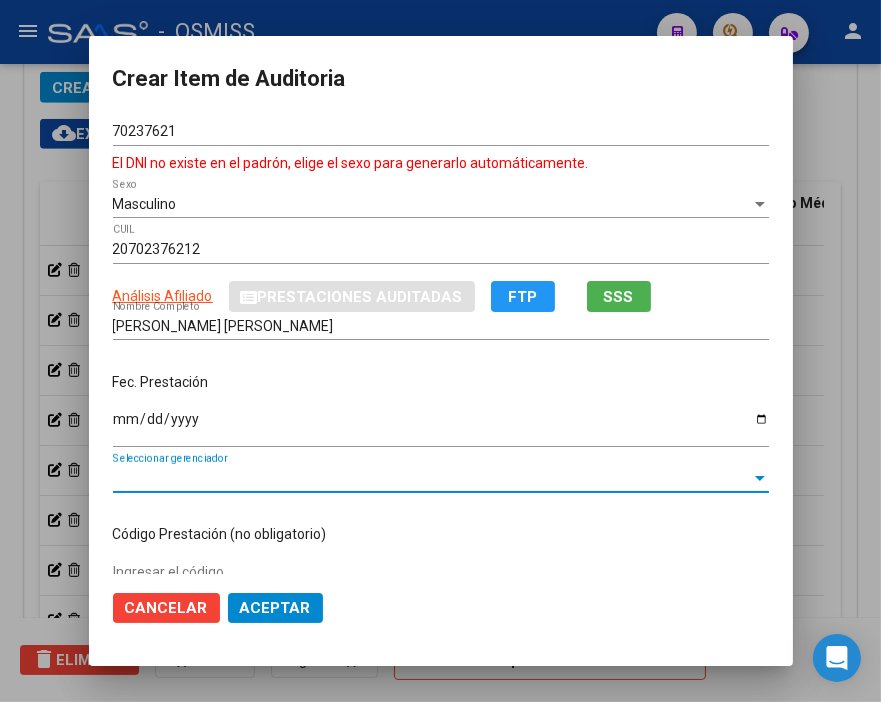 click on "Seleccionar gerenciador" at bounding box center [432, 478] 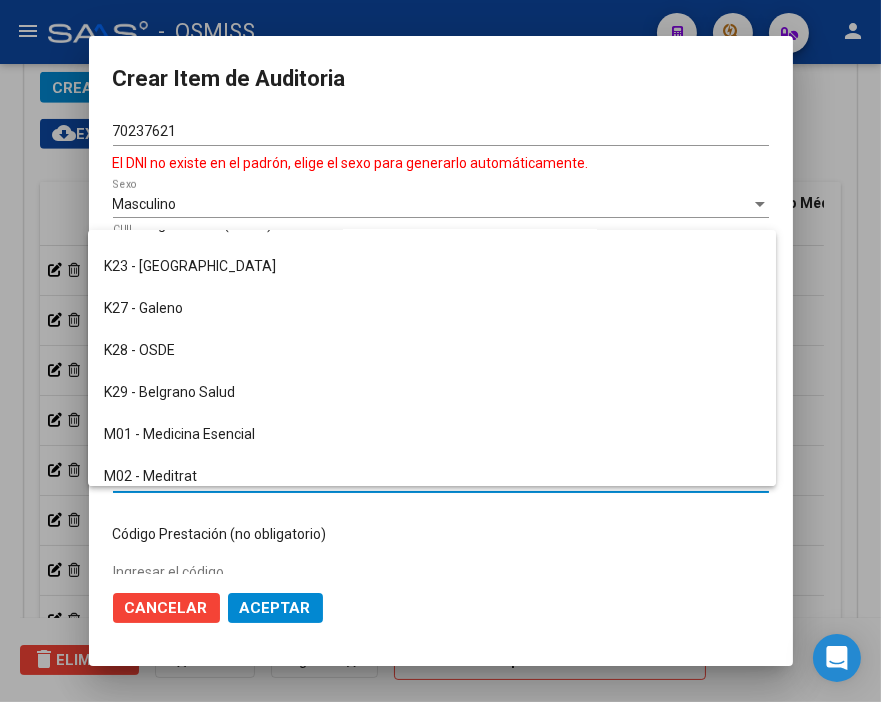 scroll, scrollTop: 0, scrollLeft: 0, axis: both 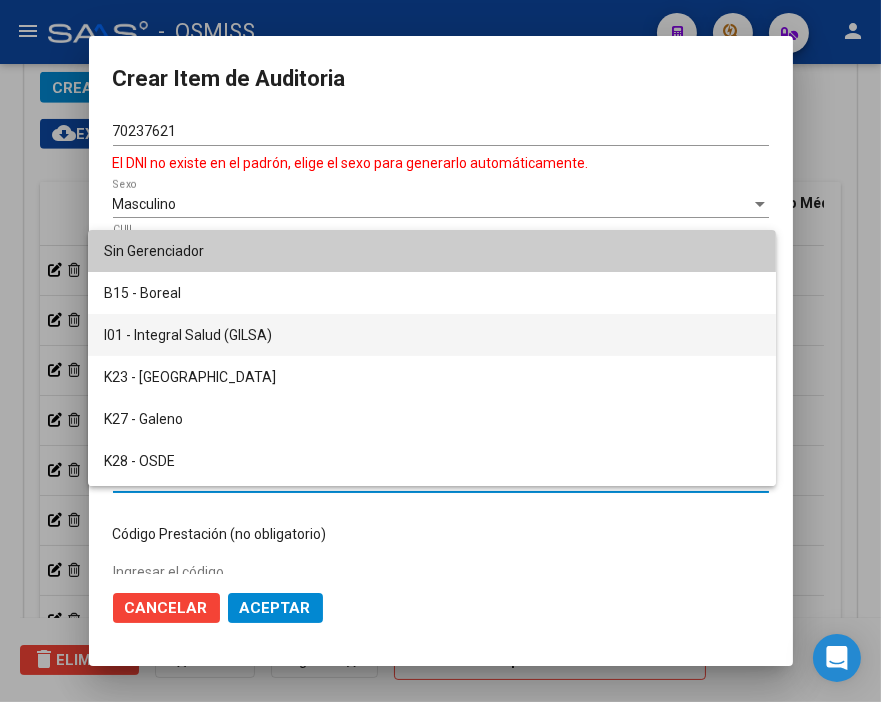 click on "I01 - Integral Salud (GILSA)" at bounding box center (432, 335) 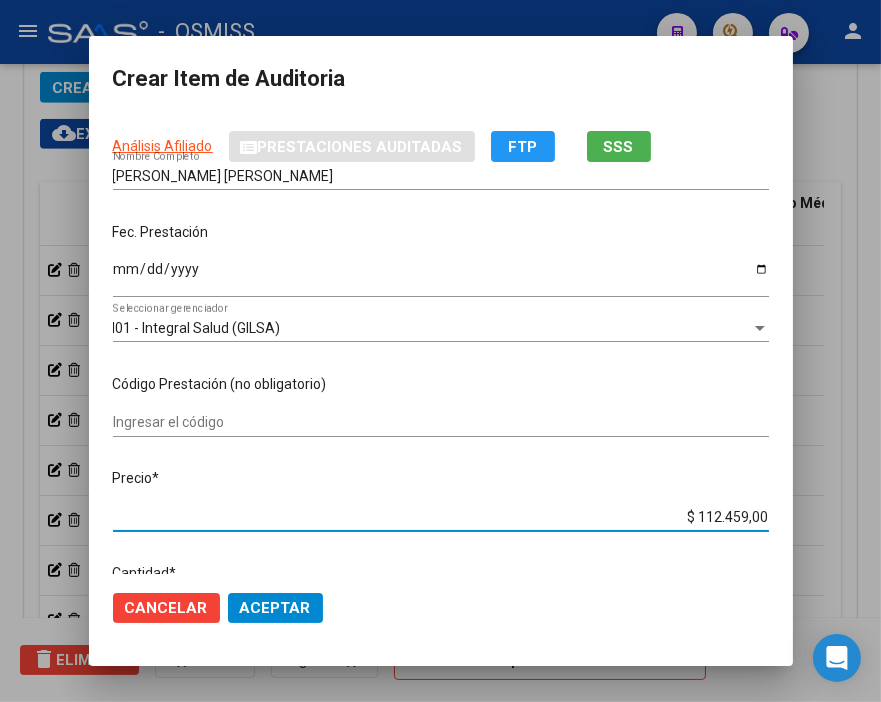 drag, startPoint x: 672, startPoint y: 556, endPoint x: 884, endPoint y: 556, distance: 212 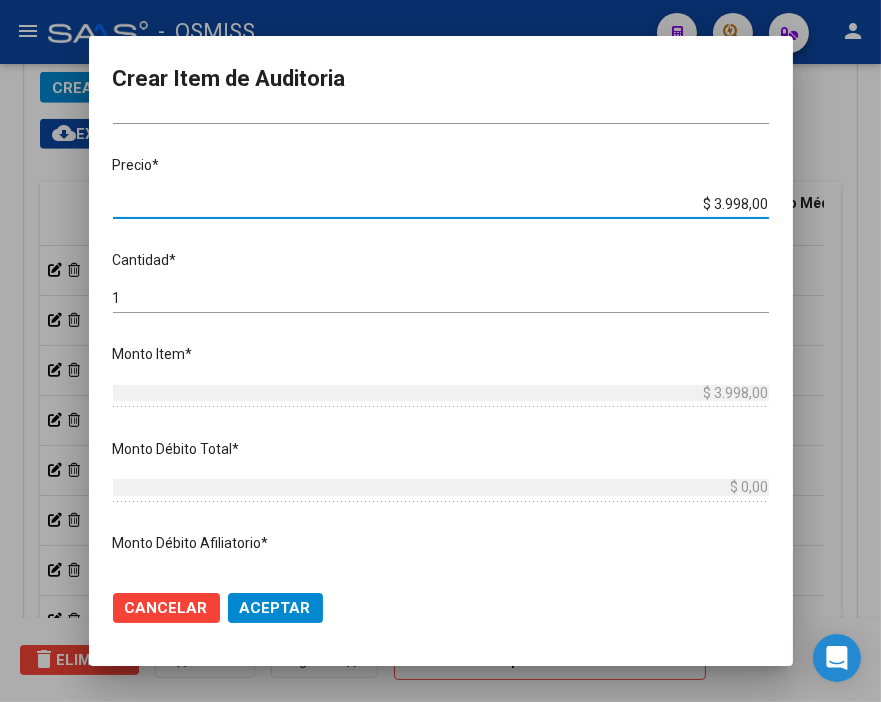 scroll, scrollTop: 505, scrollLeft: 0, axis: vertical 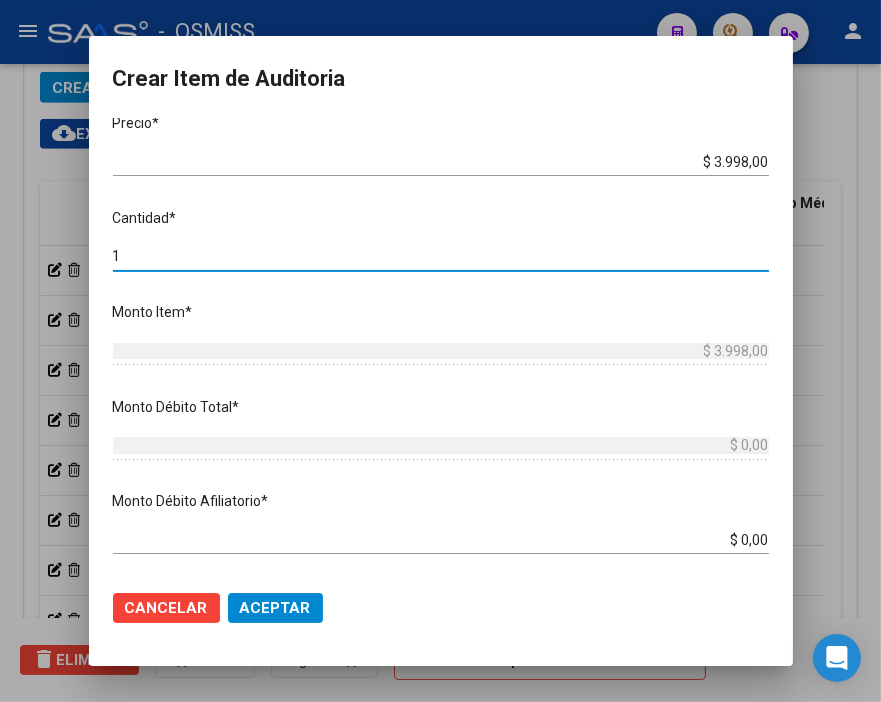 drag, startPoint x: 143, startPoint y: 256, endPoint x: -31, endPoint y: 252, distance: 174.04597 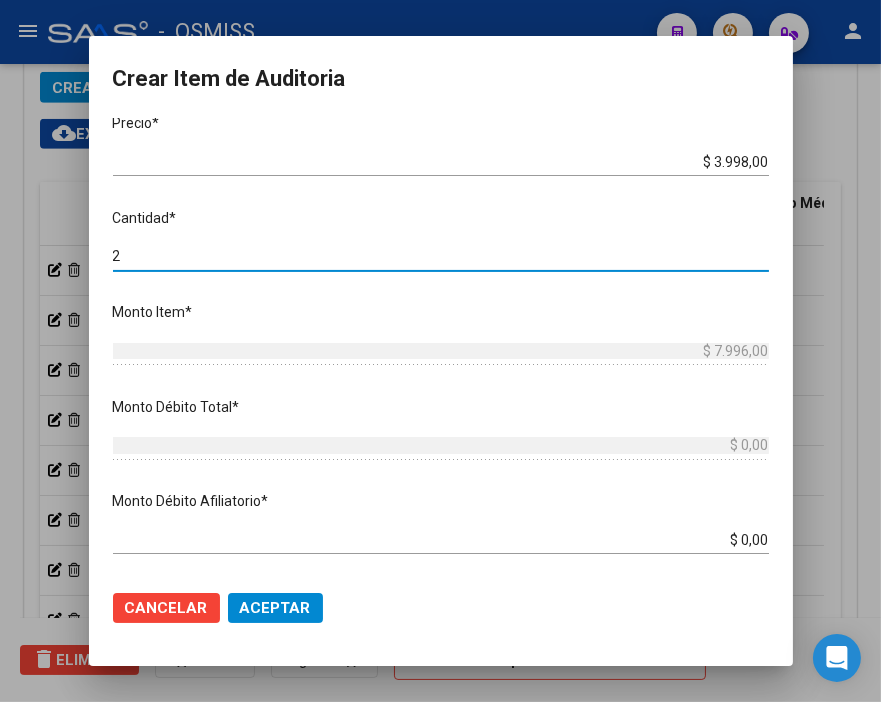 click on "Aceptar" 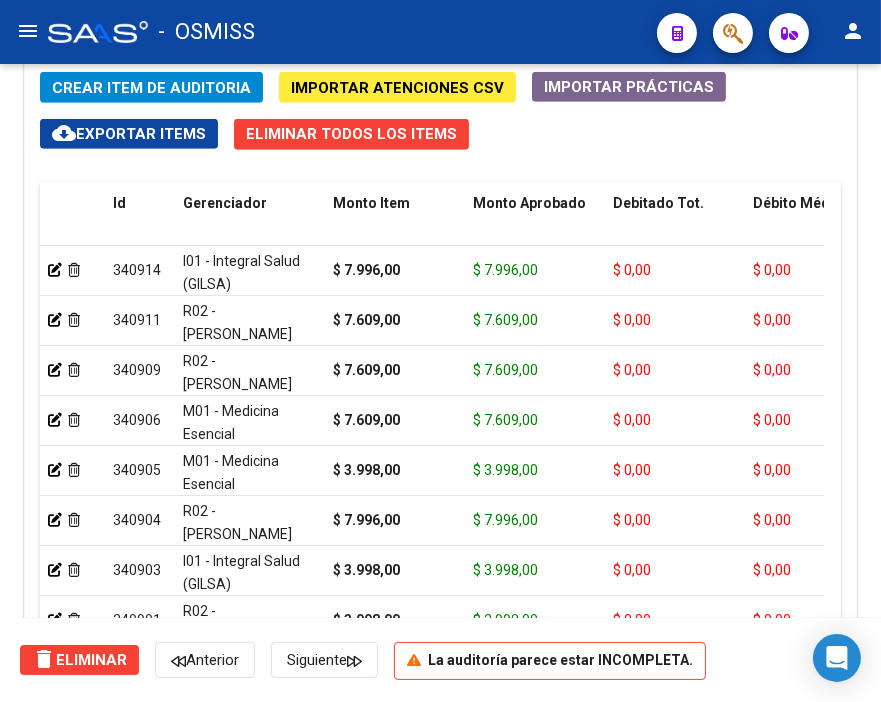 click on "Crear Item de Auditoria" 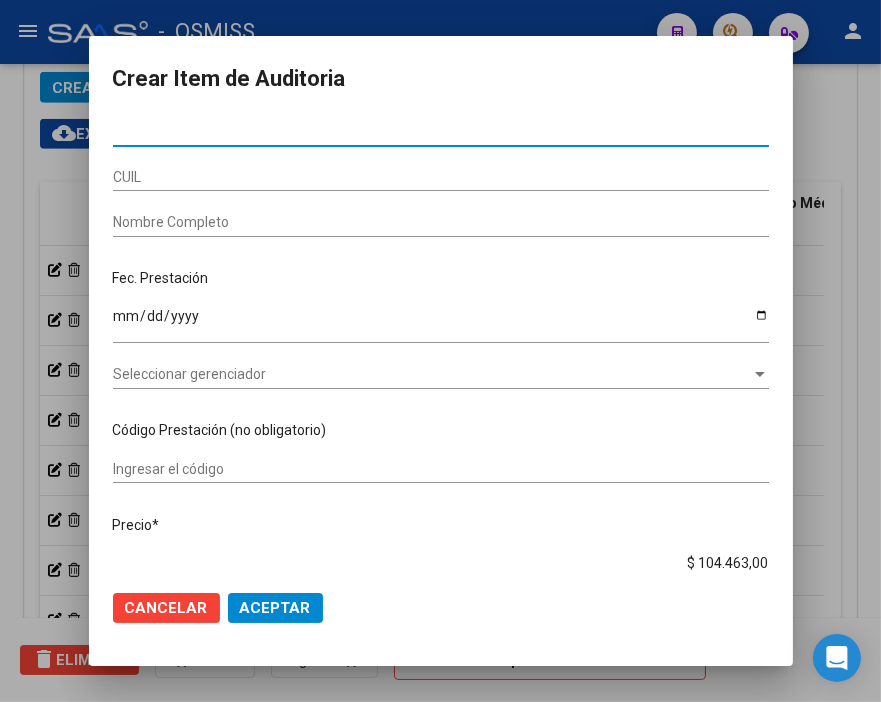 click on "Nro Documento" at bounding box center [441, 131] 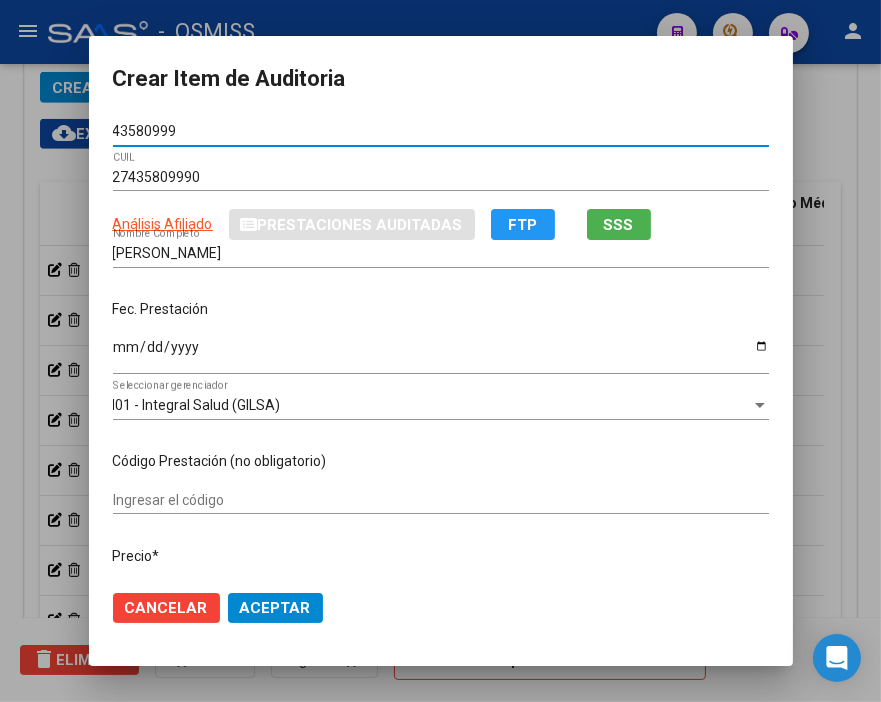 click on "Ingresar la fecha" at bounding box center (441, 354) 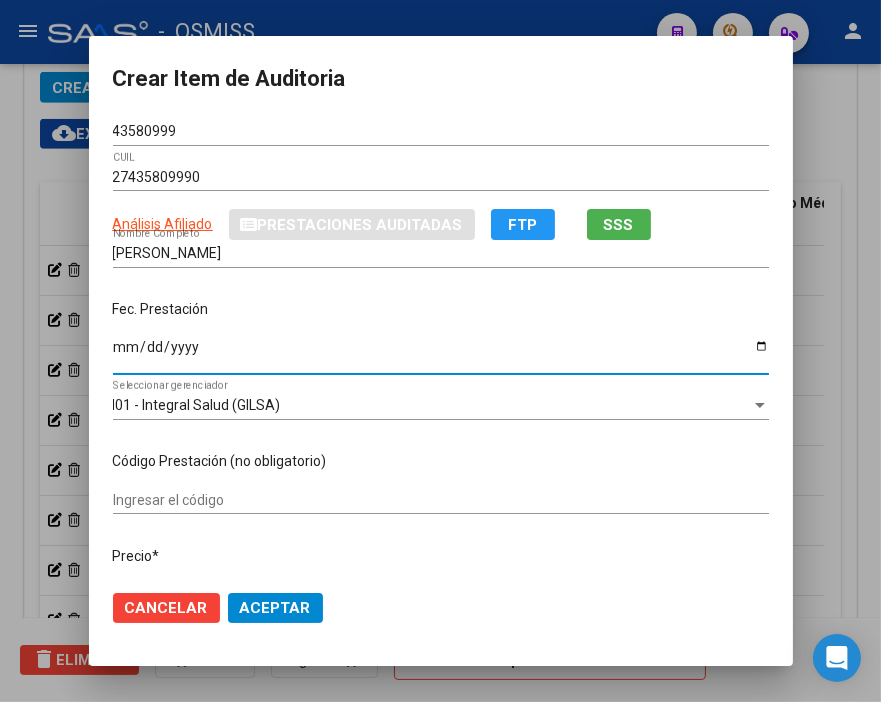 scroll, scrollTop: 111, scrollLeft: 0, axis: vertical 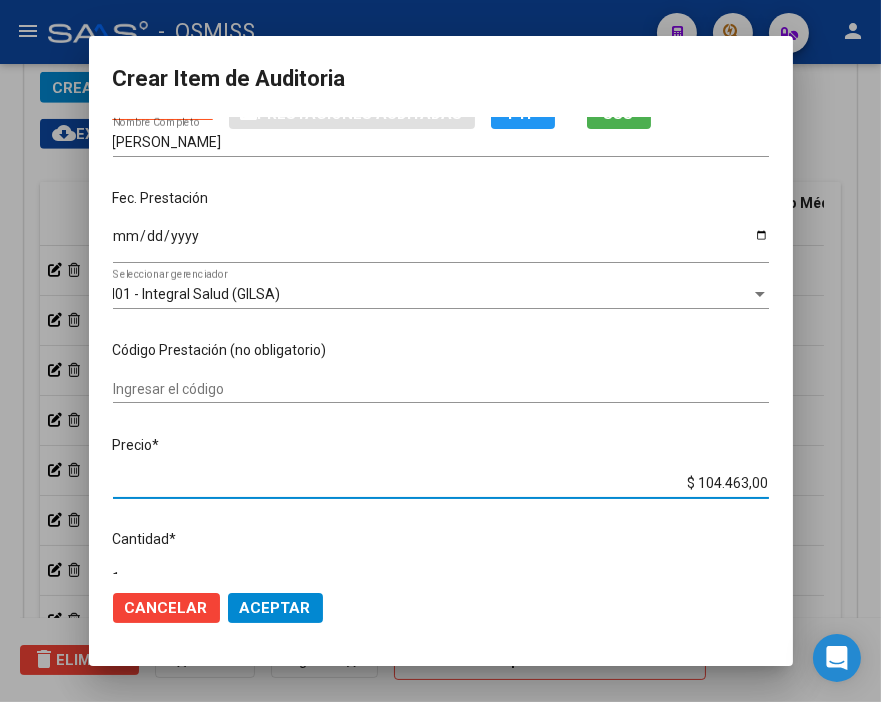 drag, startPoint x: 670, startPoint y: 478, endPoint x: 857, endPoint y: 486, distance: 187.17105 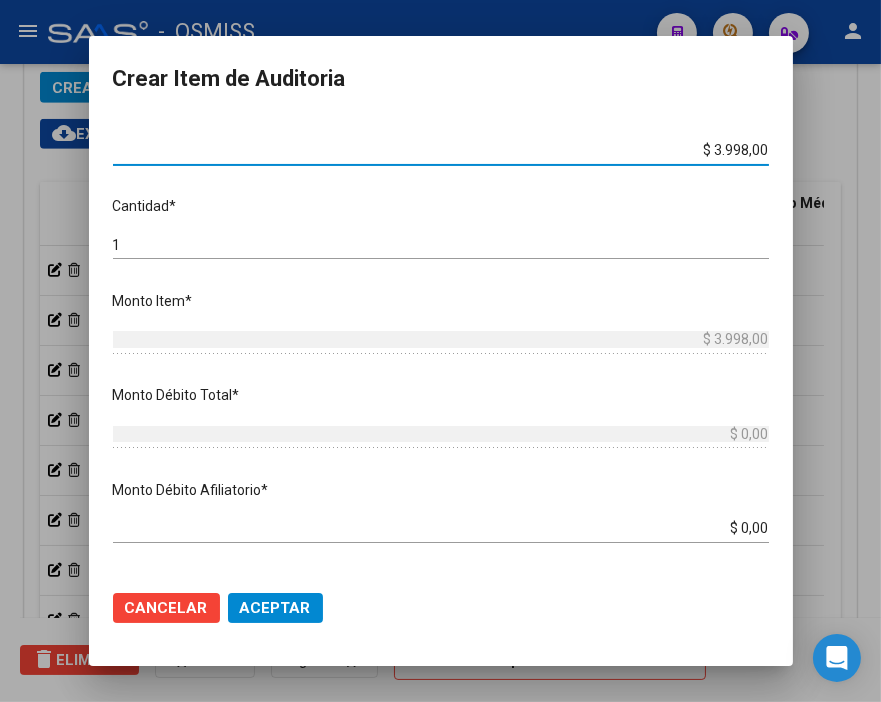 scroll, scrollTop: 555, scrollLeft: 0, axis: vertical 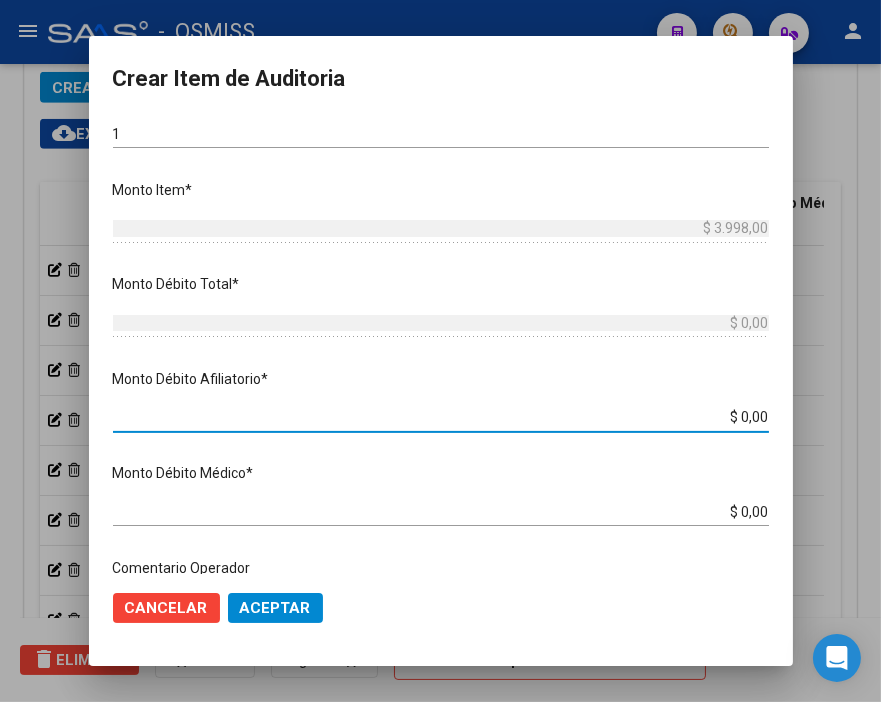 drag, startPoint x: 673, startPoint y: 418, endPoint x: 884, endPoint y: 422, distance: 211.03792 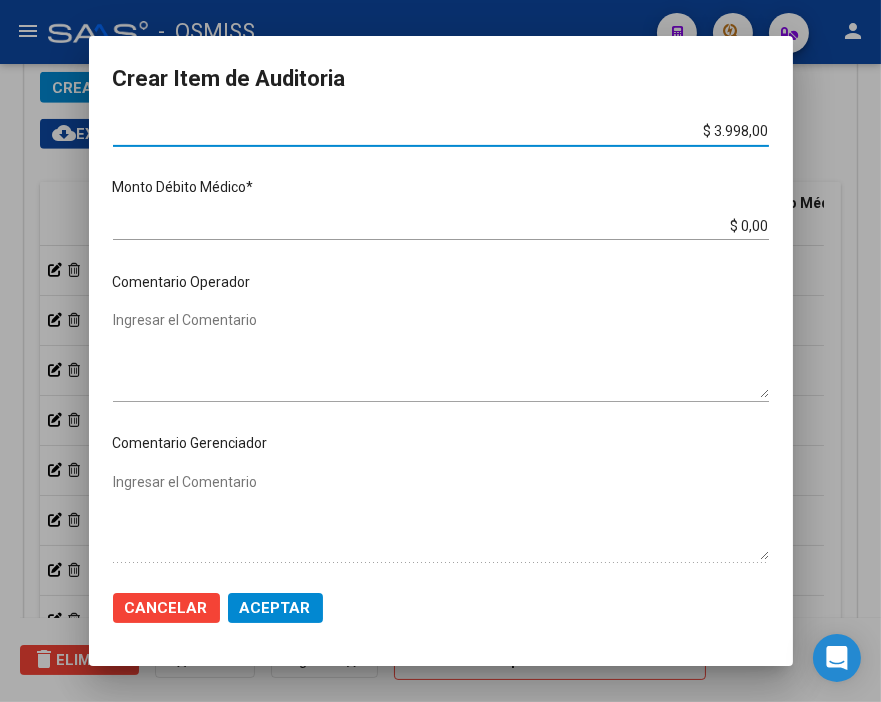scroll, scrollTop: 888, scrollLeft: 0, axis: vertical 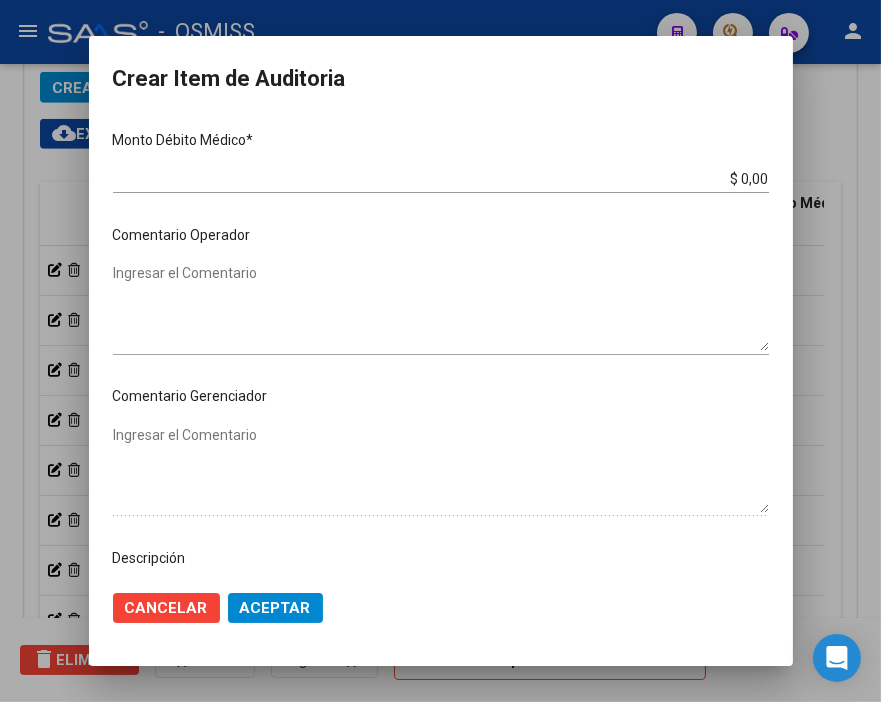 click on "Ingresar el Comentario" at bounding box center (441, 307) 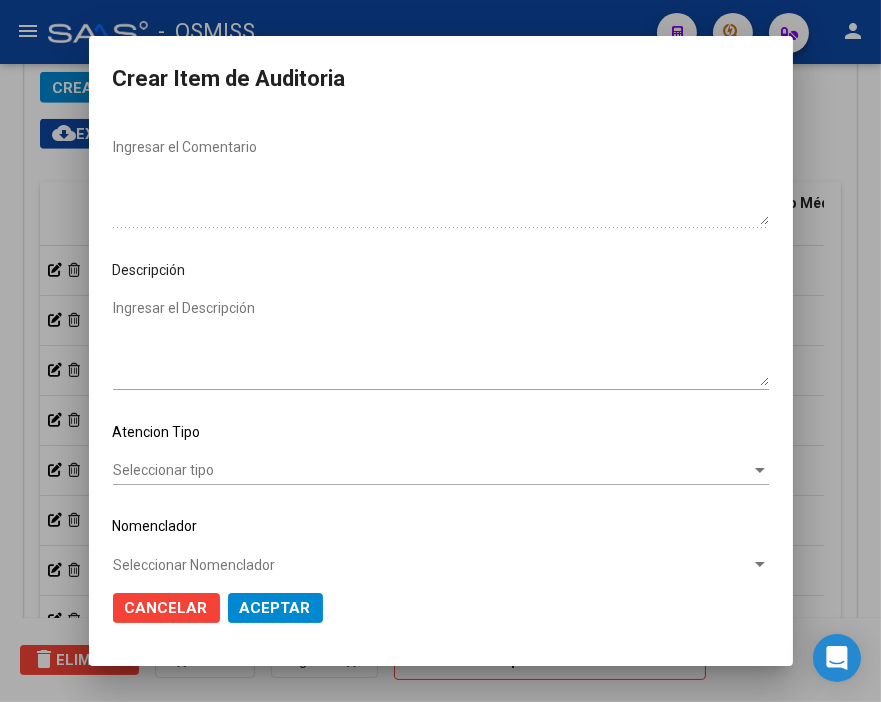 scroll, scrollTop: 1196, scrollLeft: 0, axis: vertical 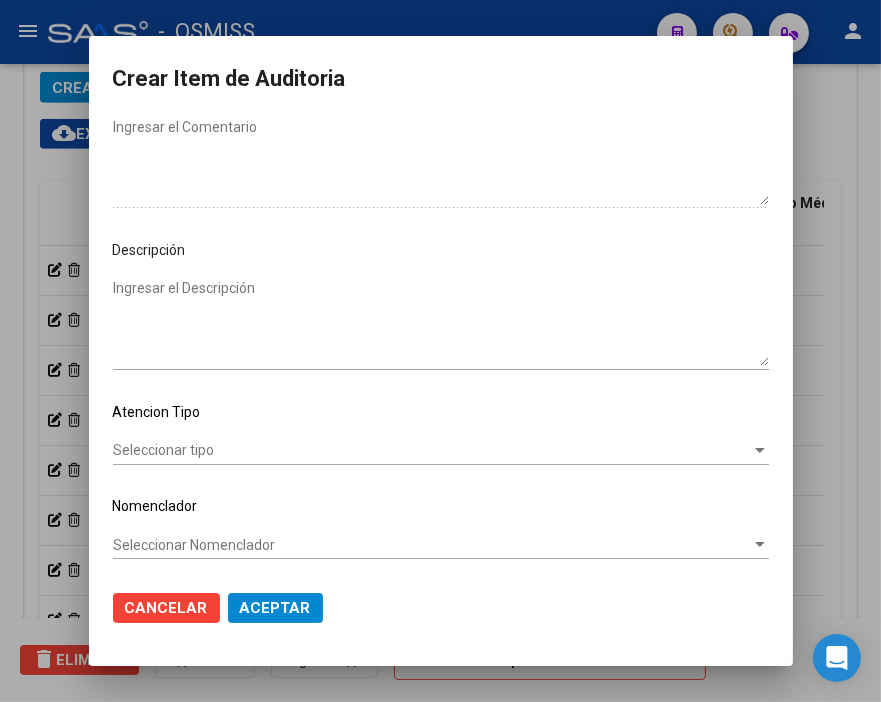 click on "Ingresar el Descripción" at bounding box center [441, 322] 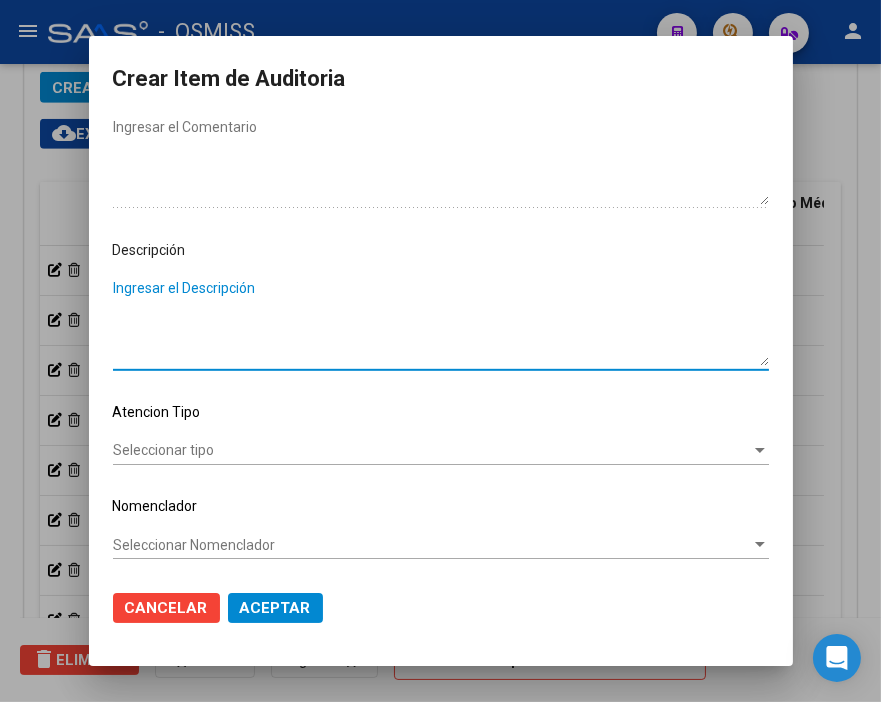 paste on "OBRA SOCIAL DEL PERSONAL DE RECOLECCION Y BARRIDO DE ROSARIO" 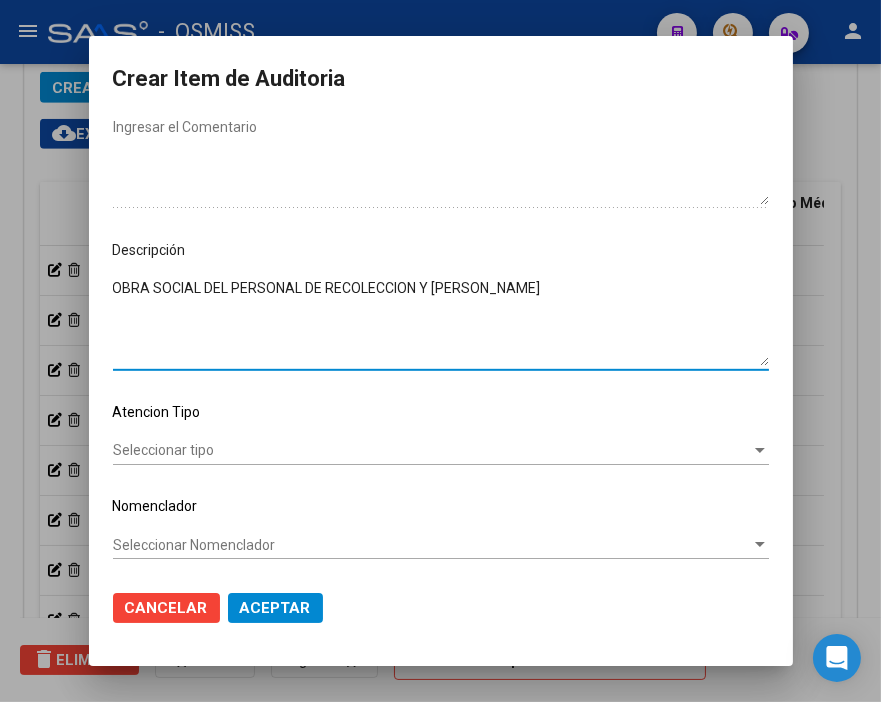 click on "Aceptar" 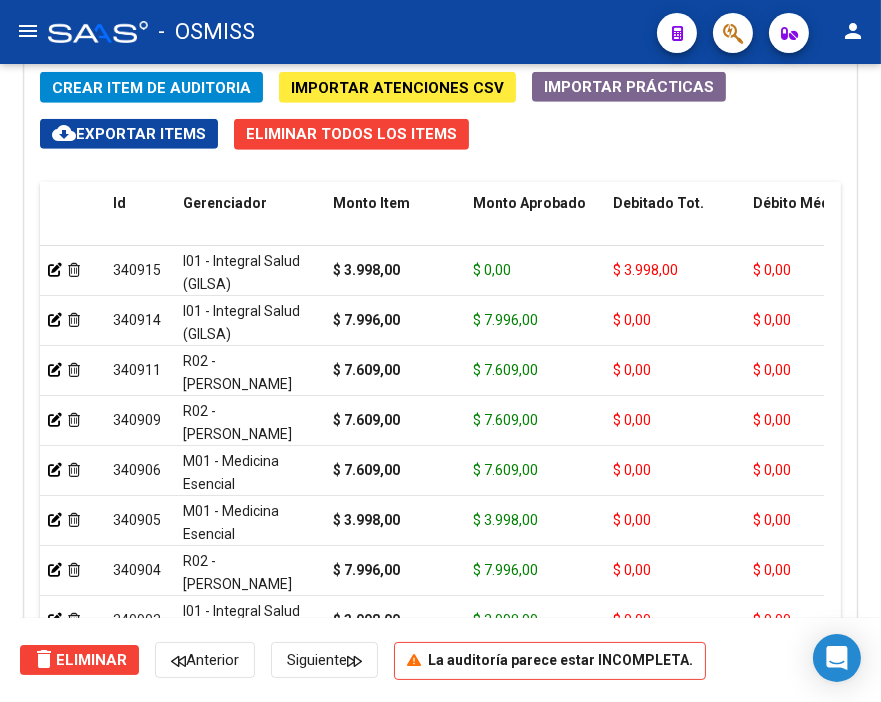 drag, startPoint x: 508, startPoint y: 13, endPoint x: 508, endPoint y: 24, distance: 11 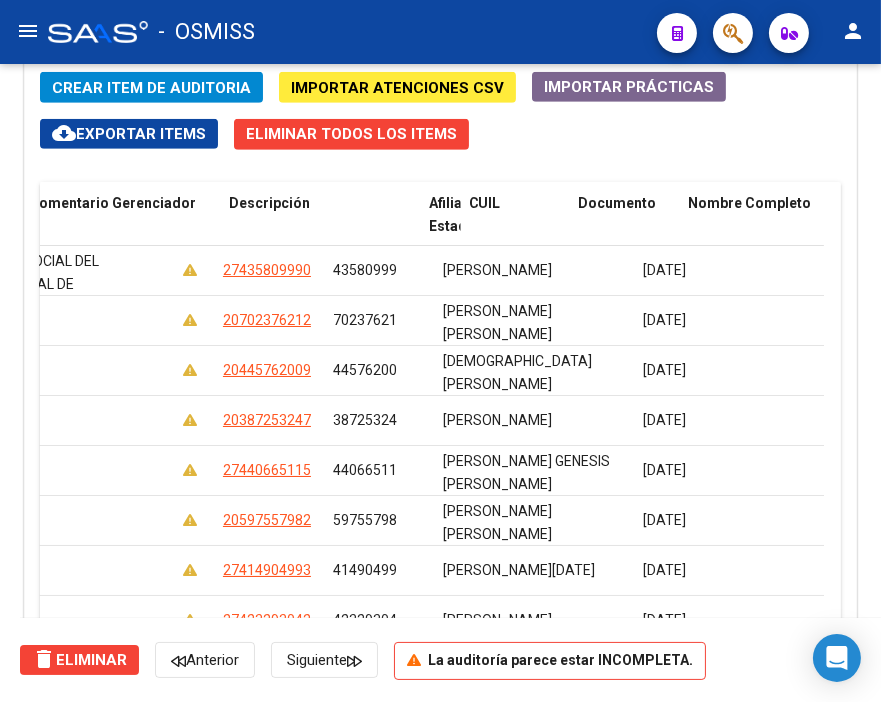 scroll, scrollTop: 0, scrollLeft: 0, axis: both 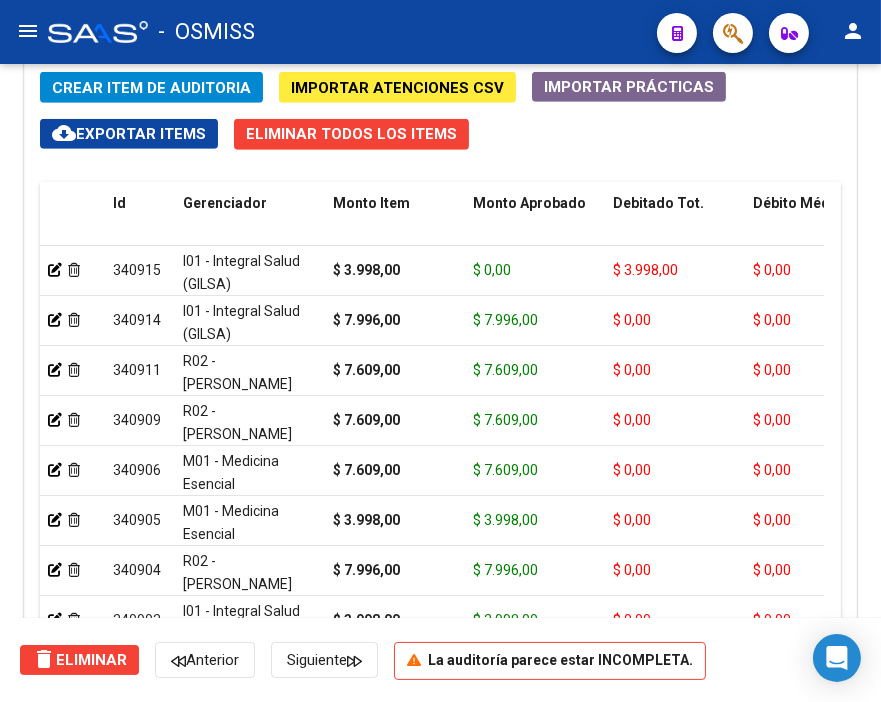 drag, startPoint x: 567, startPoint y: 154, endPoint x: 513, endPoint y: 165, distance: 55.108982 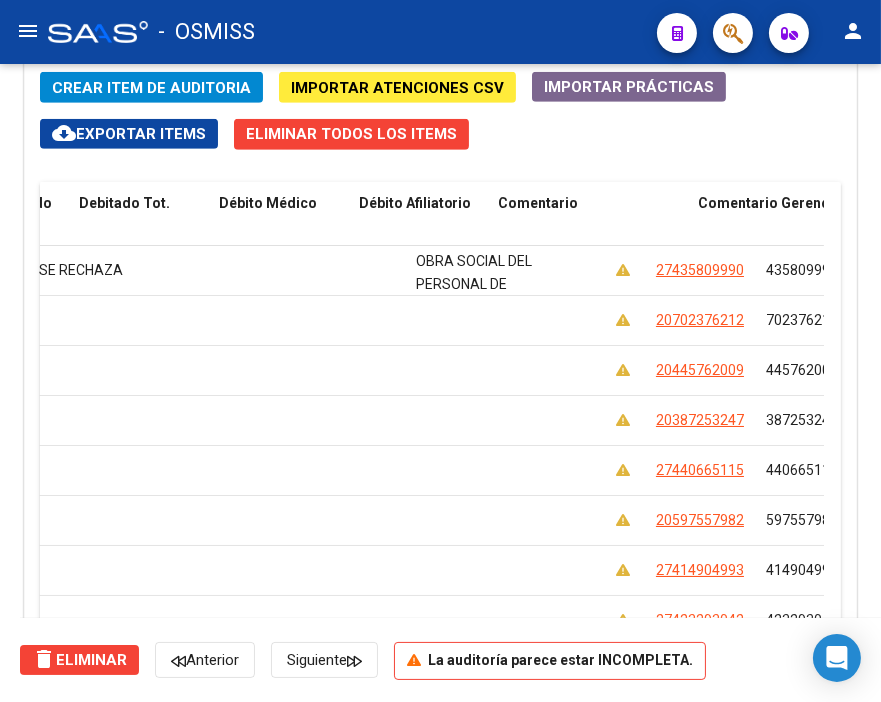 scroll, scrollTop: 0, scrollLeft: 0, axis: both 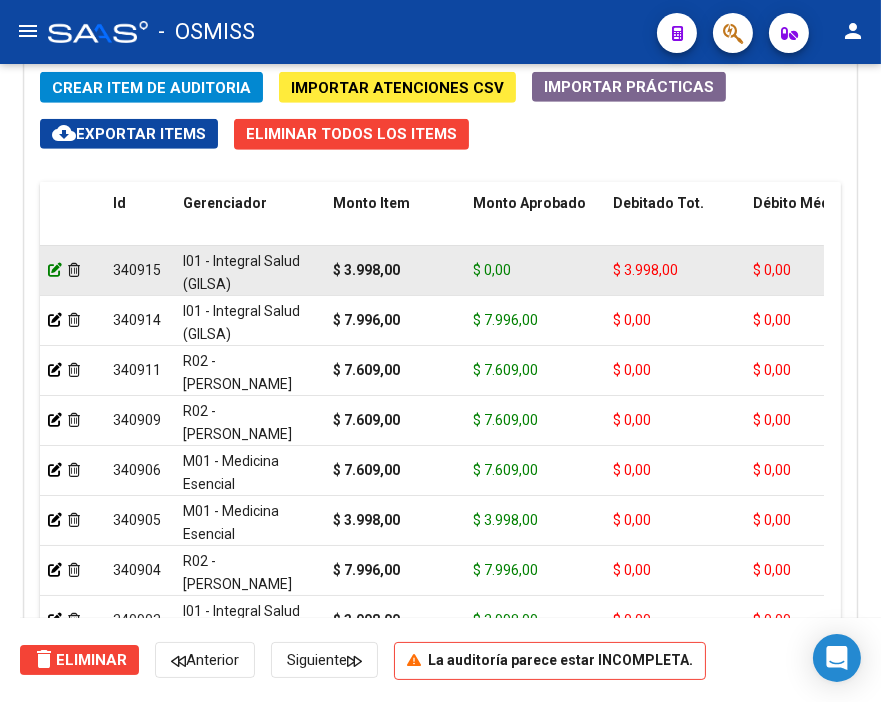 click 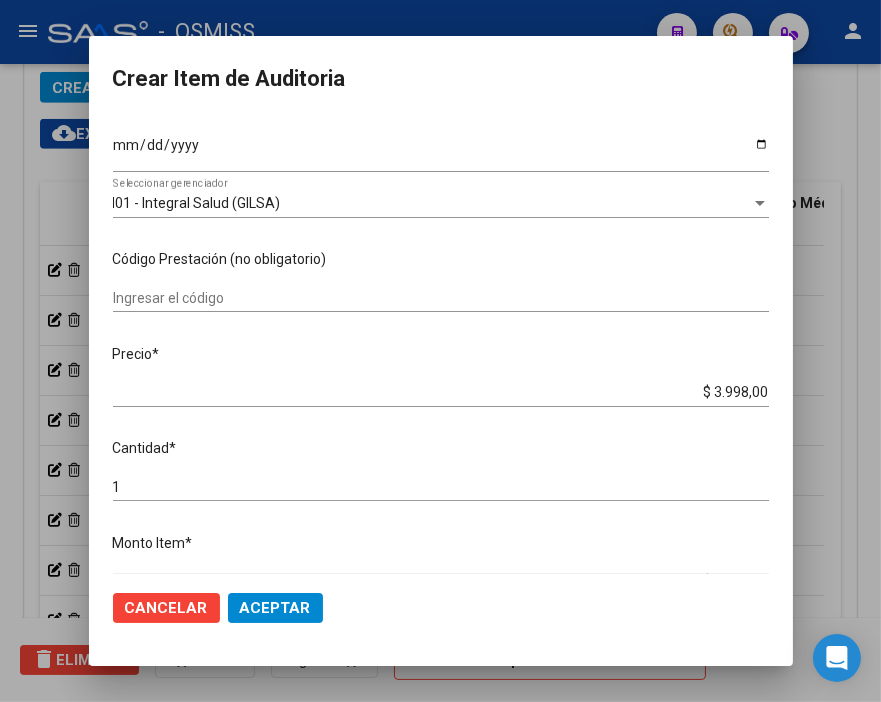 scroll, scrollTop: 222, scrollLeft: 0, axis: vertical 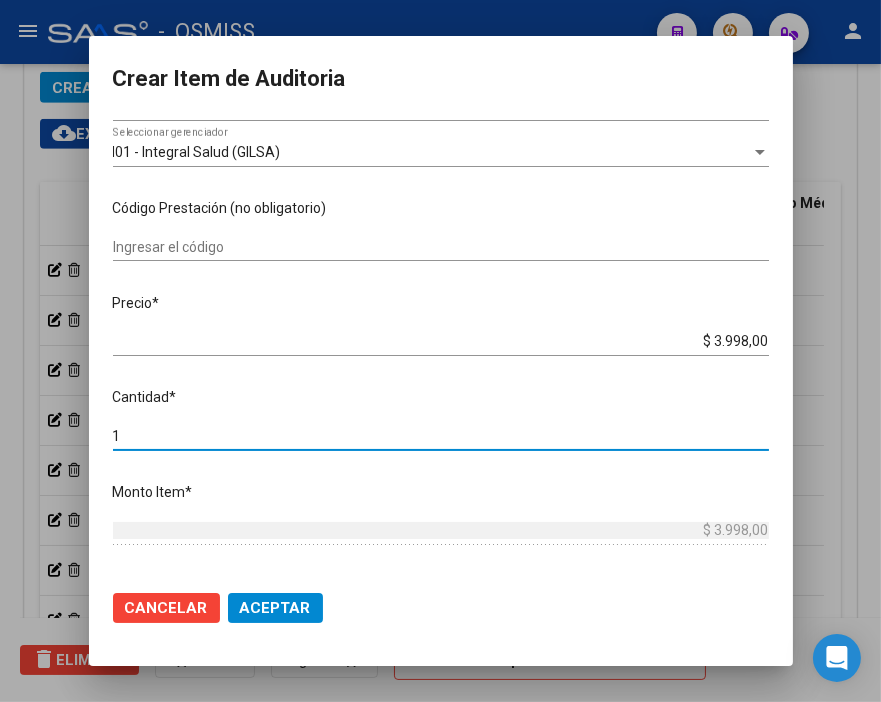 drag, startPoint x: 131, startPoint y: 442, endPoint x: 40, endPoint y: 427, distance: 92.22798 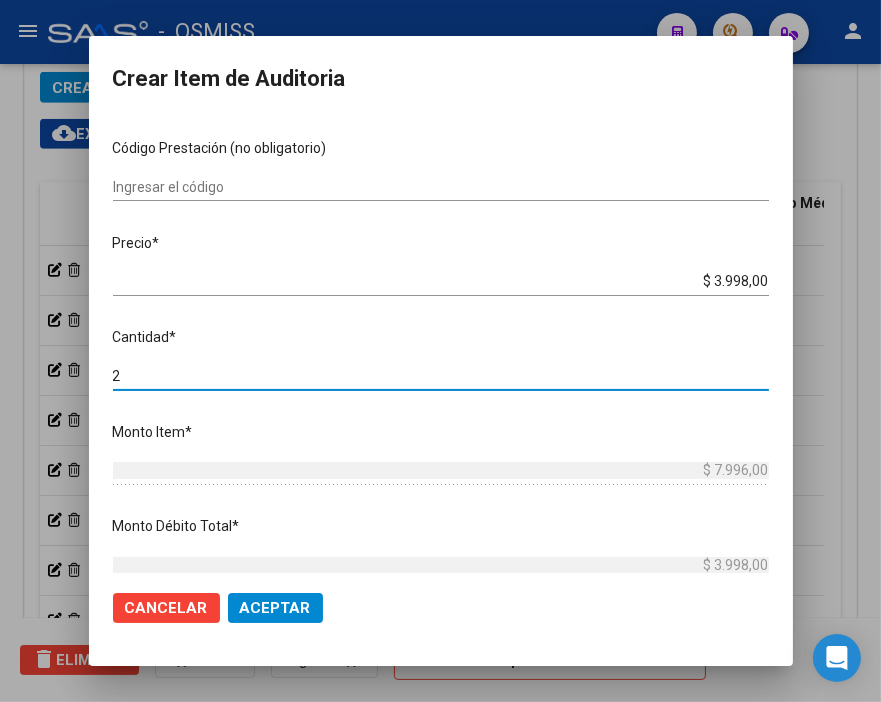 scroll, scrollTop: 444, scrollLeft: 0, axis: vertical 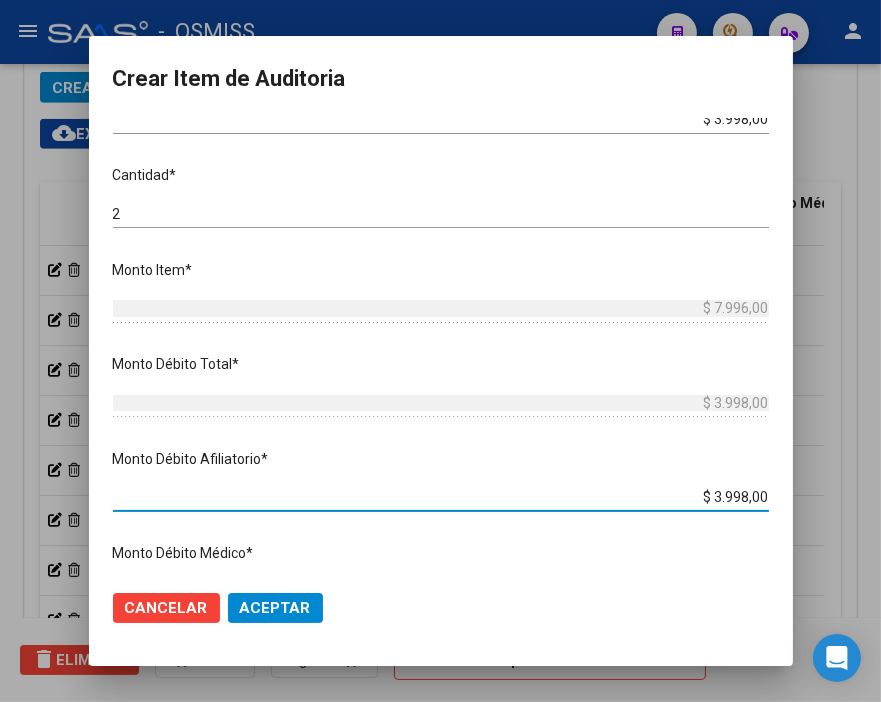 drag, startPoint x: 685, startPoint y: 500, endPoint x: 830, endPoint y: 498, distance: 145.0138 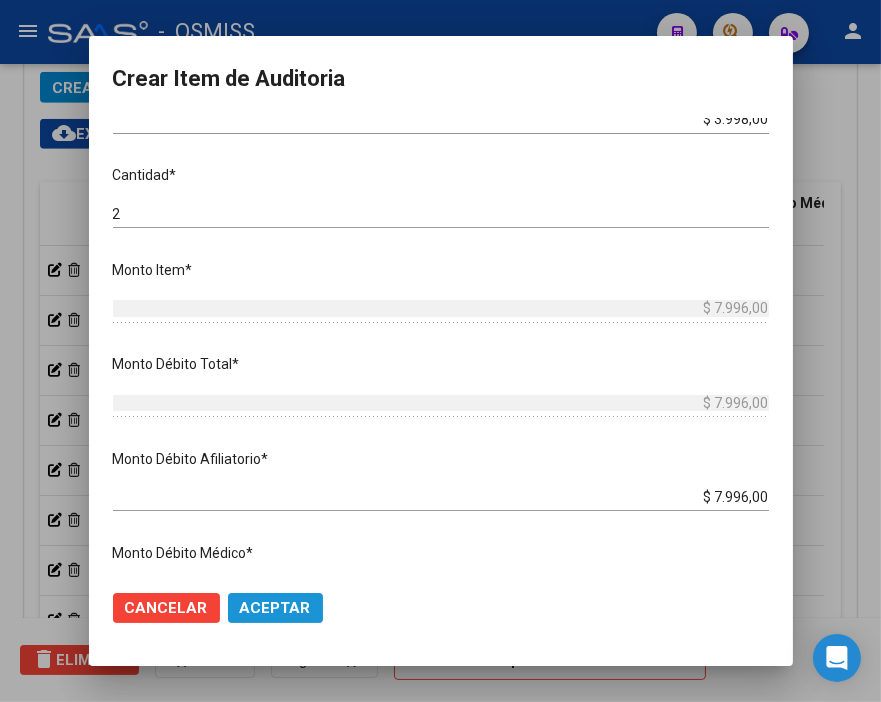 click on "Aceptar" 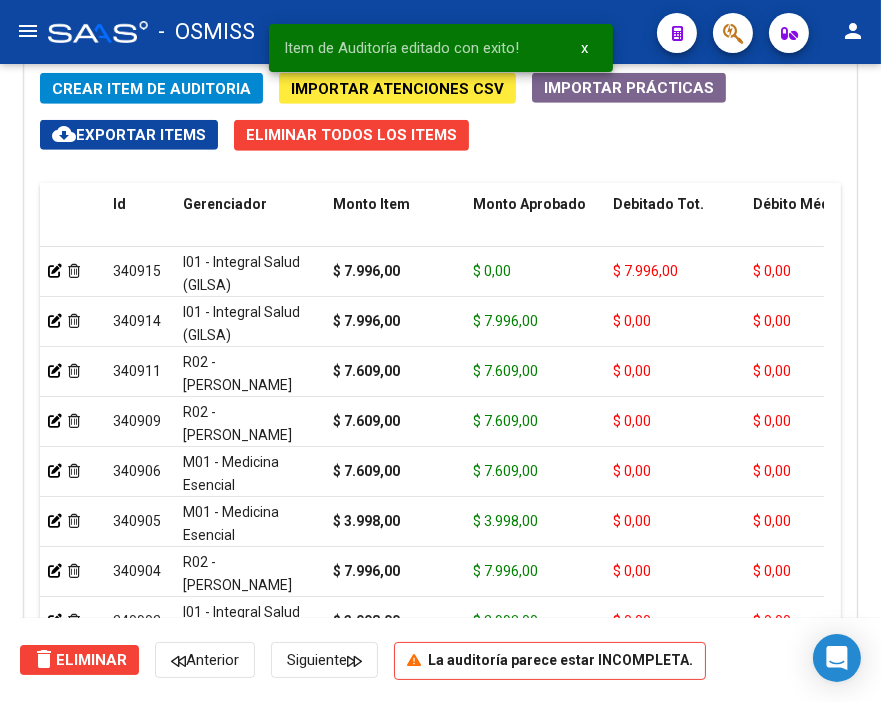 scroll, scrollTop: 1555, scrollLeft: 0, axis: vertical 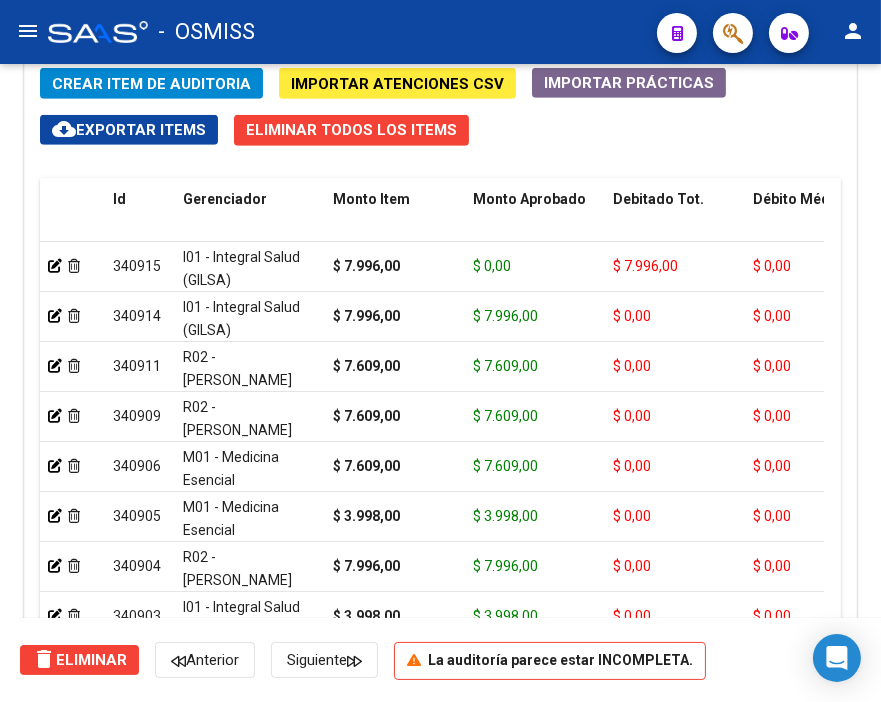 click on "Crear Item de Auditoria" 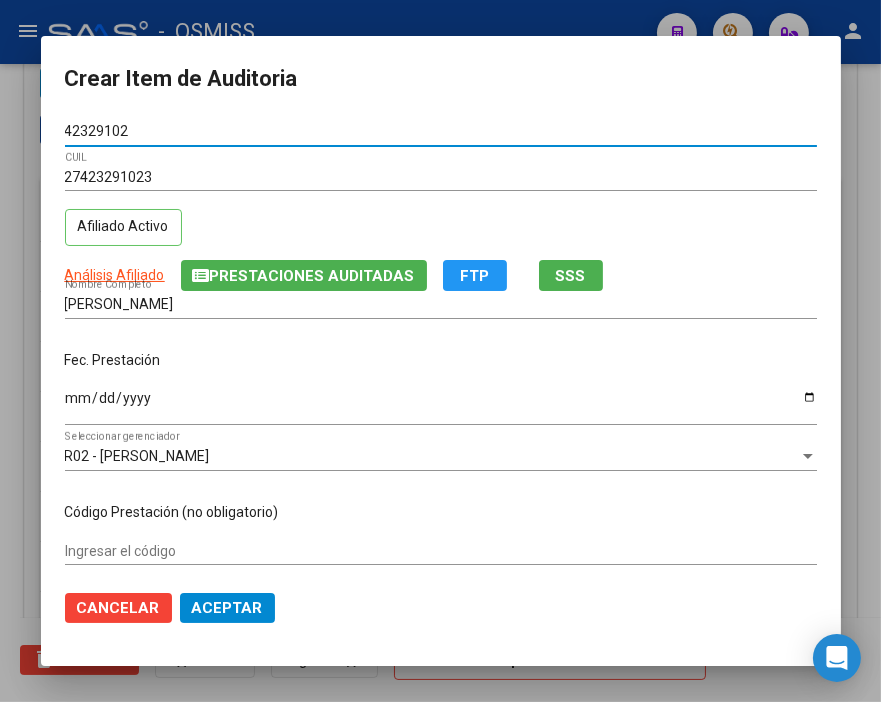 click on "Ingresar la fecha" at bounding box center [441, 405] 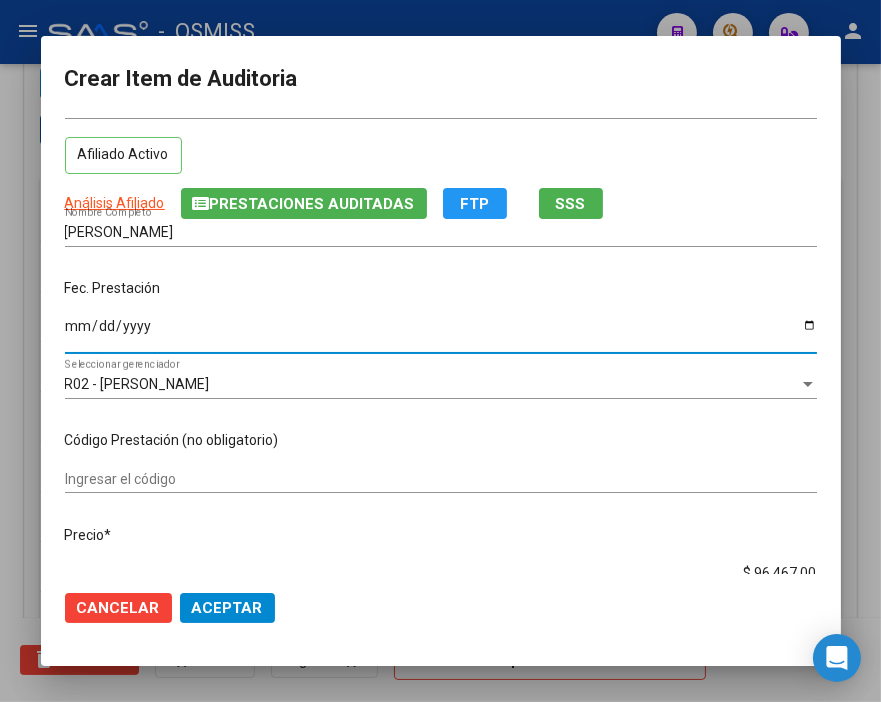 scroll, scrollTop: 111, scrollLeft: 0, axis: vertical 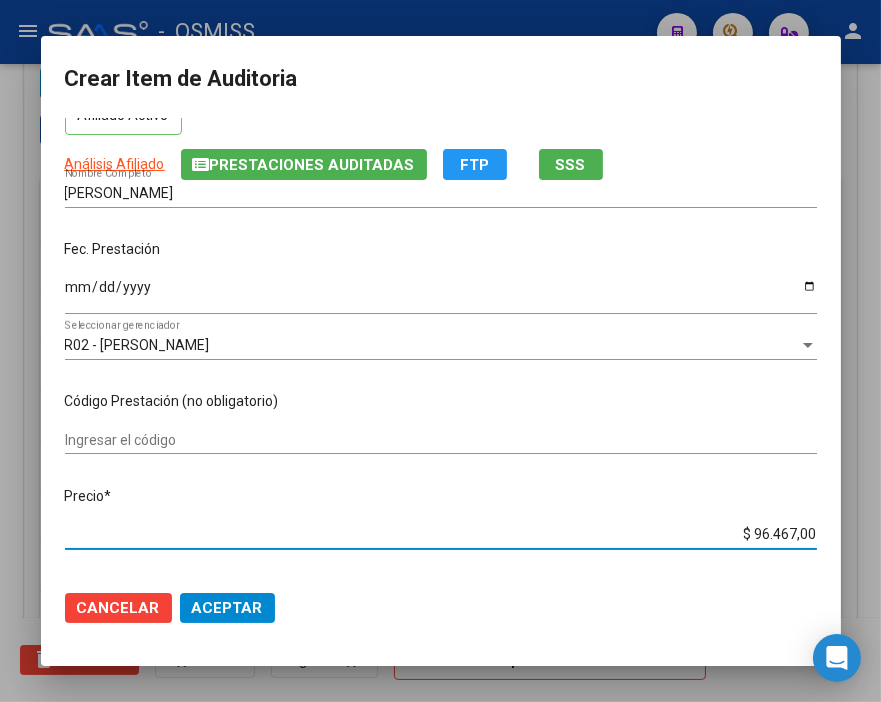 drag, startPoint x: 710, startPoint y: 534, endPoint x: 884, endPoint y: 536, distance: 174.01149 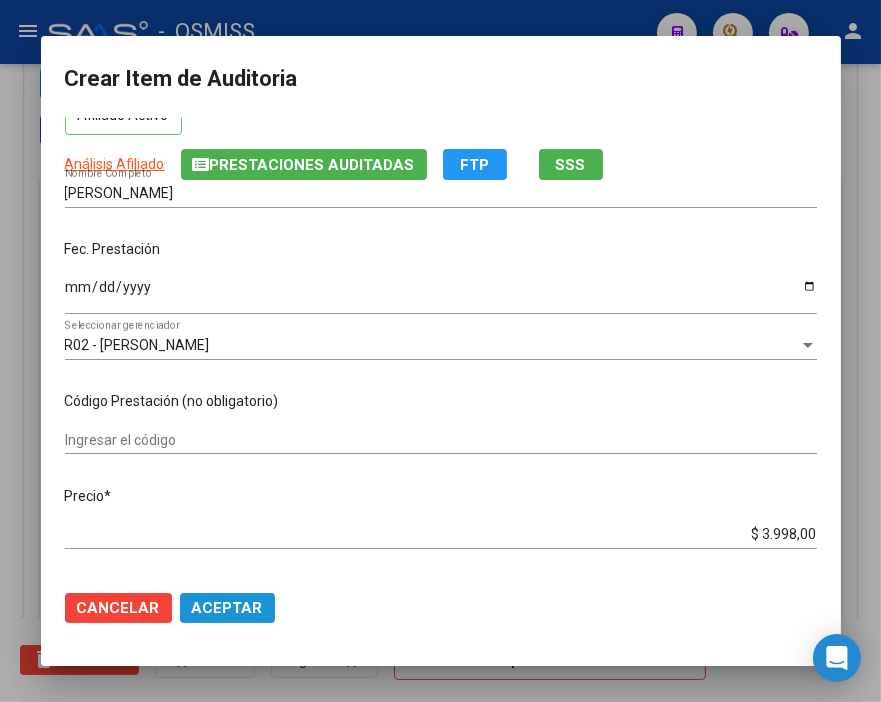 click on "Aceptar" 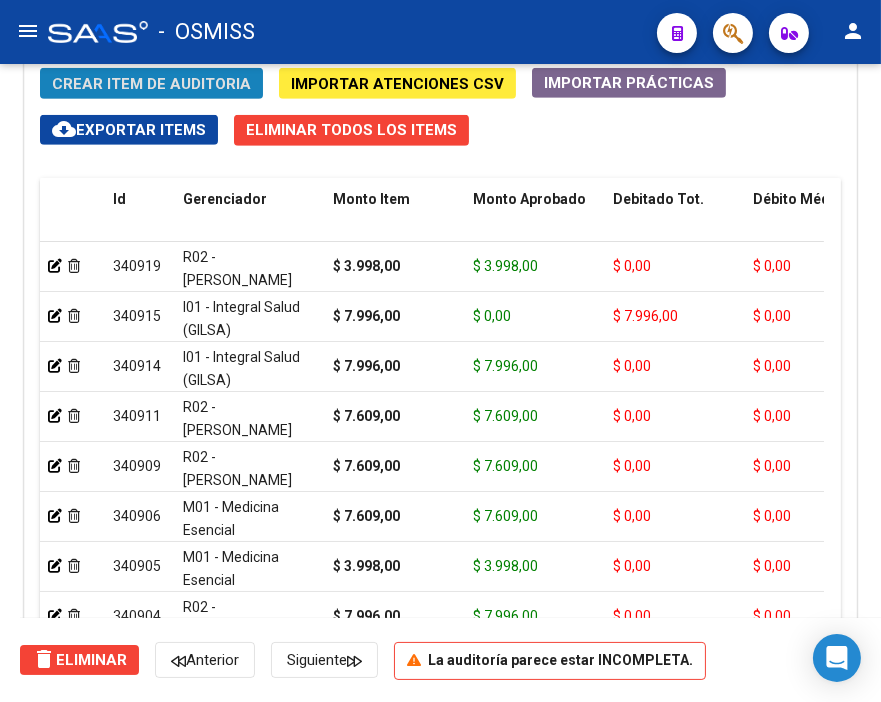 click on "Crear Item de Auditoria" 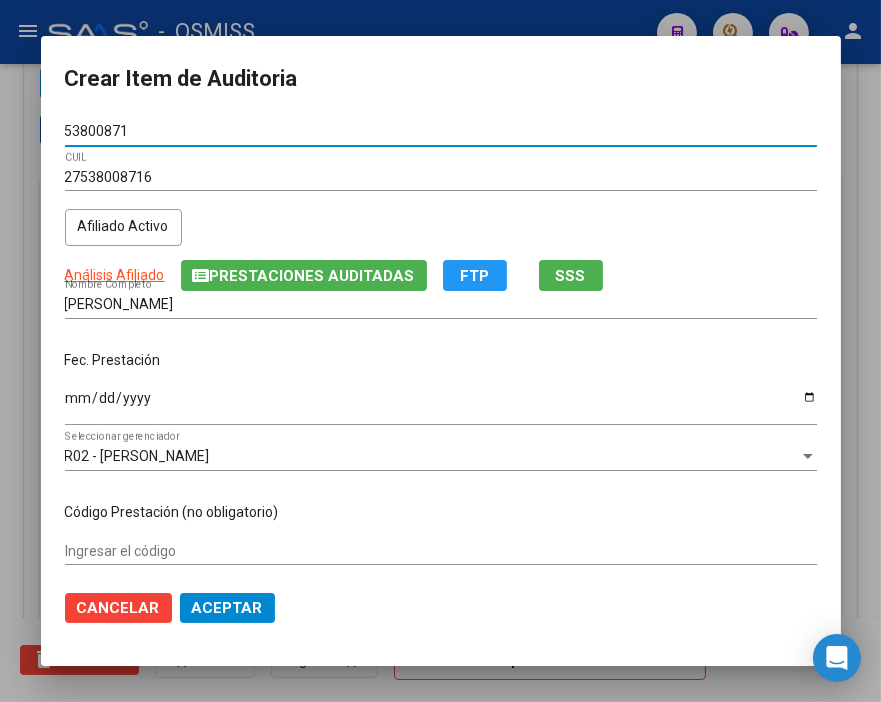 click on "Ingresar la fecha" at bounding box center (441, 405) 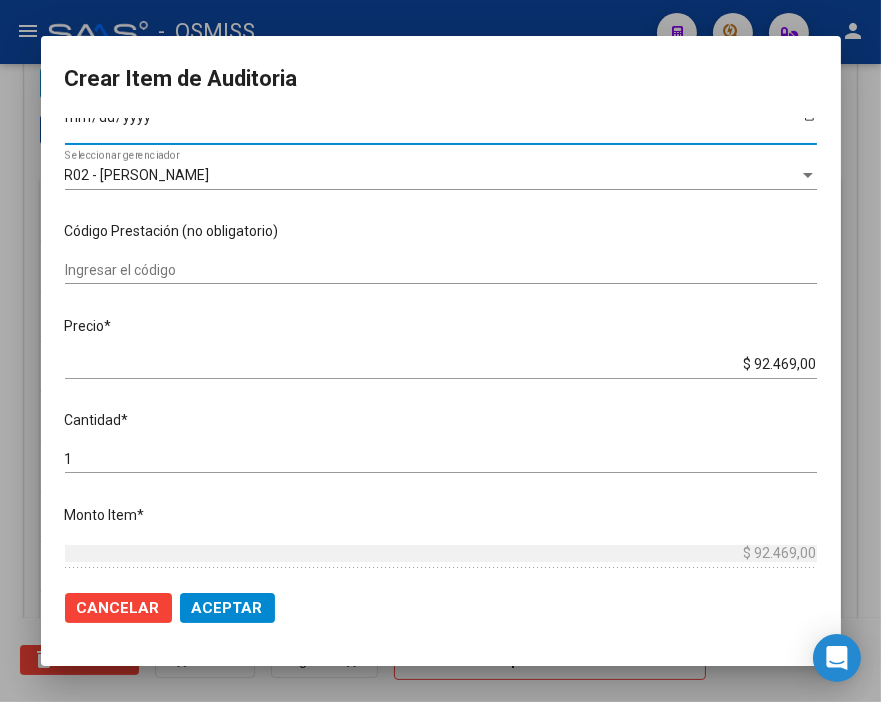scroll, scrollTop: 333, scrollLeft: 0, axis: vertical 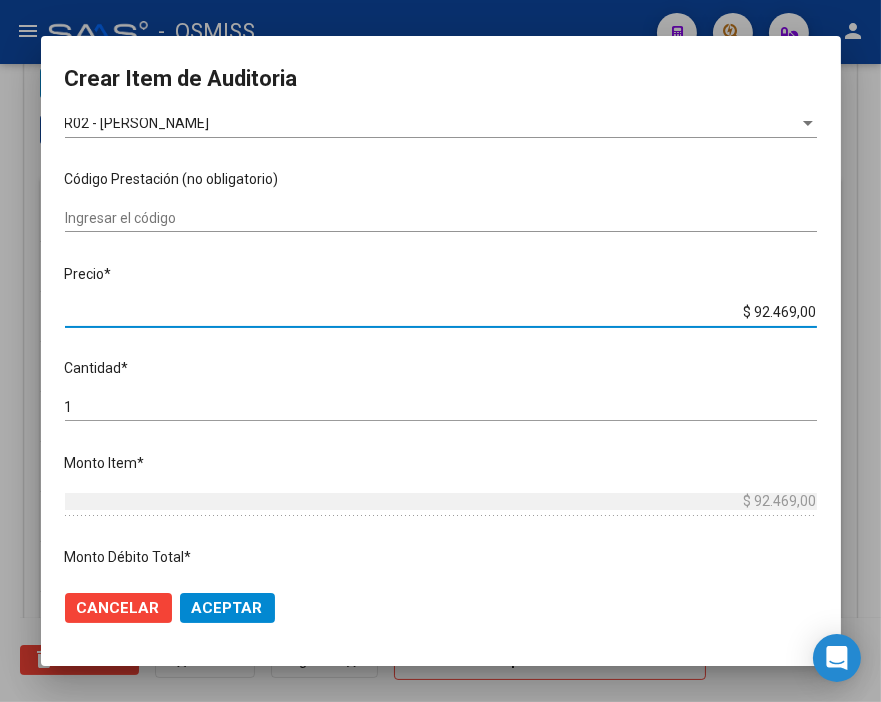 drag, startPoint x: 682, startPoint y: 315, endPoint x: 884, endPoint y: 315, distance: 202 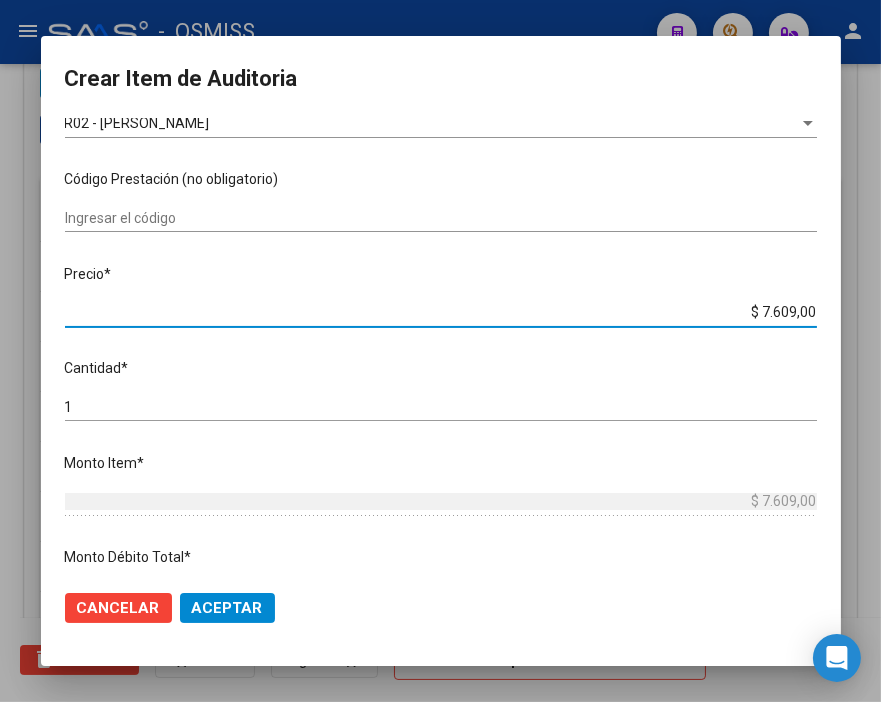 drag, startPoint x: 88, startPoint y: 406, endPoint x: 3, endPoint y: 400, distance: 85.2115 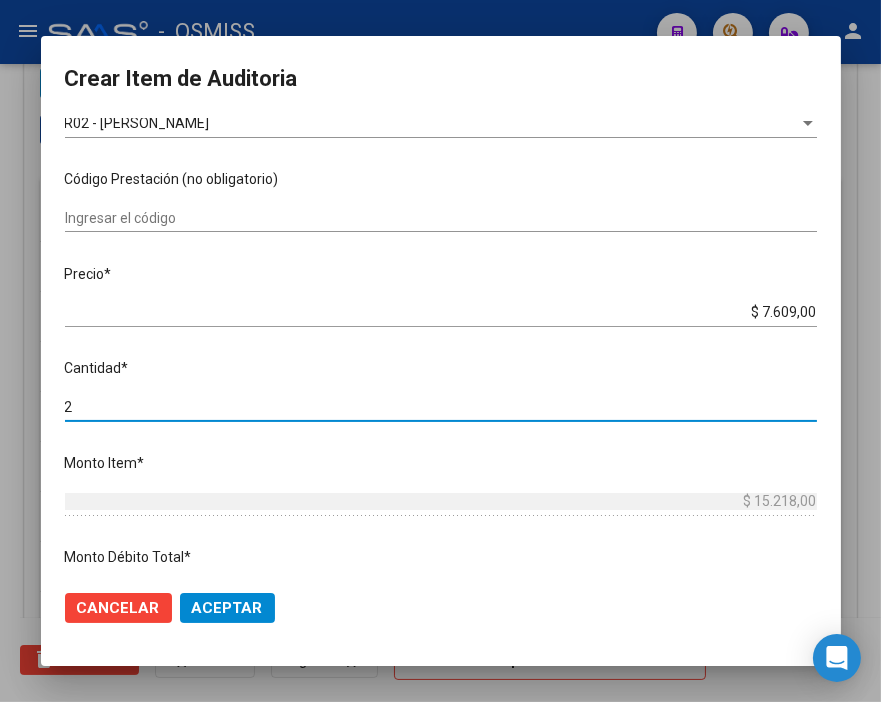 click on "Aceptar" 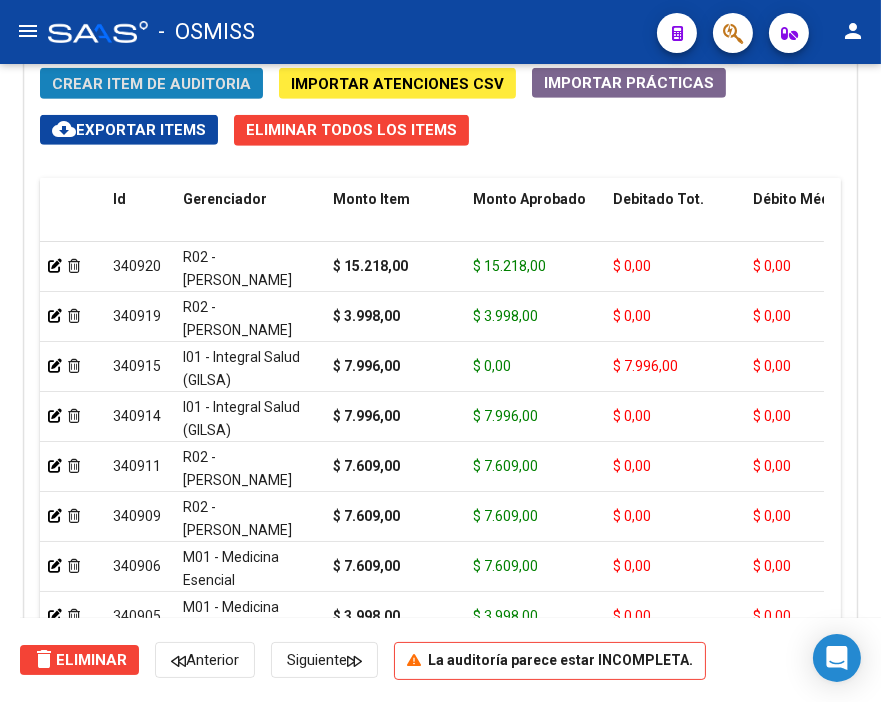 click on "Crear Item de Auditoria" 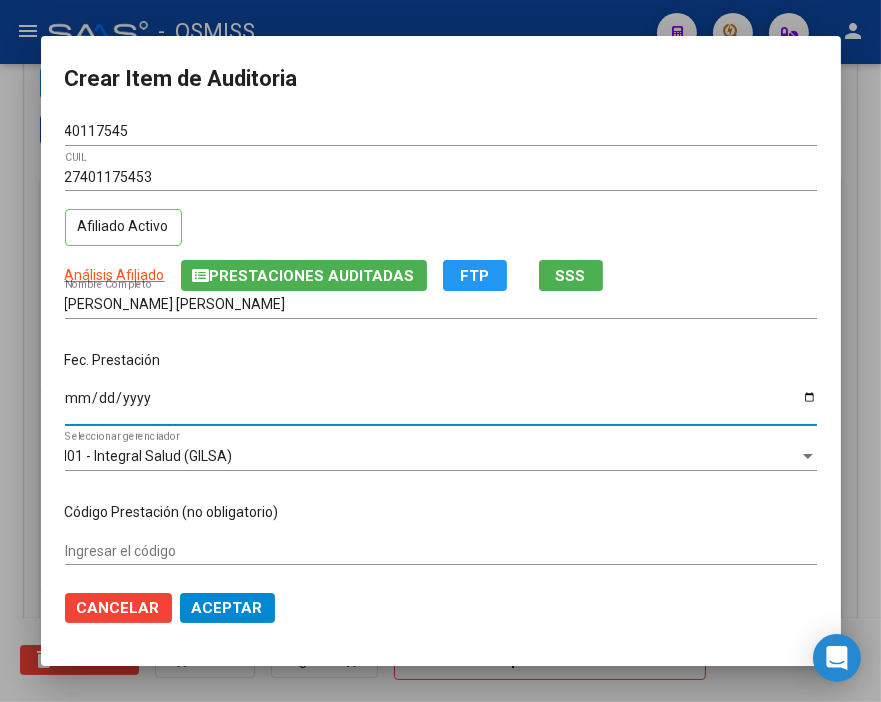 click on "Ingresar la fecha" at bounding box center [441, 405] 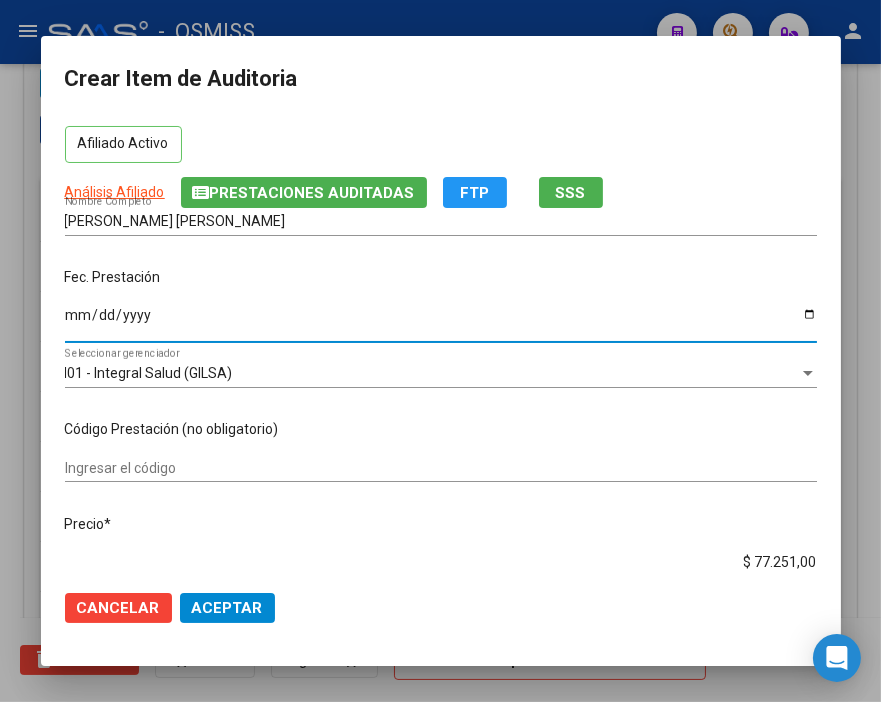 scroll, scrollTop: 222, scrollLeft: 0, axis: vertical 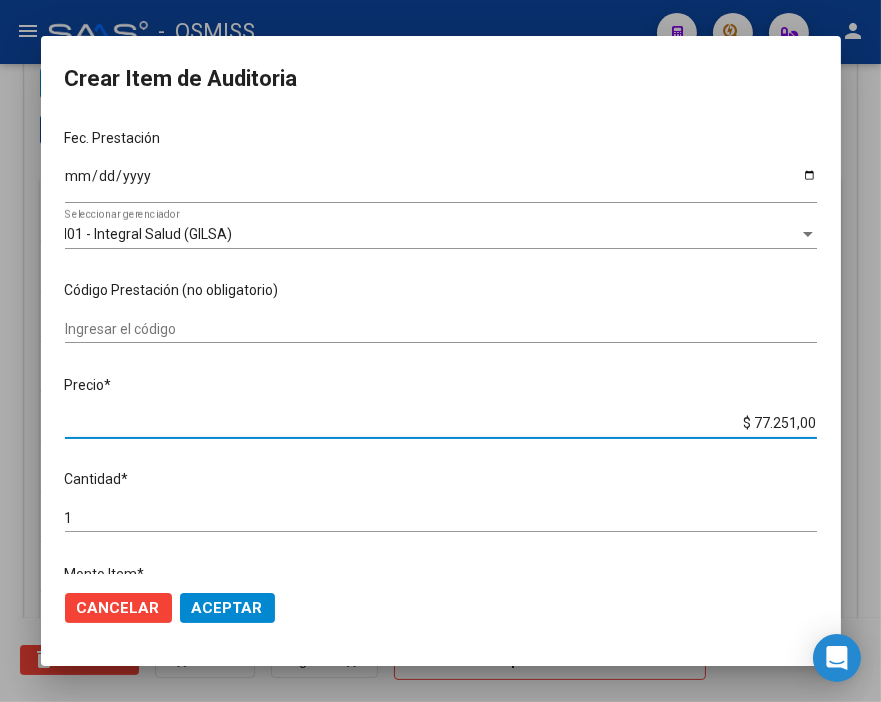 drag, startPoint x: 690, startPoint y: 422, endPoint x: 884, endPoint y: 442, distance: 195.0282 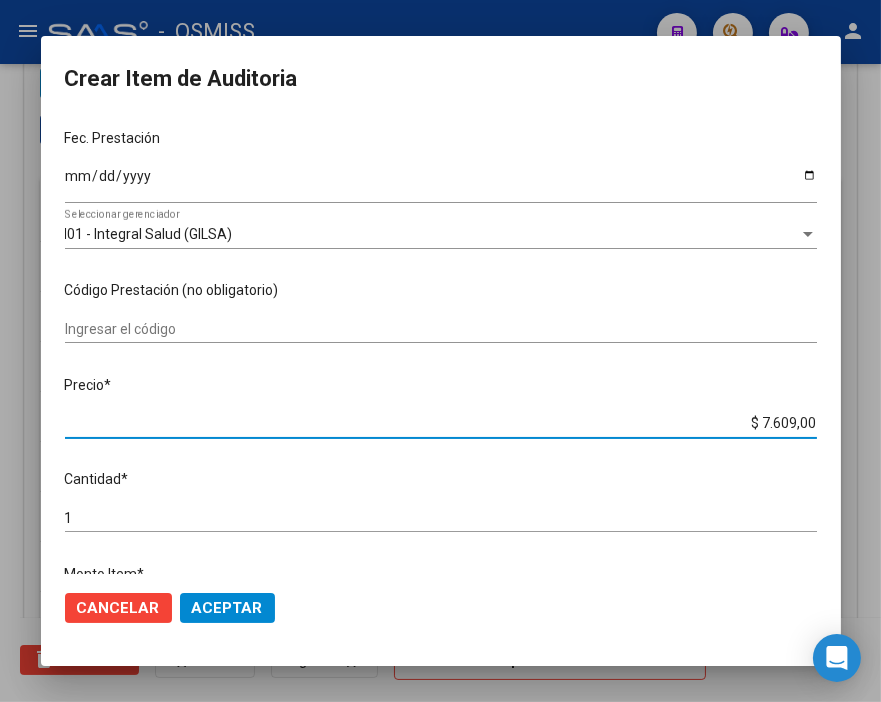 click on "Aceptar" 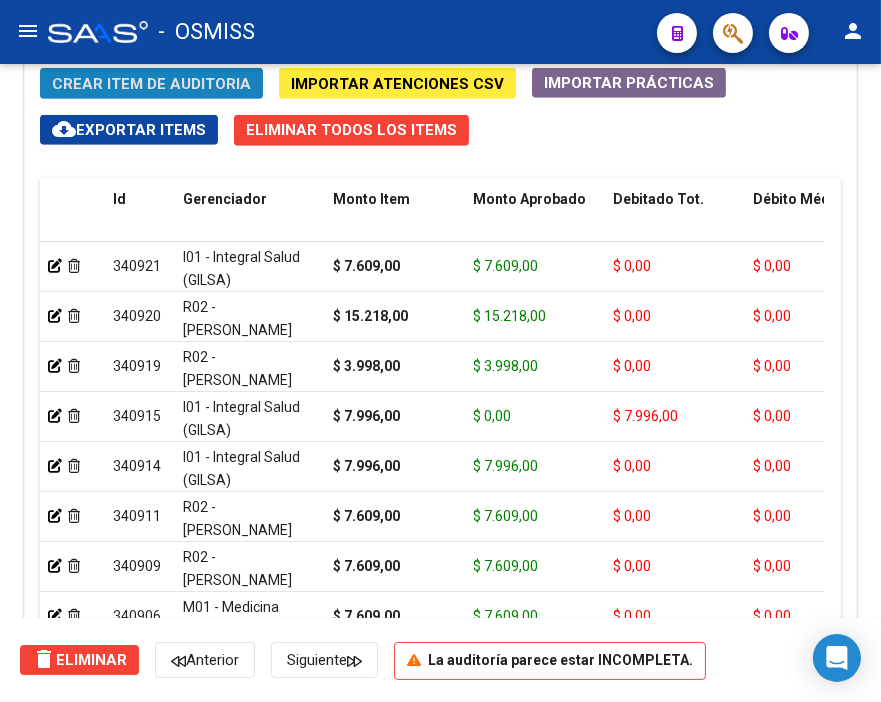 click on "Crear Item de Auditoria" 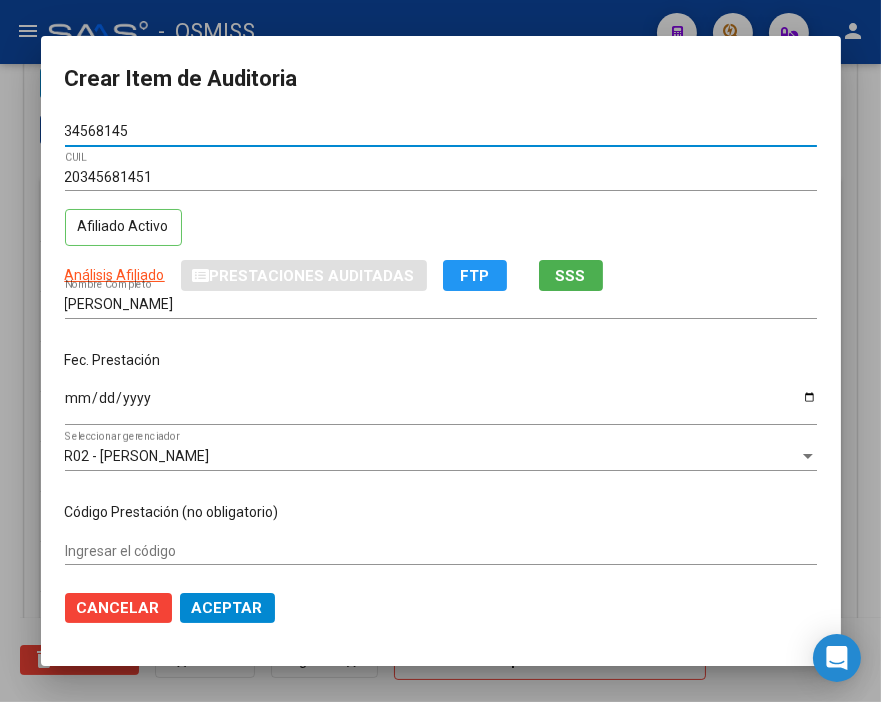 click on "Ingresar la fecha" at bounding box center [441, 405] 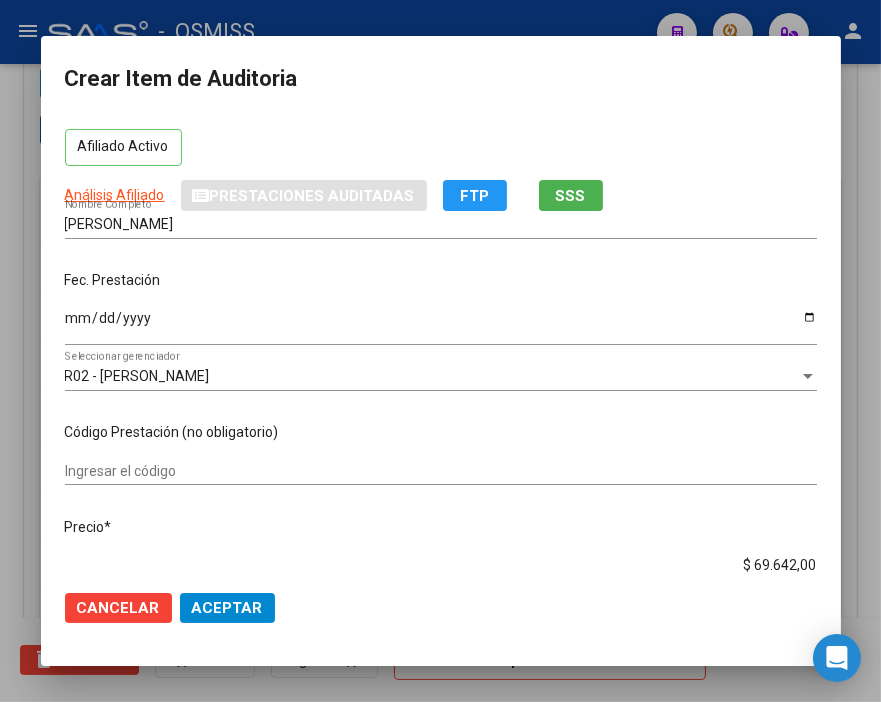 scroll, scrollTop: 222, scrollLeft: 0, axis: vertical 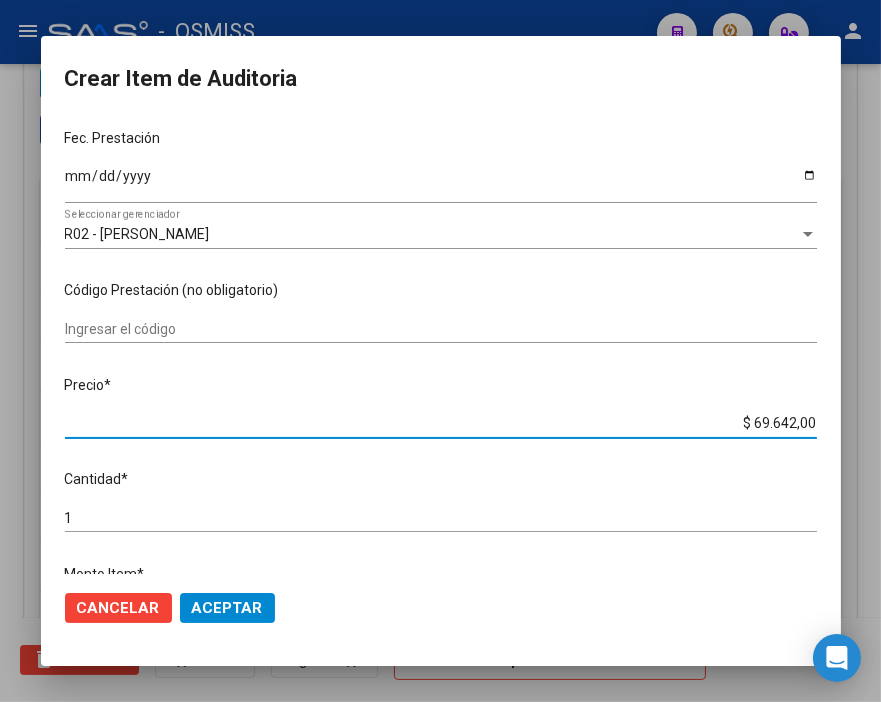 drag, startPoint x: 713, startPoint y: 427, endPoint x: 884, endPoint y: 446, distance: 172.05232 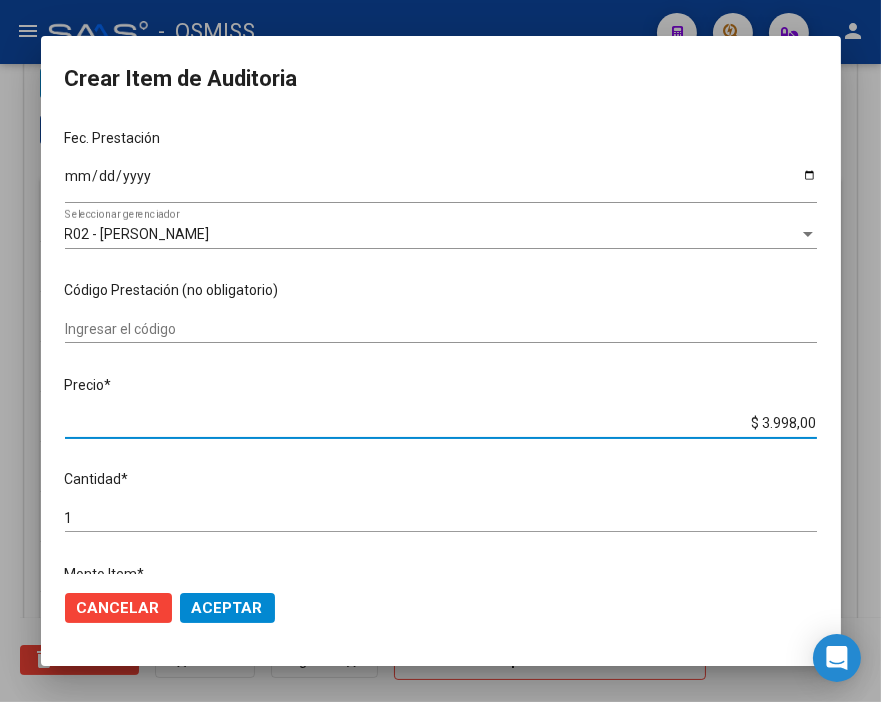 click on "Cancelar Aceptar" 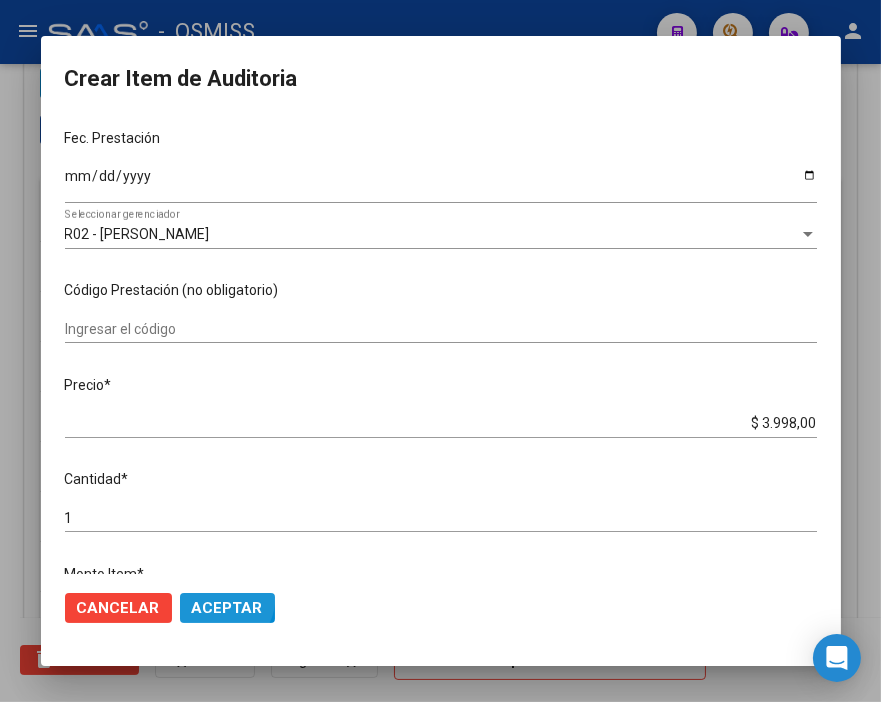 click on "Aceptar" 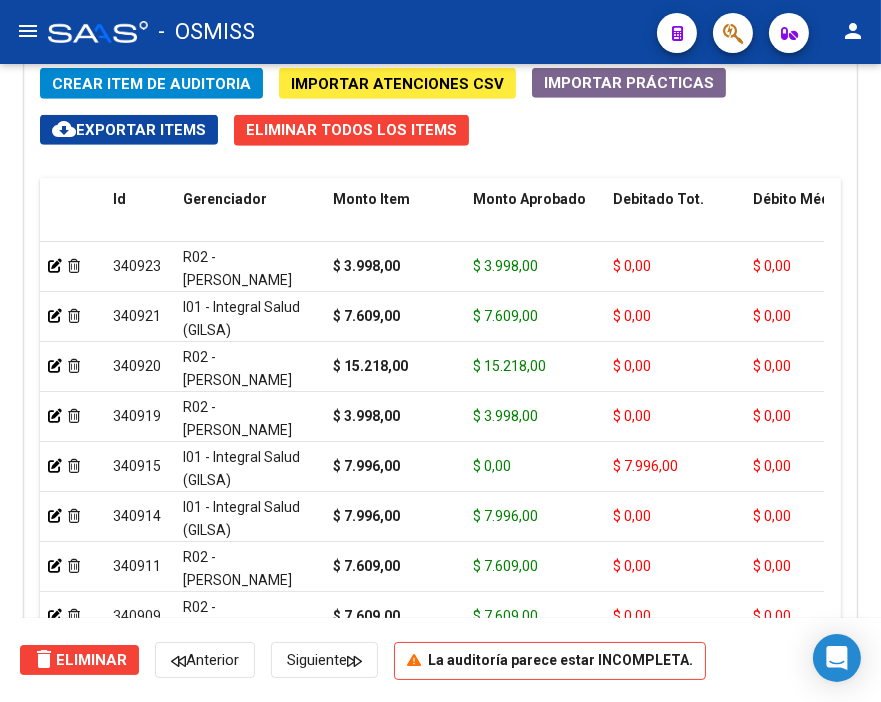 click on "Crear Item de Auditoria" 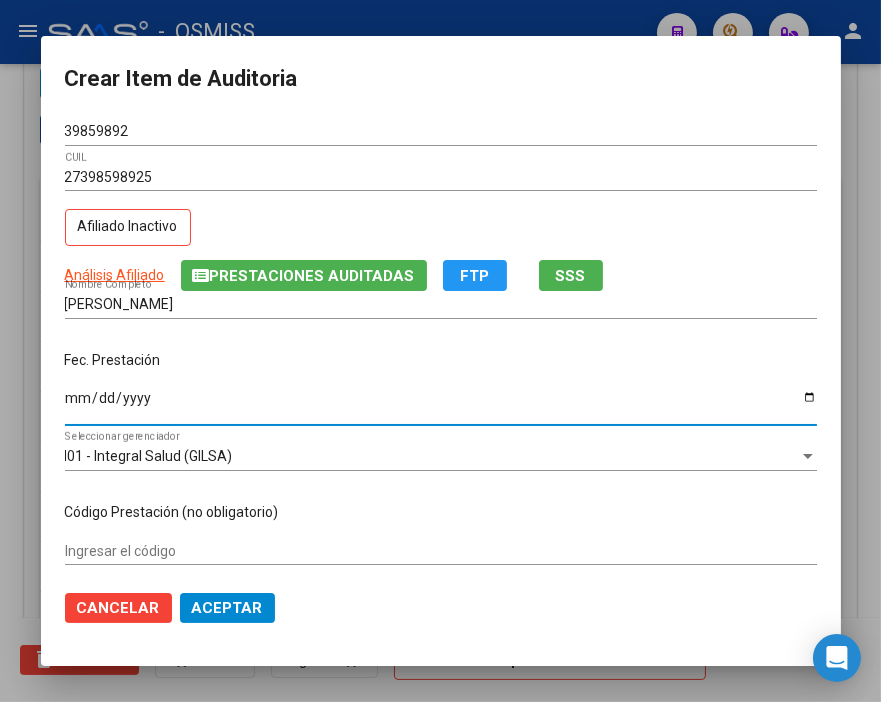 click on "Ingresar la fecha" at bounding box center (441, 405) 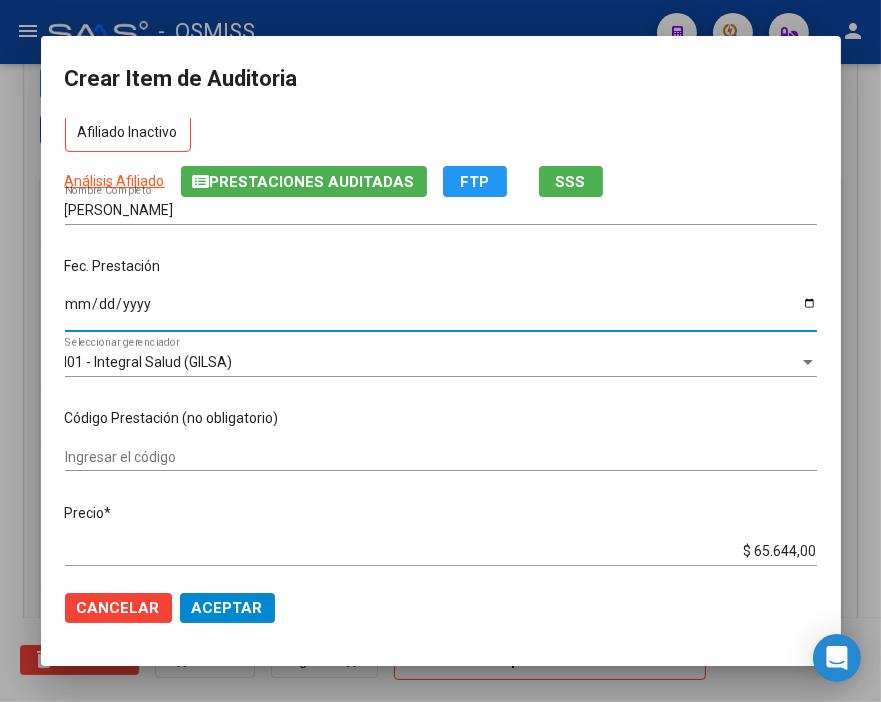 scroll, scrollTop: 222, scrollLeft: 0, axis: vertical 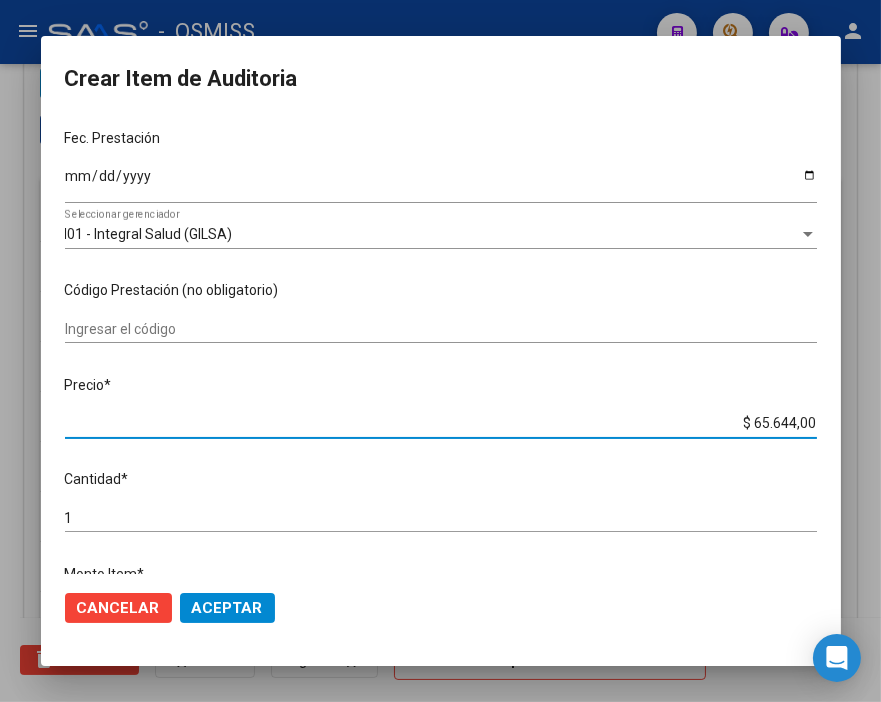 drag, startPoint x: 711, startPoint y: 422, endPoint x: 884, endPoint y: 427, distance: 173.07224 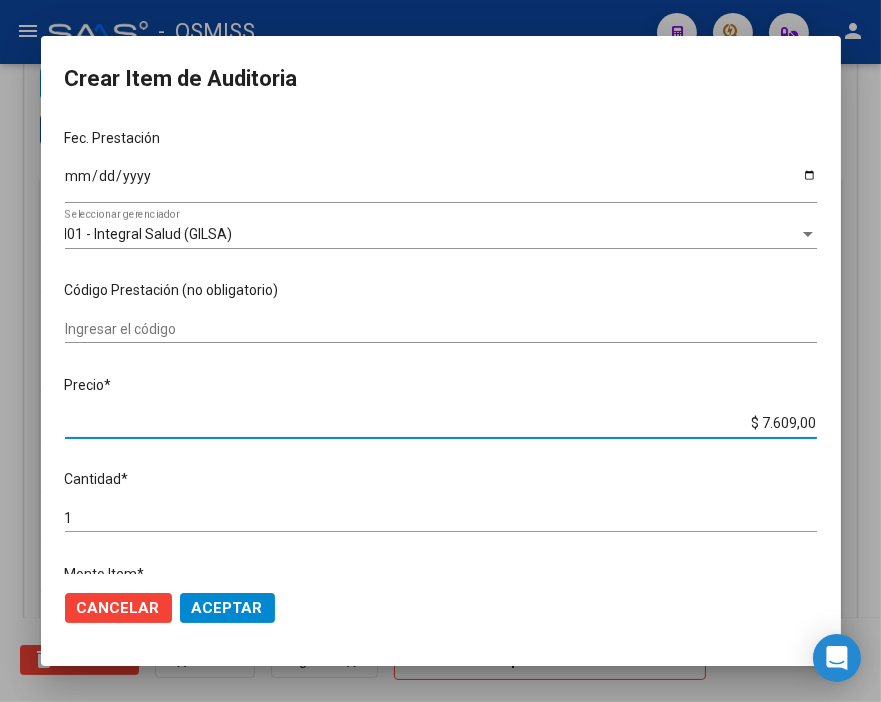 click on "Aceptar" 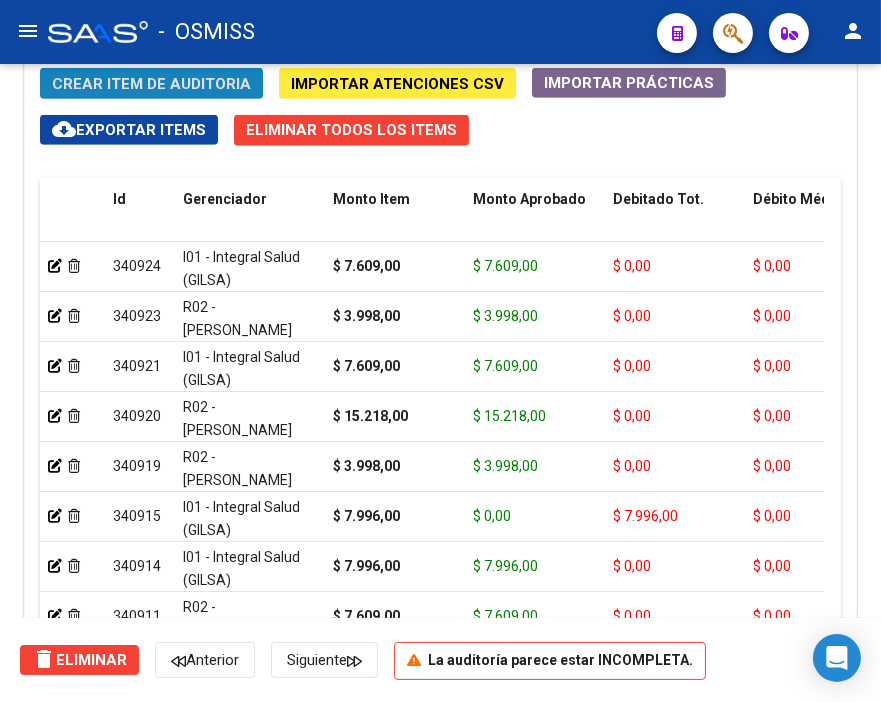 click on "Crear Item de Auditoria" 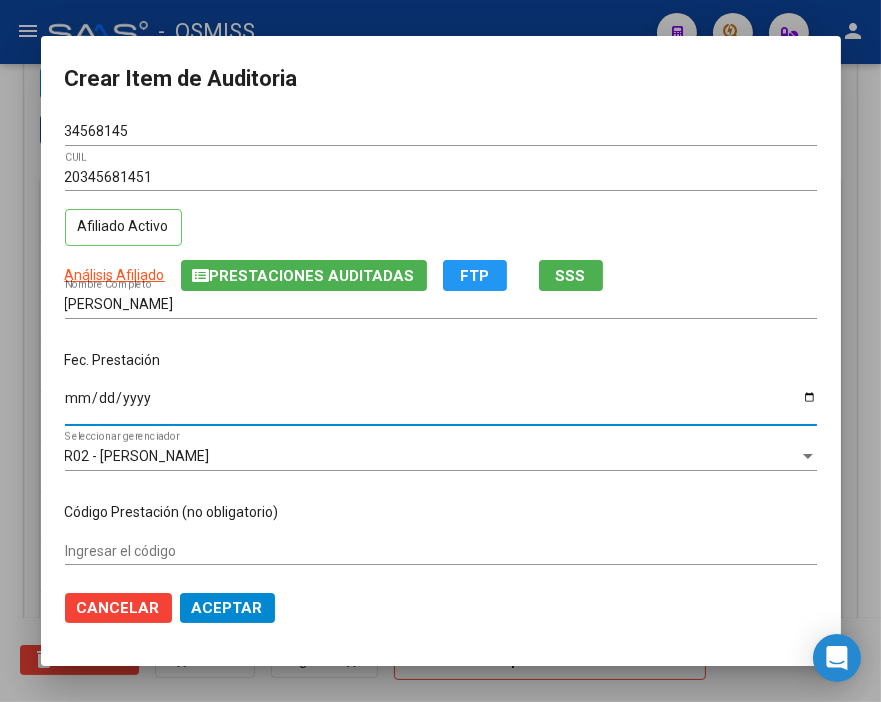 click on "Ingresar la fecha" at bounding box center (441, 405) 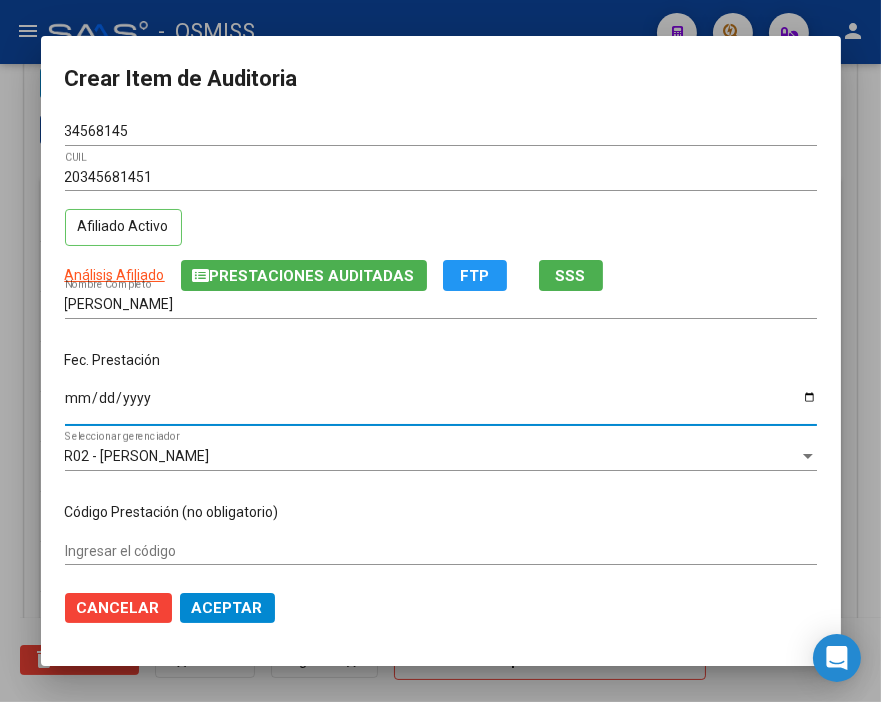 scroll, scrollTop: 111, scrollLeft: 0, axis: vertical 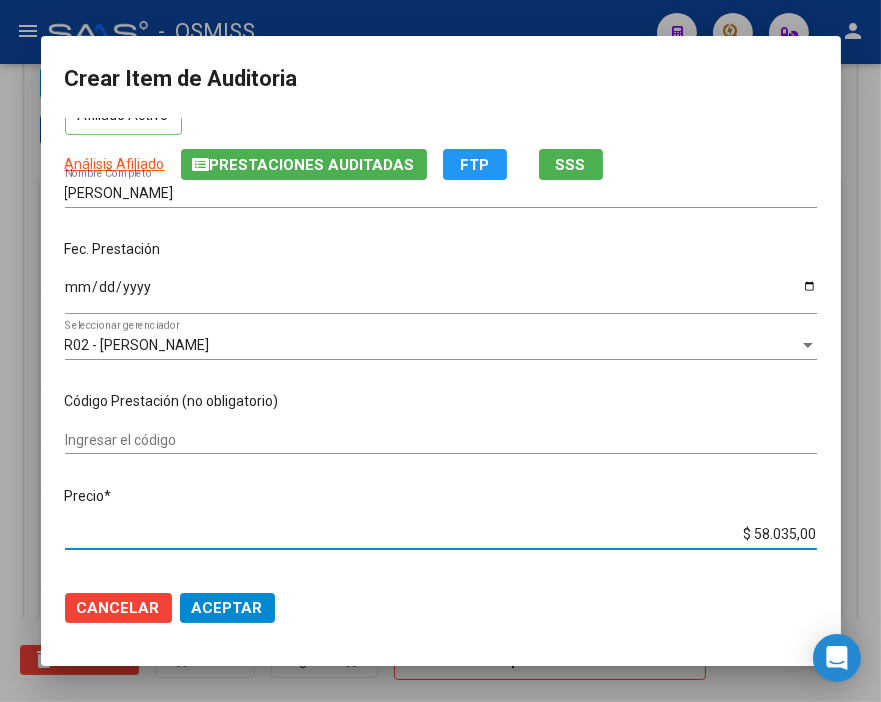 drag, startPoint x: 665, startPoint y: 528, endPoint x: 884, endPoint y: 528, distance: 219 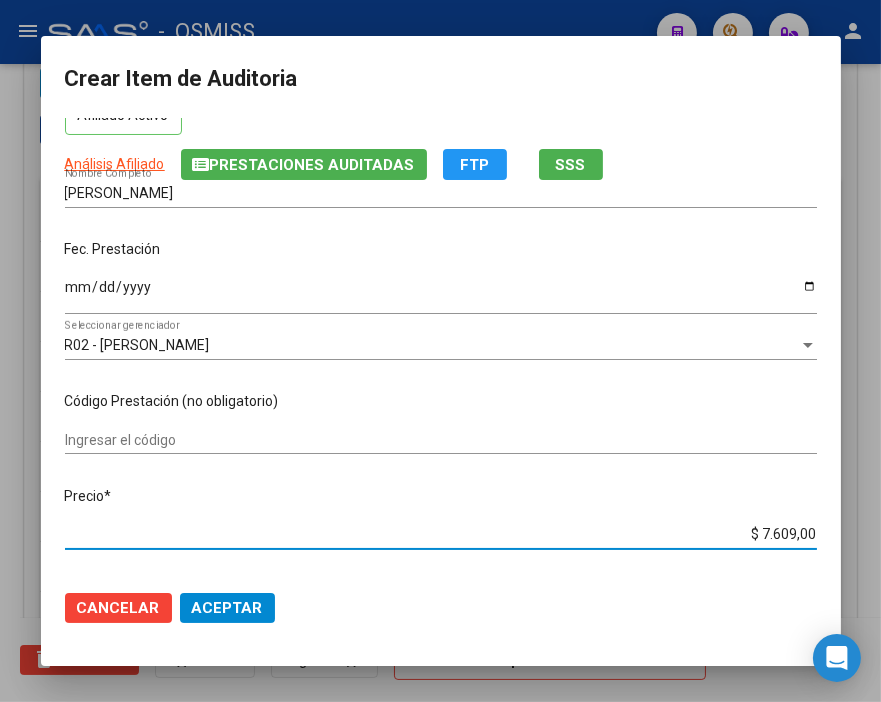 click on "Aceptar" 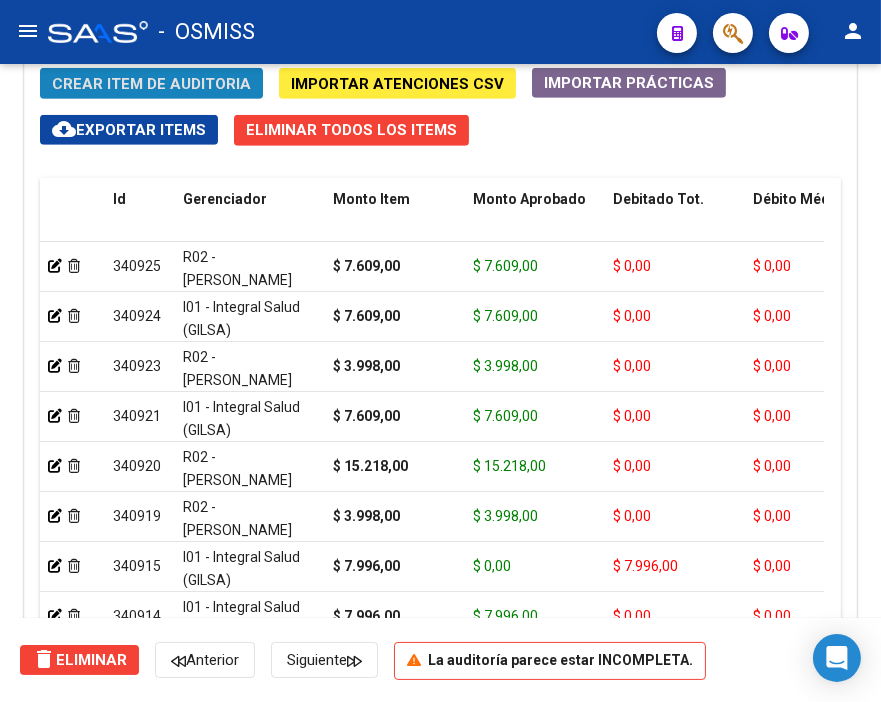 click on "Crear Item de Auditoria" 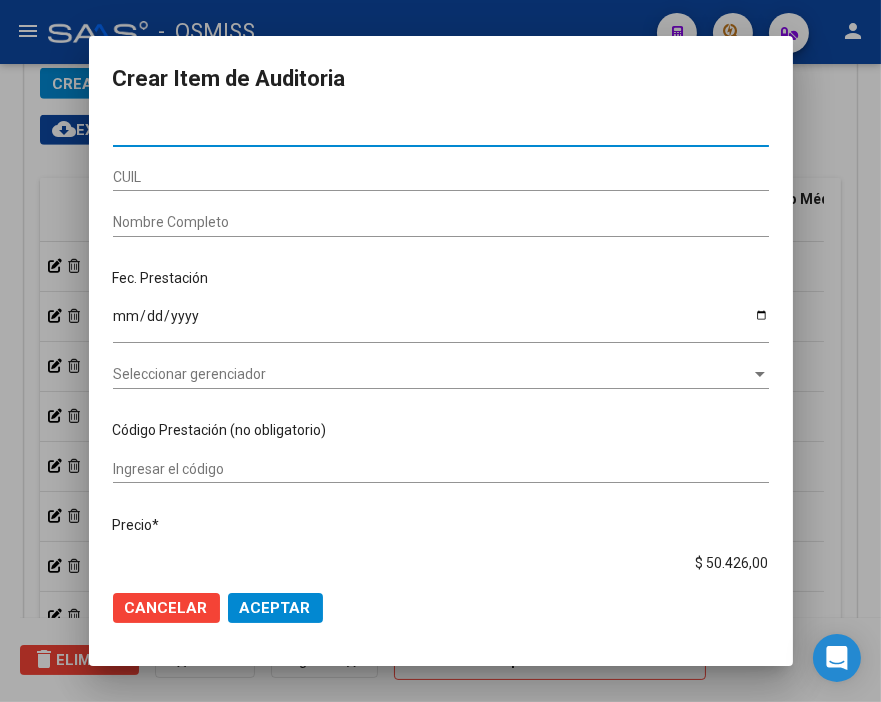 click on "Nro Documento" at bounding box center [441, 131] 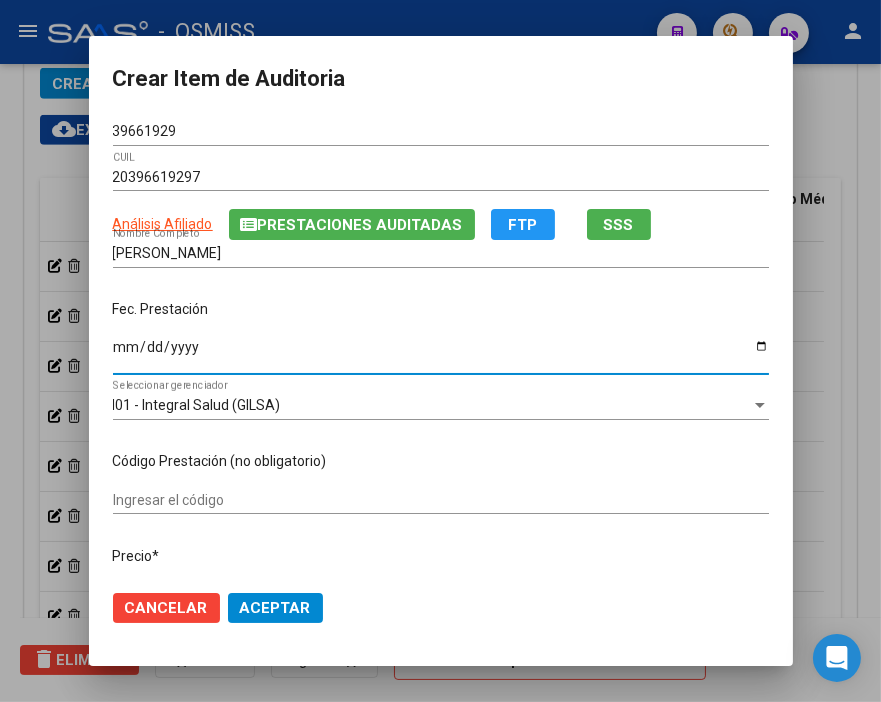 click on "Ingresar la fecha" at bounding box center [441, 354] 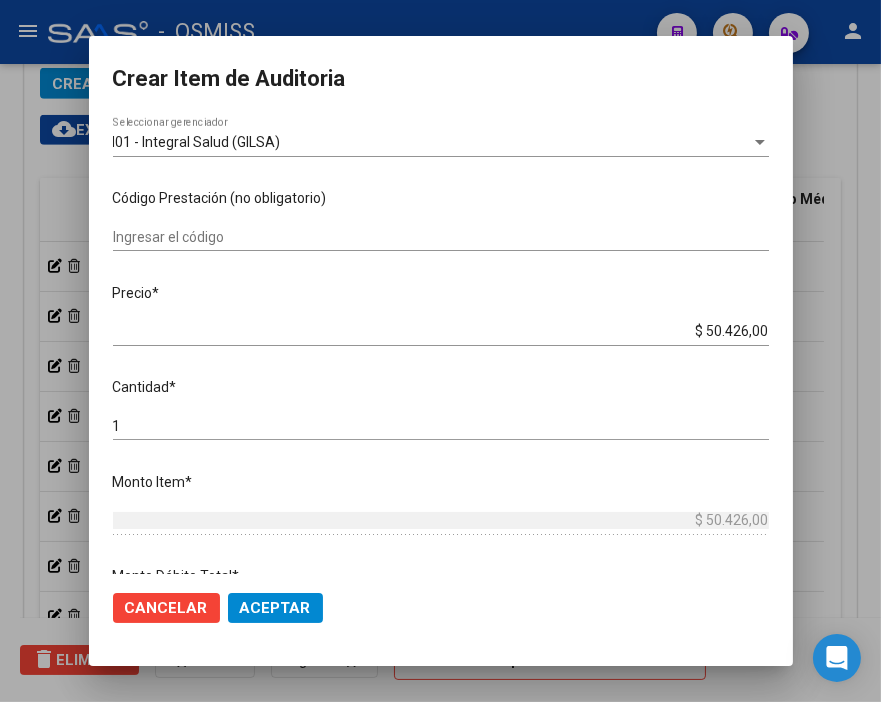 scroll, scrollTop: 333, scrollLeft: 0, axis: vertical 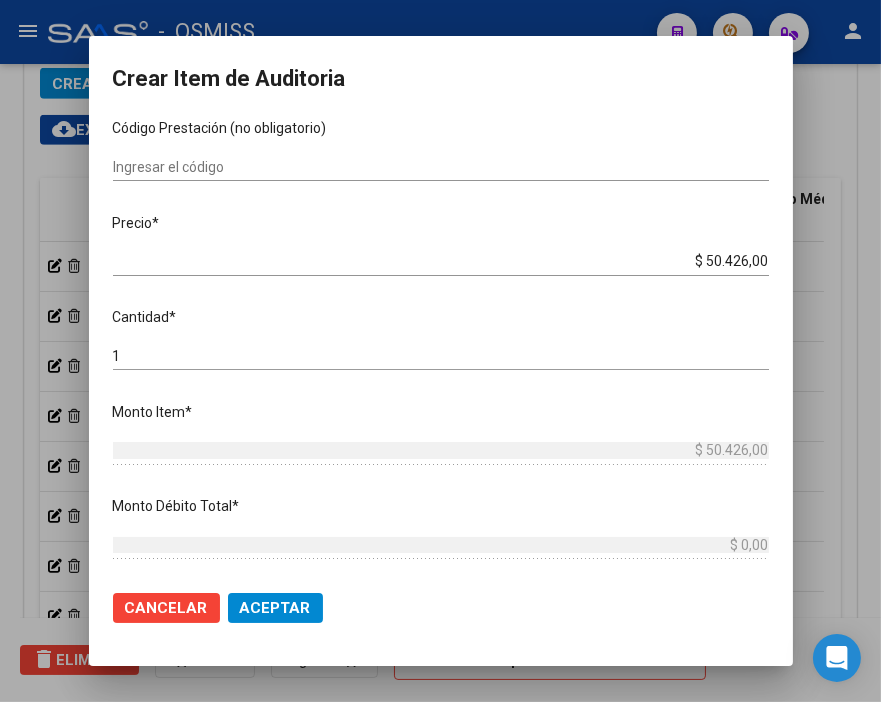 drag, startPoint x: 656, startPoint y: 256, endPoint x: 822, endPoint y: 255, distance: 166.003 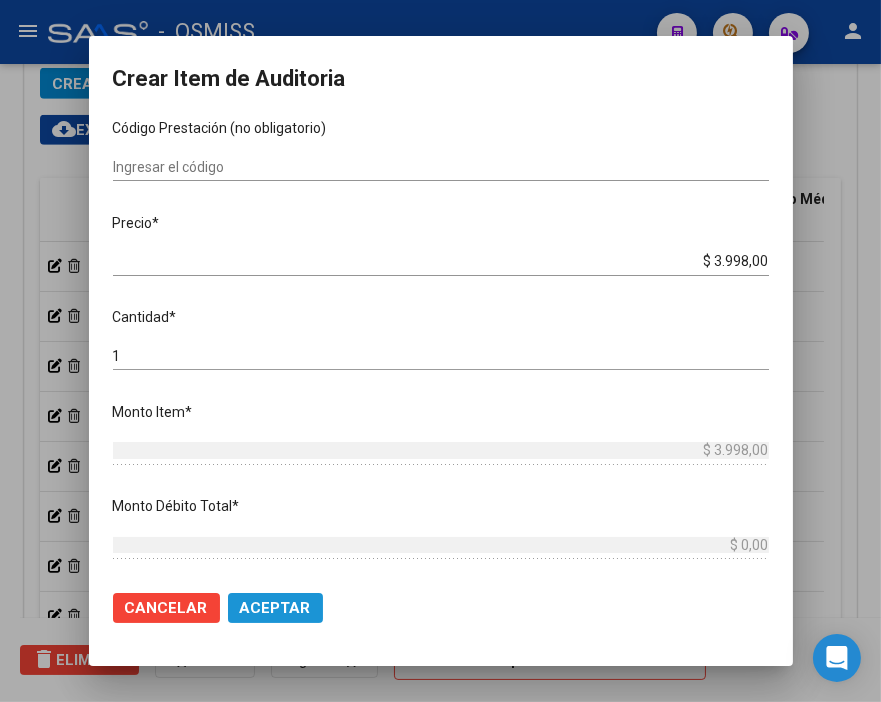 click on "Aceptar" 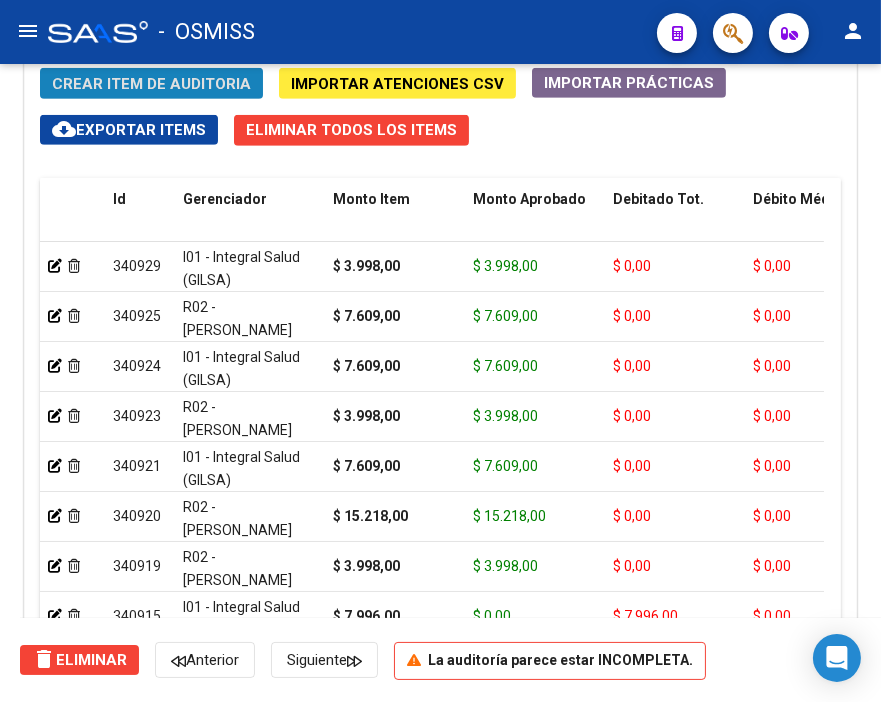 click on "Crear Item de Auditoria" 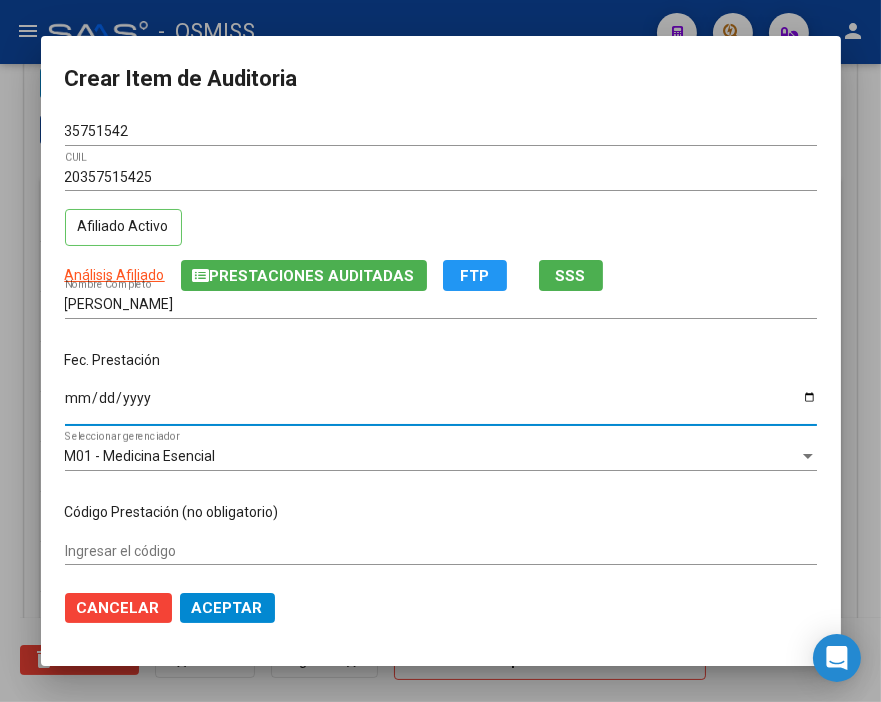 click on "Ingresar la fecha" at bounding box center (441, 405) 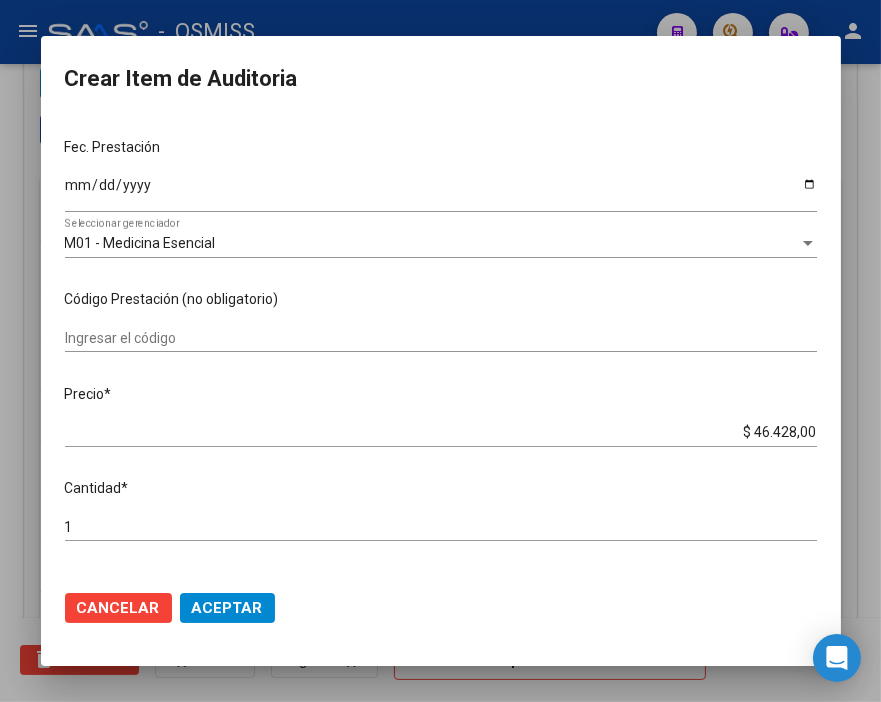 scroll, scrollTop: 222, scrollLeft: 0, axis: vertical 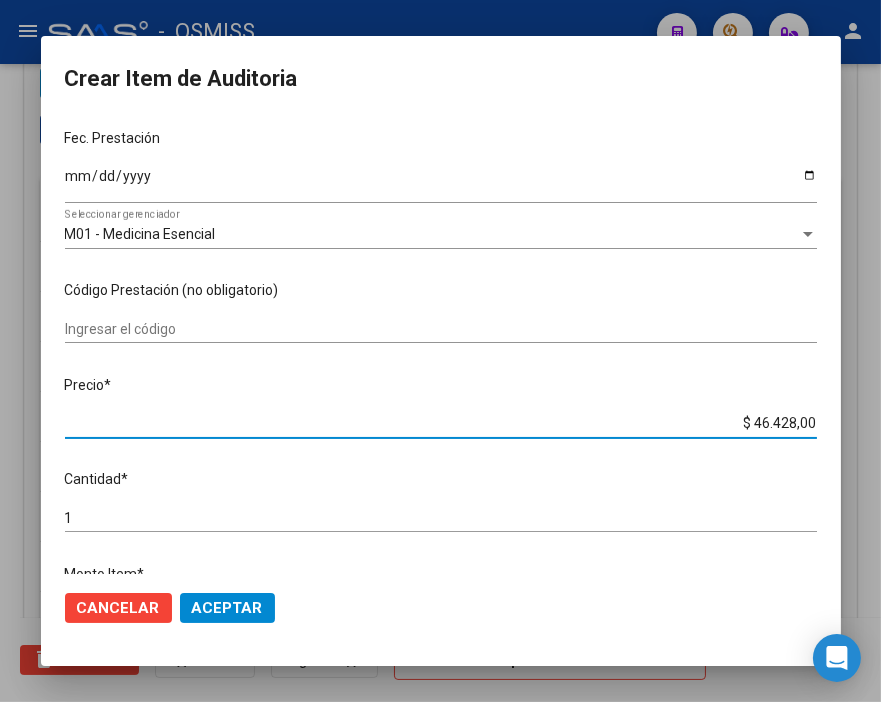 drag, startPoint x: 686, startPoint y: 420, endPoint x: 884, endPoint y: 430, distance: 198.25237 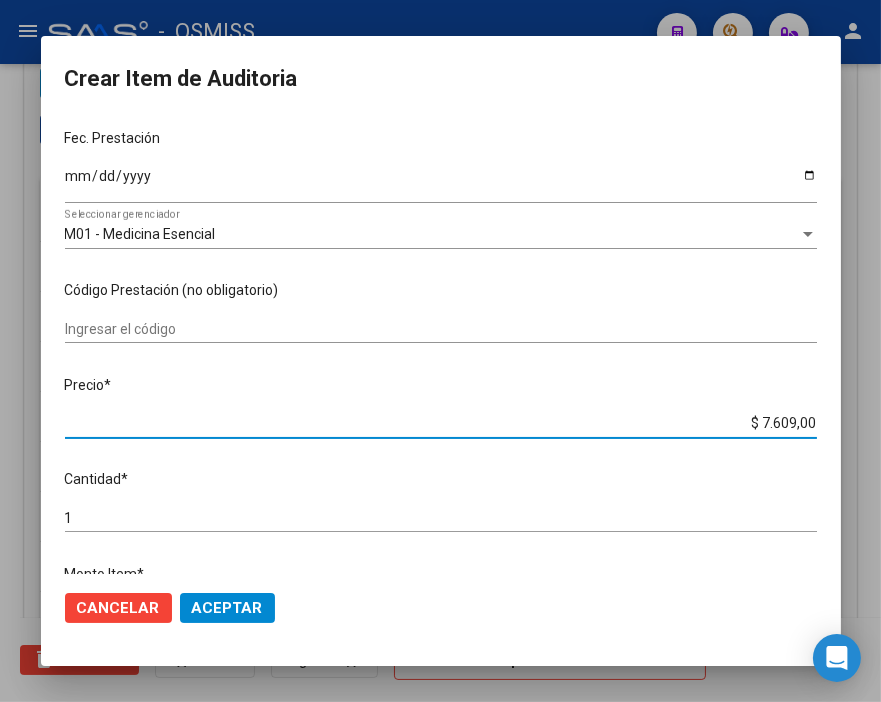 click on "Aceptar" 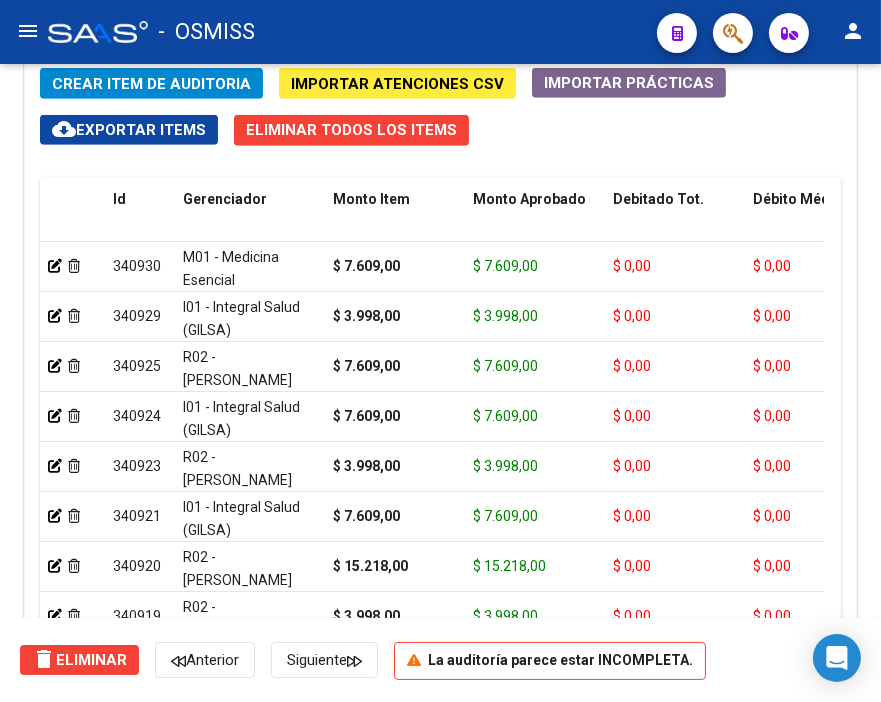 click on "Crear Item de Auditoria" 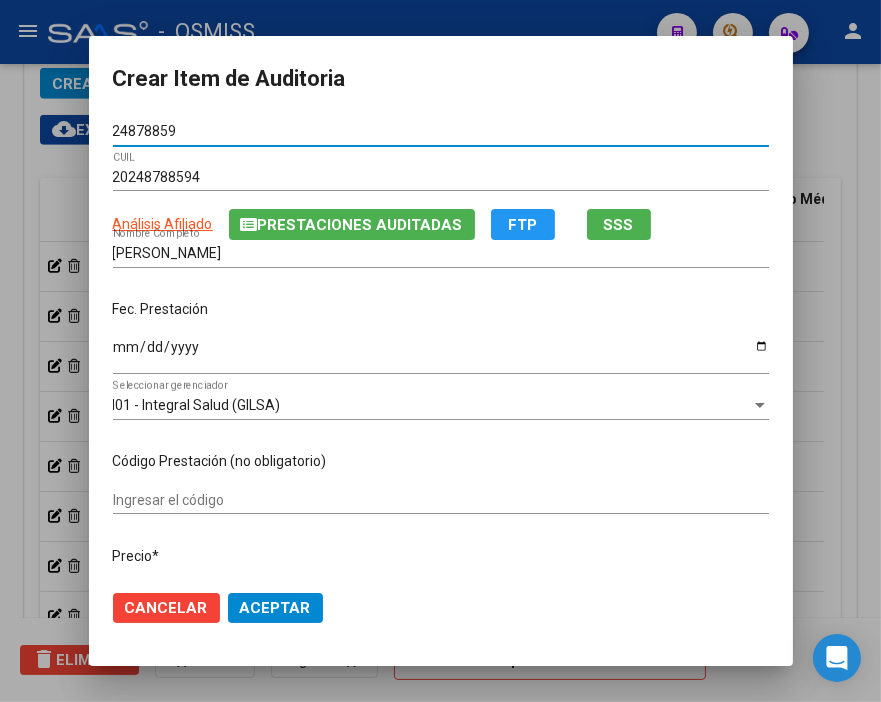 click on "Ingresar la fecha" at bounding box center (441, 354) 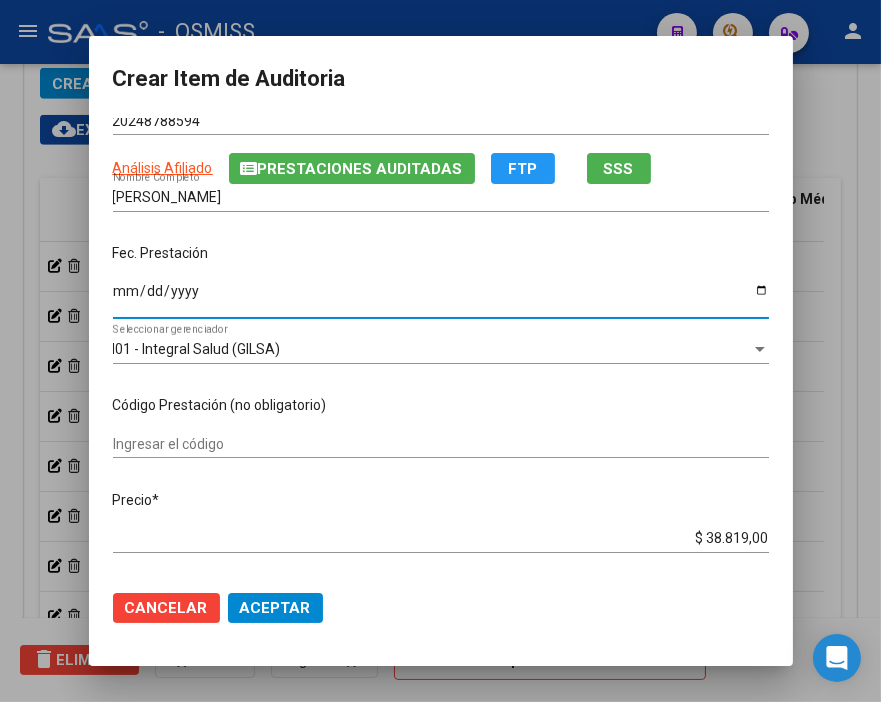 scroll, scrollTop: 111, scrollLeft: 0, axis: vertical 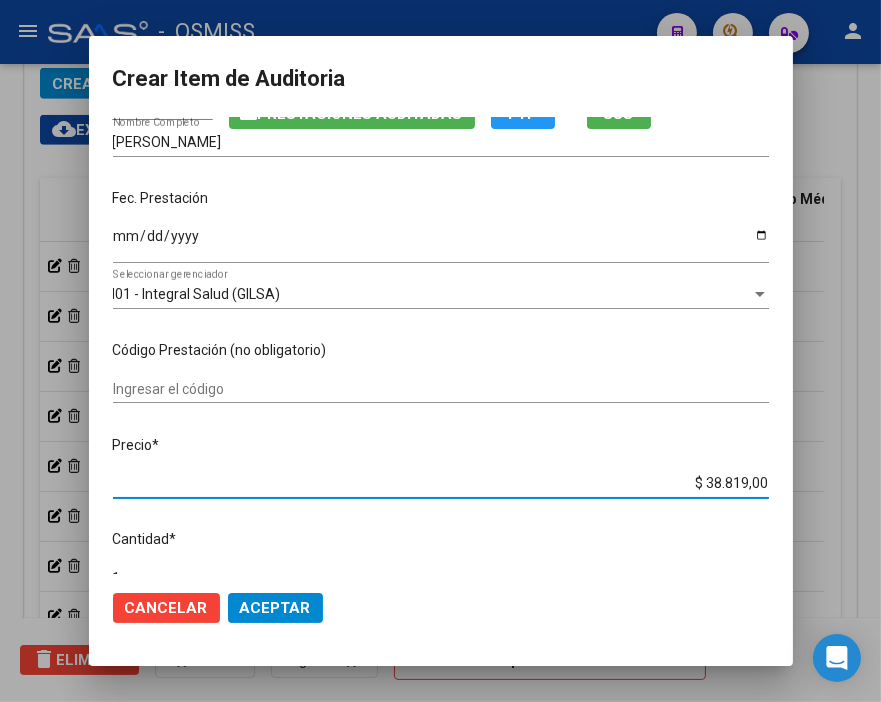 drag, startPoint x: 673, startPoint y: 481, endPoint x: 868, endPoint y: 494, distance: 195.43285 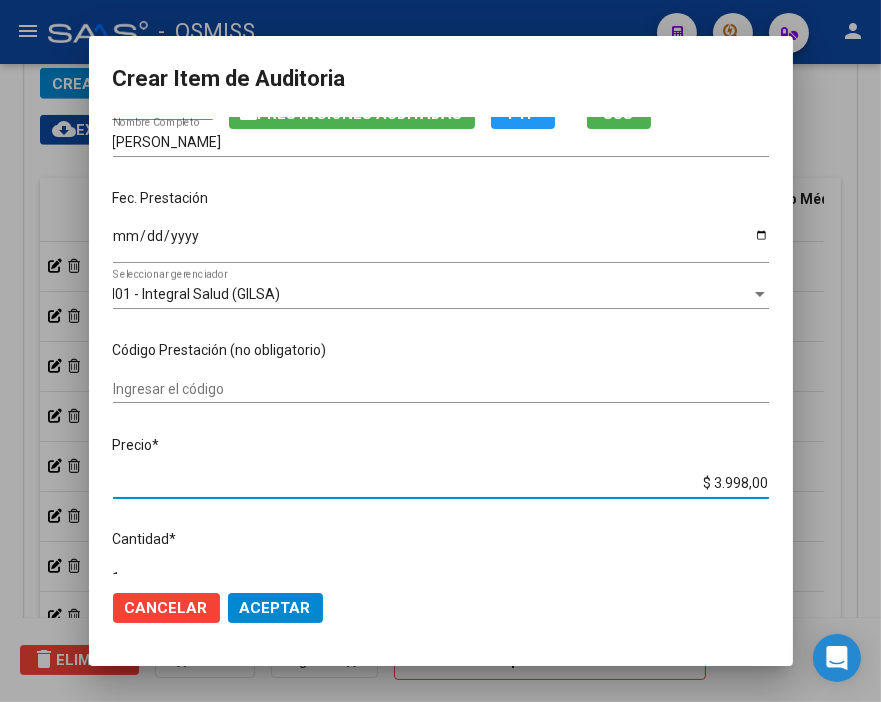 click on "Aceptar" 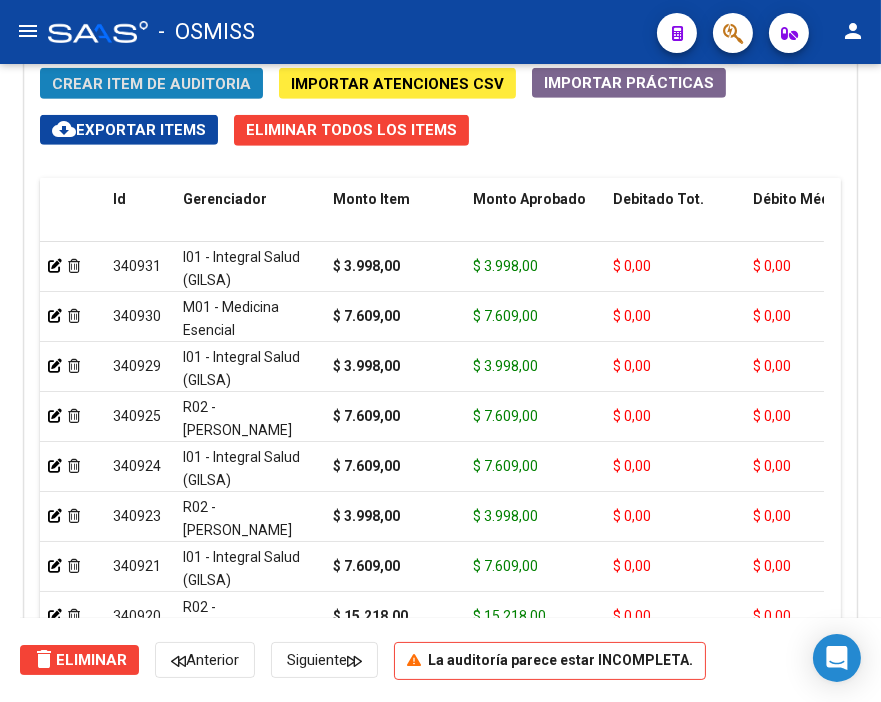 click on "Crear Item de Auditoria" 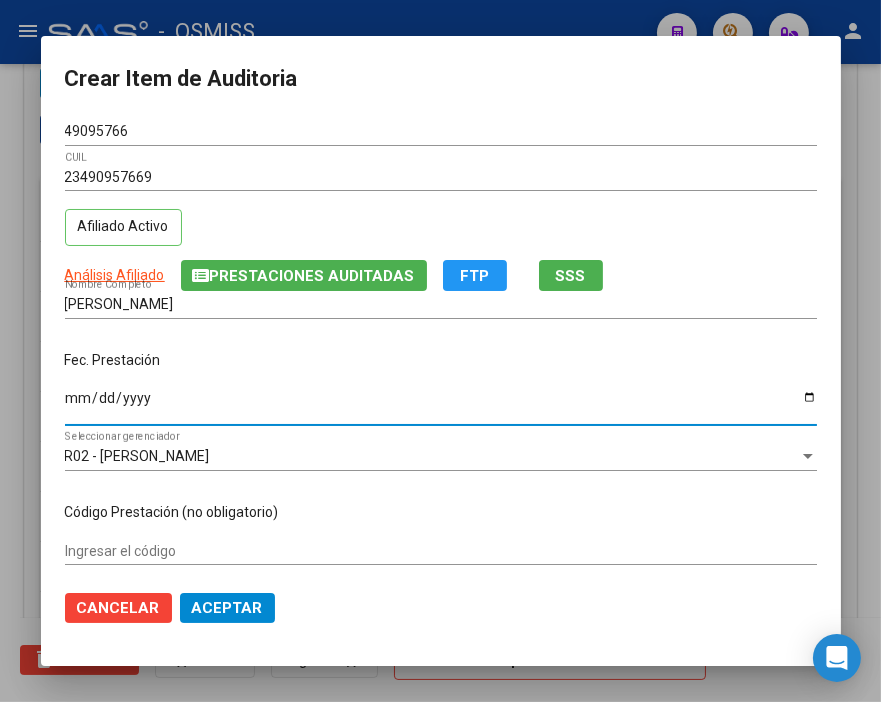click on "Ingresar la fecha" at bounding box center (441, 405) 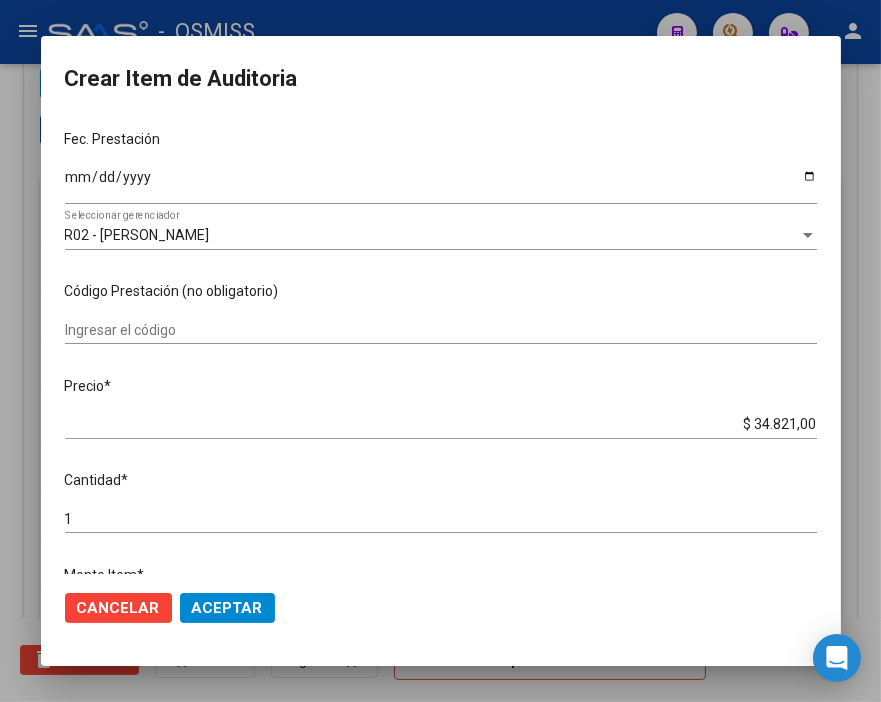 scroll, scrollTop: 222, scrollLeft: 0, axis: vertical 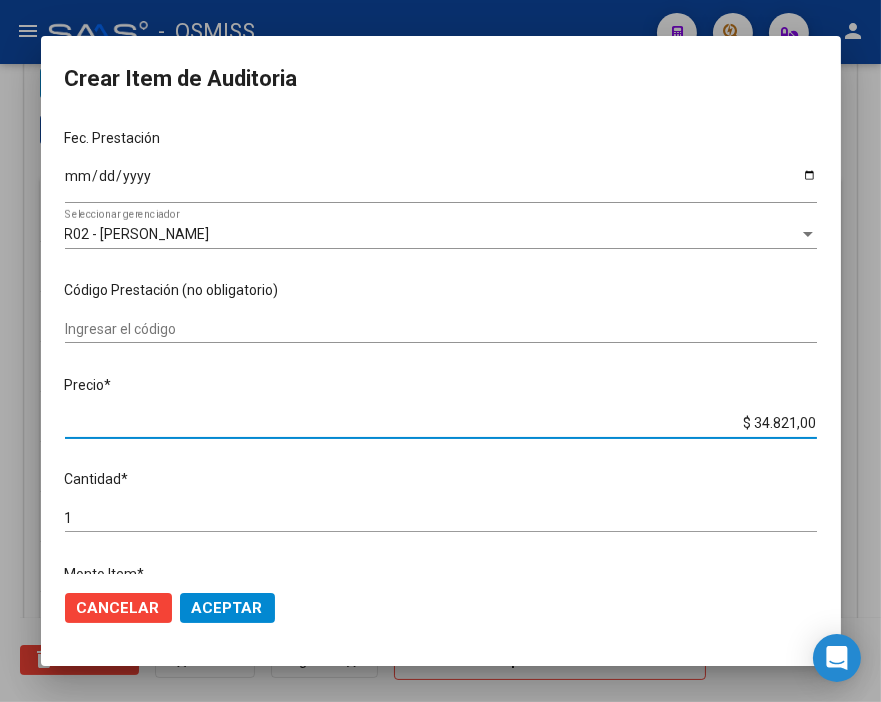 drag, startPoint x: 717, startPoint y: 425, endPoint x: 884, endPoint y: 448, distance: 168.57639 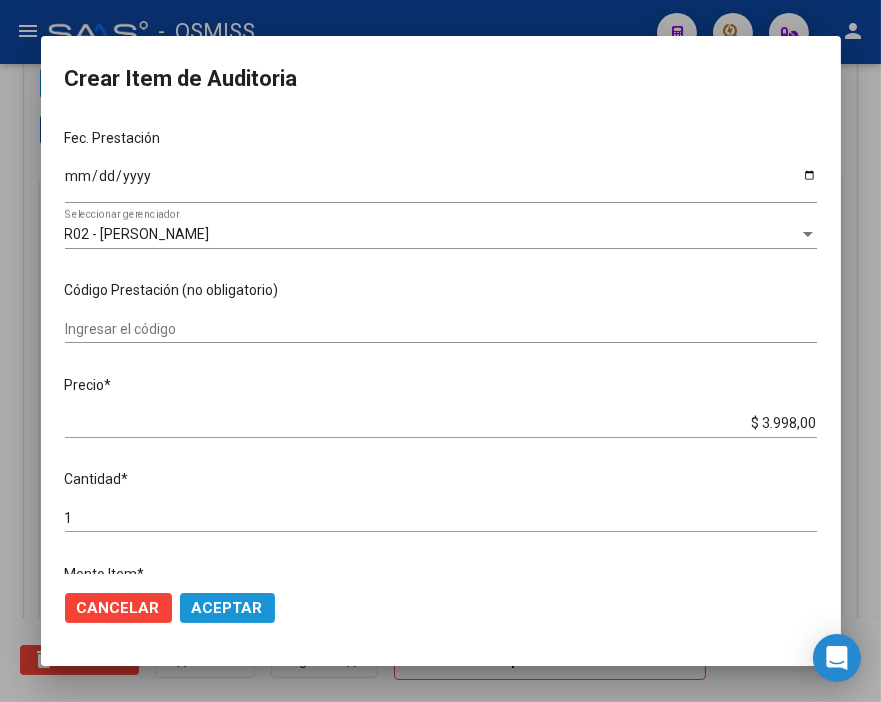 click on "Aceptar" 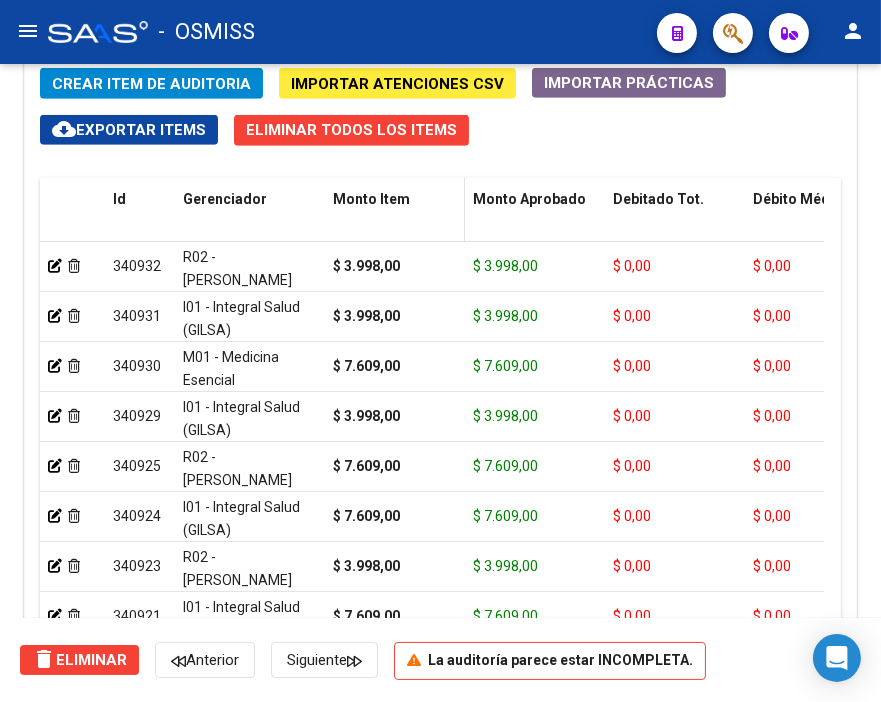 drag, startPoint x: 663, startPoint y: 150, endPoint x: 436, endPoint y: 221, distance: 237.84448 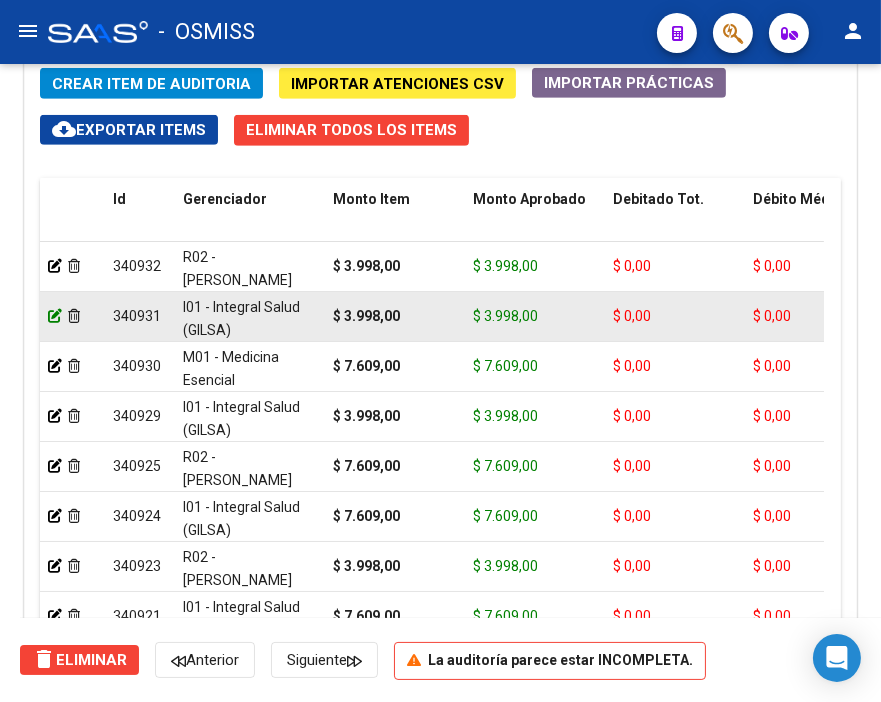click 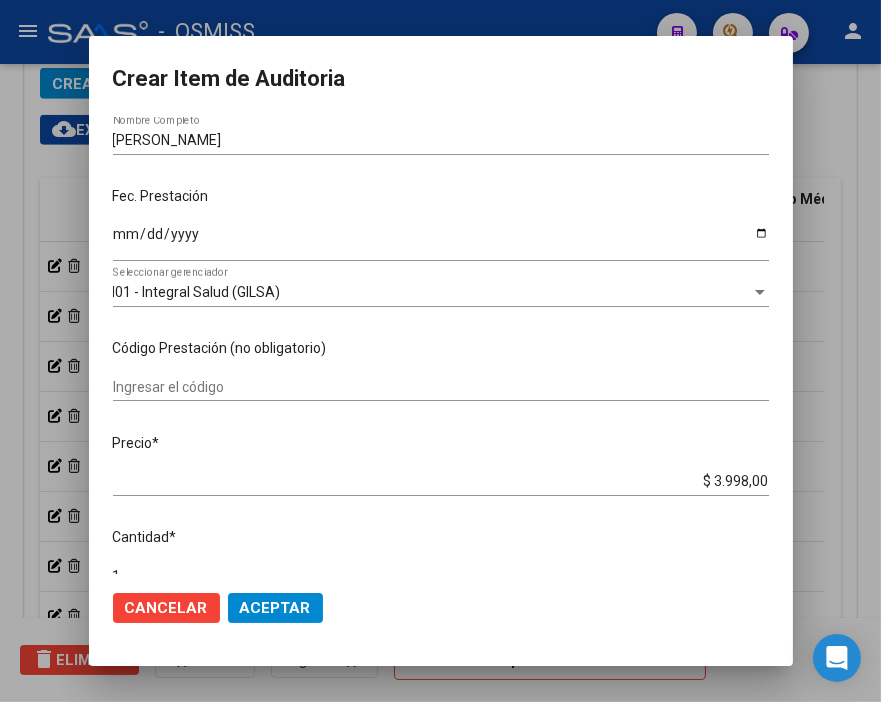 scroll, scrollTop: 222, scrollLeft: 0, axis: vertical 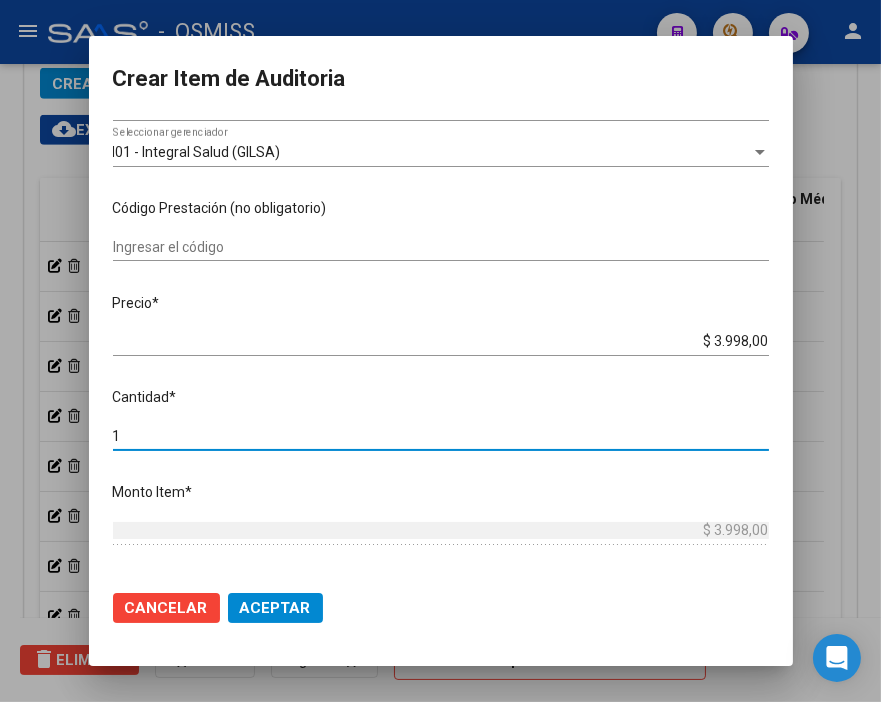 drag, startPoint x: 173, startPoint y: 432, endPoint x: 54, endPoint y: 428, distance: 119.06721 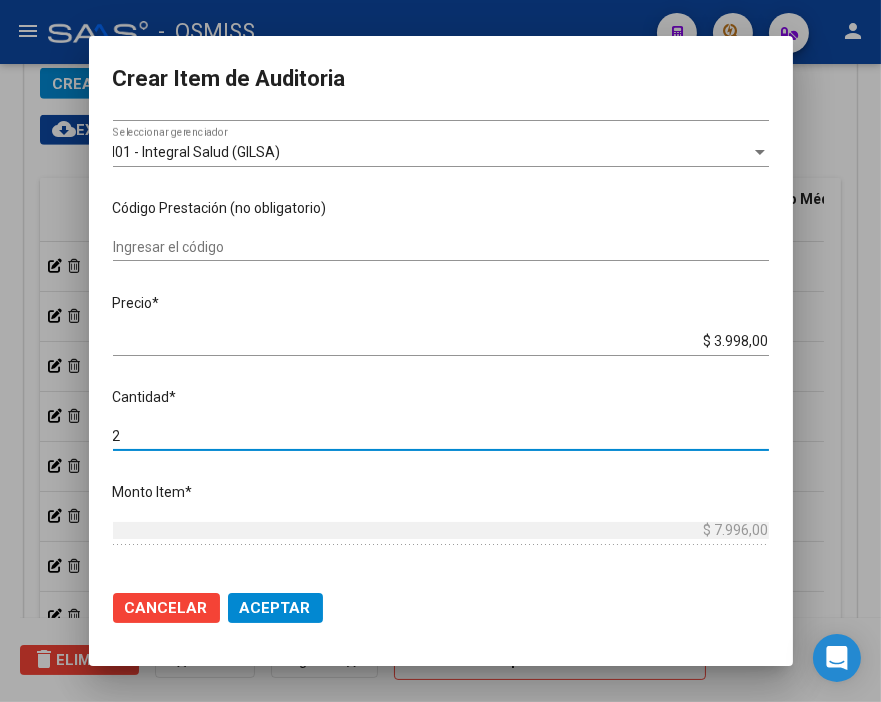 click on "Aceptar" 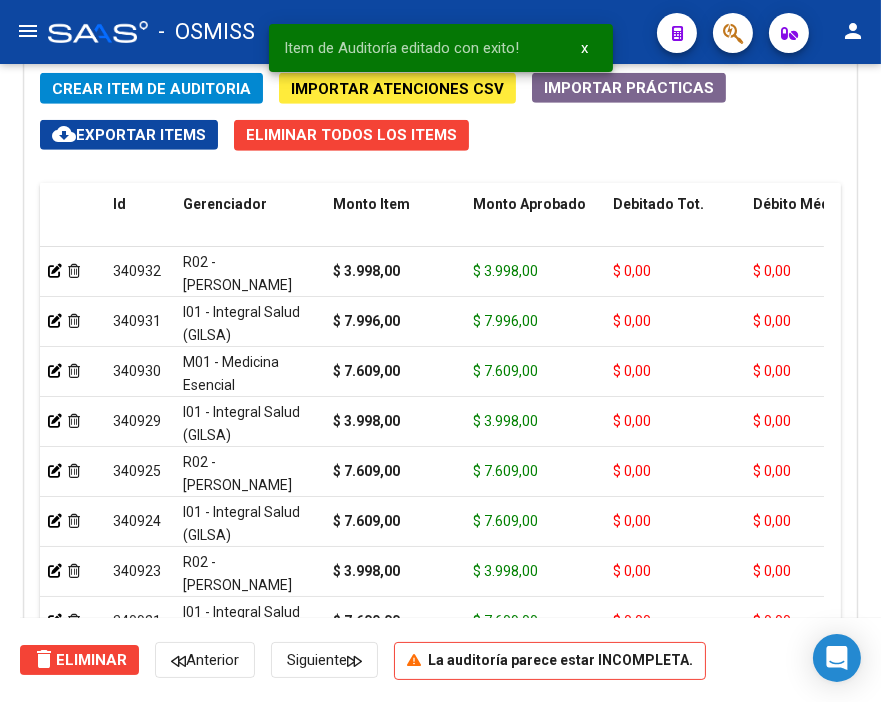 scroll, scrollTop: 1555, scrollLeft: 0, axis: vertical 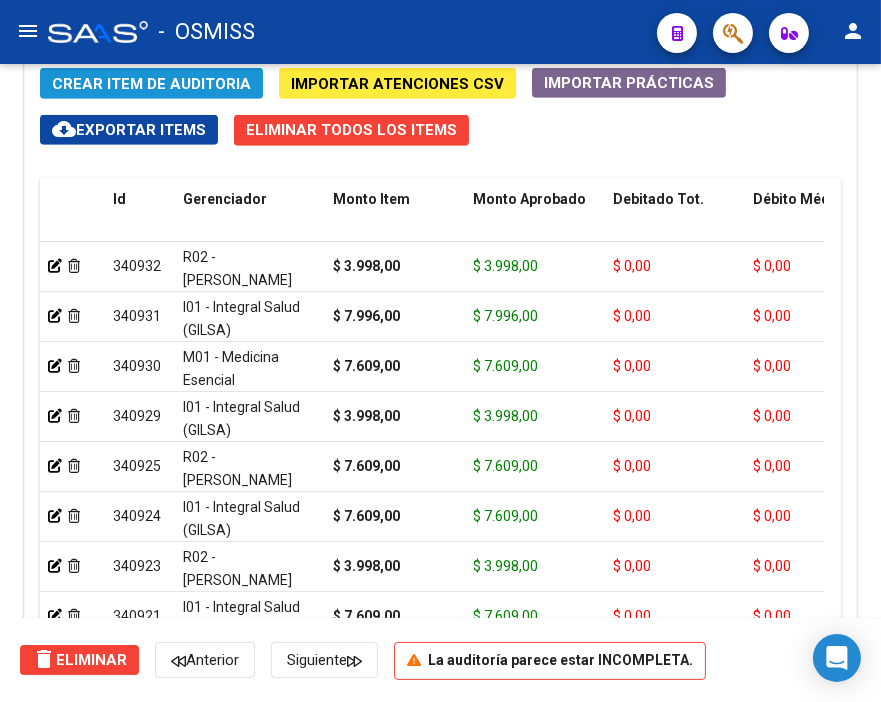 click on "Crear Item de Auditoria" 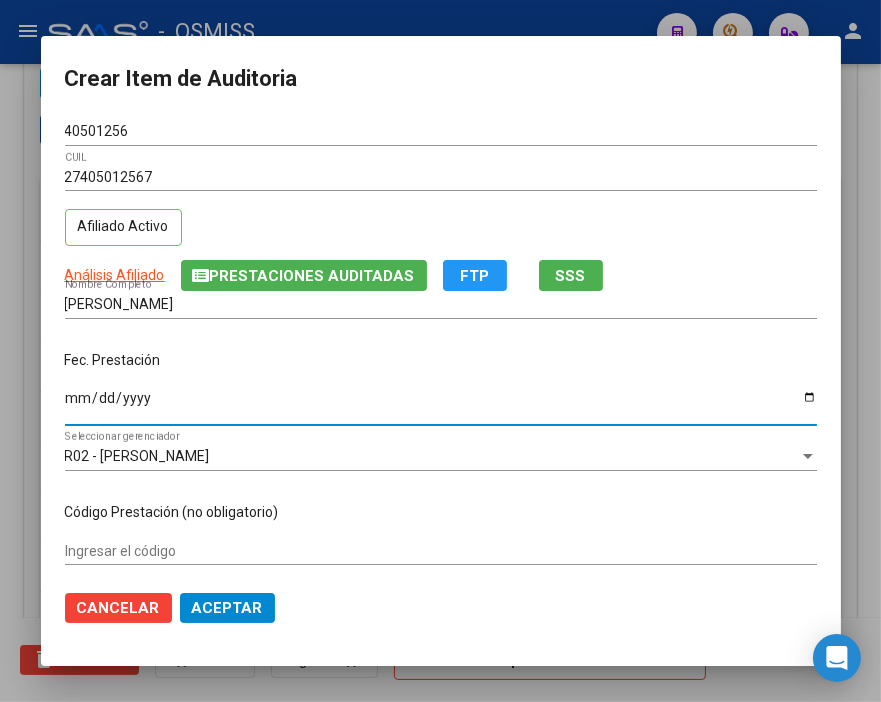 click on "Ingresar la fecha" at bounding box center [441, 405] 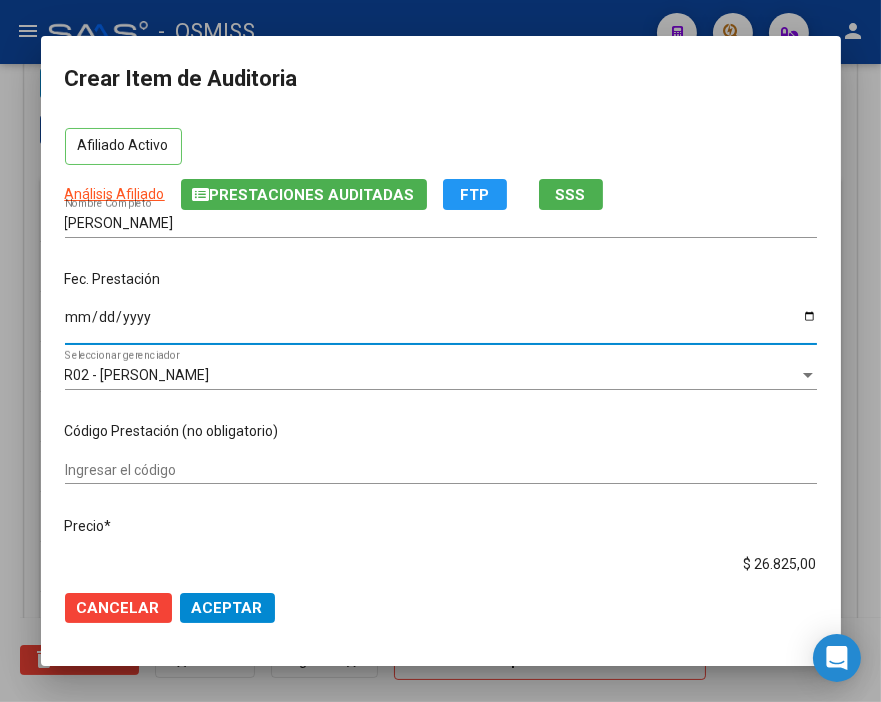 scroll, scrollTop: 222, scrollLeft: 0, axis: vertical 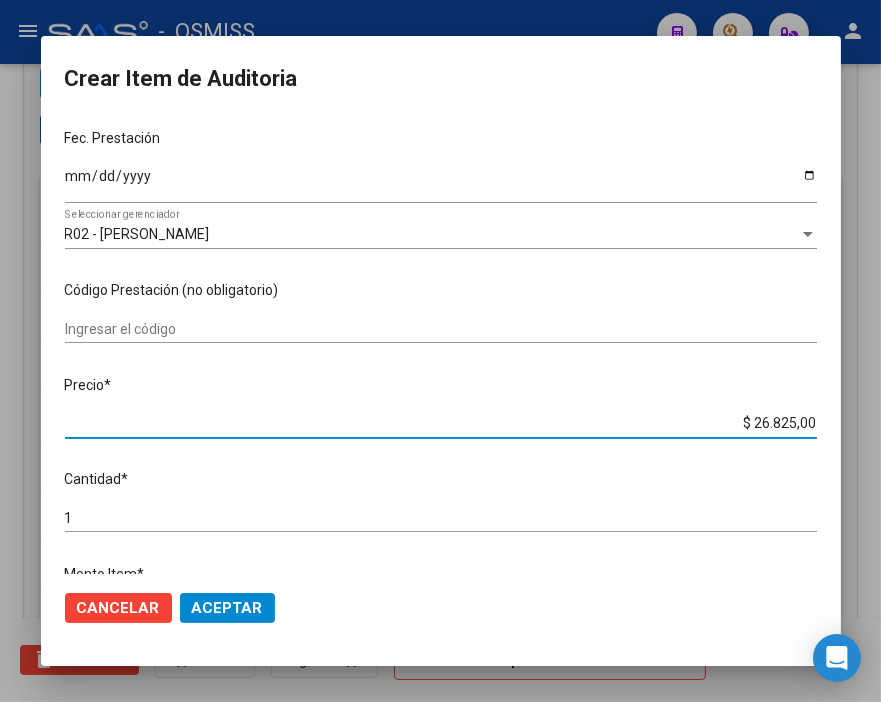 drag, startPoint x: 835, startPoint y: 423, endPoint x: 871, endPoint y: 422, distance: 36.013885 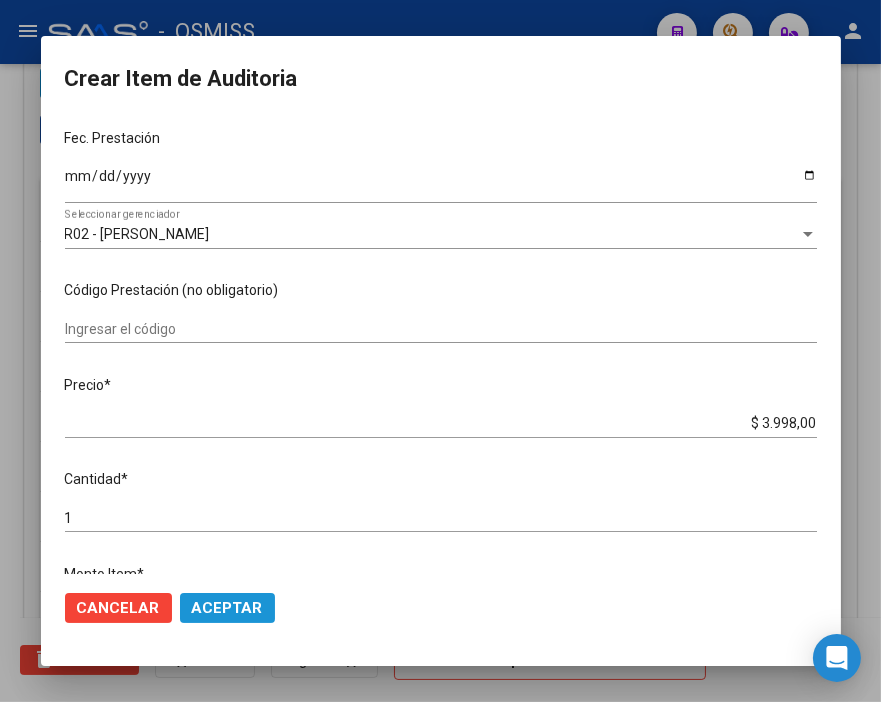 click on "Aceptar" 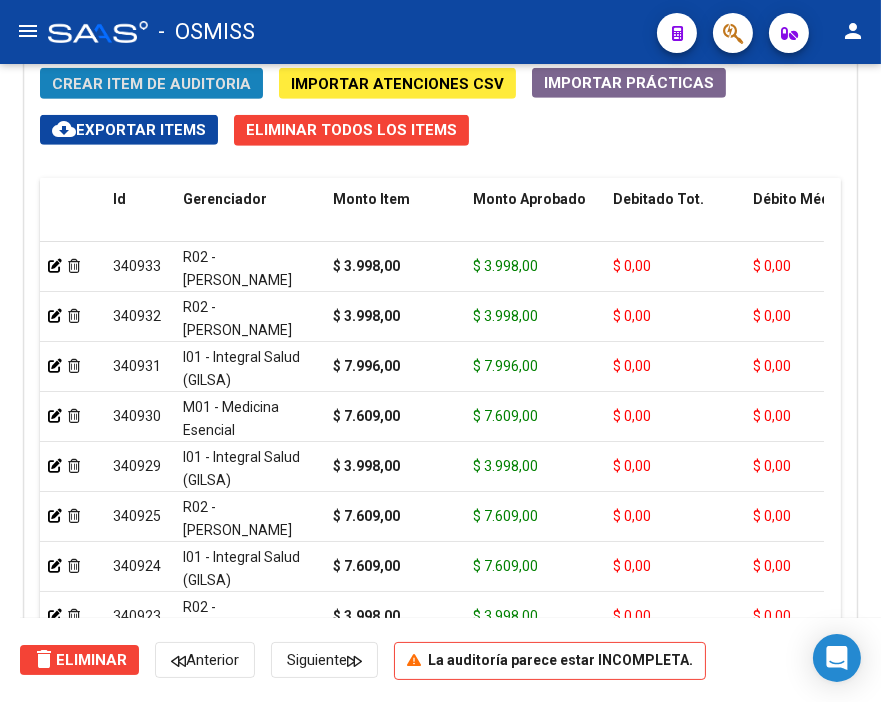 click on "Crear Item de Auditoria" 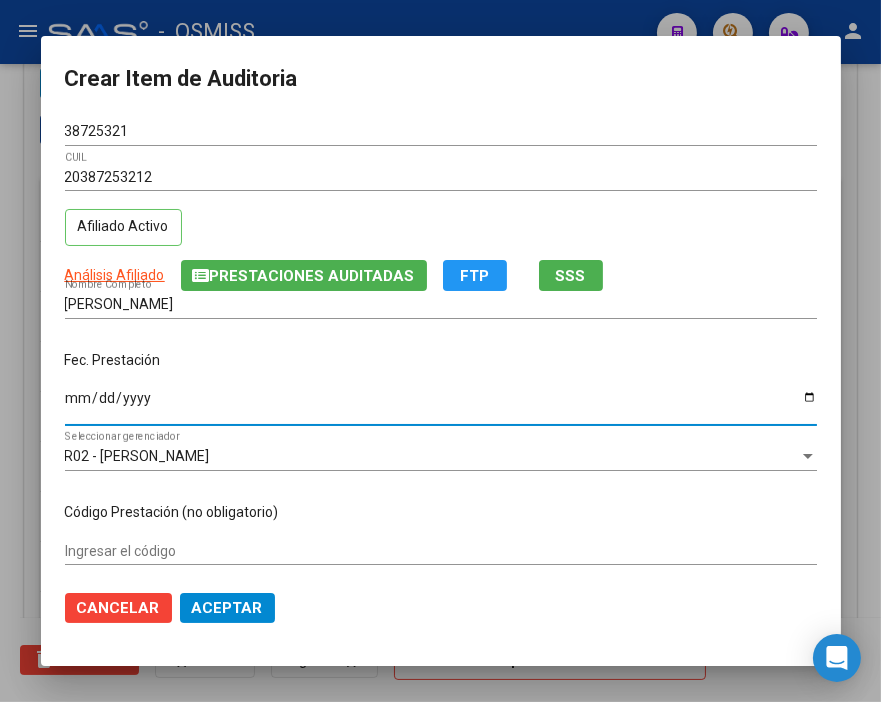 click on "Ingresar la fecha" at bounding box center [441, 405] 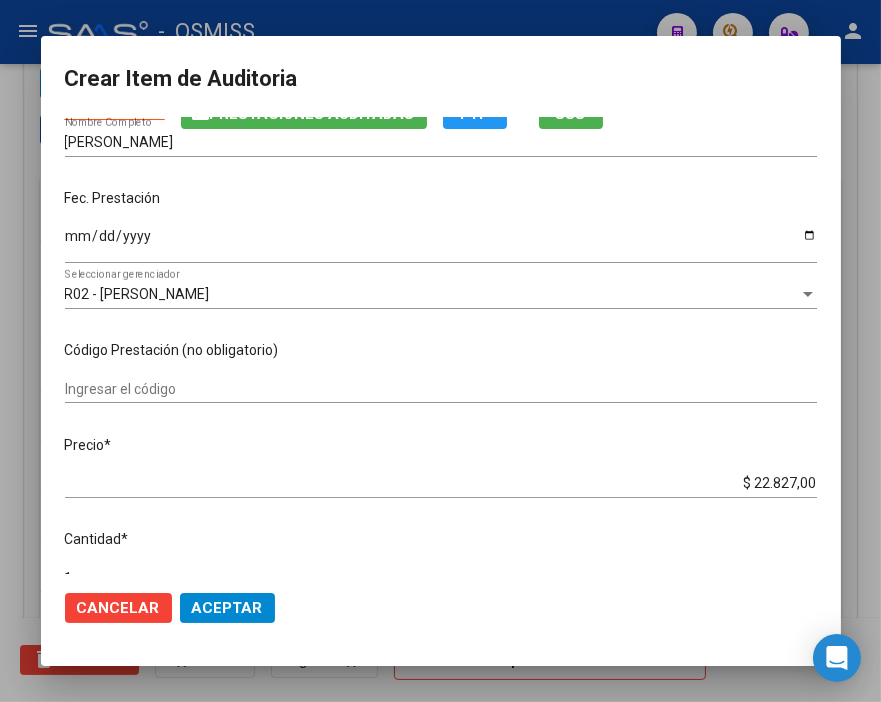 scroll, scrollTop: 222, scrollLeft: 0, axis: vertical 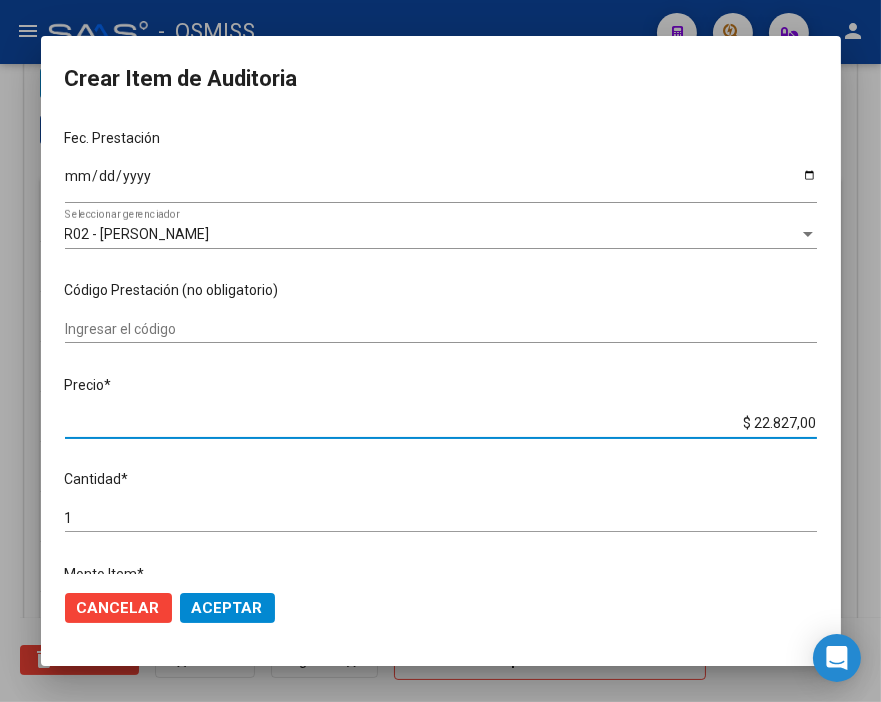 drag, startPoint x: 696, startPoint y: 424, endPoint x: 884, endPoint y: 446, distance: 189.28285 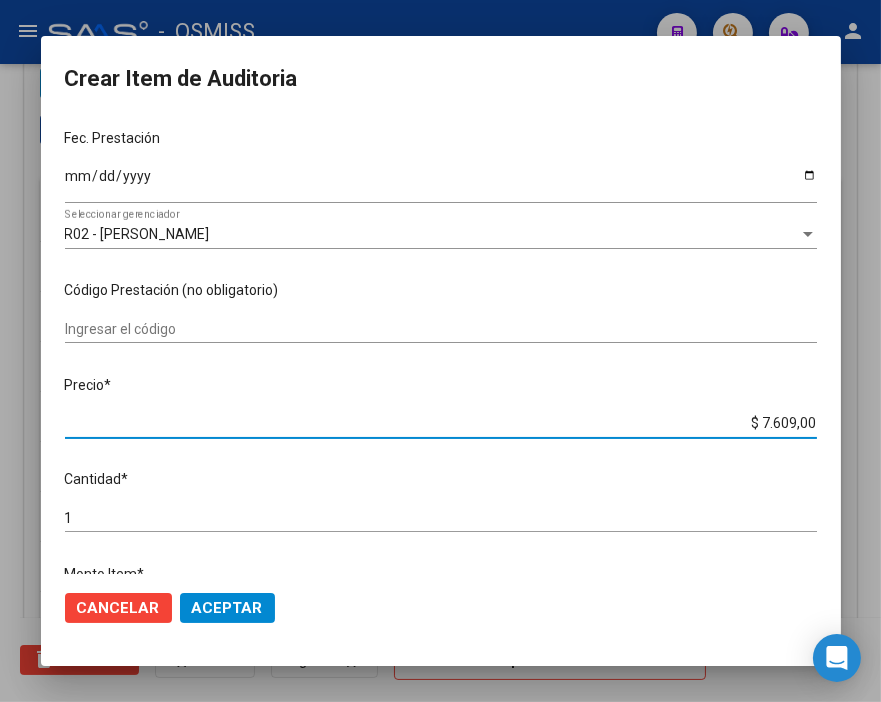 click on "Aceptar" 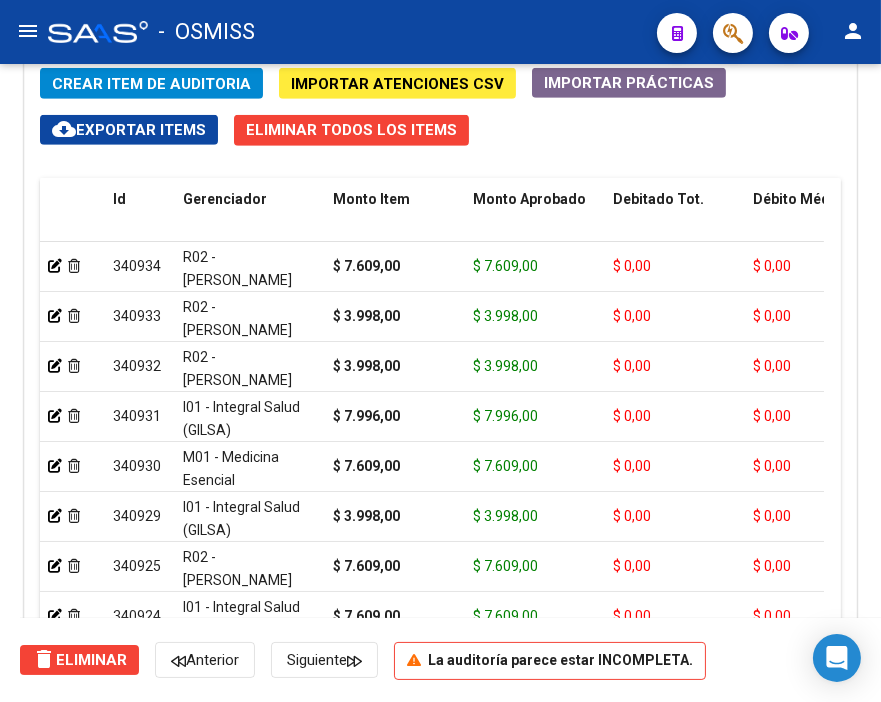click on "Crear Item de Auditoria Importar Atenciones CSV  Importar Prácticas
cloud_download  Exportar Items   Eliminar Todos los Items  Id Gerenciador Monto Item Monto Aprobado Debitado Tot. Débito Médico Débito Afiliatorio Comentario Comentario Gerenciador Descripción Afiliado Estado CUIL Documento Nombre Completo Fec. Prestación Atencion Tipo Nomenclador Código Nomenclador Nombre Usuario Creado Area Creado Area Modificado     340934  R02 - Rojas Sinclair $ 7.609,00 $ 7.609,00 $ 0,00 $ 0,00 $ 0,00         20387253212  38725321   ALBETTI FLAVIO GONZALO             28/05/2025  Sabrina  Corton   10/07/2025      340933  R02 - Rojas Sinclair $ 3.998,00 $ 3.998,00 $ 0,00 $ 0,00 $ 0,00         27405012567  40501256   JUAREZ MALENA MARIA ITATI          28/05/2025  Sabrina  Corton   10/07/2025      340932  R02 - Rojas Sinclair $ 3.998,00 $ 3.998,00 $ 0,00 $ 0,00 $ 0,00         23490957669  49095766   ALBERTI DANILO                     26/05/2025  Sabrina  Corton   10/07/2025      340931" 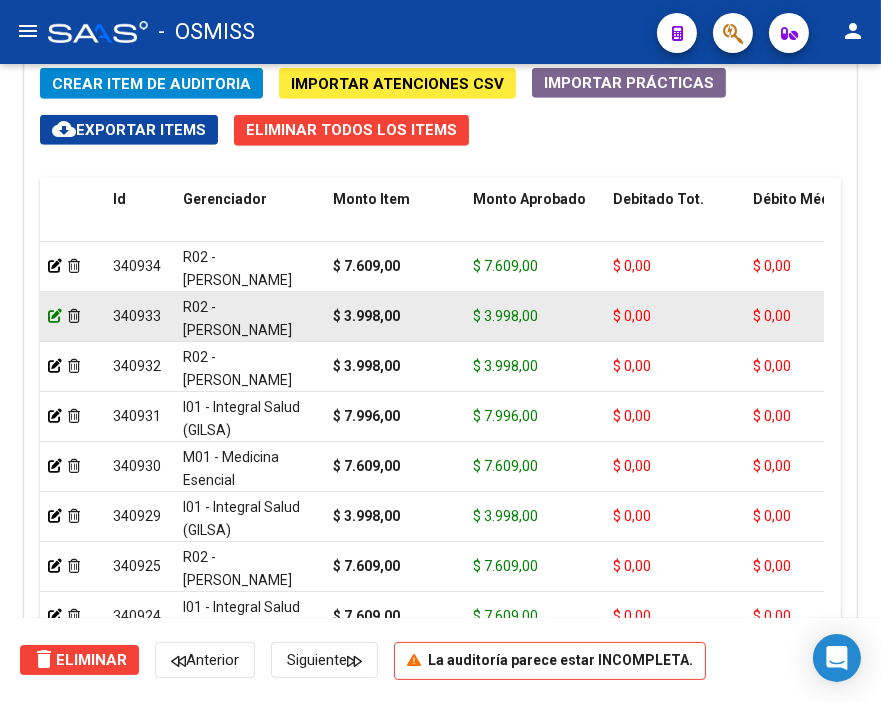click 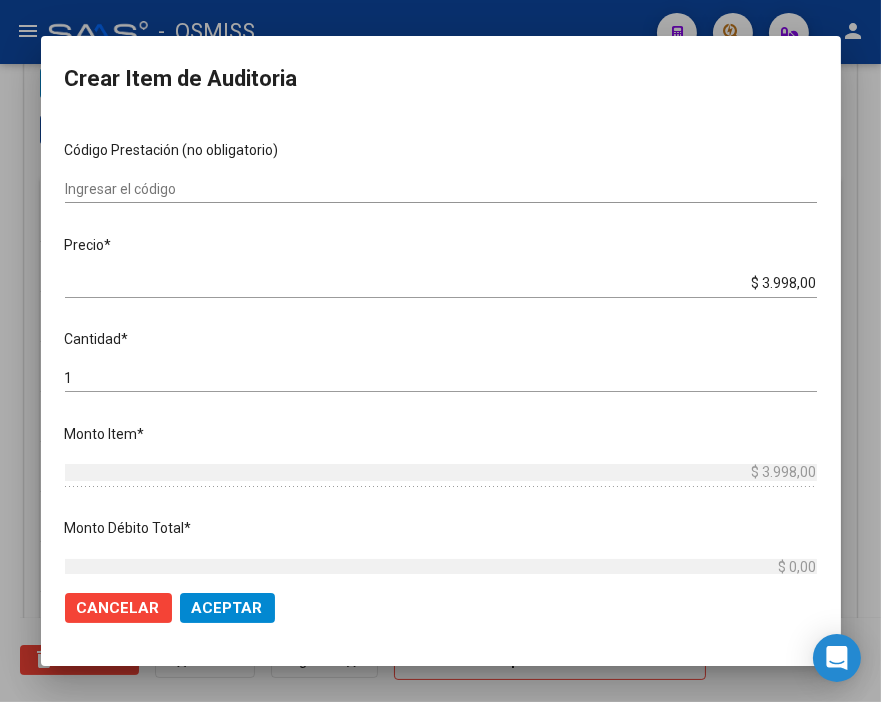 scroll, scrollTop: 333, scrollLeft: 0, axis: vertical 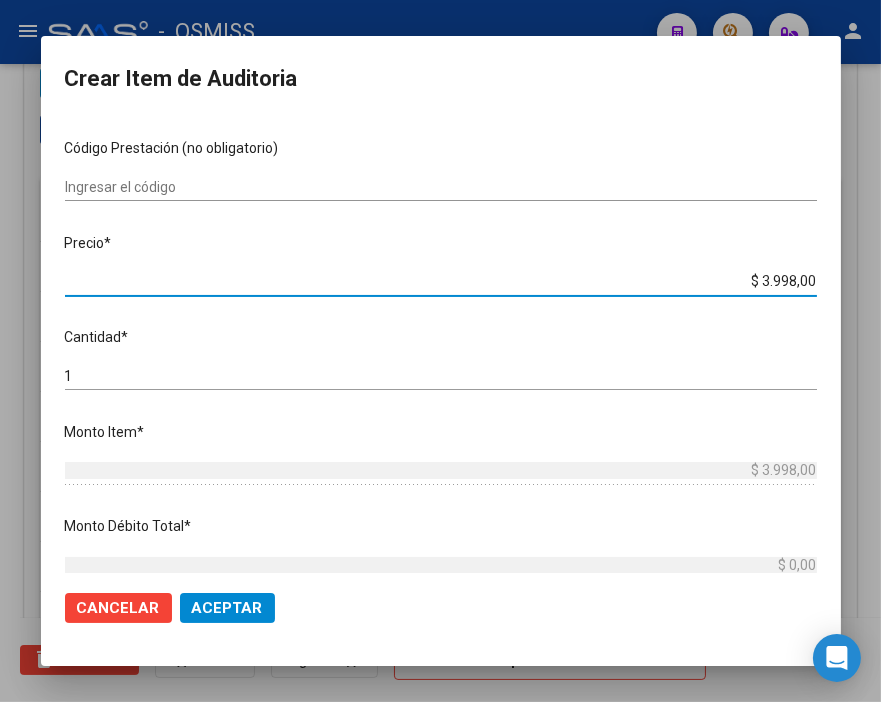 drag, startPoint x: 707, startPoint y: 277, endPoint x: 832, endPoint y: 277, distance: 125 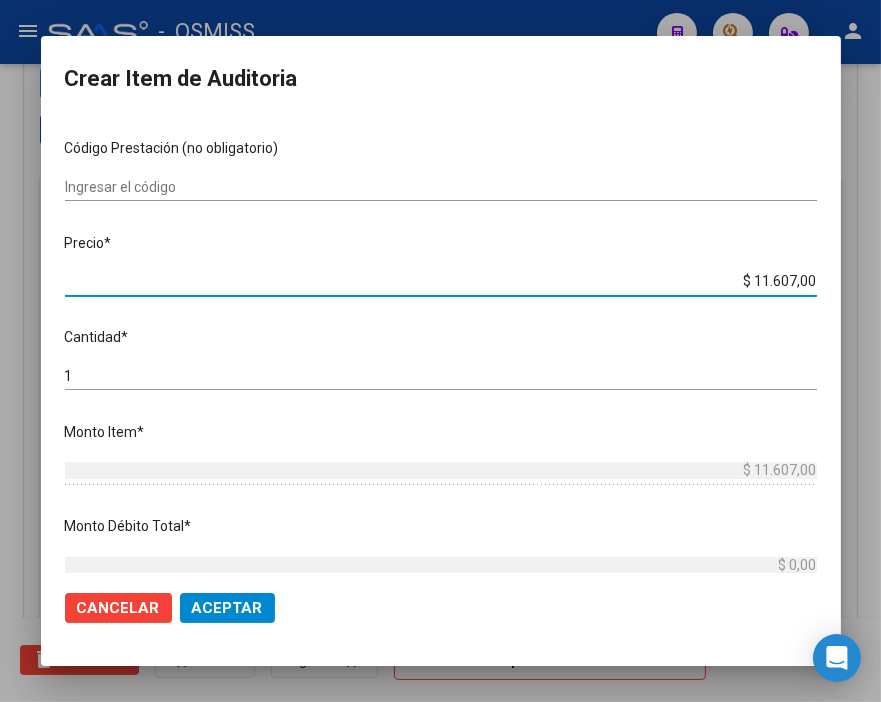 click on "Aceptar" 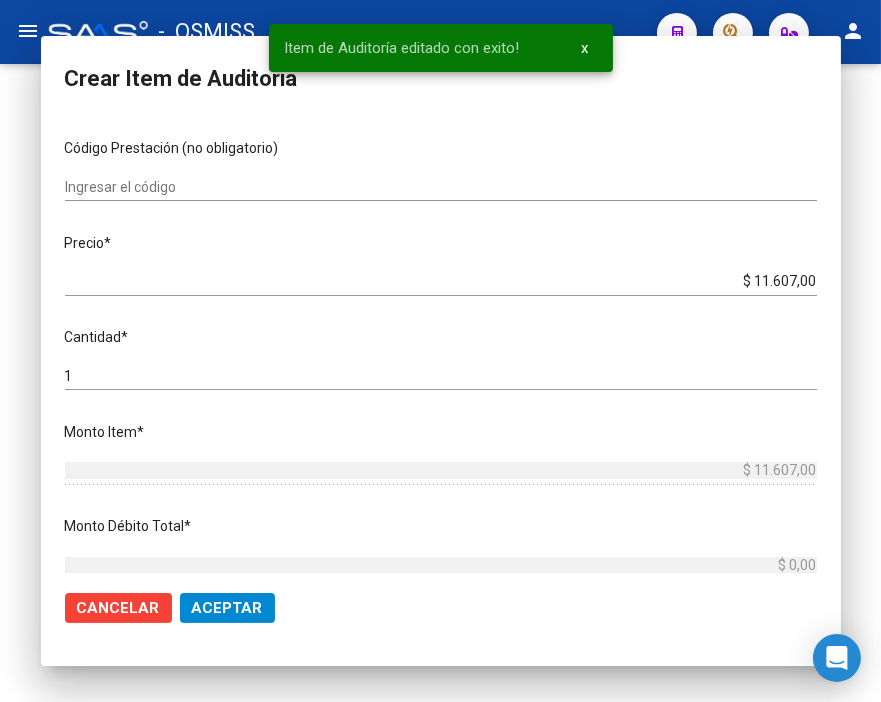 scroll, scrollTop: 0, scrollLeft: 0, axis: both 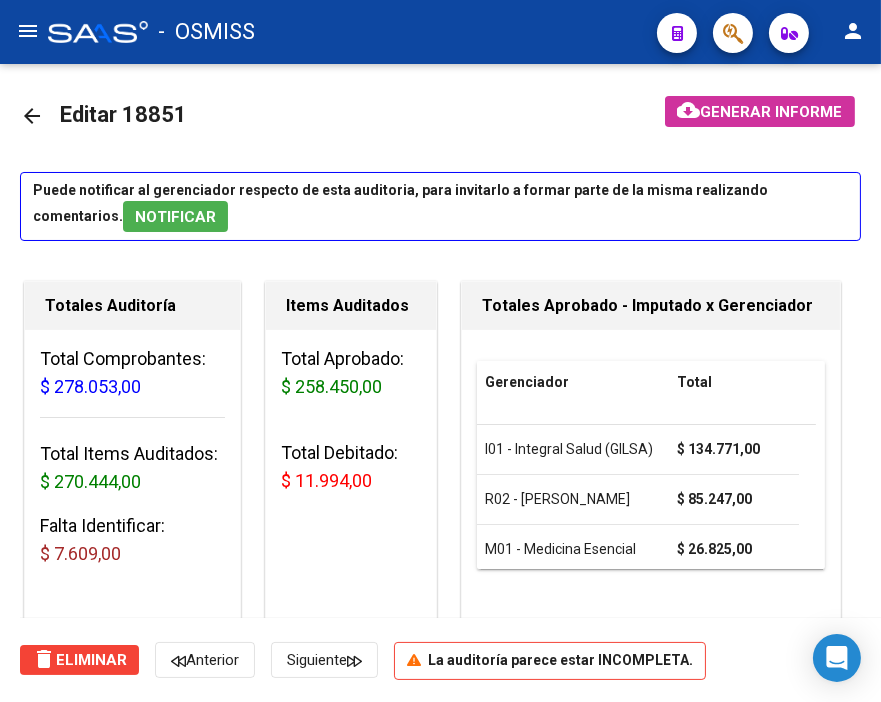 click on "-   OSMISS" 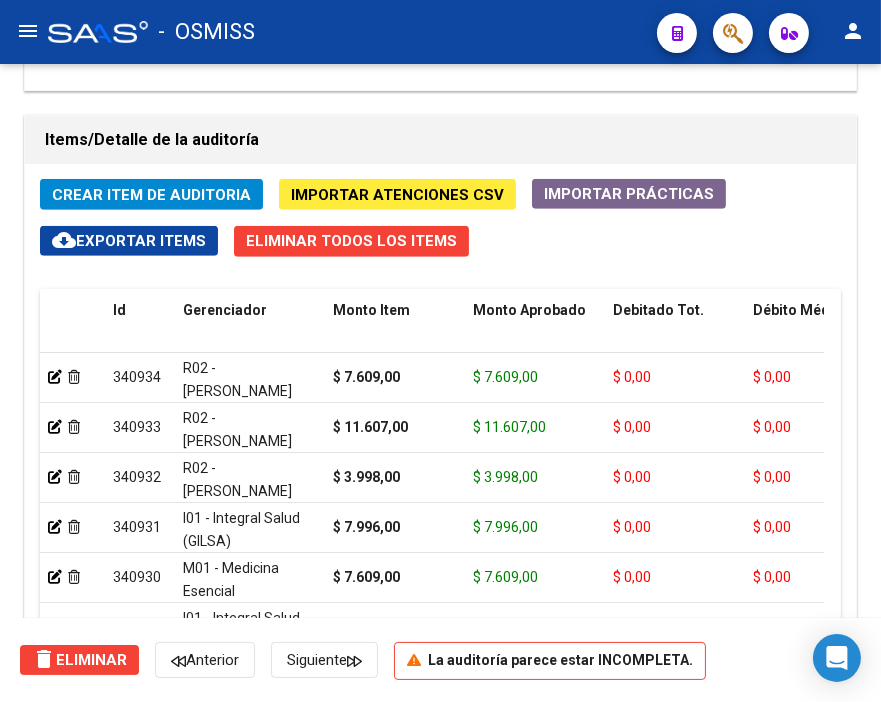 scroll, scrollTop: 1555, scrollLeft: 0, axis: vertical 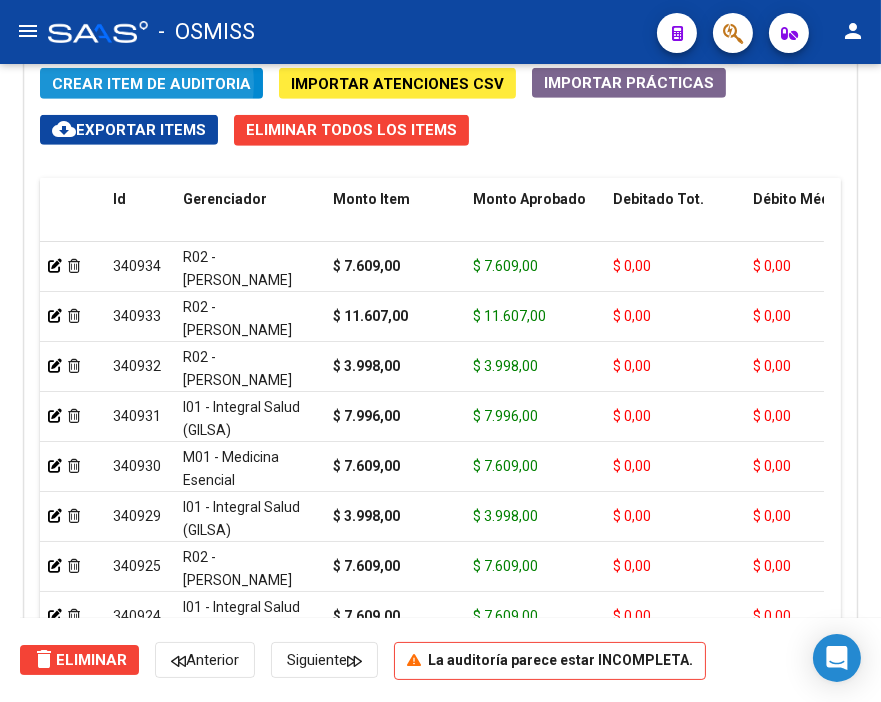 click on "Crear Item de Auditoria" 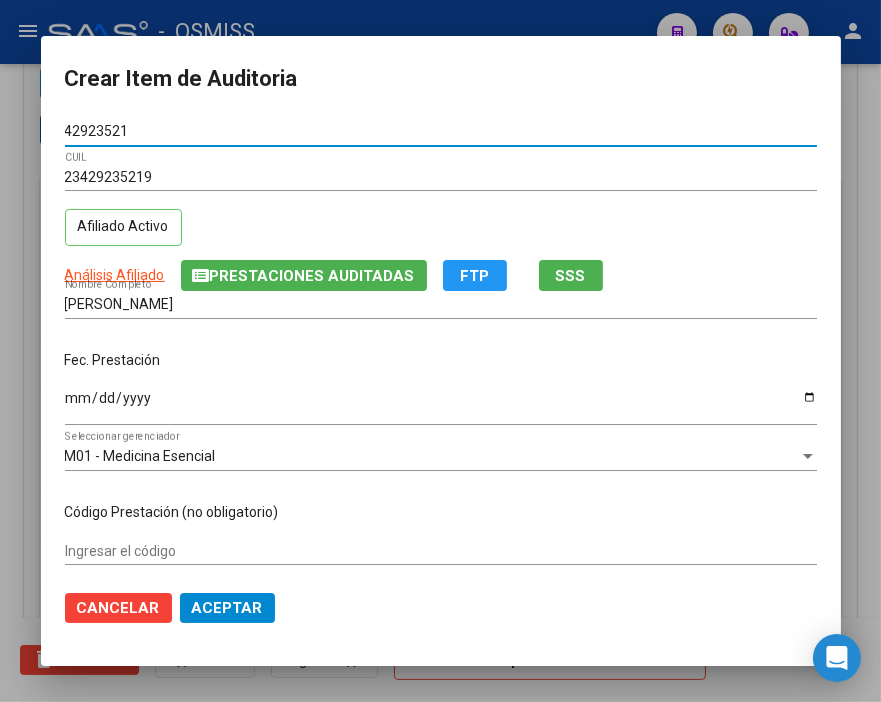click on "Ingresar la fecha" at bounding box center (441, 405) 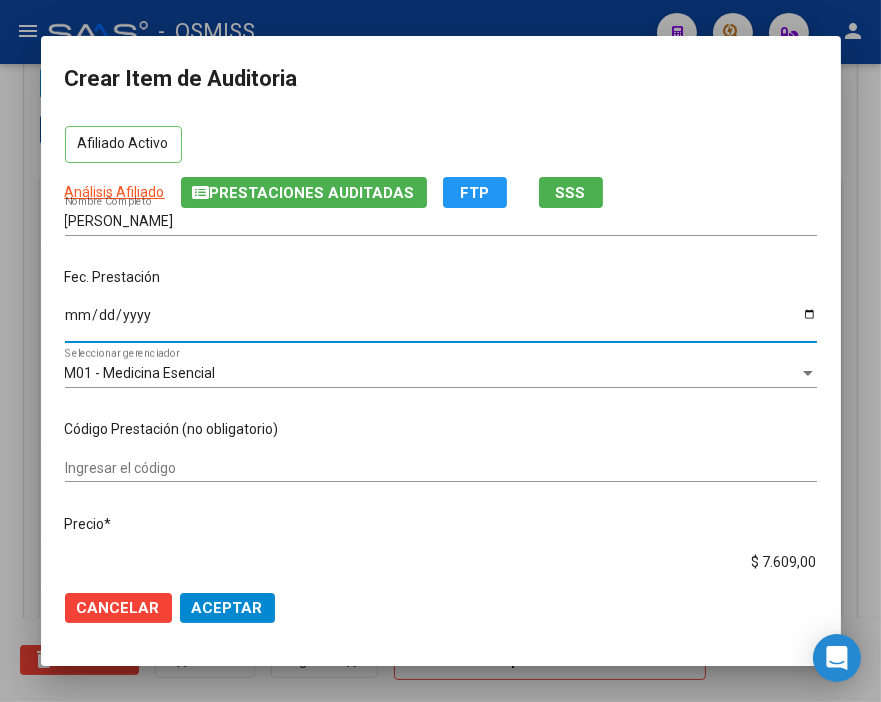 scroll, scrollTop: 333, scrollLeft: 0, axis: vertical 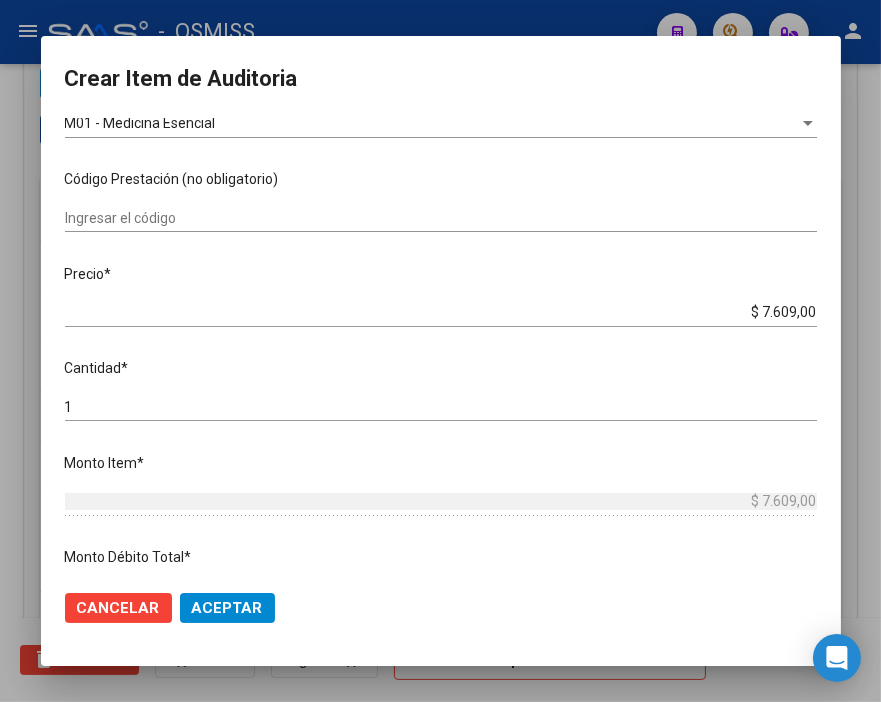 click on "Aceptar" 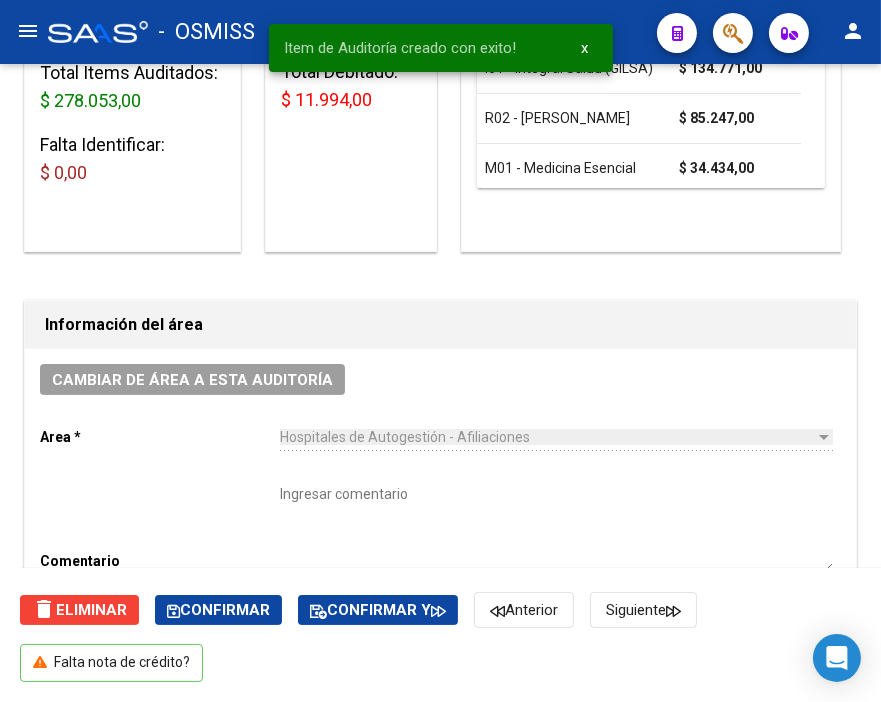 scroll, scrollTop: 0, scrollLeft: 0, axis: both 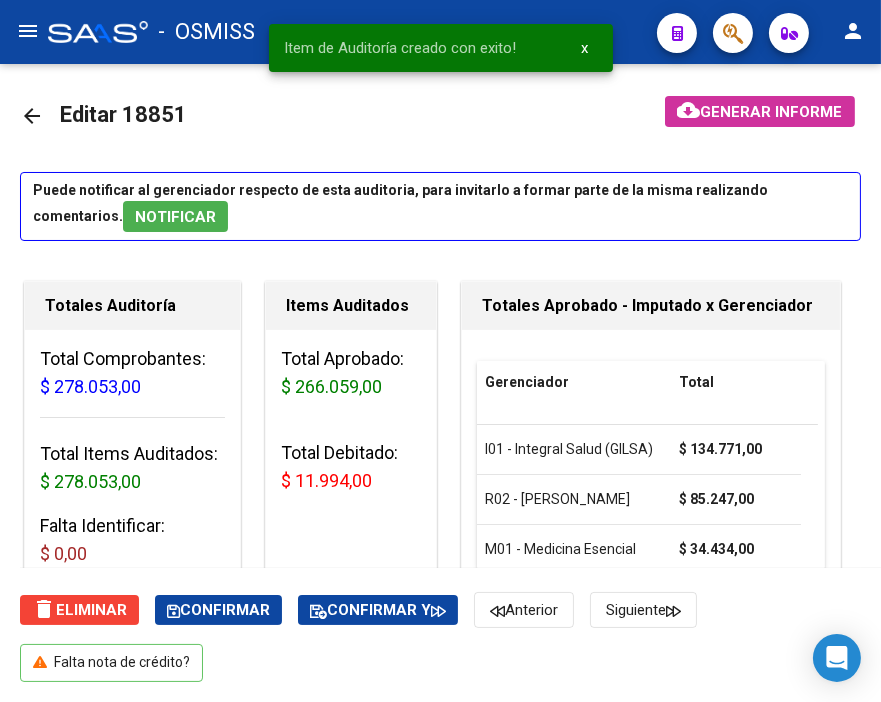 click on "cloud_download  Generar informe" 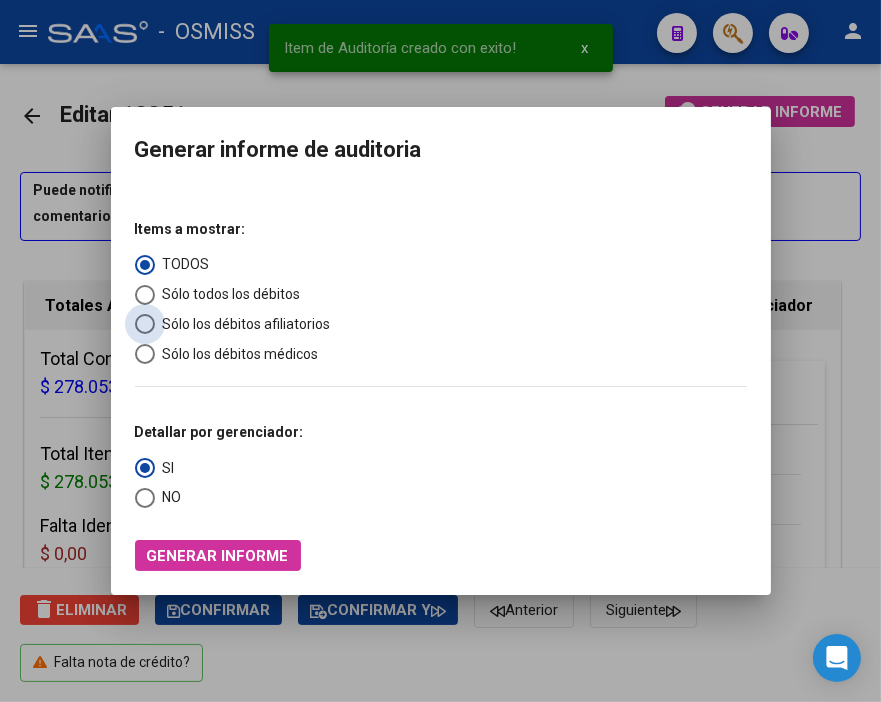click on "Sólo los débitos afiliatorios" at bounding box center (243, 324) 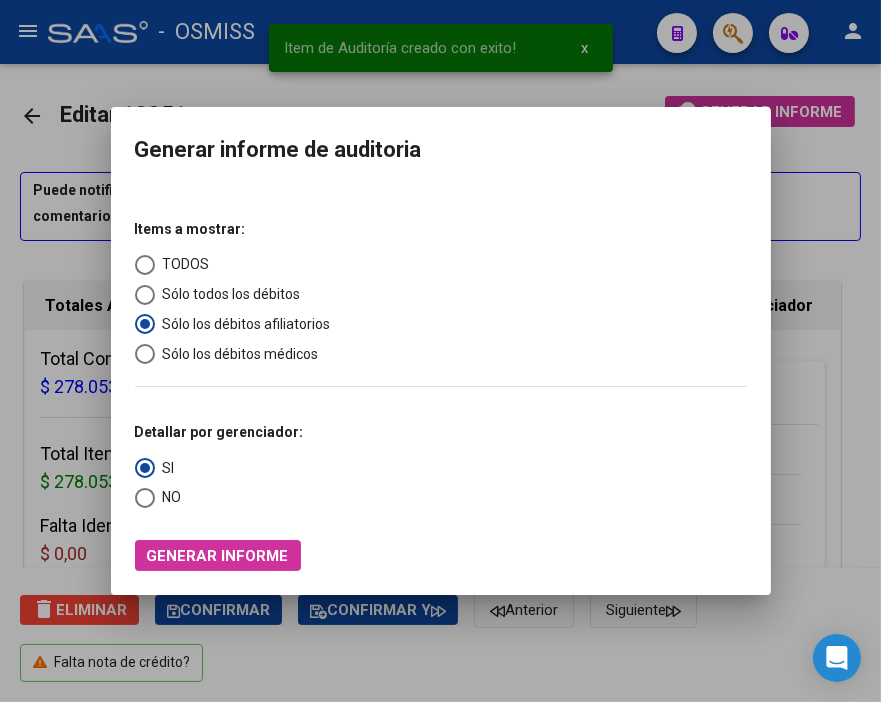 click on "NO" at bounding box center (168, 497) 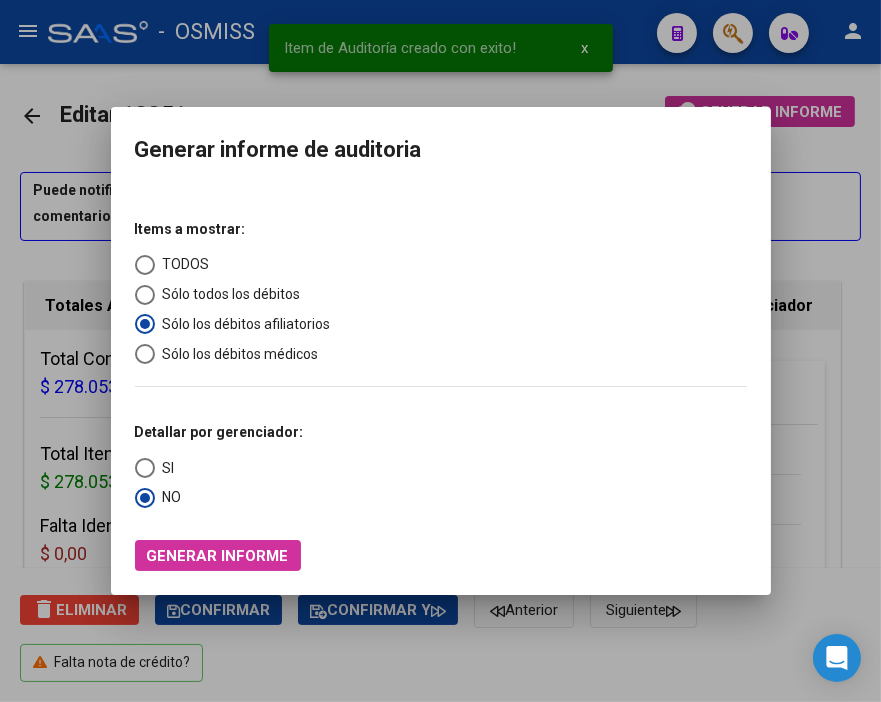 click on "Generar informe" at bounding box center (218, 556) 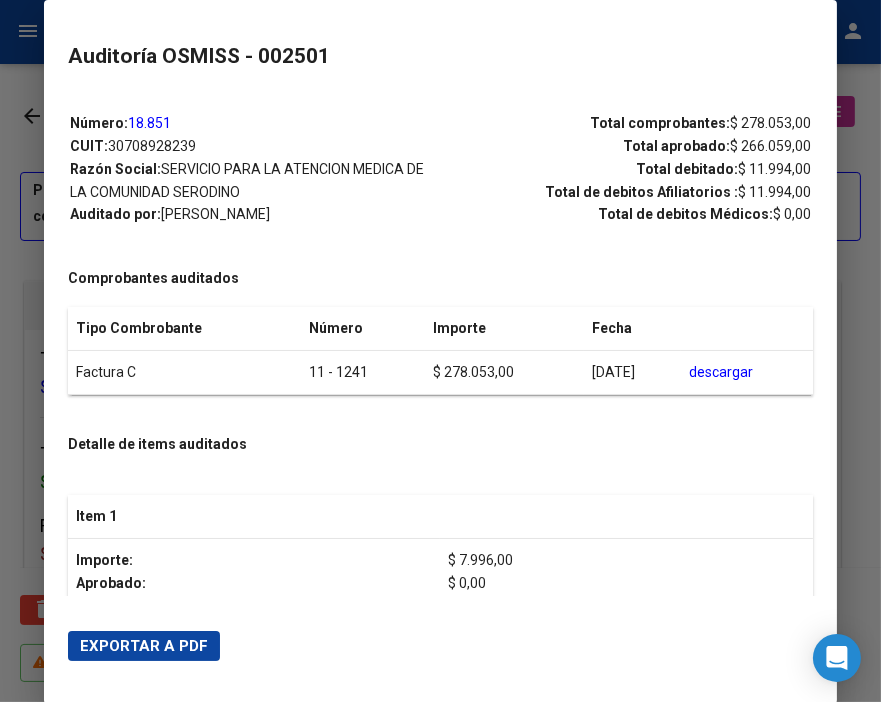 click on "Exportar a PDF" at bounding box center (144, 646) 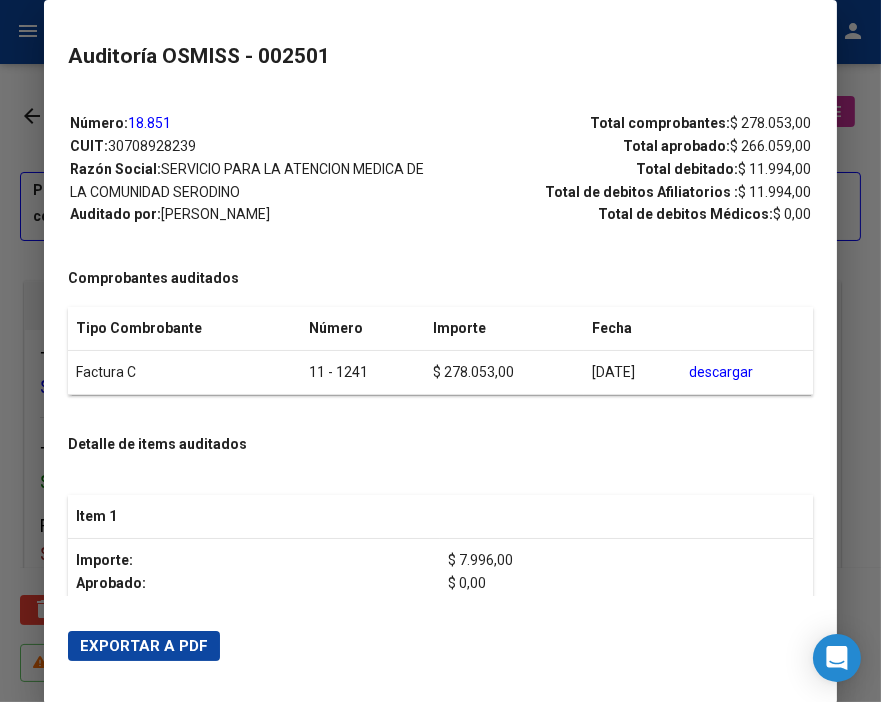 click at bounding box center [440, 351] 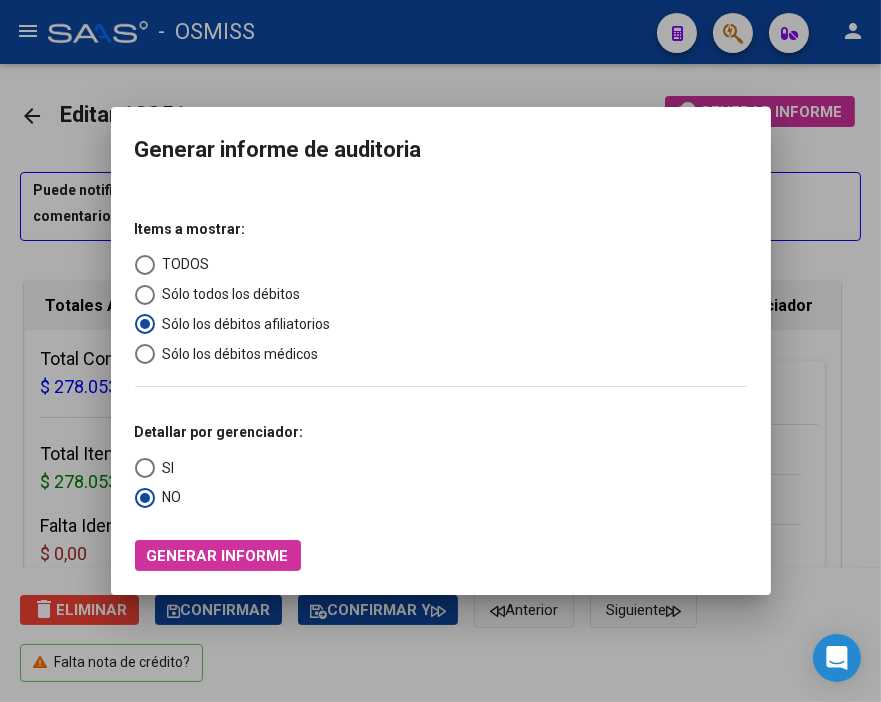 click at bounding box center [440, 351] 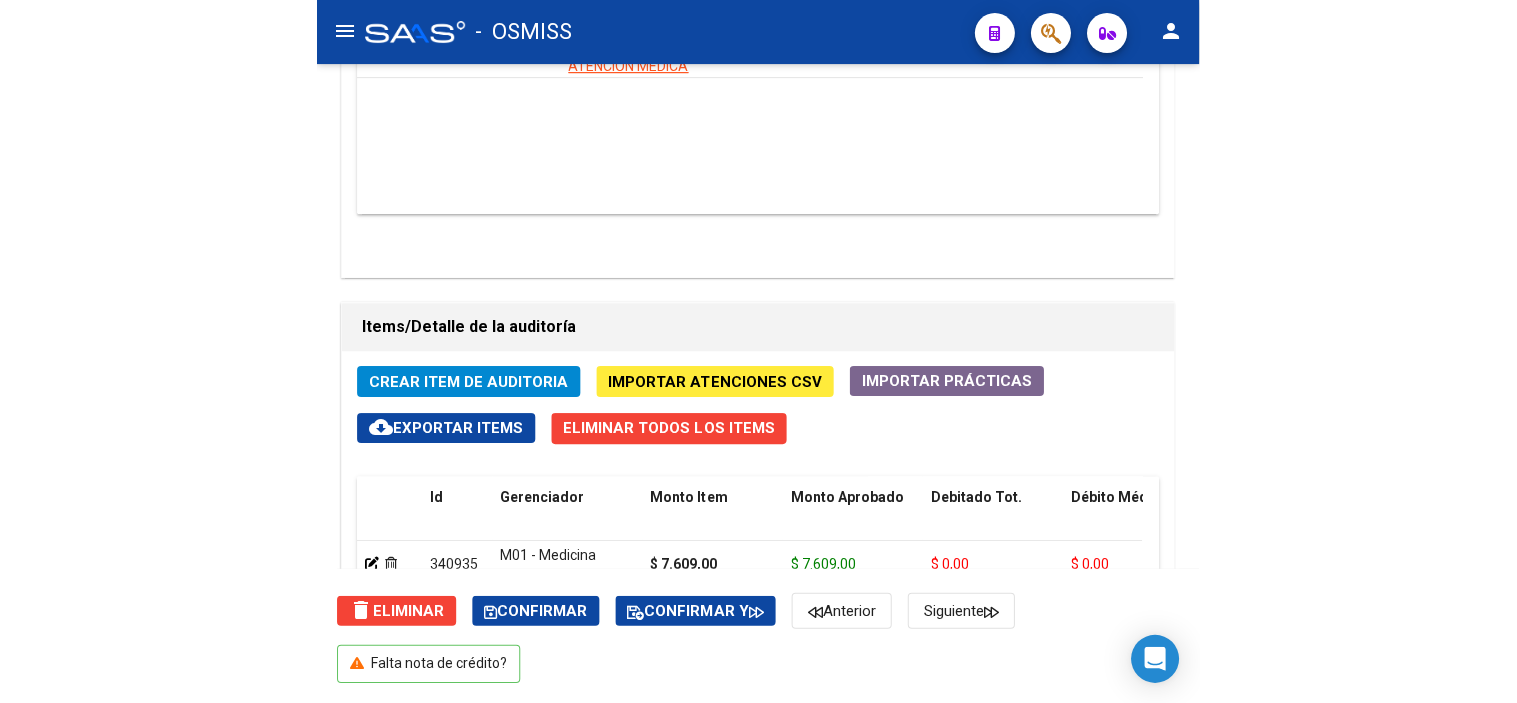 scroll, scrollTop: 1333, scrollLeft: 0, axis: vertical 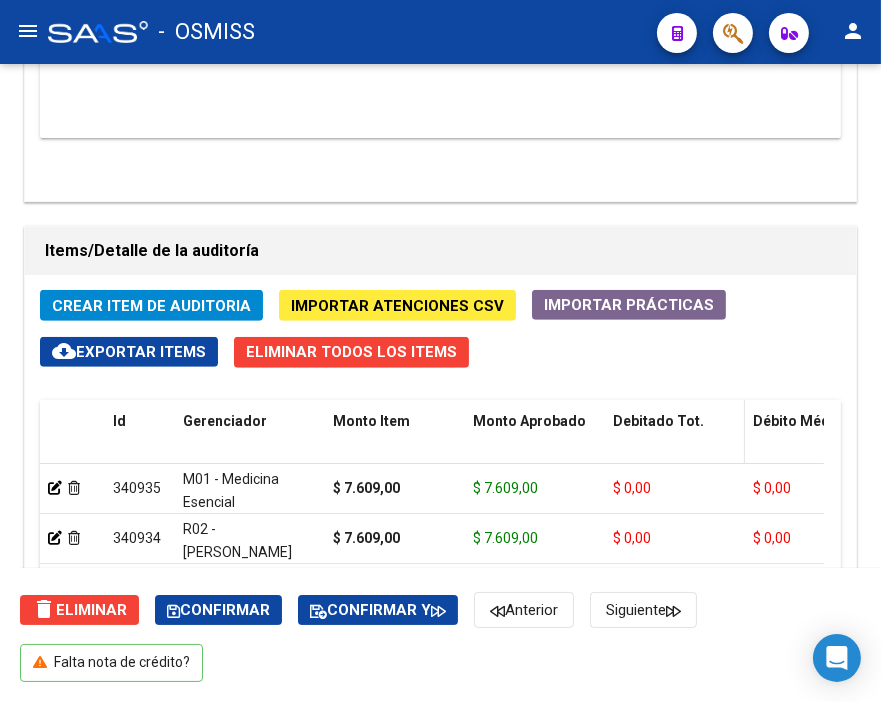 click on "Debitado Tot." 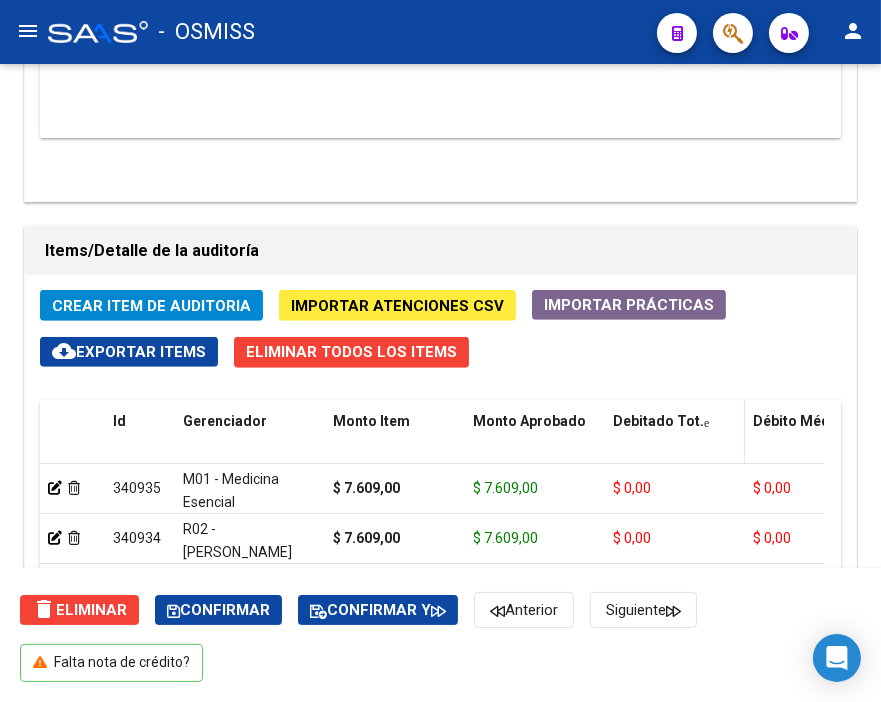 click on "Debitado Tot." 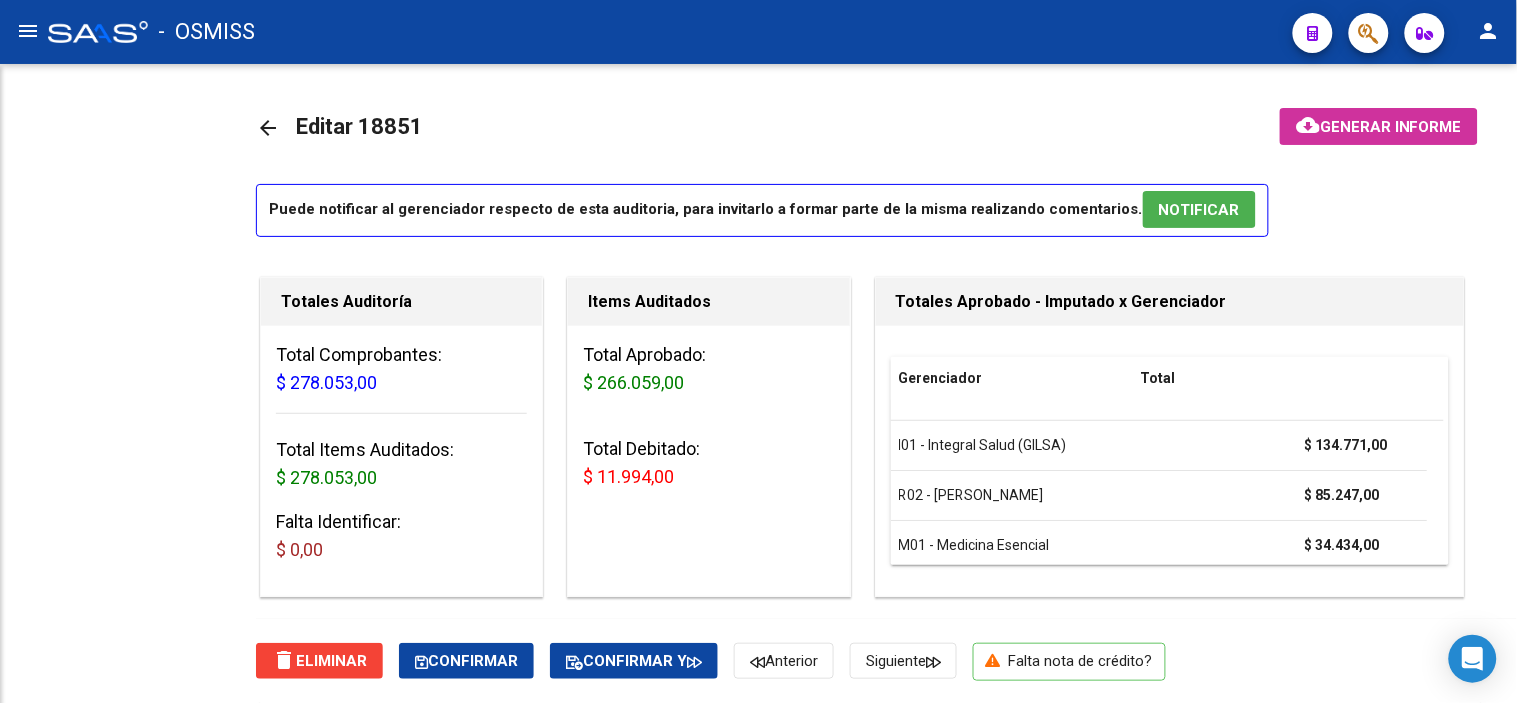 scroll, scrollTop: 0, scrollLeft: 0, axis: both 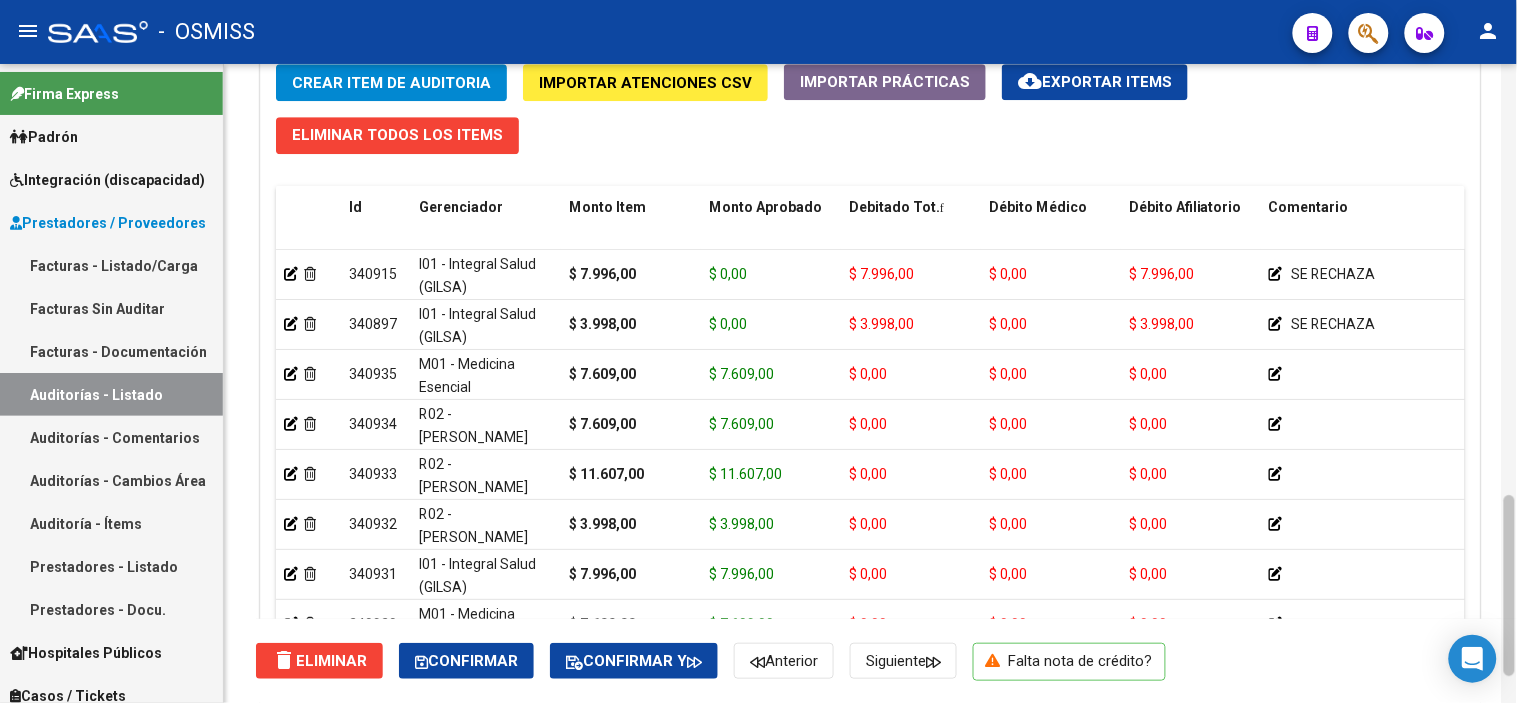 drag, startPoint x: 1514, startPoint y: 478, endPoint x: 1516, endPoint y: 511, distance: 33.06055 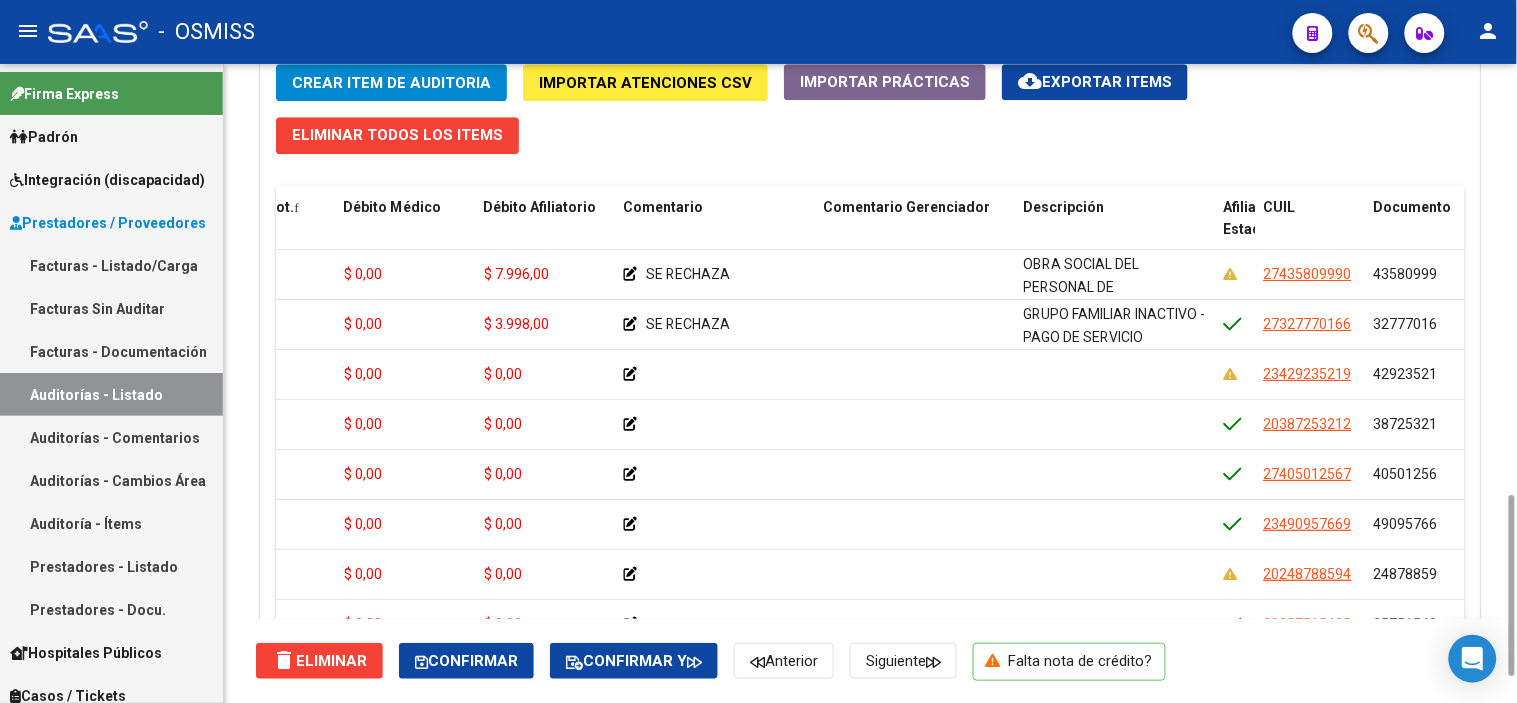 scroll, scrollTop: 0, scrollLeft: 651, axis: horizontal 